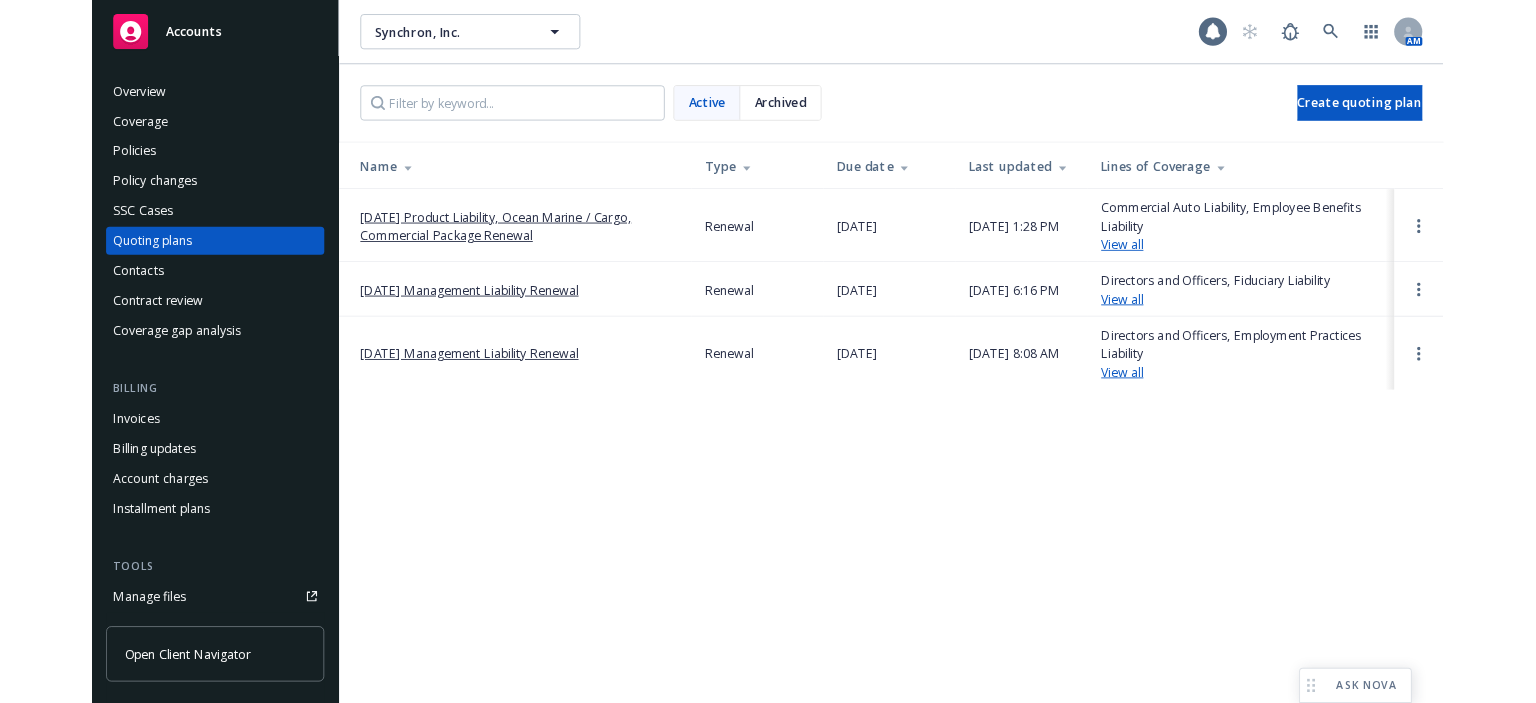 scroll, scrollTop: 0, scrollLeft: 0, axis: both 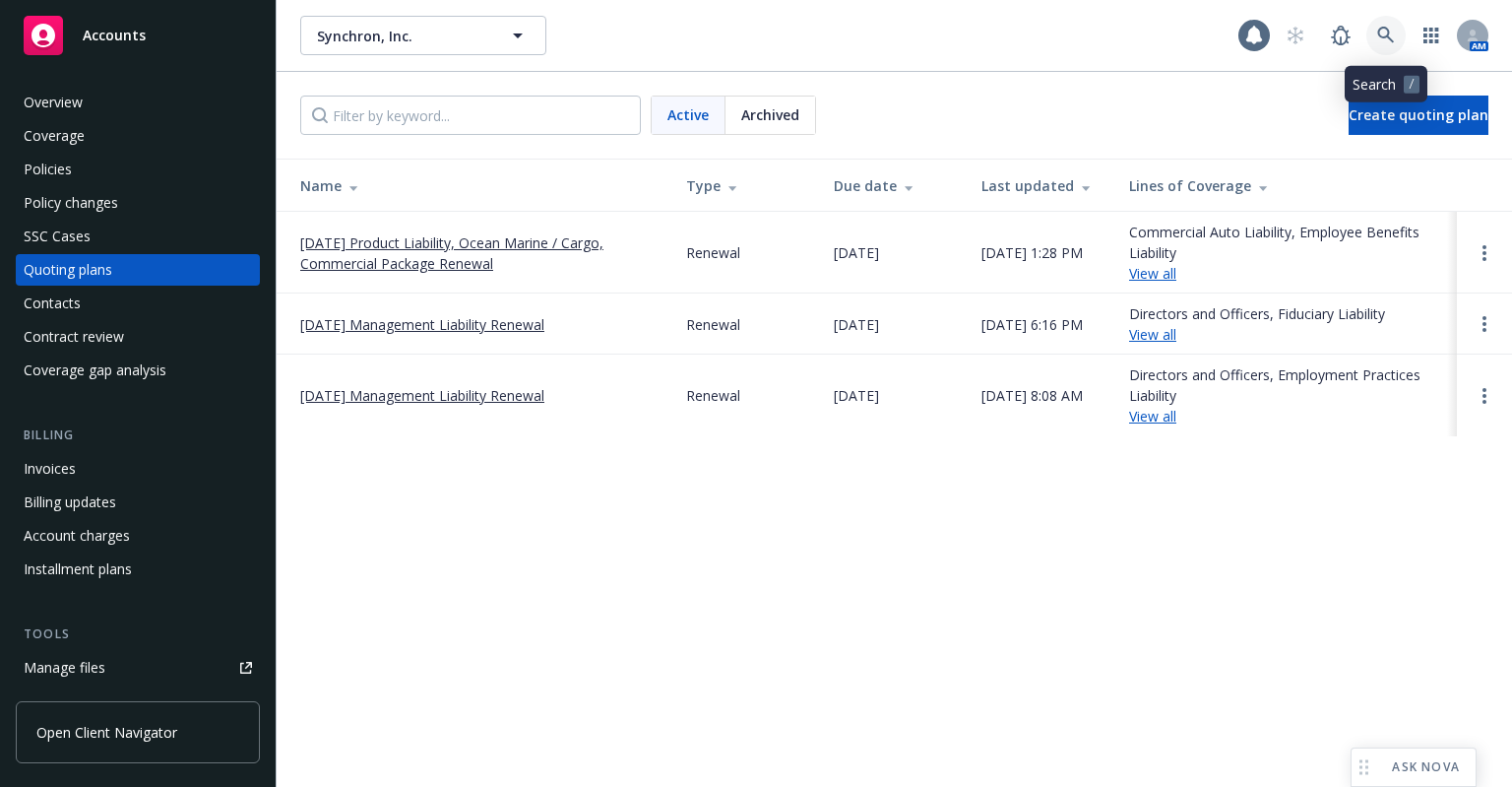 click at bounding box center [1386, 35] 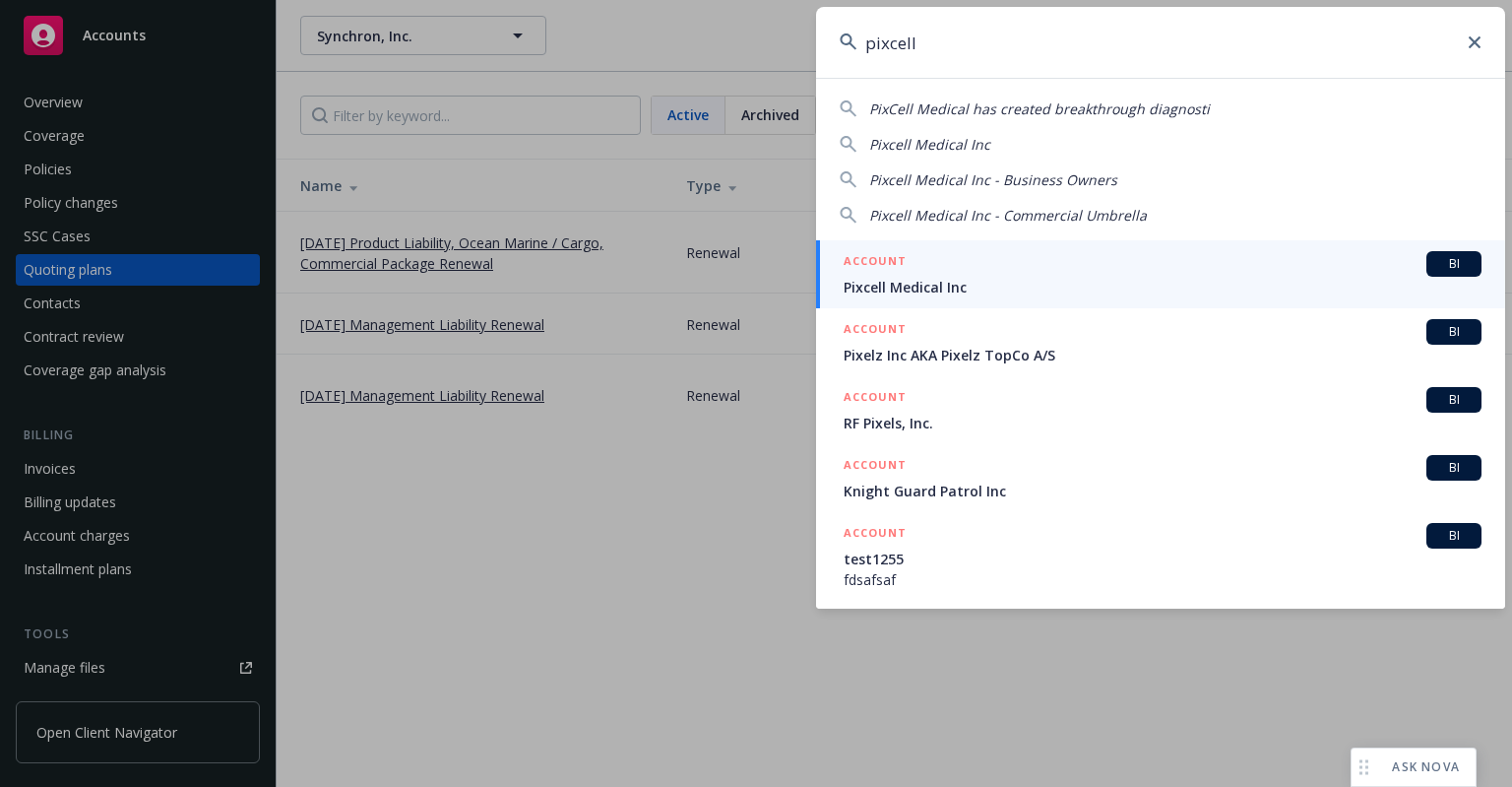type on "pixcell" 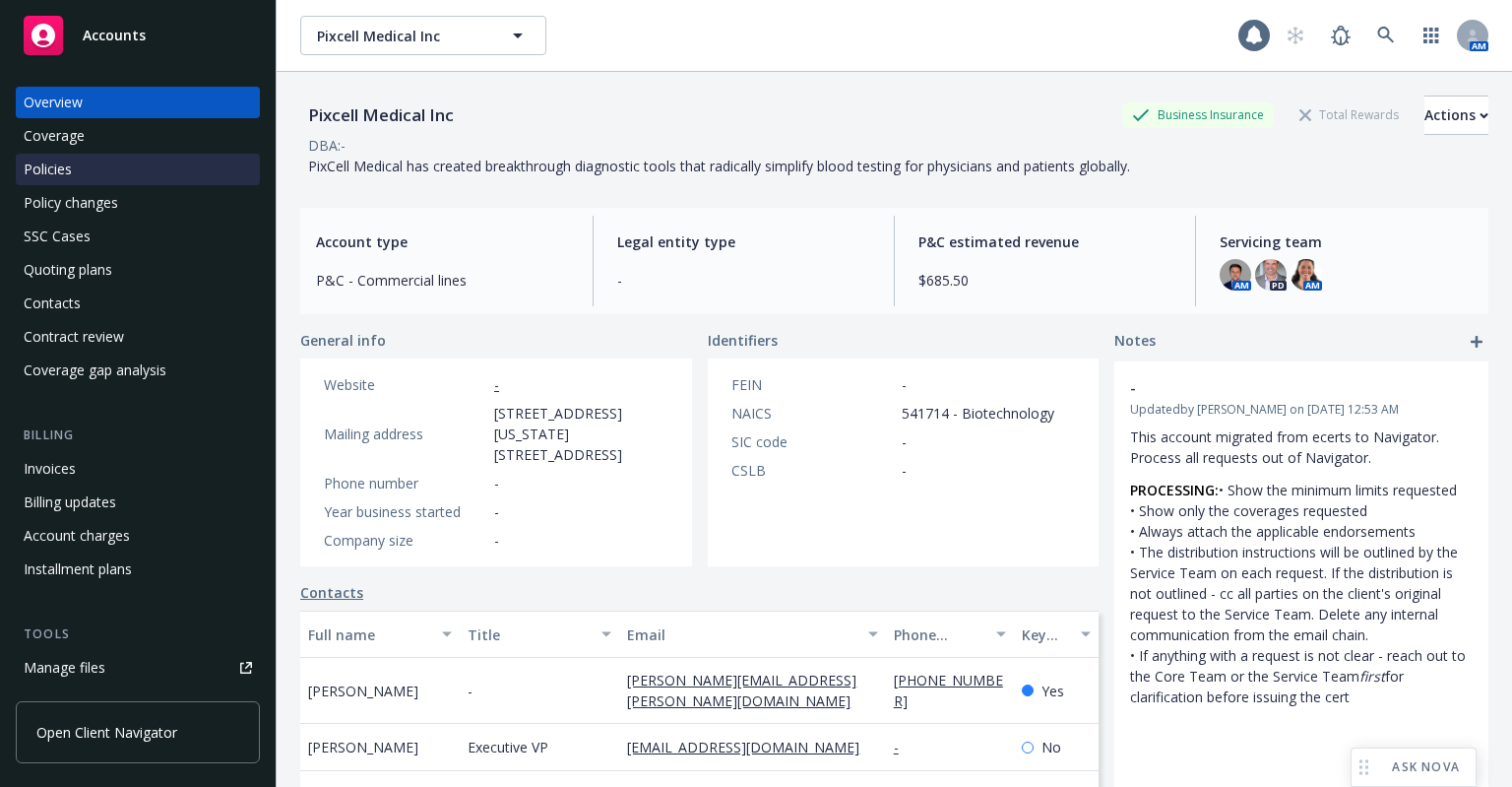 click on "Policies" at bounding box center [138, 169] 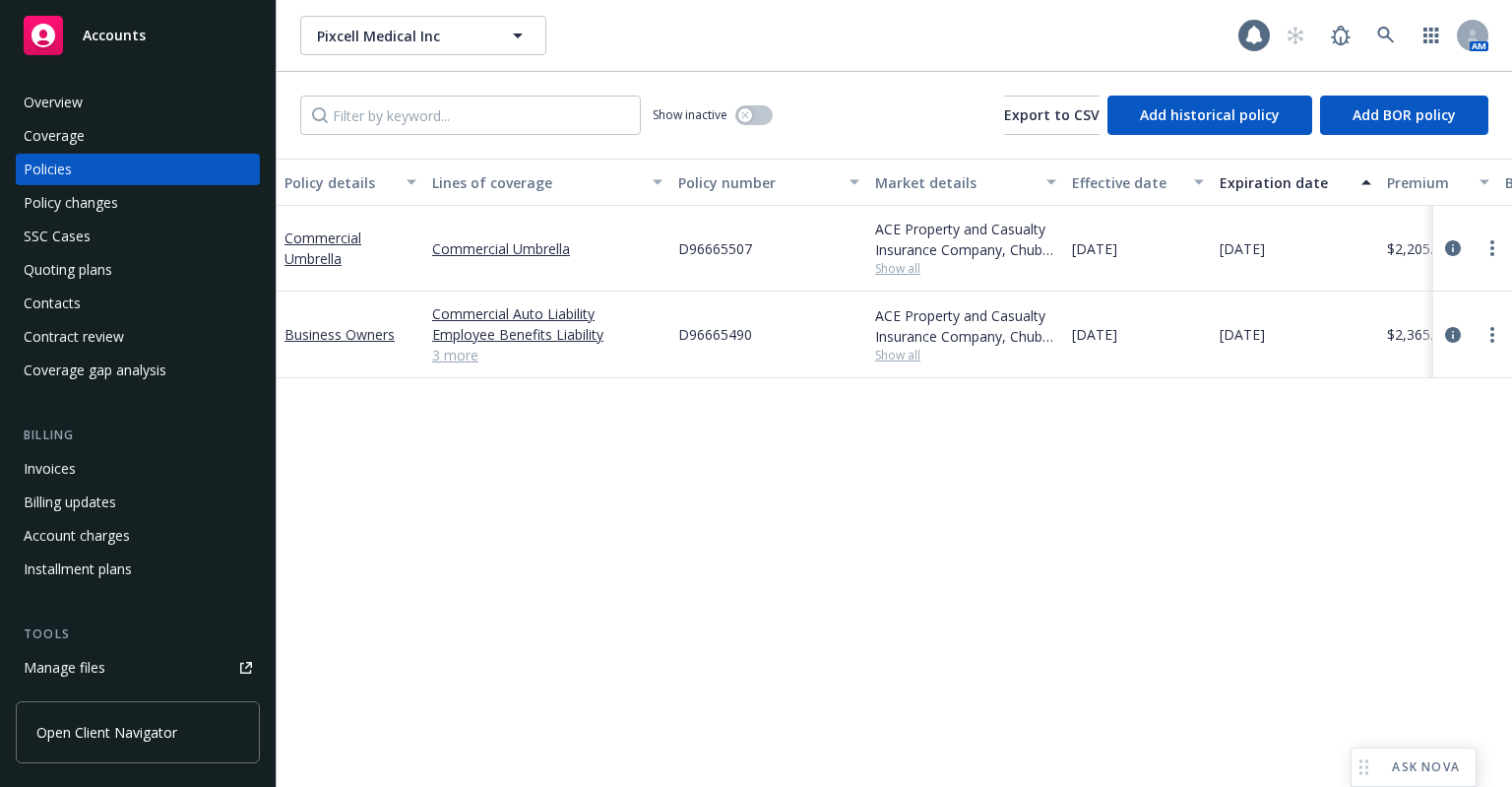 click on "D96665490" at bounding box center (715, 334) 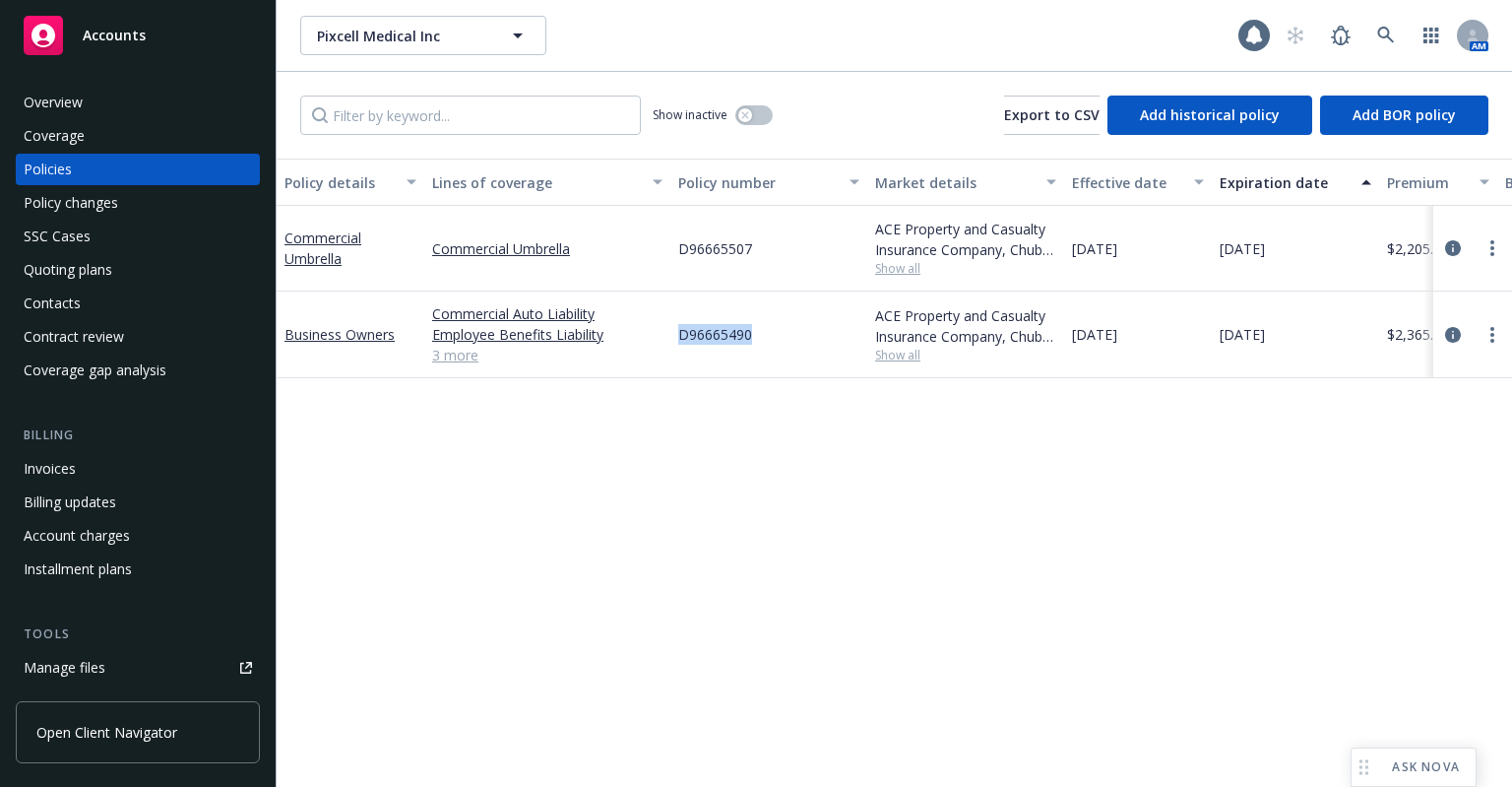 click on "D96665490" at bounding box center (715, 334) 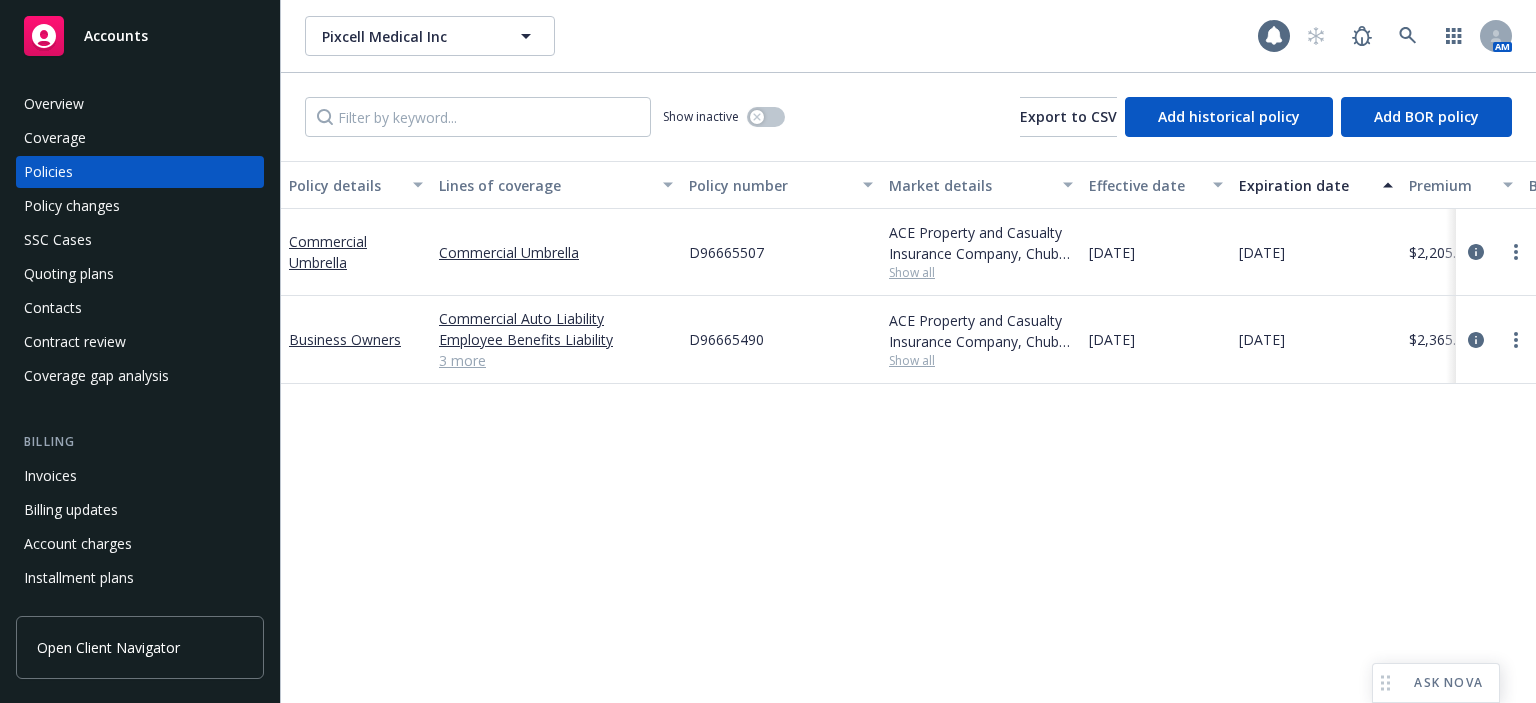 click on "Policy changes" at bounding box center (140, 206) 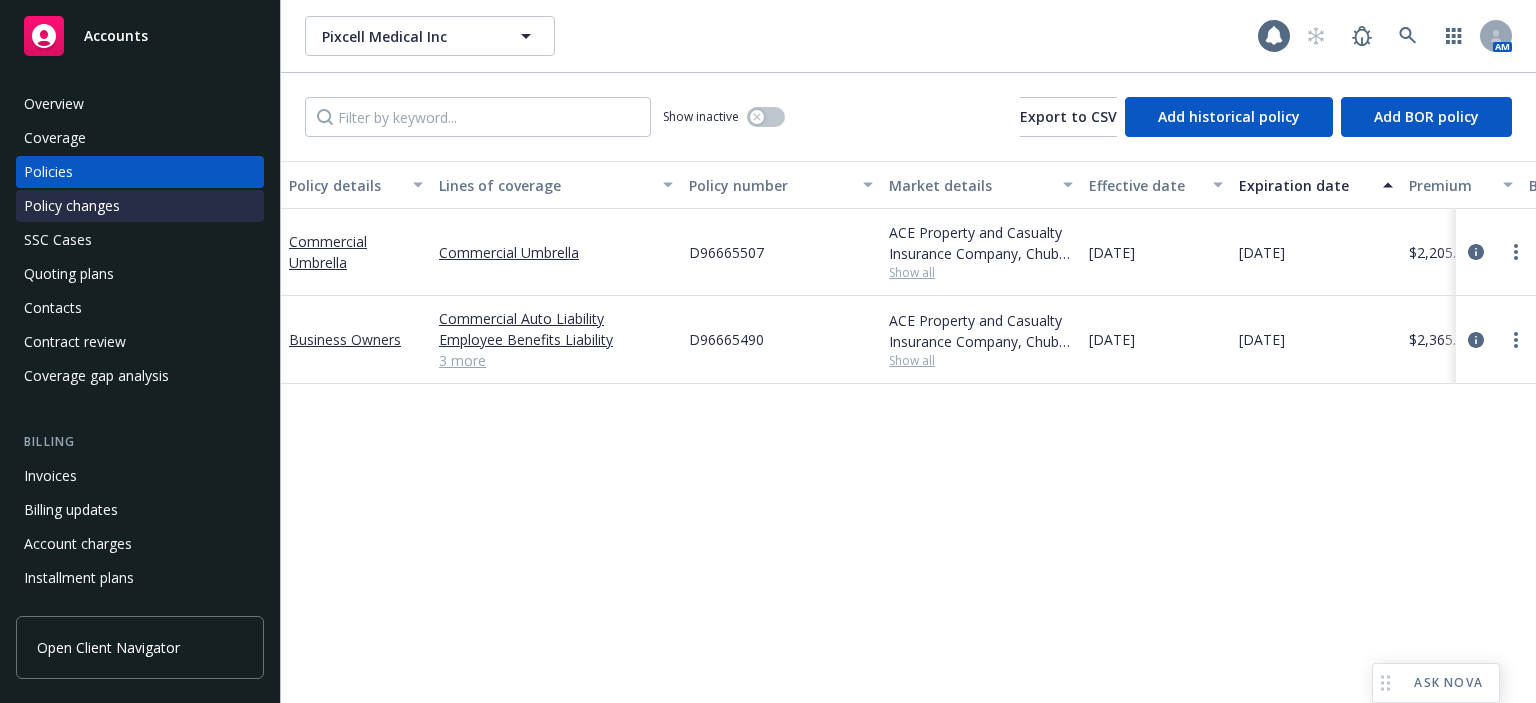 click on "Policy changes" at bounding box center [140, 206] 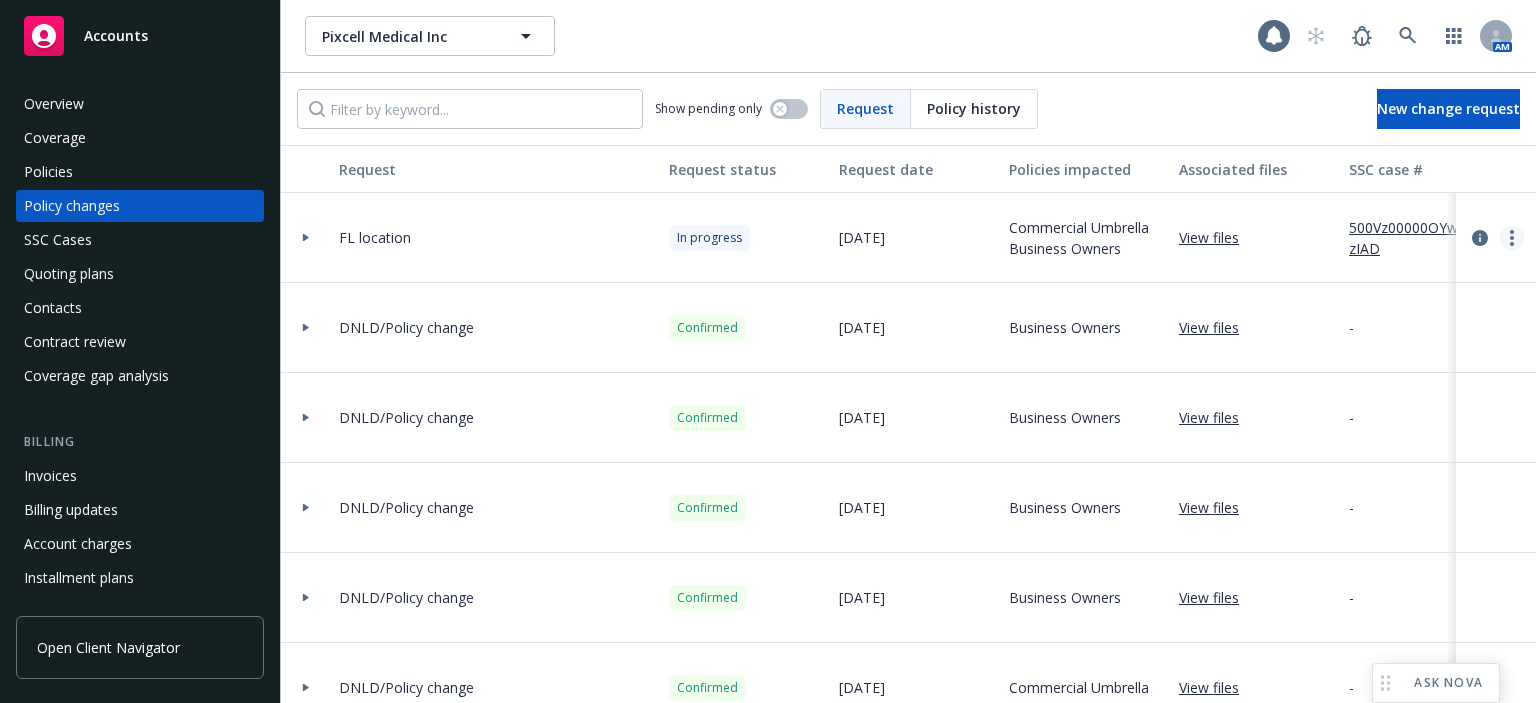 click at bounding box center [1512, 238] 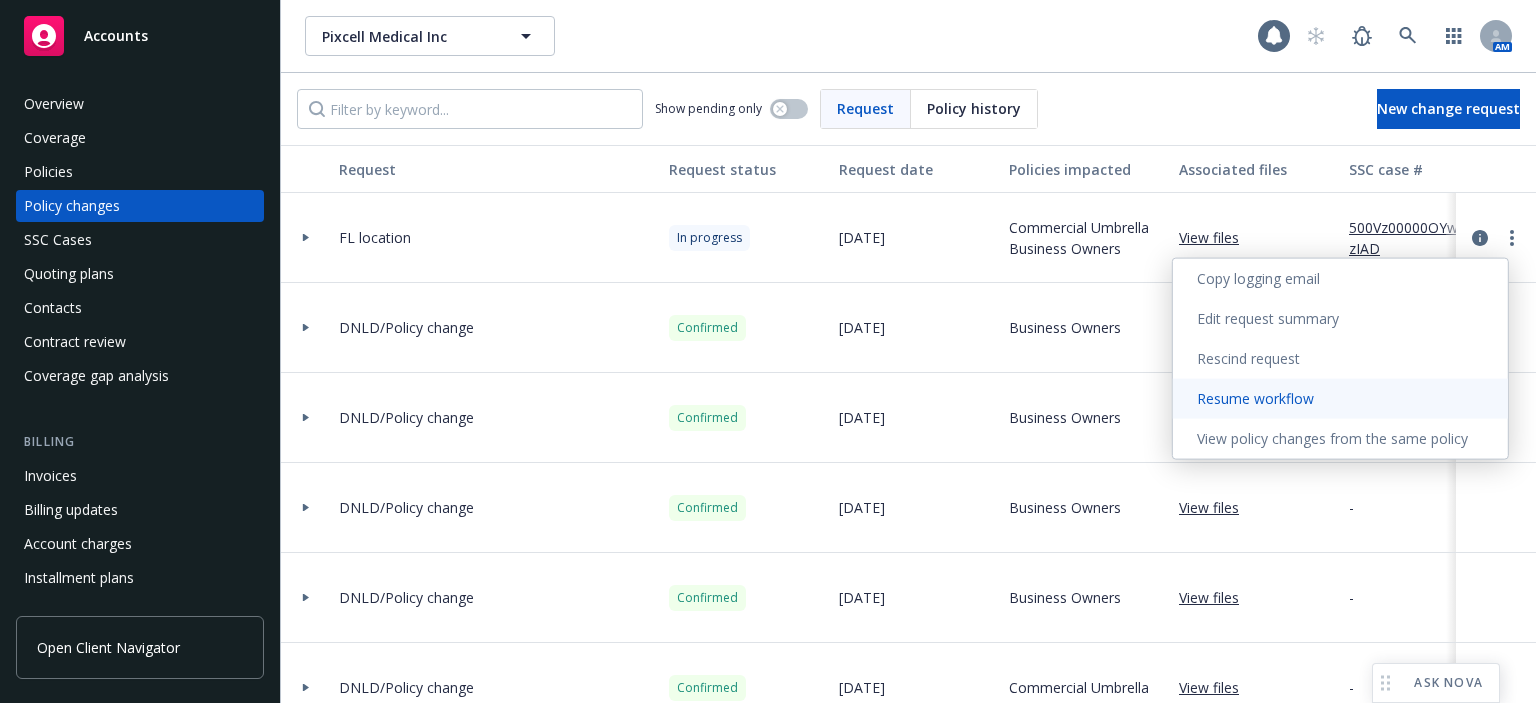 click on "Resume workflow" at bounding box center (1340, 399) 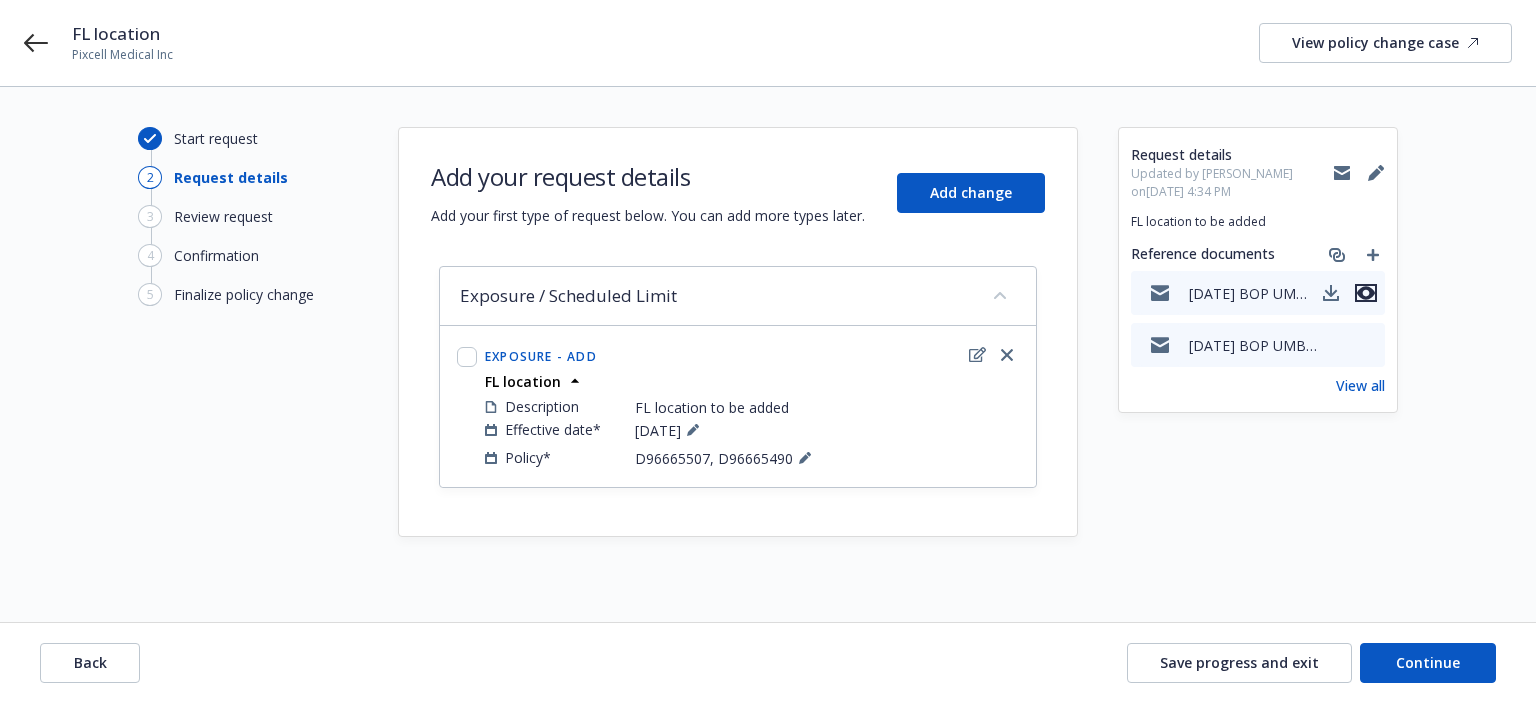 click 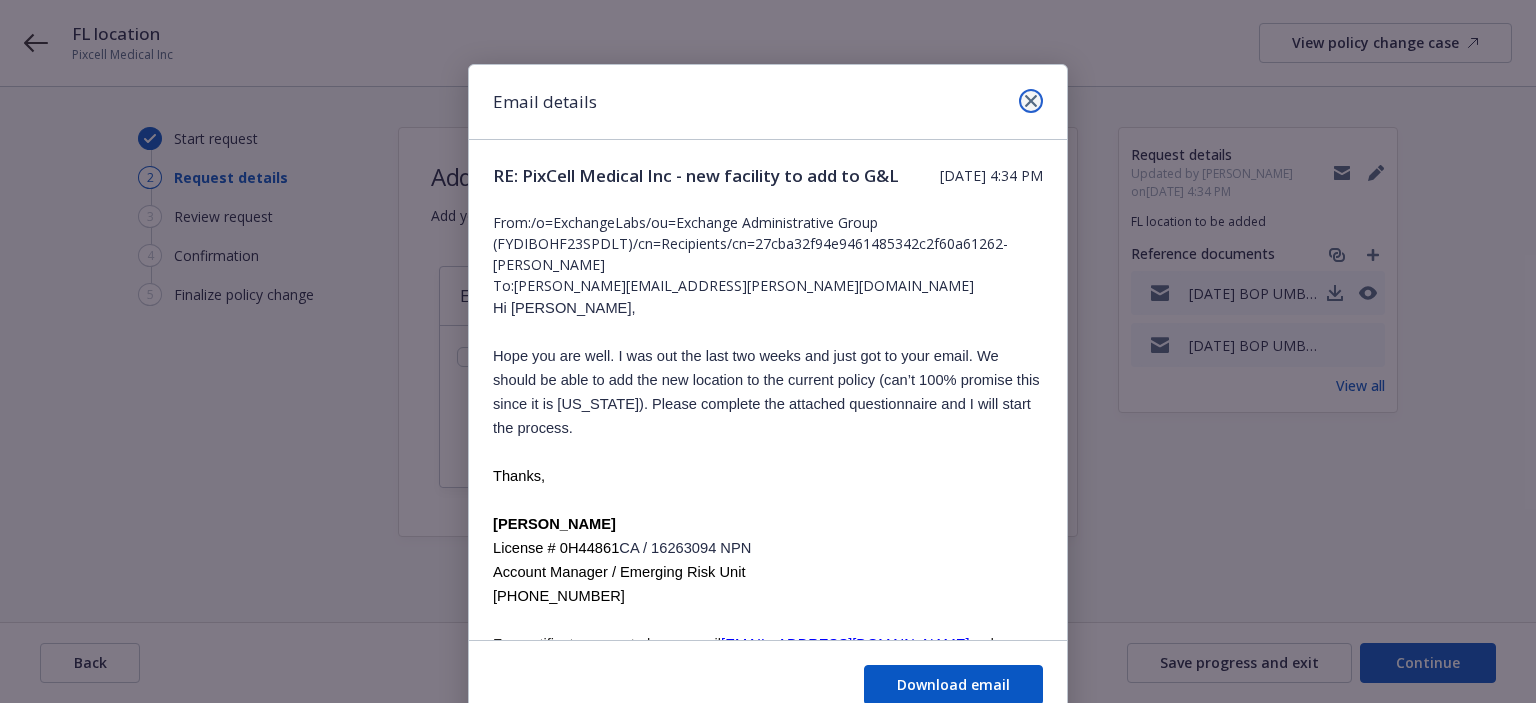 click 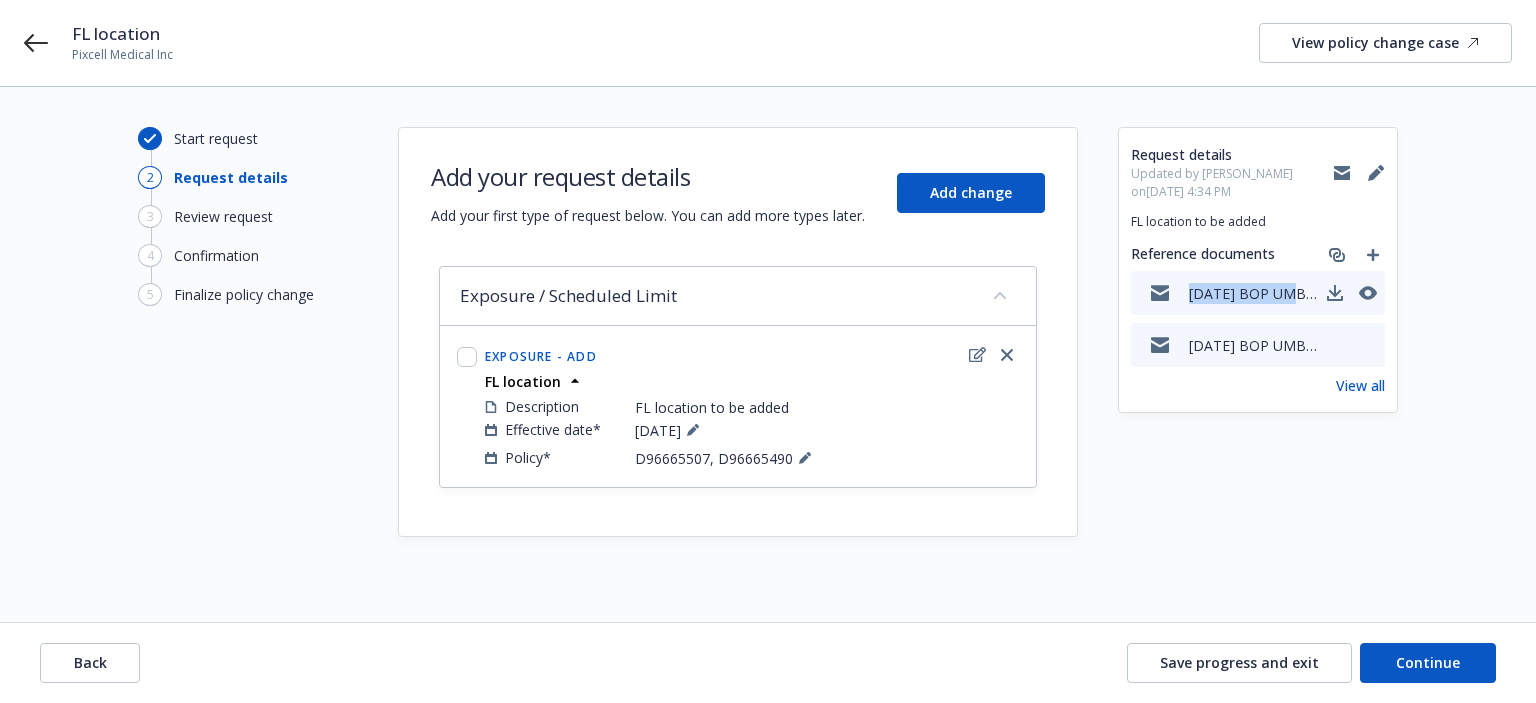 drag, startPoint x: 1286, startPoint y: 293, endPoint x: 1188, endPoint y: 295, distance: 98.02041 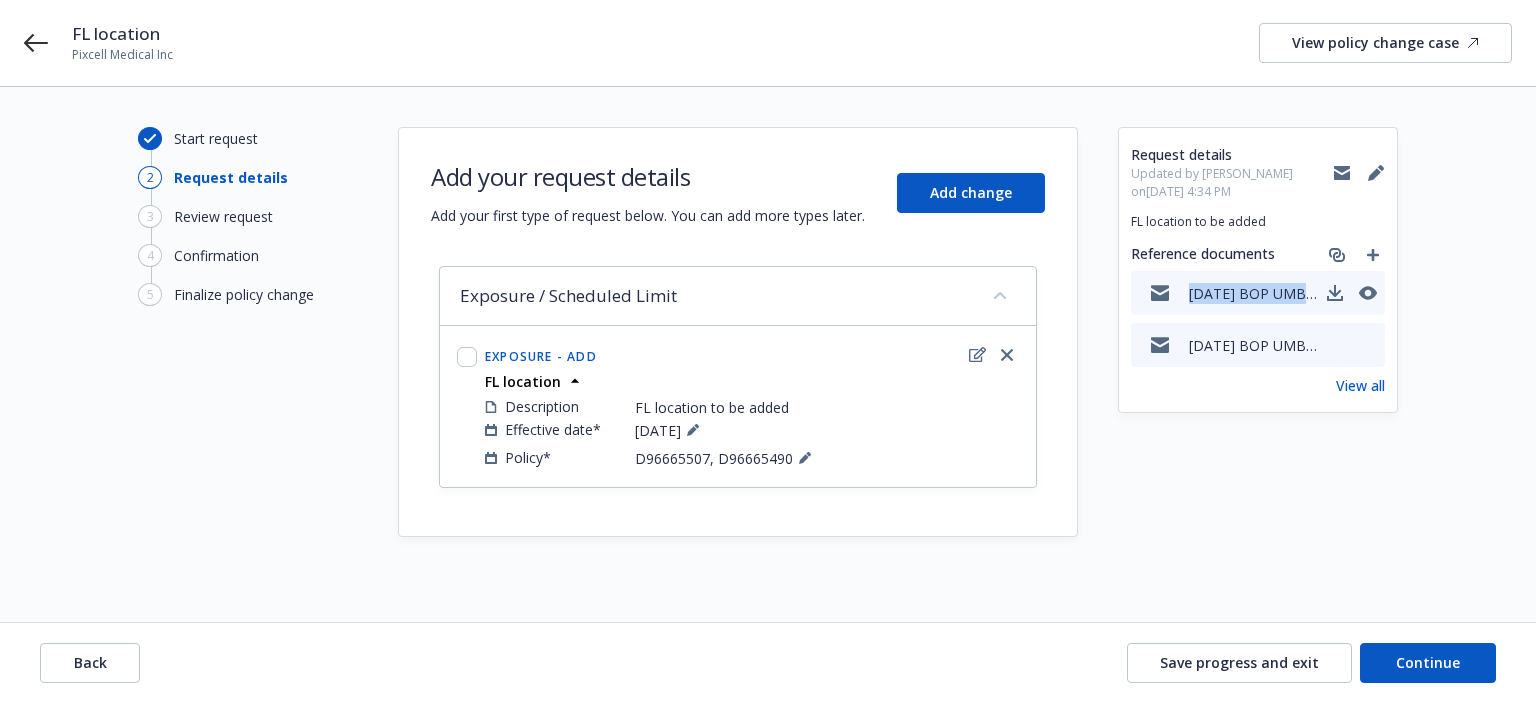 drag, startPoint x: 1188, startPoint y: 295, endPoint x: 1304, endPoint y: 278, distance: 117.239075 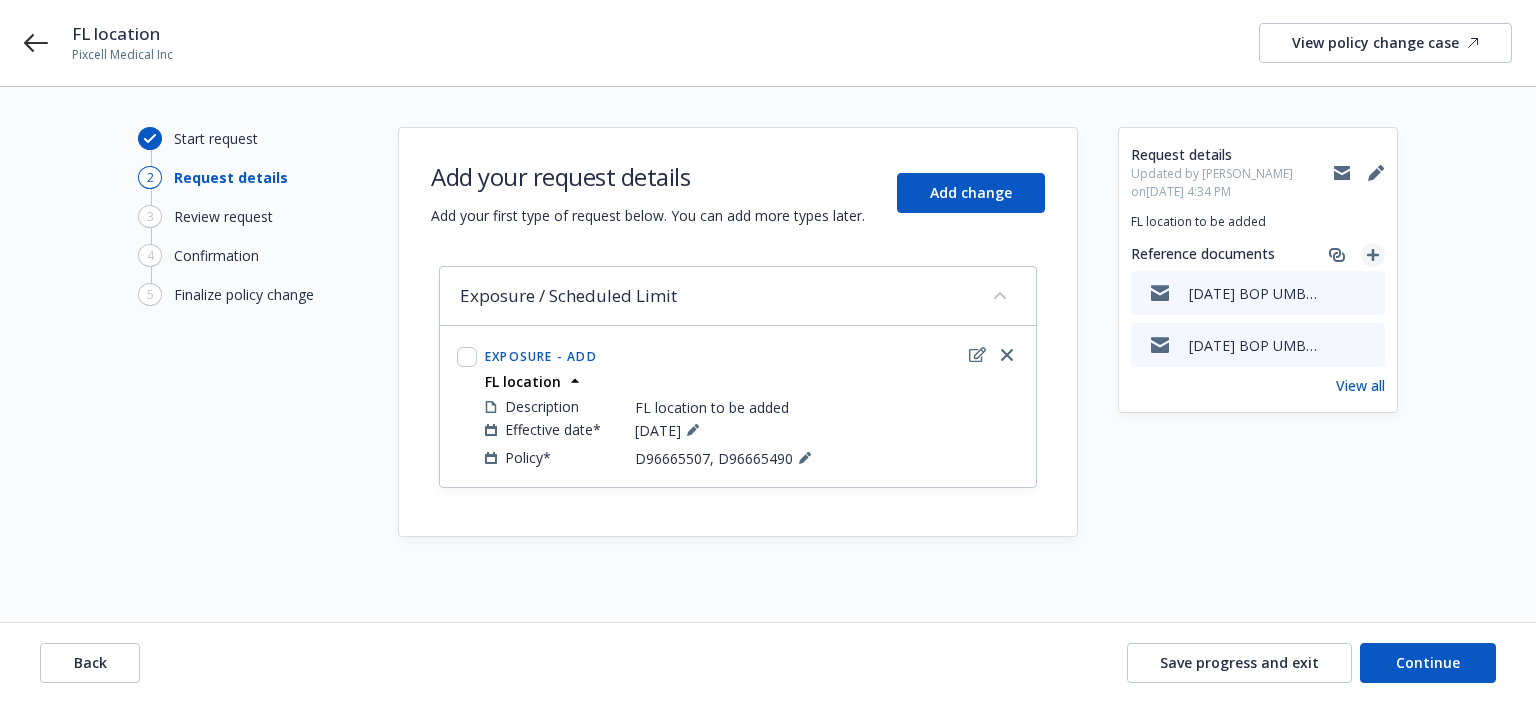 click 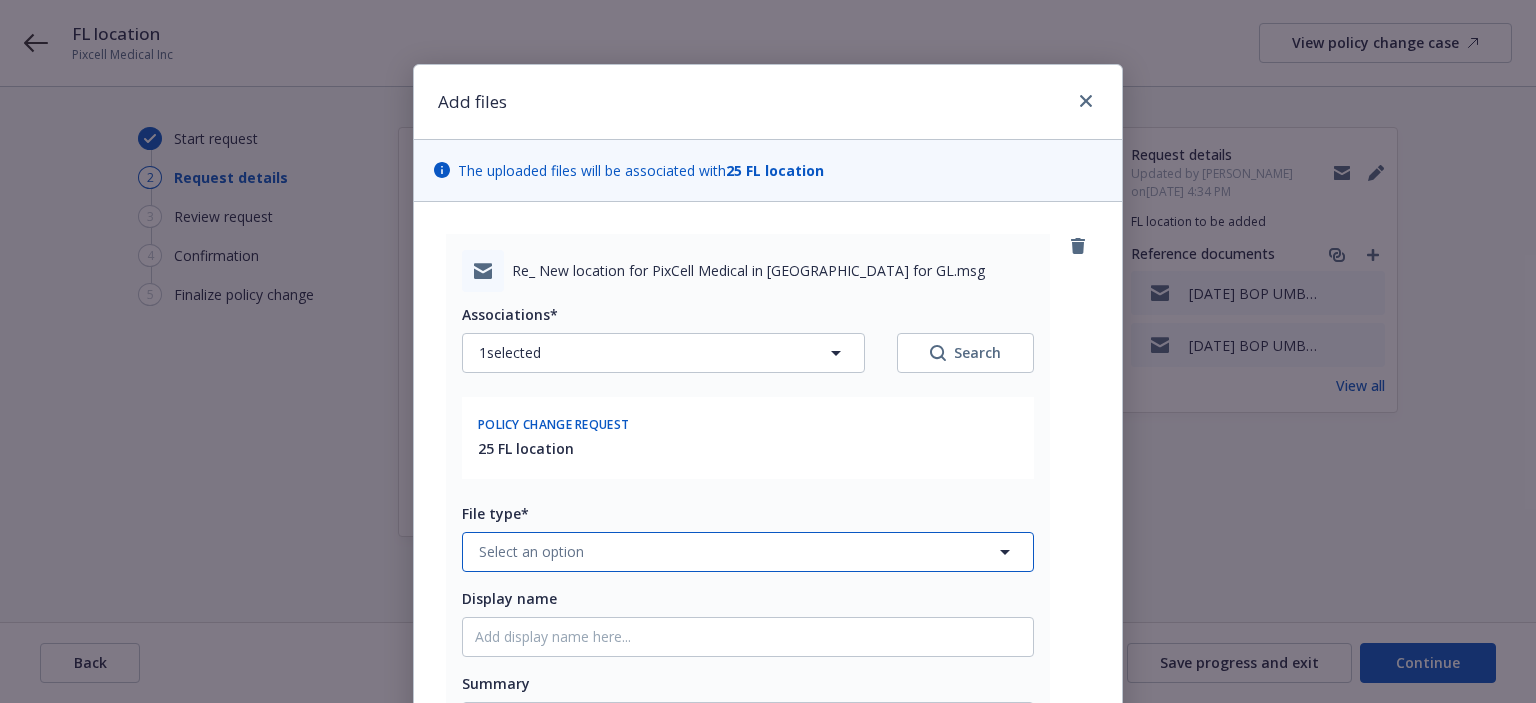 click on "Select an option" at bounding box center [748, 552] 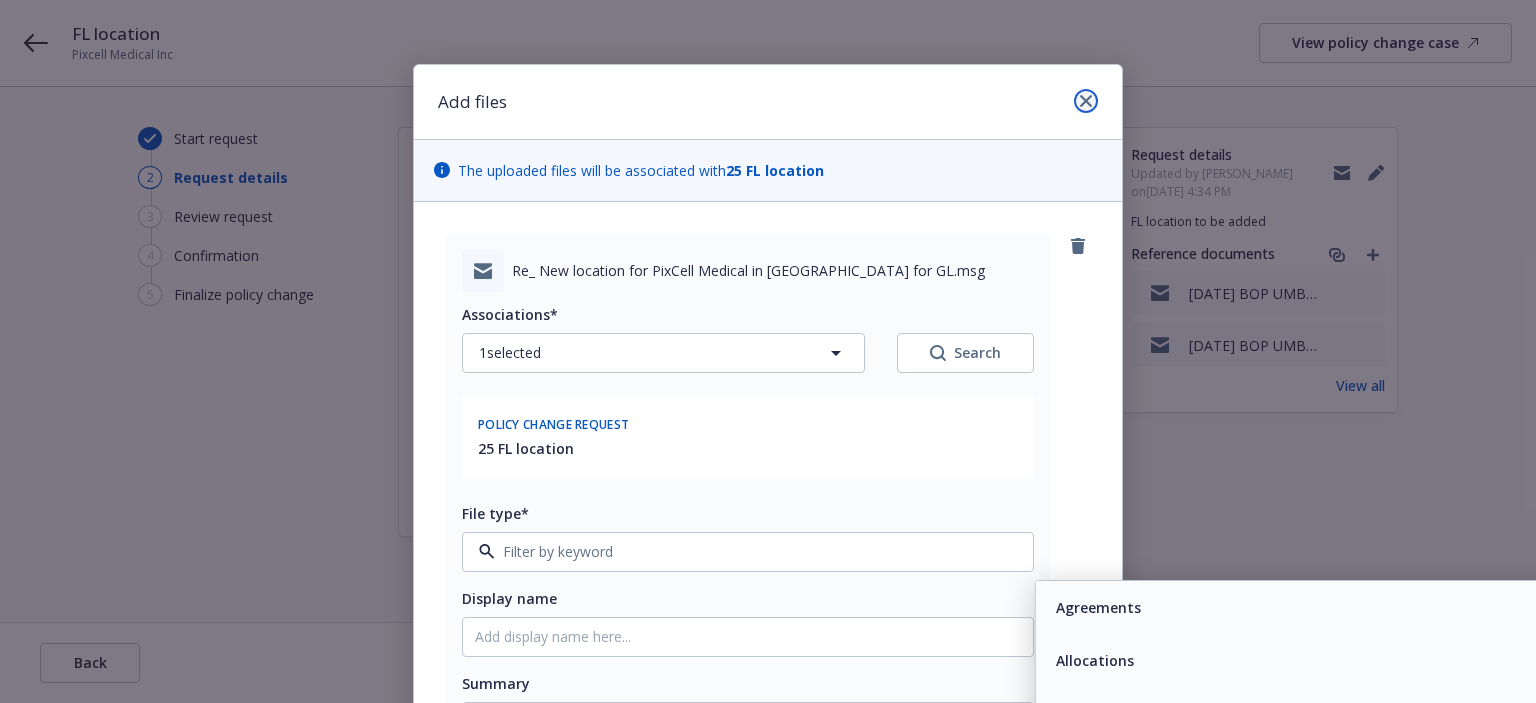 click at bounding box center (1086, 101) 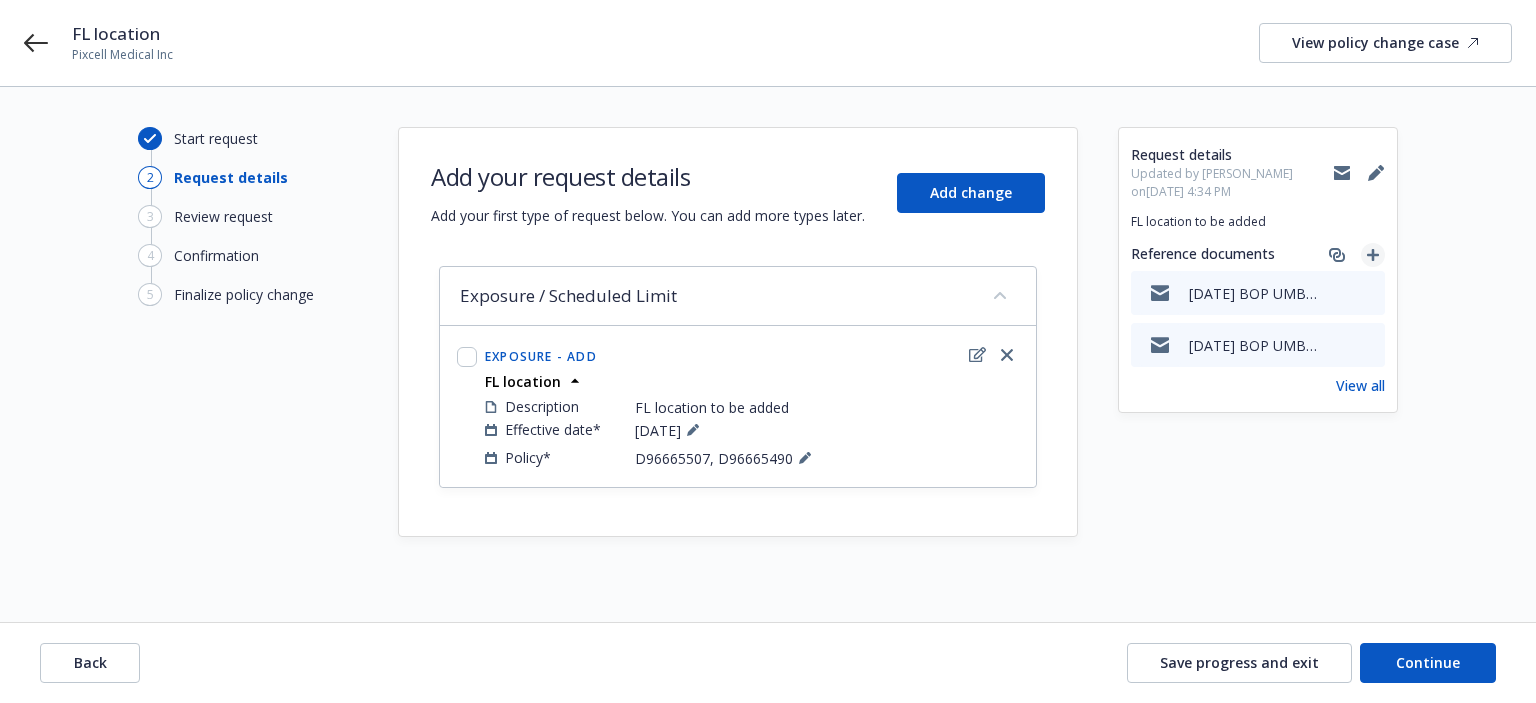 click 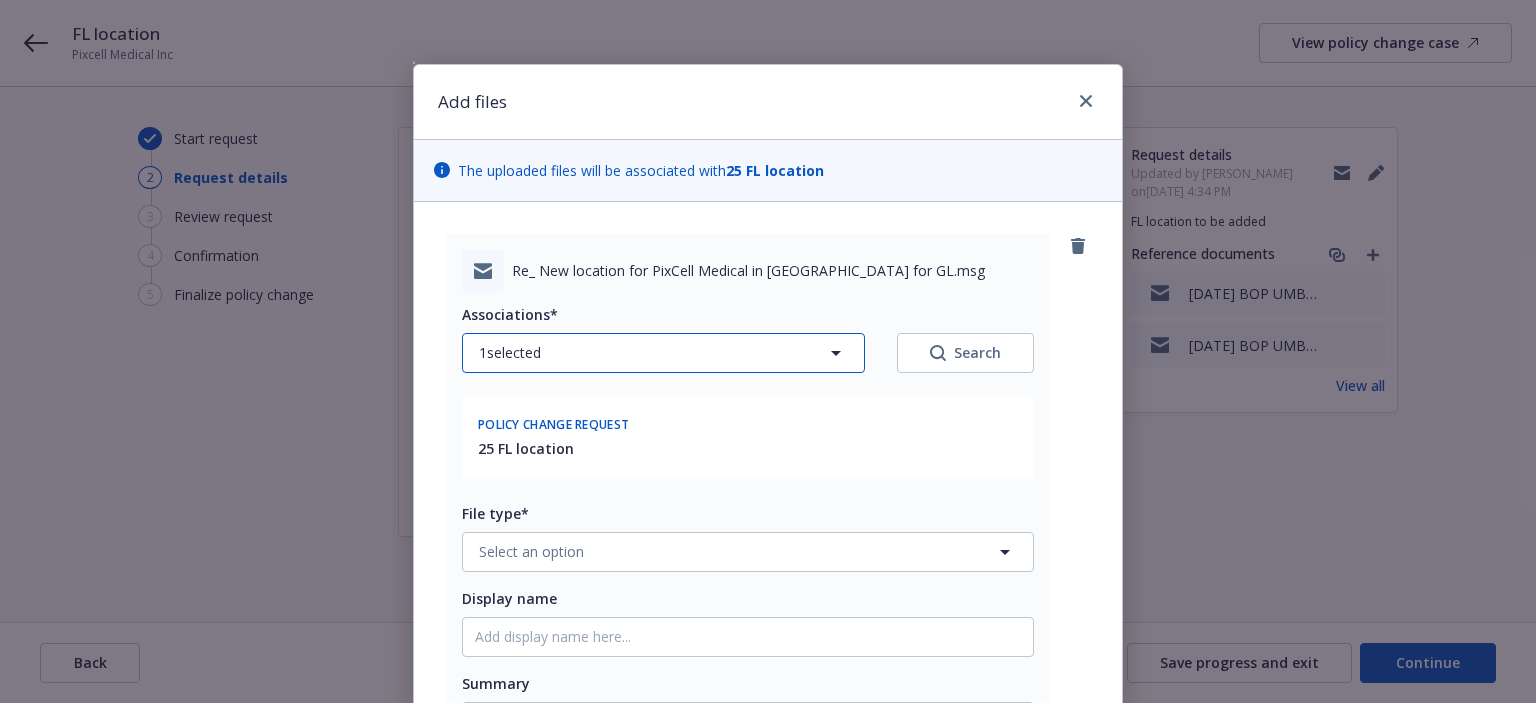 click on "1  selected" at bounding box center [663, 353] 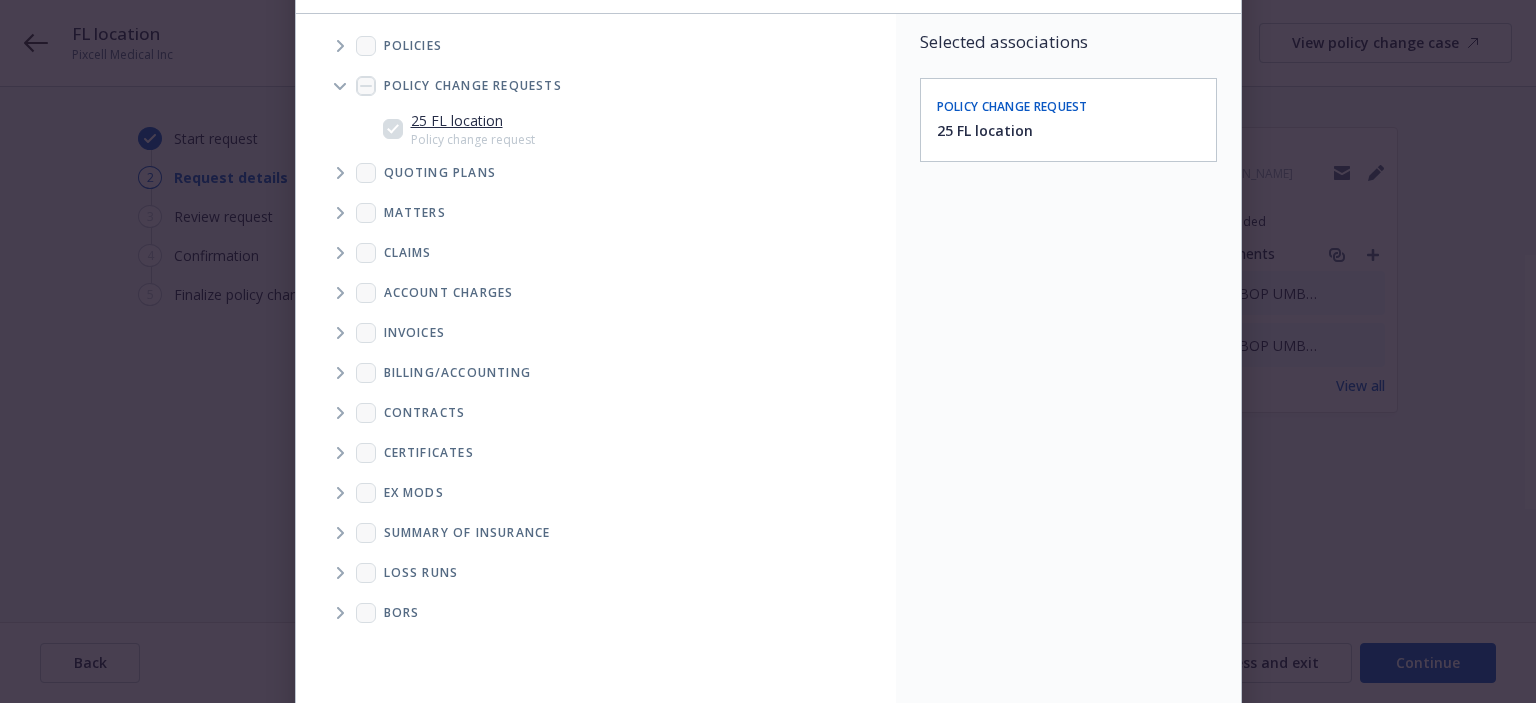 scroll, scrollTop: 289, scrollLeft: 0, axis: vertical 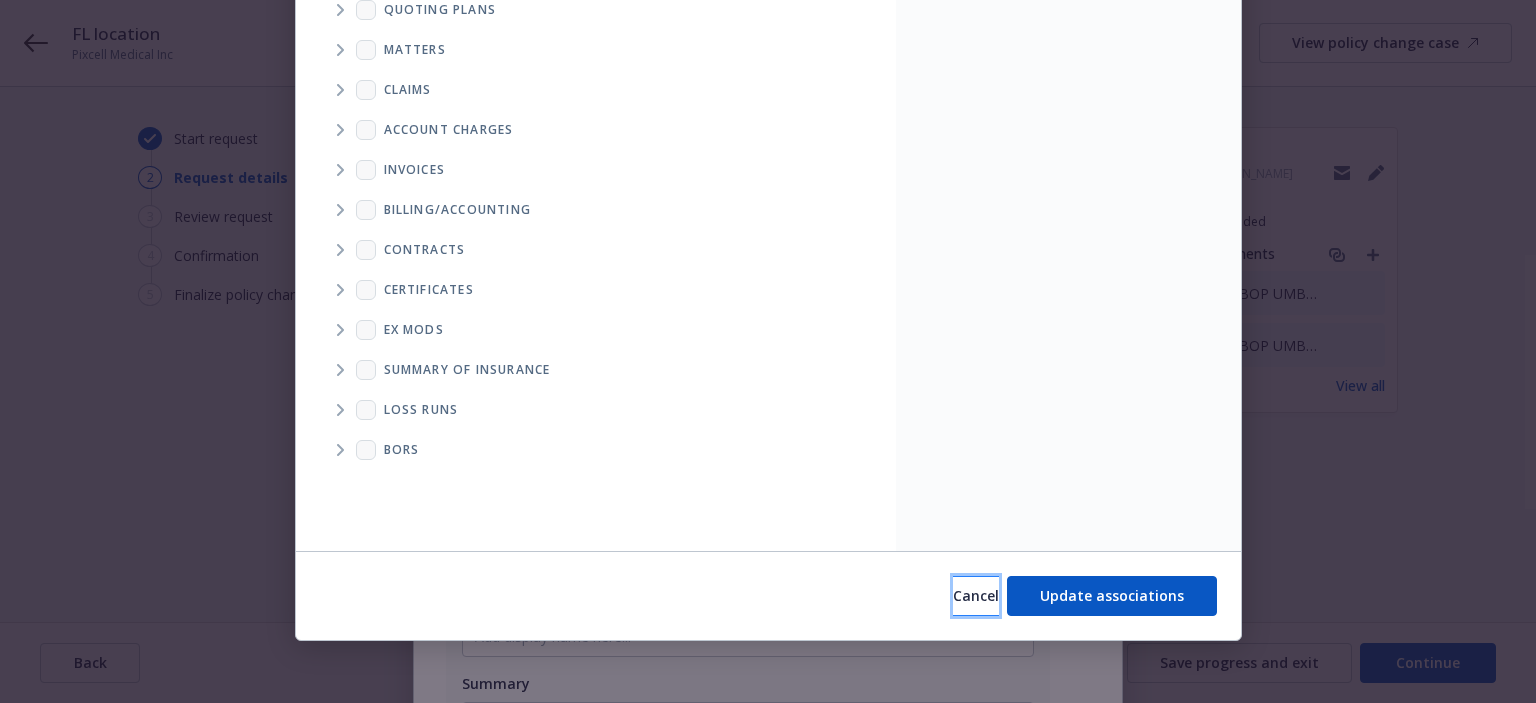 click on "Cancel" at bounding box center (976, 595) 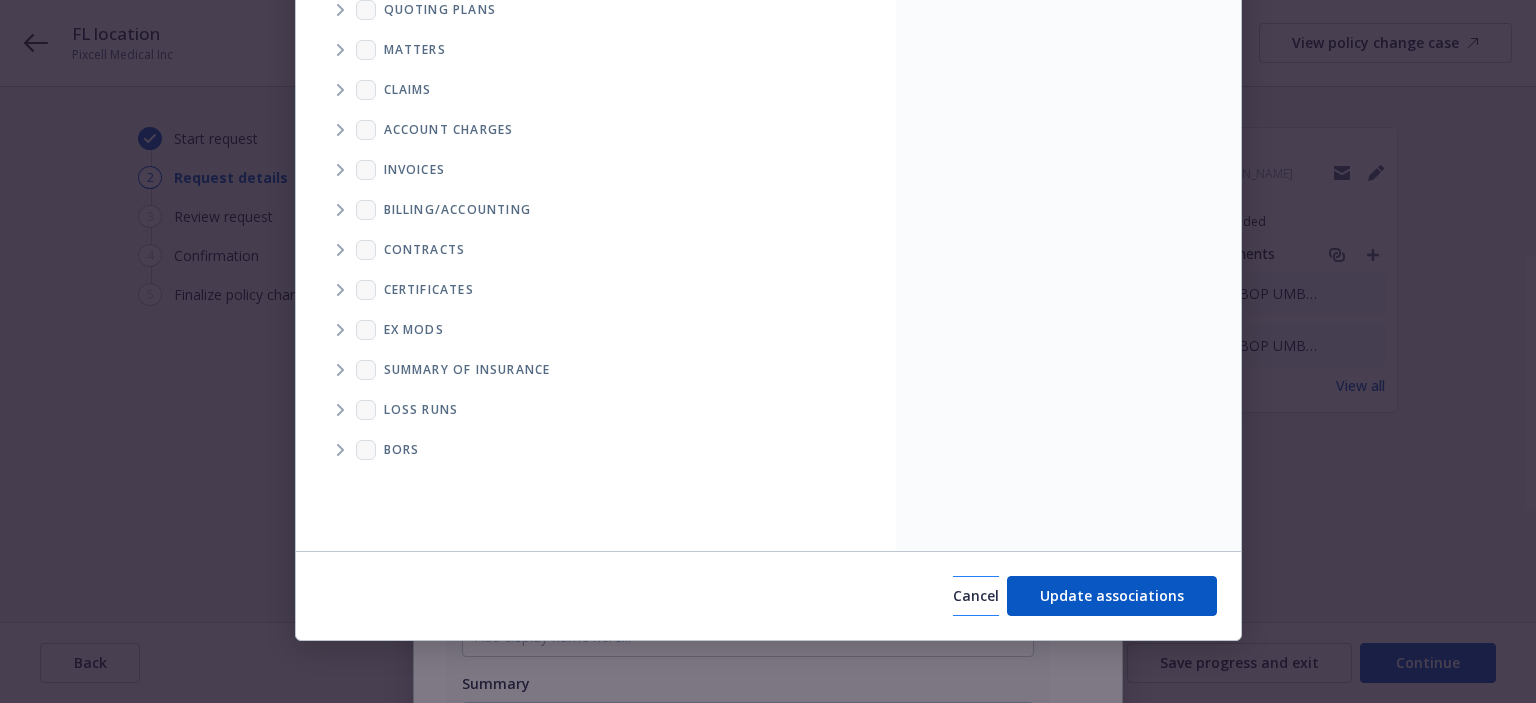 type on "x" 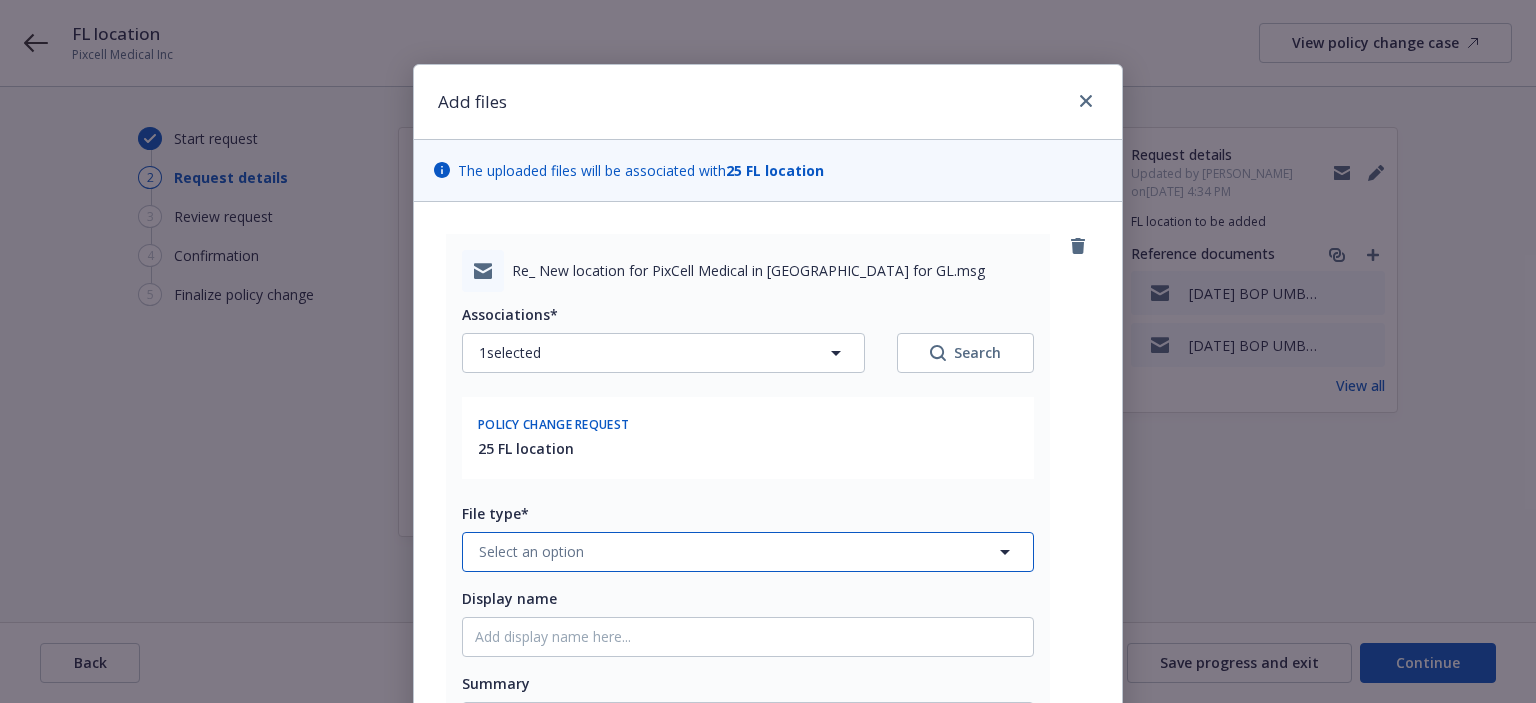 click on "Select an option" at bounding box center [748, 552] 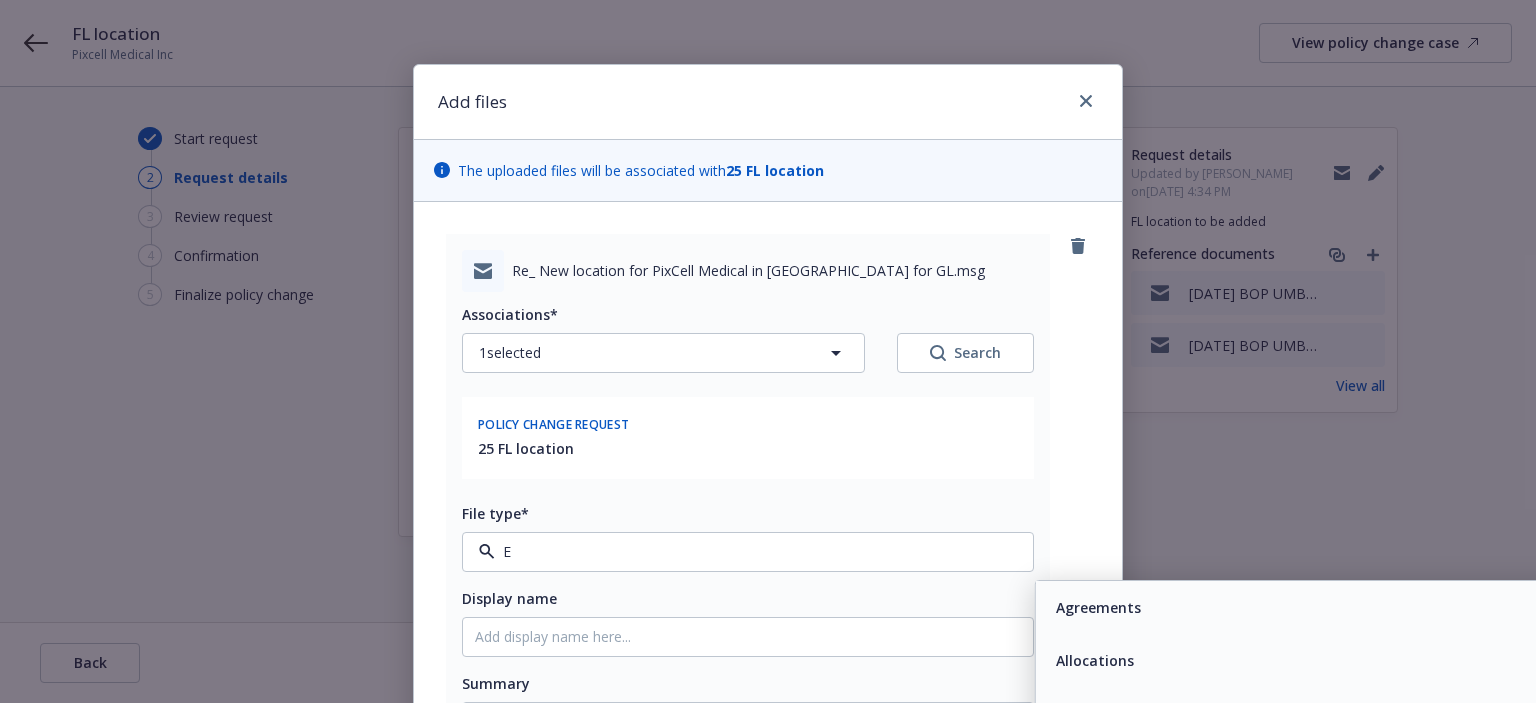 type on "EM" 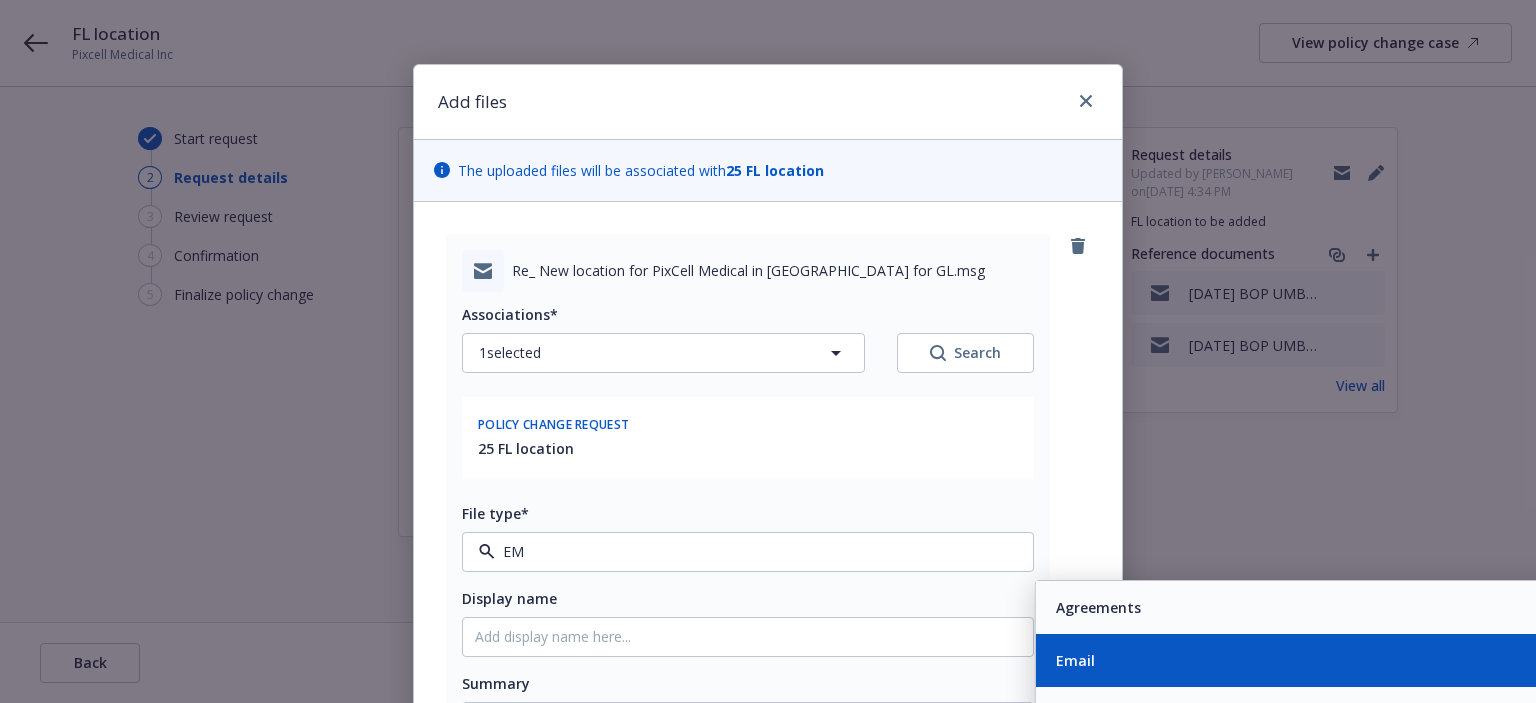 click on "Email" at bounding box center (1075, 660) 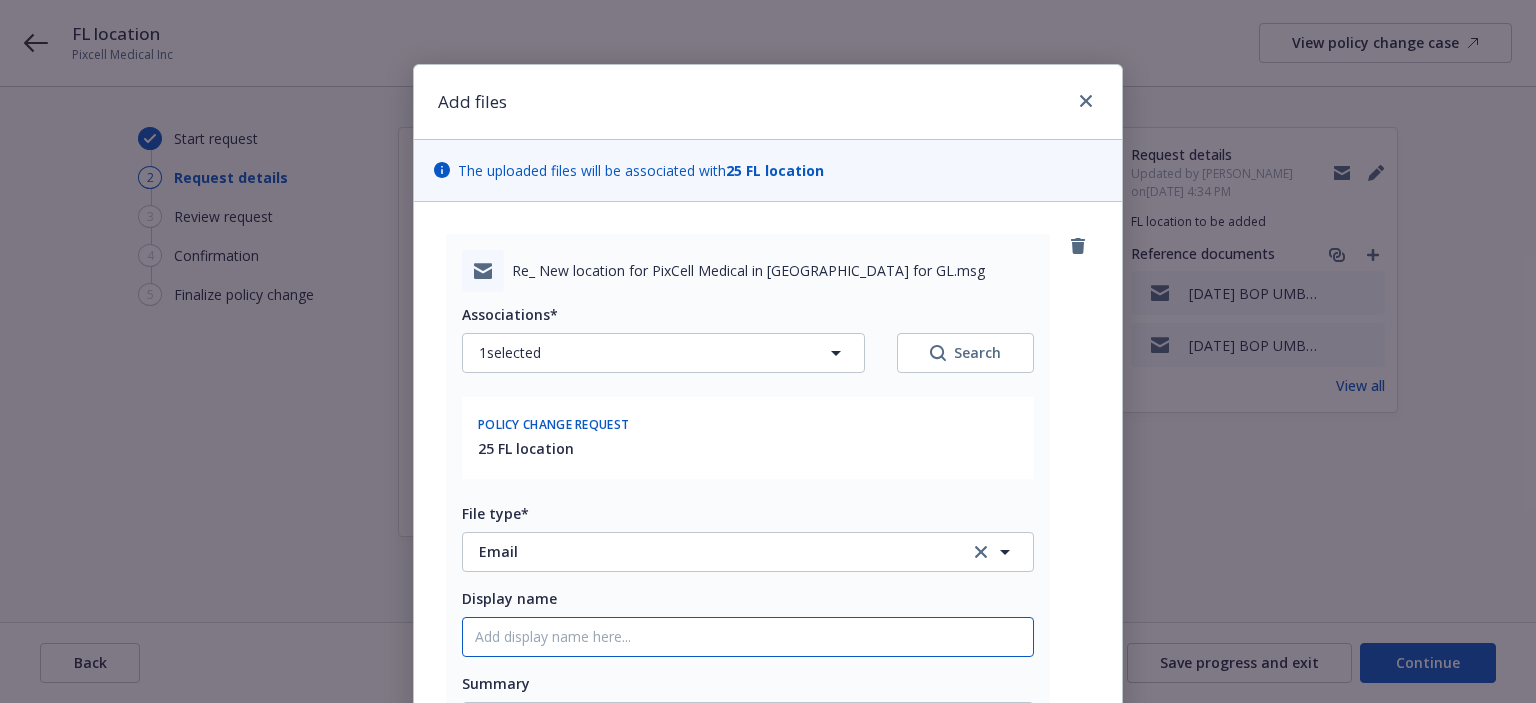 click on "Display name" at bounding box center (748, 637) 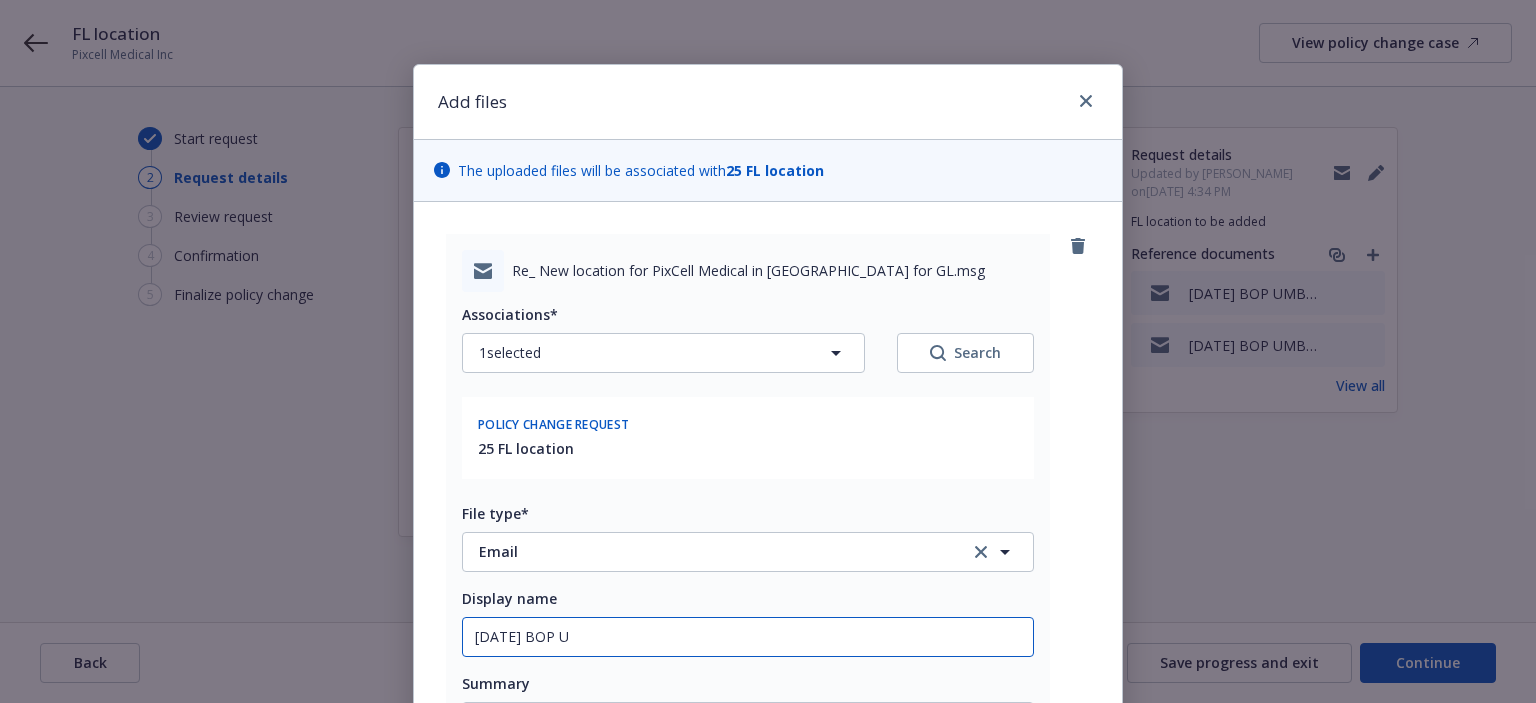 type on "x" 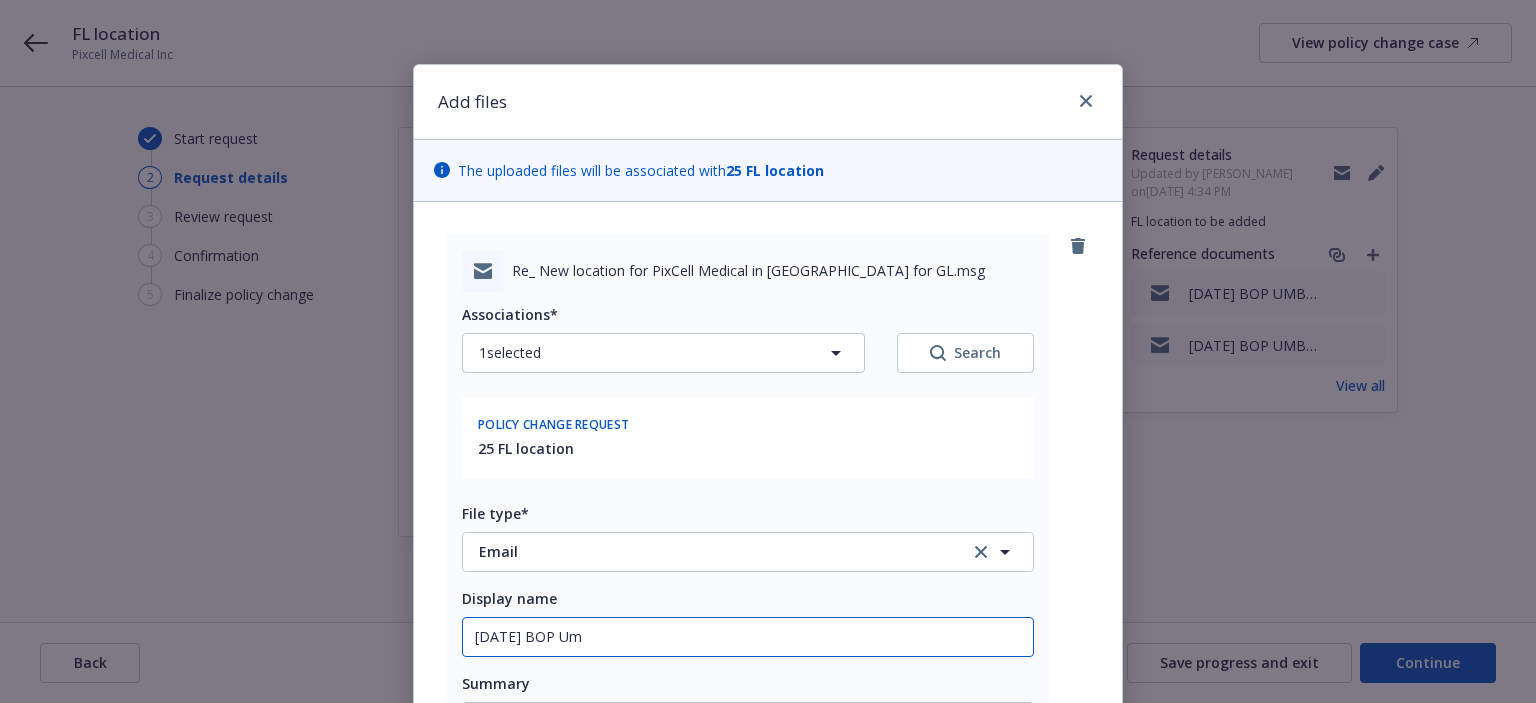 type on "x" 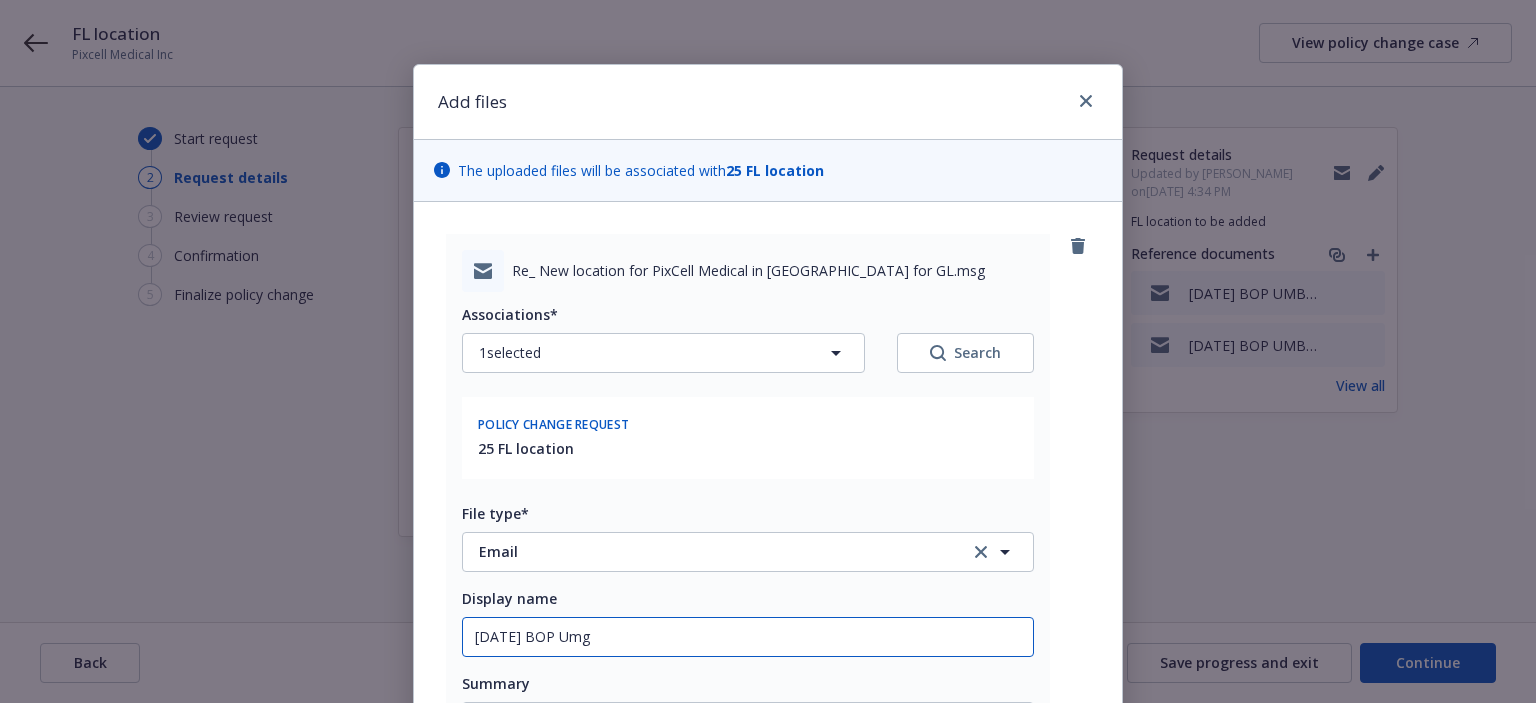 type on "x" 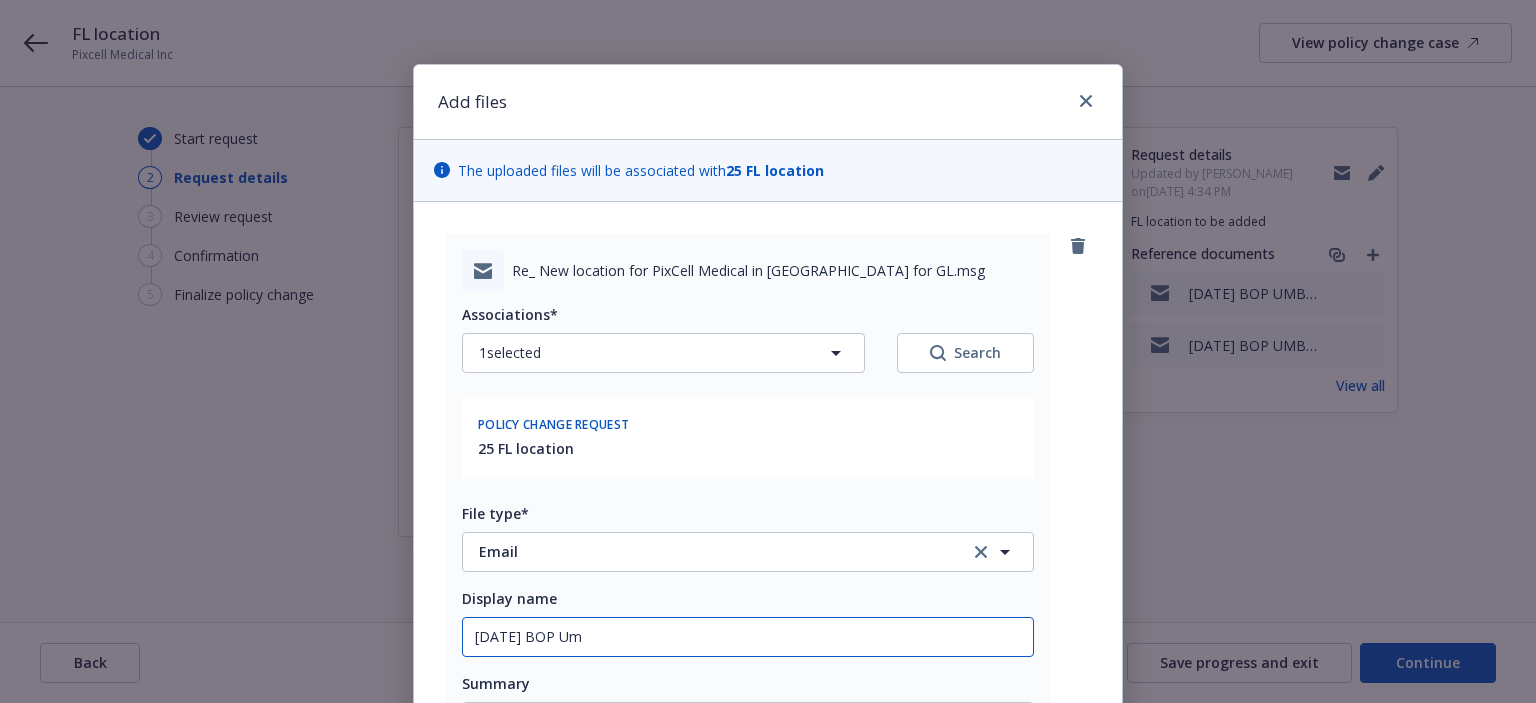 type on "x" 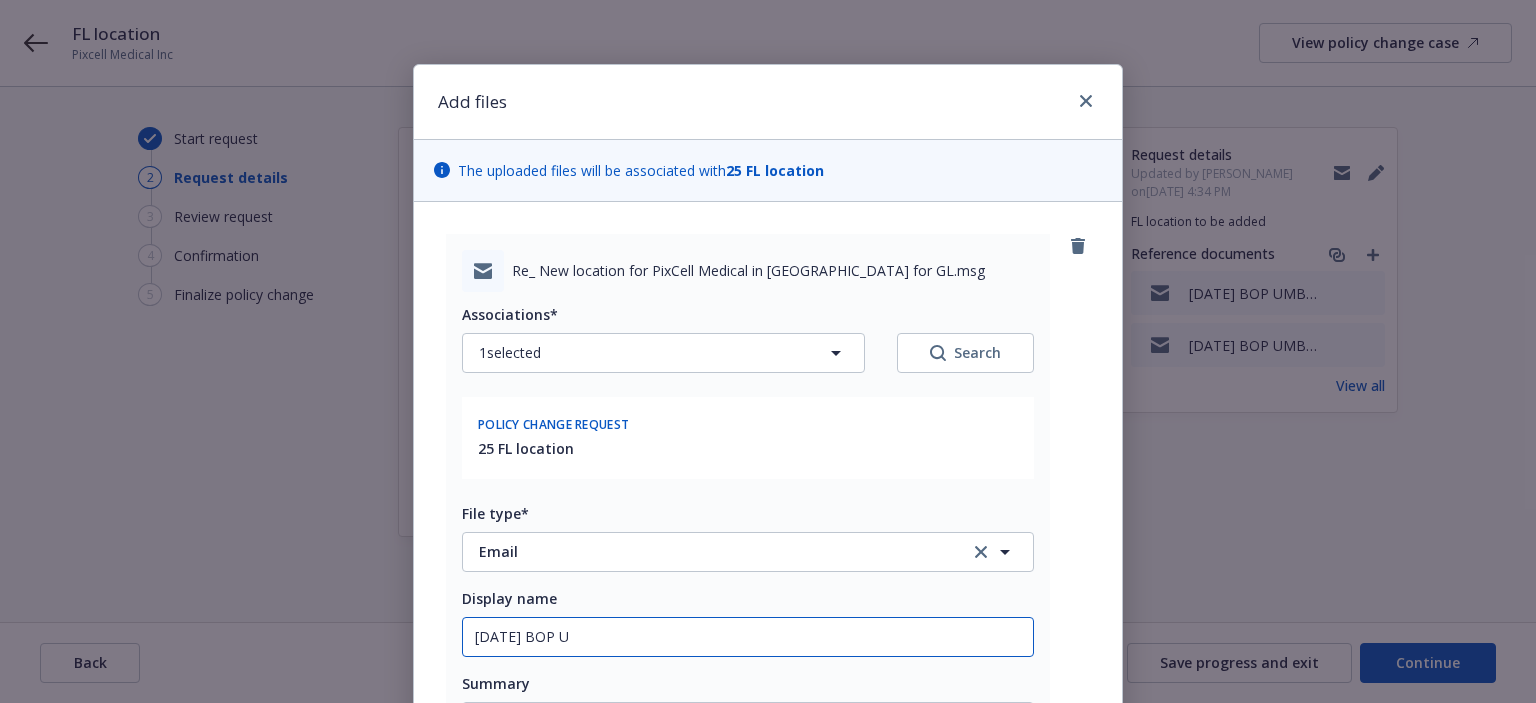 type on "x" 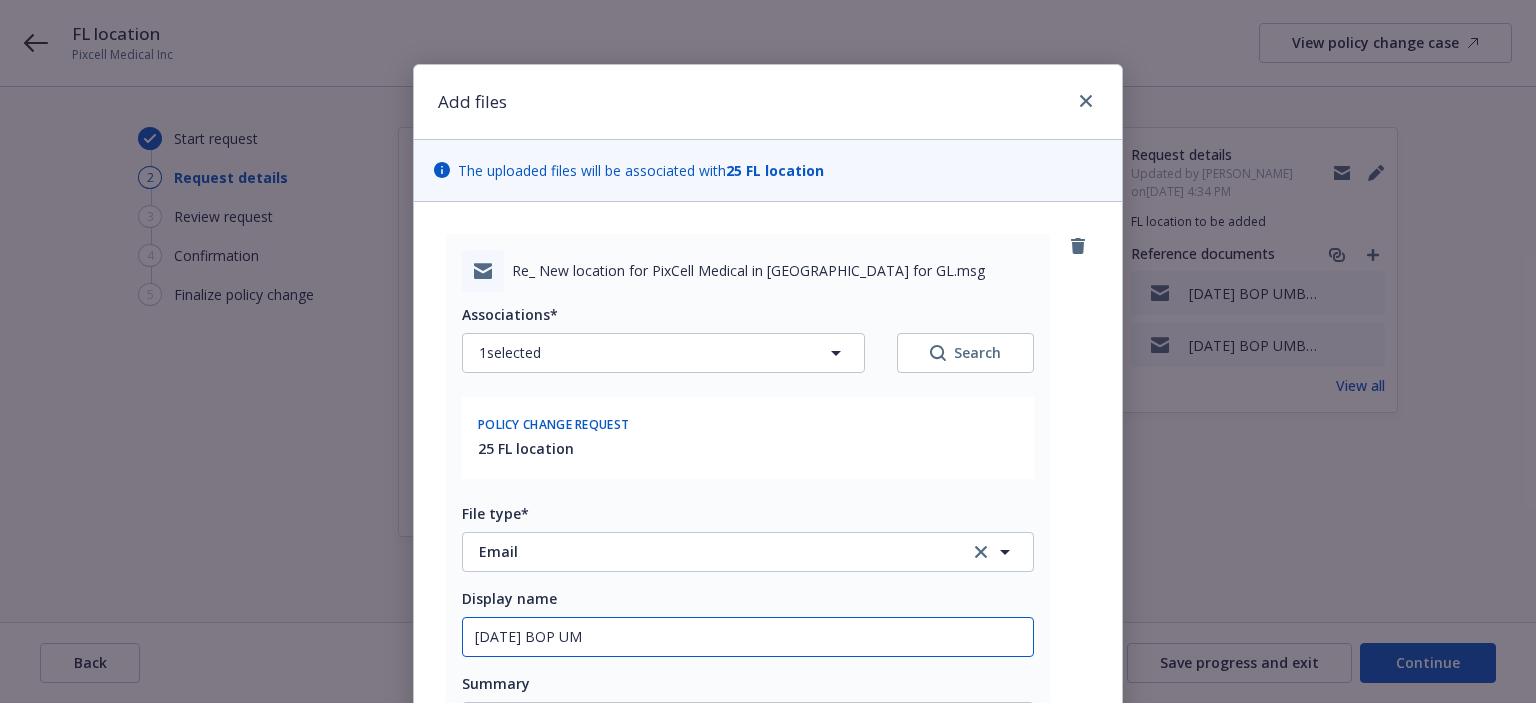 type on "x" 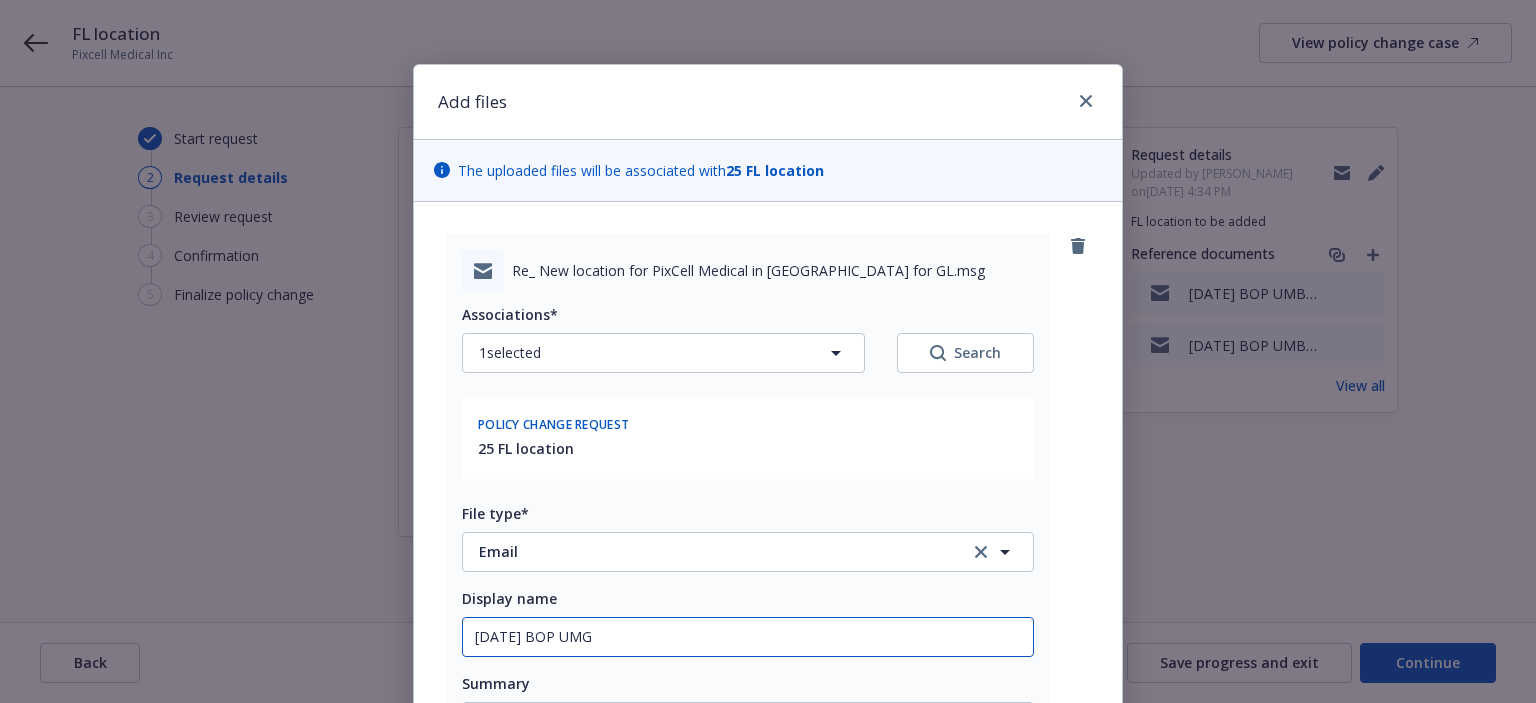 type on "x" 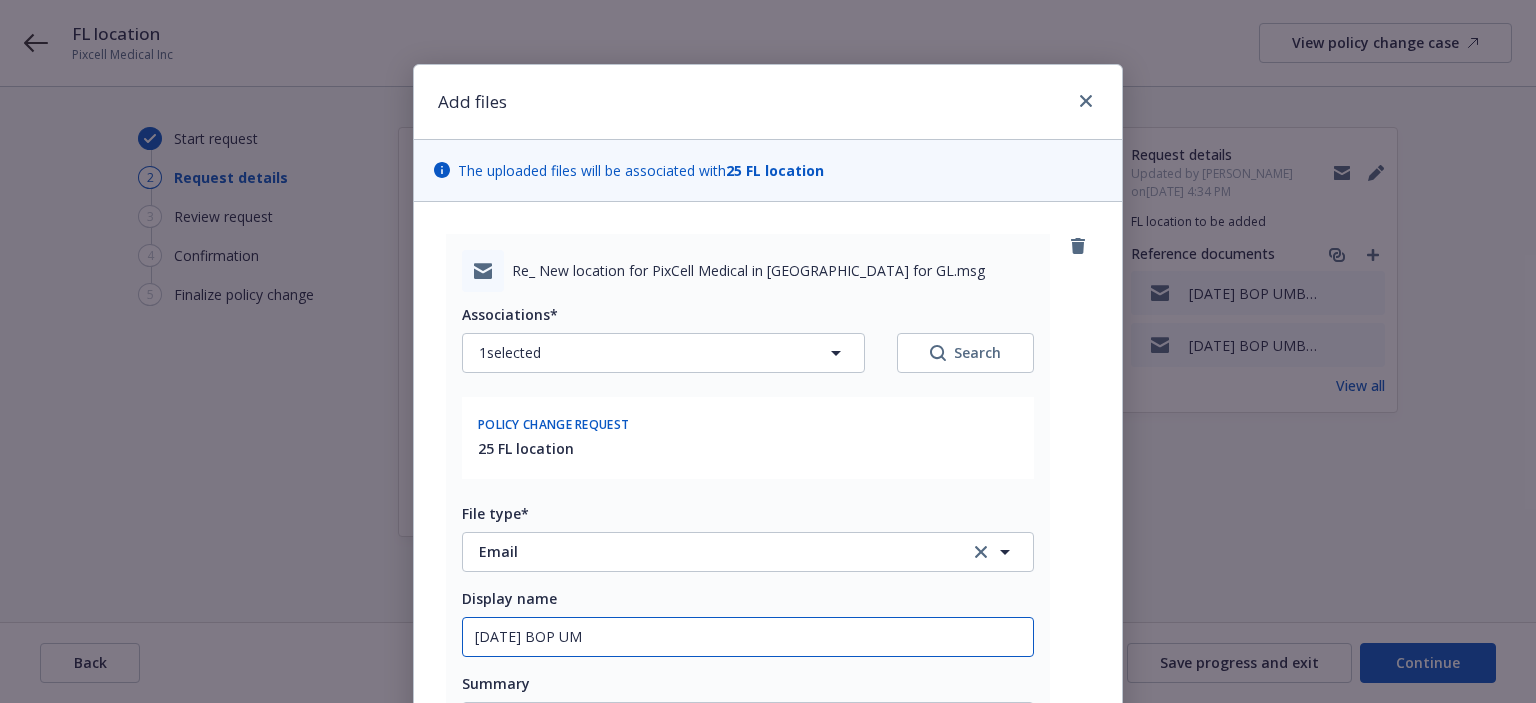 type on "x" 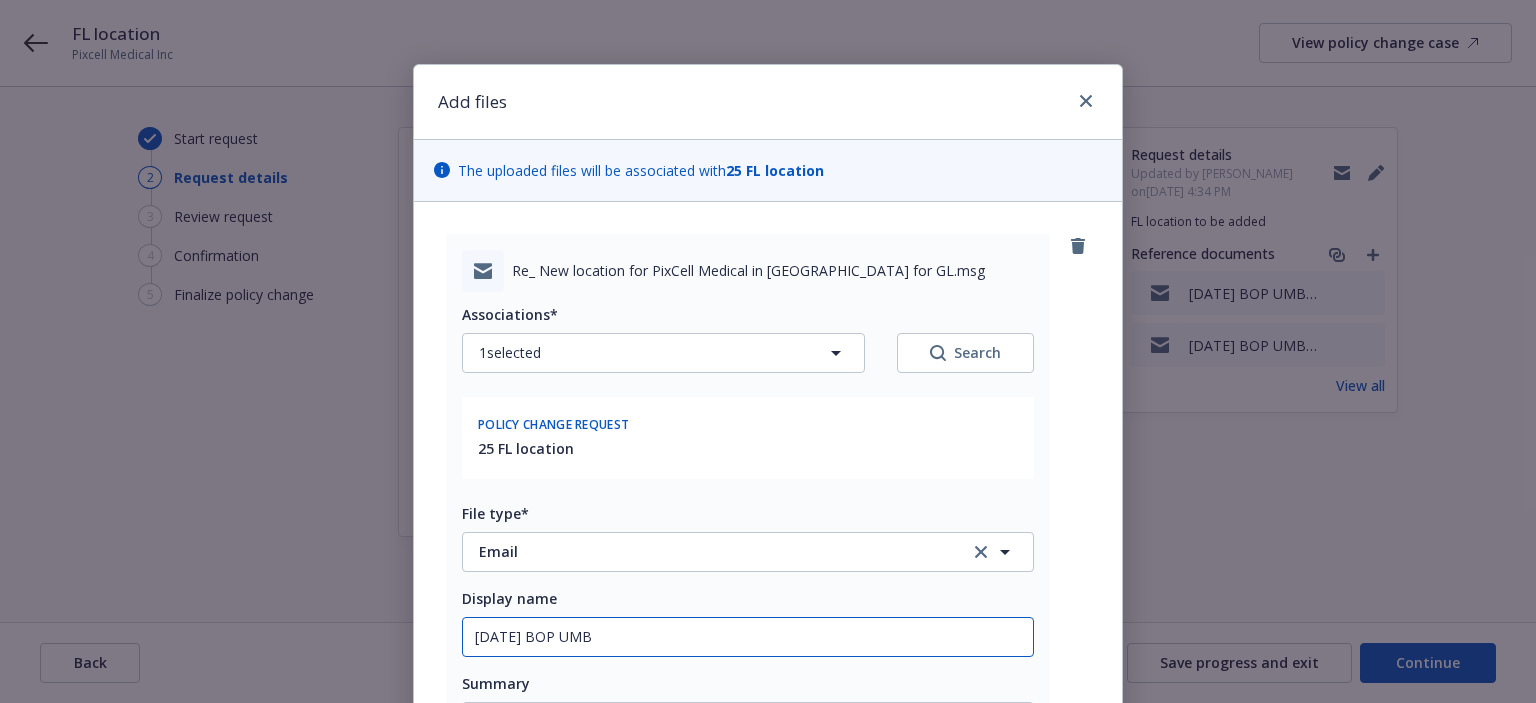 type on "x" 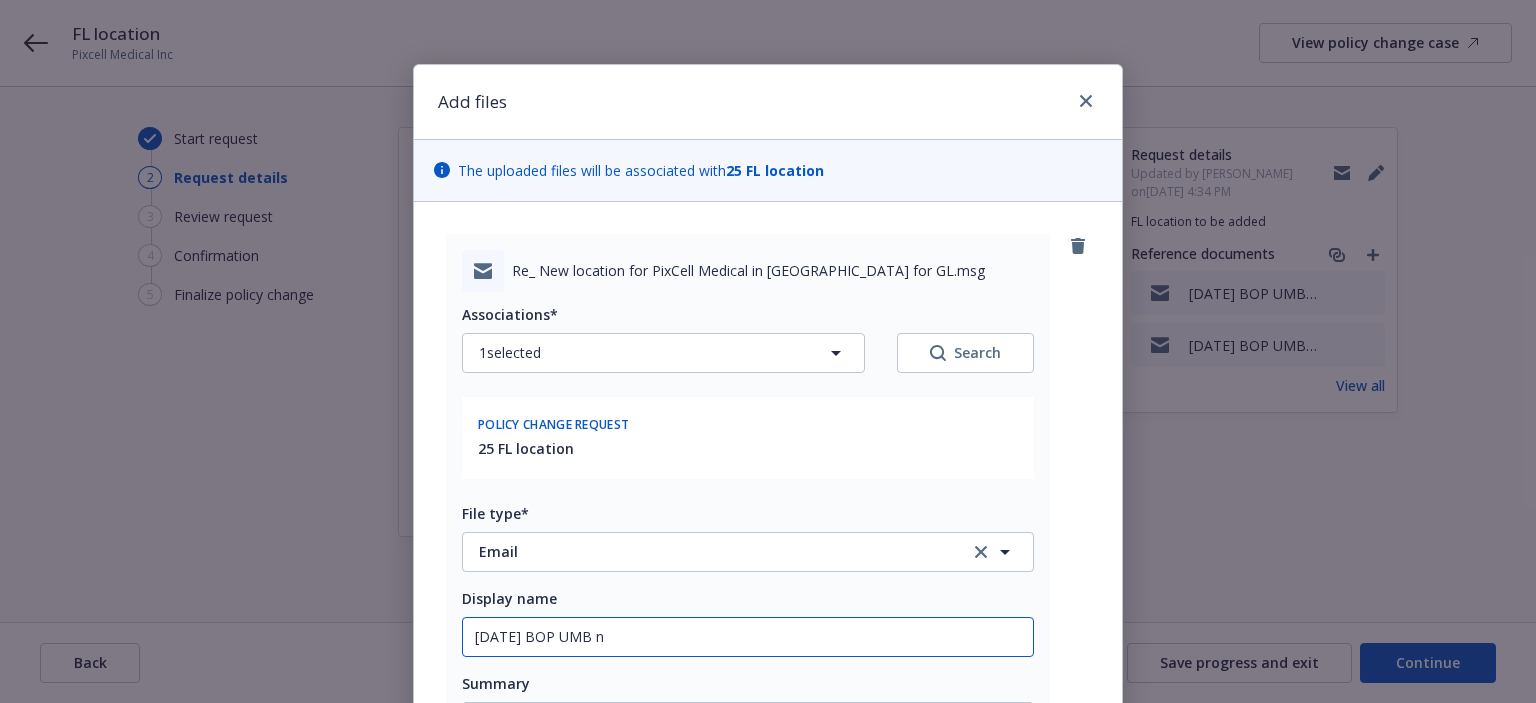 type on "x" 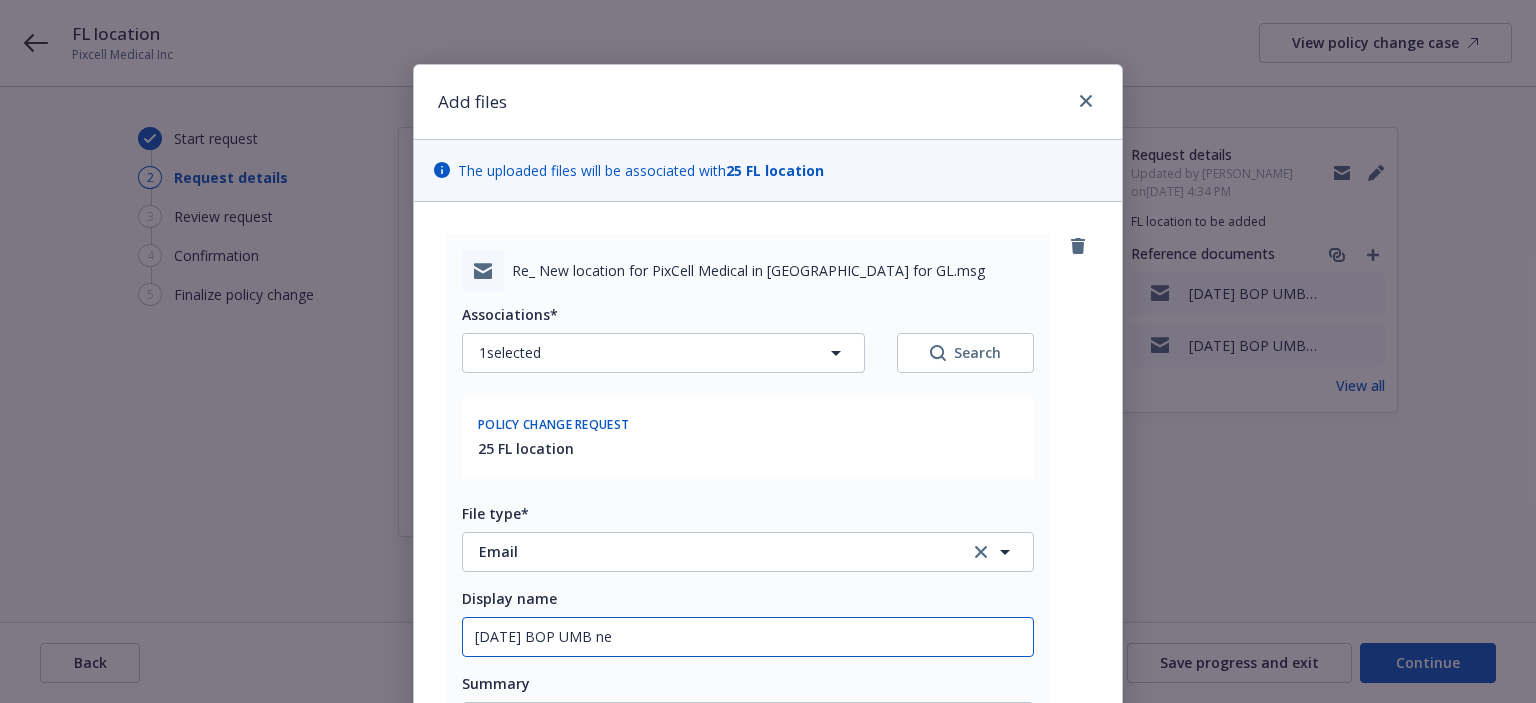 type on "x" 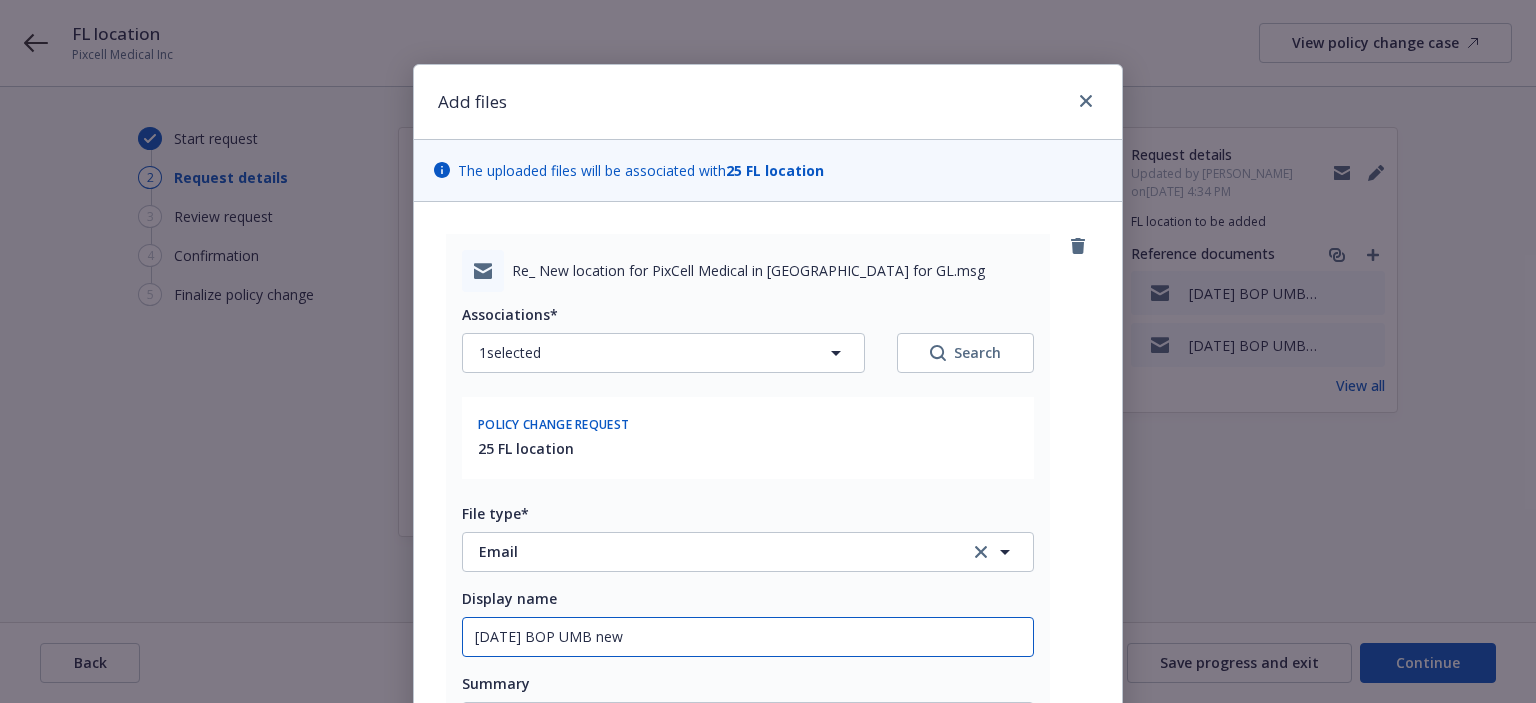 type on "6/26/2025 BOP UMB new" 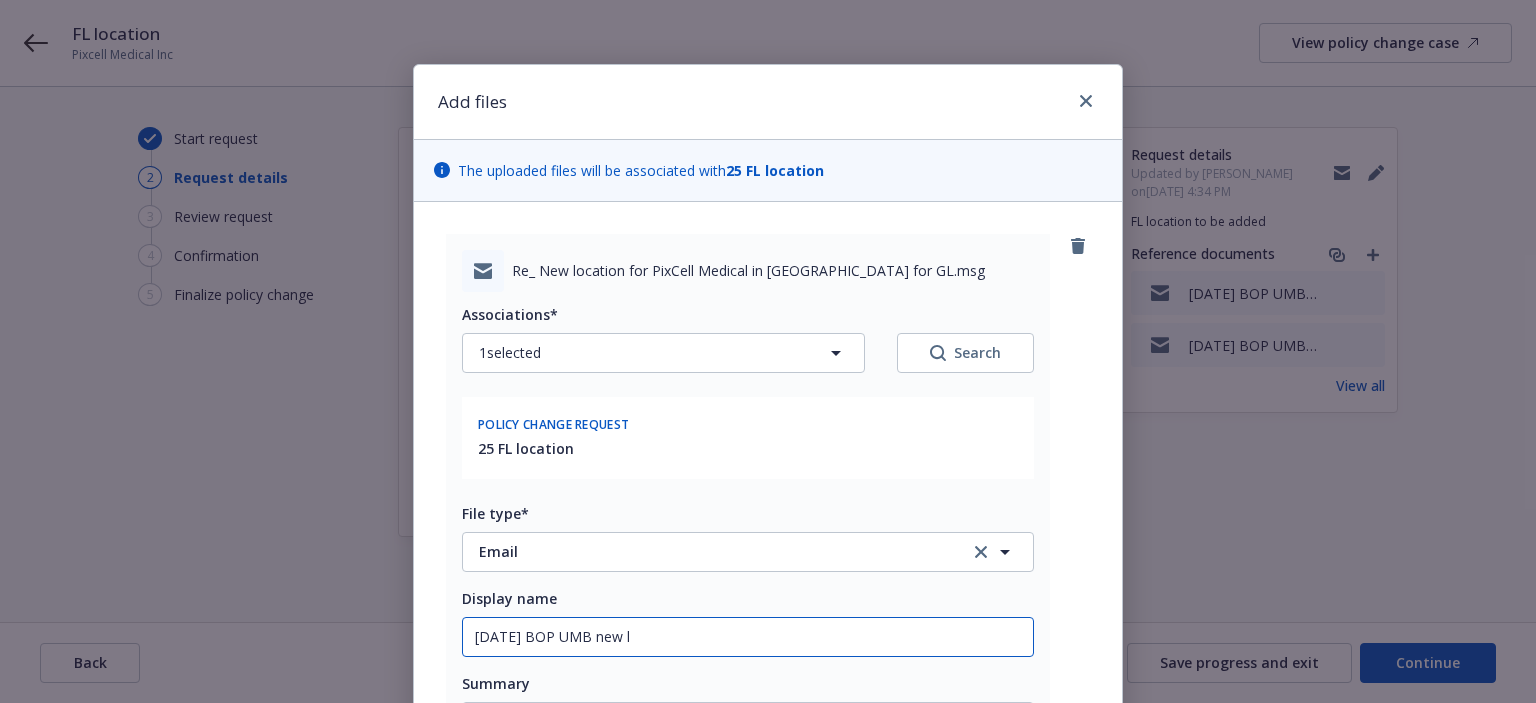 type on "x" 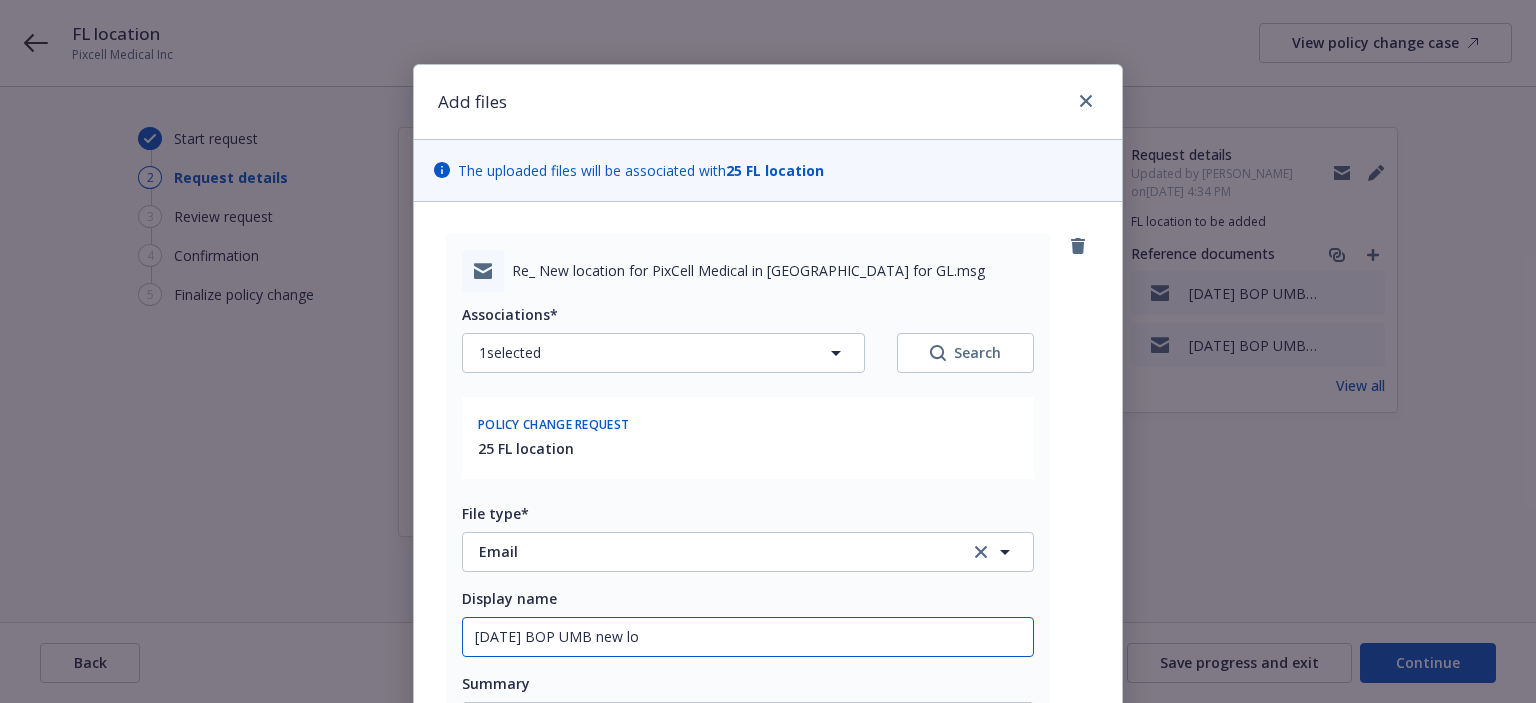type on "x" 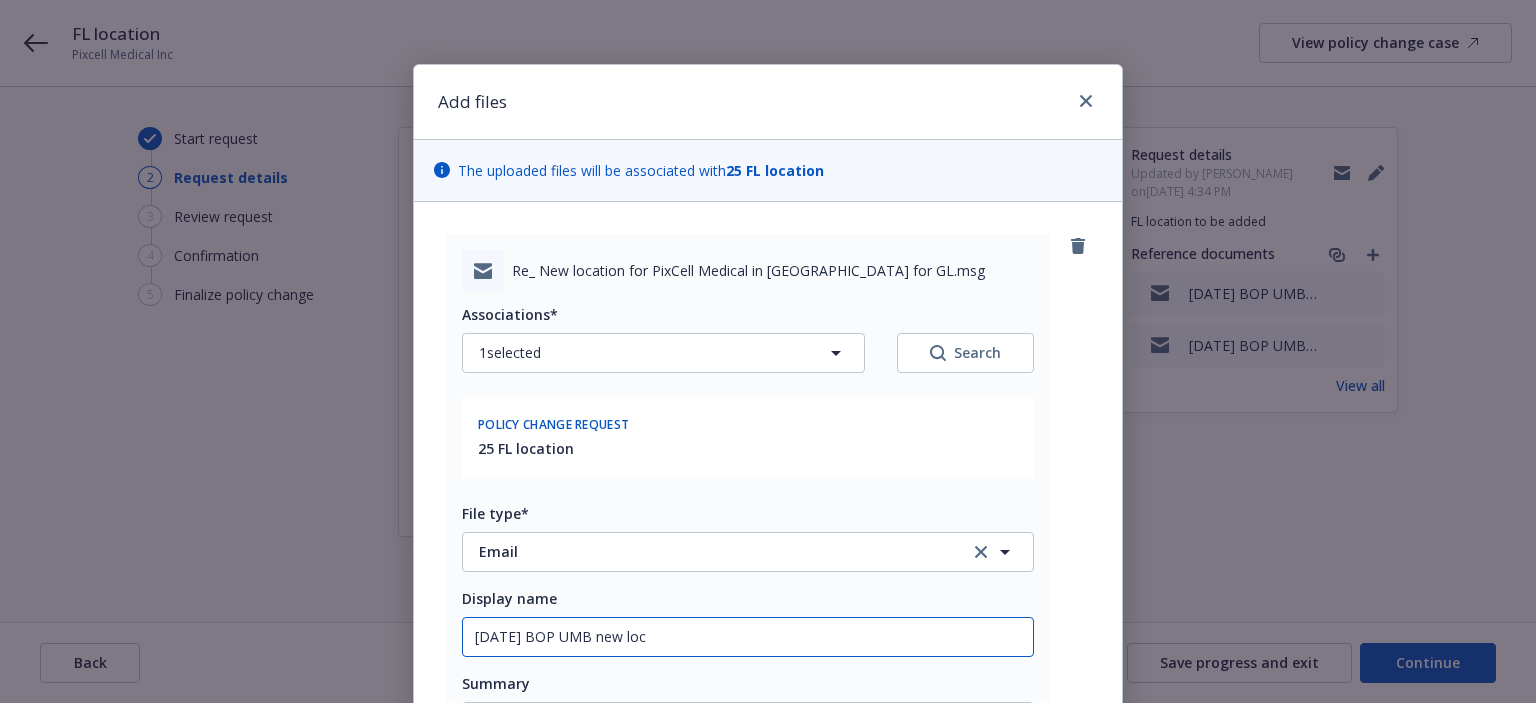 type on "x" 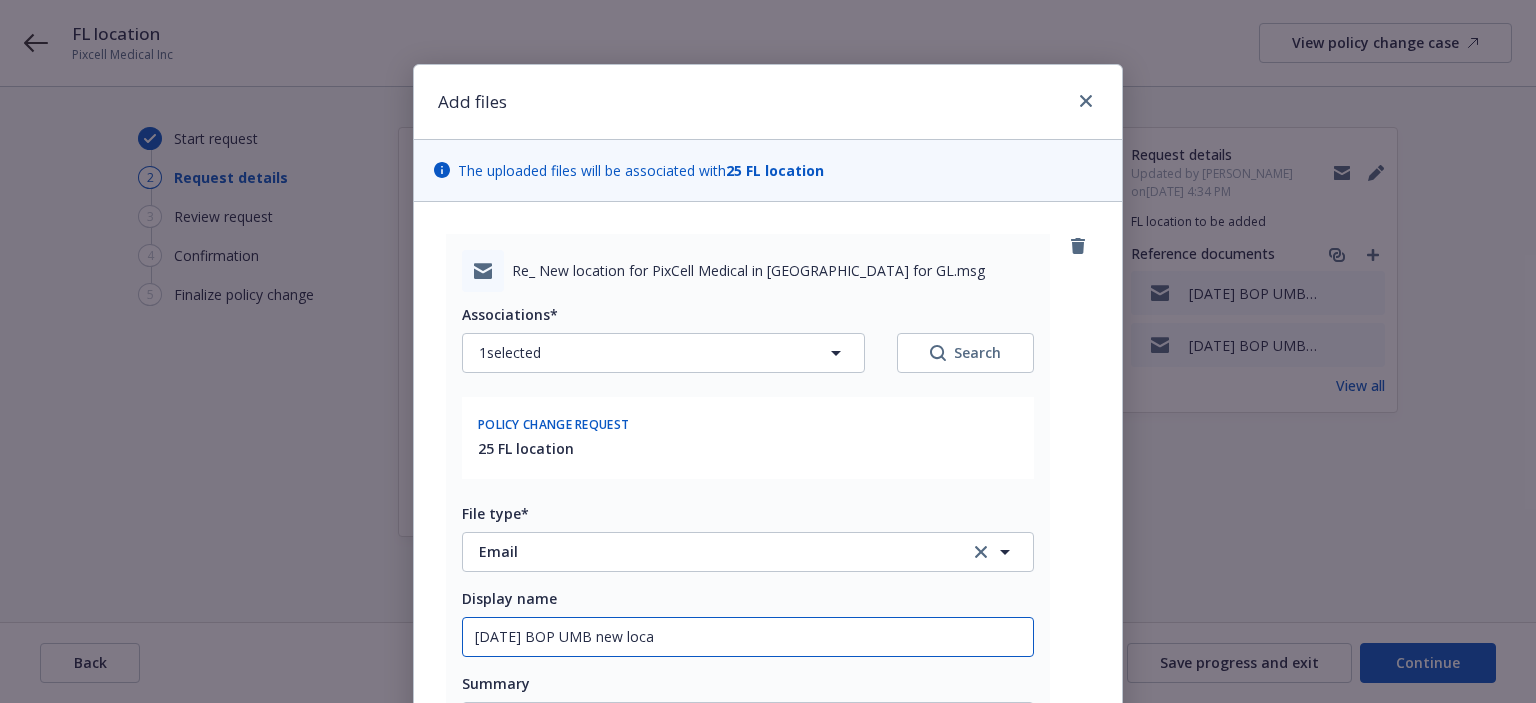 type on "x" 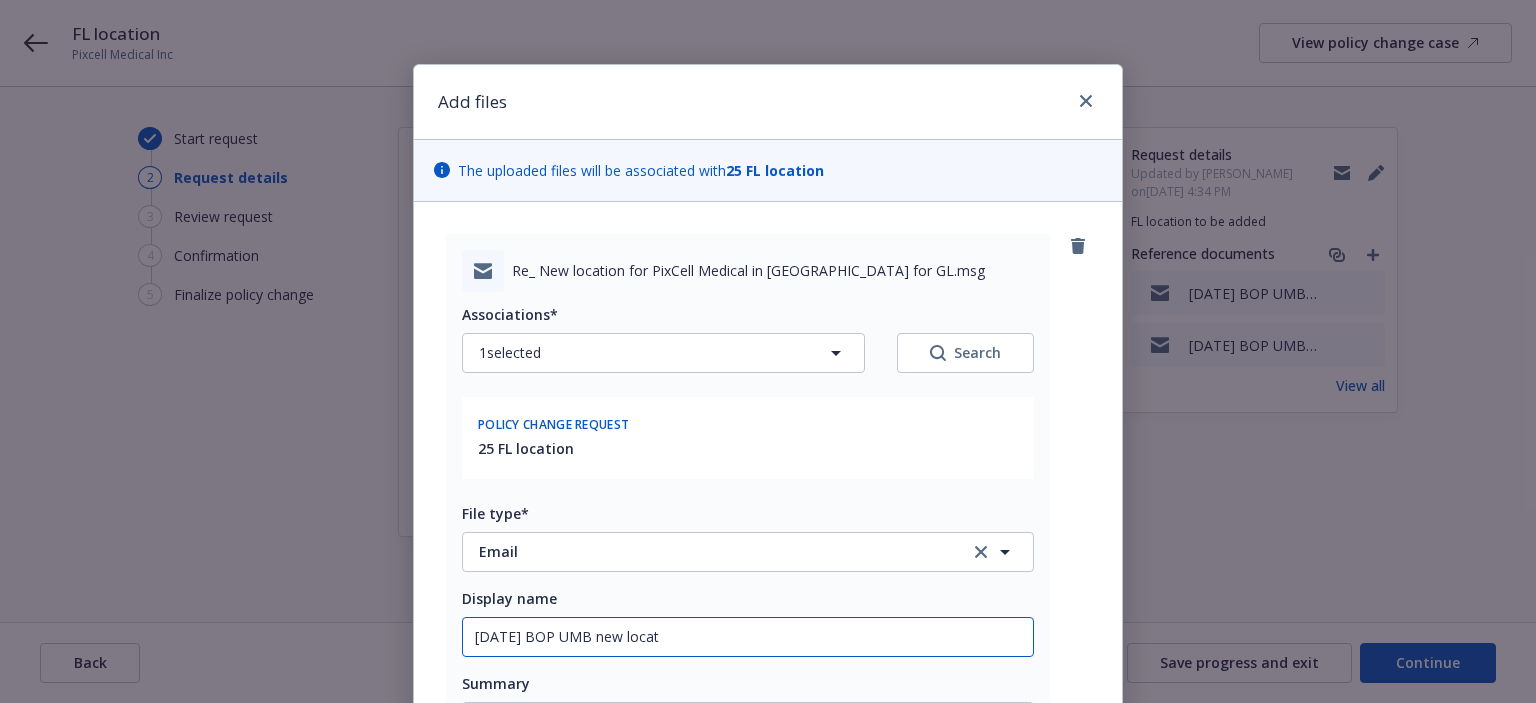 type on "x" 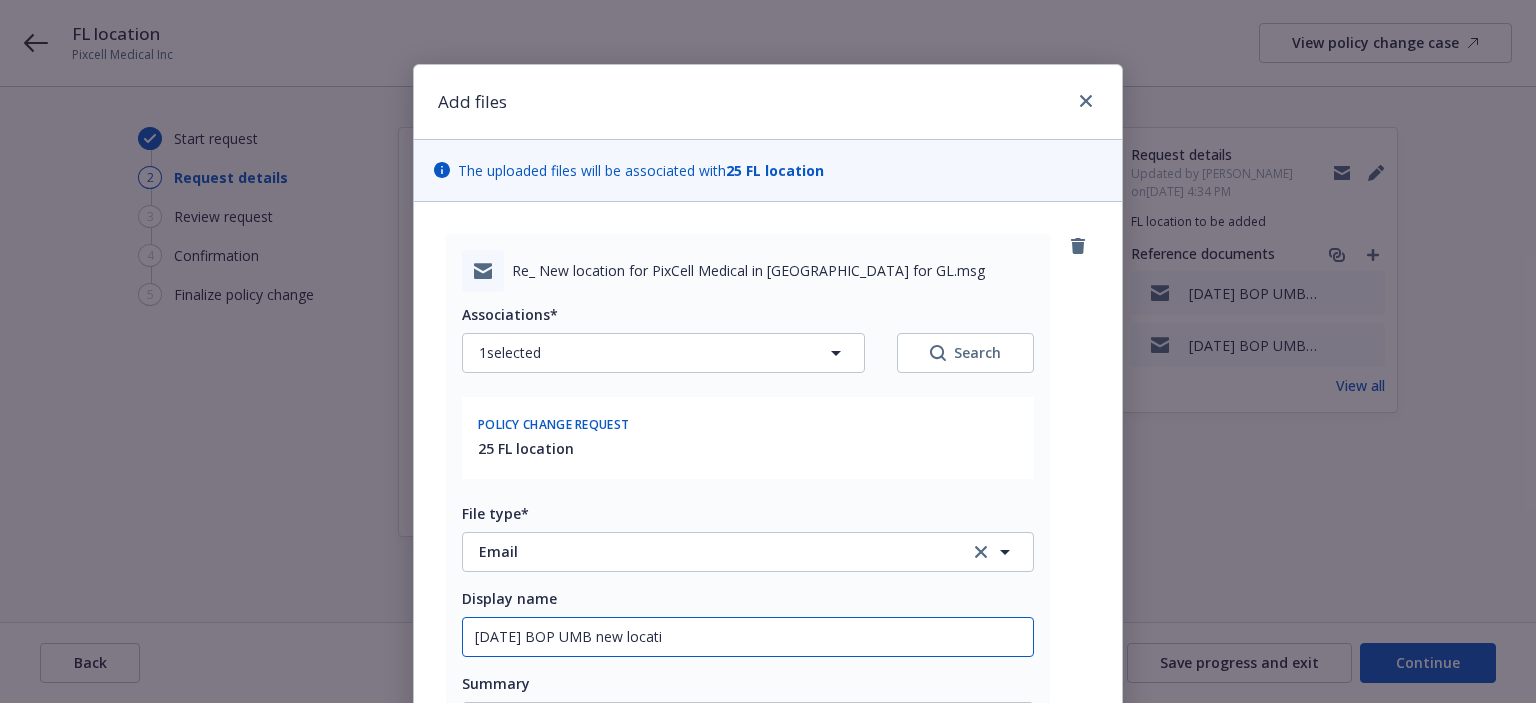 type on "x" 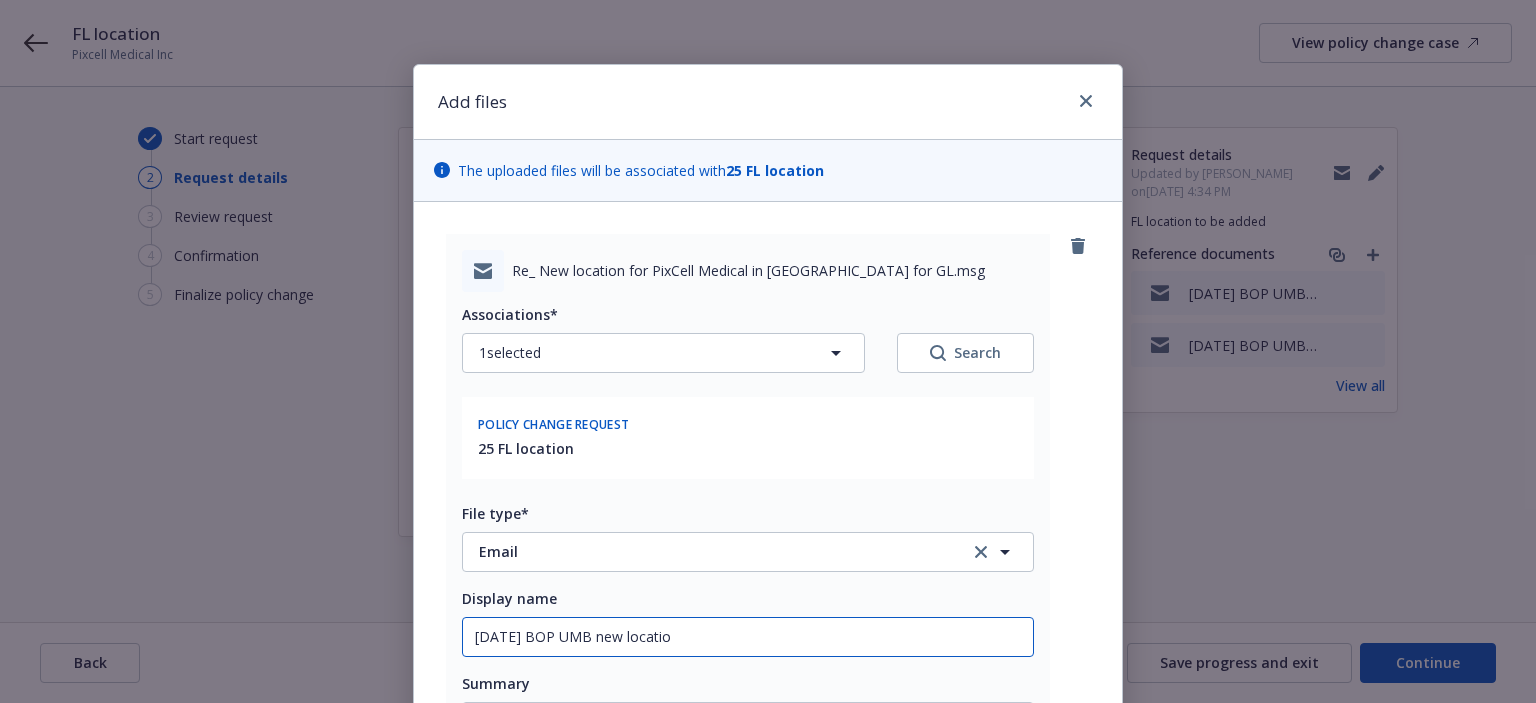 type on "x" 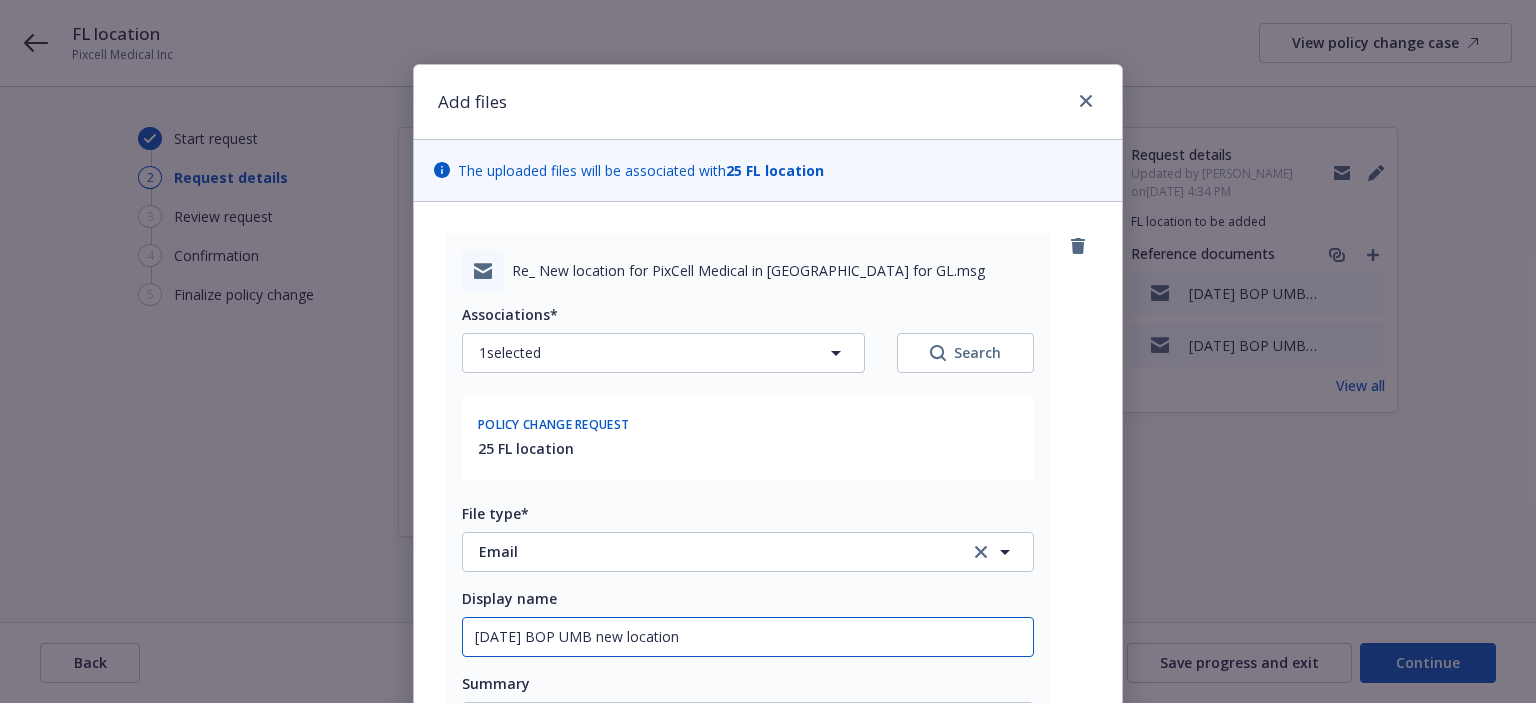 type on "6/26/2025 BOP UMB new location" 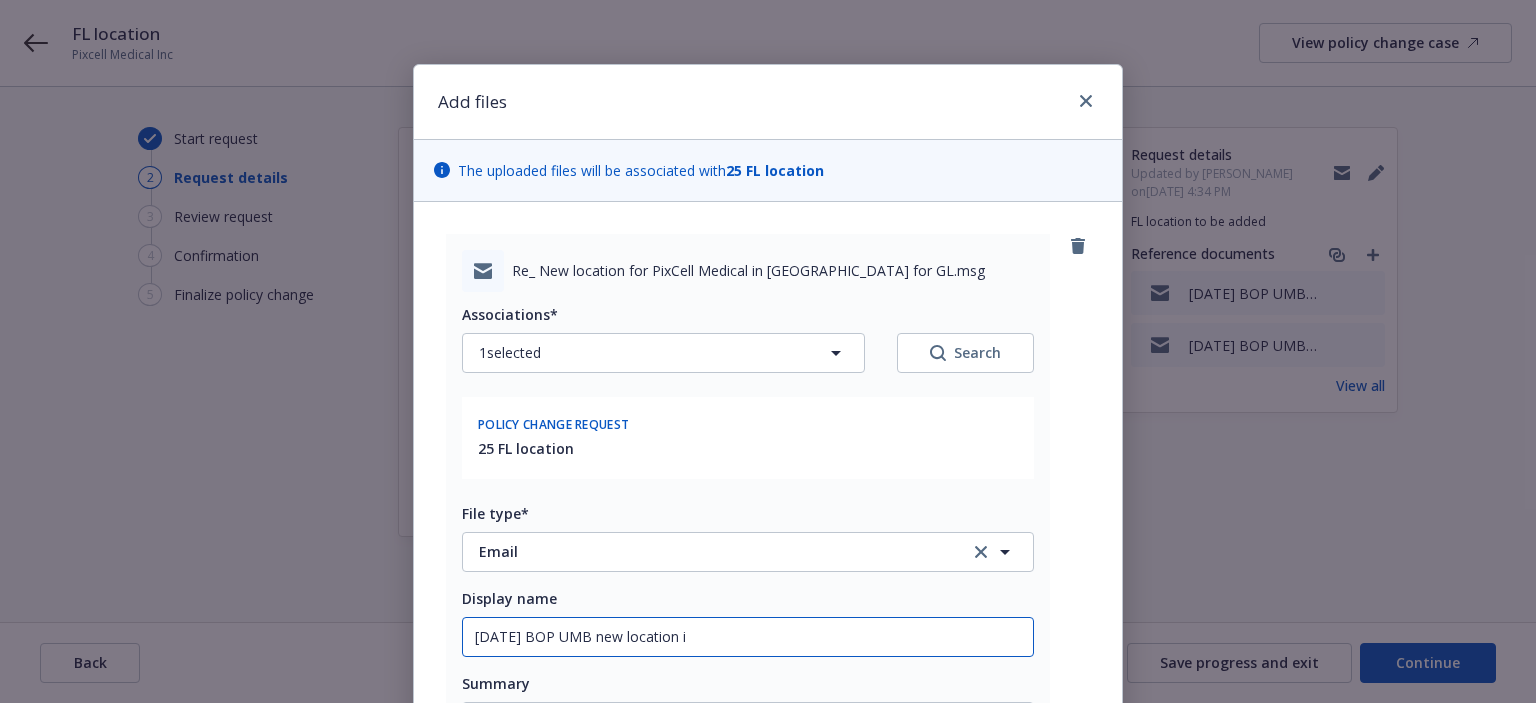 type on "x" 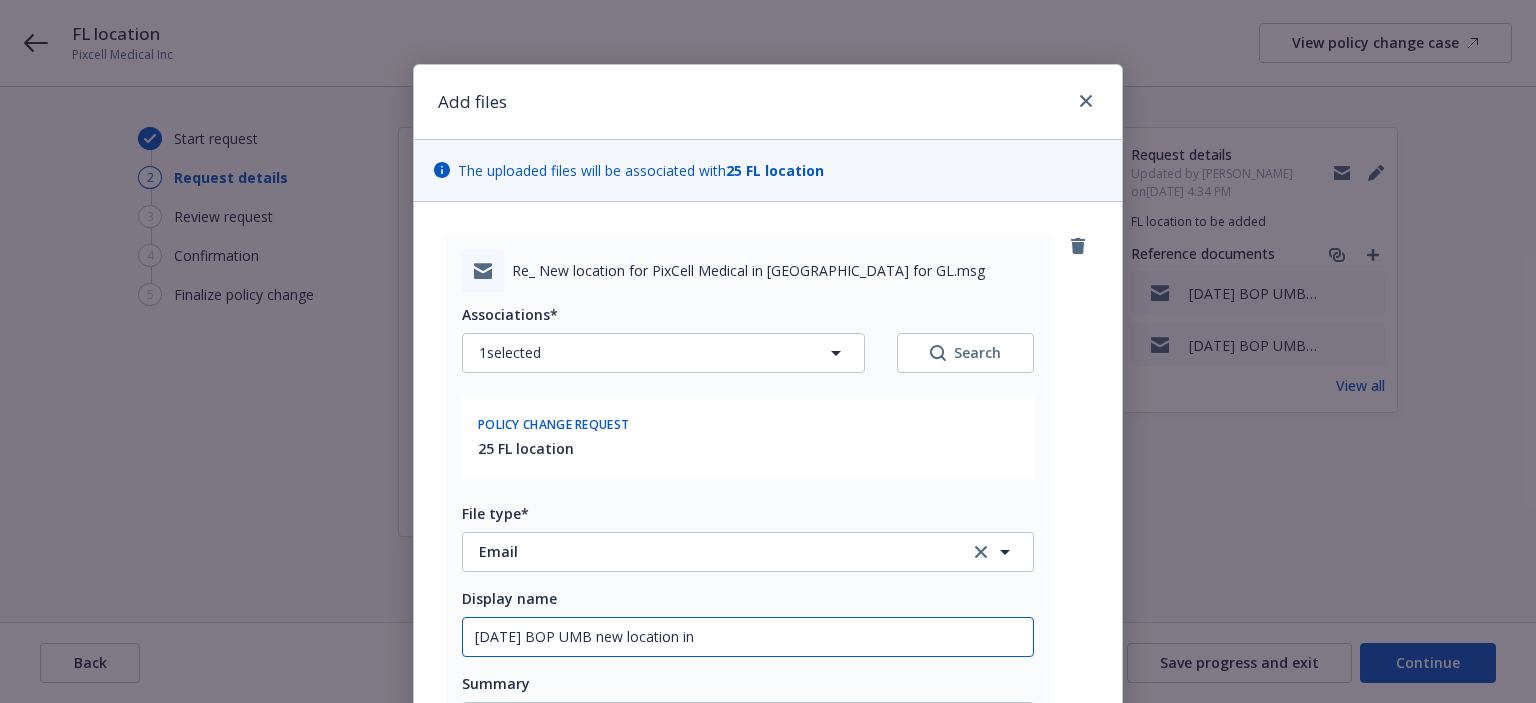 type on "6/26/2025 BOP UMB new location ino" 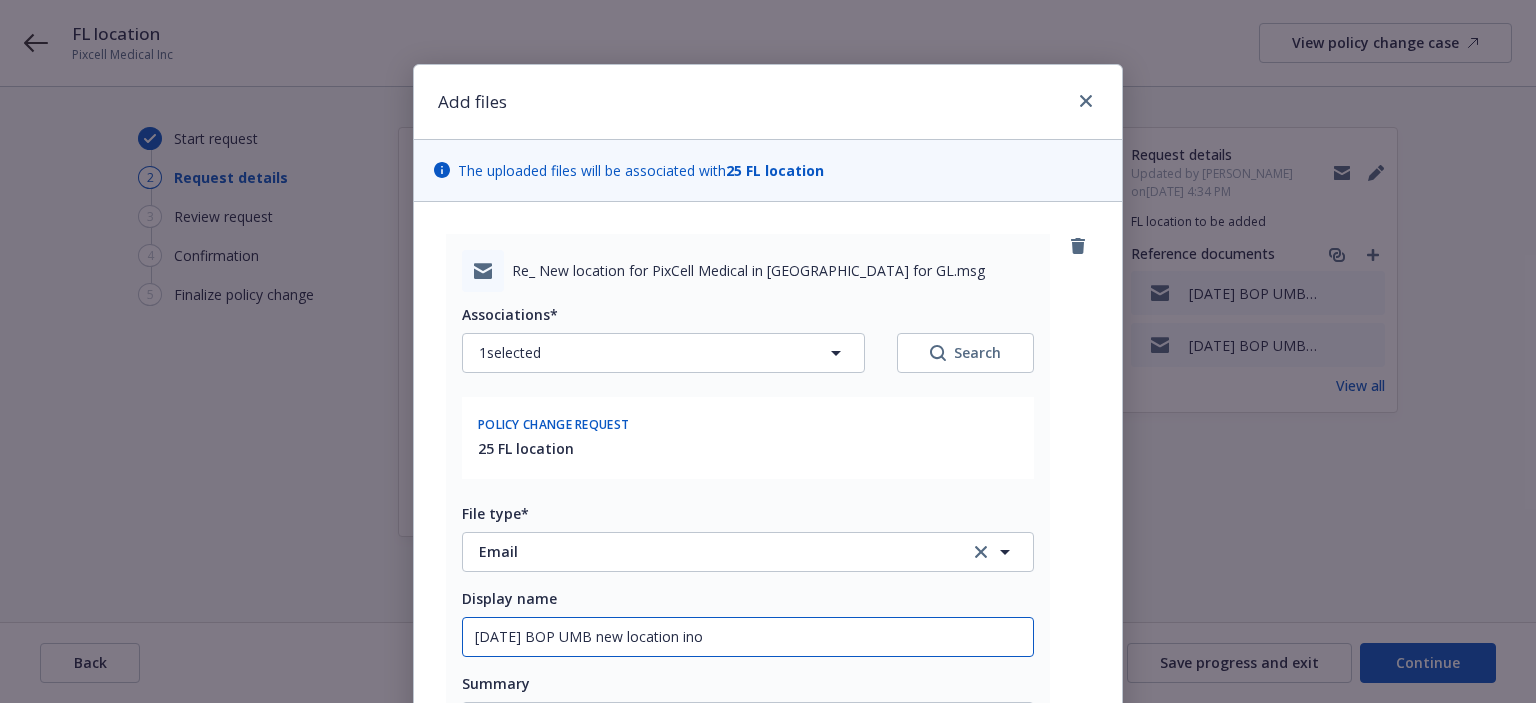 type on "x" 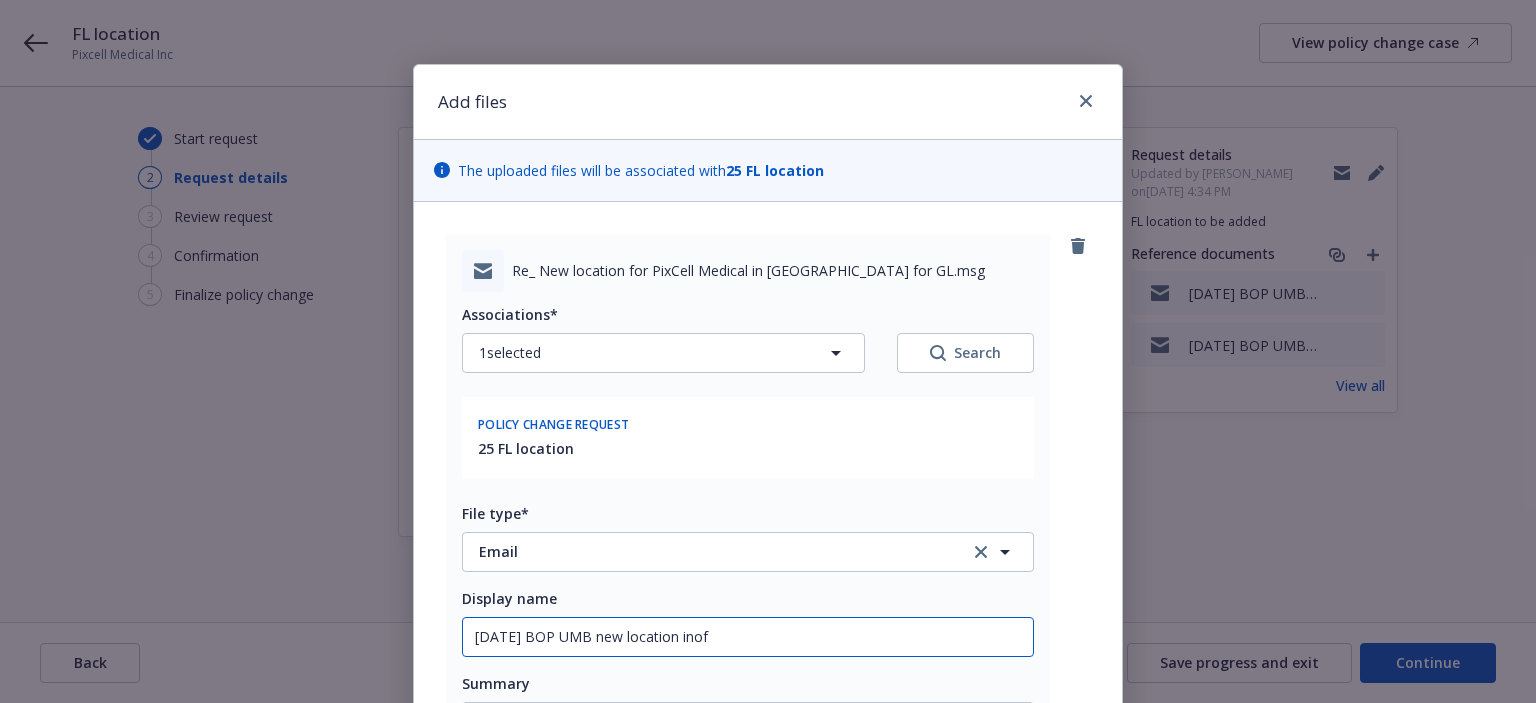 type on "x" 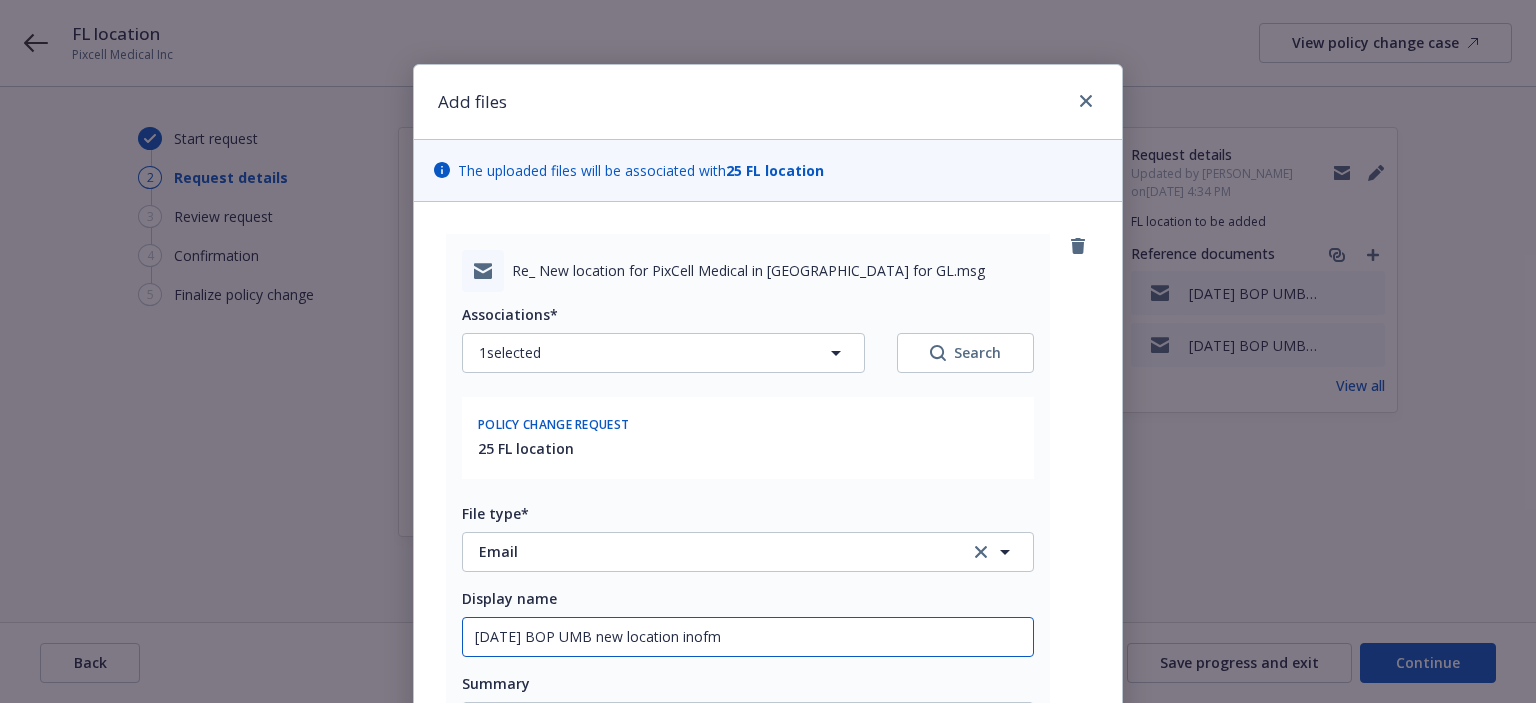 type on "x" 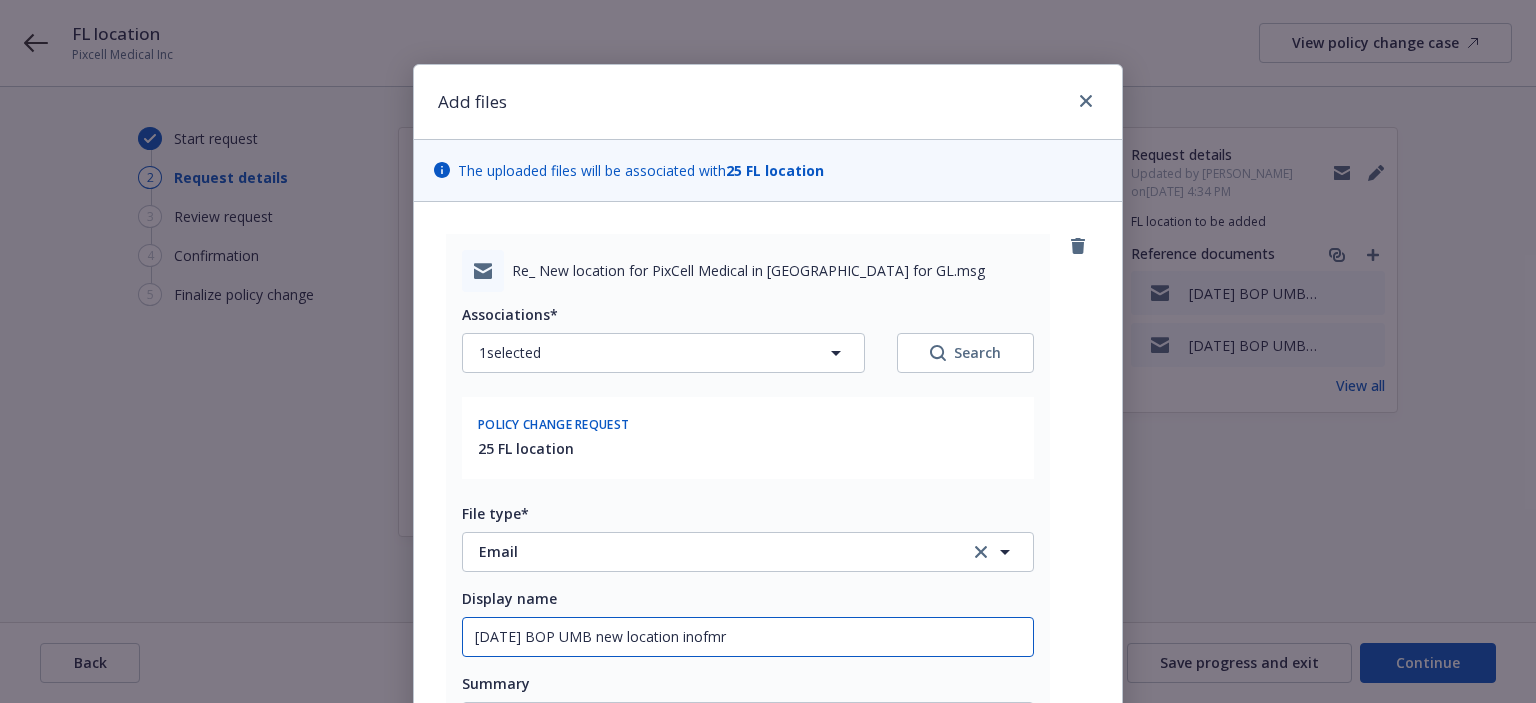 type on "x" 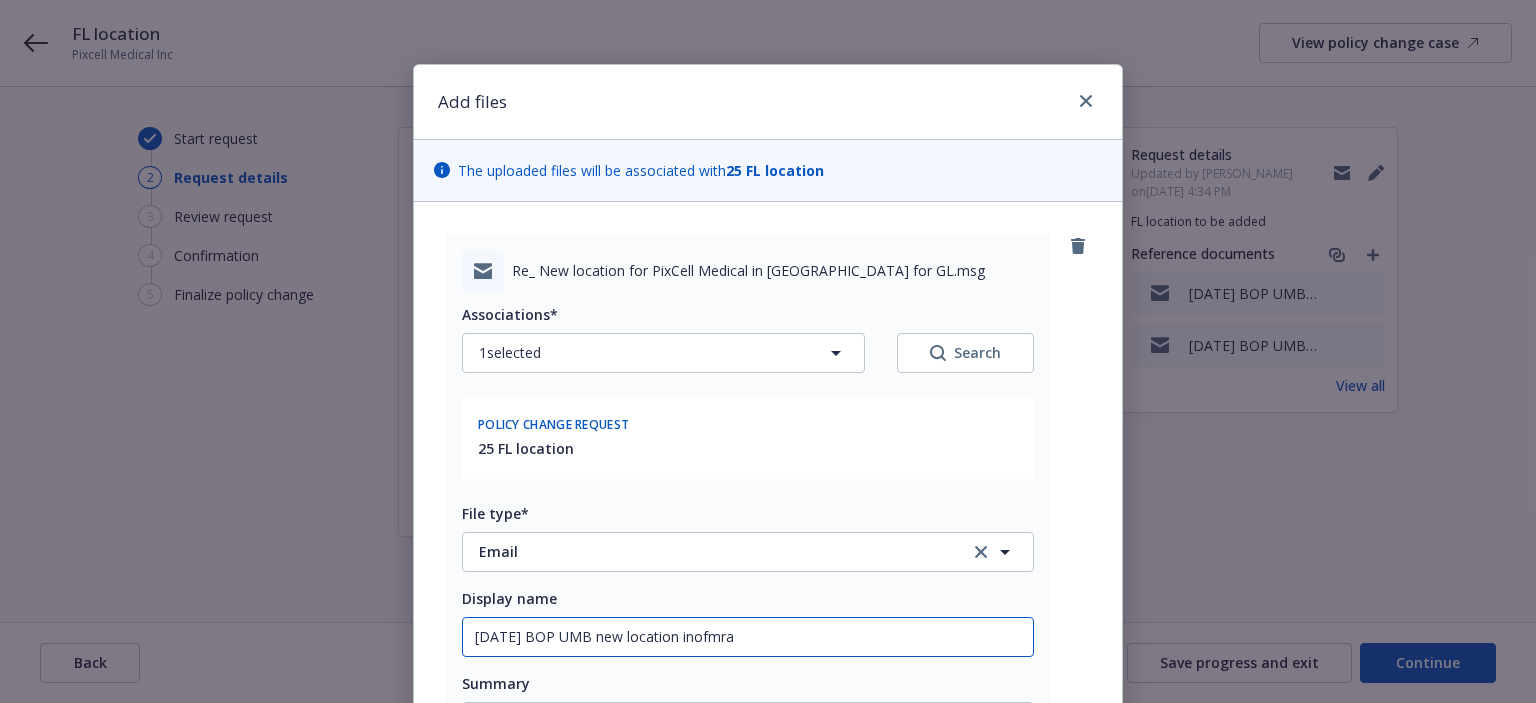 type on "x" 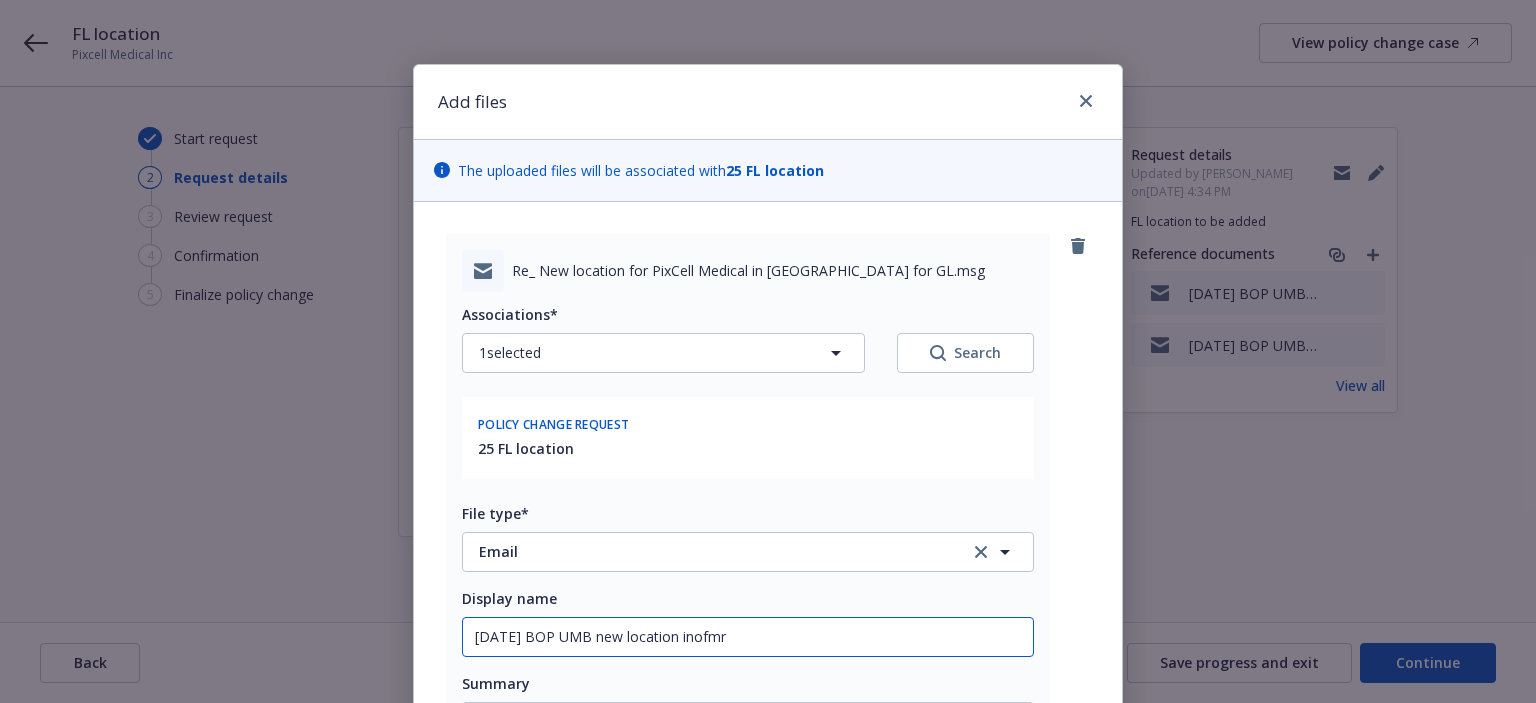 type on "x" 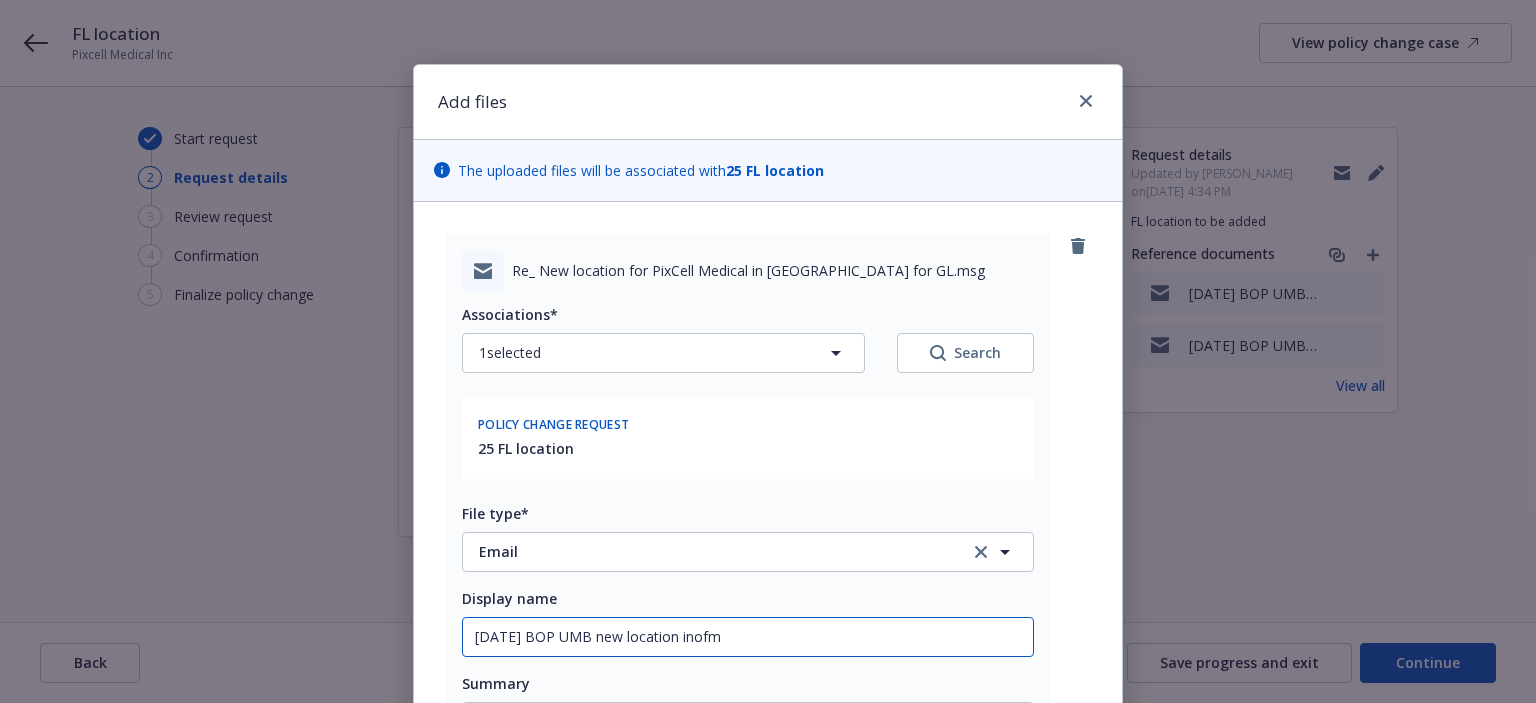type on "x" 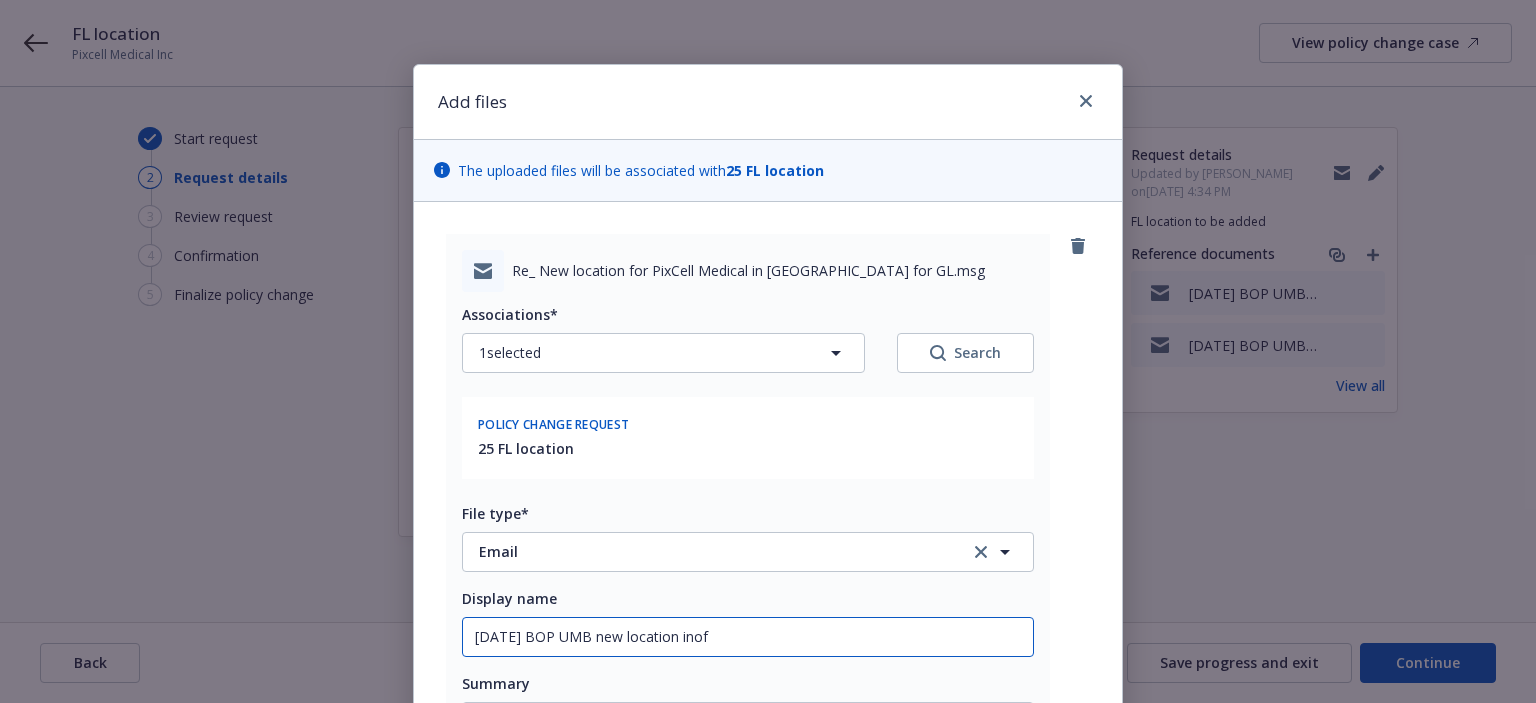 type on "x" 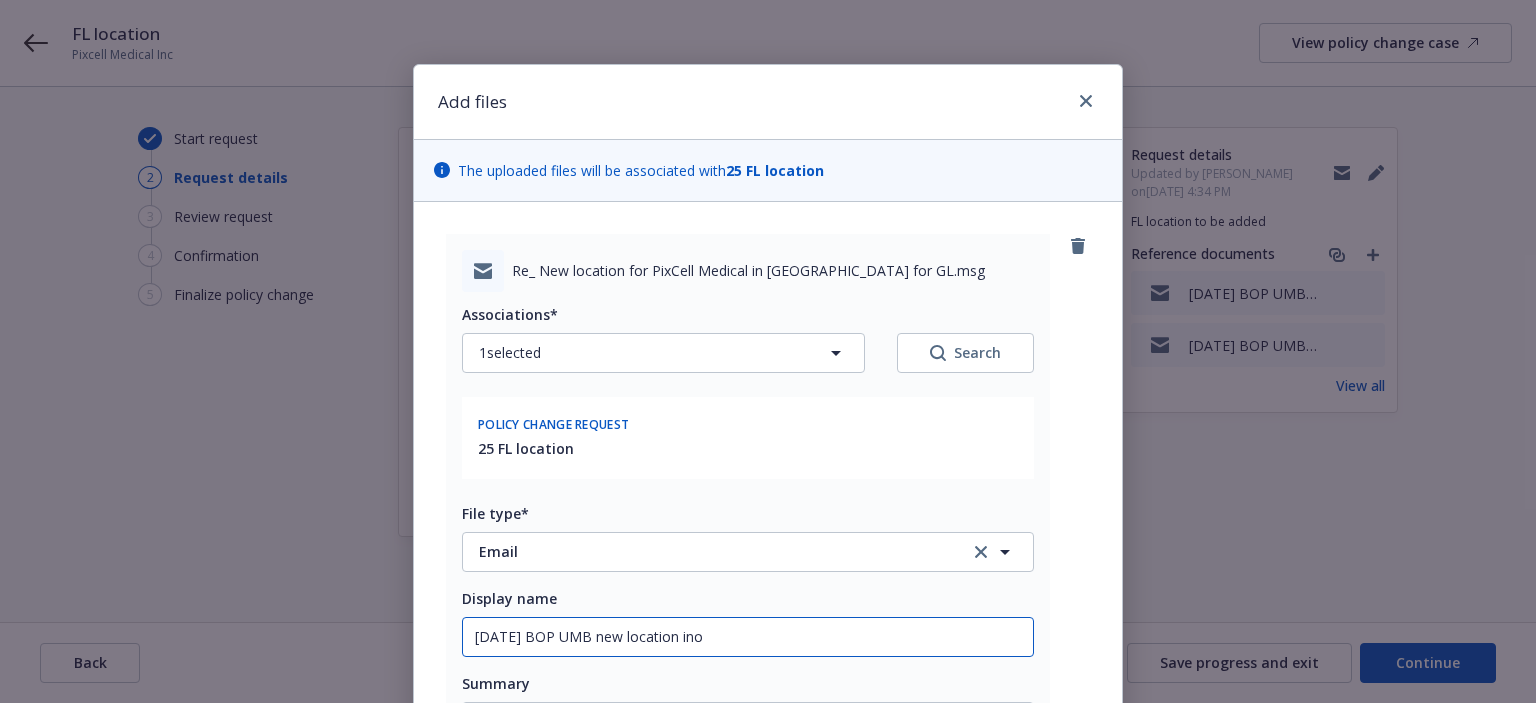 type on "x" 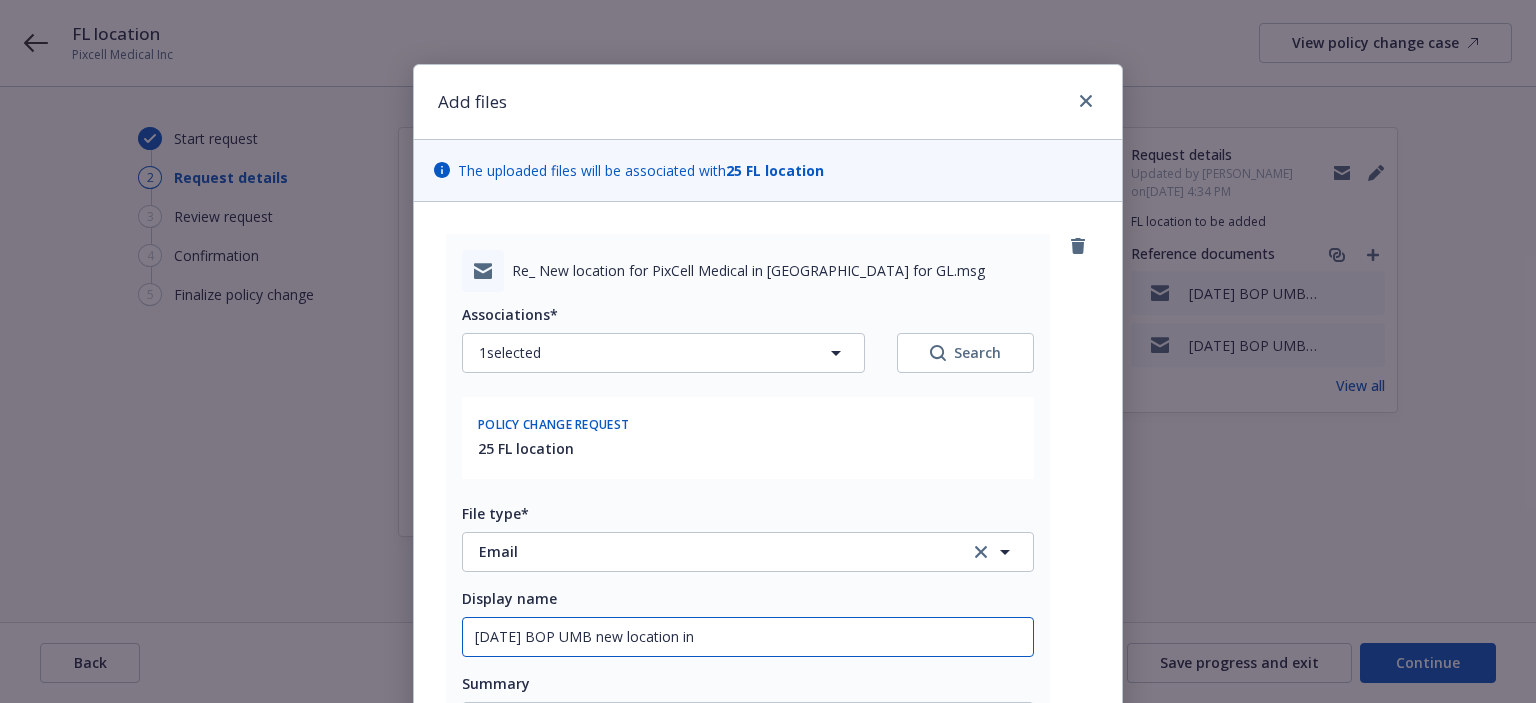 type on "x" 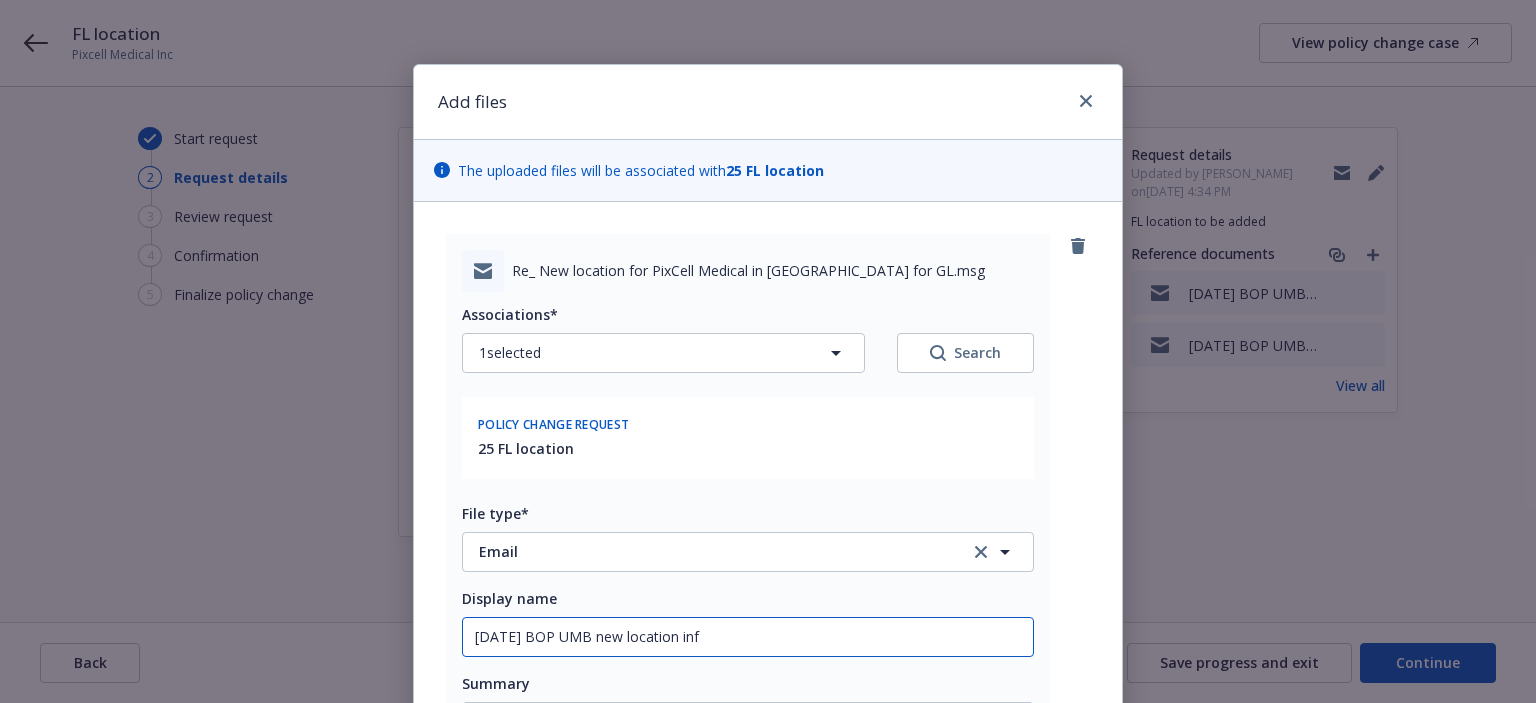 type on "x" 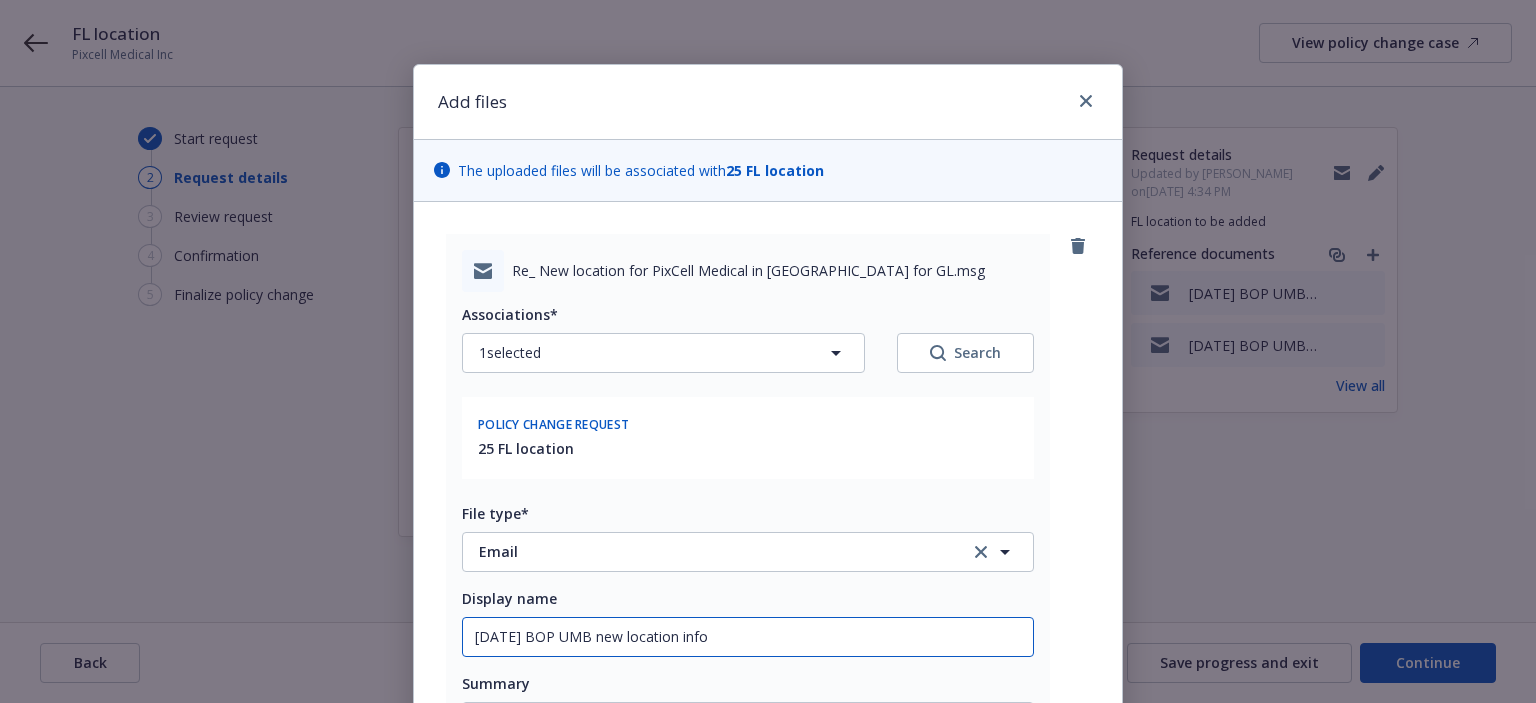 type on "x" 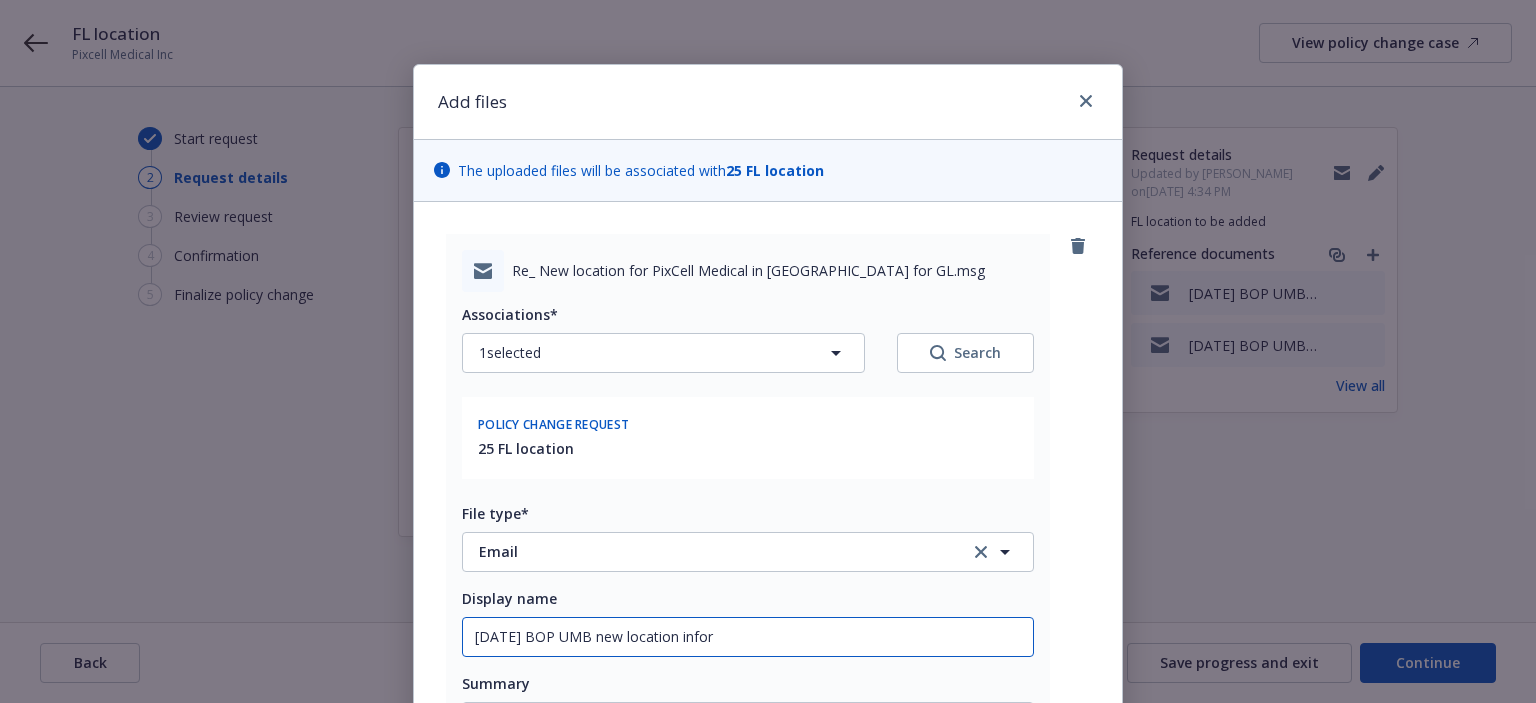 type on "x" 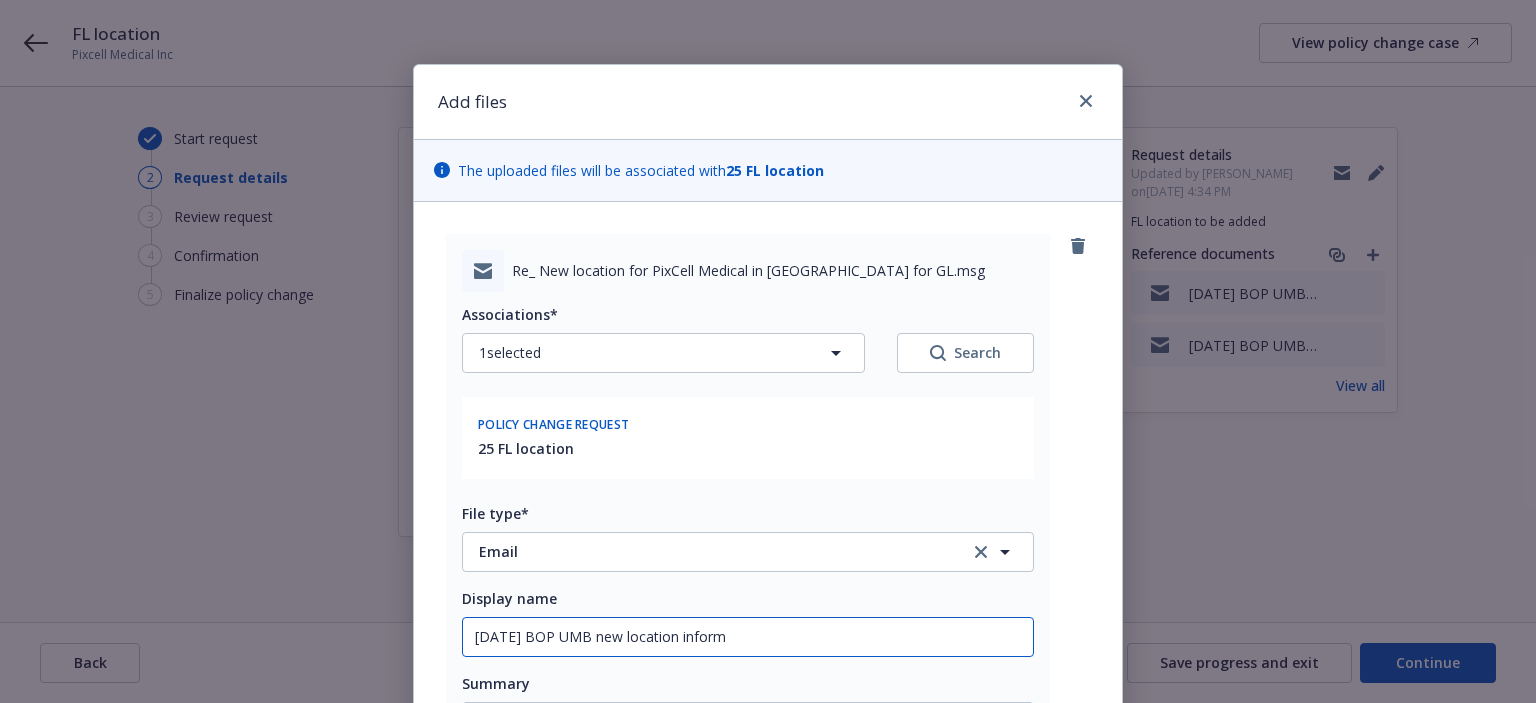 type on "x" 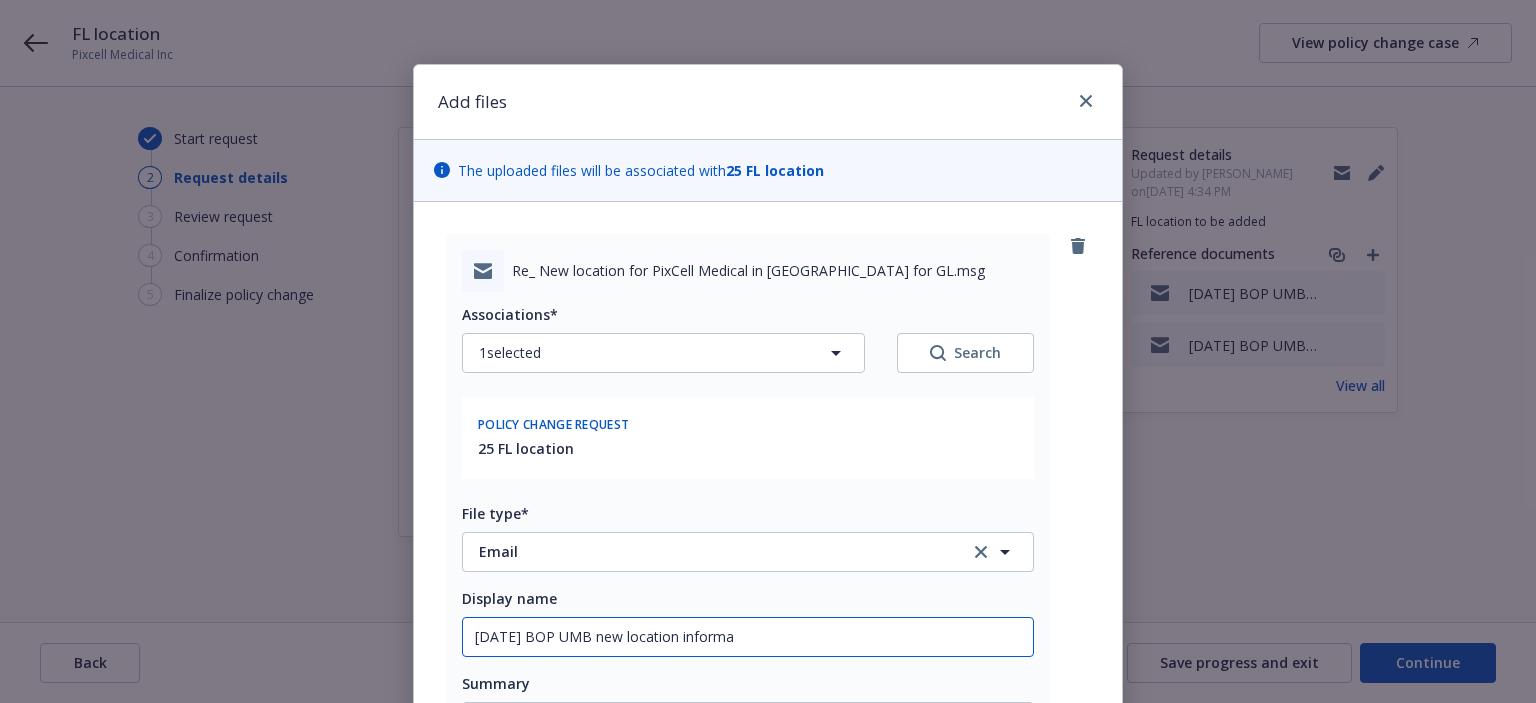 type on "x" 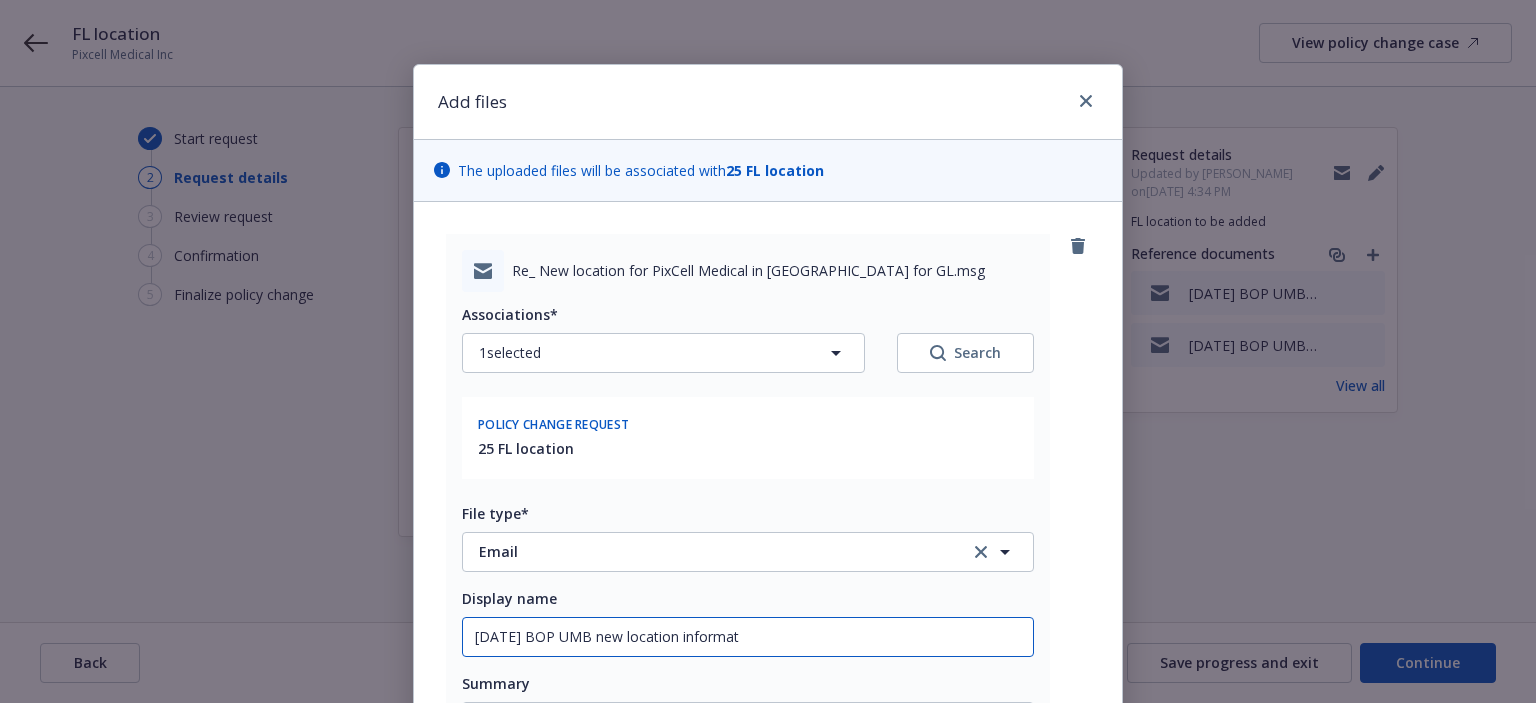 type on "x" 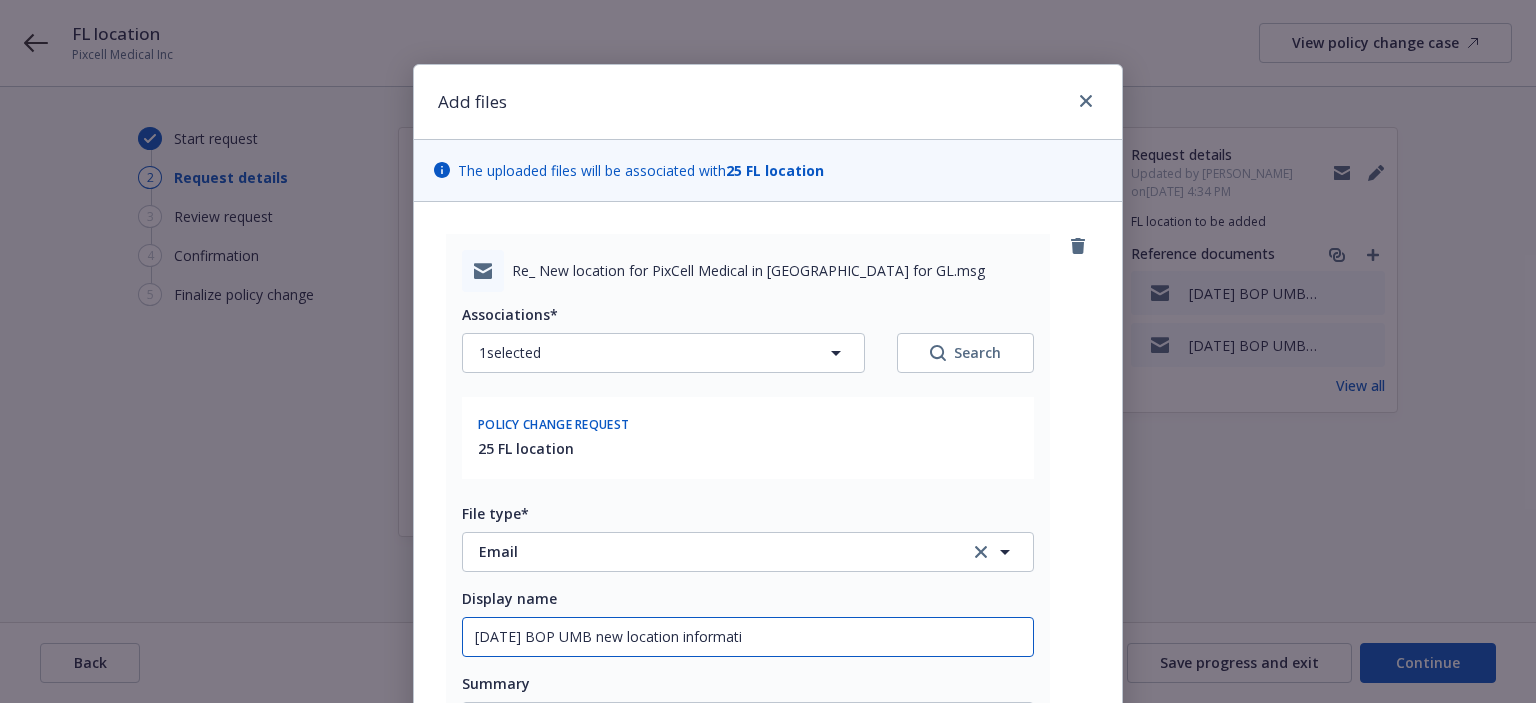type on "x" 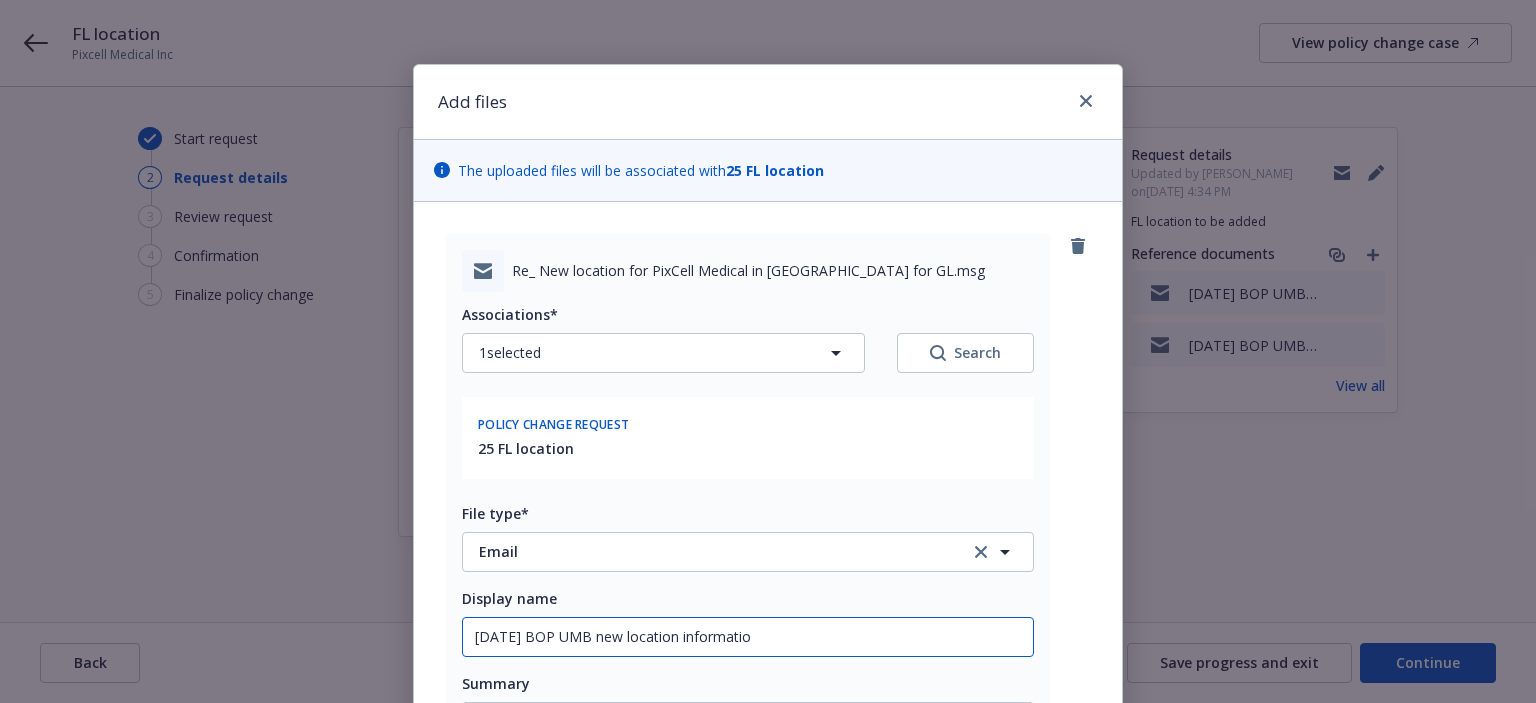 type on "x" 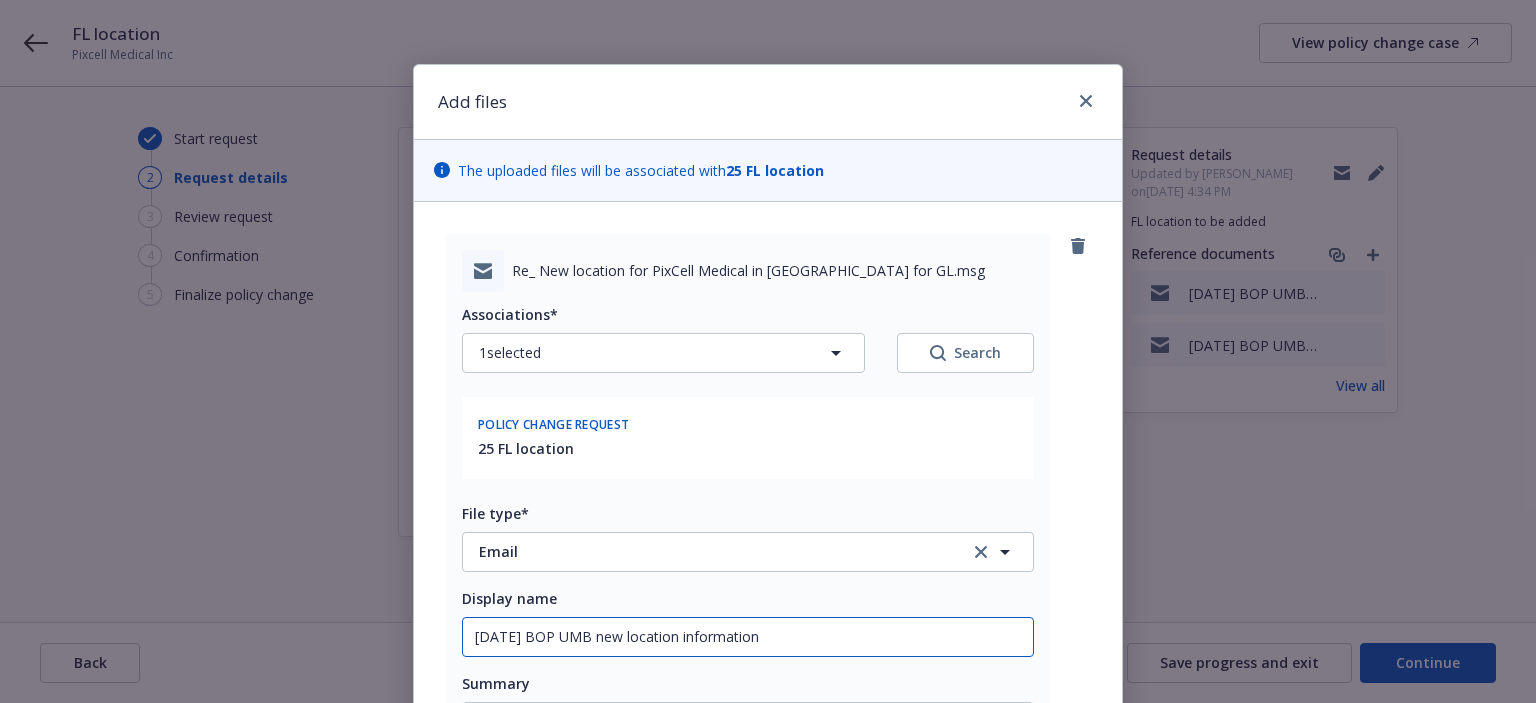 type on "x" 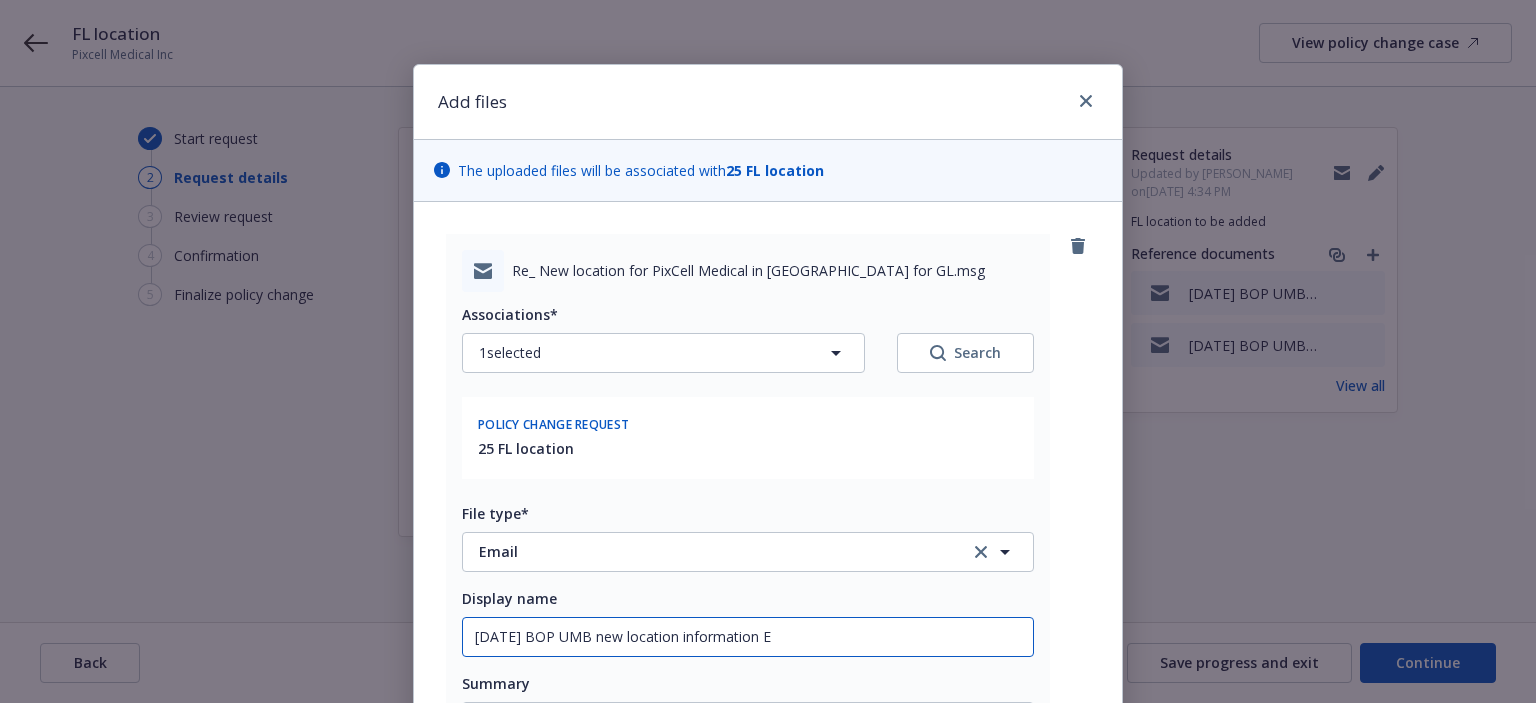 type on "x" 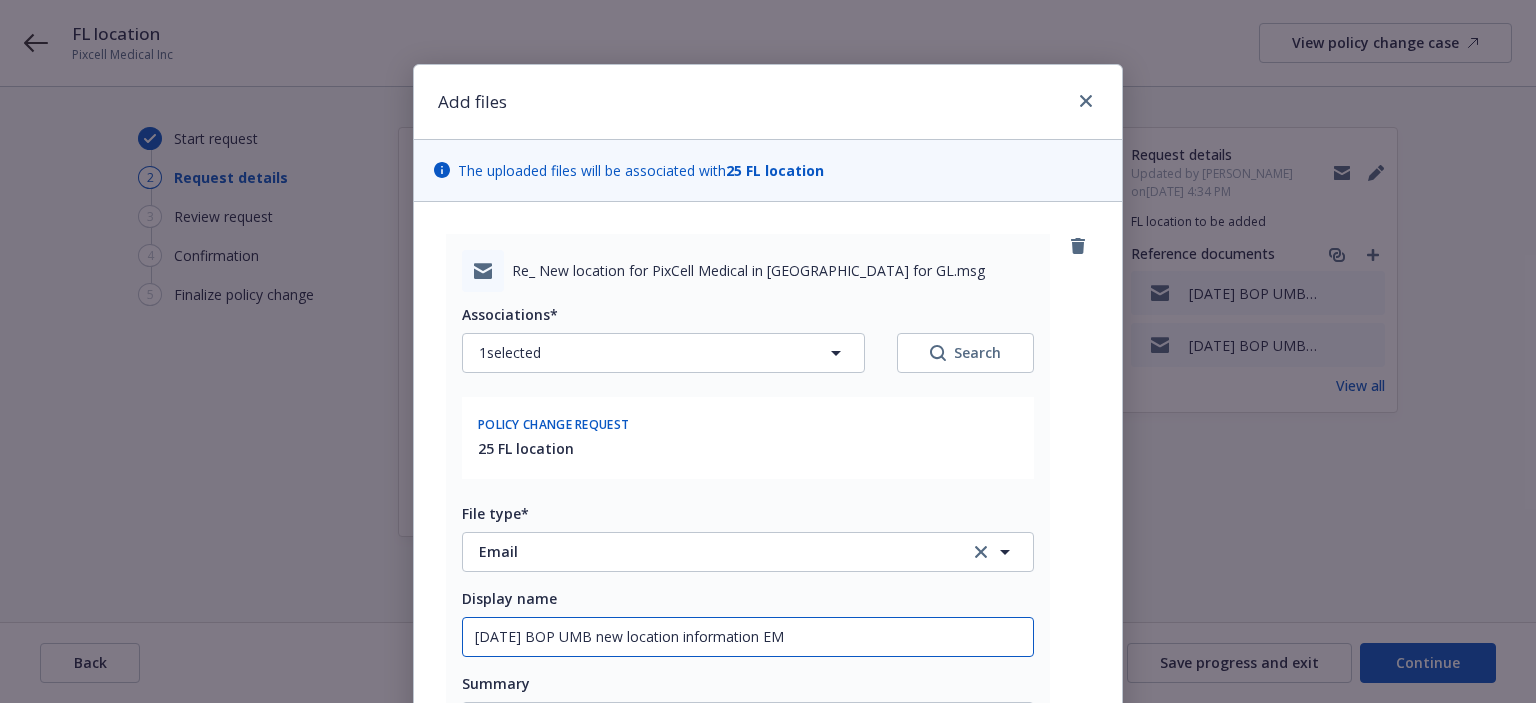 type on "6/26/2025 BOP UMB new location information EM" 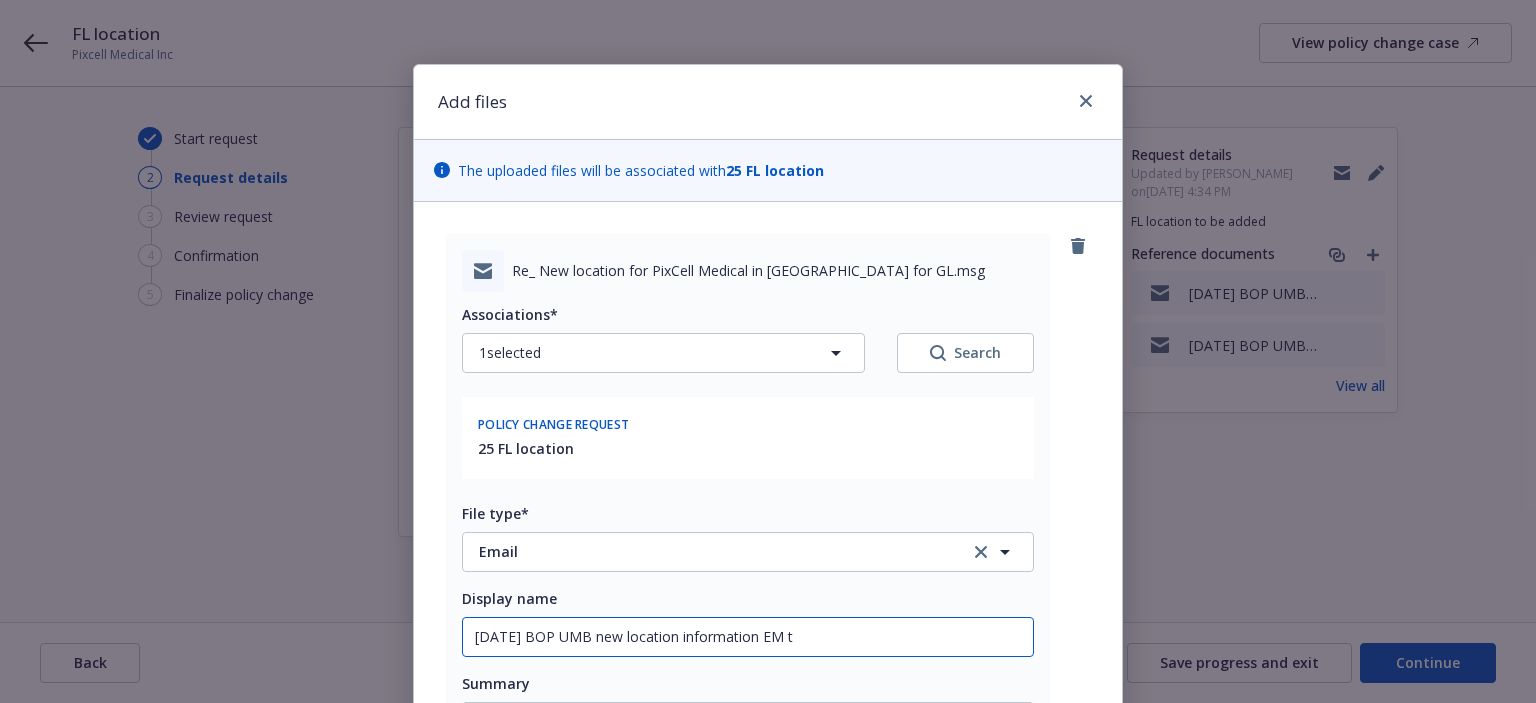 type on "x" 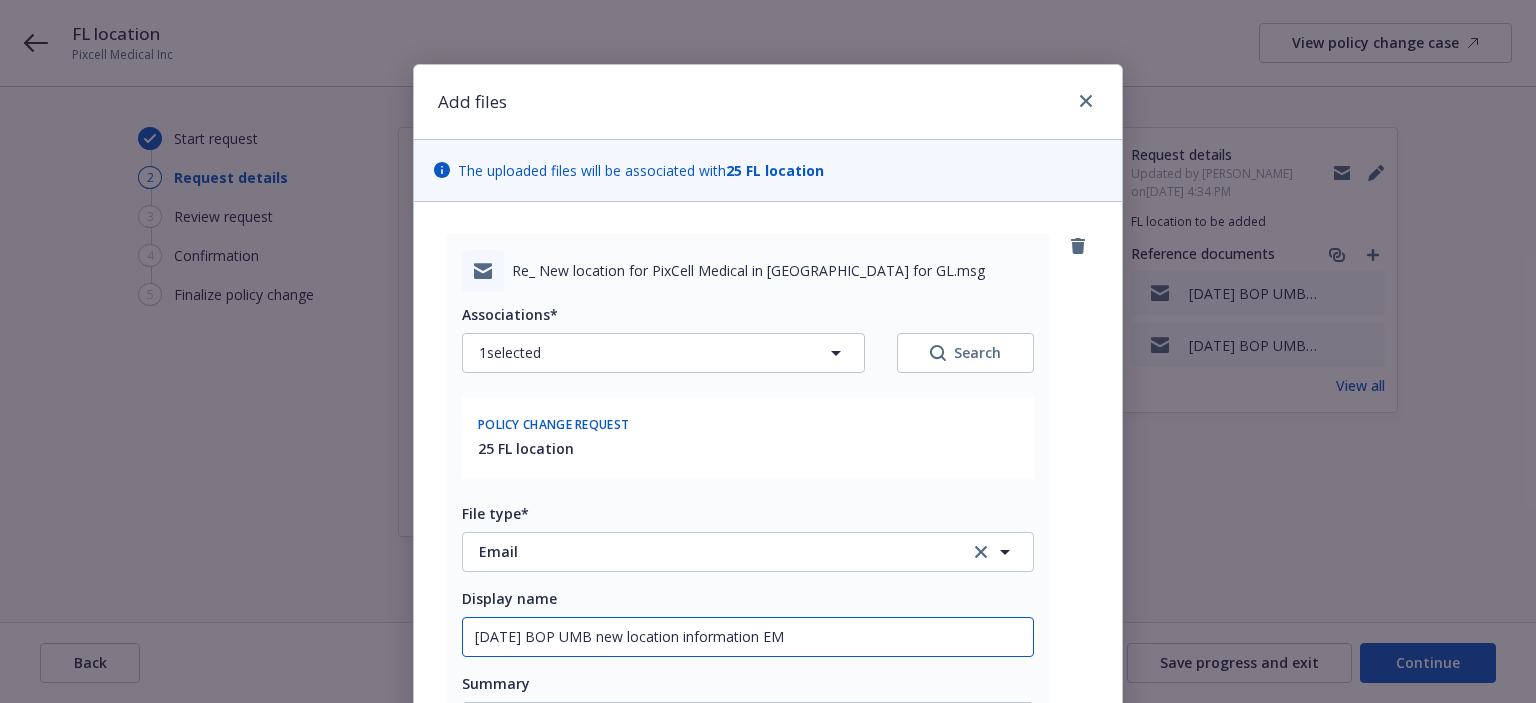 type on "x" 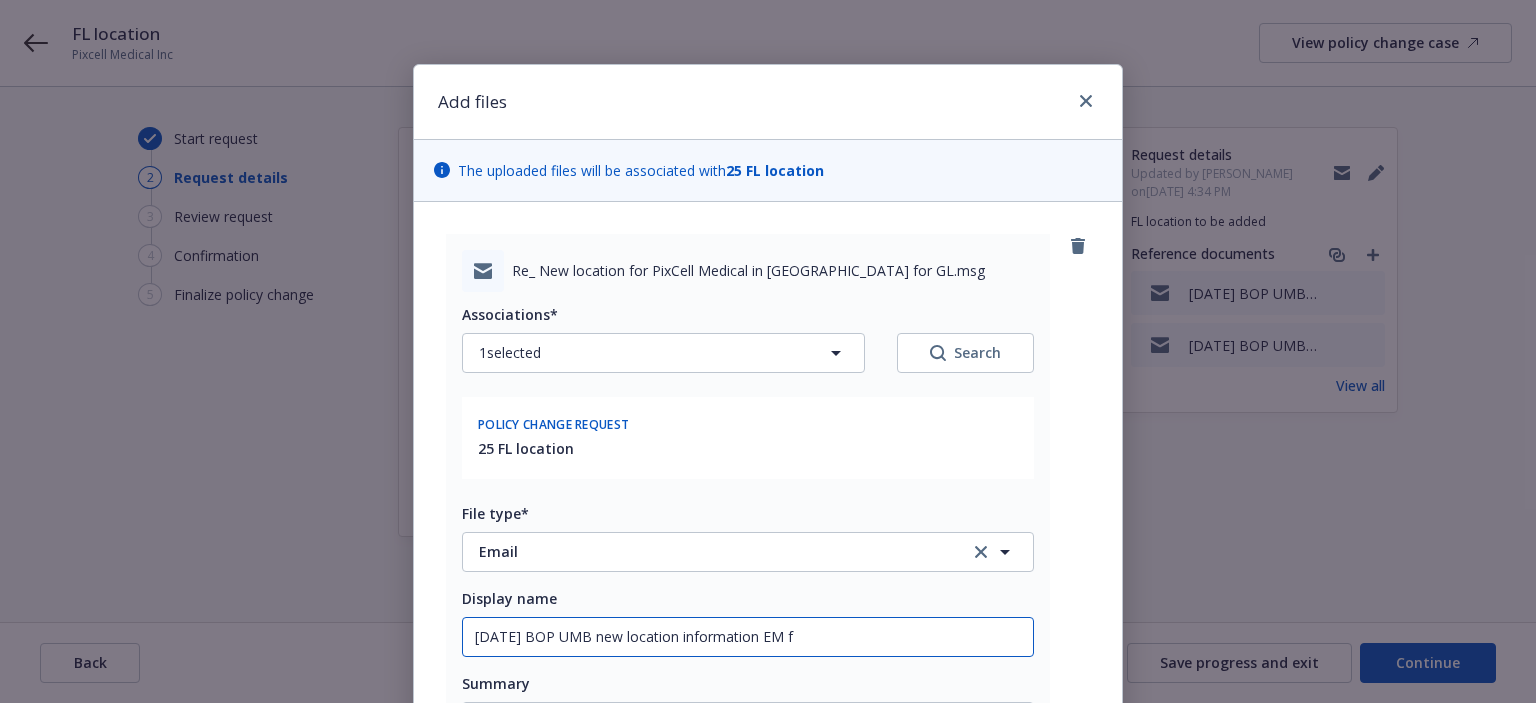 type on "x" 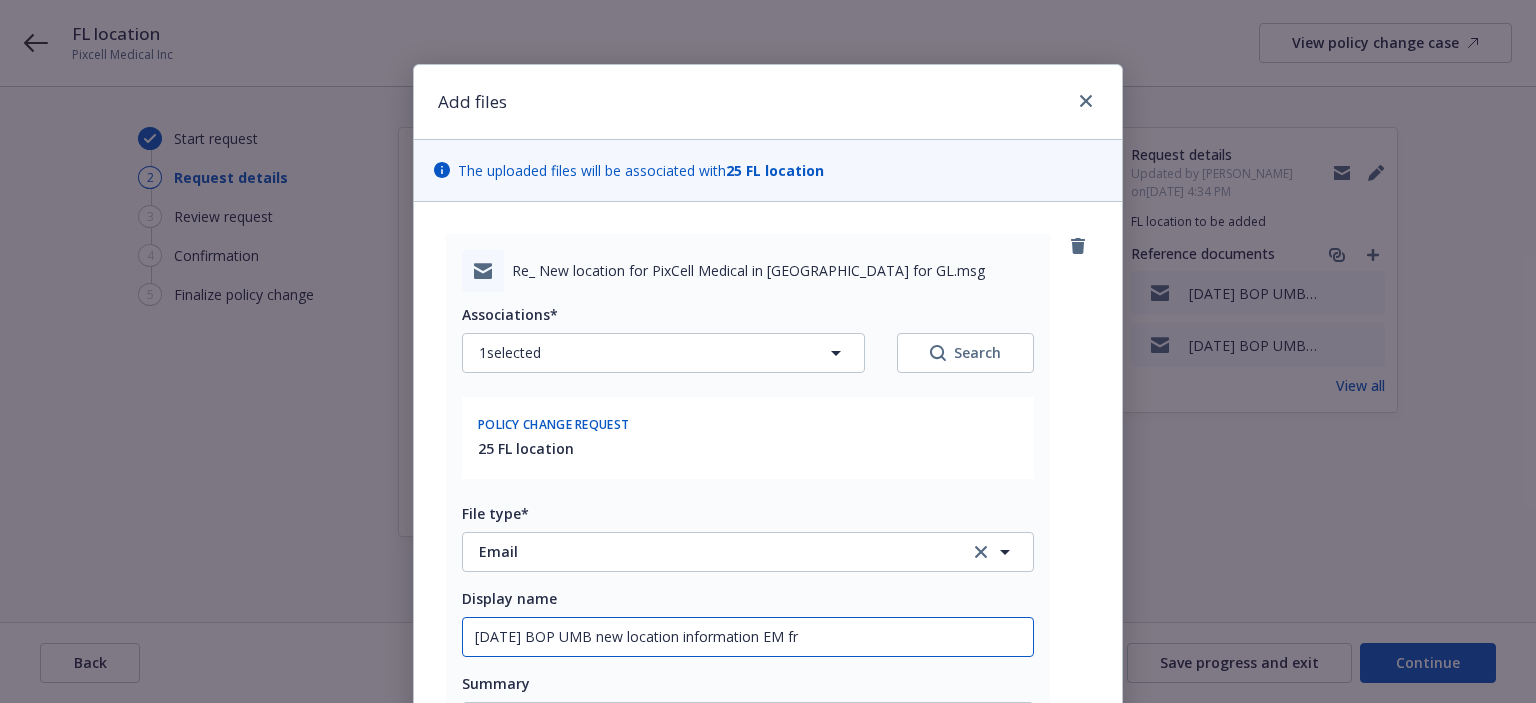 type on "x" 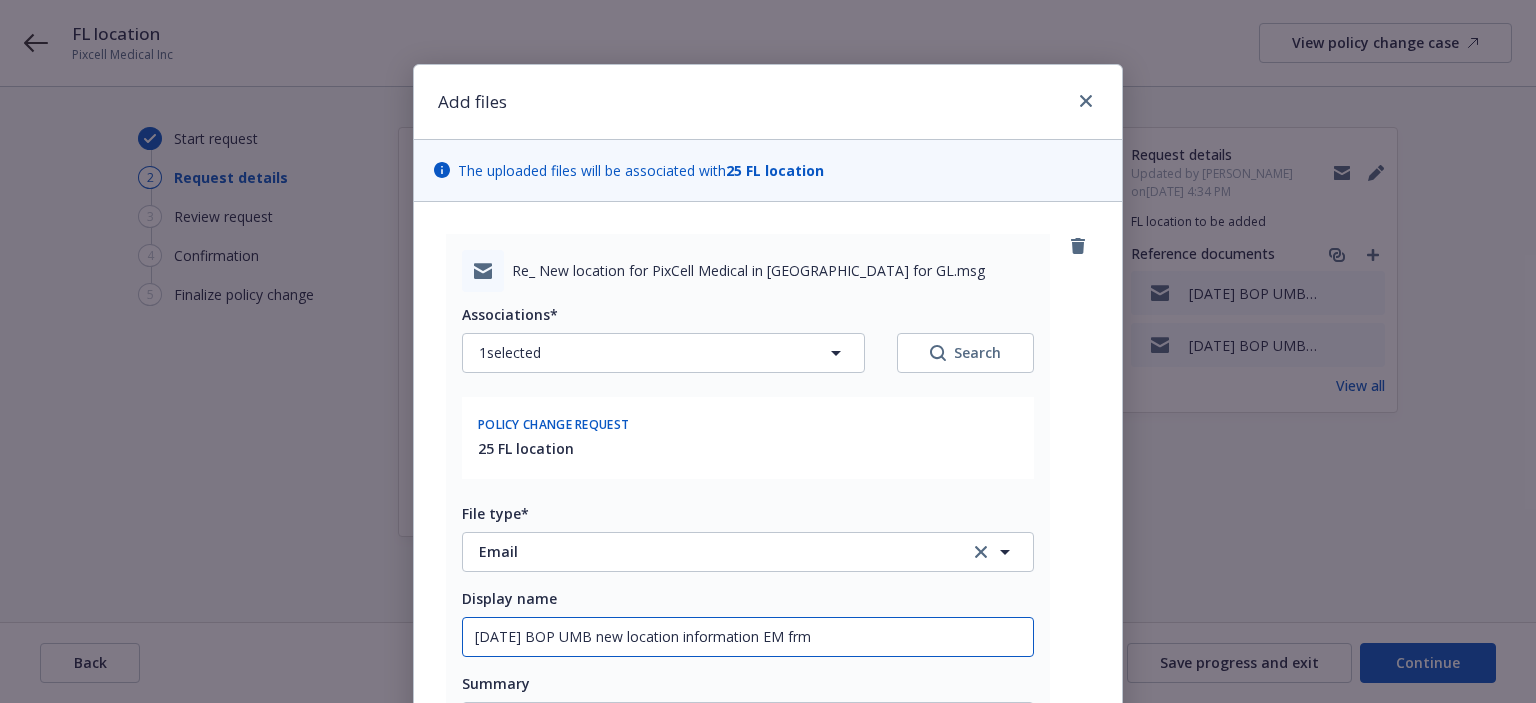 type on "x" 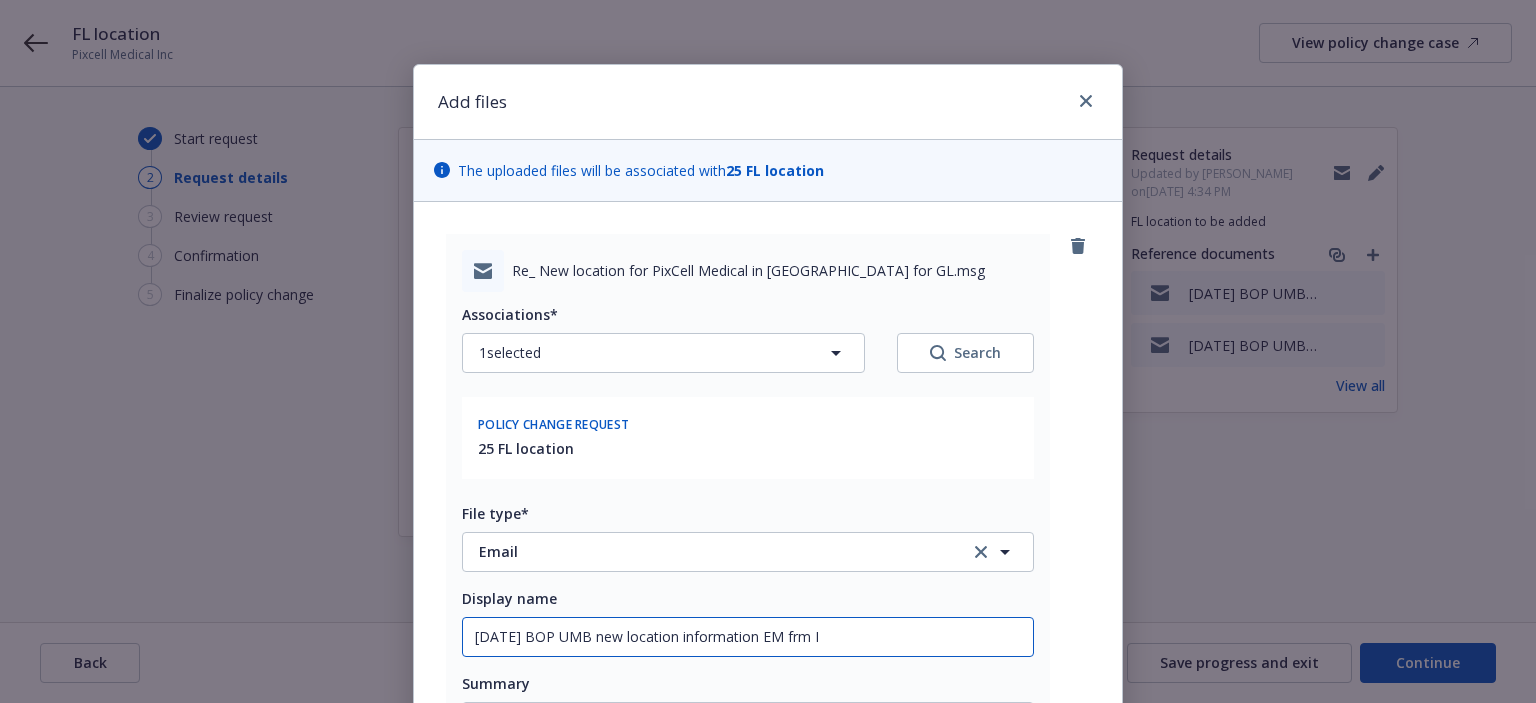 type on "x" 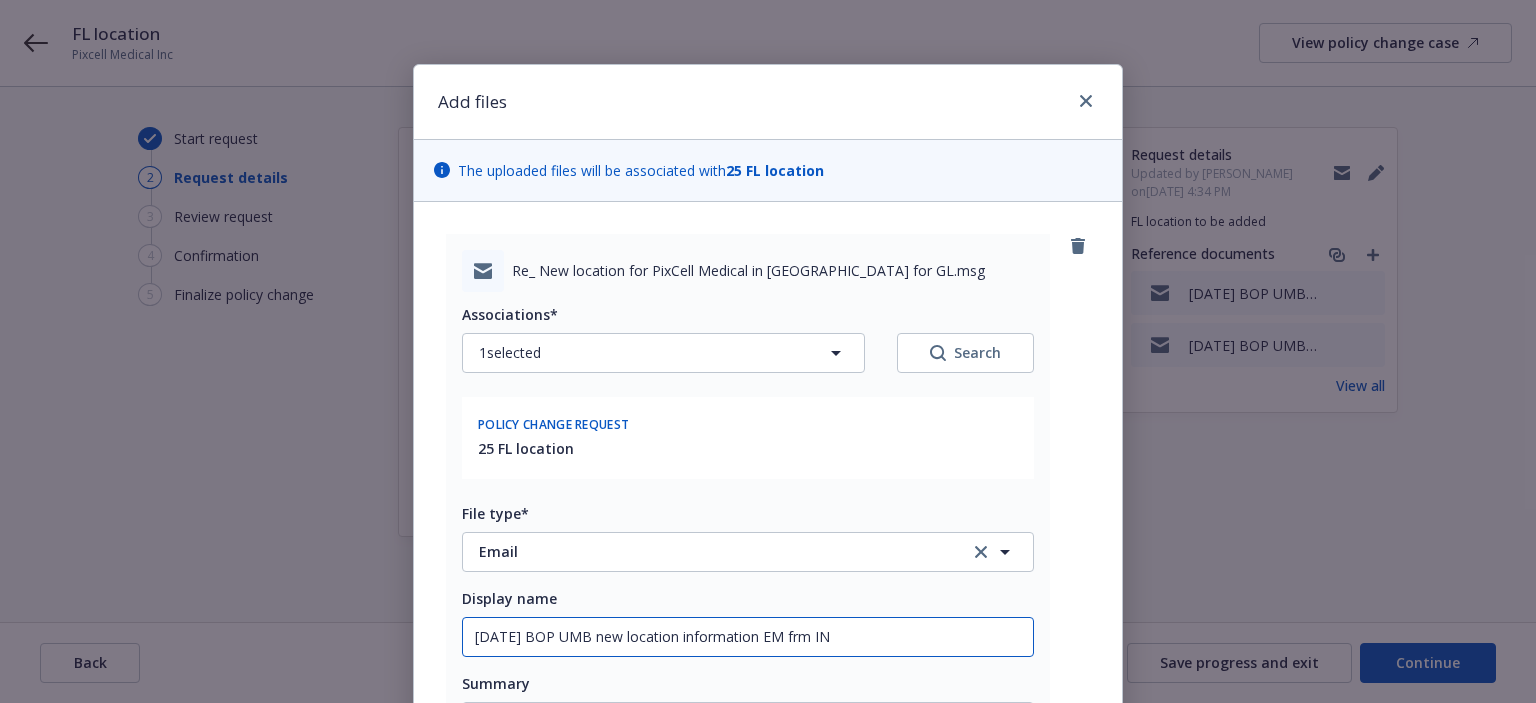 type on "x" 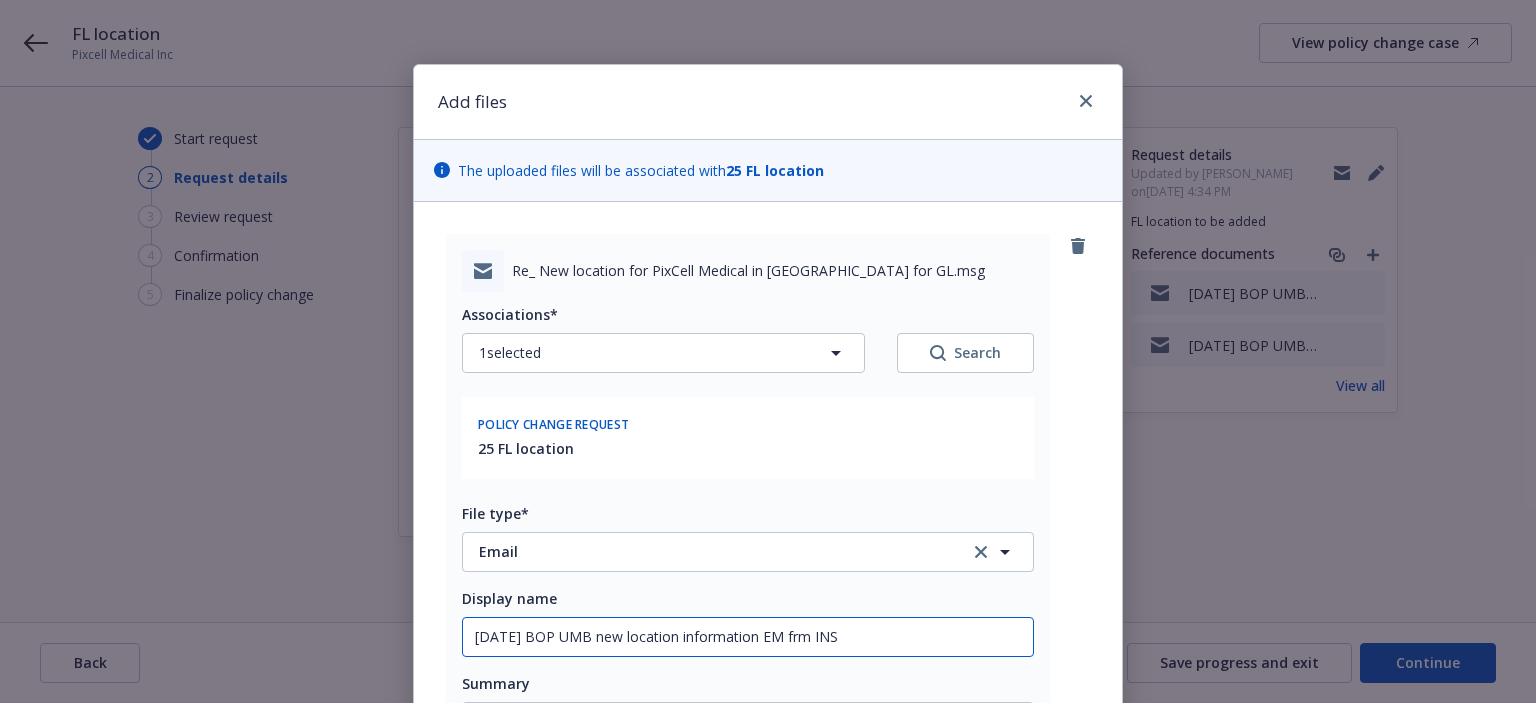 type on "6/26/2025 BOP UMB new location information EM frm INSU" 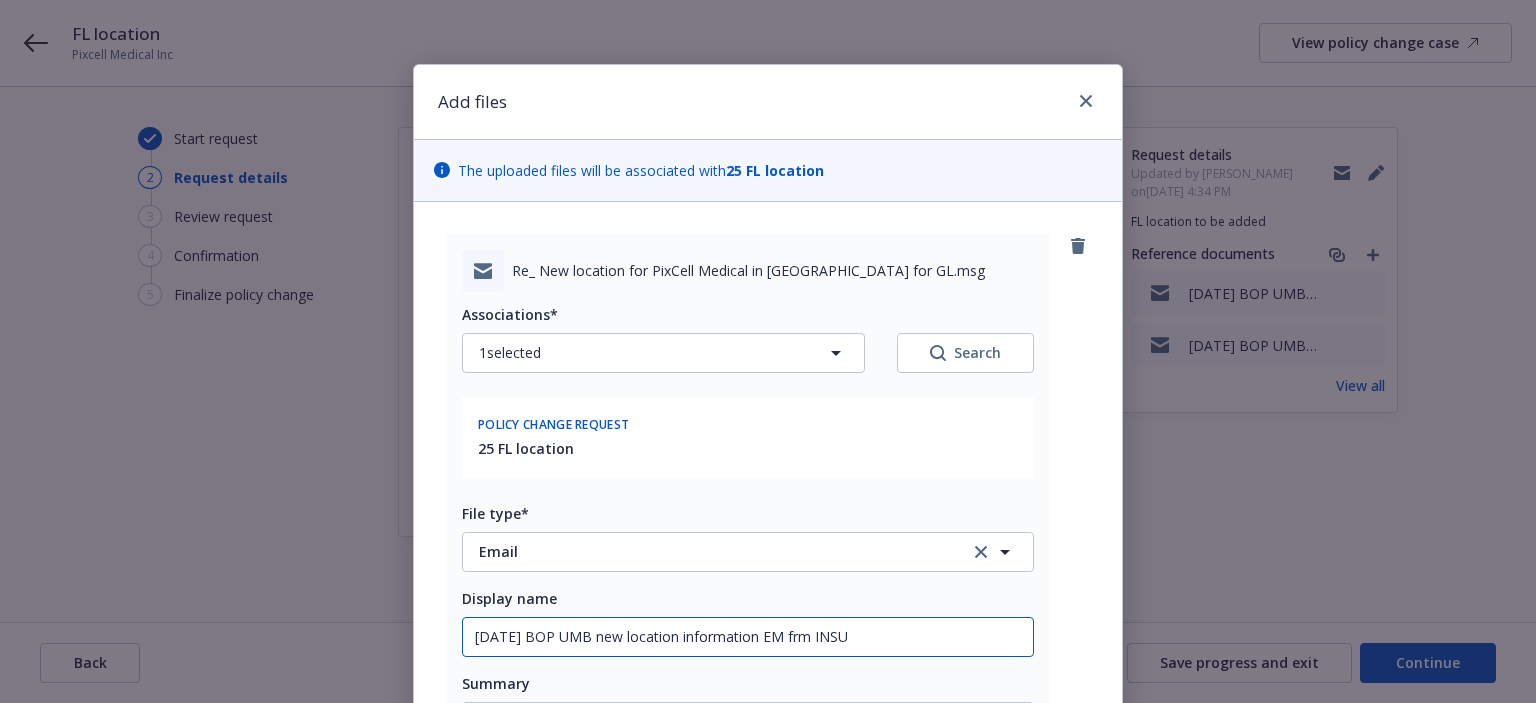type on "x" 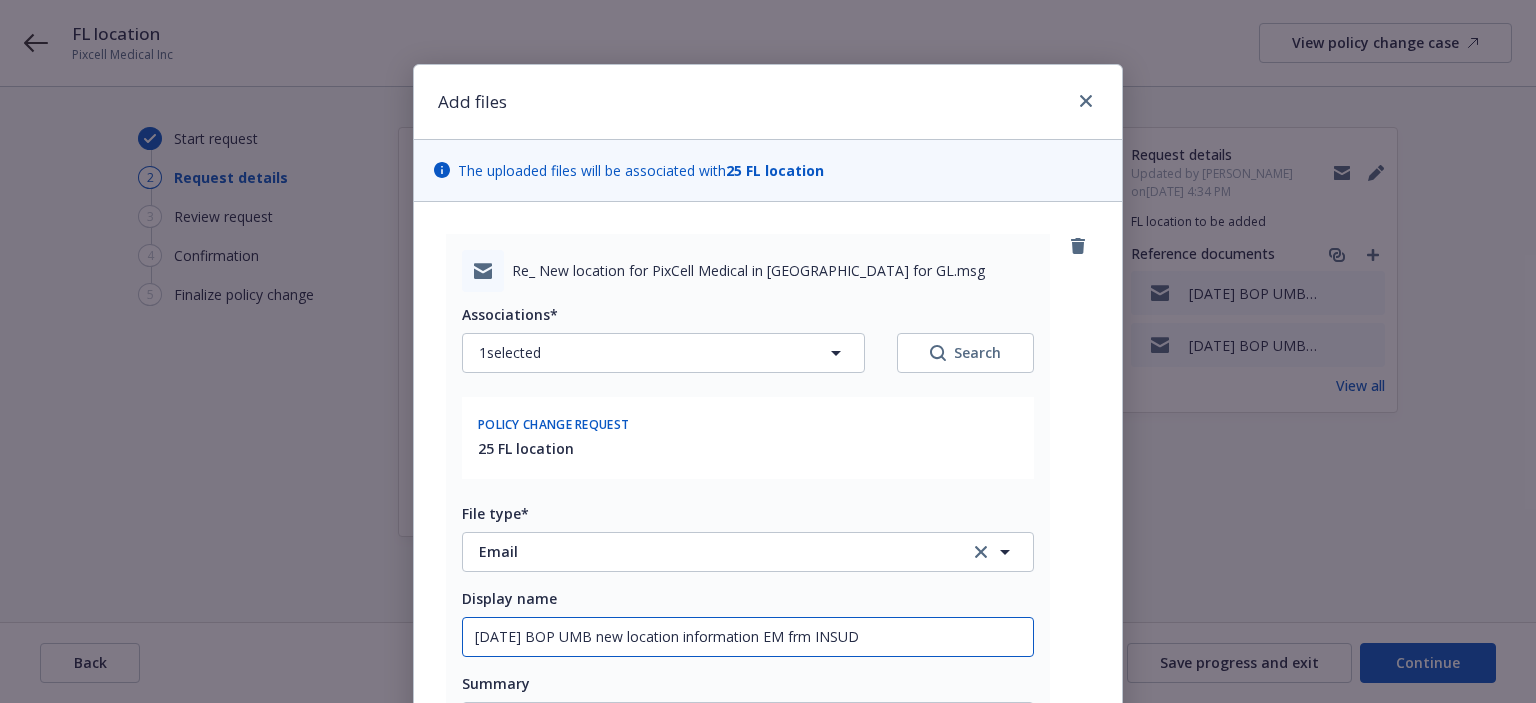 type on "x" 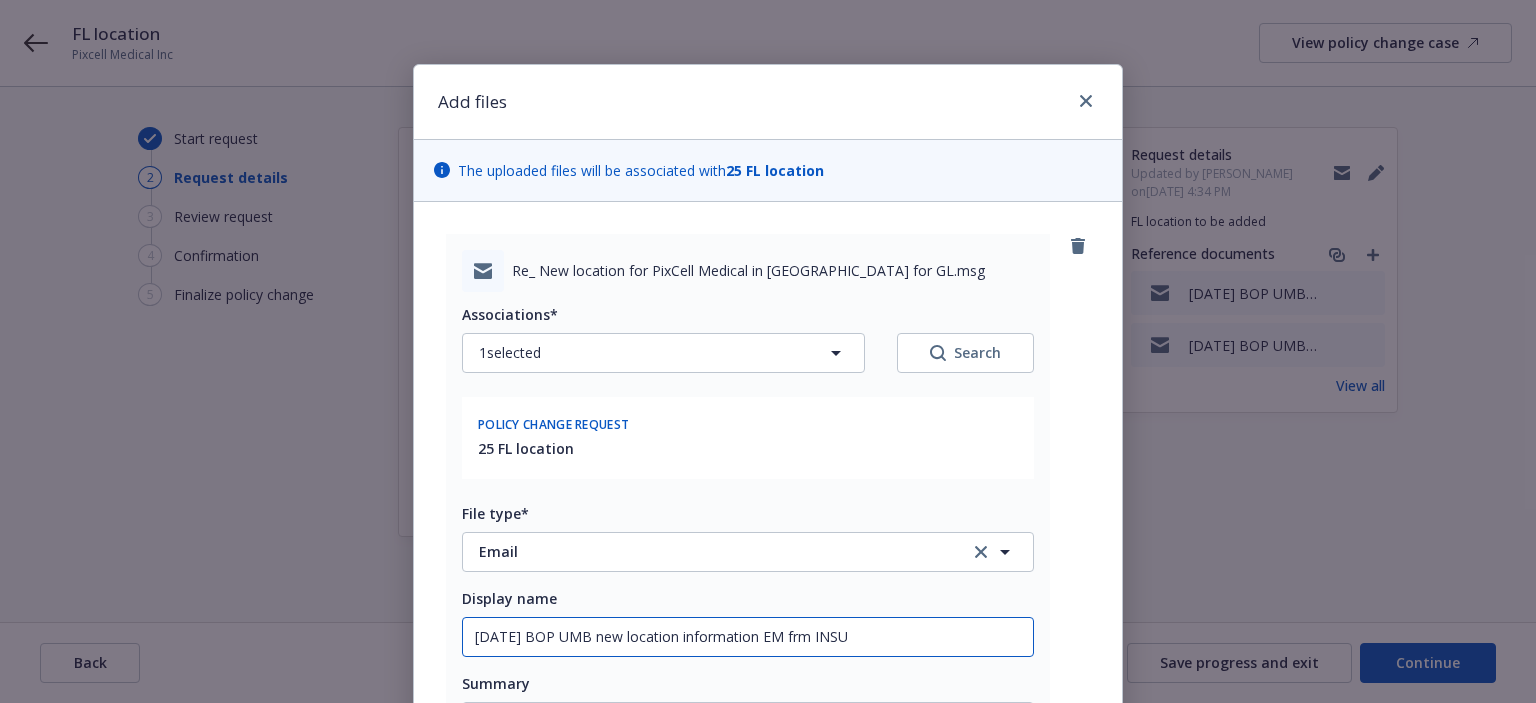 type on "x" 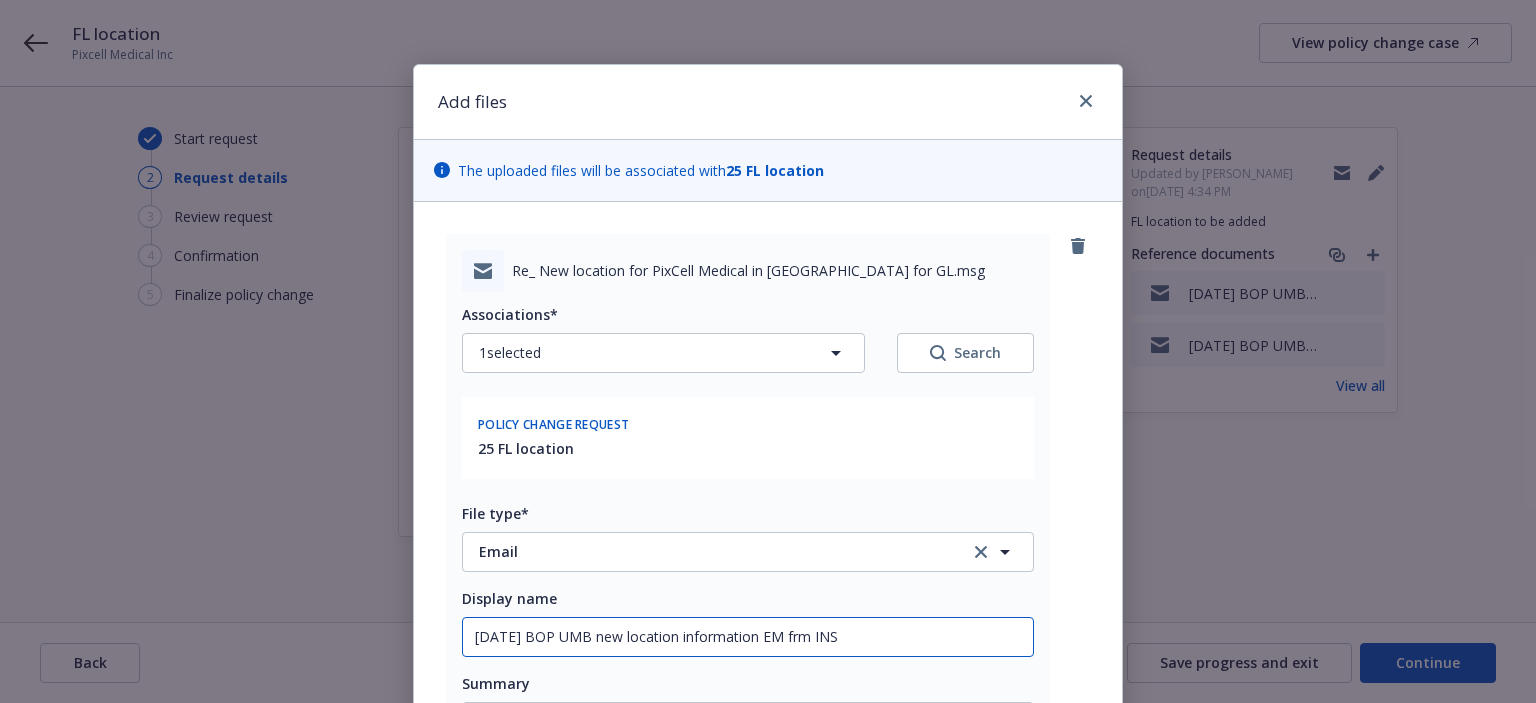 type on "6/26/2025 BOP UMB new location information EM frm IN" 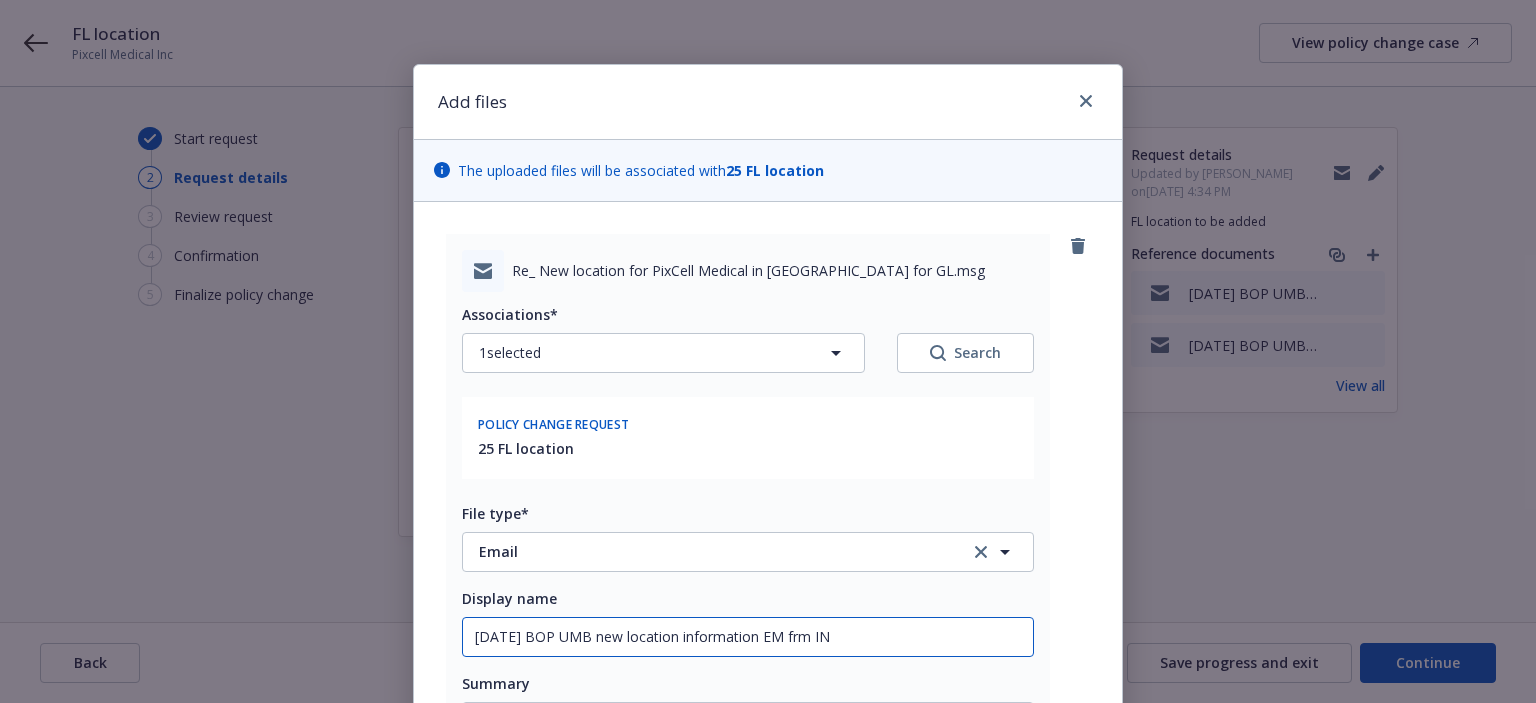 type on "x" 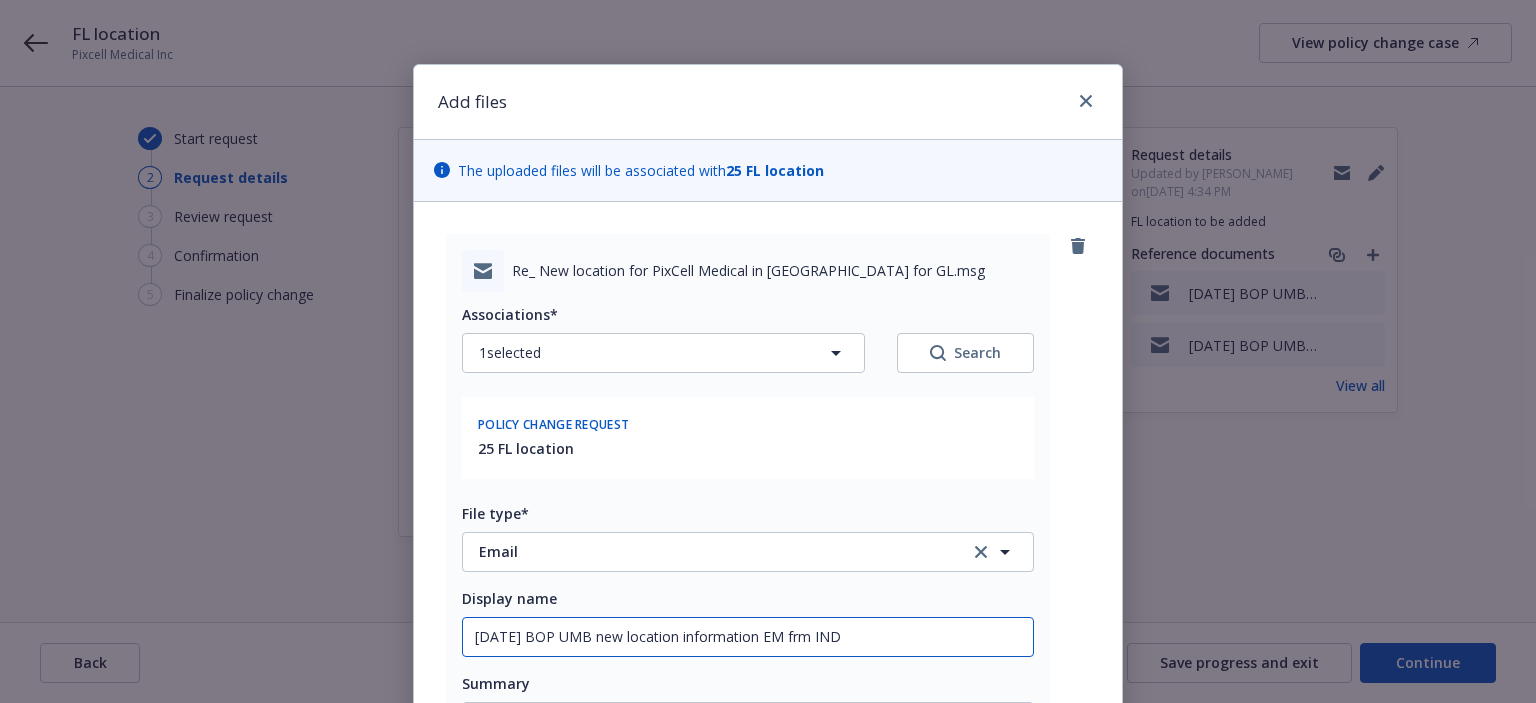 type on "x" 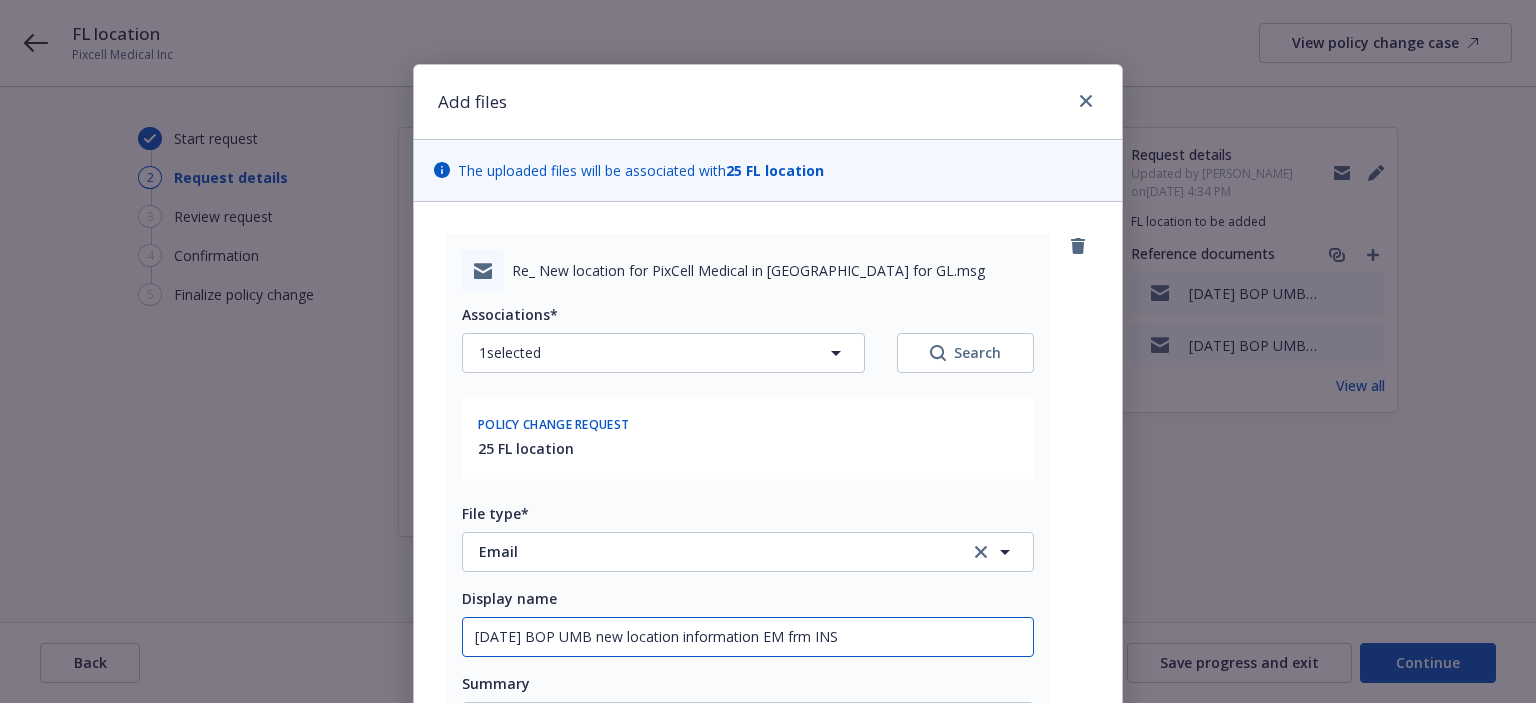 type on "x" 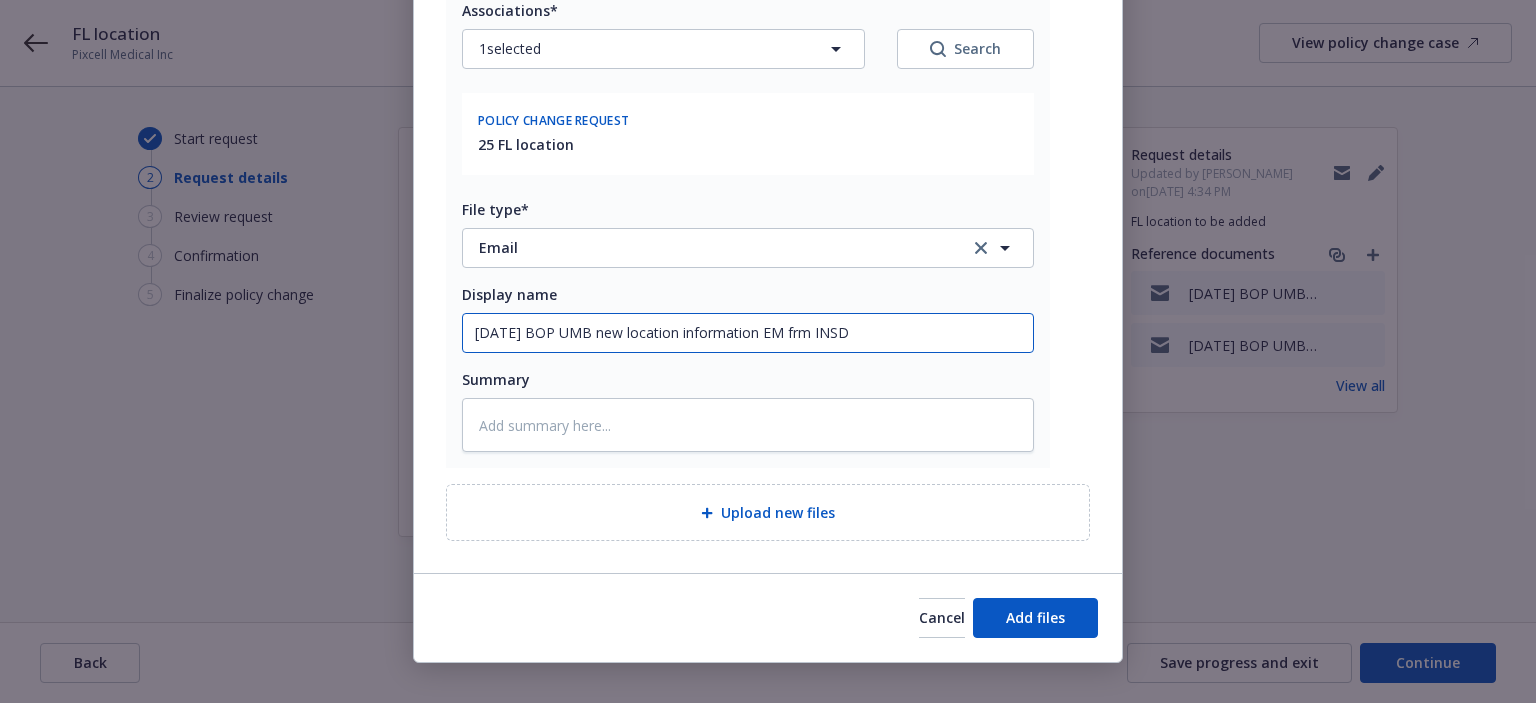 scroll, scrollTop: 326, scrollLeft: 0, axis: vertical 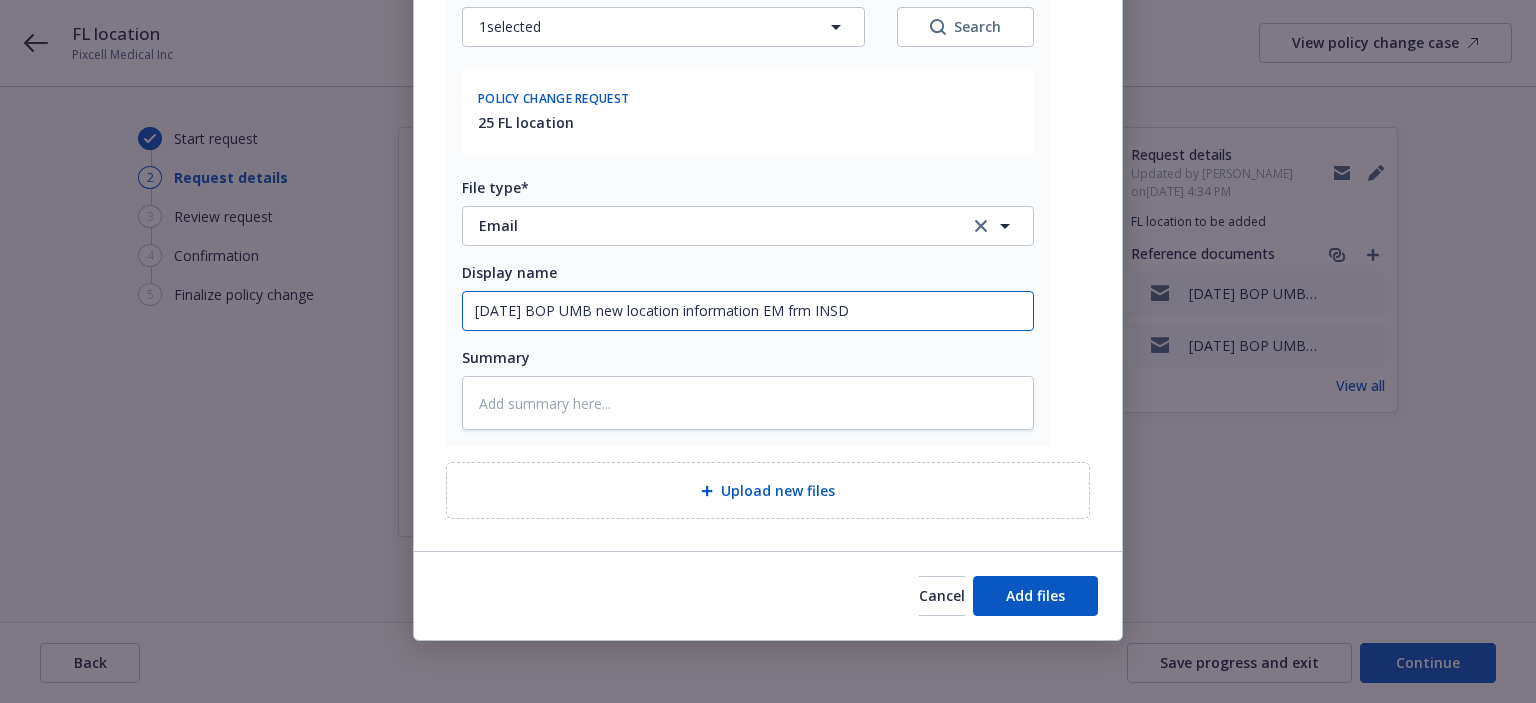 type on "6/26/2025 BOP UMB new location information EM frm INSD" 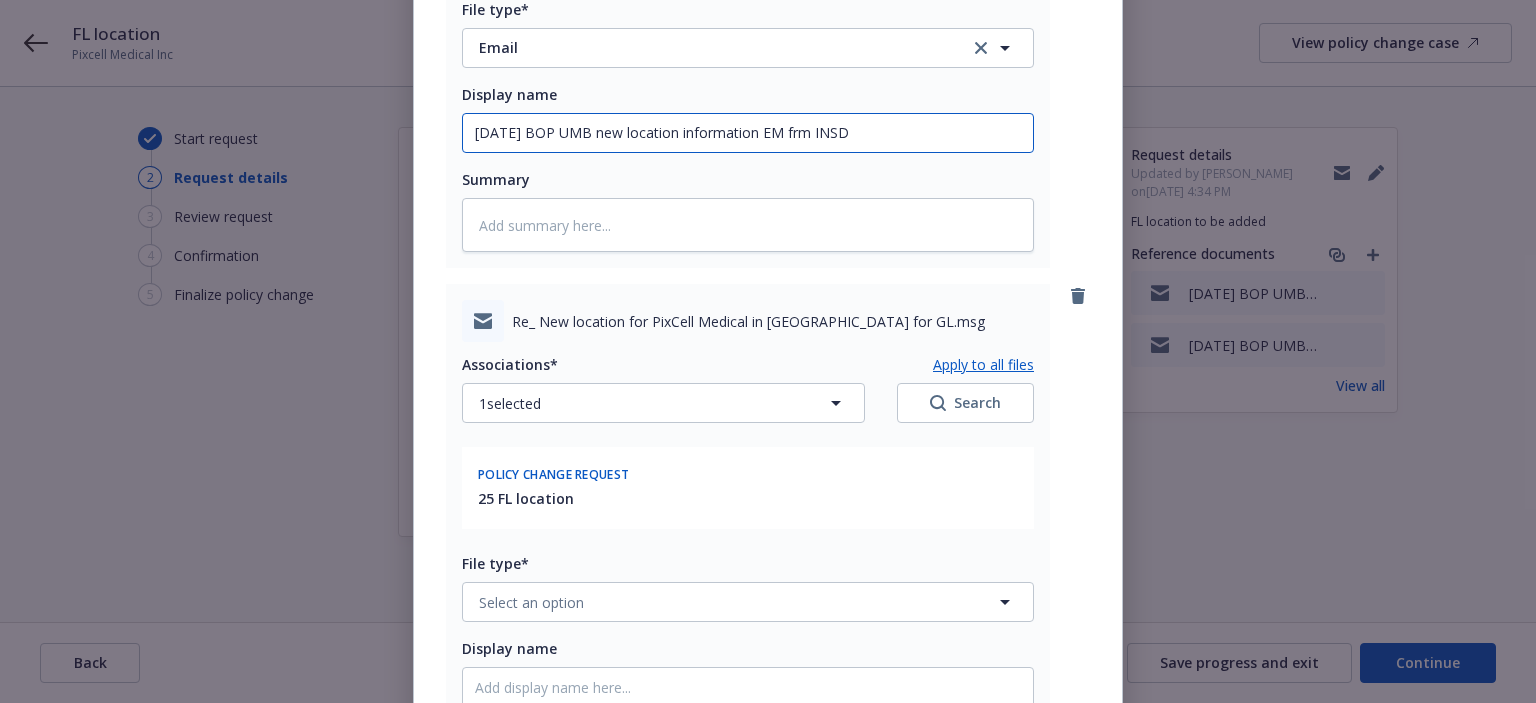 scroll, scrollTop: 526, scrollLeft: 0, axis: vertical 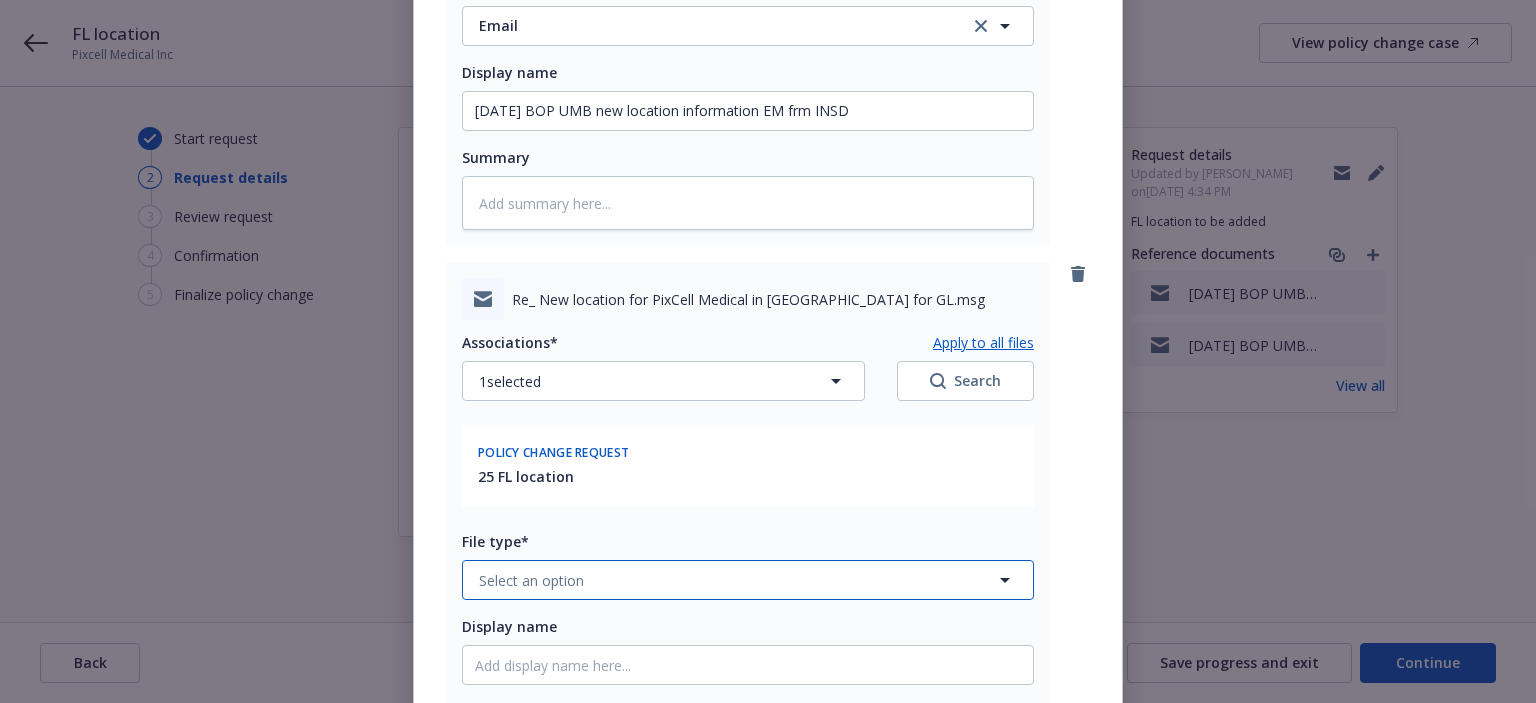 click on "Select an option" at bounding box center [531, 580] 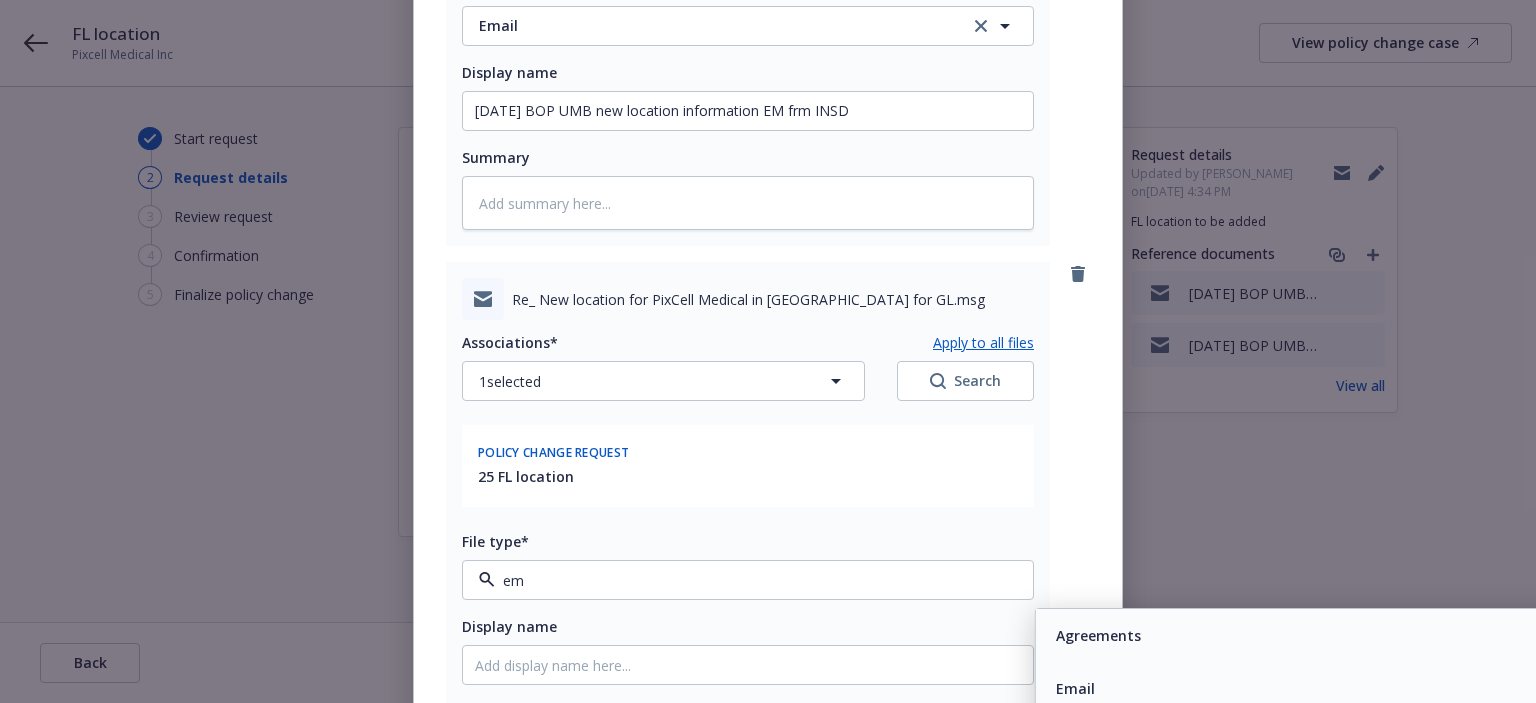 type on "ema" 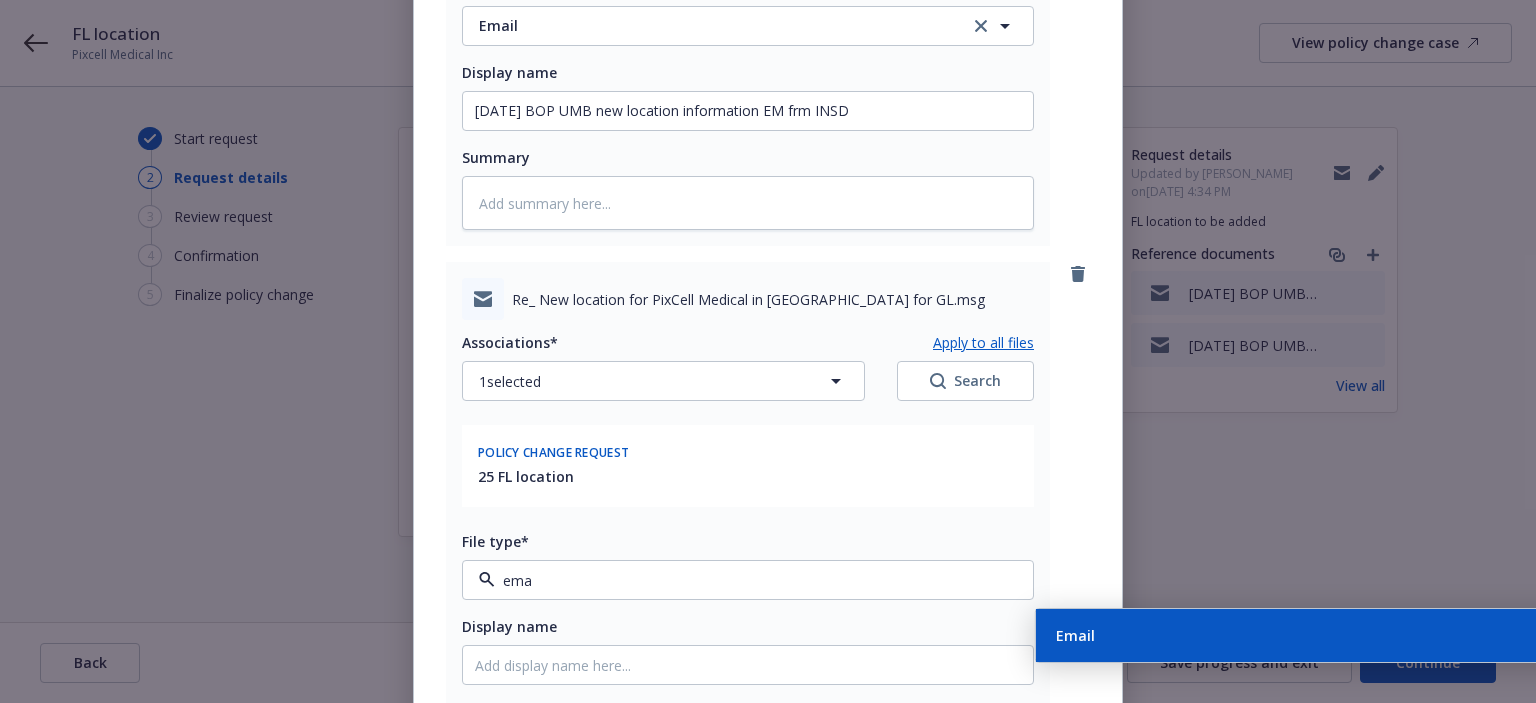 click on "Email" at bounding box center [1321, 635] 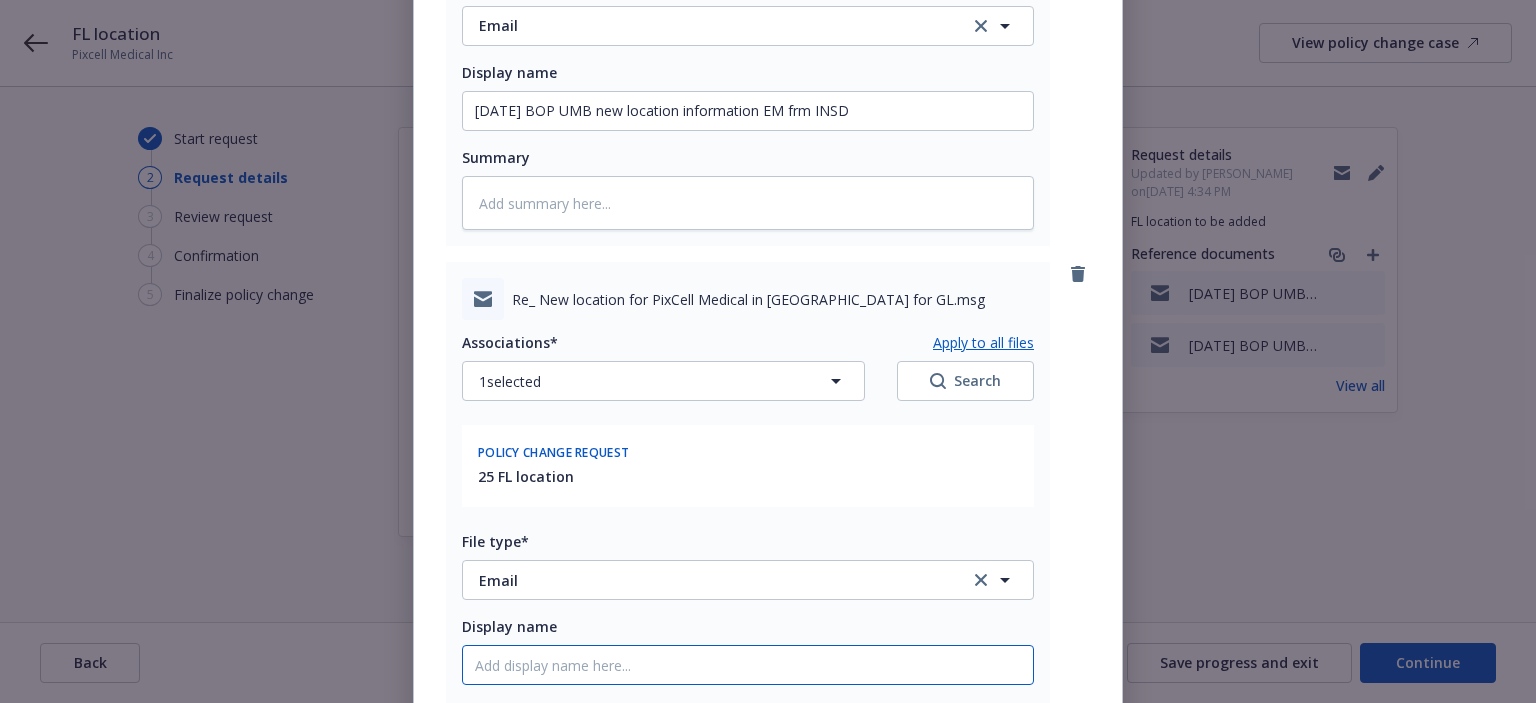 click on "Display name" at bounding box center [748, 111] 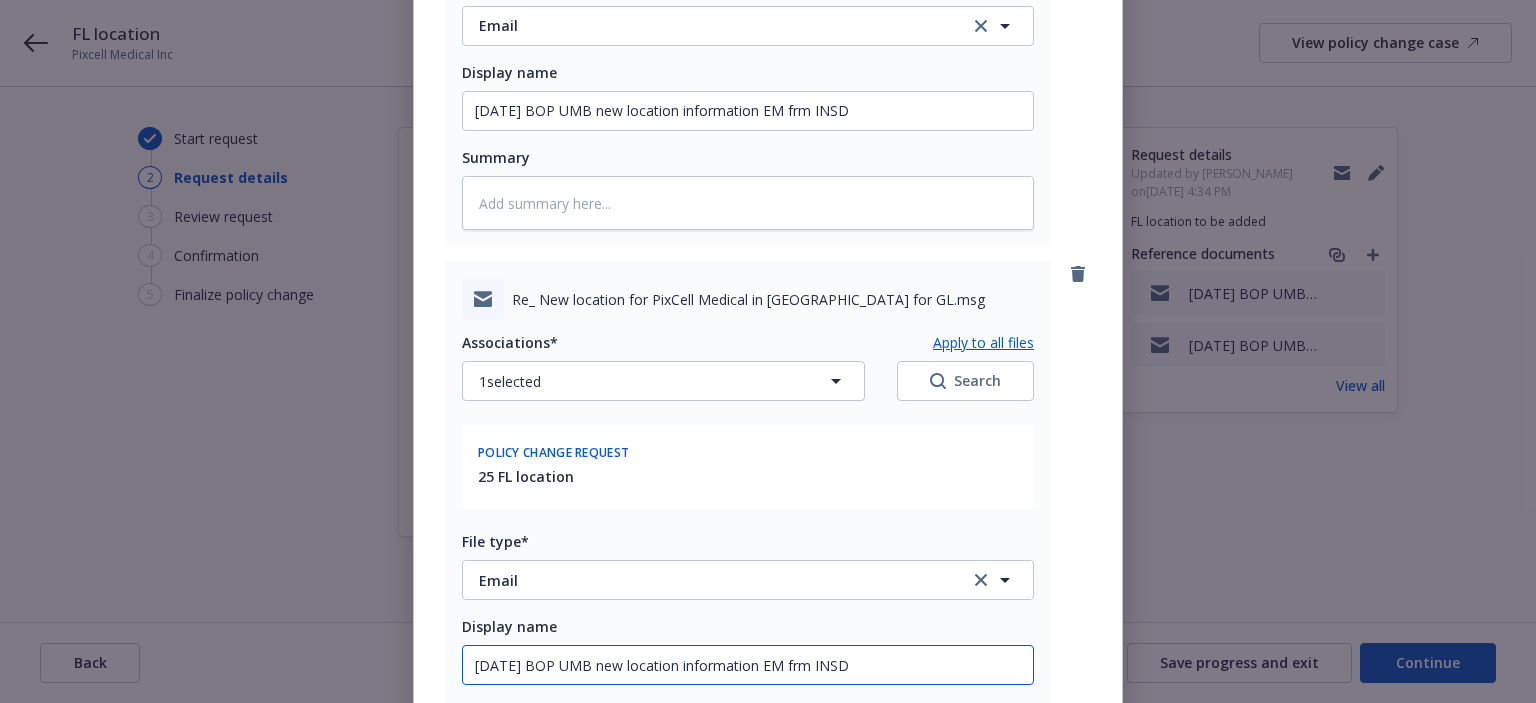 click on "6/26/2025 BOP UMB new location information EM frm INSD" at bounding box center (748, 111) 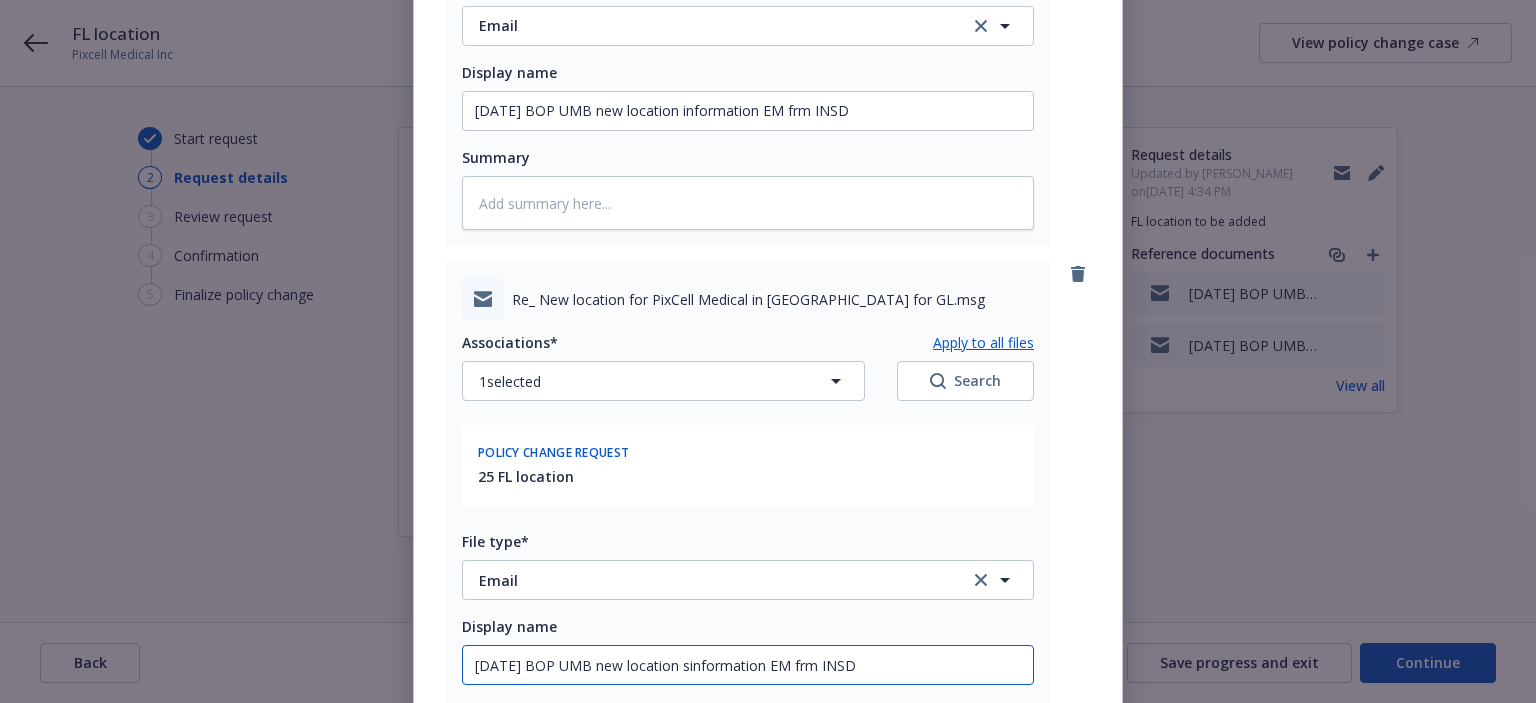 type on "x" 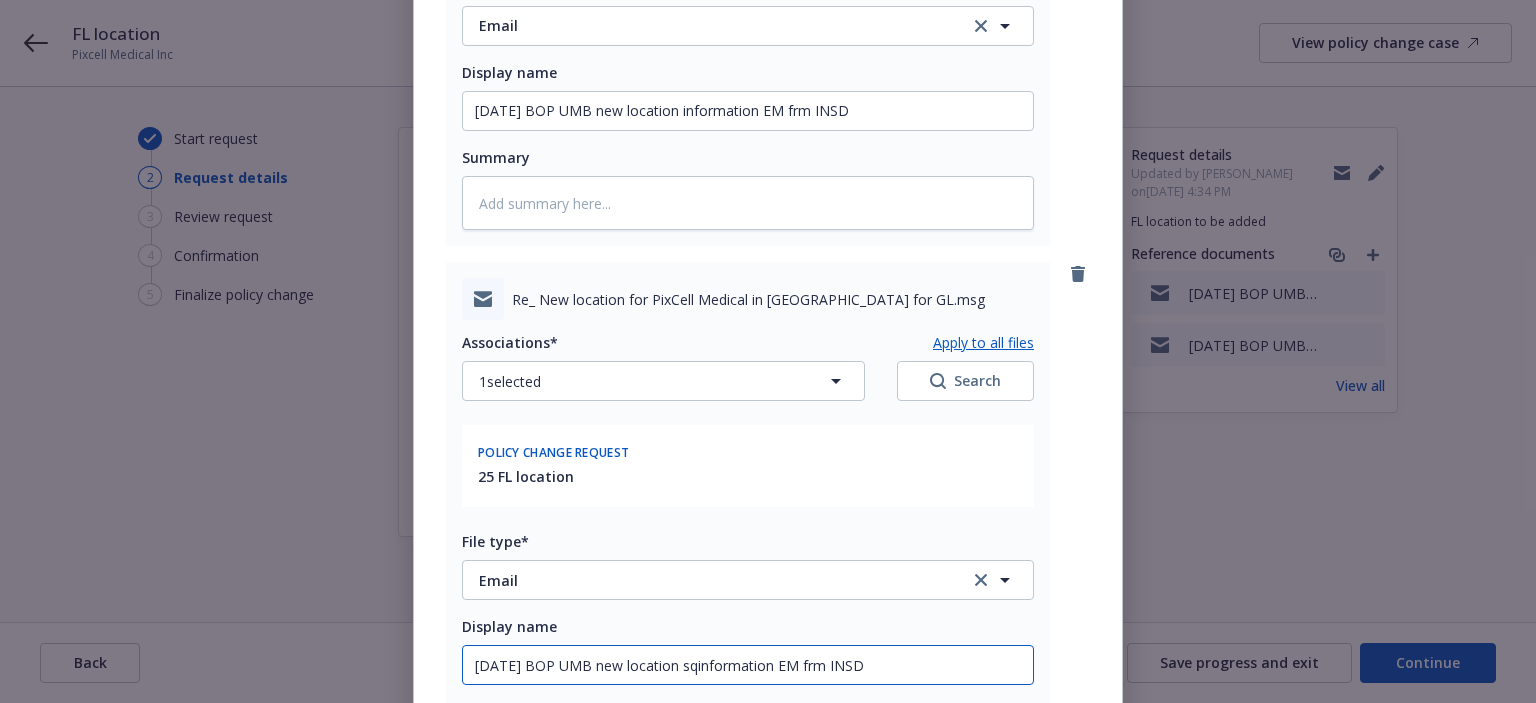 type on "x" 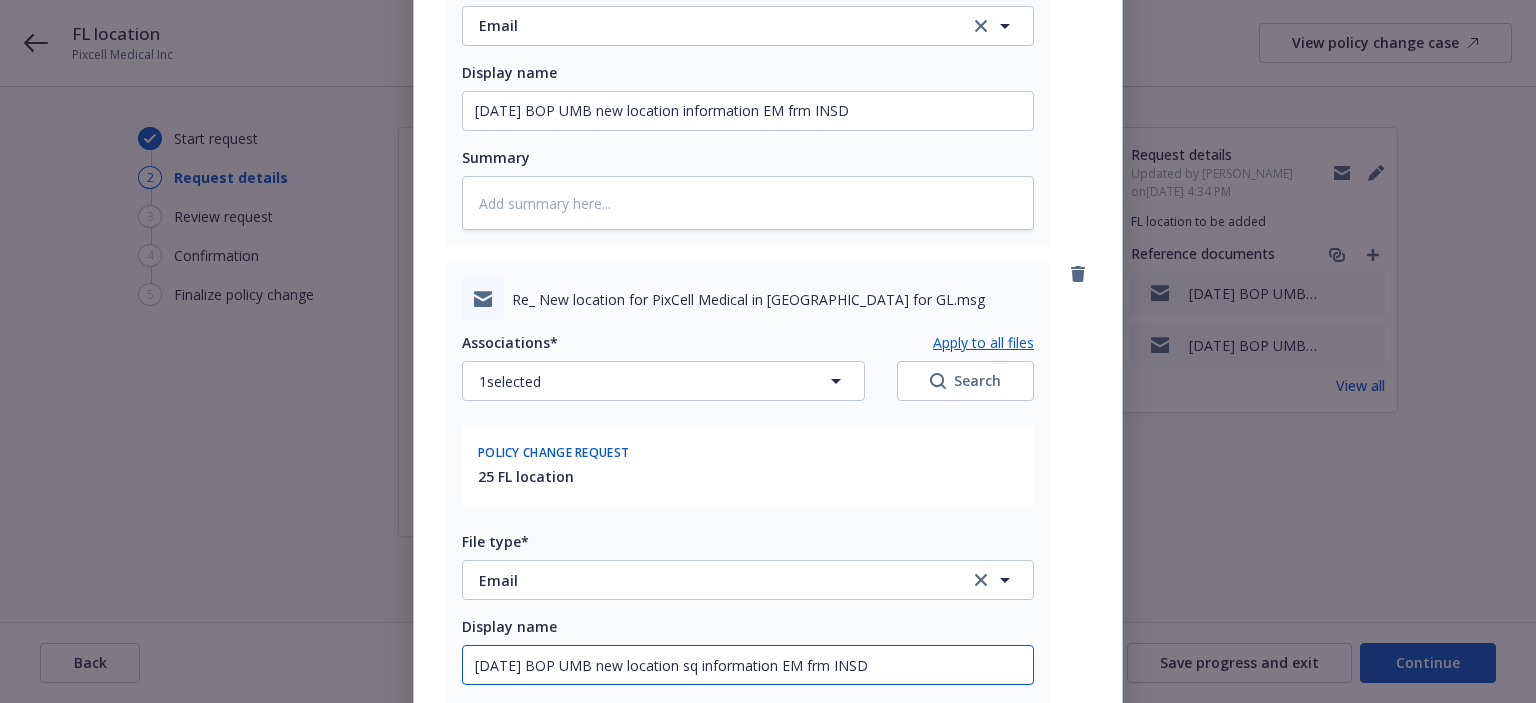 type on "x" 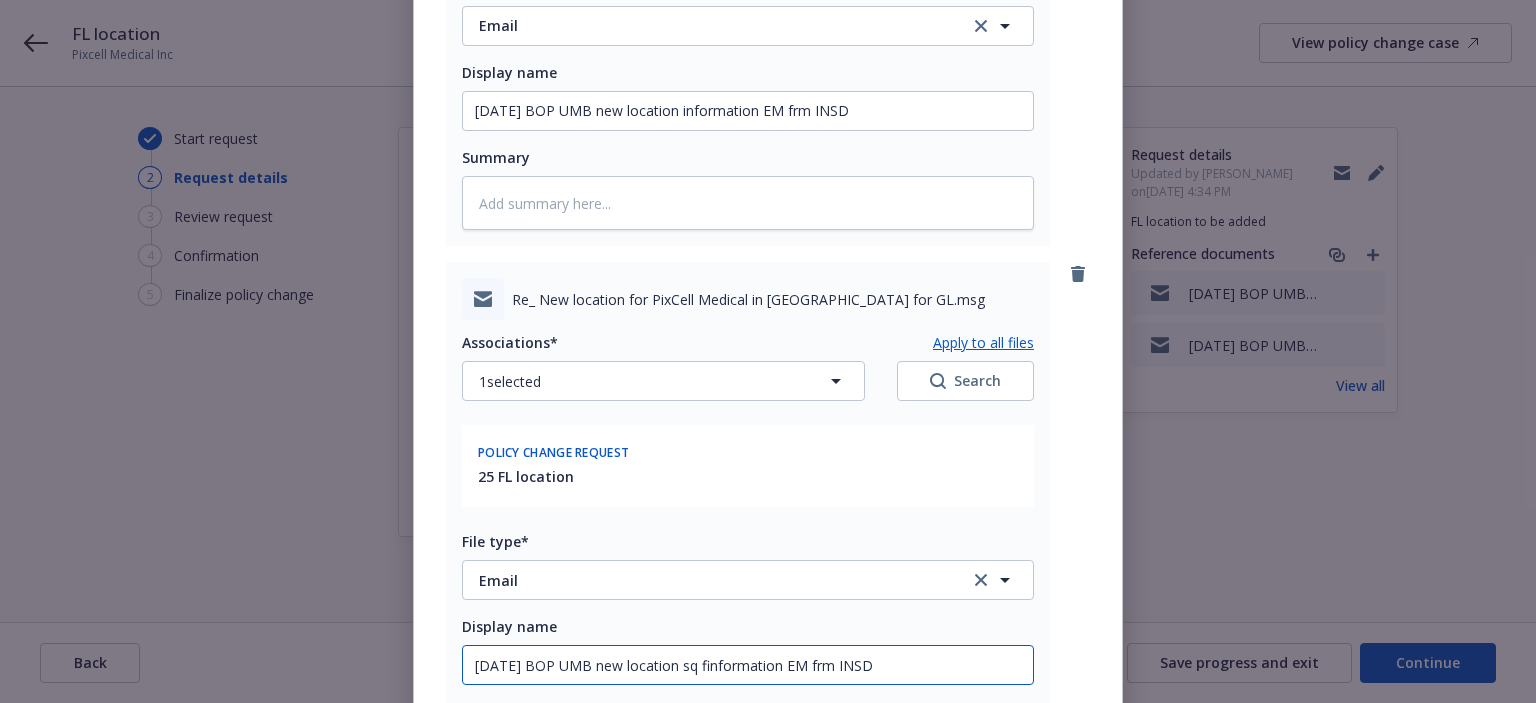 type on "x" 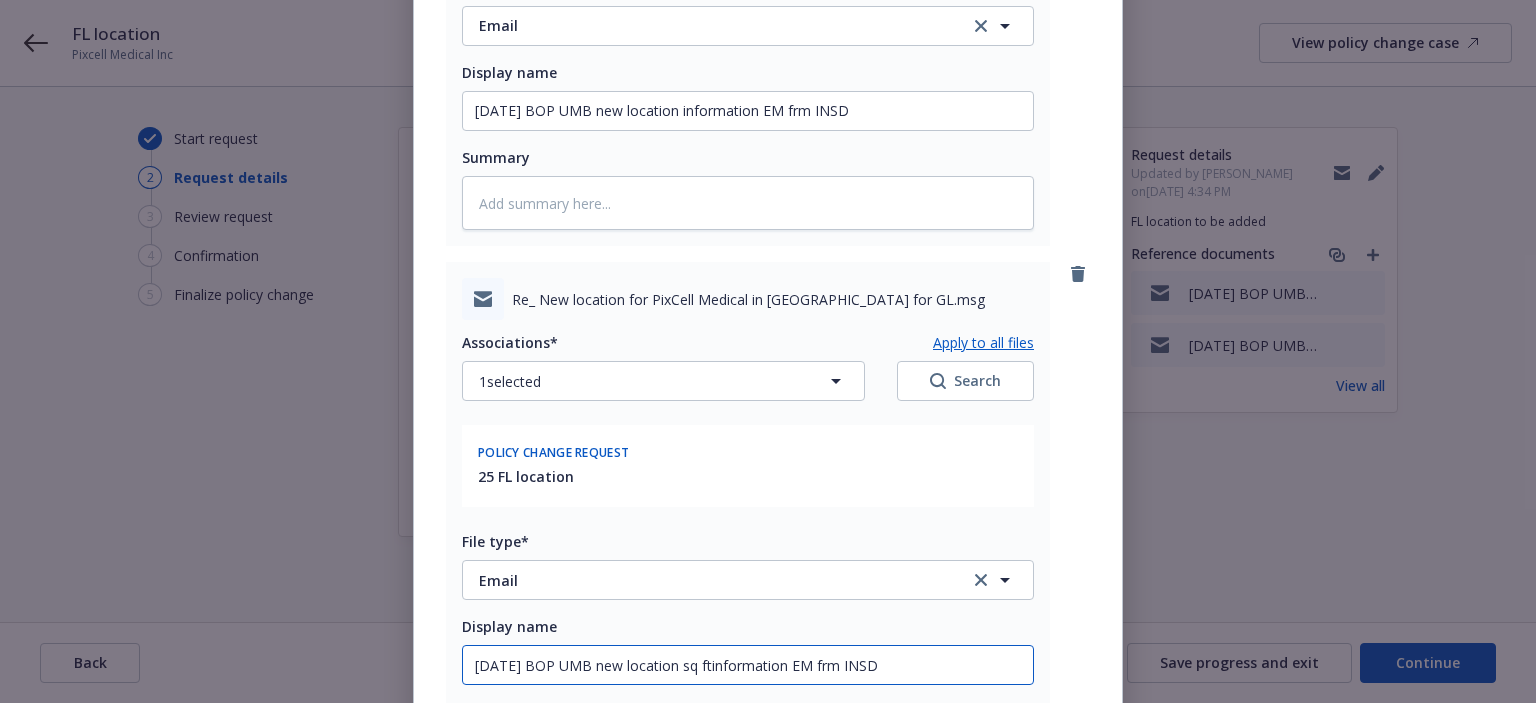 type on "x" 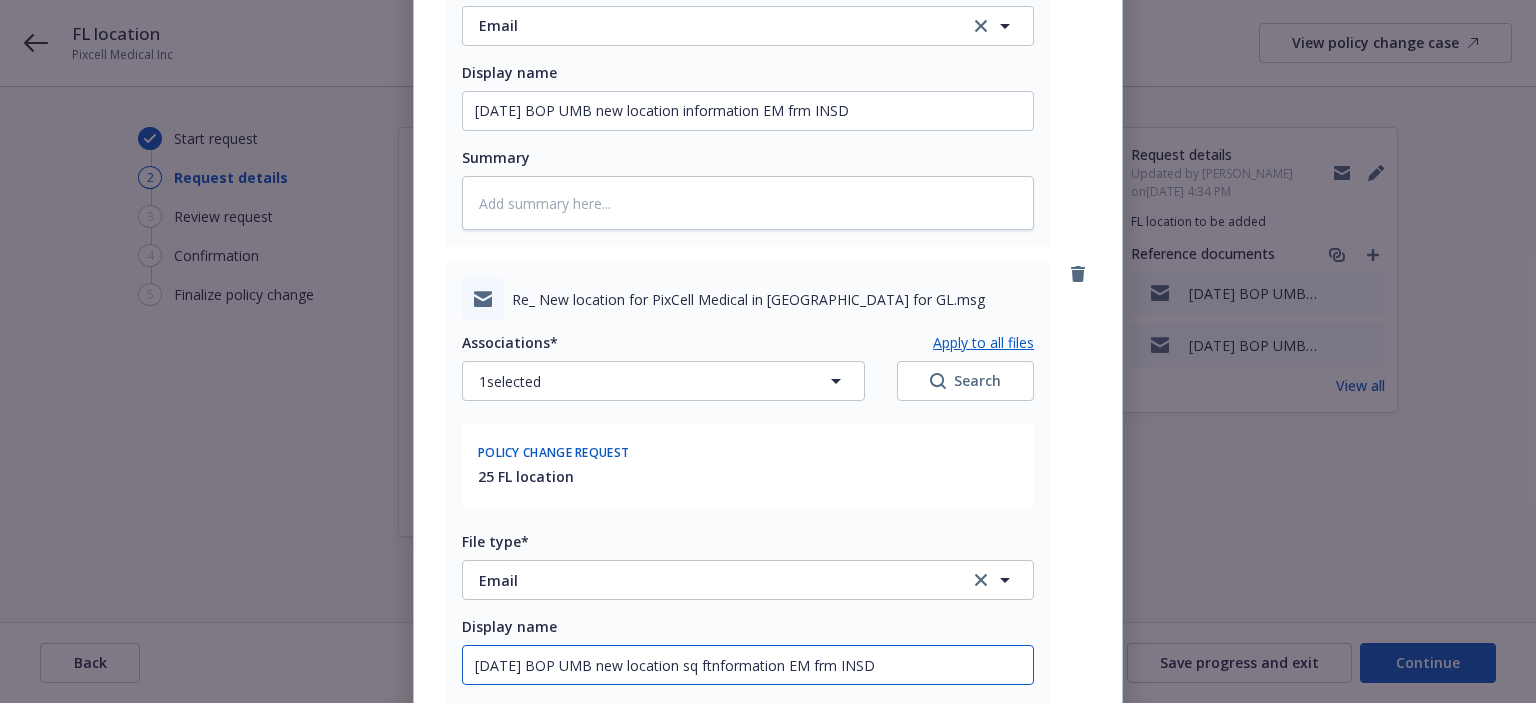type on "x" 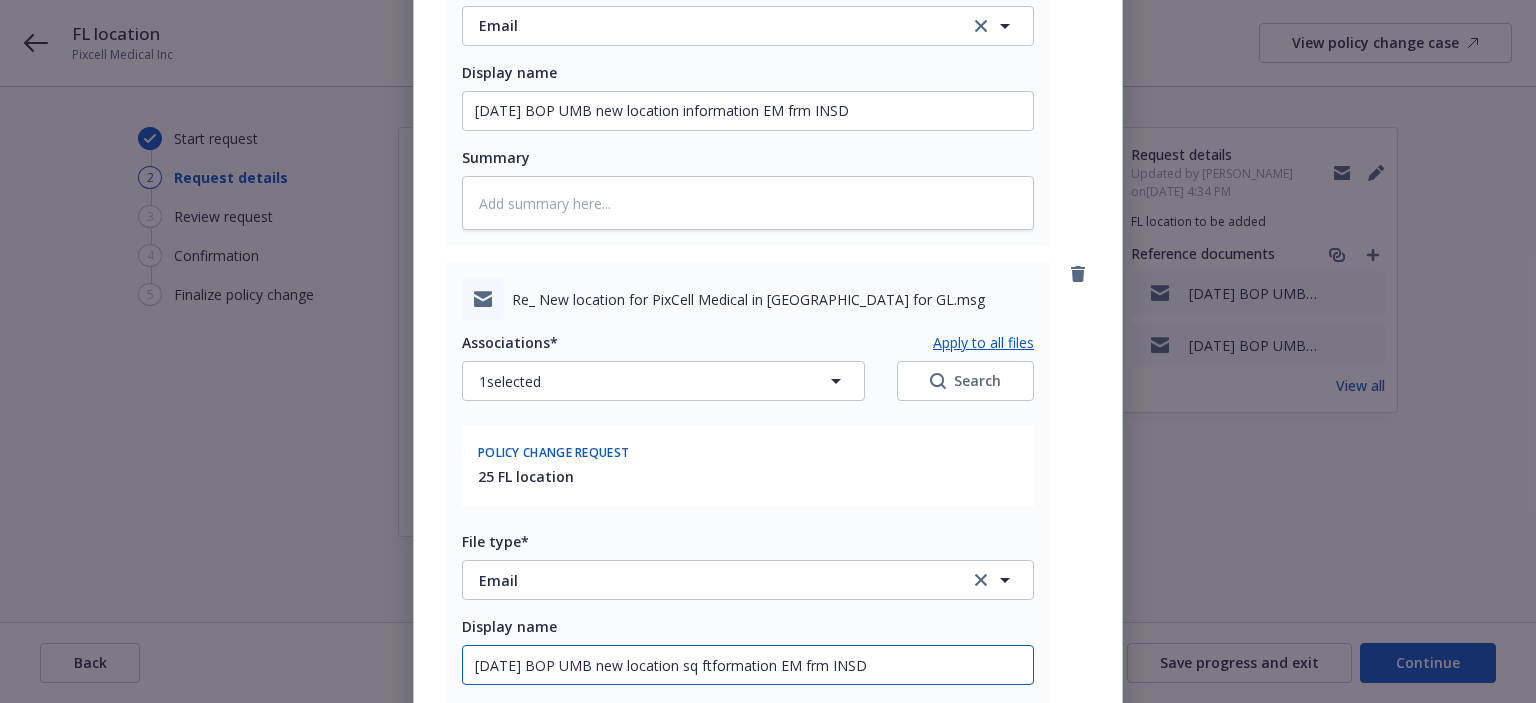 type on "x" 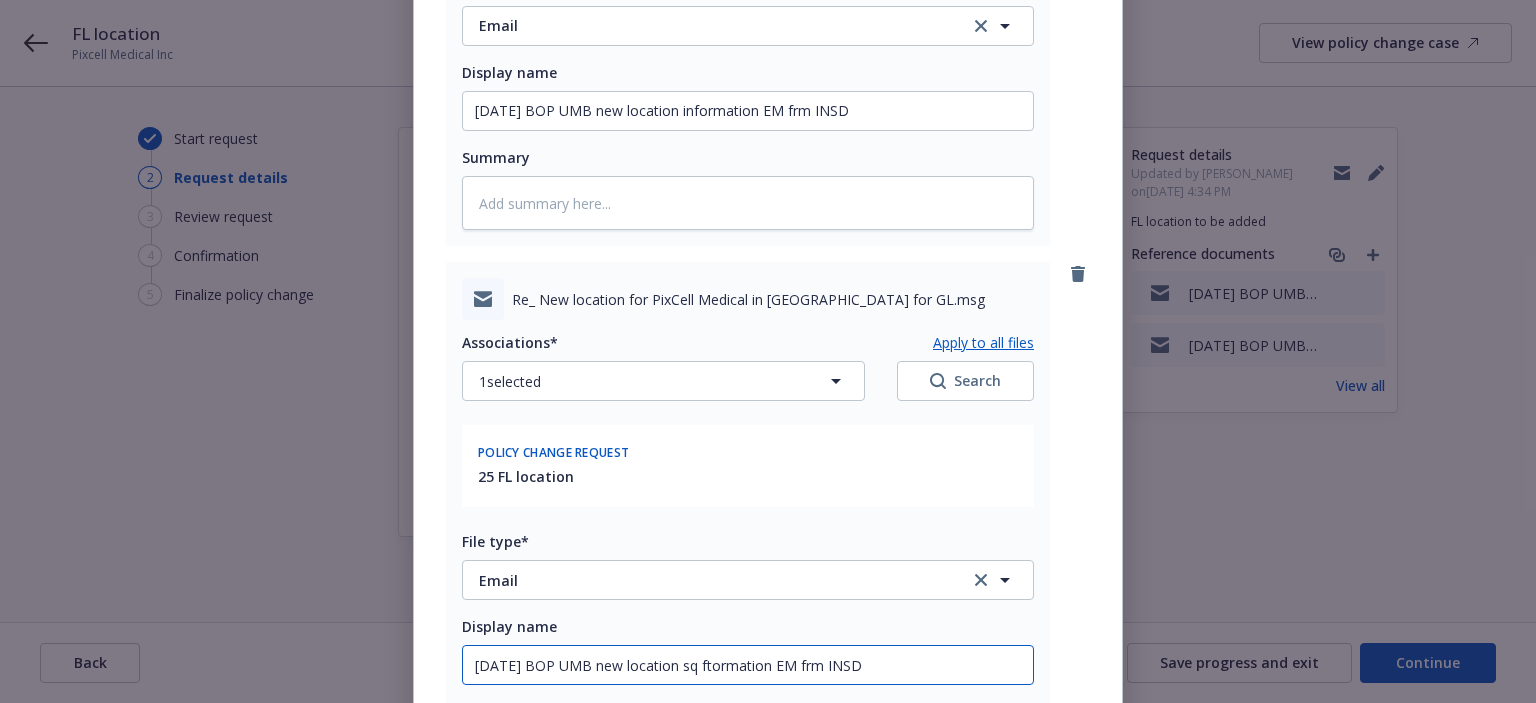 type on "x" 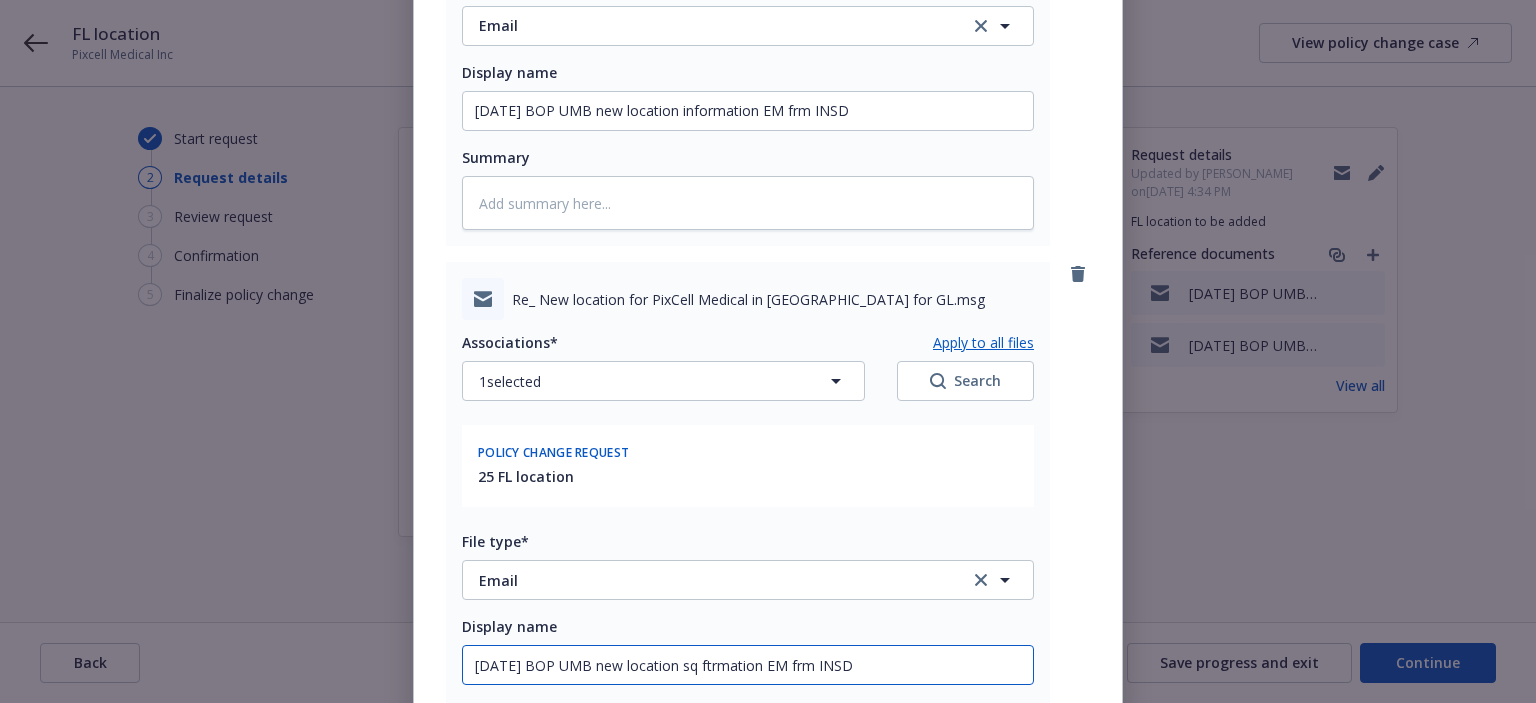 type on "x" 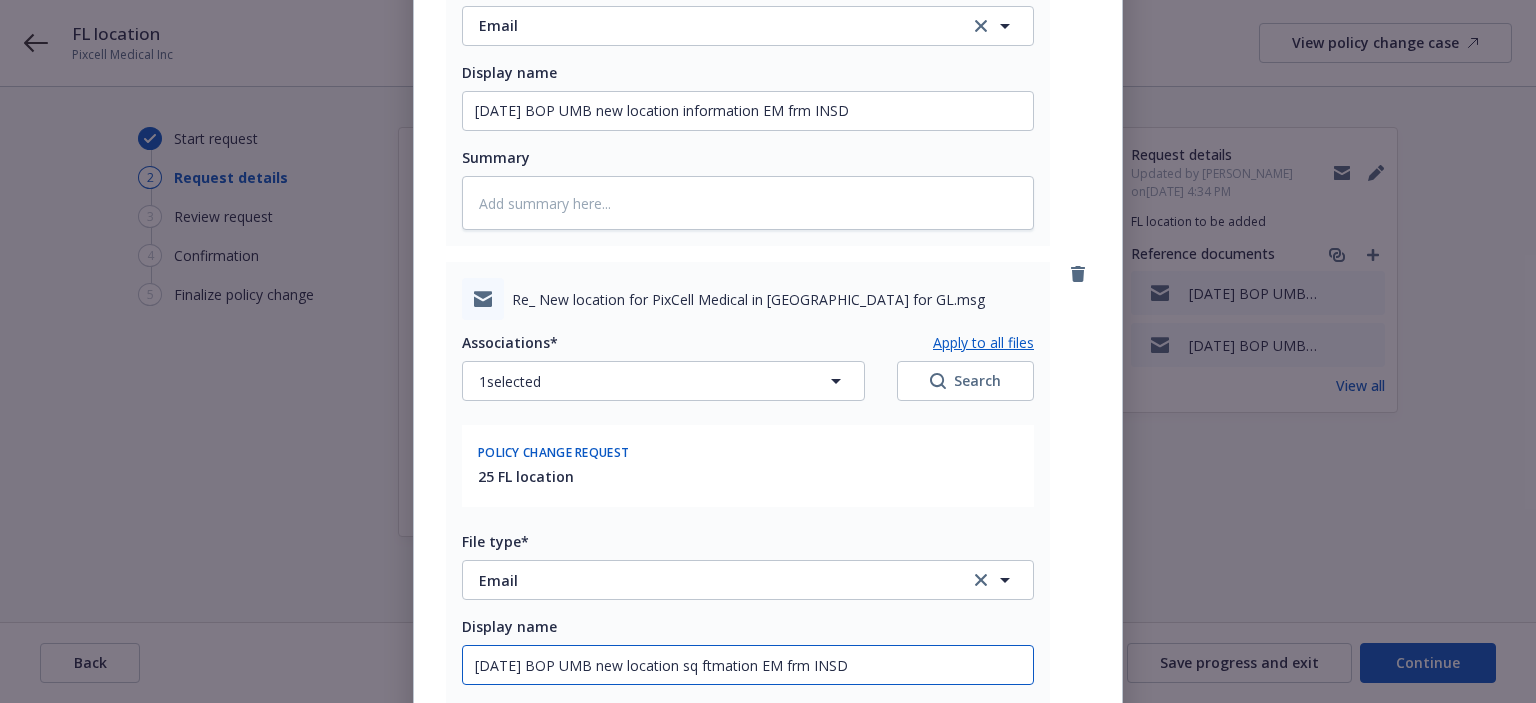 type on "x" 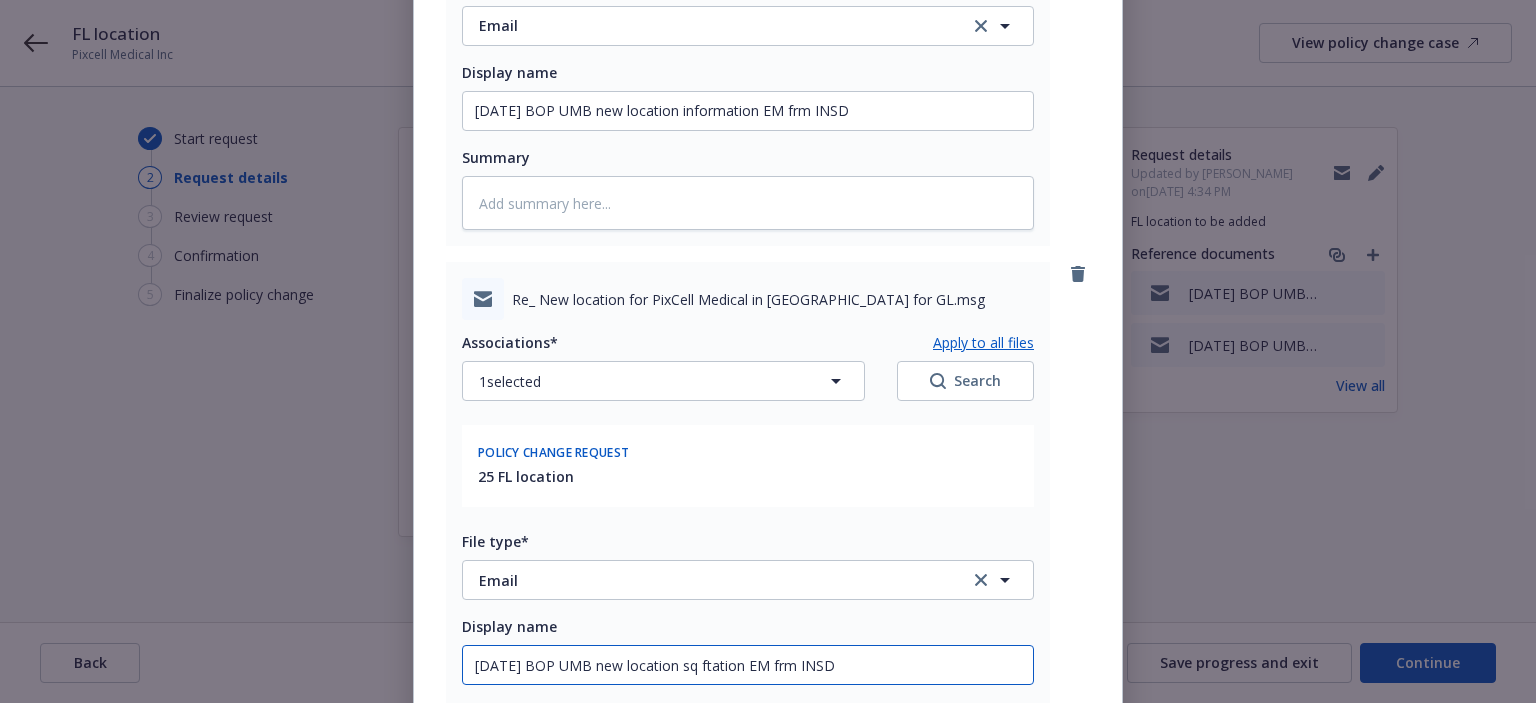 type on "x" 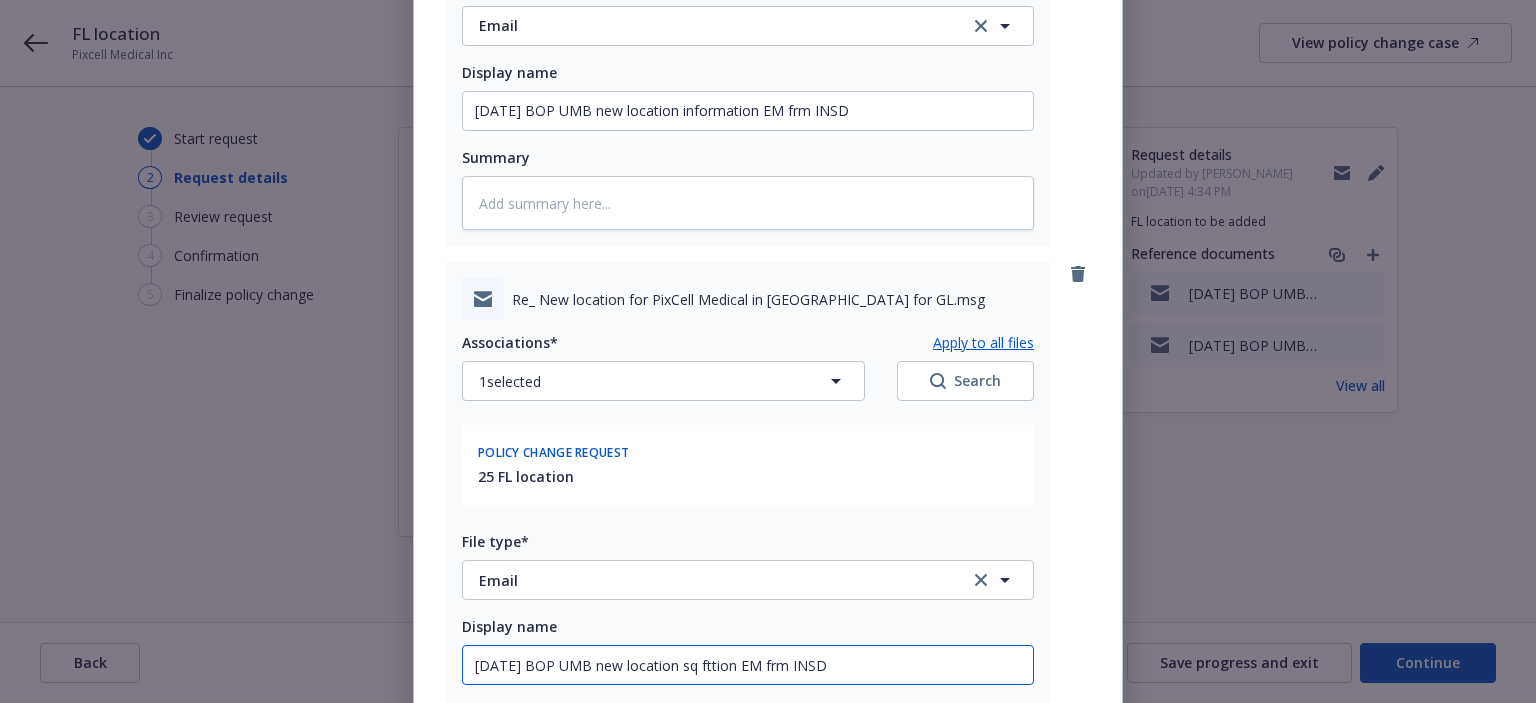 type on "x" 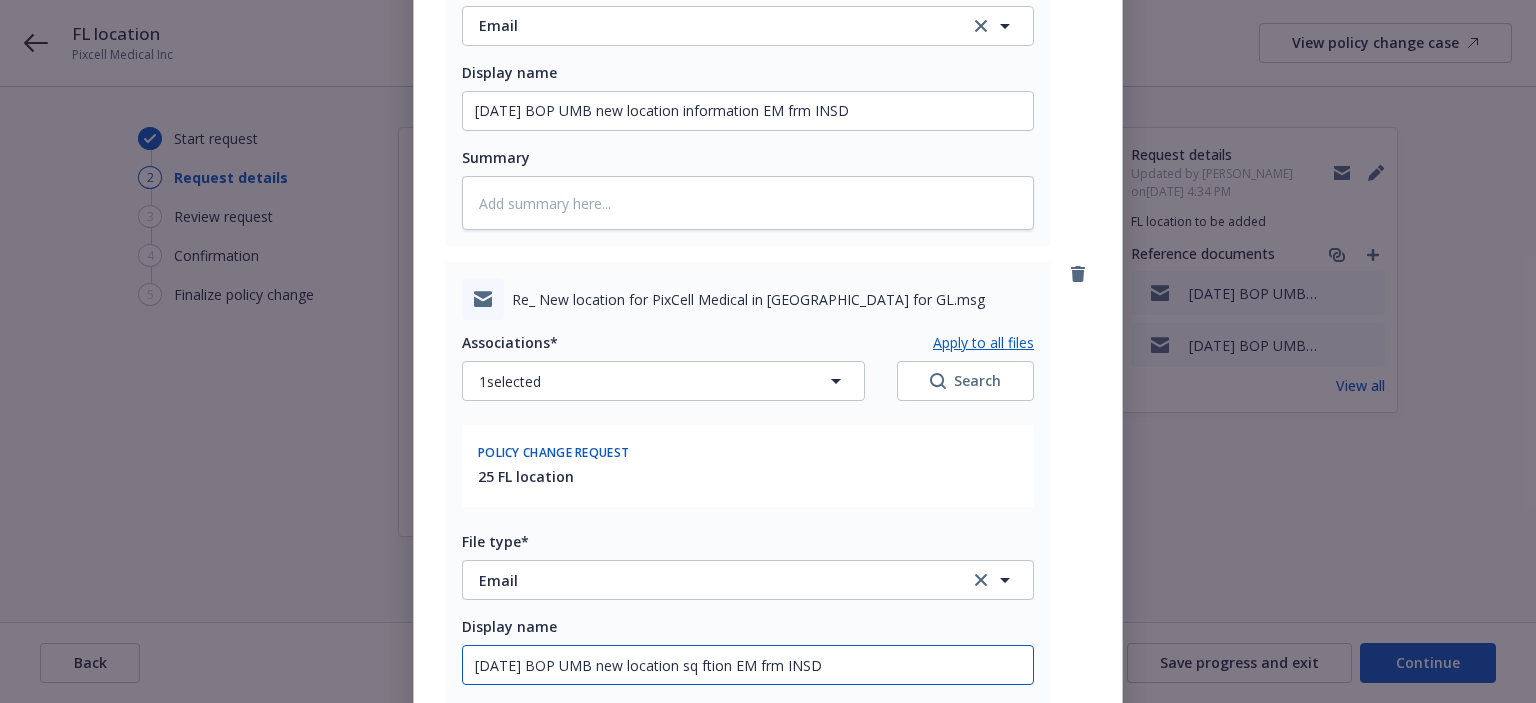 type on "x" 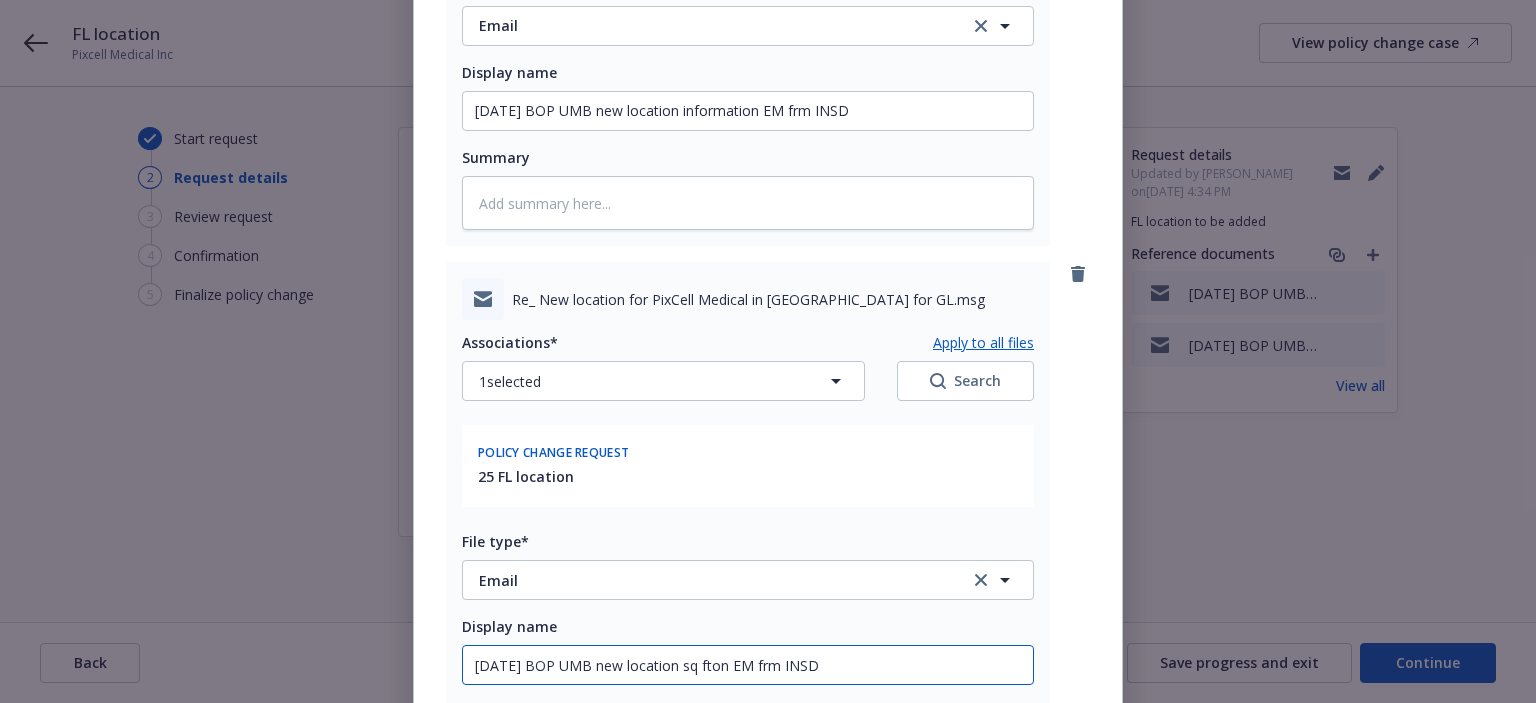 type on "x" 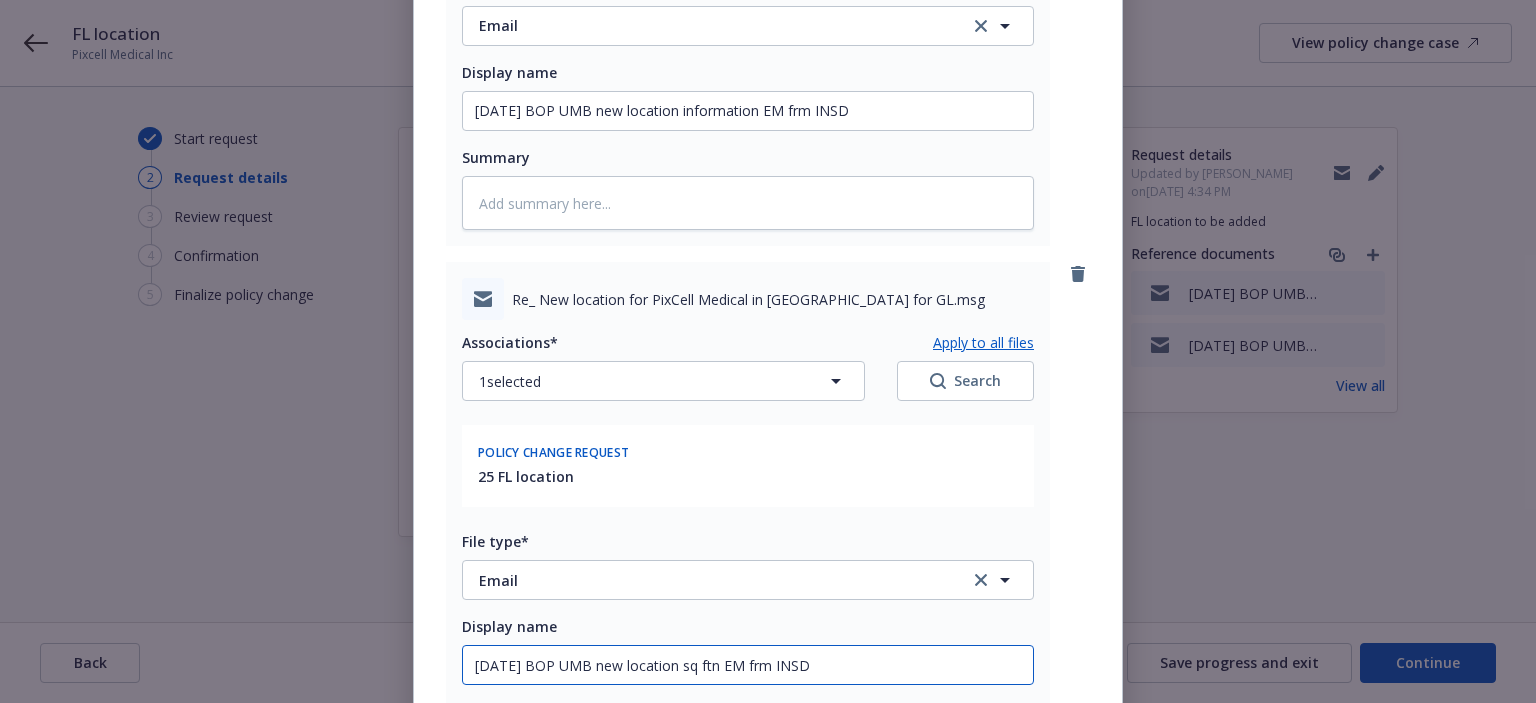 type on "x" 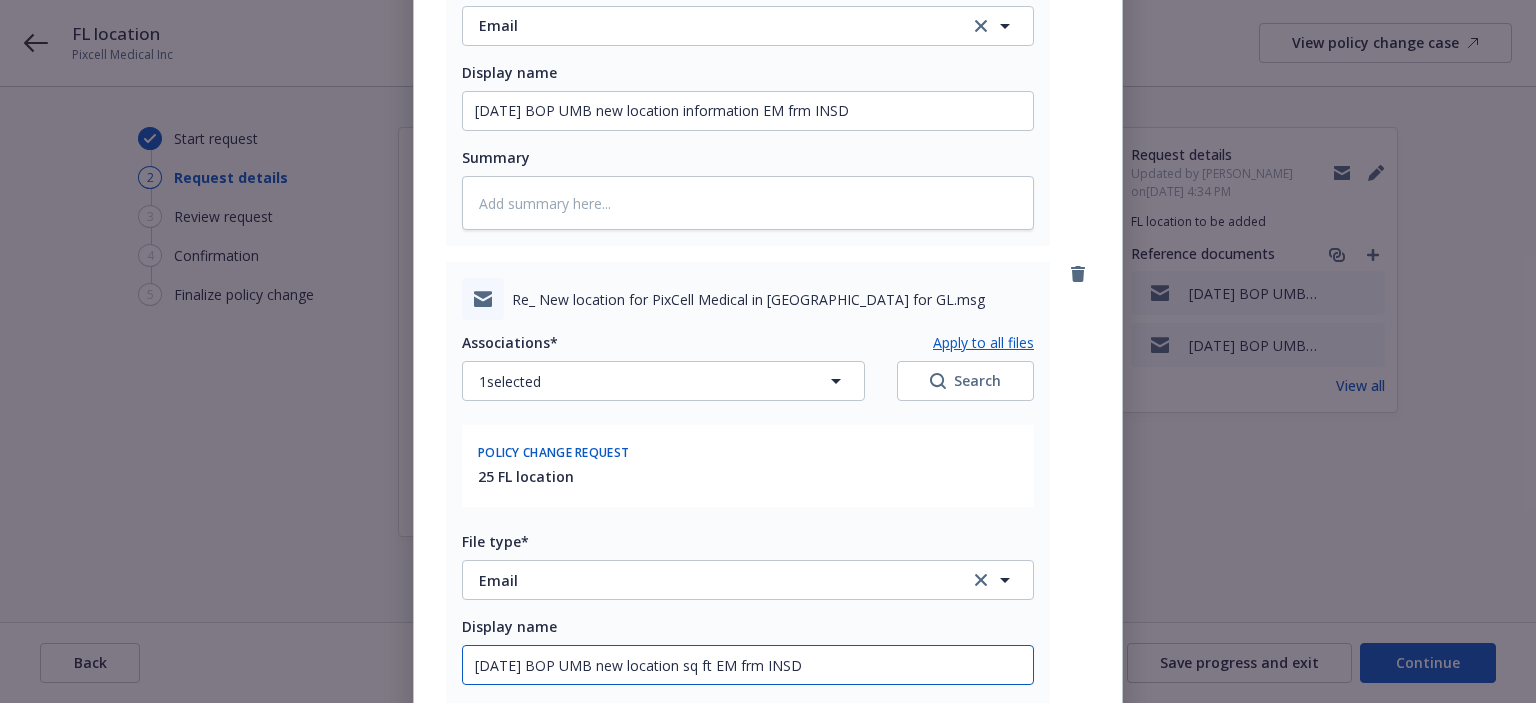 type on "x" 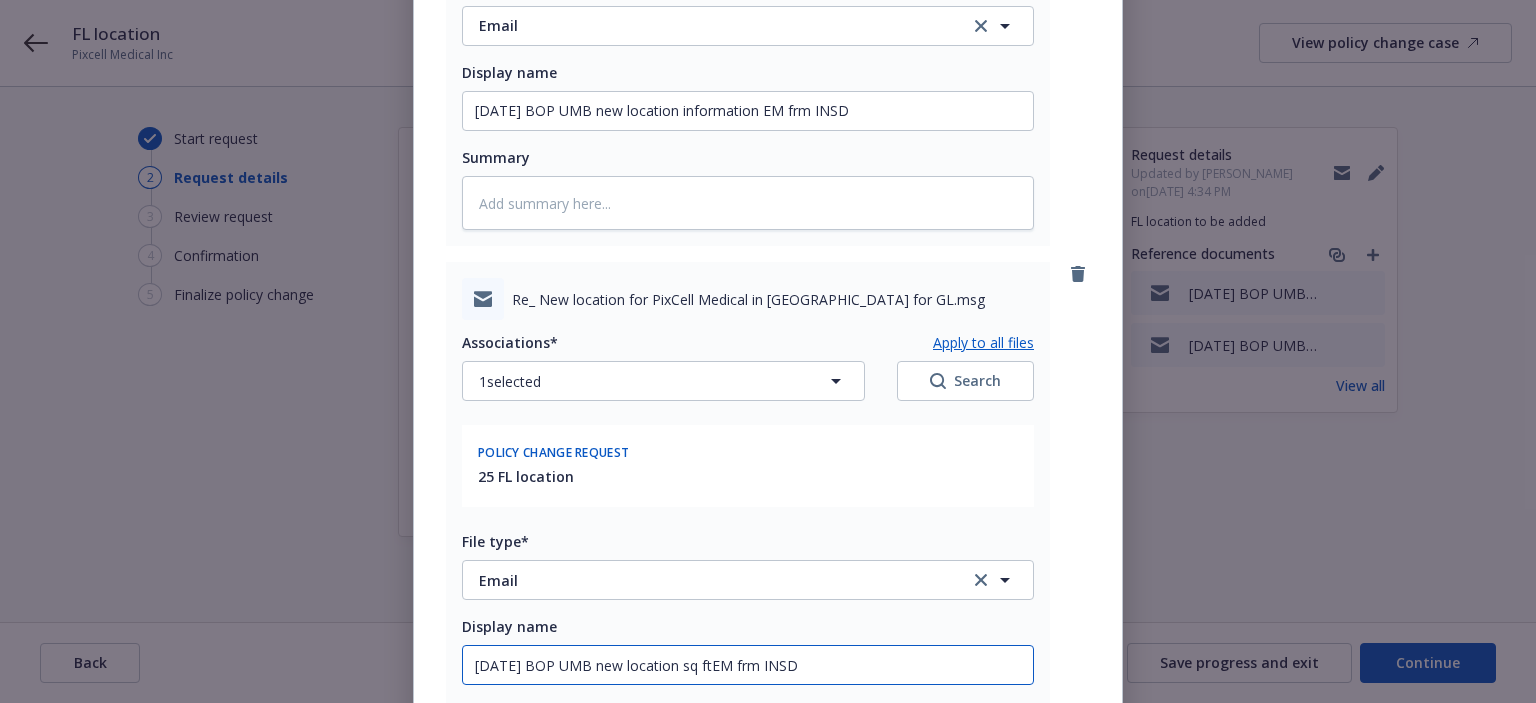 type on "x" 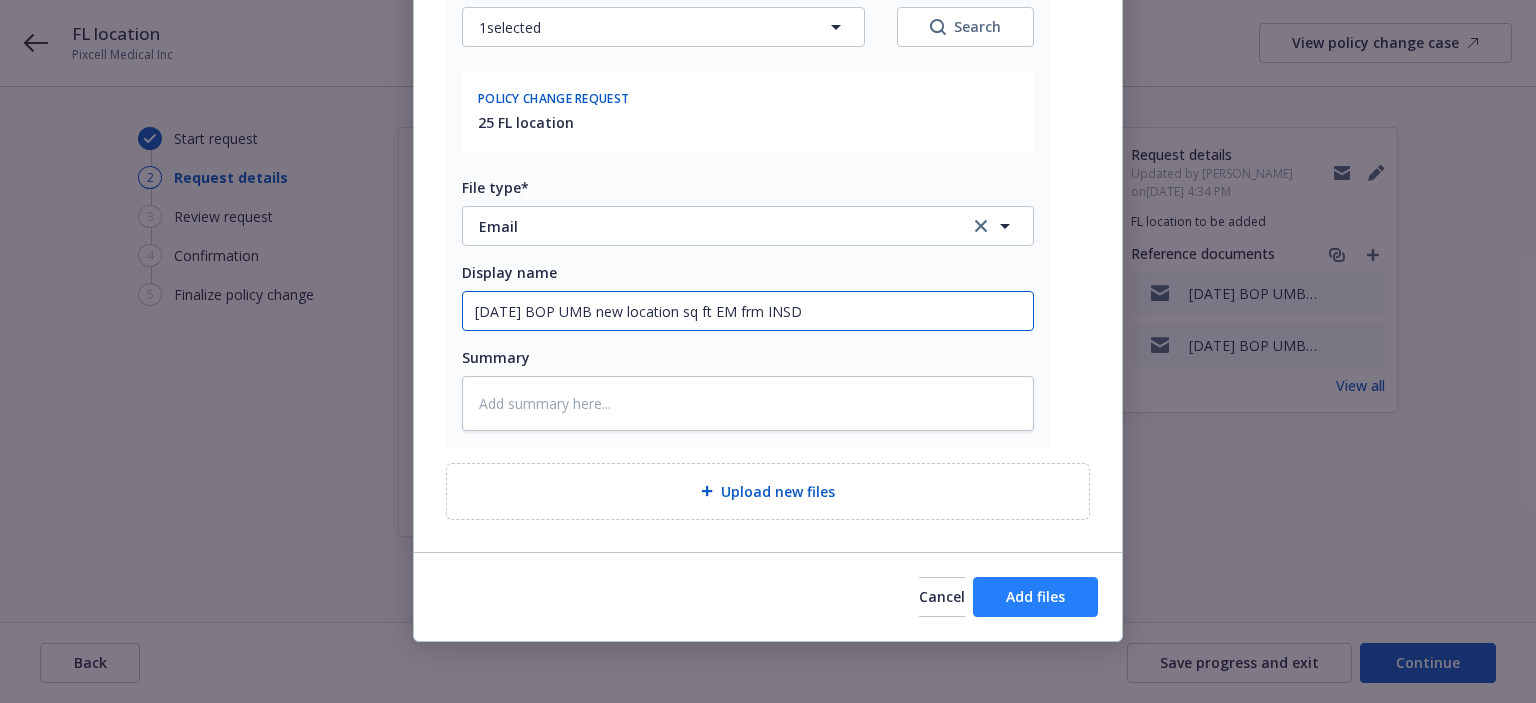 type on "6/26/2025 BOP UMB new location sq ft EM frm INSD" 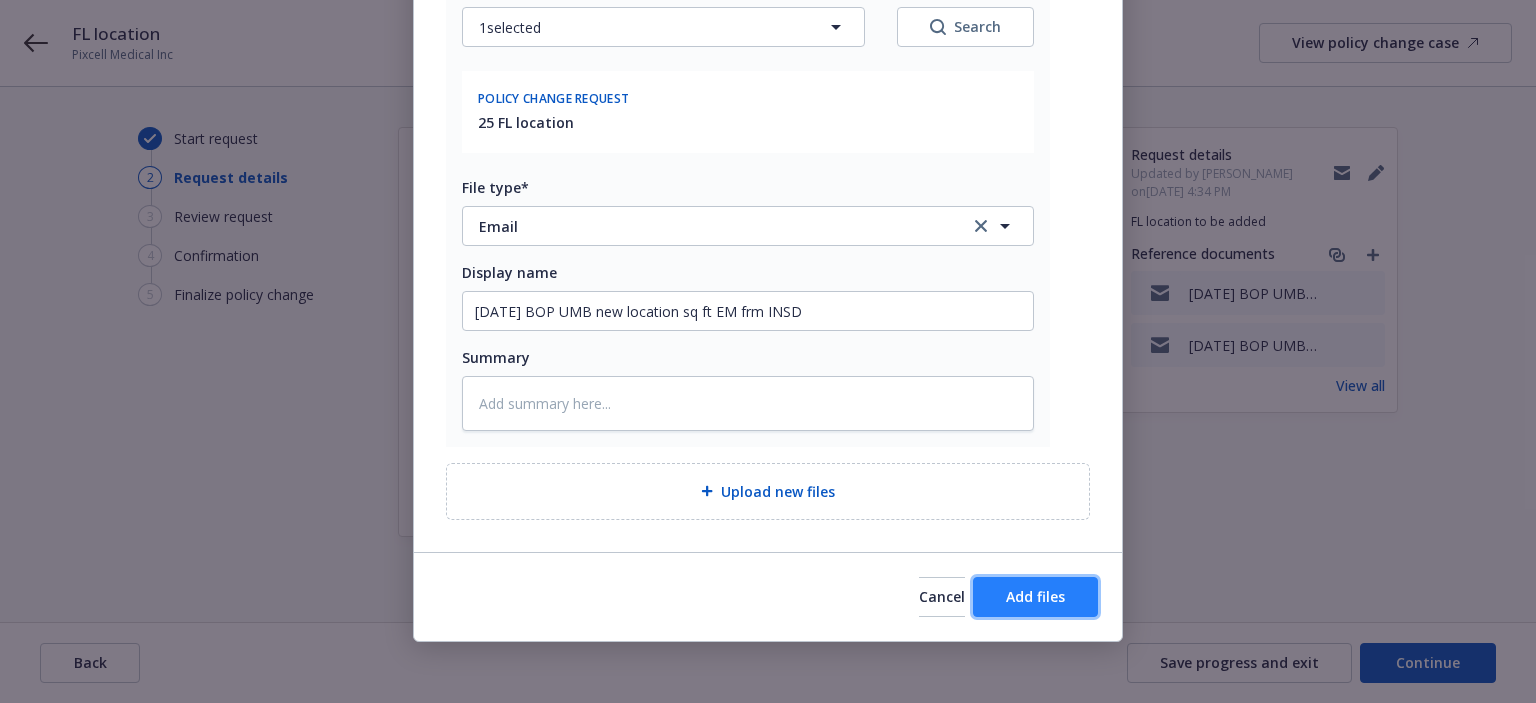 click on "Add files" at bounding box center (1035, 597) 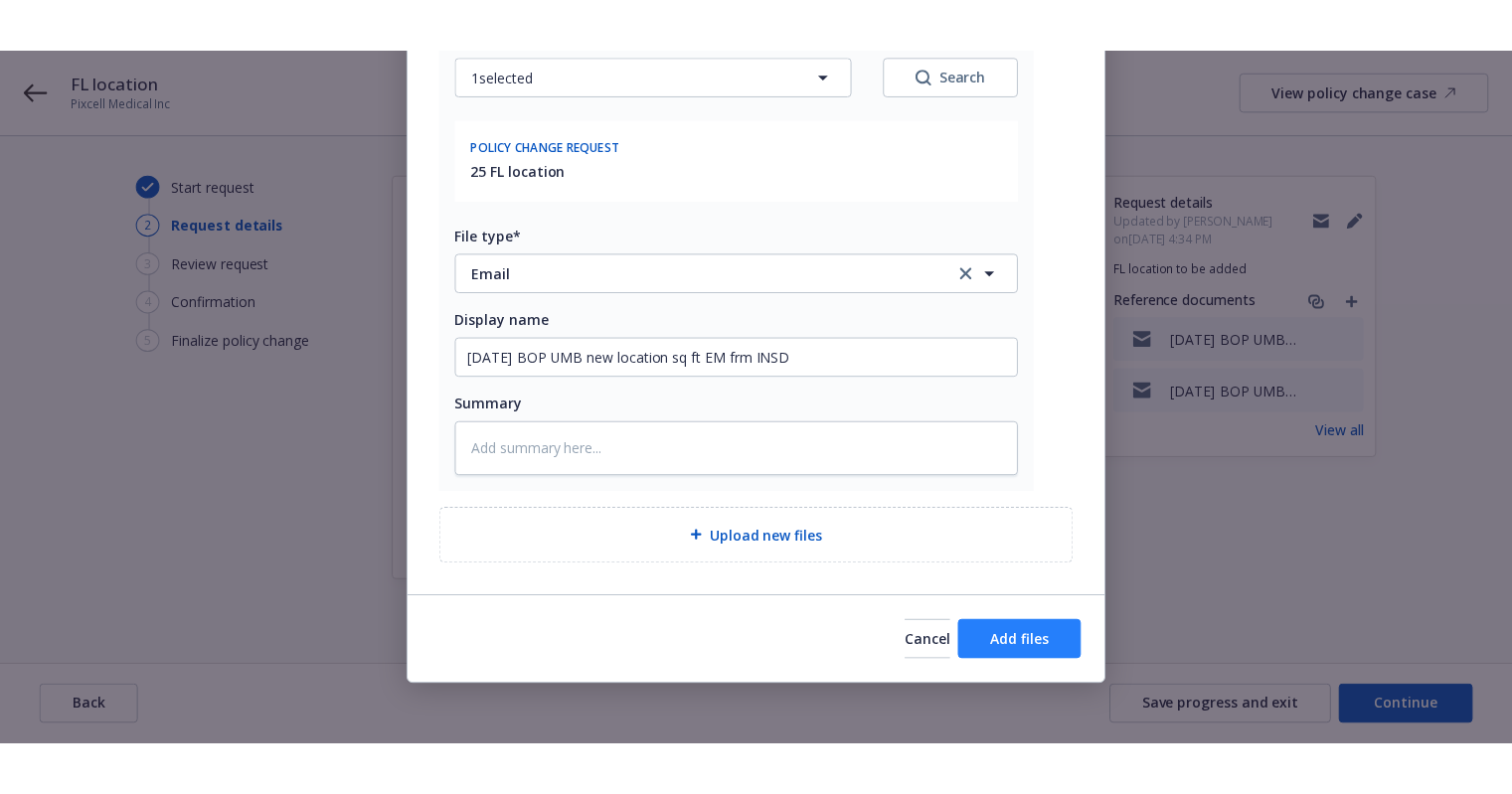 scroll, scrollTop: 803, scrollLeft: 0, axis: vertical 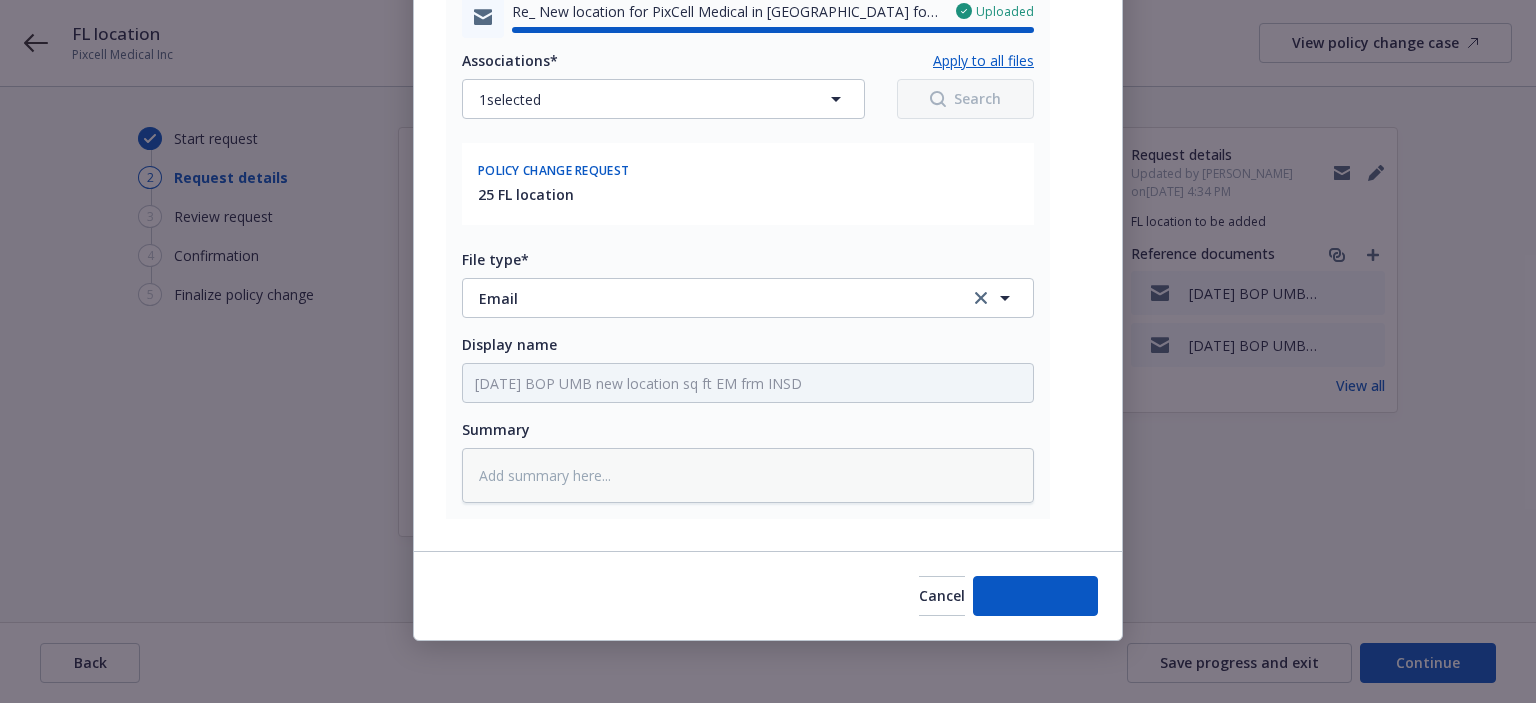 type on "x" 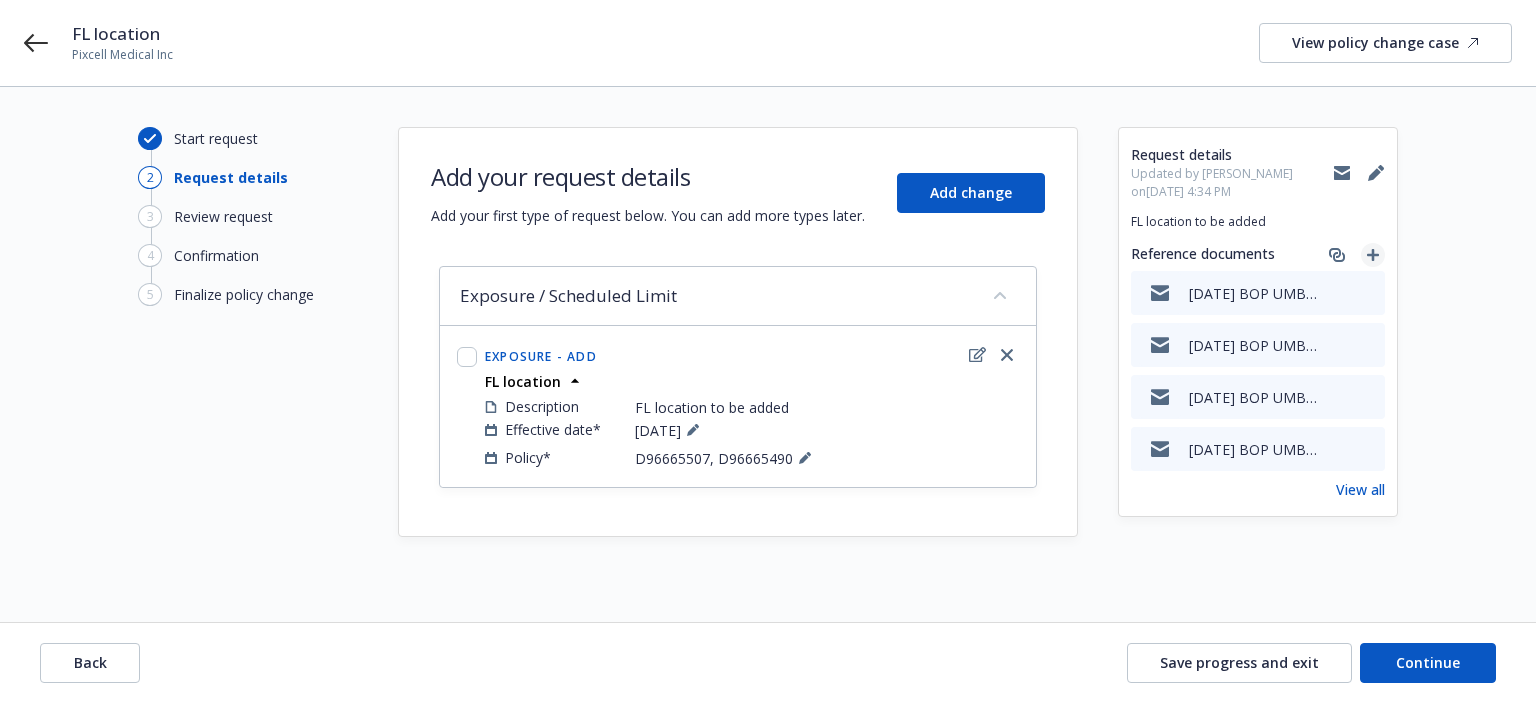 click 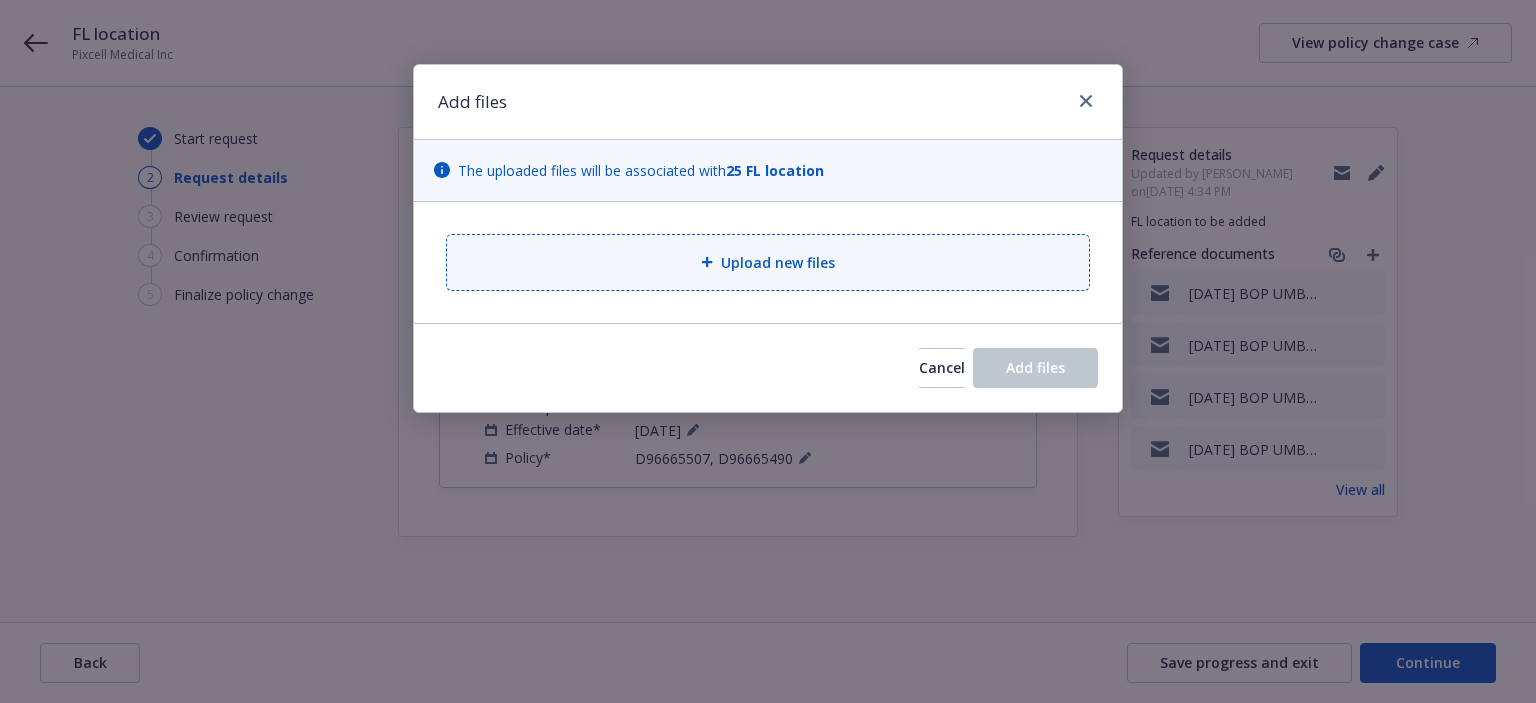 click on "Upload new files" at bounding box center [768, 262] 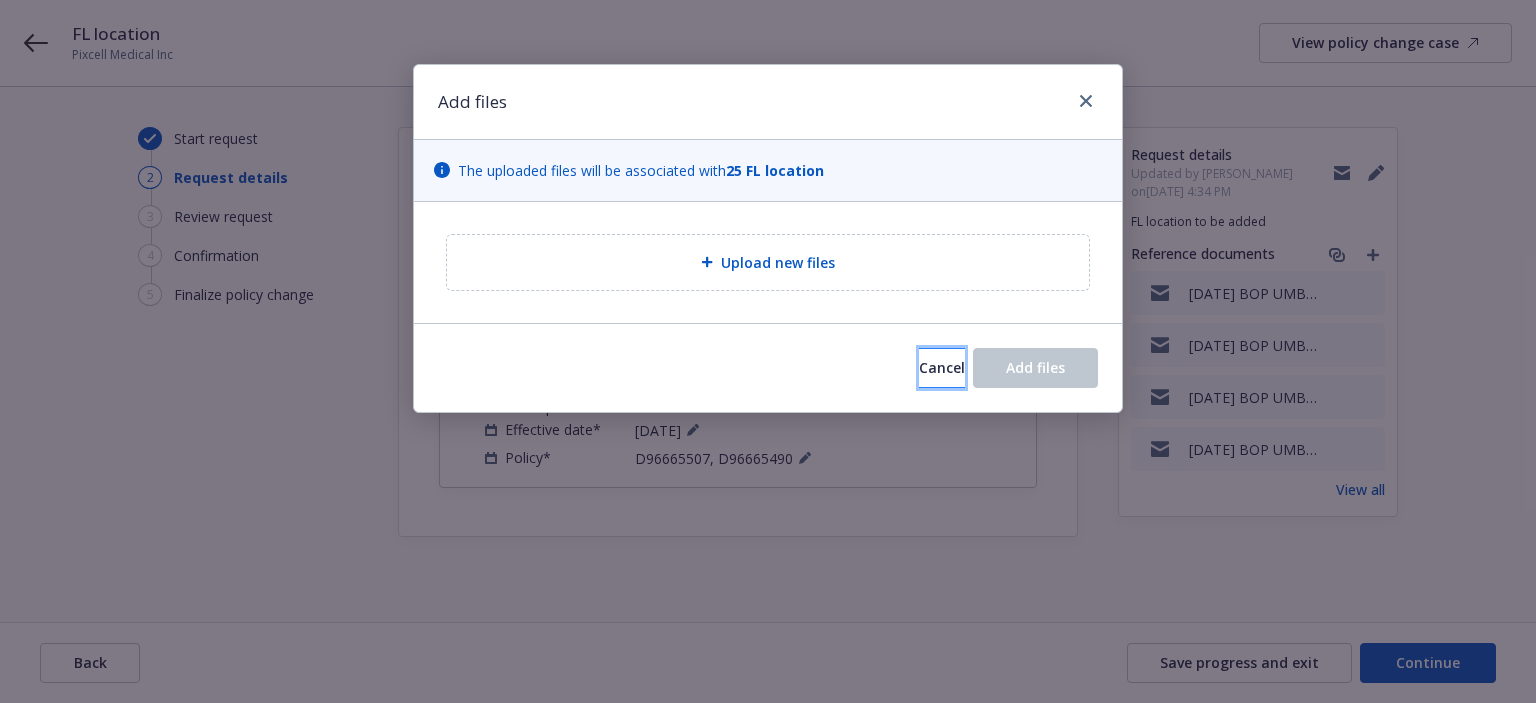 click on "Cancel" at bounding box center (942, 368) 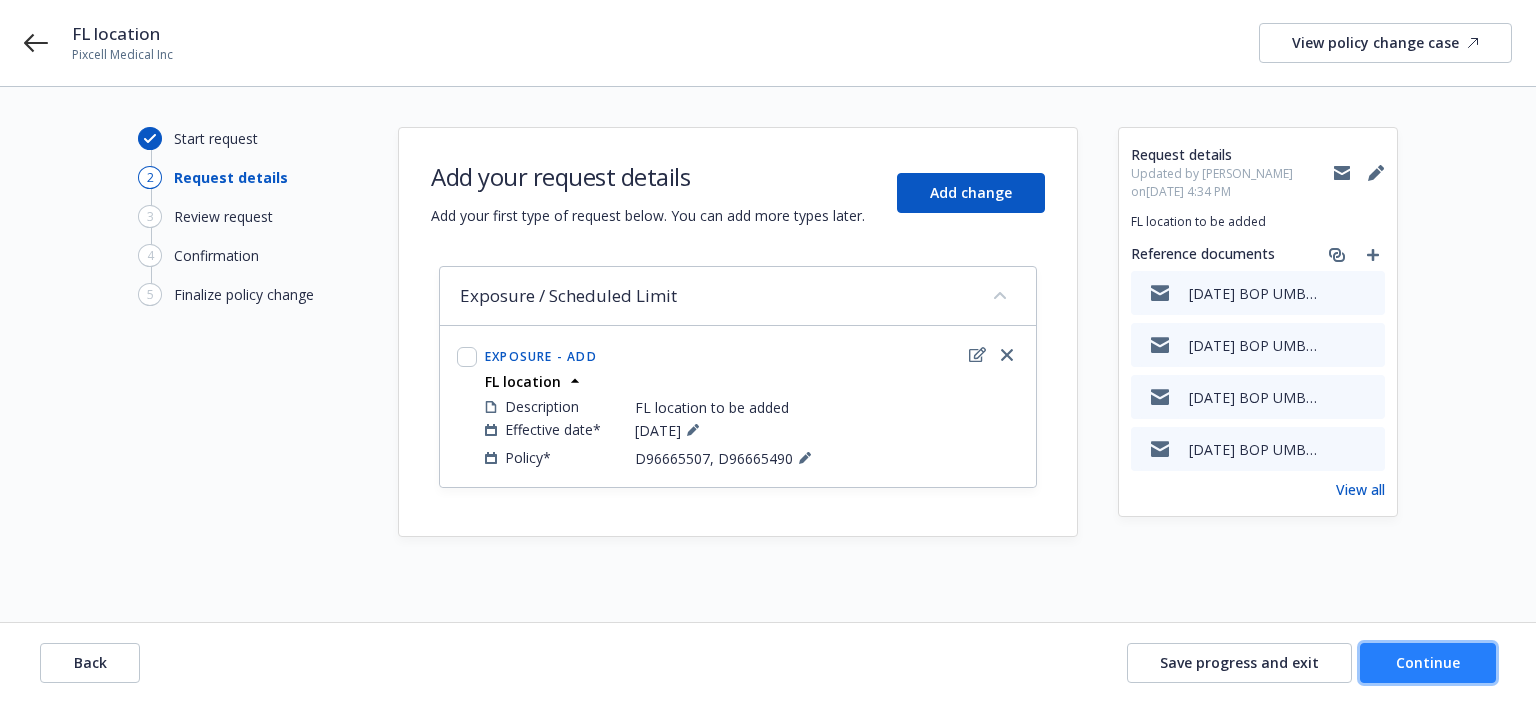 click on "Continue" at bounding box center [1428, 663] 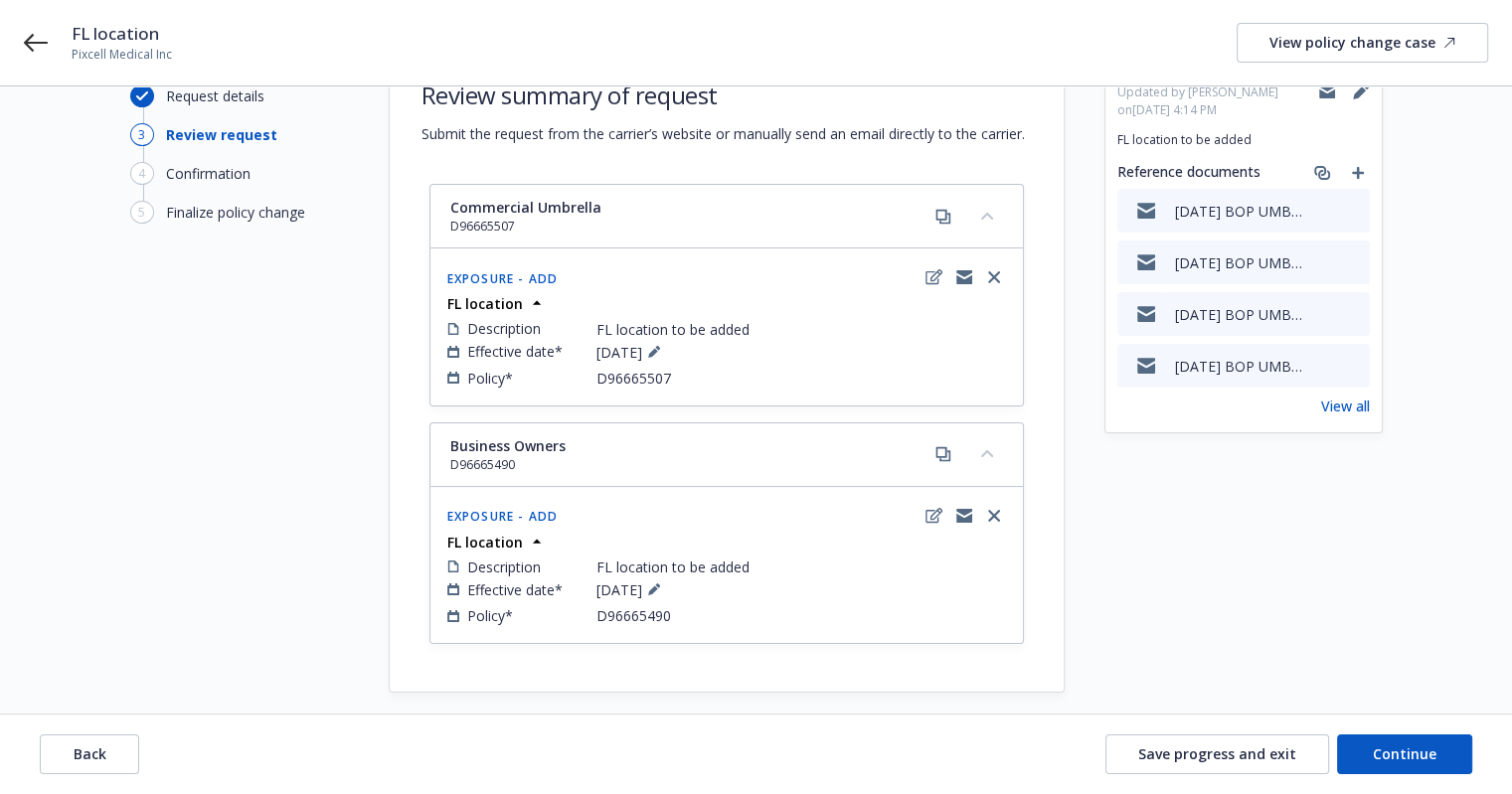 scroll, scrollTop: 117, scrollLeft: 0, axis: vertical 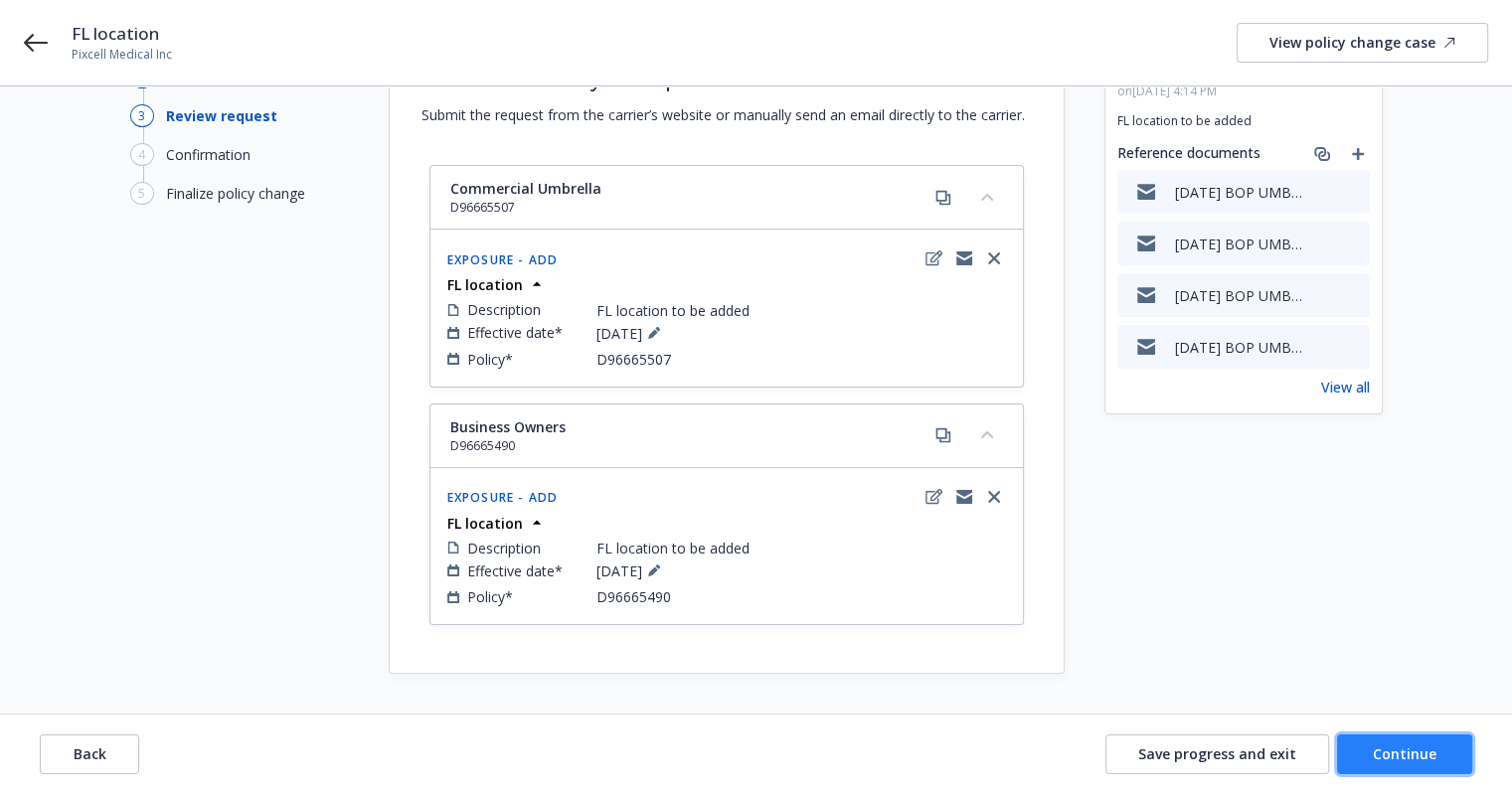 click on "Continue" at bounding box center [1405, 753] 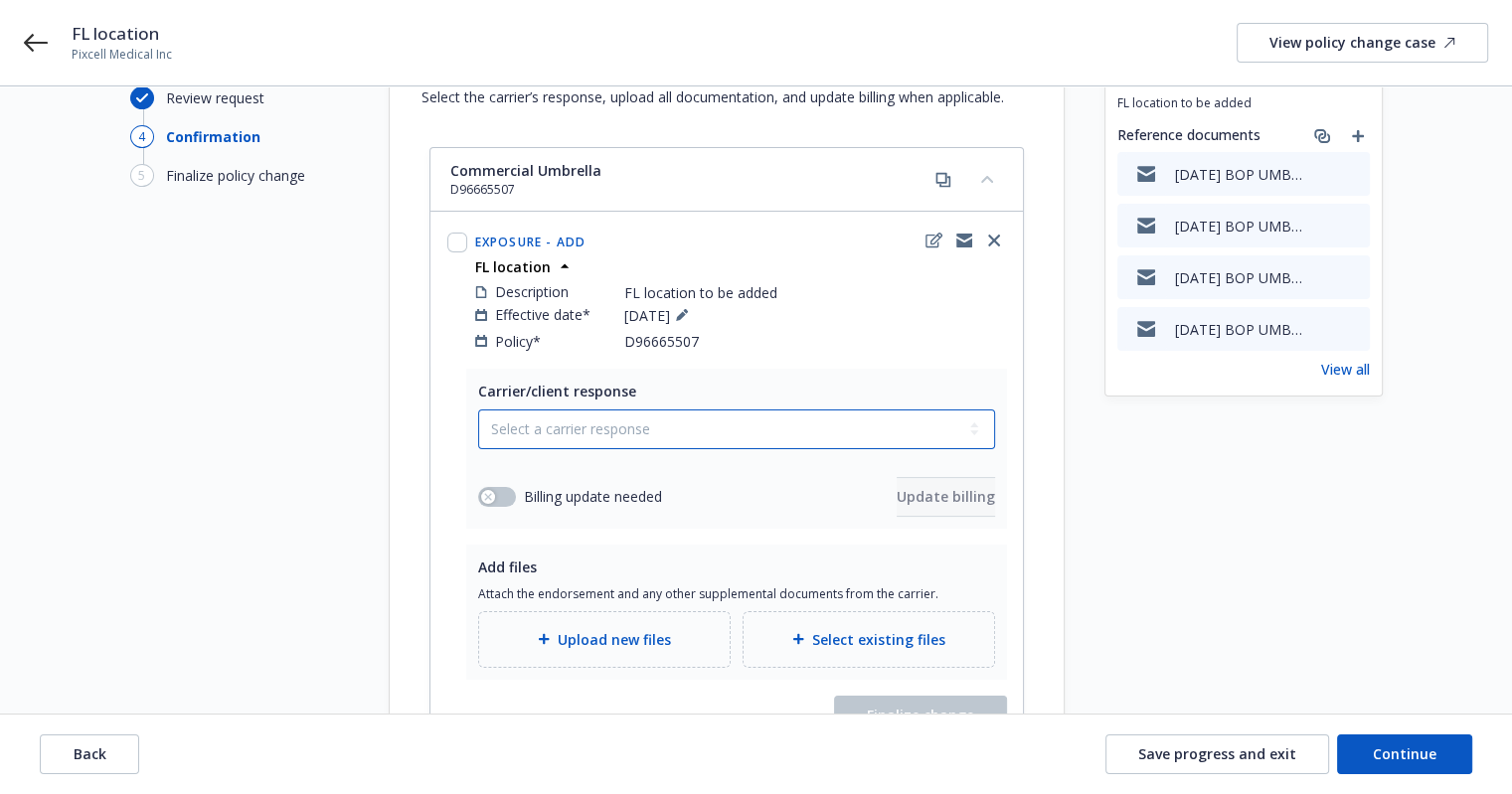 click on "Select a carrier response Accepted Accepted with revision No endorsement needed Declined by carrier Rejected by client" at bounding box center (737, 429) 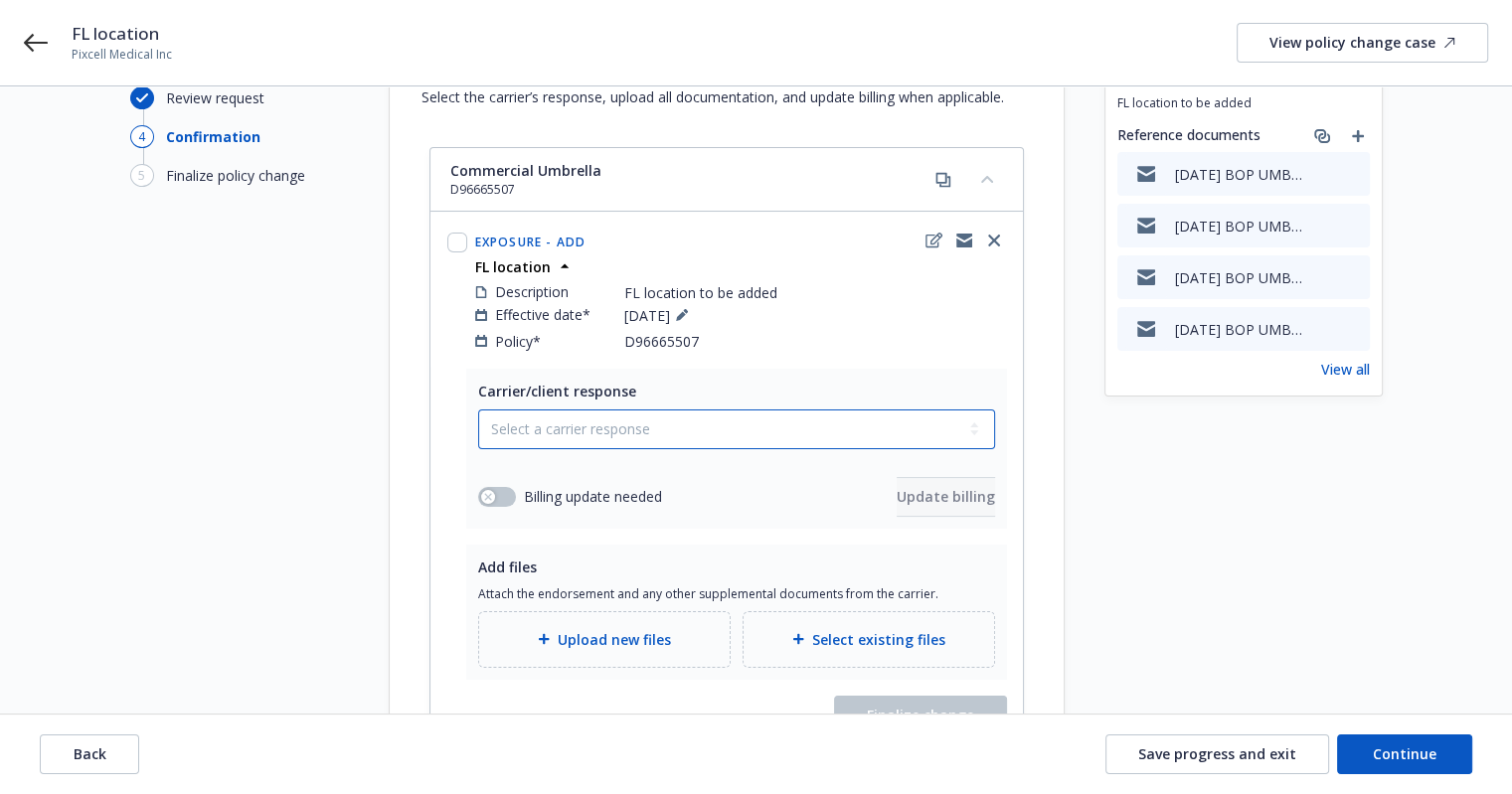 select on "ACCEPTED" 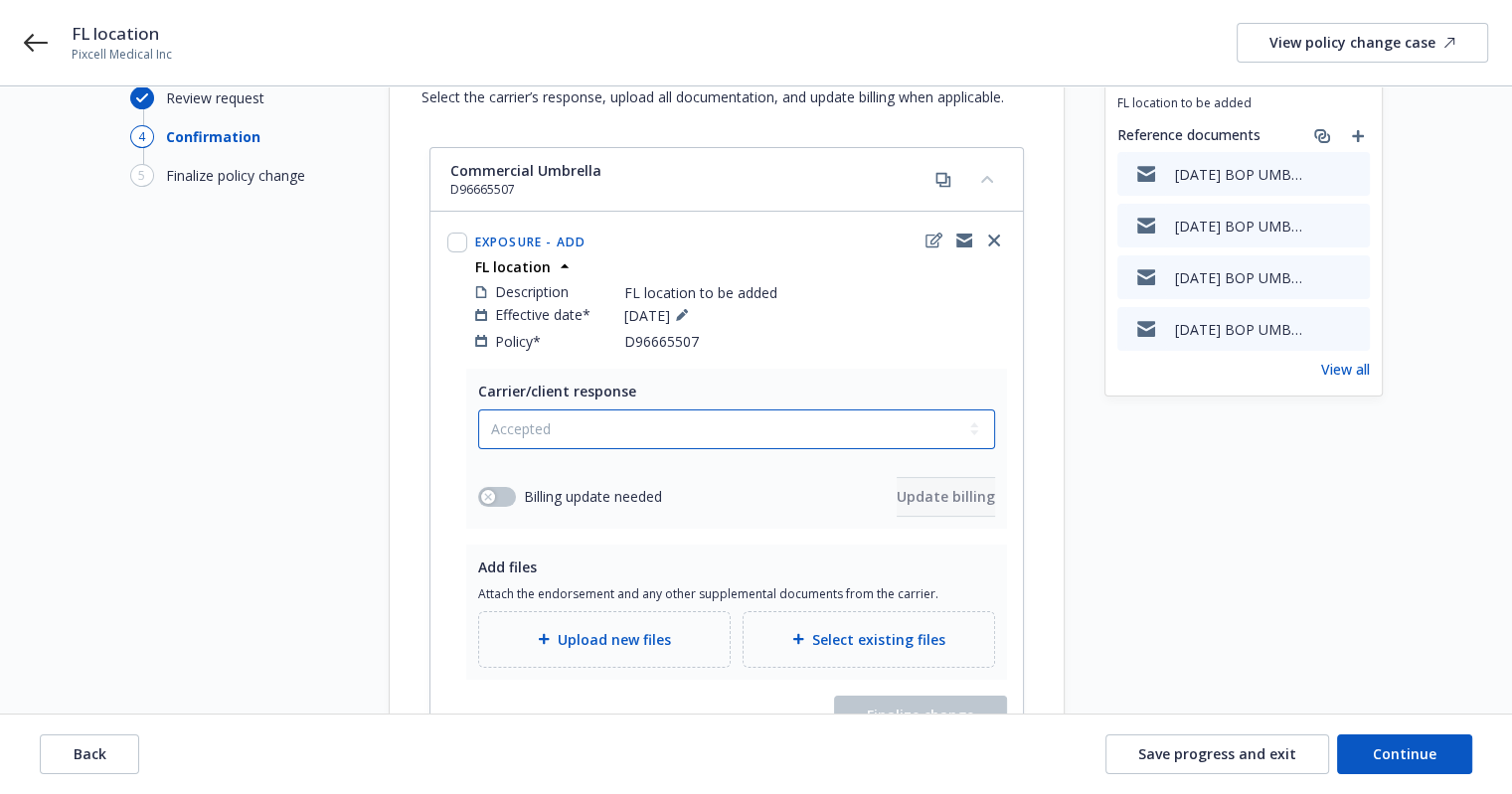click on "Select a carrier response Accepted Accepted with revision No endorsement needed Declined by carrier Rejected by client" at bounding box center (737, 429) 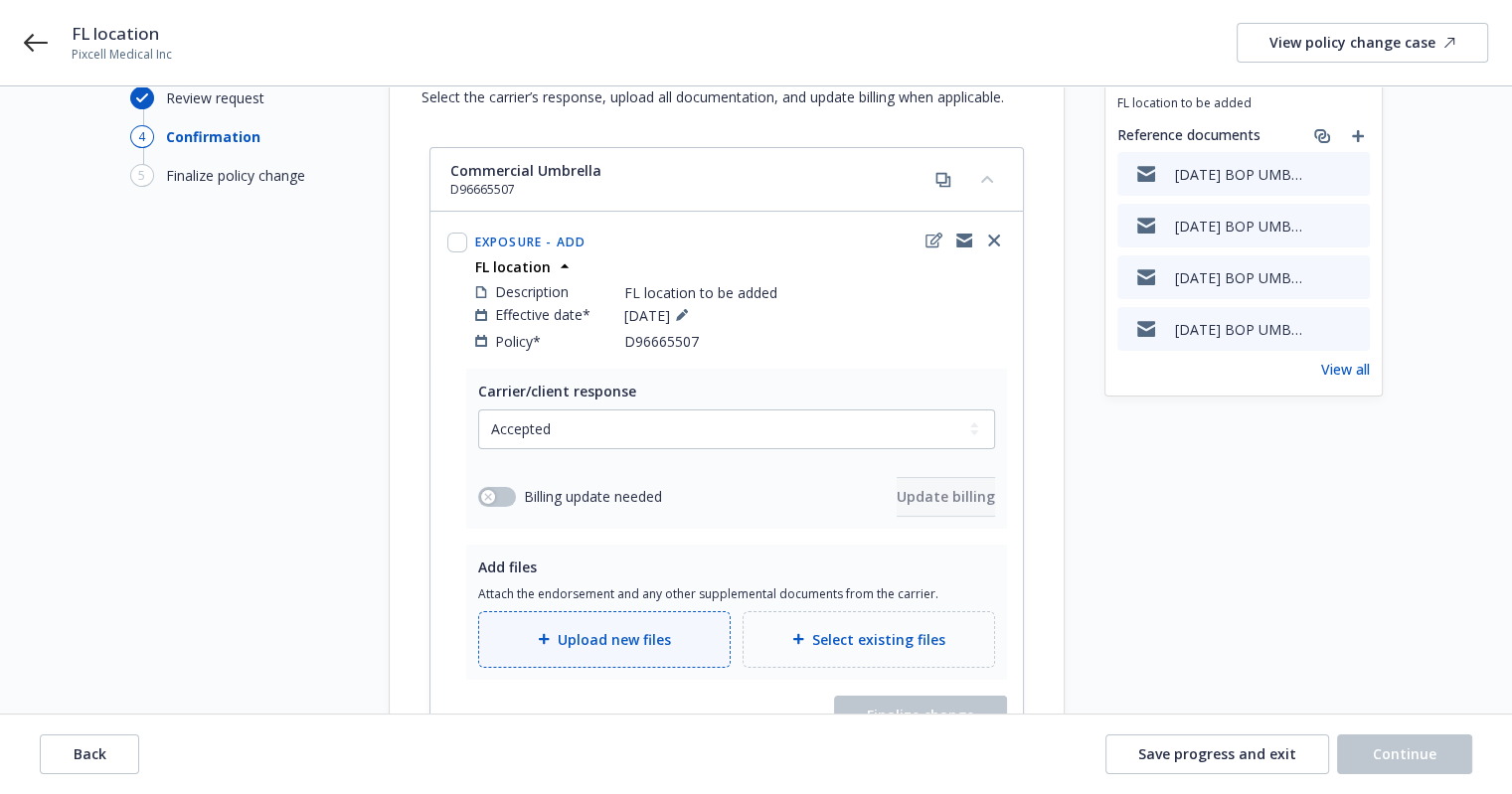 click on "Upload new files" at bounding box center (604, 639) 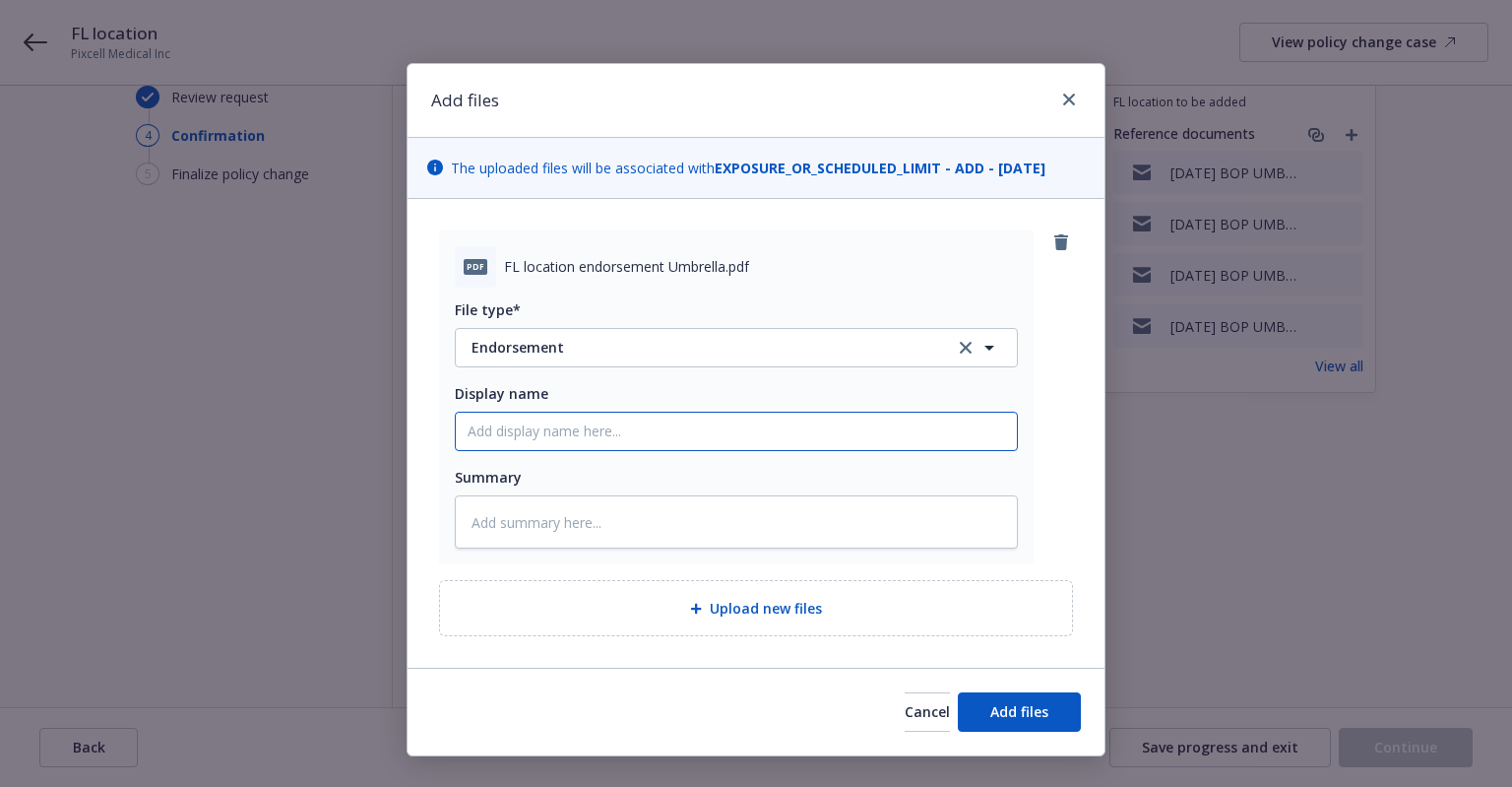 click on "Display name" at bounding box center (736, 431) 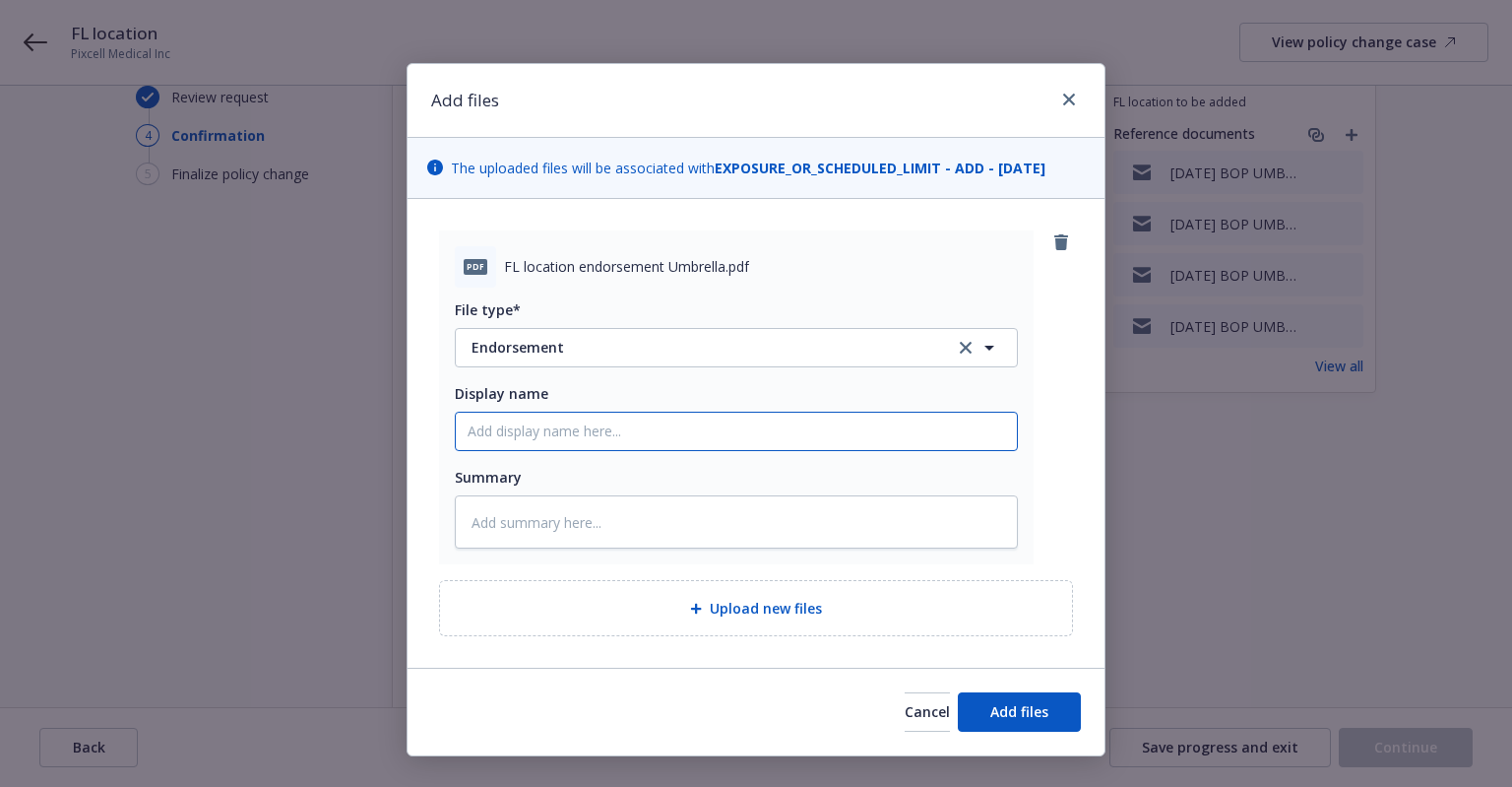 type on "x" 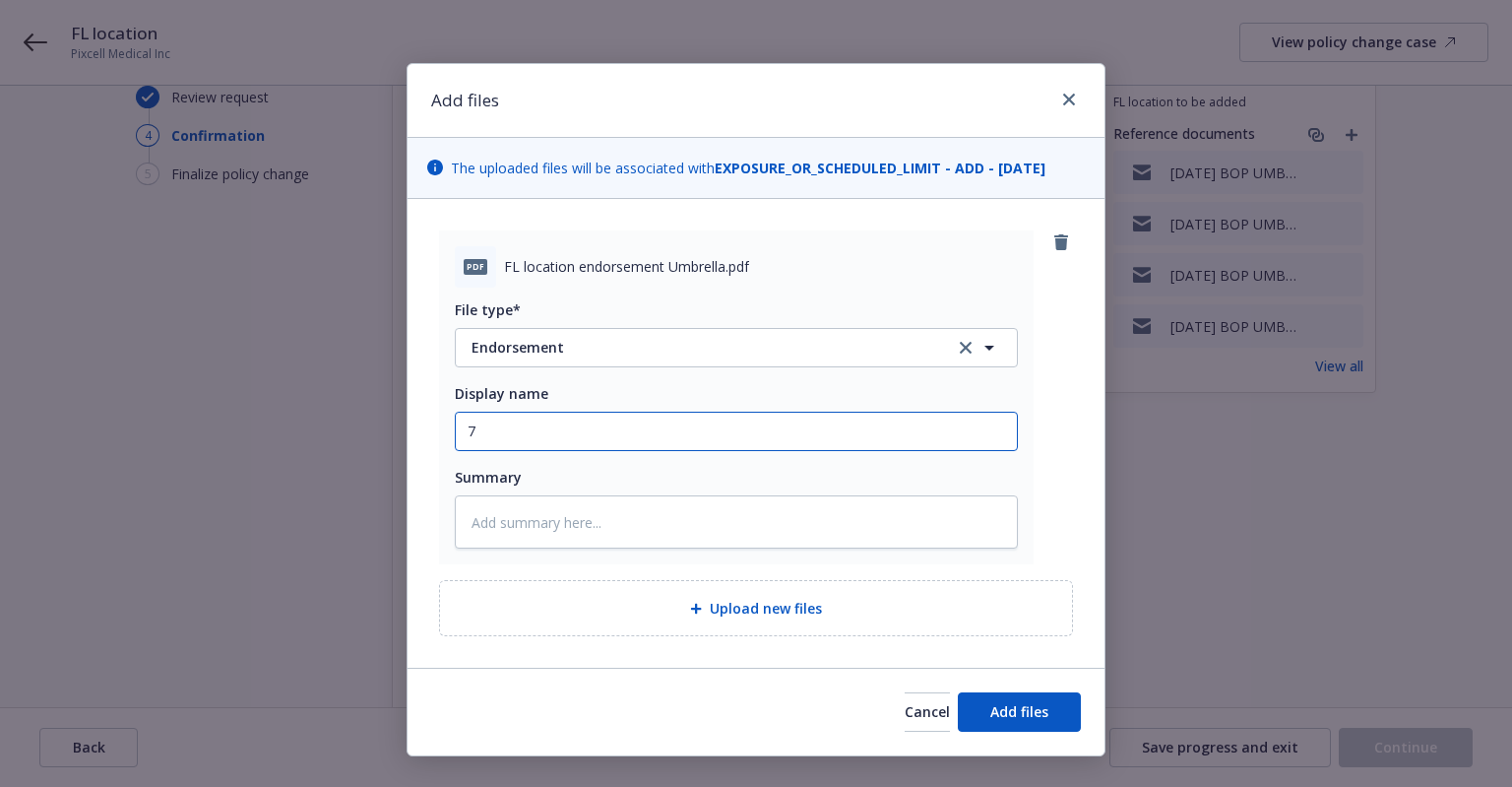 type on "x" 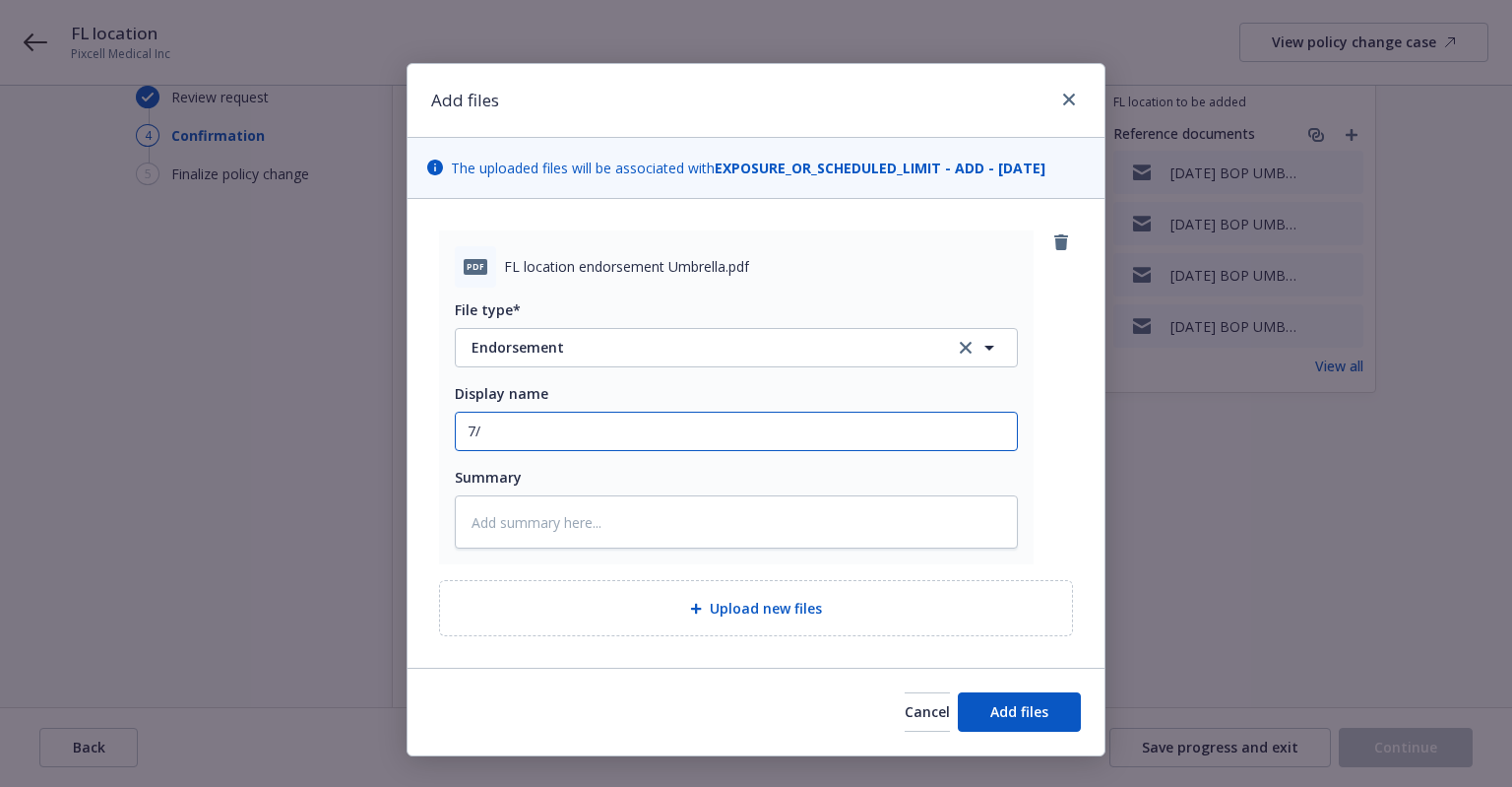 type on "x" 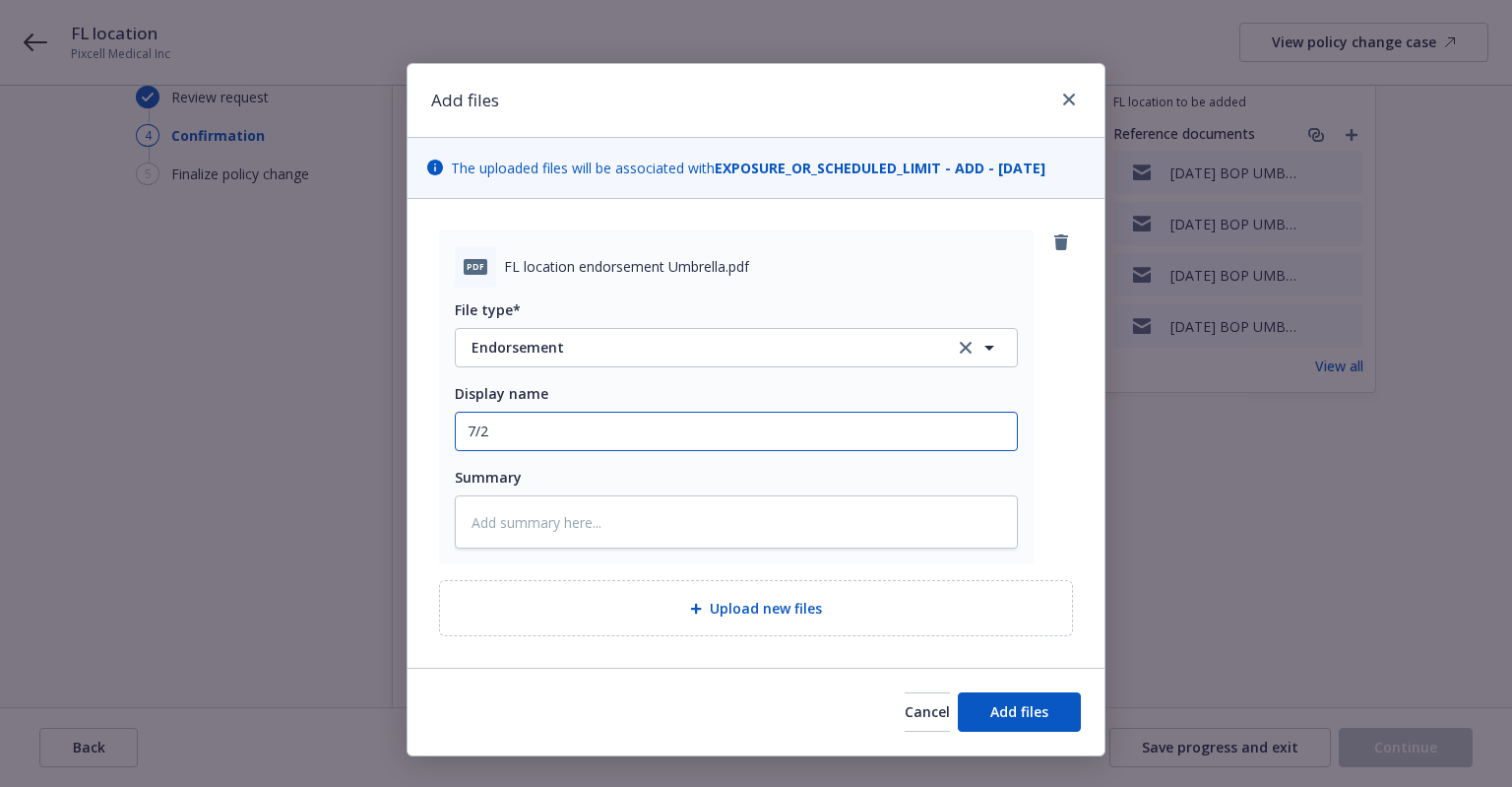 type on "x" 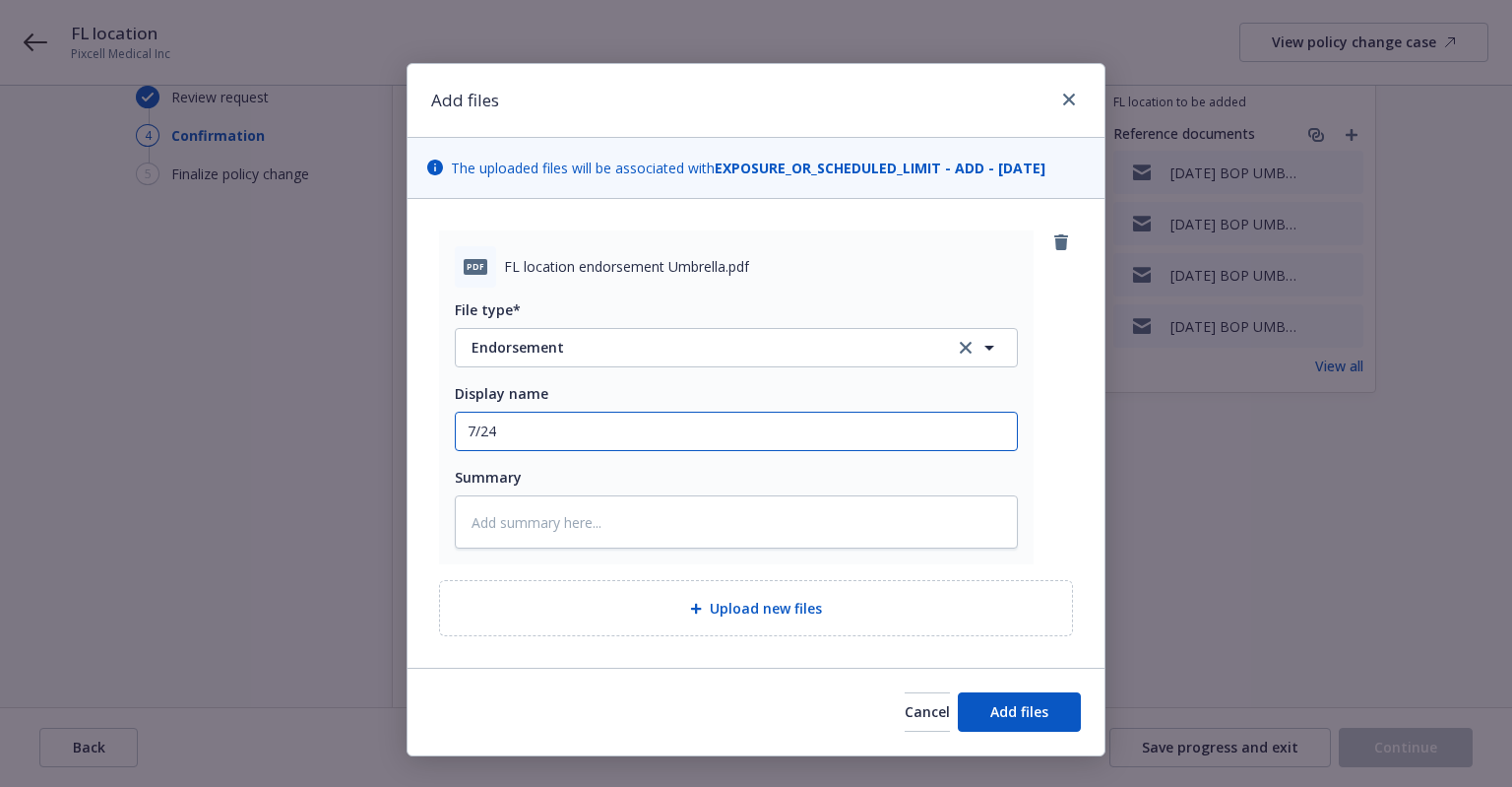 type on "x" 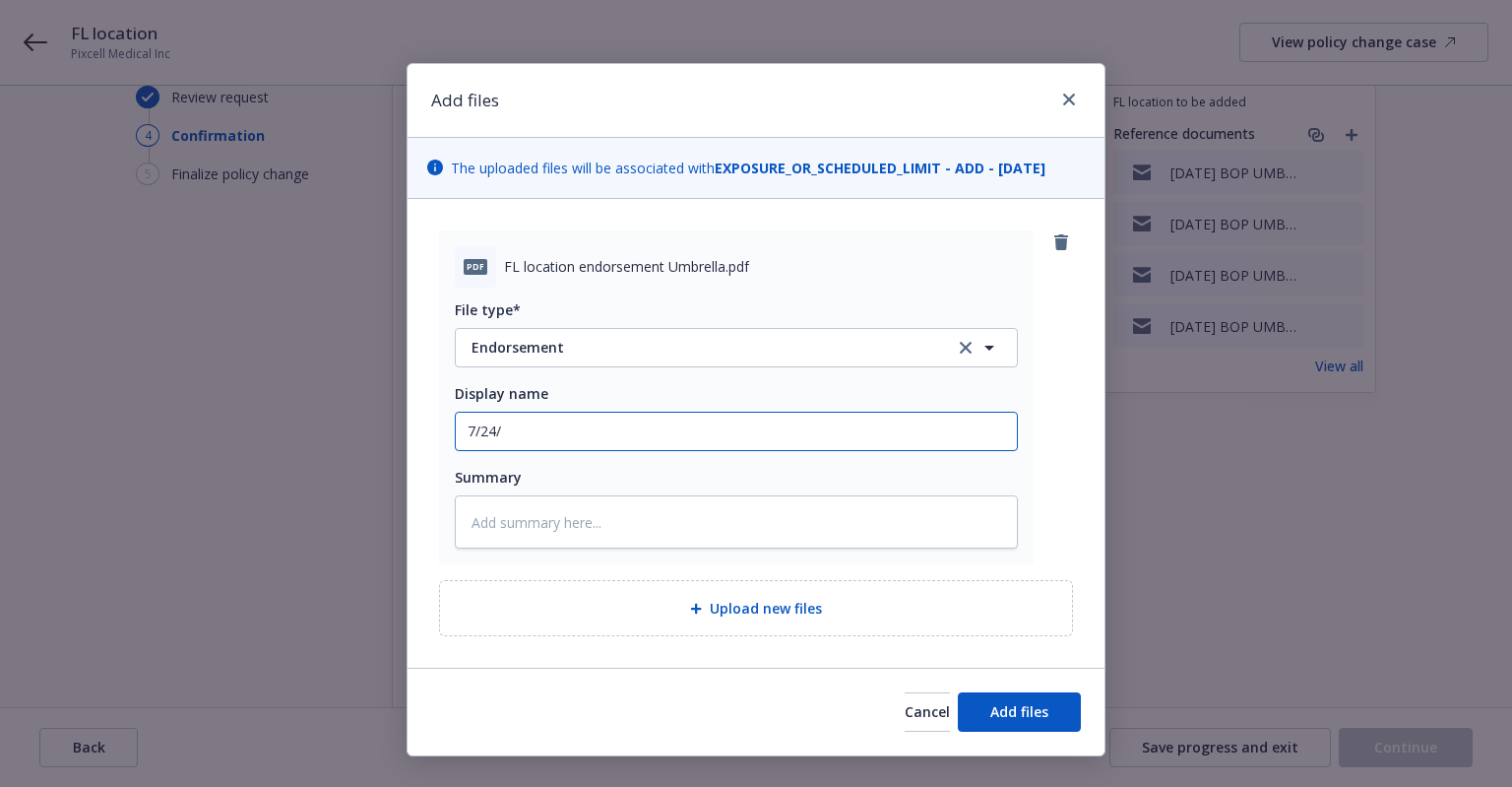 type on "x" 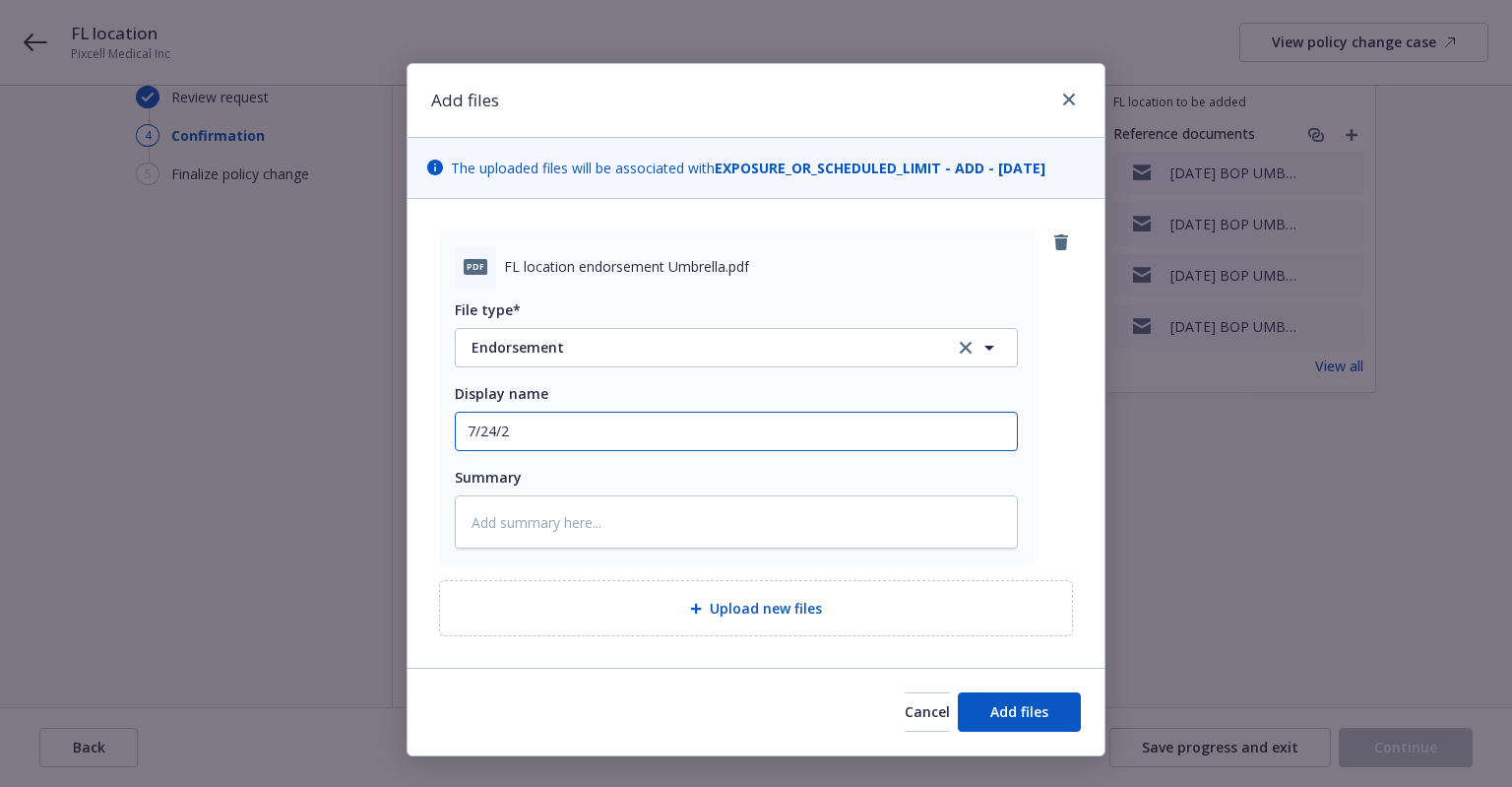 type on "x" 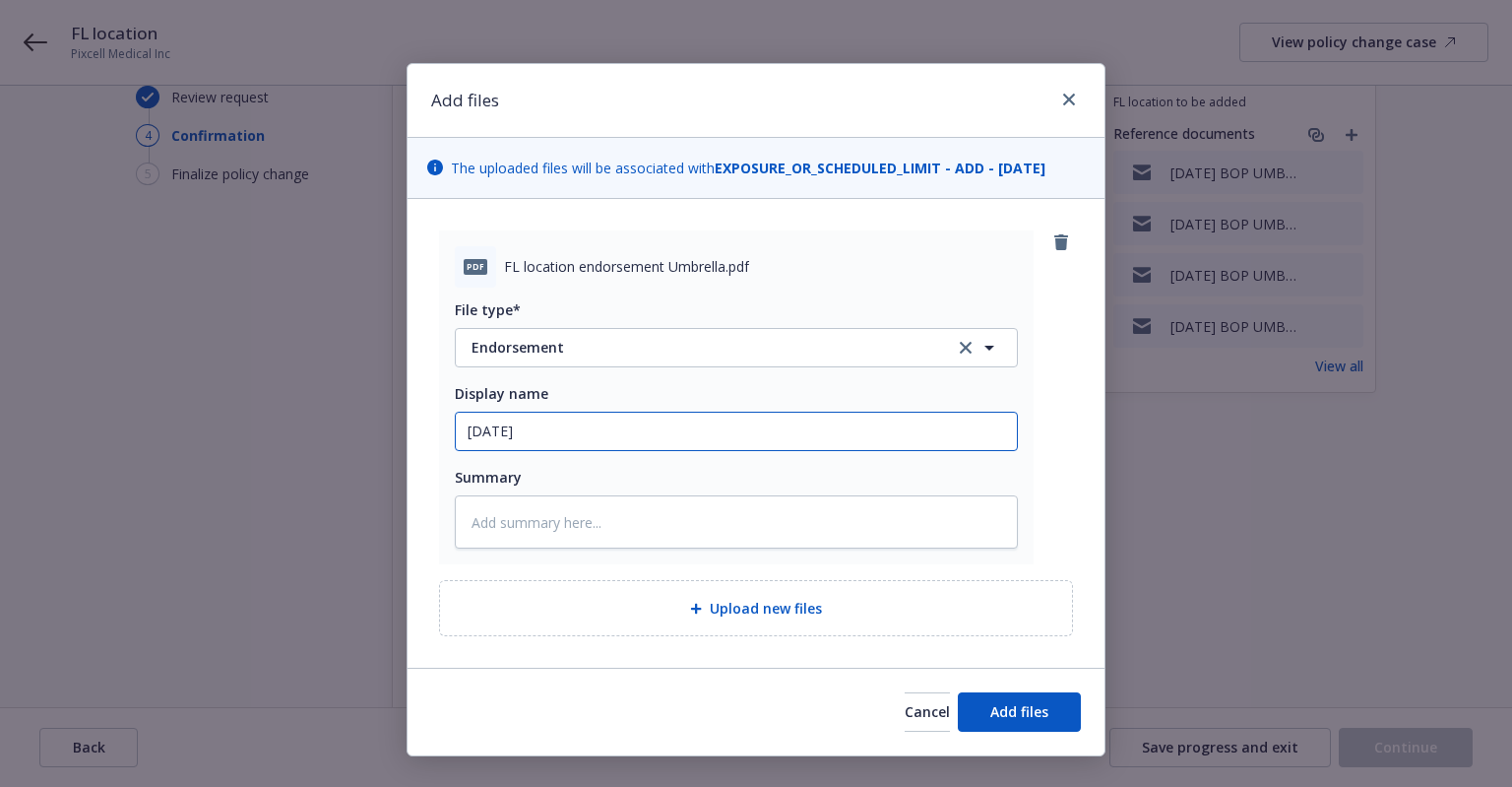 type on "x" 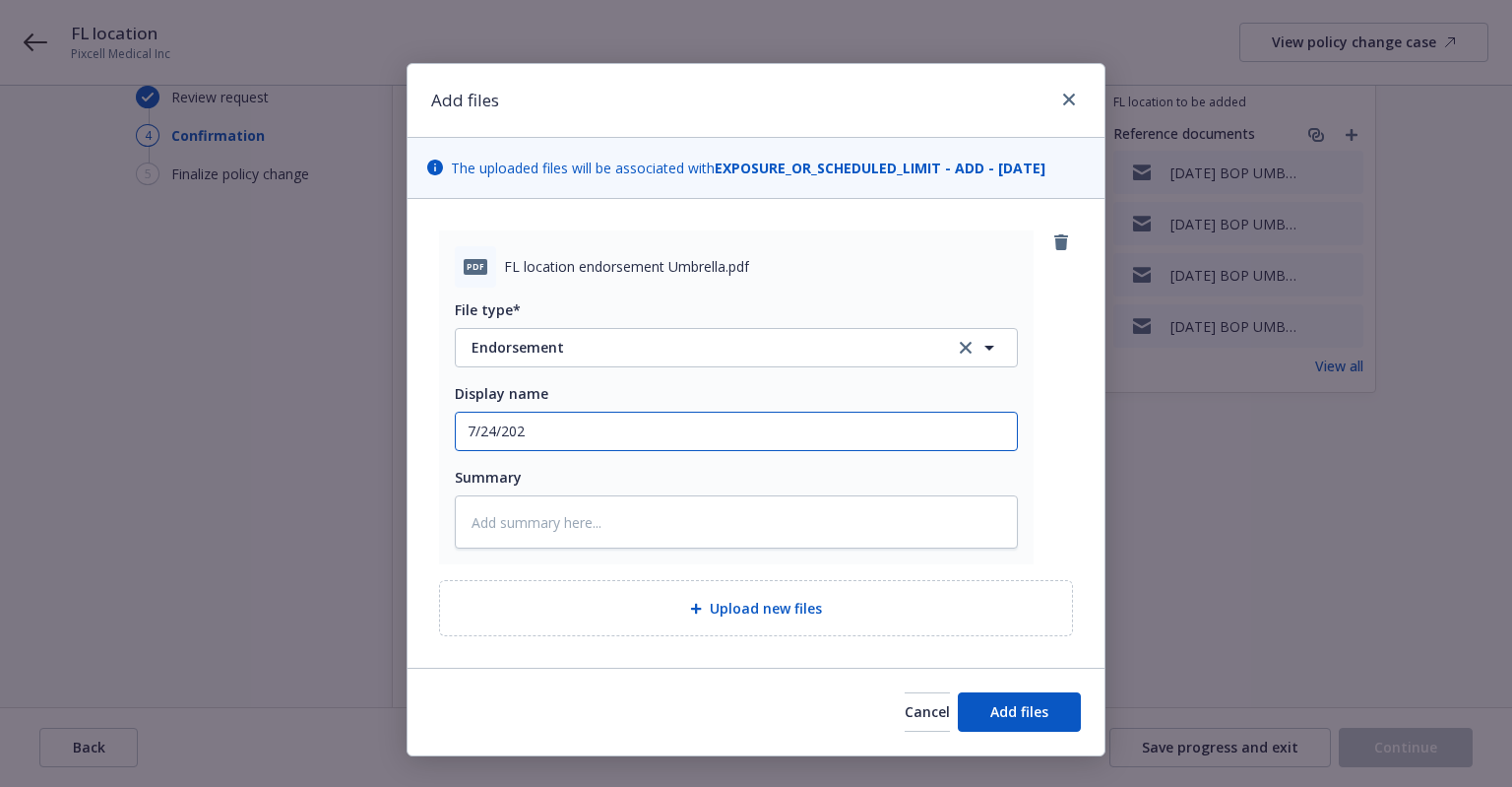 type on "x" 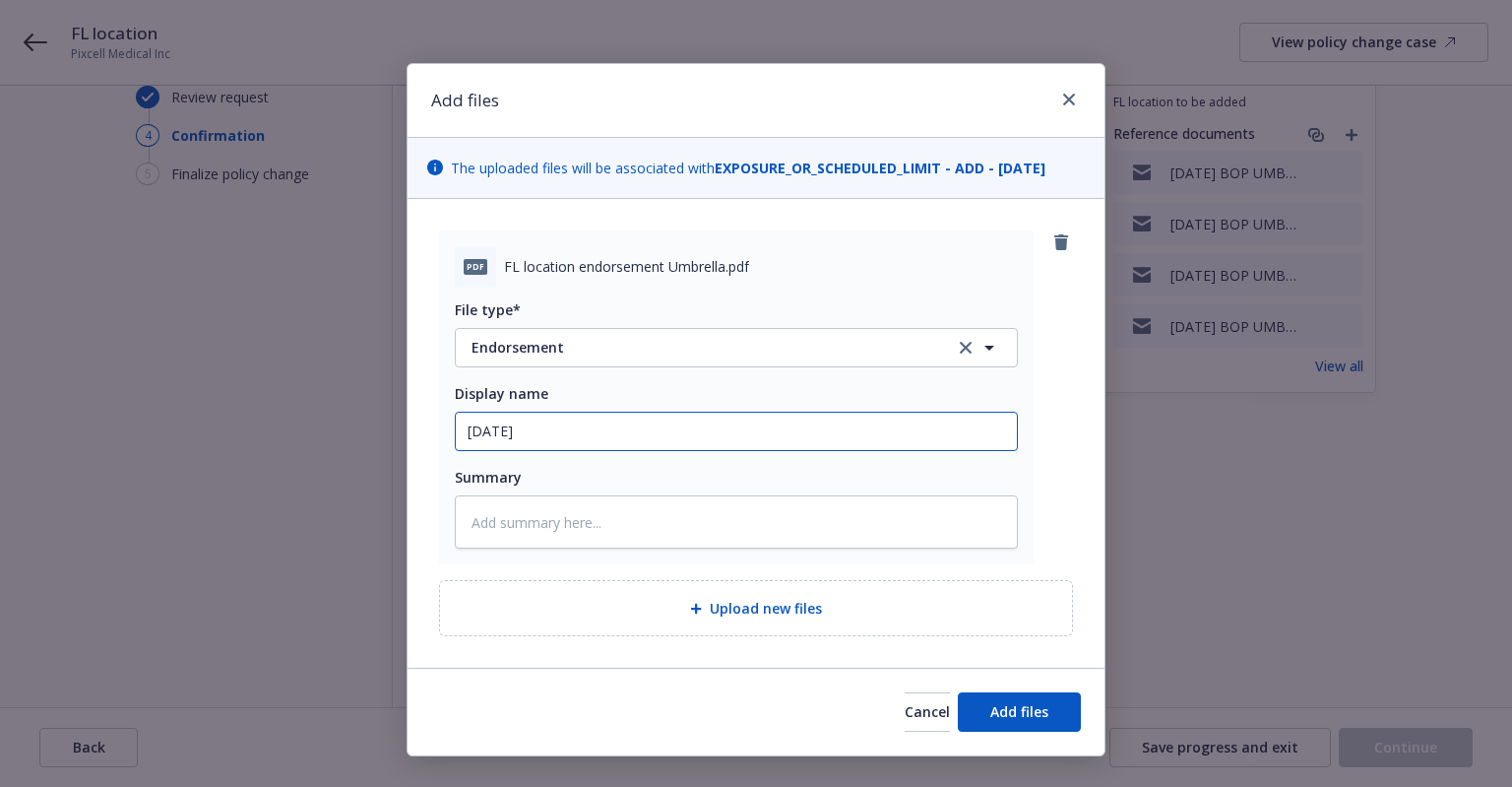 type on "x" 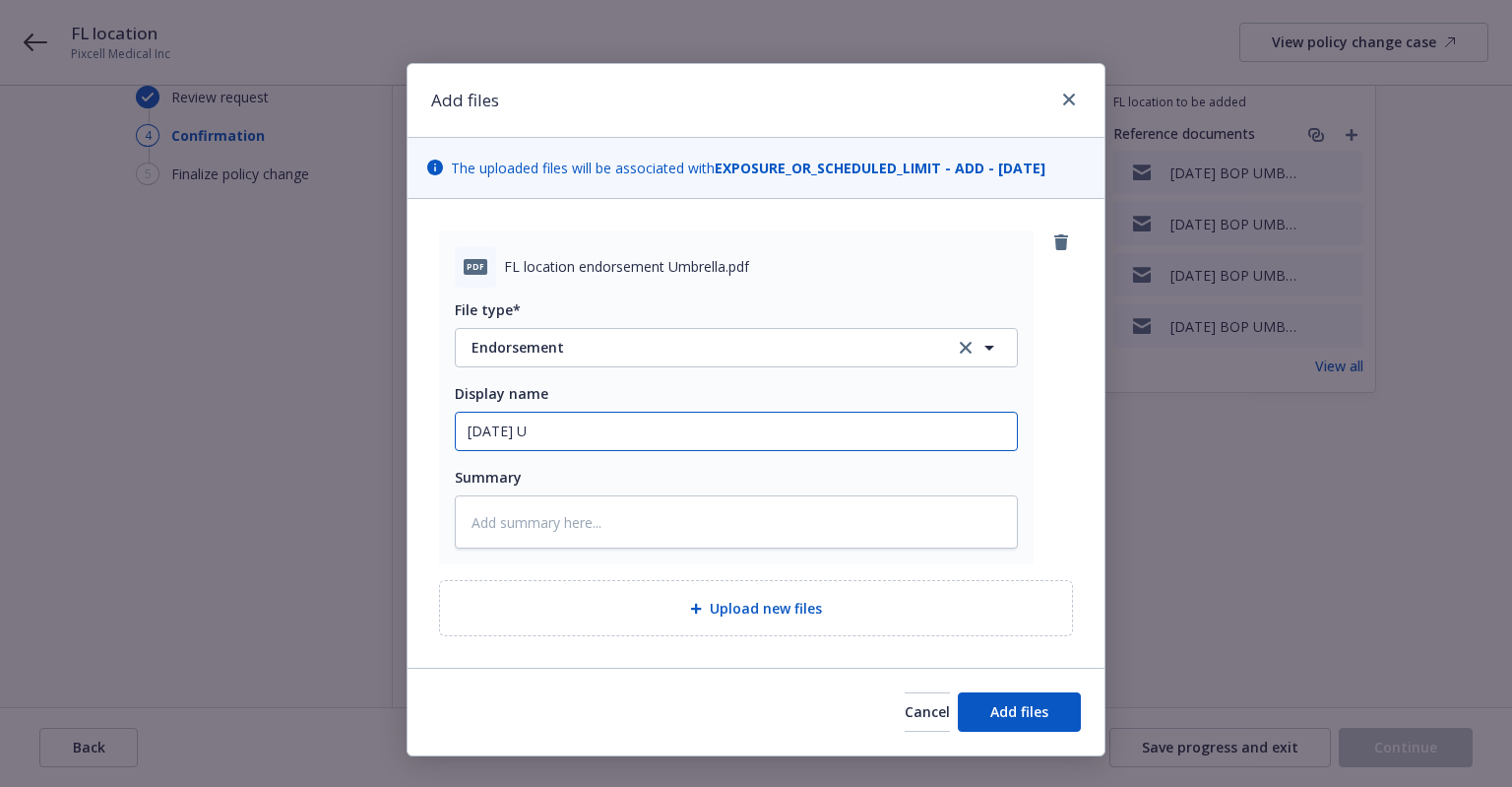 type on "x" 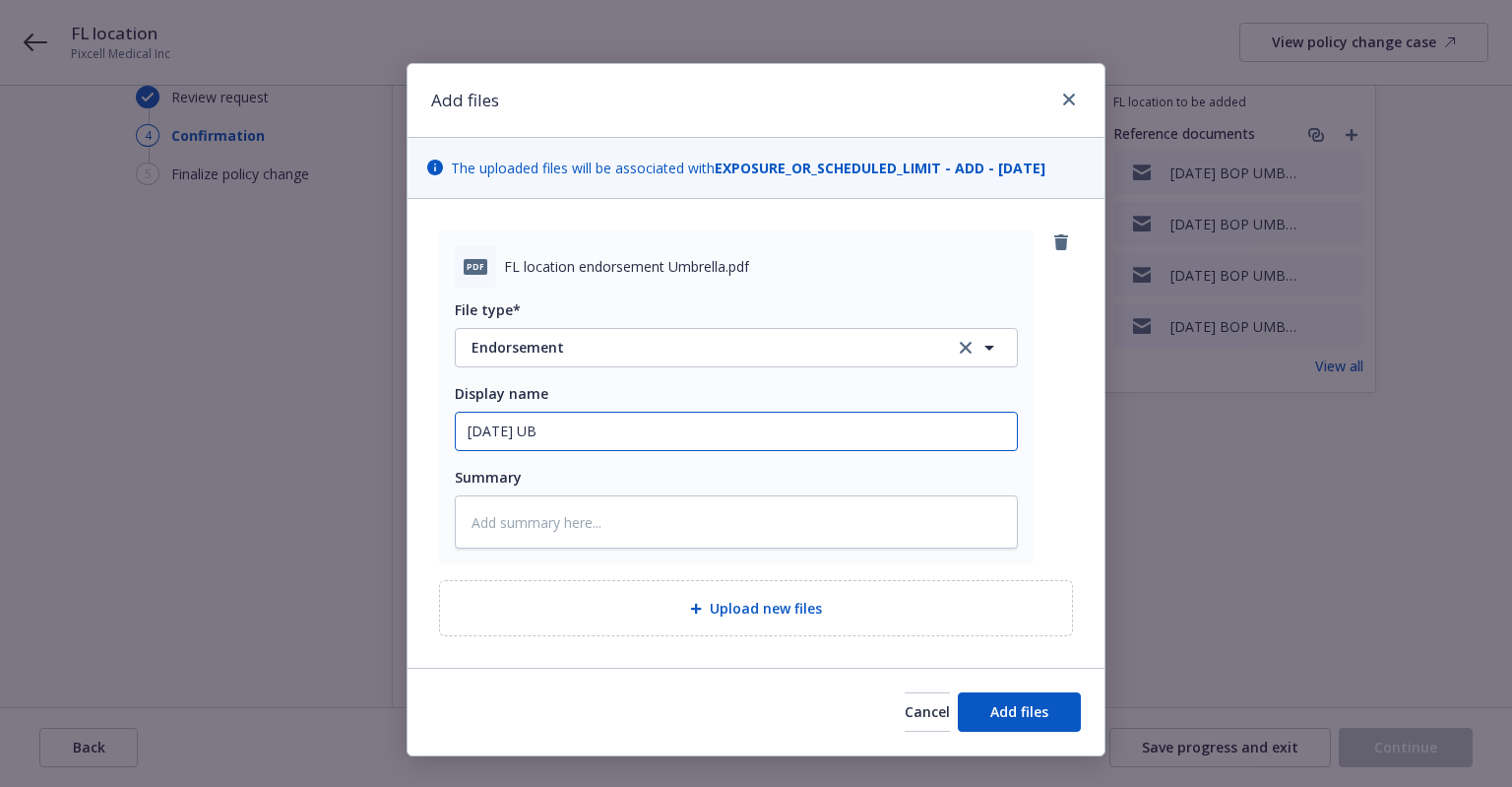 type on "x" 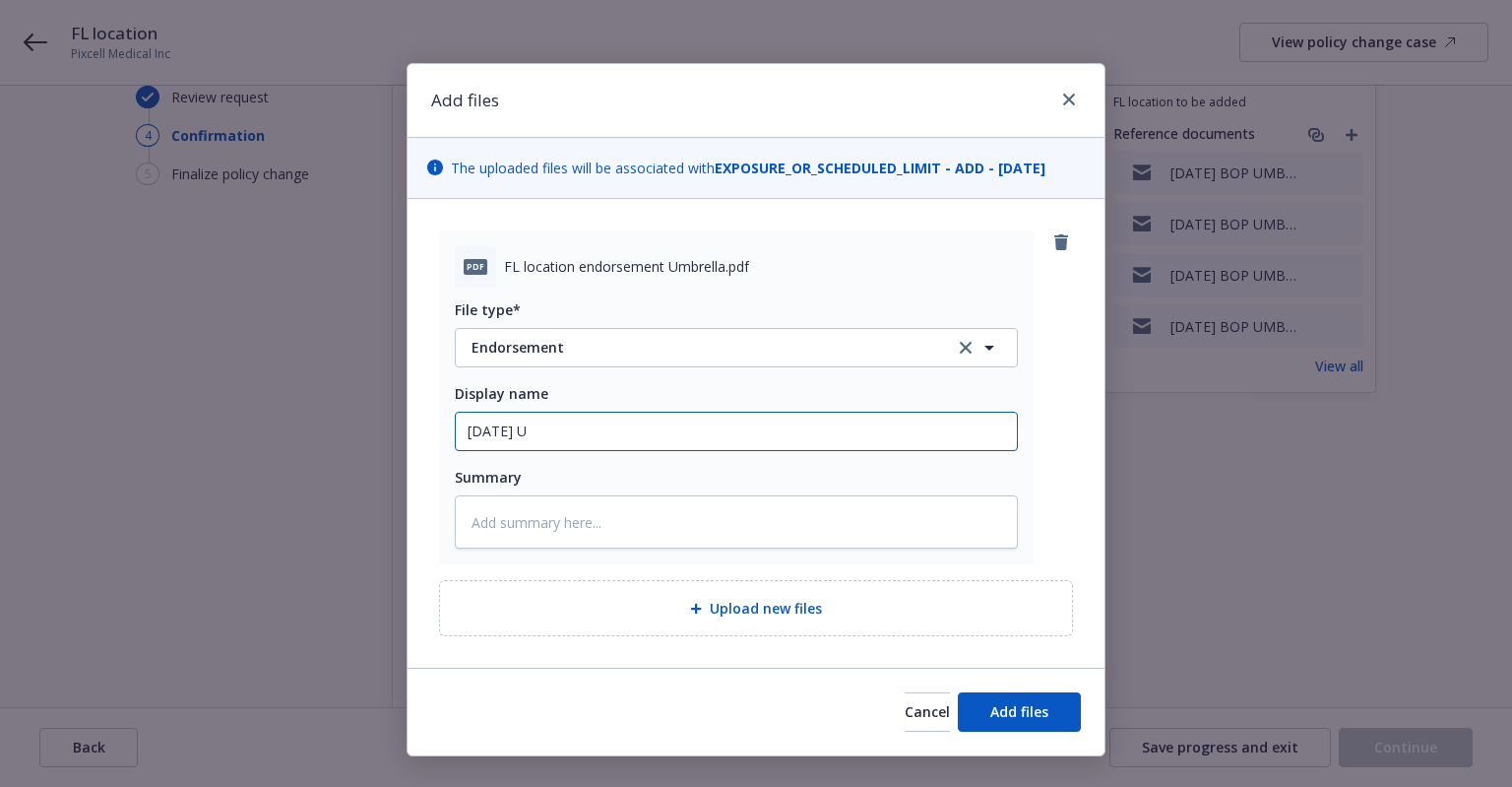 type on "x" 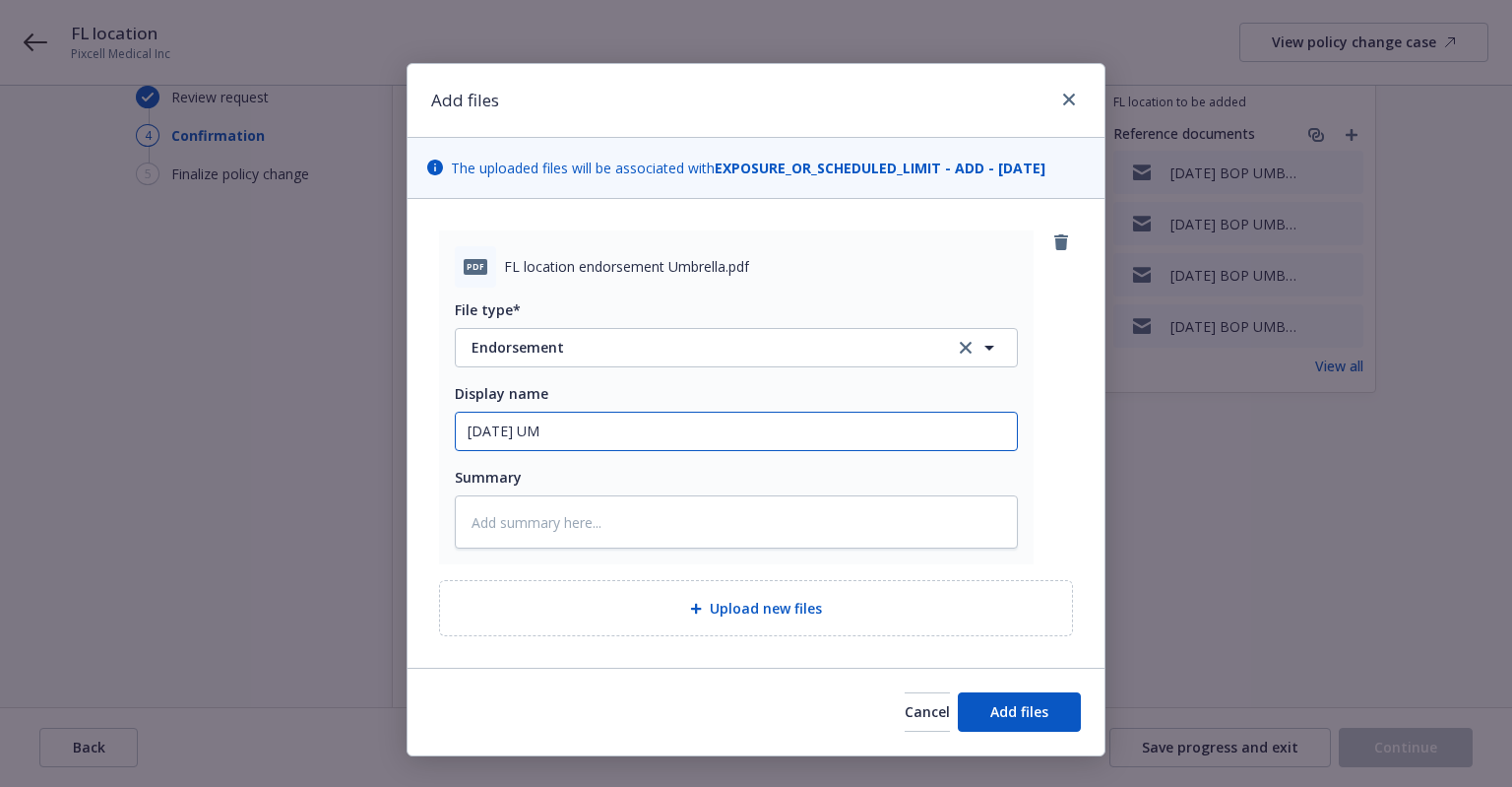 type on "x" 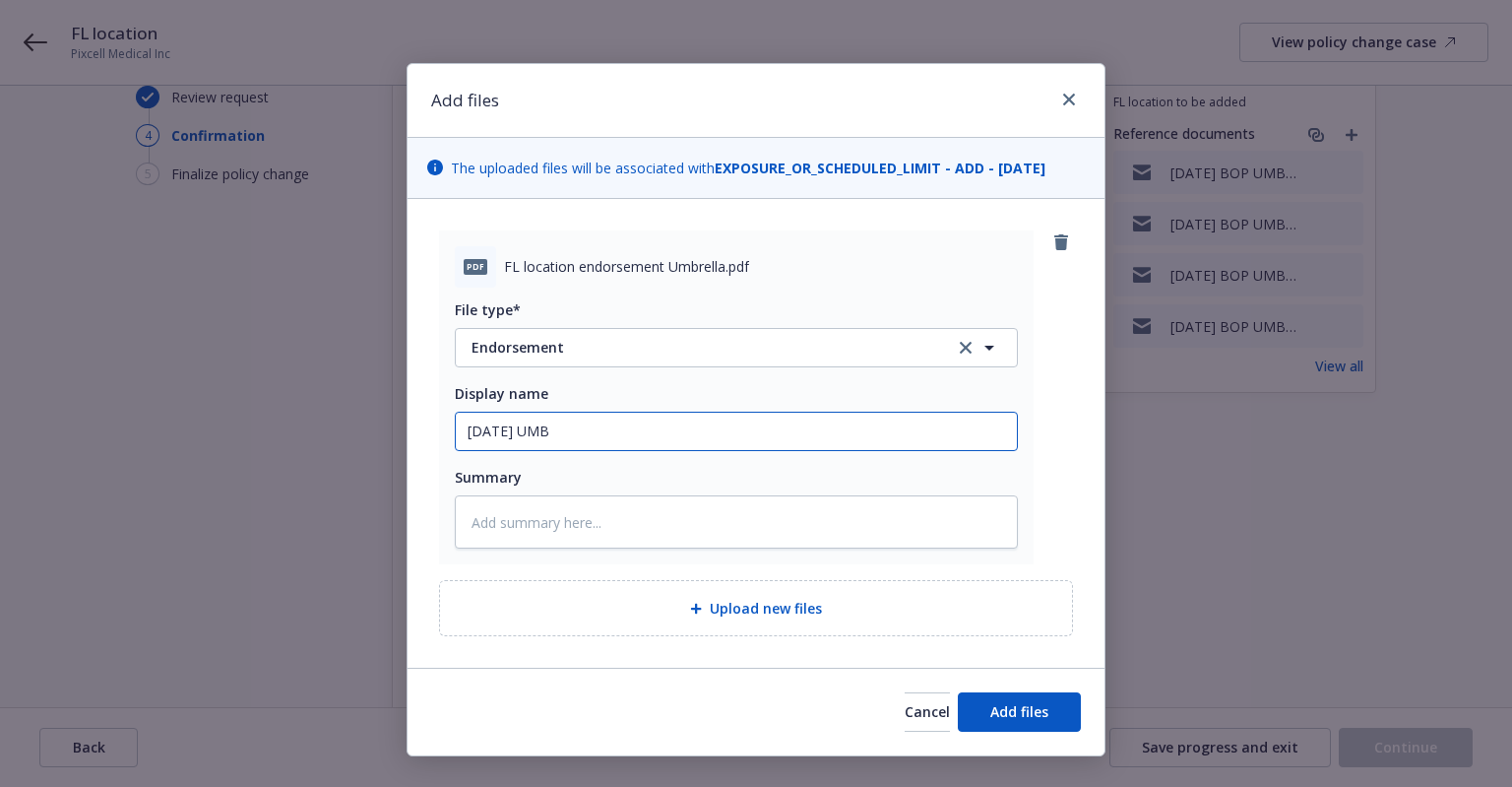 type on "x" 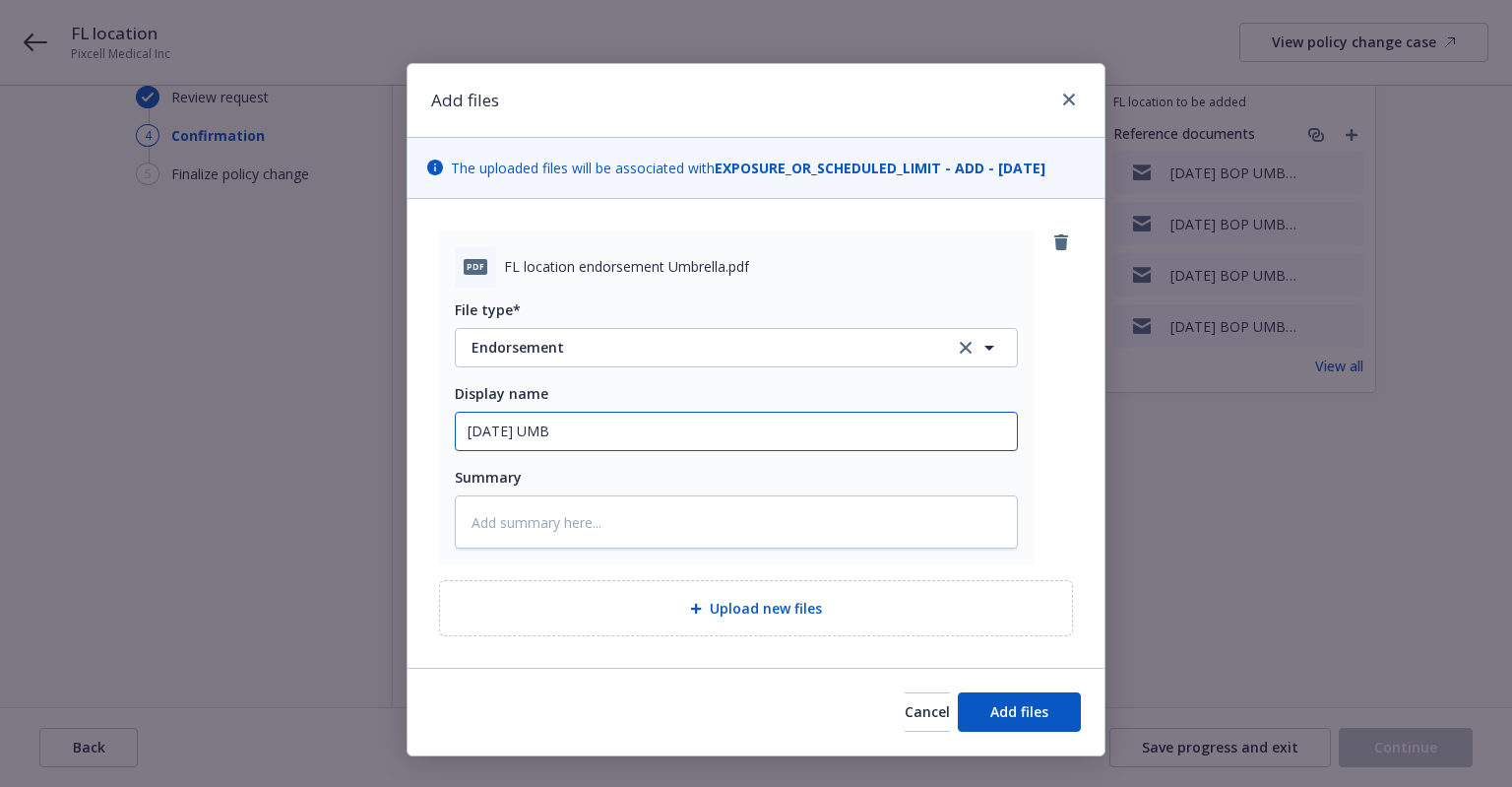 click on "7/24/2025 UMB" at bounding box center (736, 431) 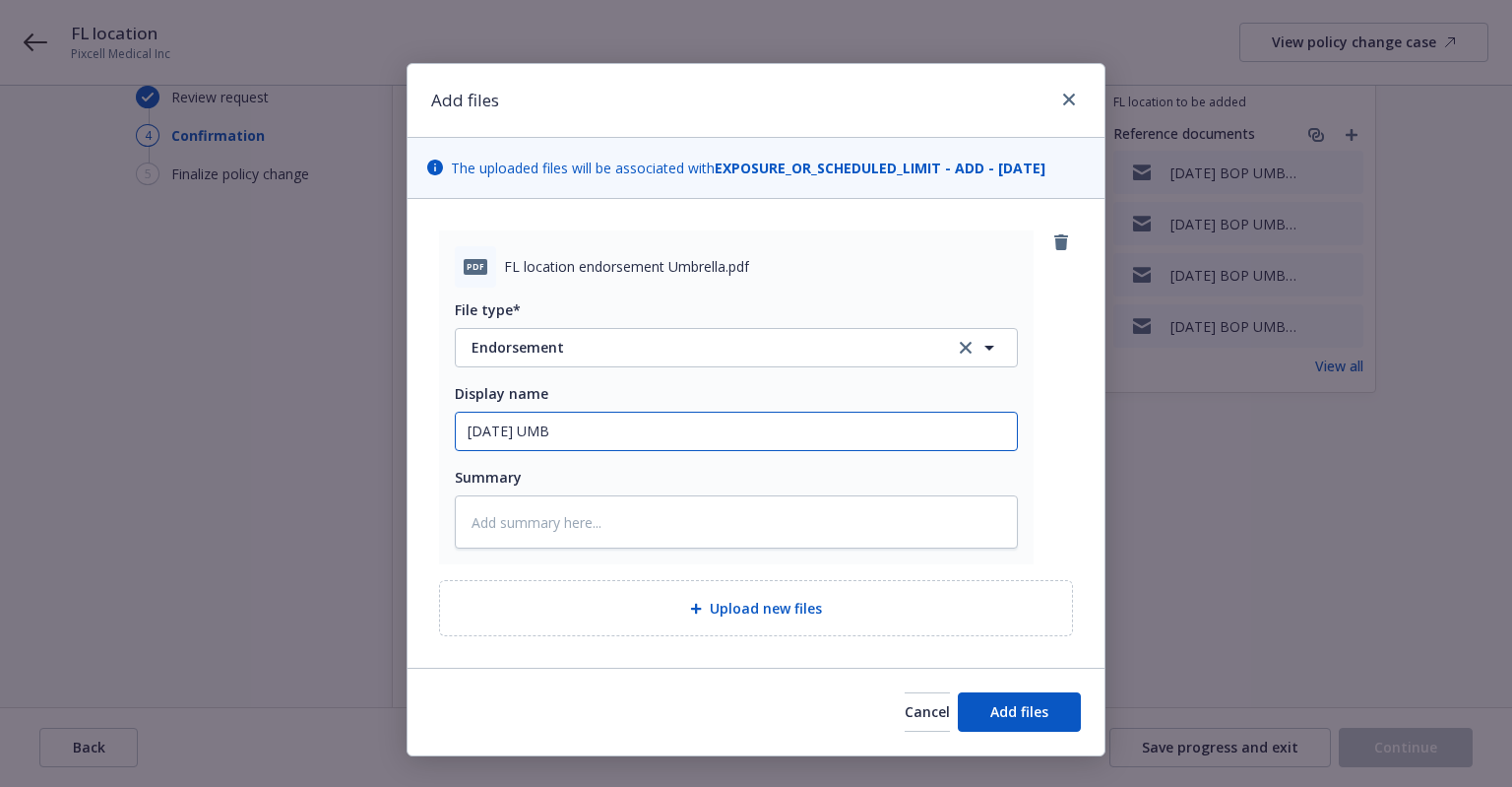 type on "x" 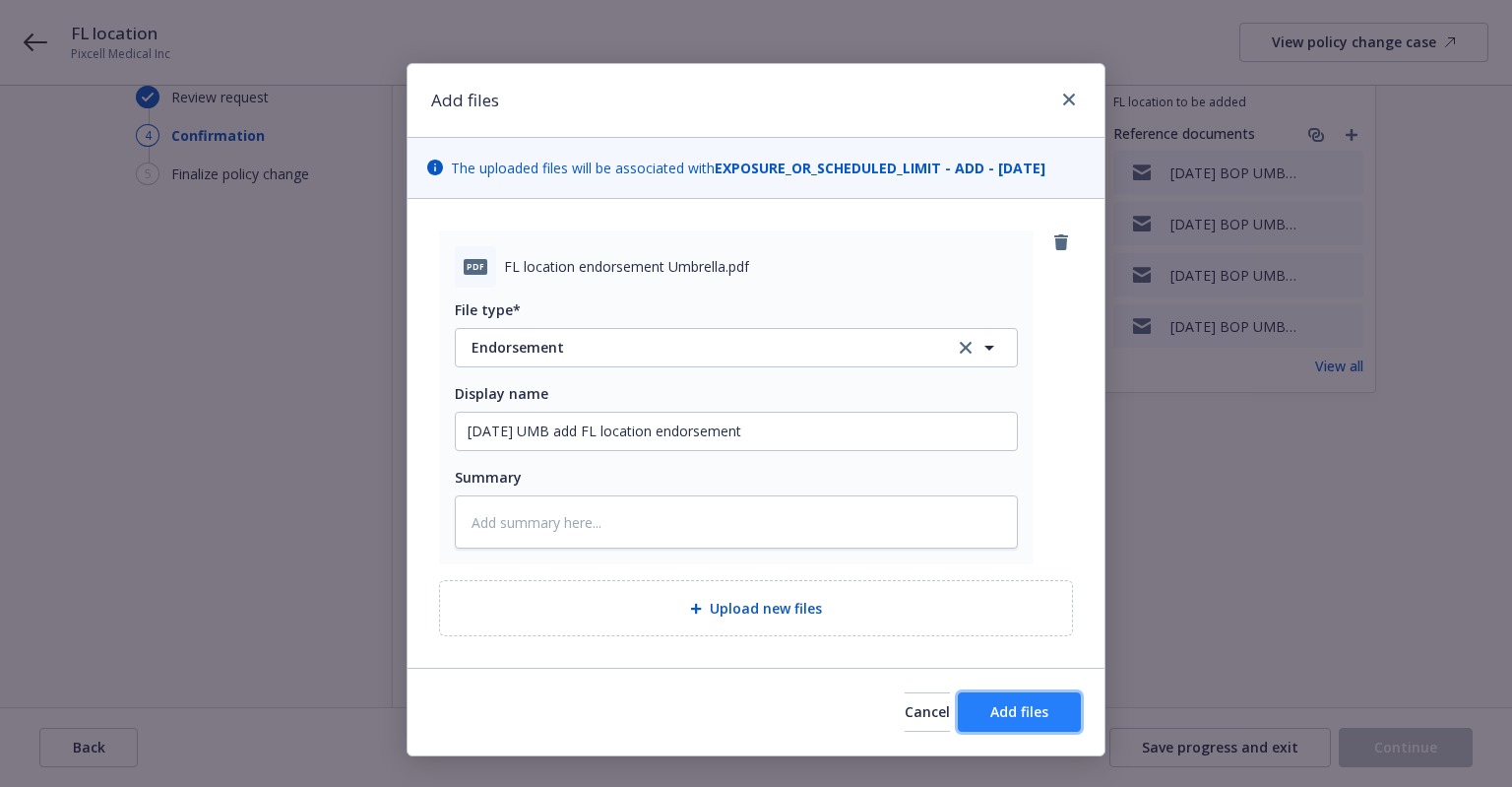 click on "Add files" at bounding box center (1019, 711) 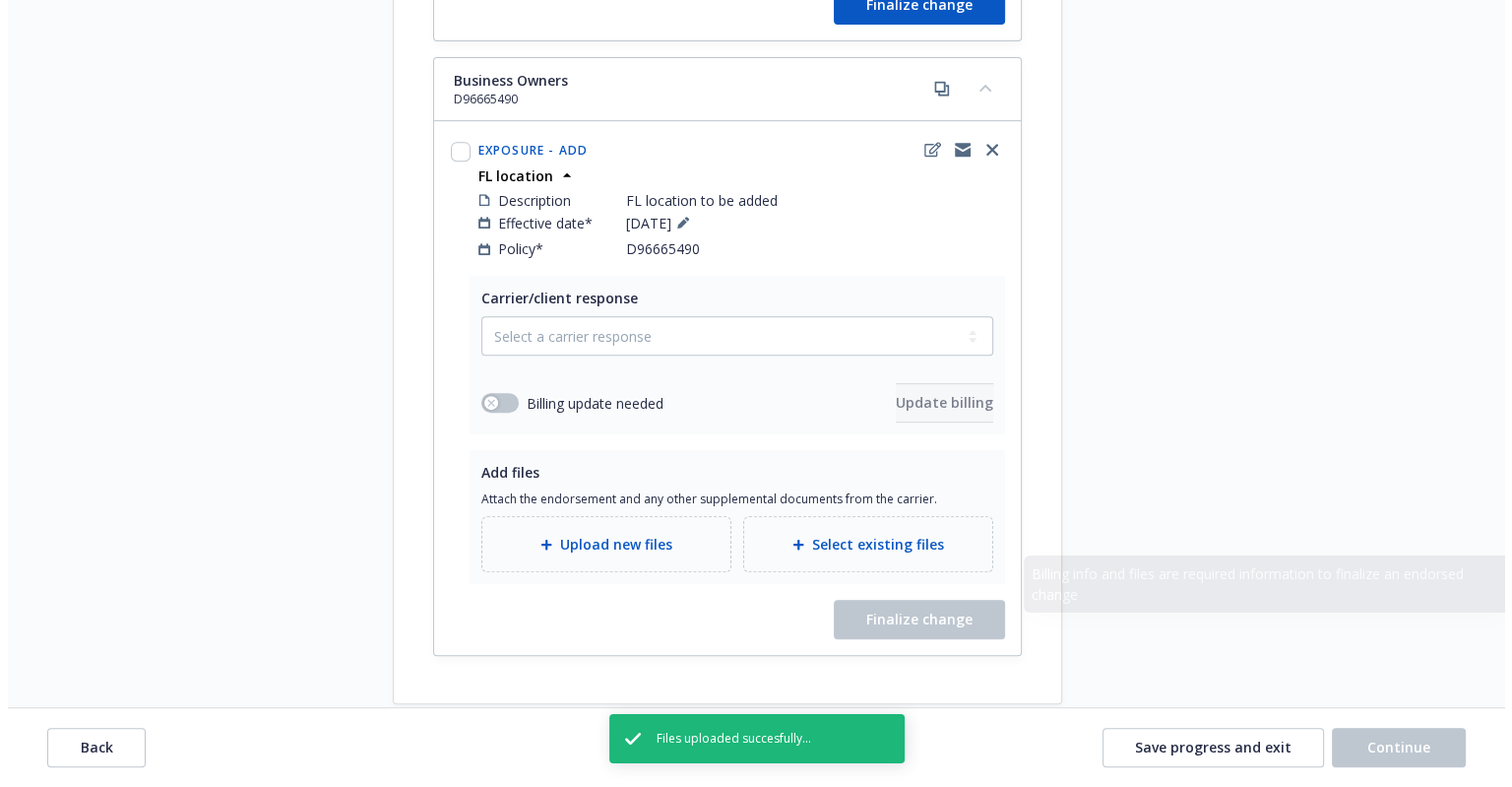 scroll, scrollTop: 904, scrollLeft: 0, axis: vertical 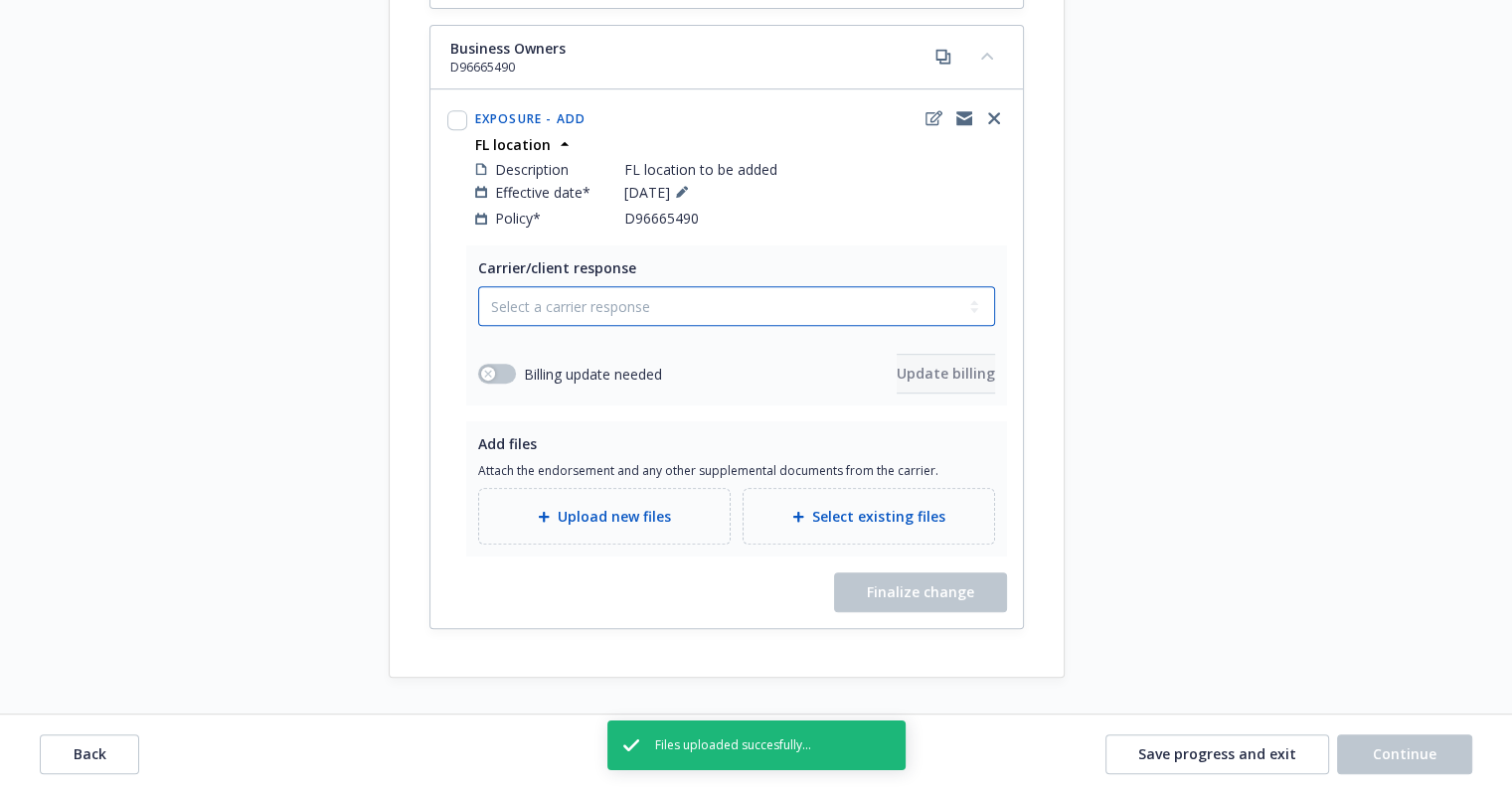 click on "Select a carrier response Accepted Accepted with revision No endorsement needed Declined by carrier Rejected by client" at bounding box center [737, 306] 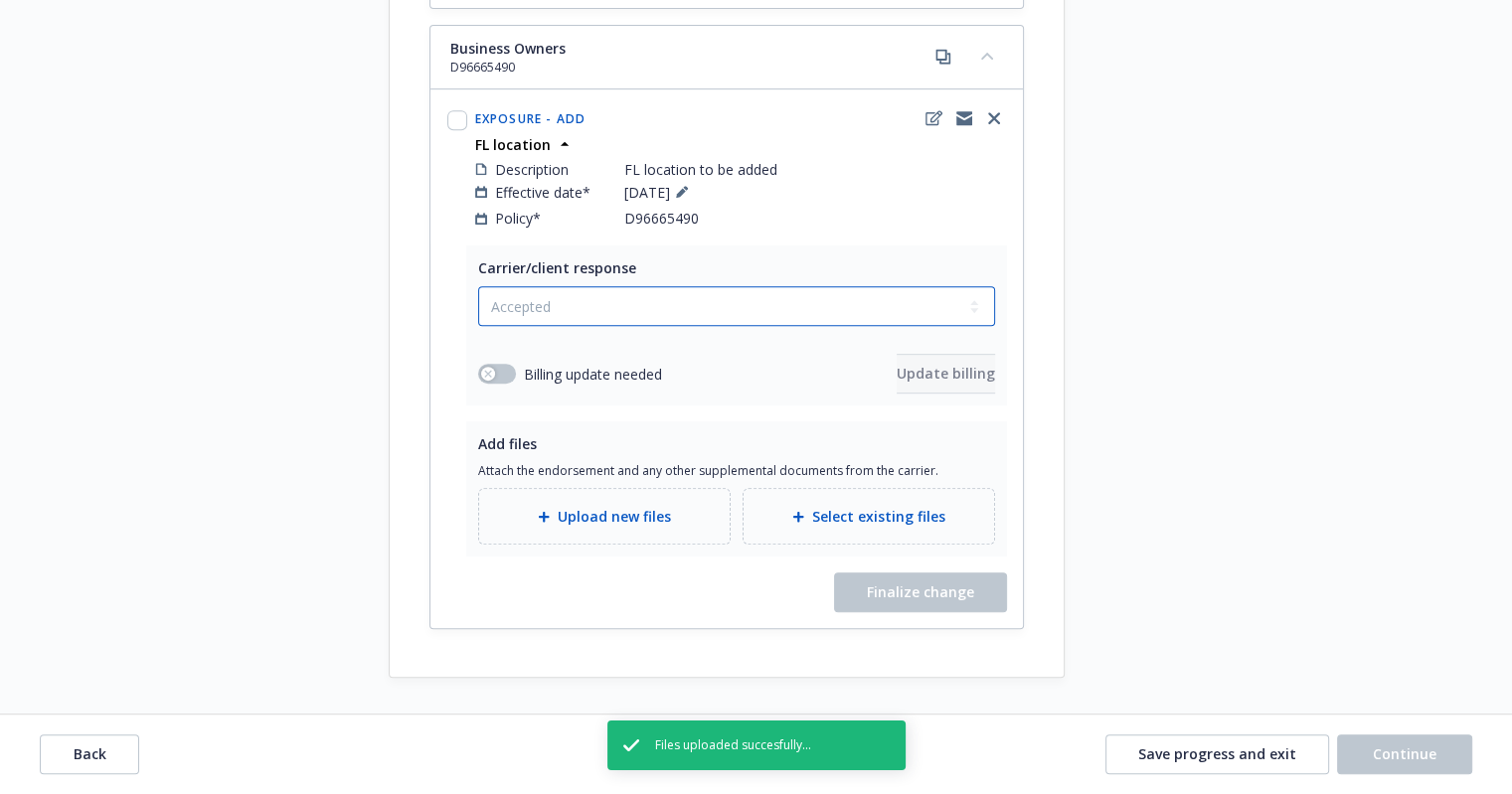 click on "Select a carrier response Accepted Accepted with revision No endorsement needed Declined by carrier Rejected by client" at bounding box center (737, 306) 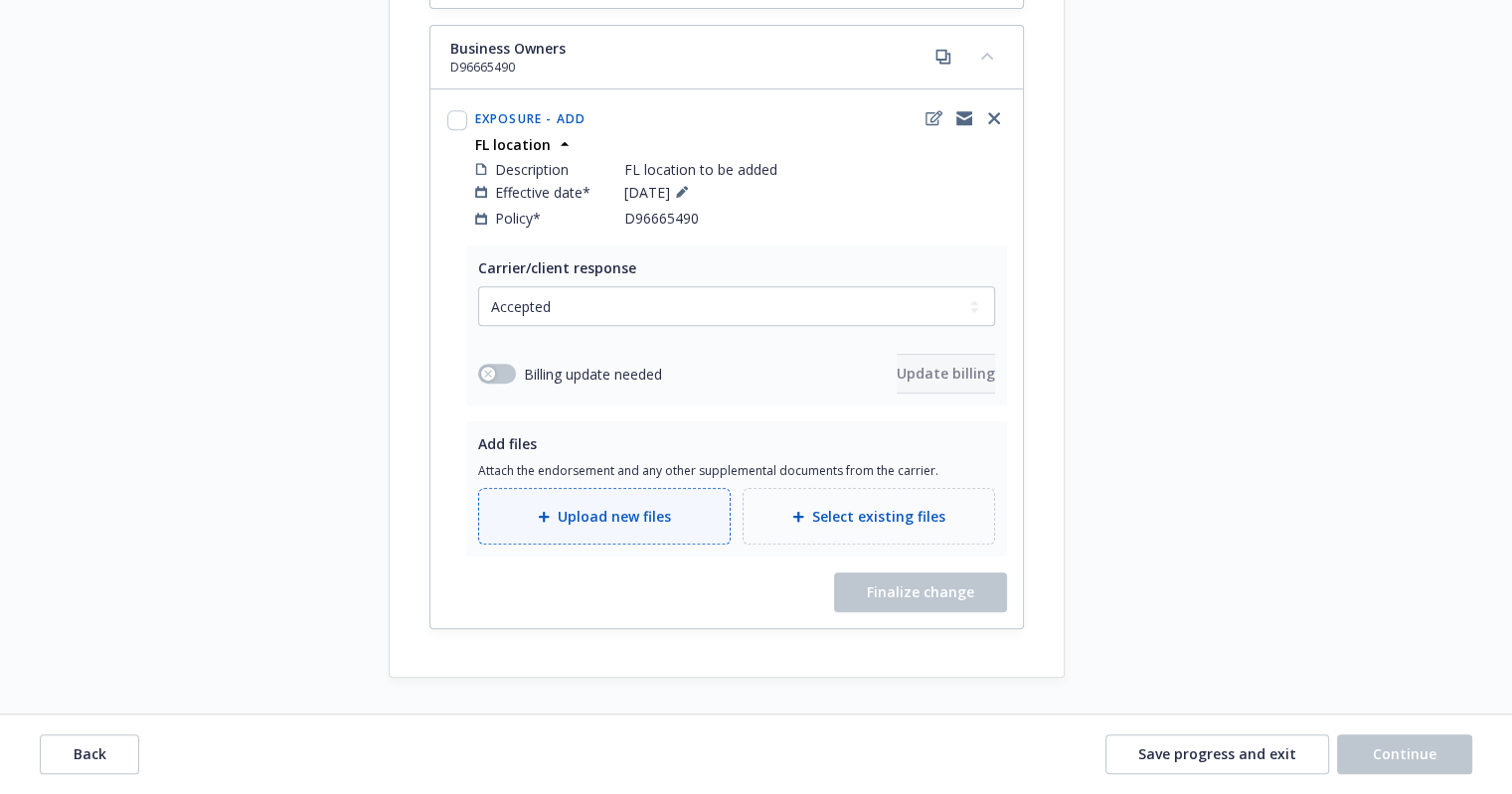 click on "Upload new files" at bounding box center [614, 516] 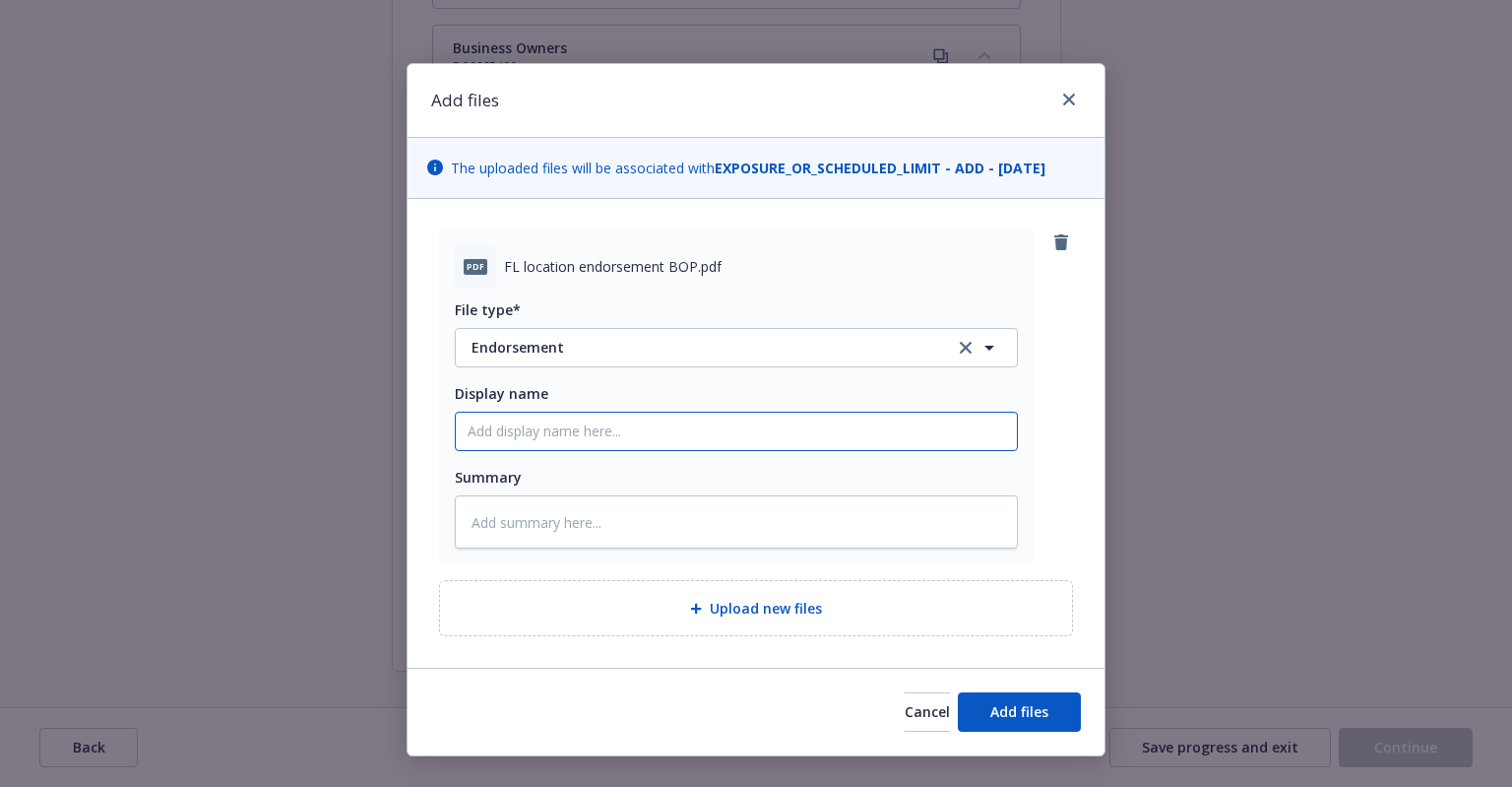 click on "Display name" at bounding box center (736, 431) 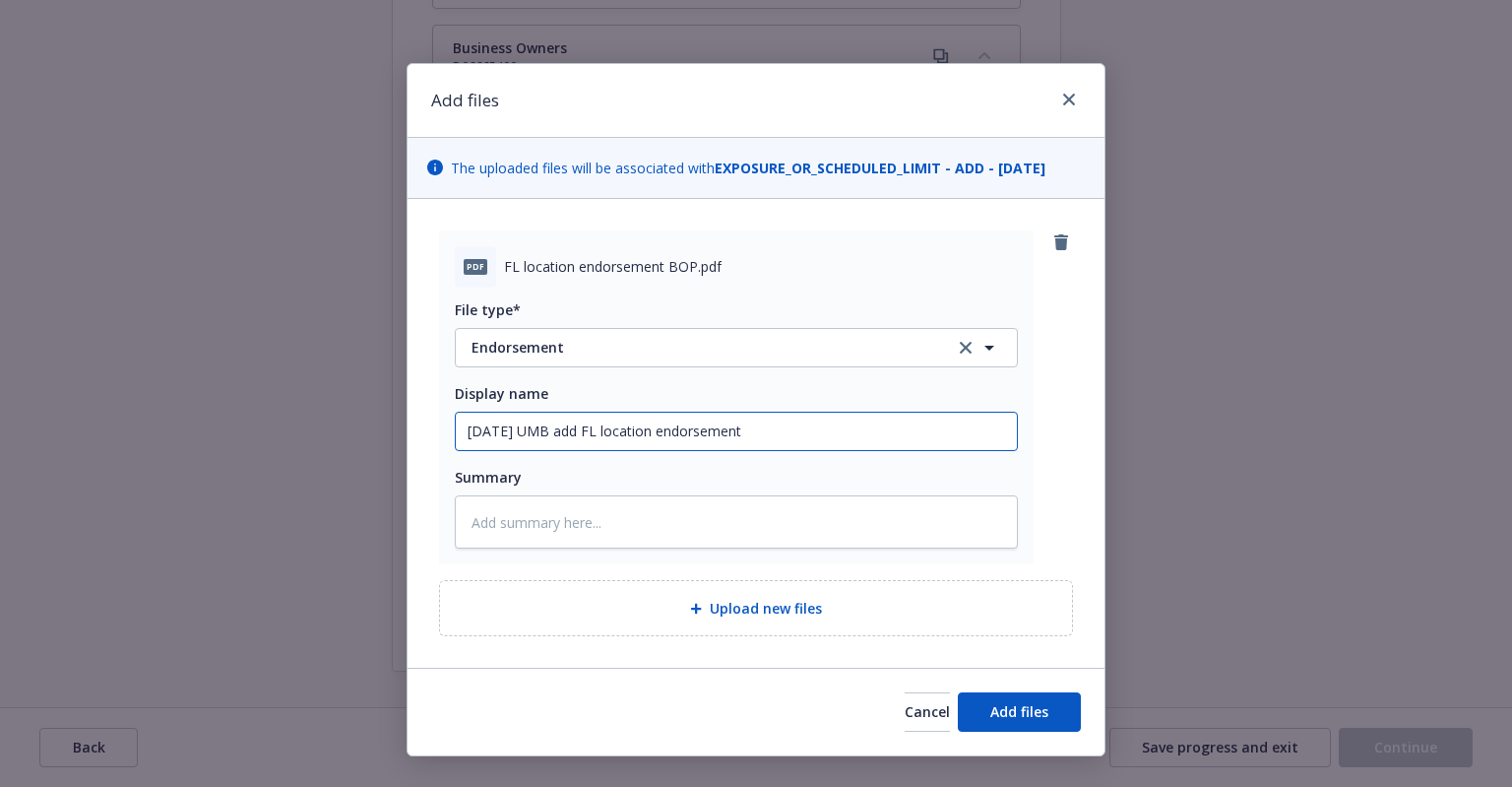 click on "7/24/2025 UMB add FL location endorsement" at bounding box center [736, 431] 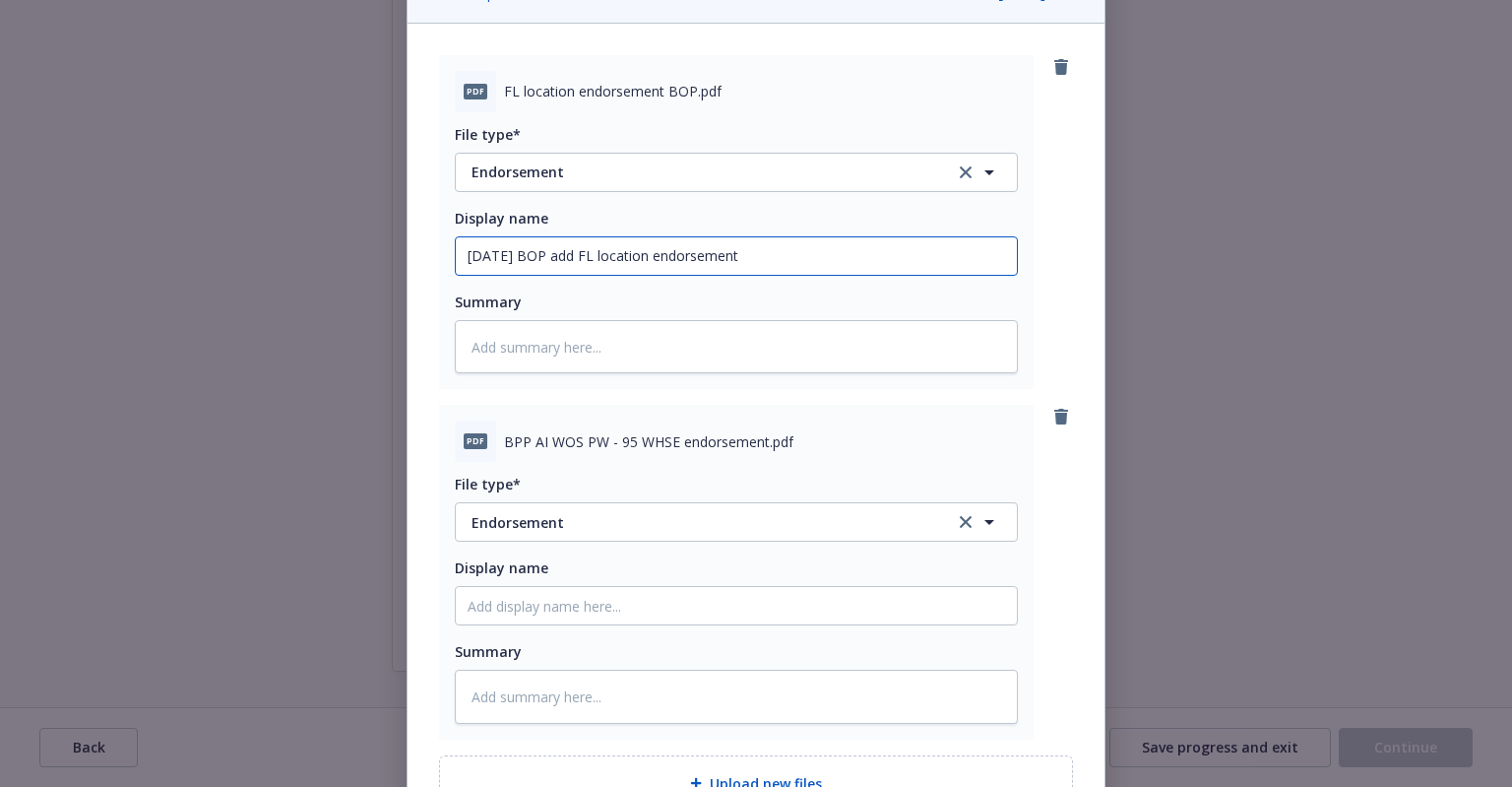 scroll, scrollTop: 197, scrollLeft: 0, axis: vertical 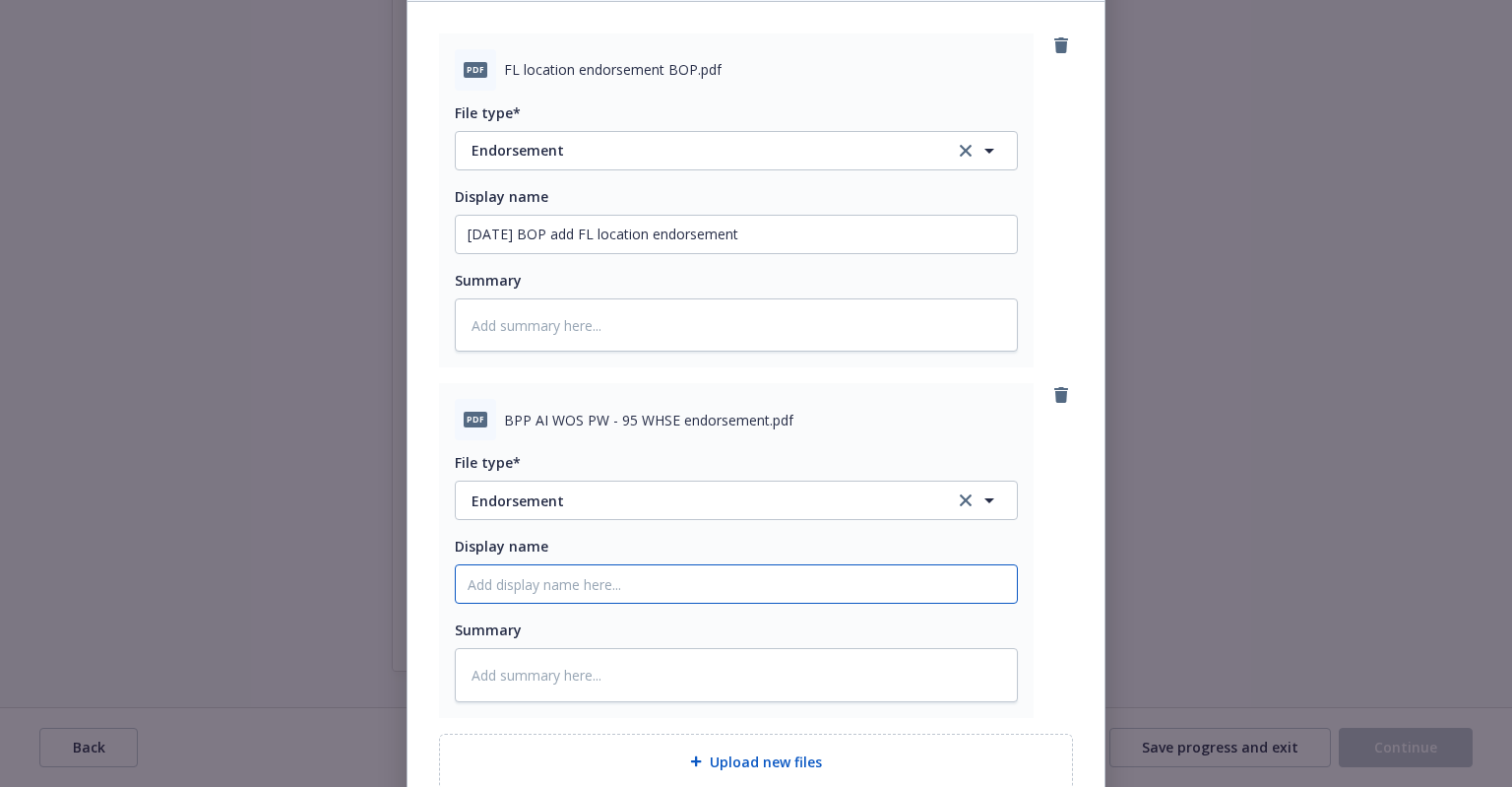 click on "Display name" at bounding box center [736, 234] 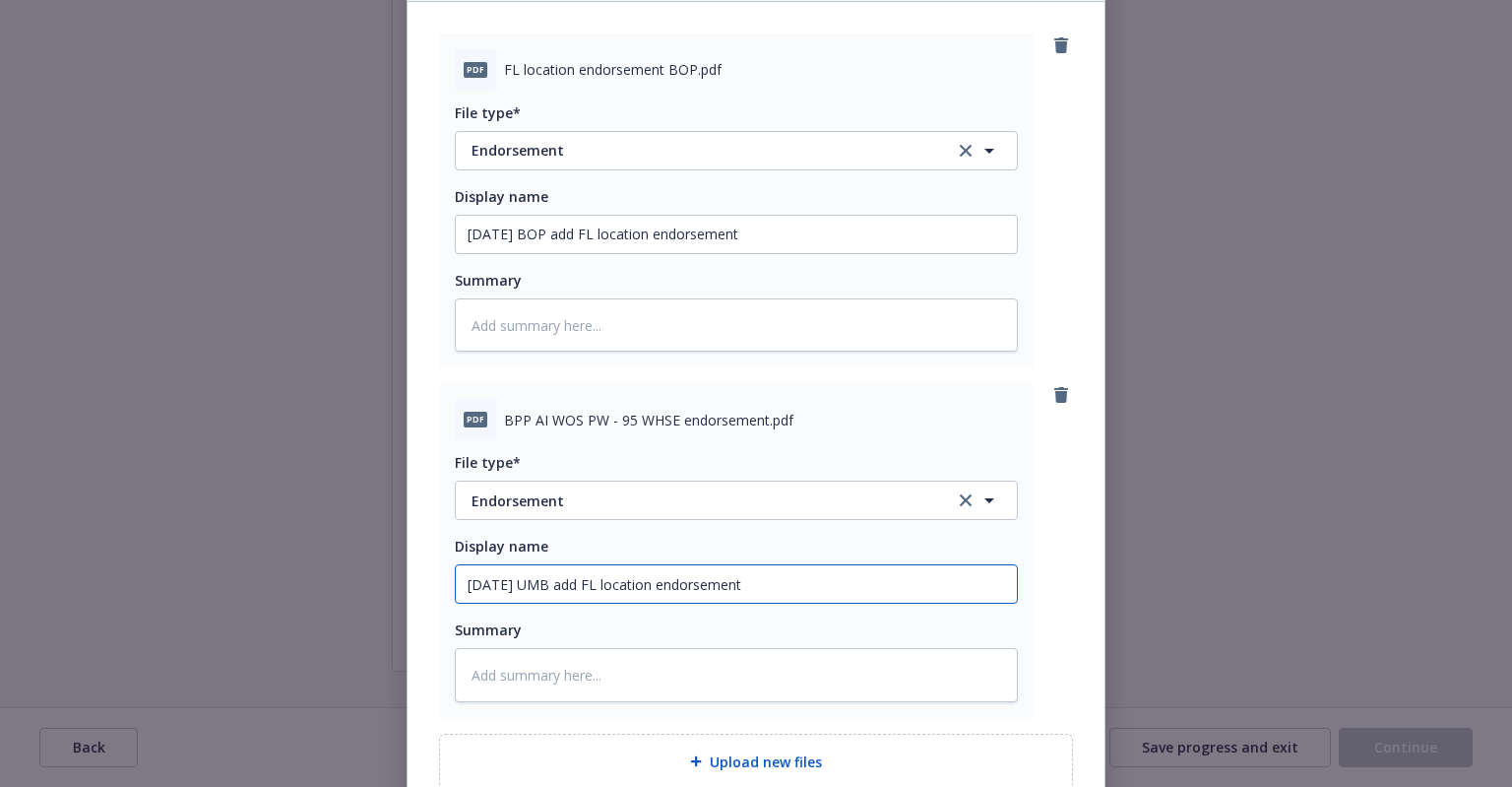 click on "7/24/2025 UMB add FL location endorsement" at bounding box center [736, 234] 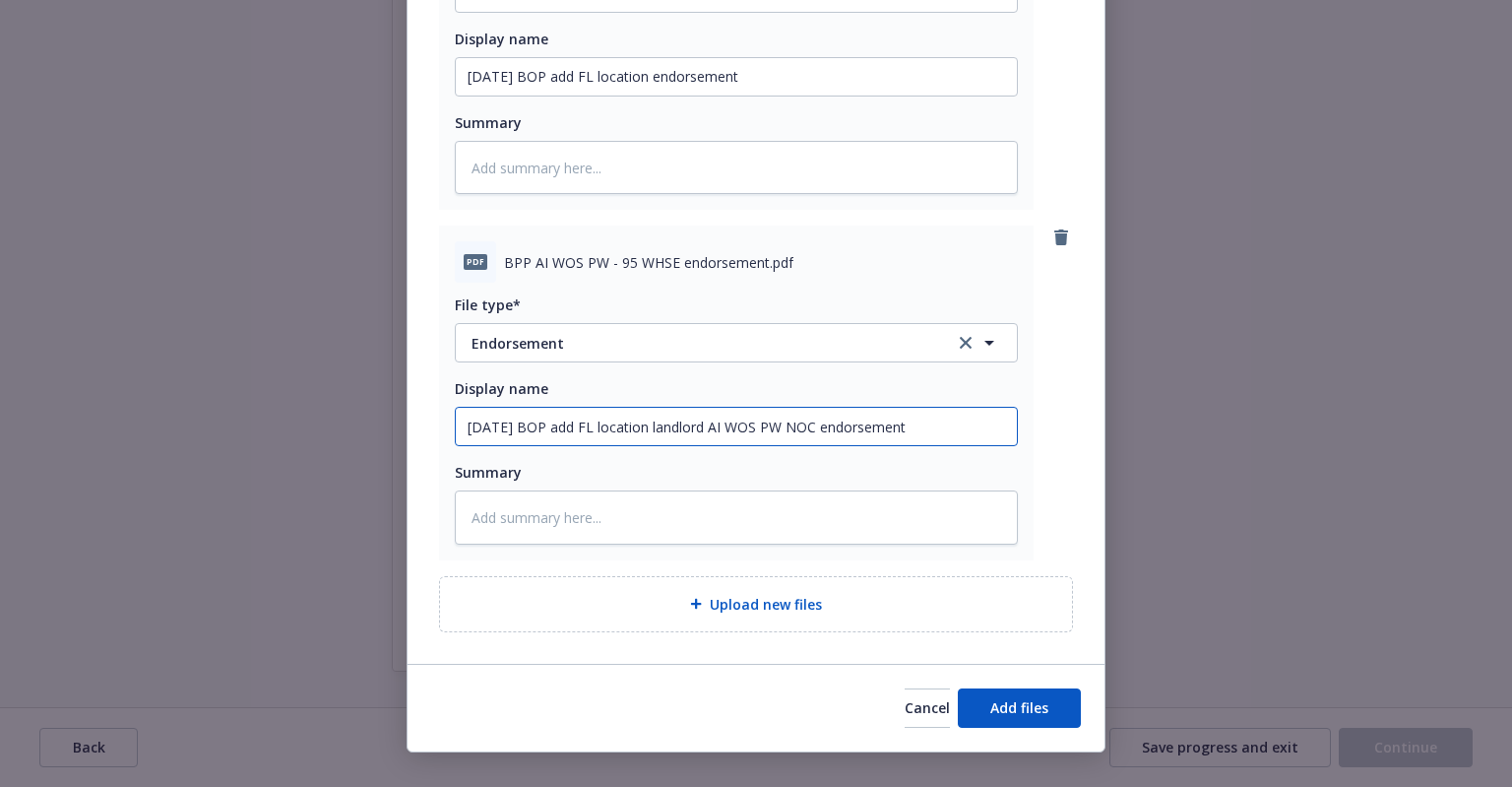 scroll, scrollTop: 381, scrollLeft: 0, axis: vertical 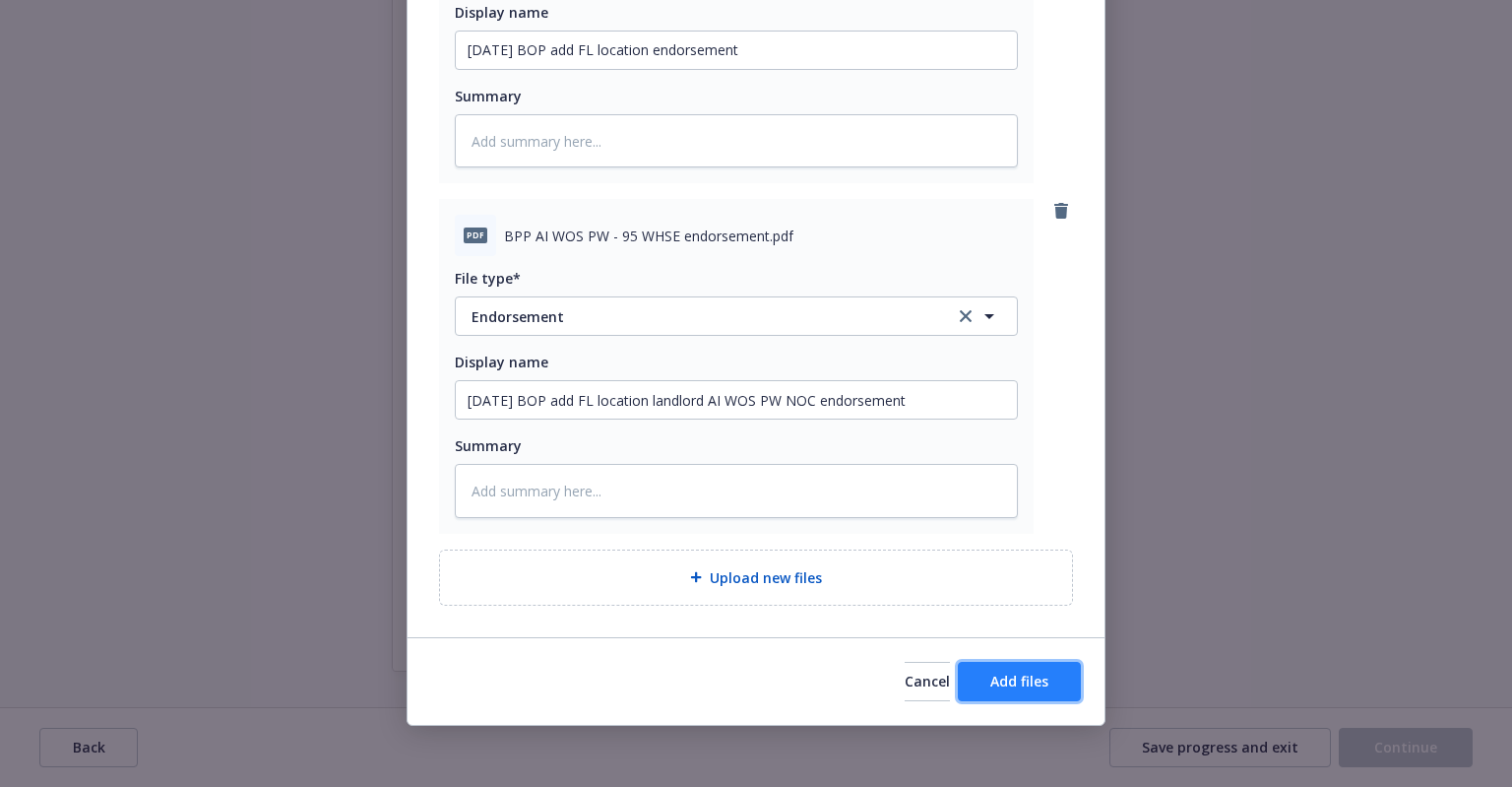 click on "Add files" at bounding box center (1019, 682) 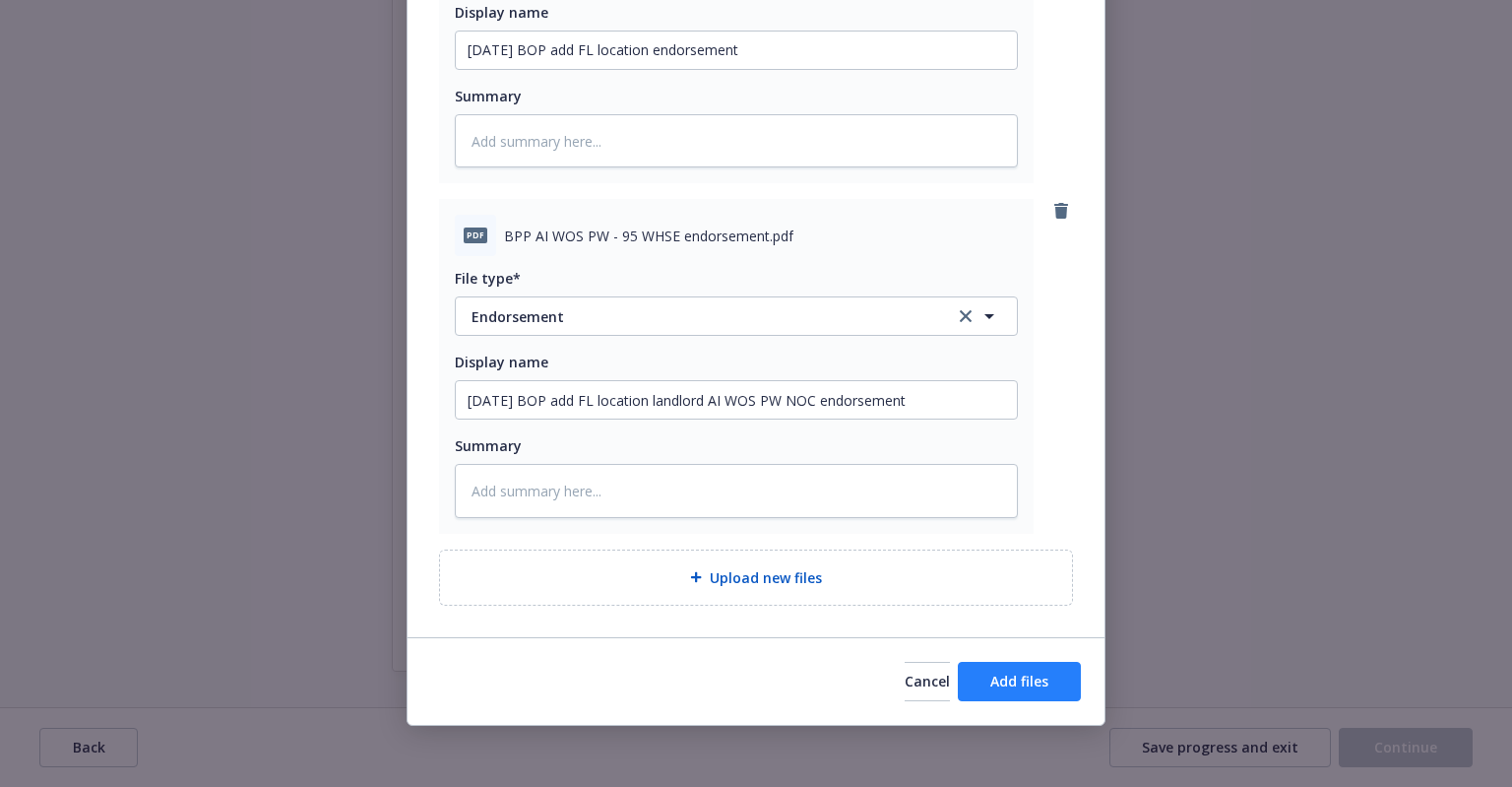 scroll, scrollTop: 309, scrollLeft: 0, axis: vertical 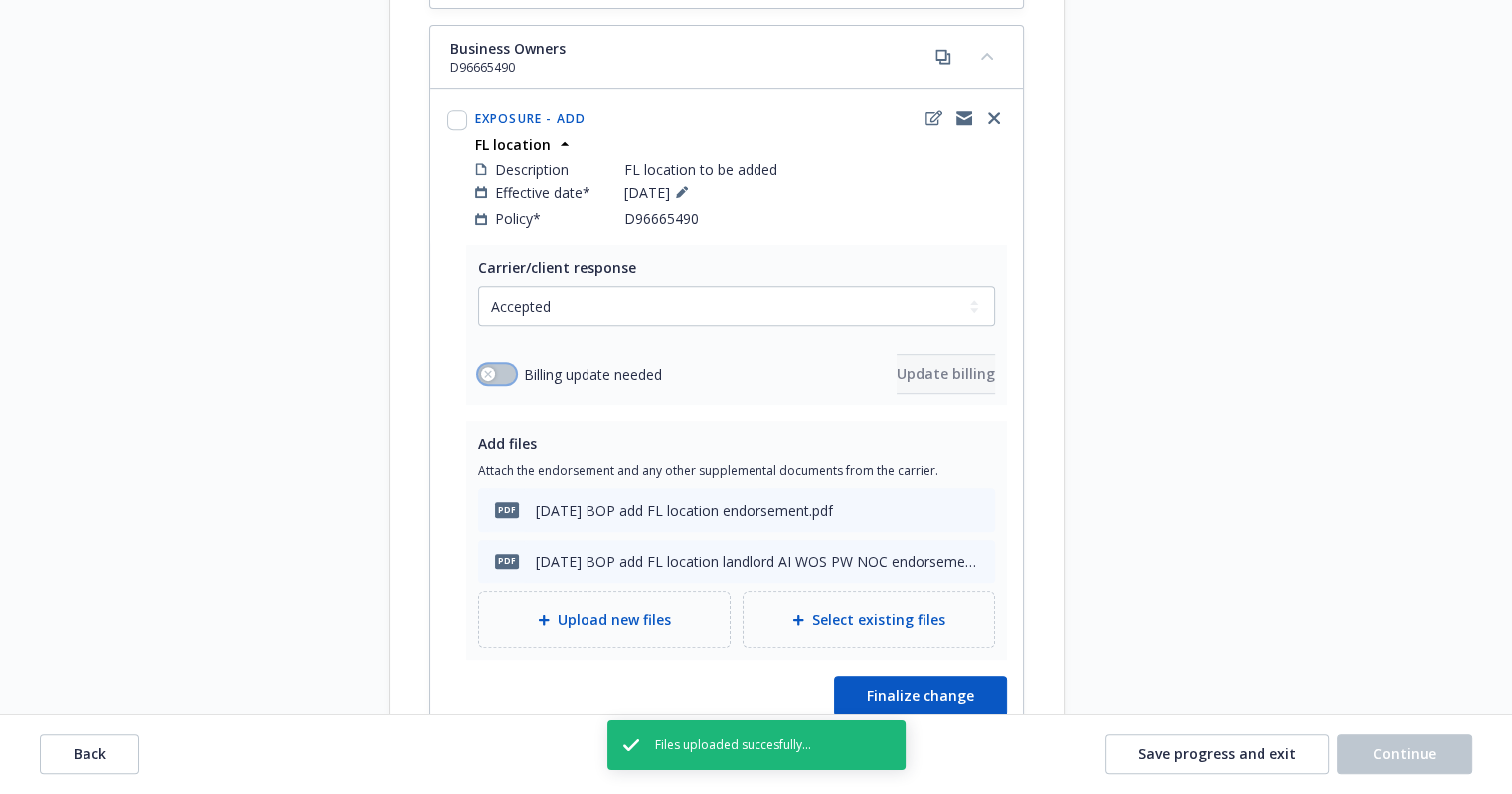 click at bounding box center [497, 374] 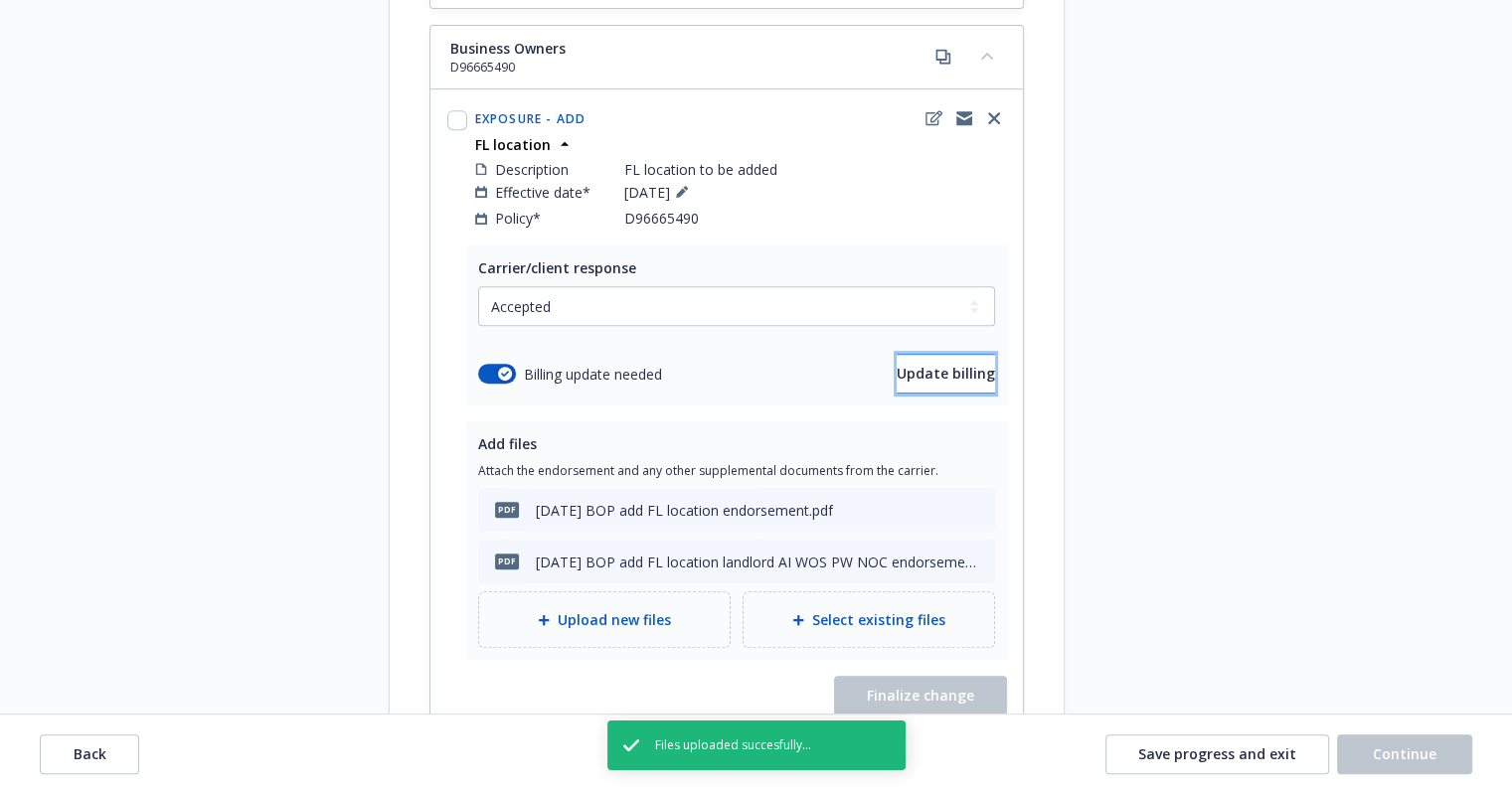 click on "Update billing" at bounding box center (945, 374) 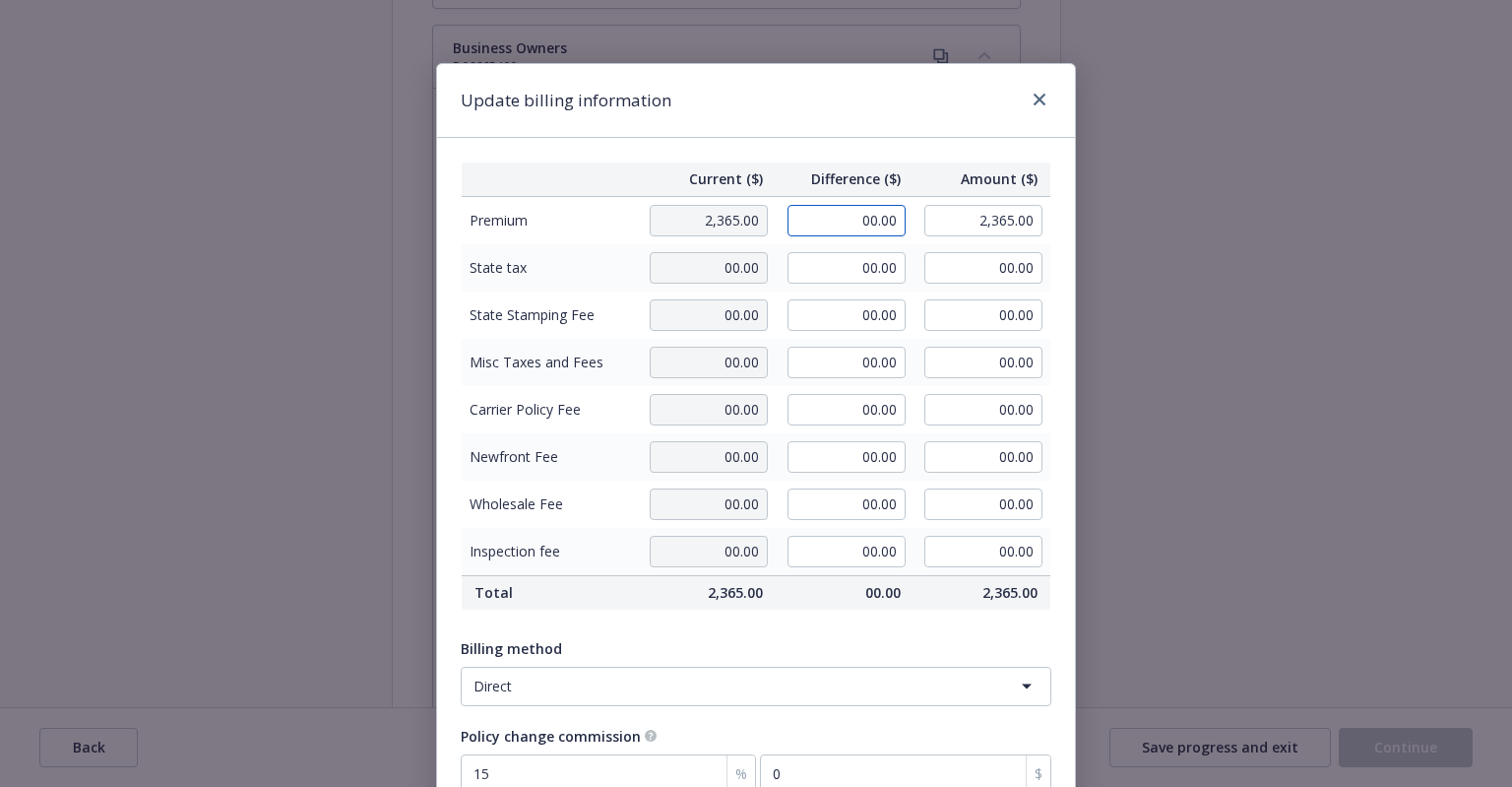 click on "00.00" at bounding box center [847, 221] 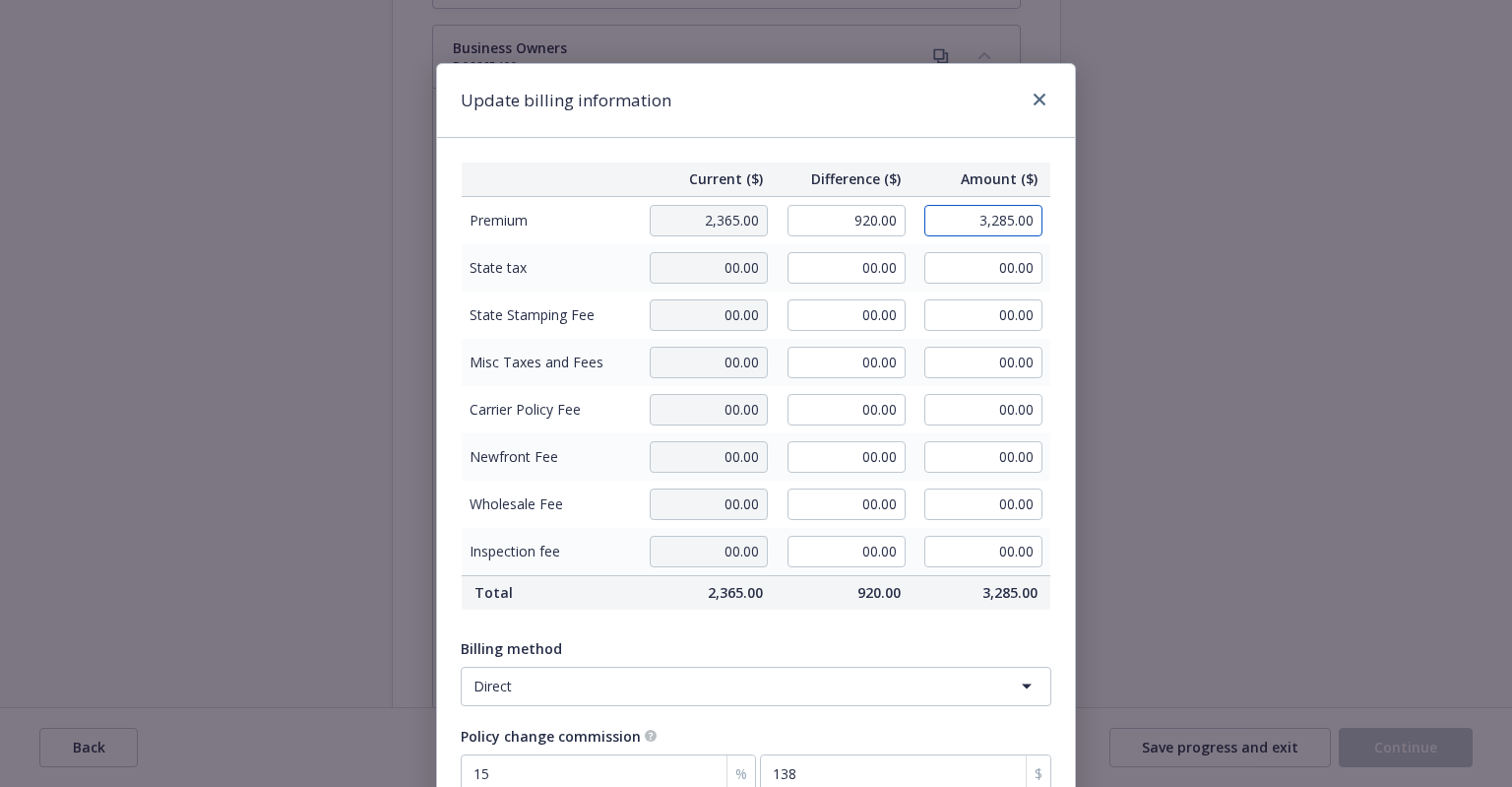 scroll, scrollTop: 180, scrollLeft: 0, axis: vertical 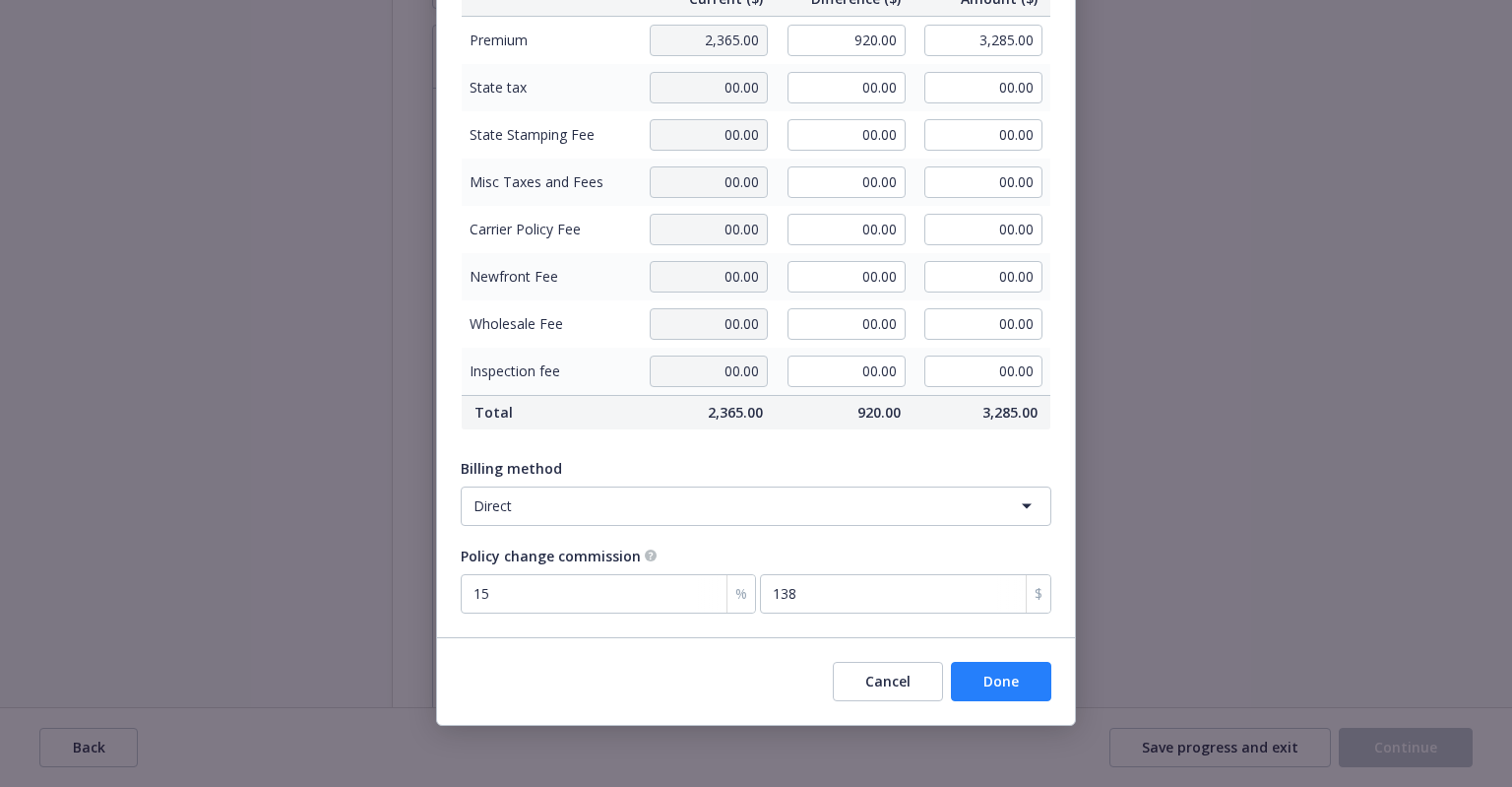 click on "Done" at bounding box center (1001, 682) 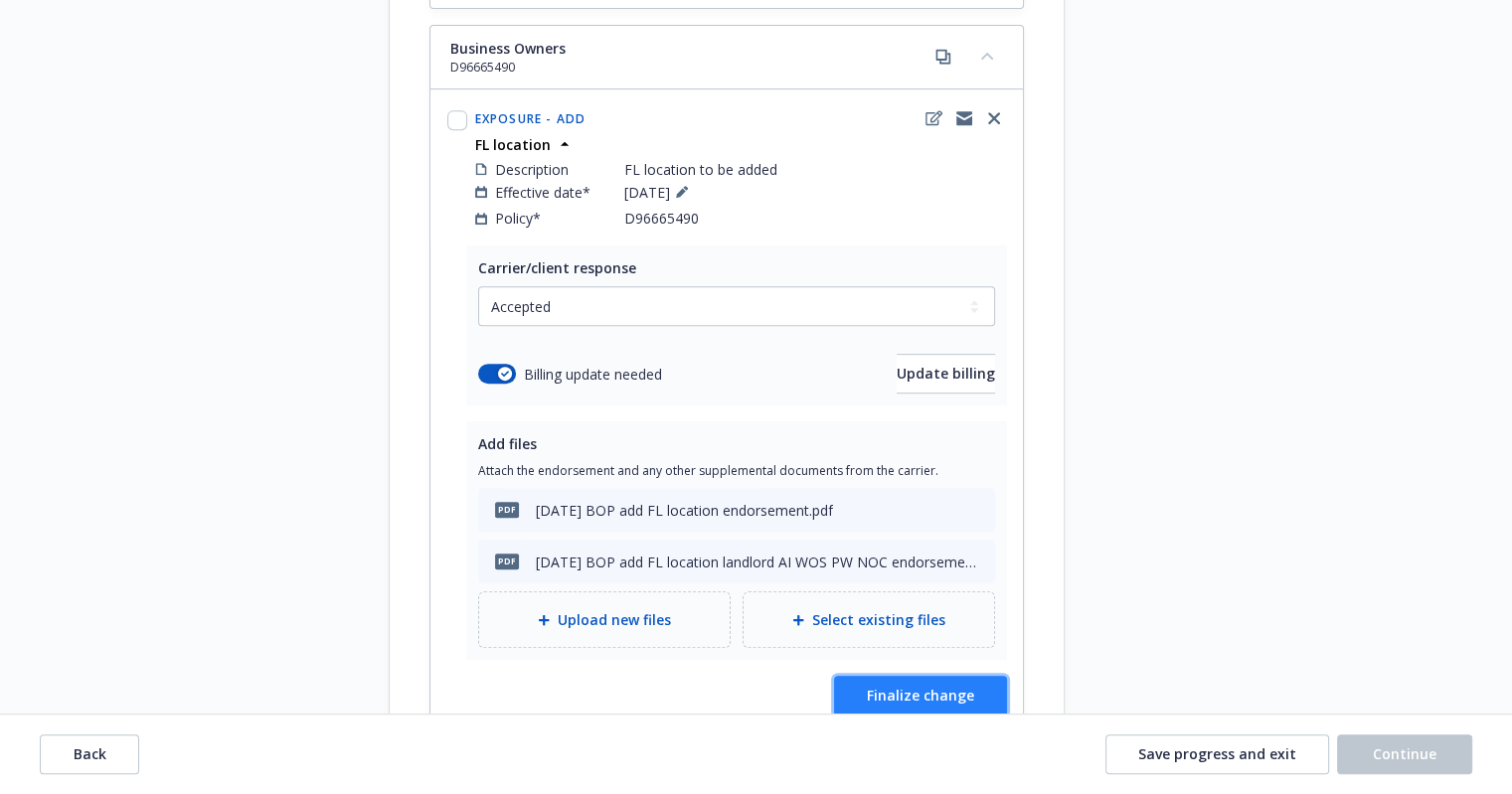 click on "Finalize change" at bounding box center (921, 696) 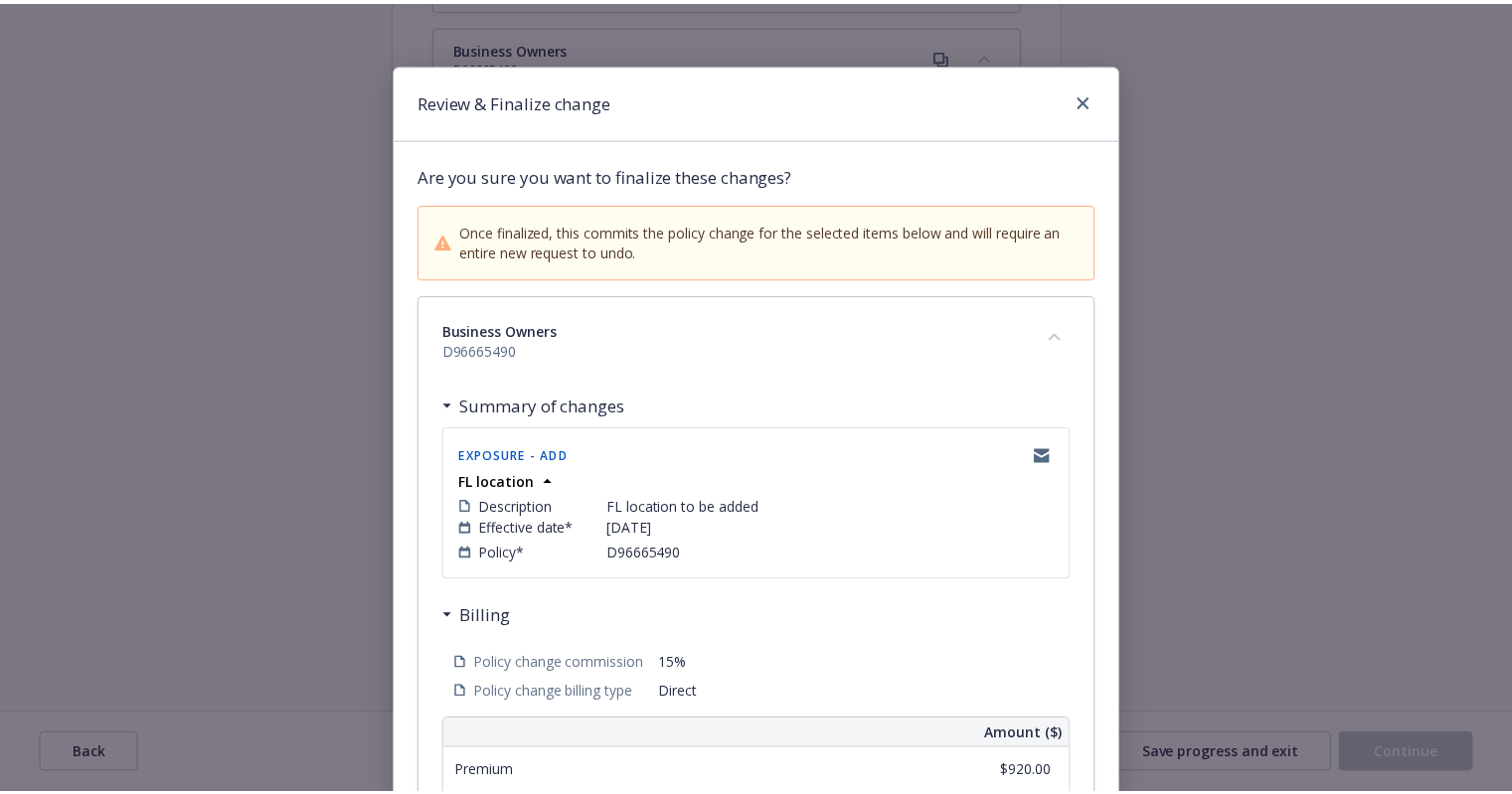 scroll, scrollTop: 543, scrollLeft: 0, axis: vertical 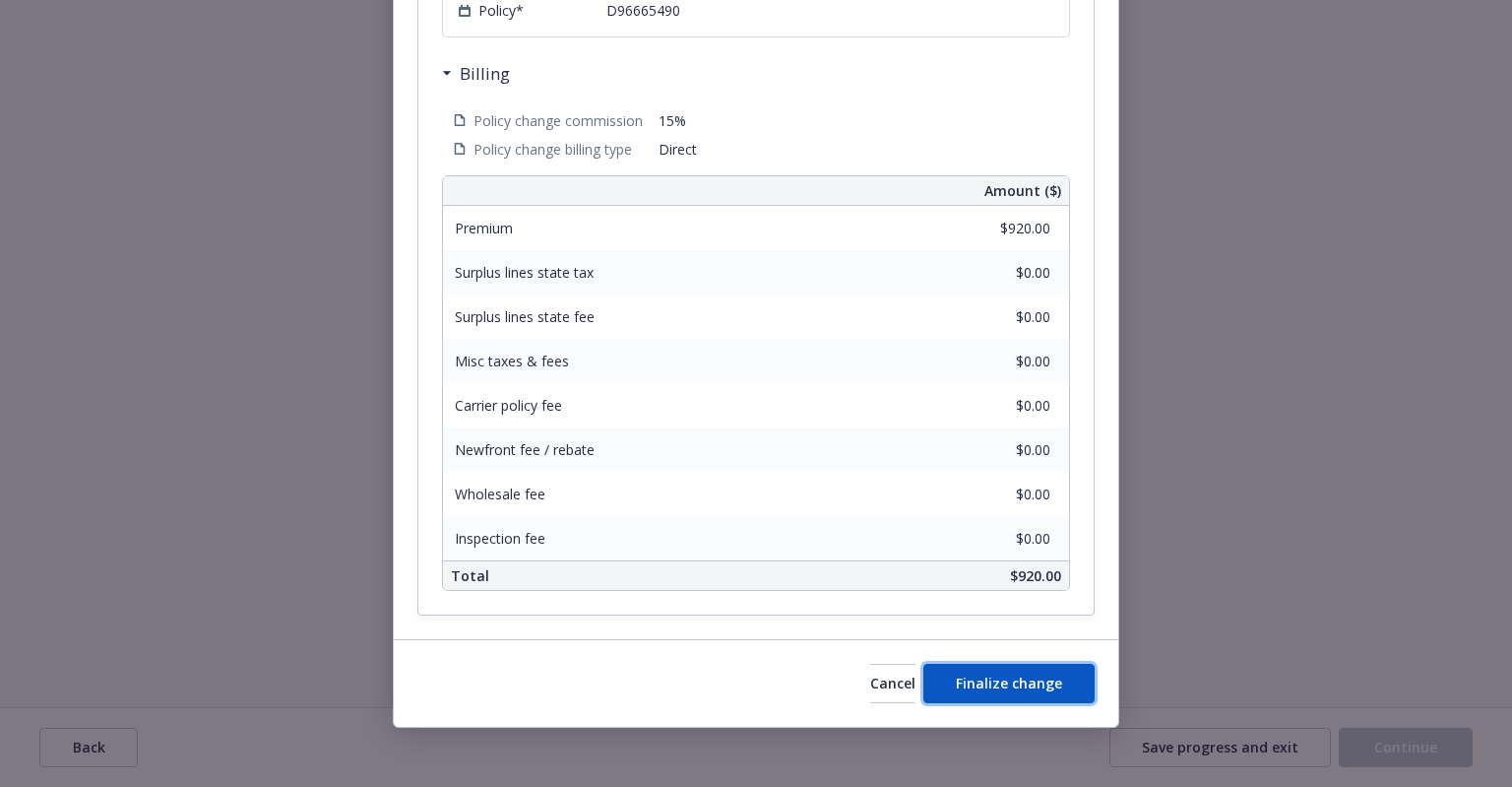 click on "Finalize change" at bounding box center [1009, 684] 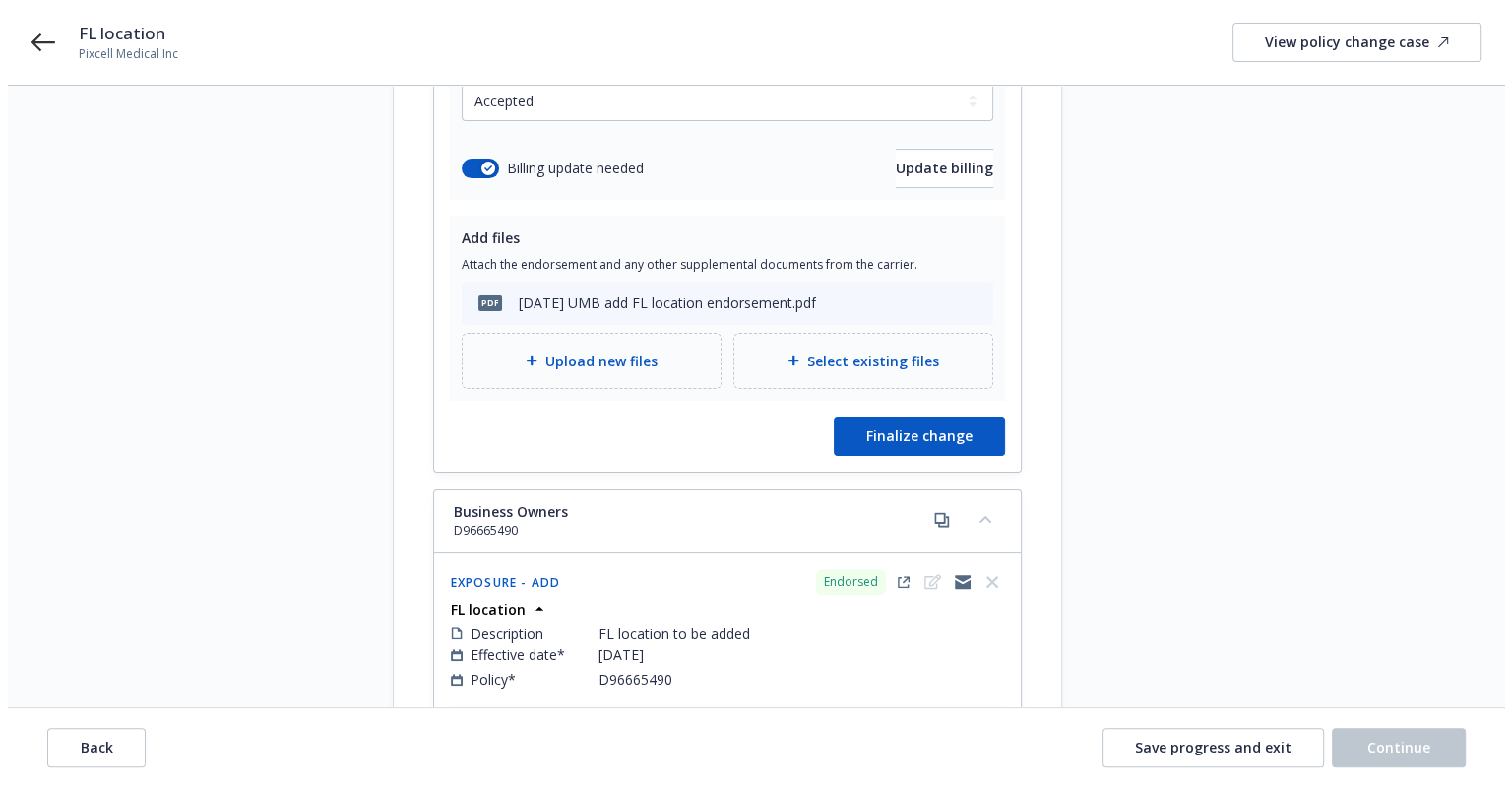 scroll, scrollTop: 215, scrollLeft: 0, axis: vertical 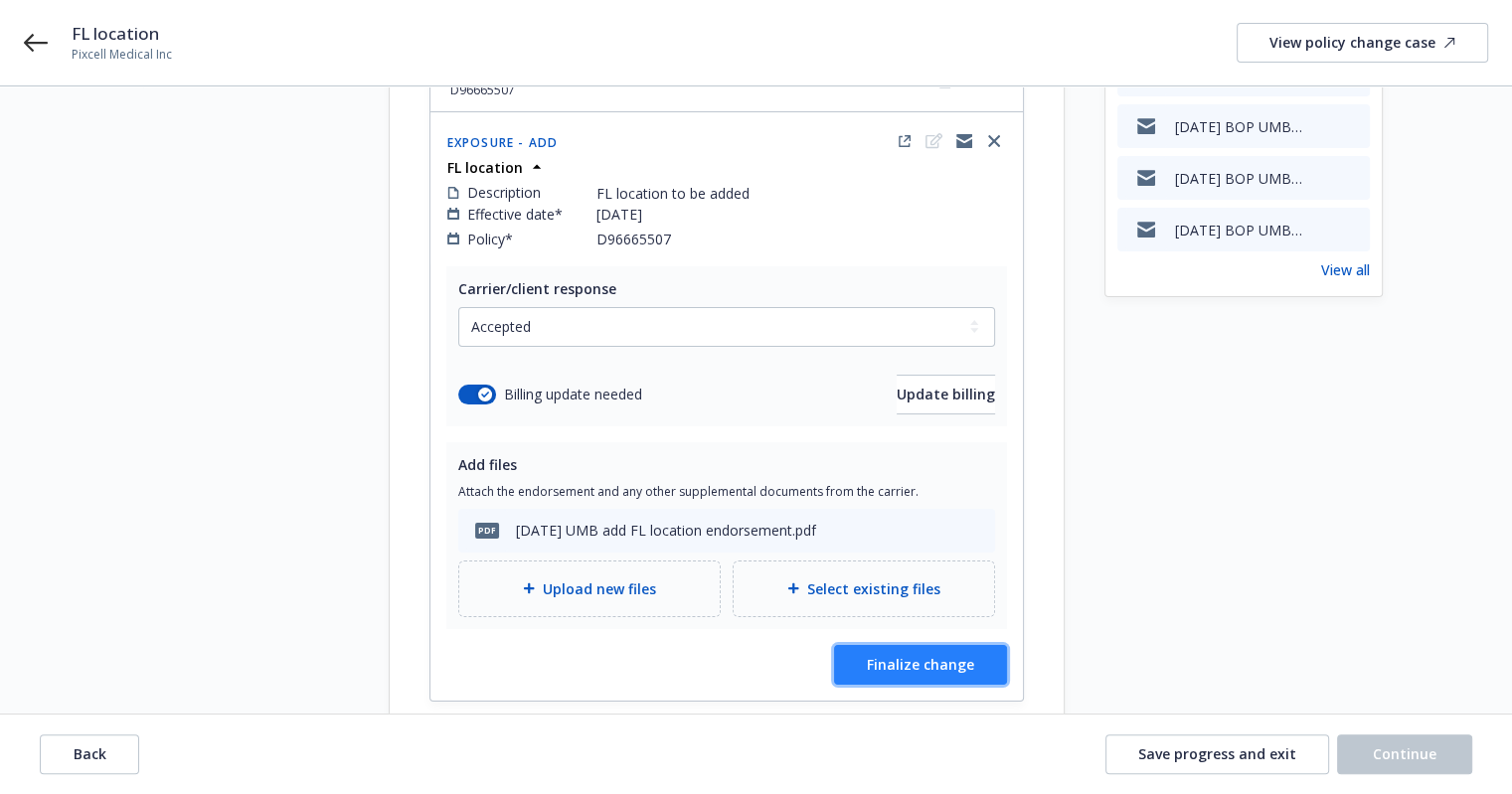 click on "Finalize change" at bounding box center [921, 665] 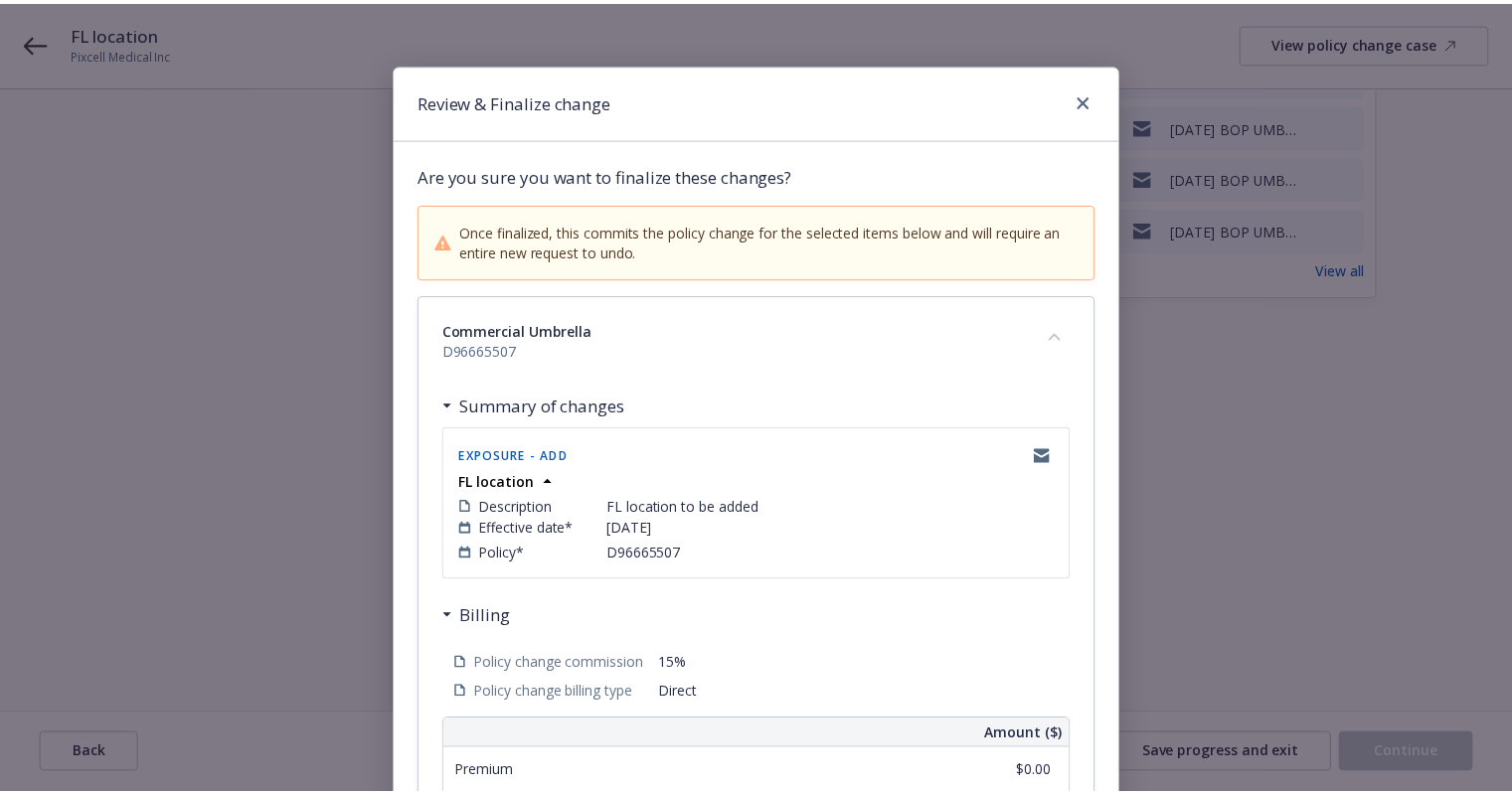 scroll, scrollTop: 543, scrollLeft: 0, axis: vertical 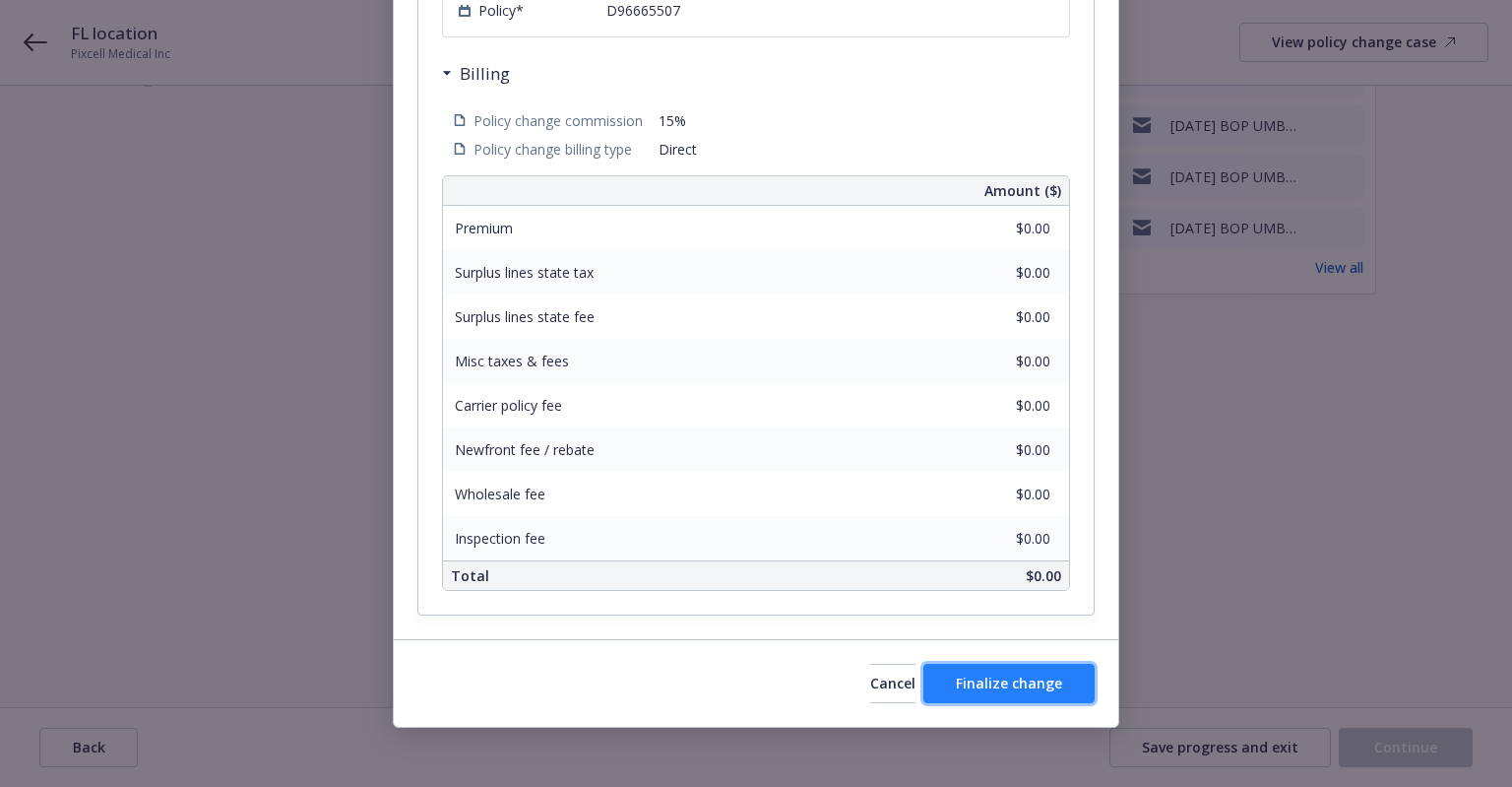 click on "Finalize change" at bounding box center [1009, 684] 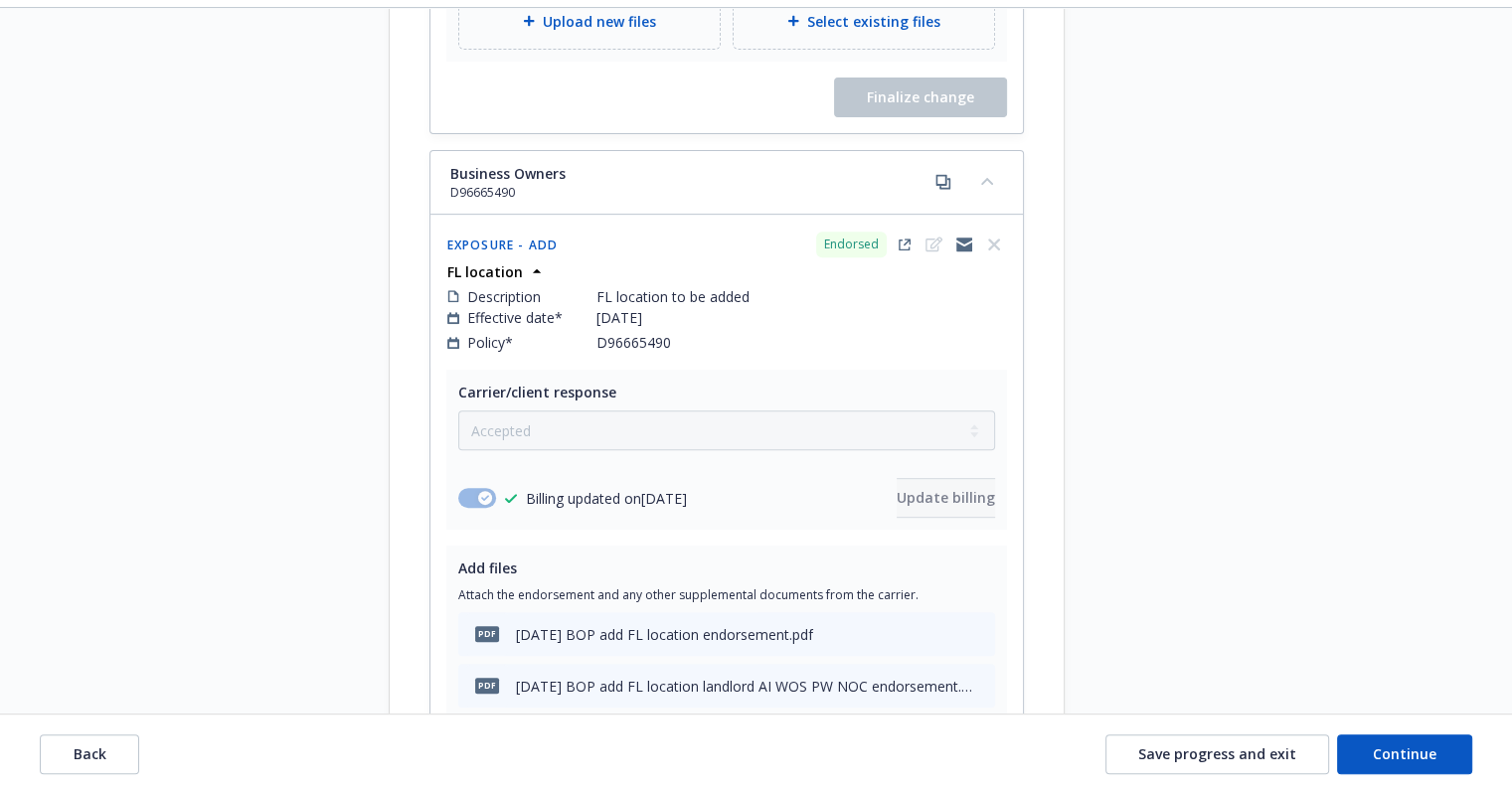 scroll, scrollTop: 1012, scrollLeft: 0, axis: vertical 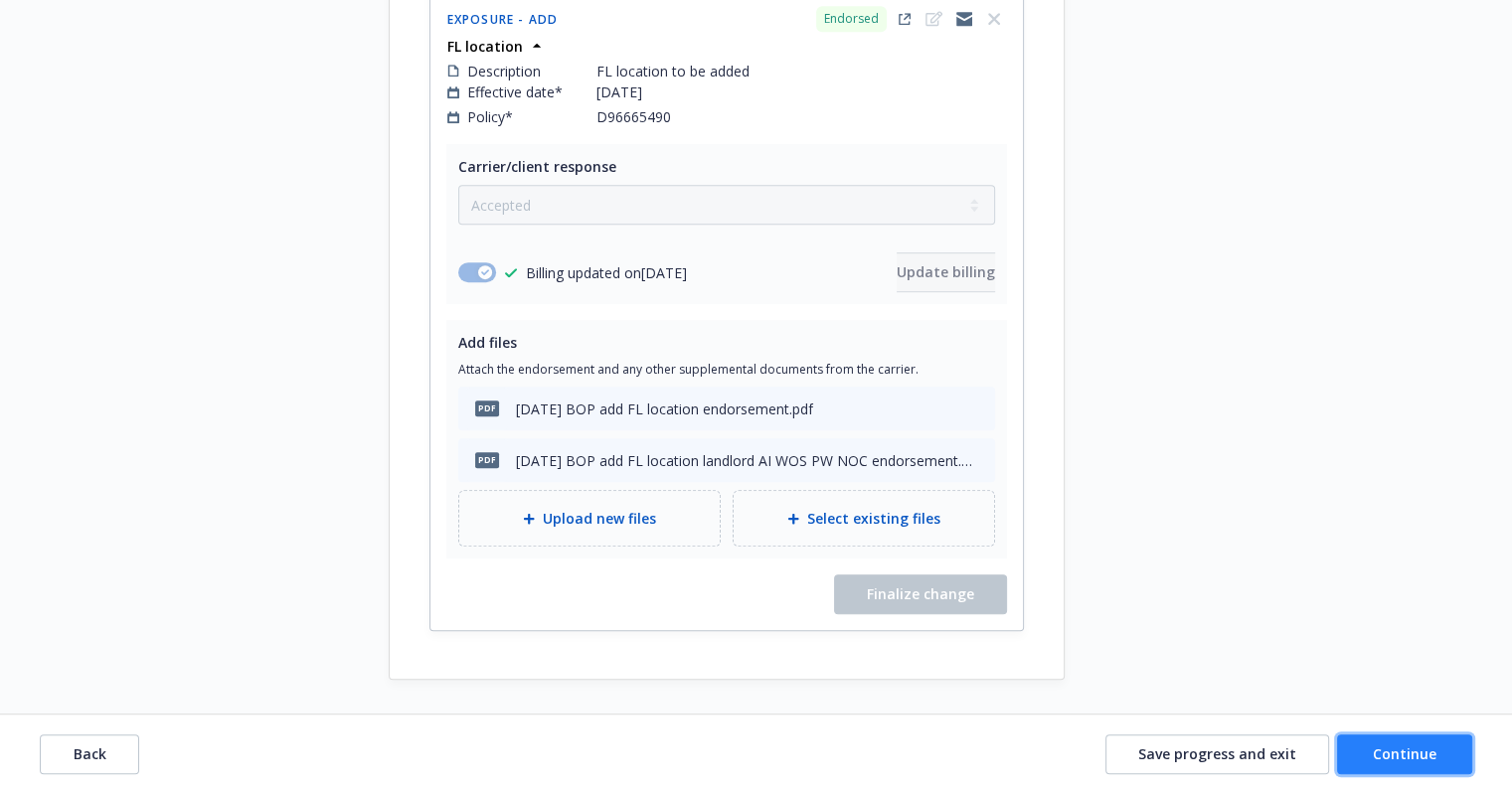 click on "Continue" at bounding box center [1405, 753] 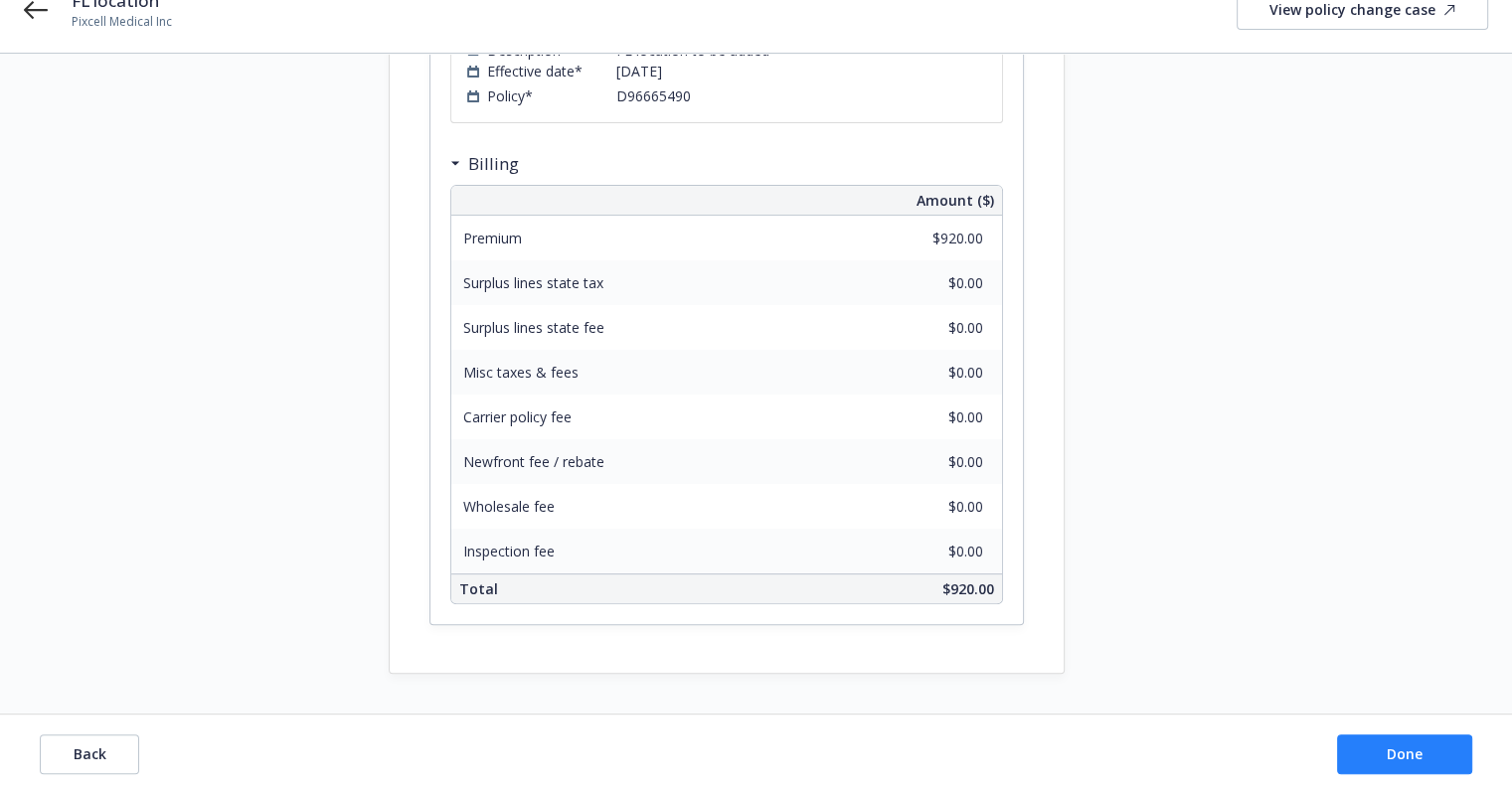 scroll, scrollTop: 735, scrollLeft: 0, axis: vertical 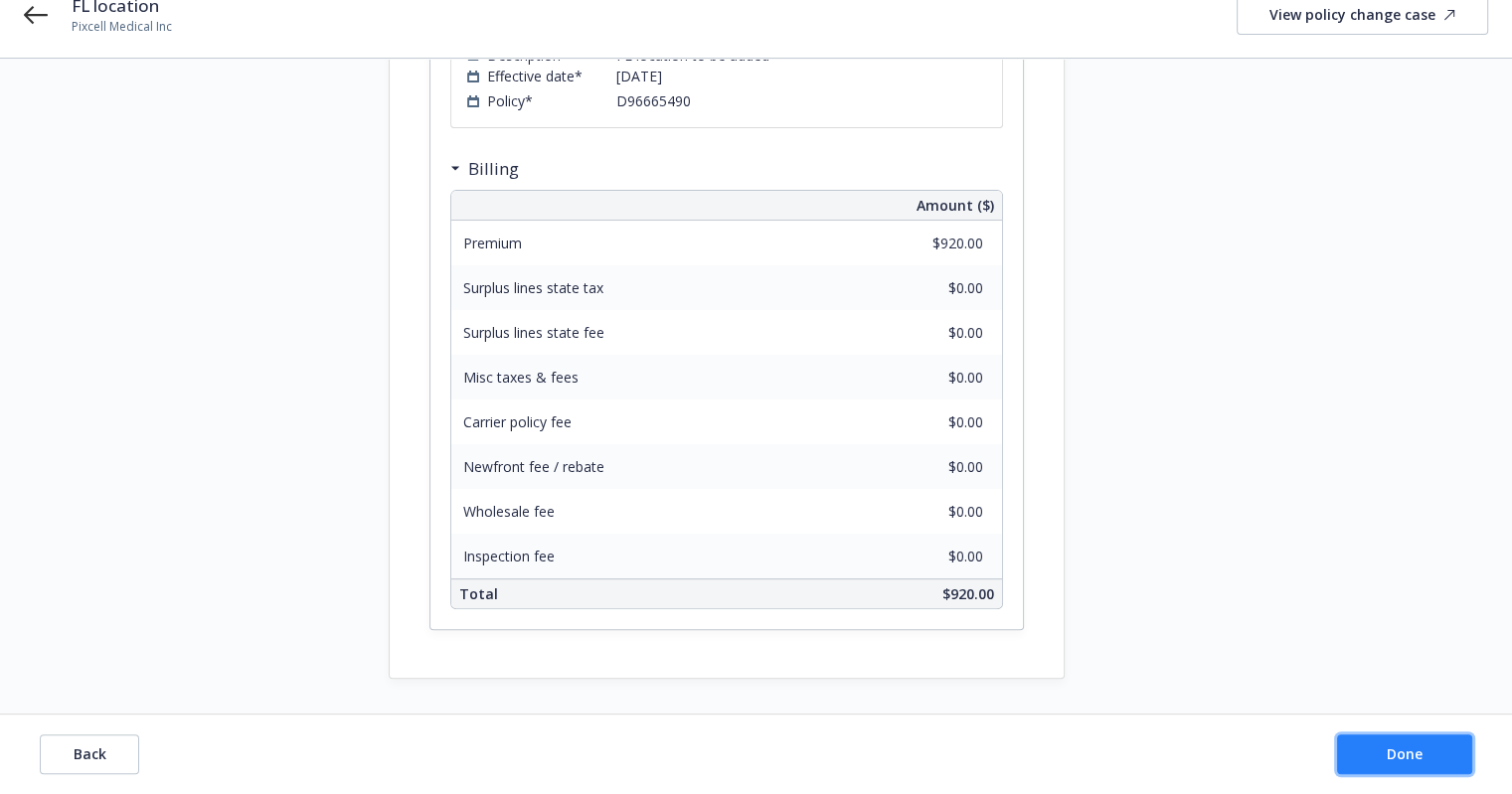 click on "Done" at bounding box center (1405, 754) 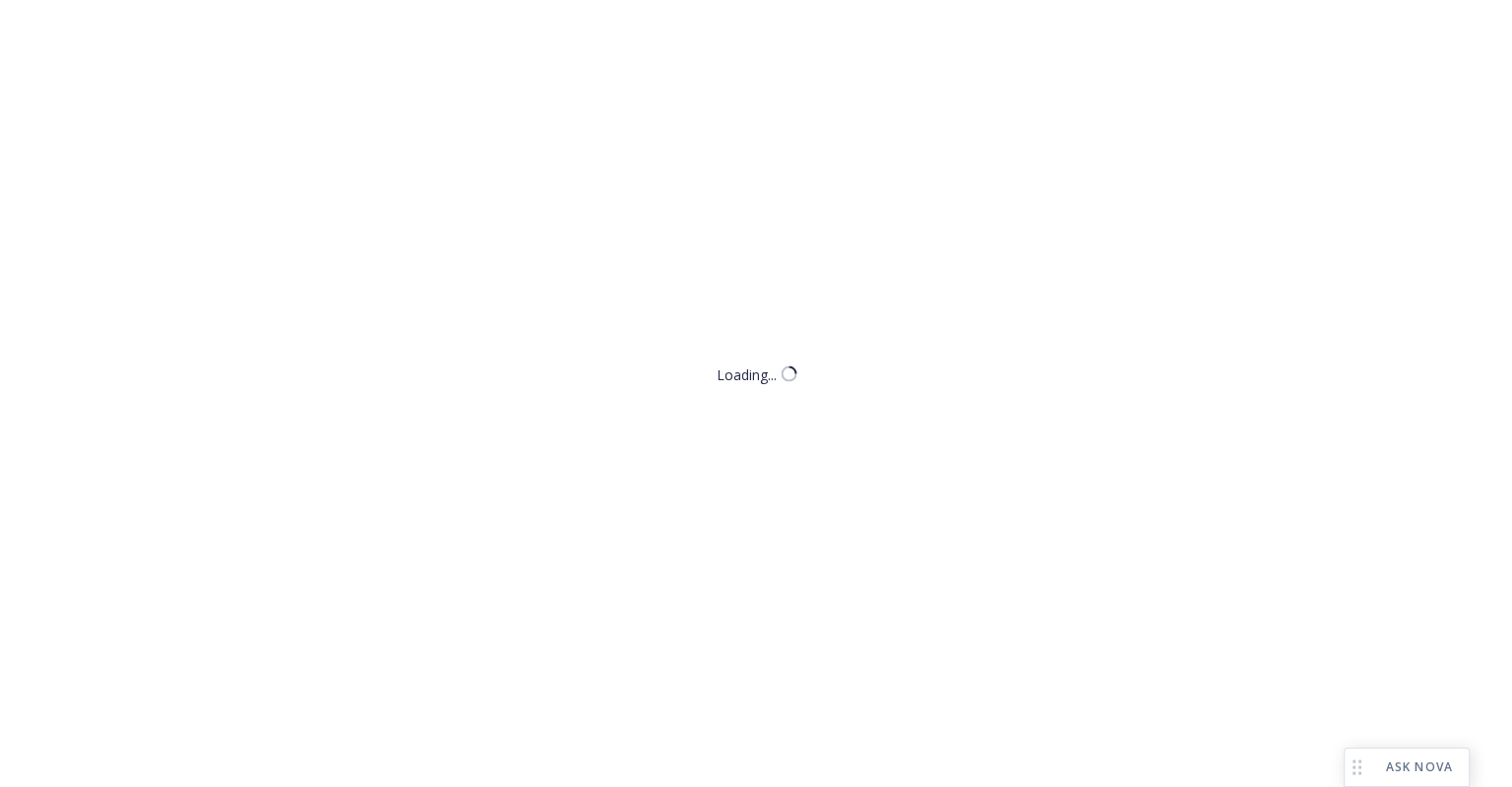 scroll, scrollTop: 0, scrollLeft: 0, axis: both 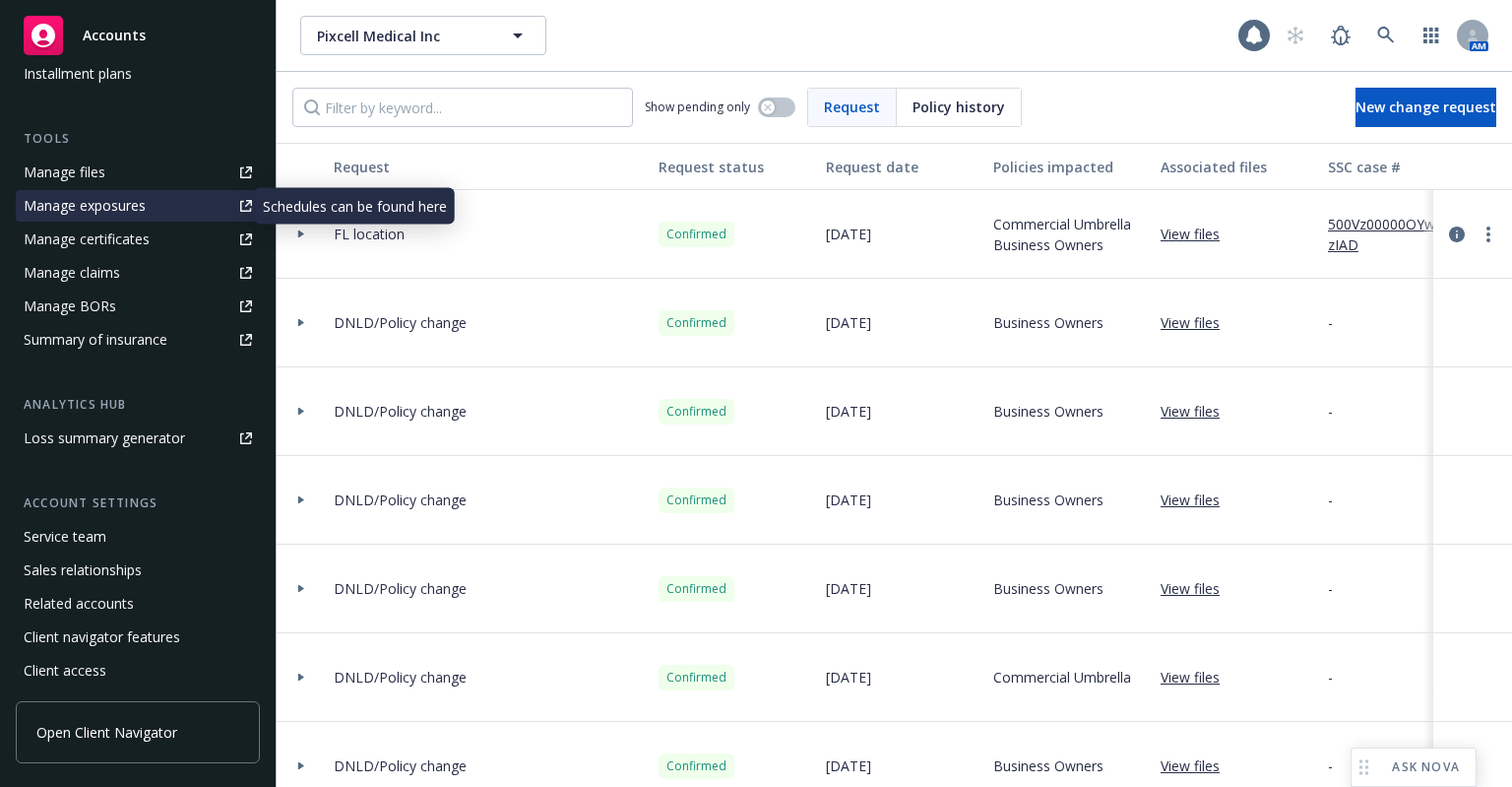 click on "Manage exposures" at bounding box center (85, 206) 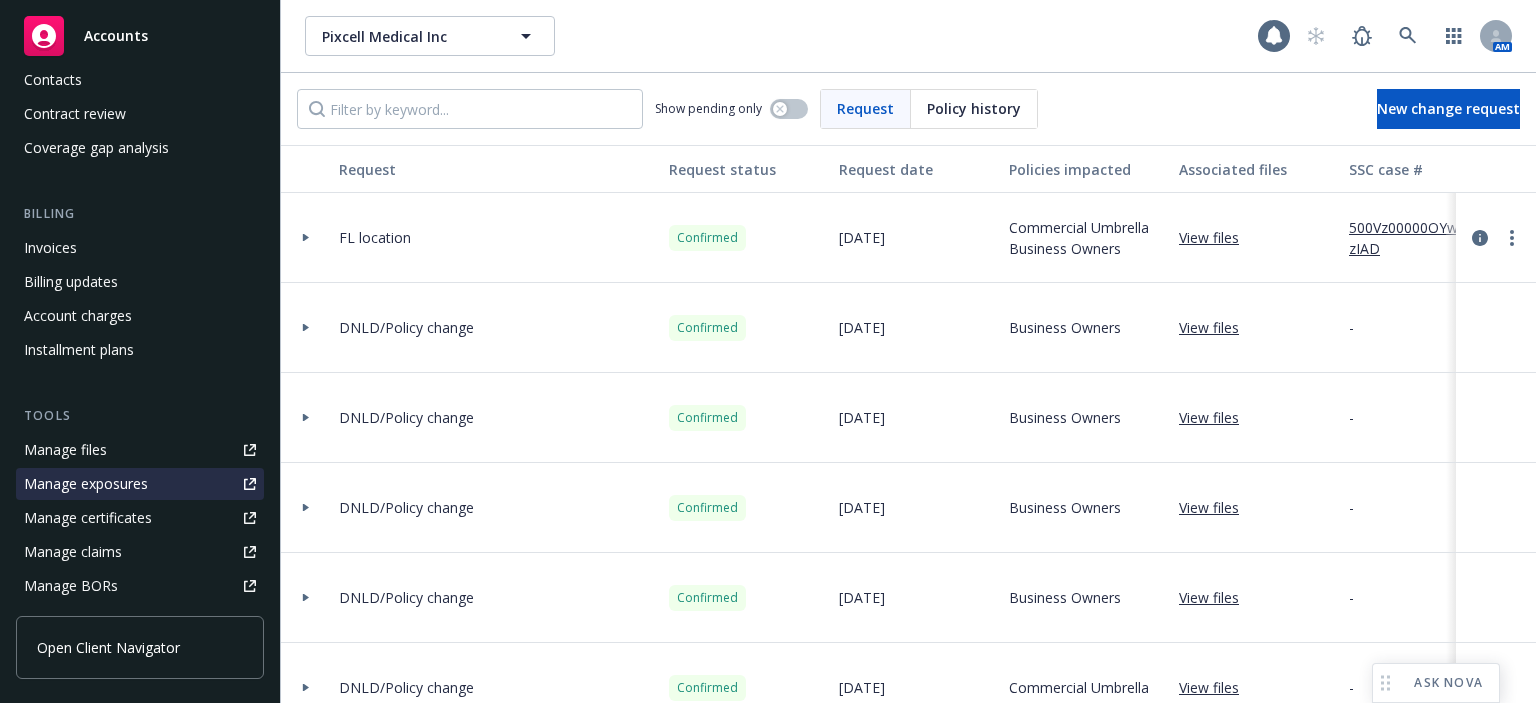 scroll, scrollTop: 0, scrollLeft: 0, axis: both 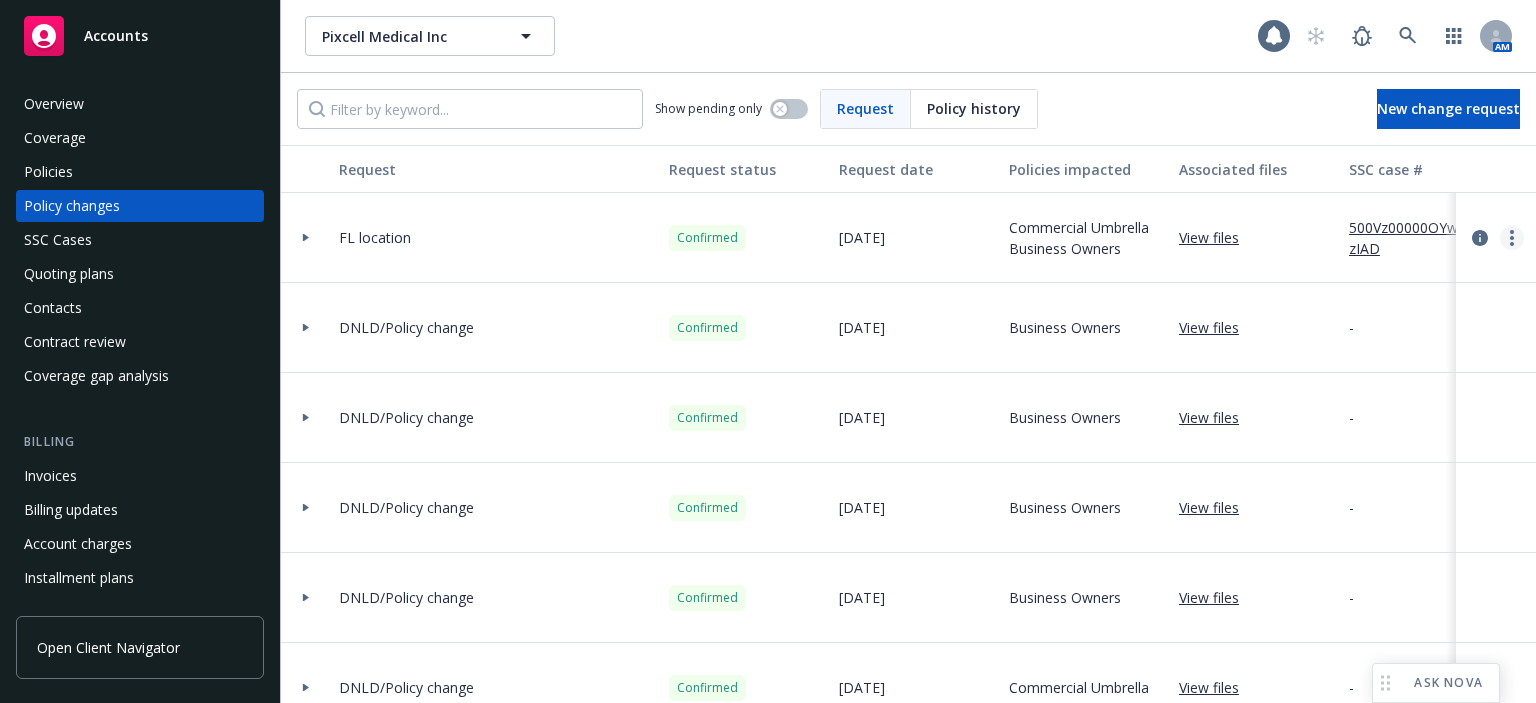 click at bounding box center [1512, 238] 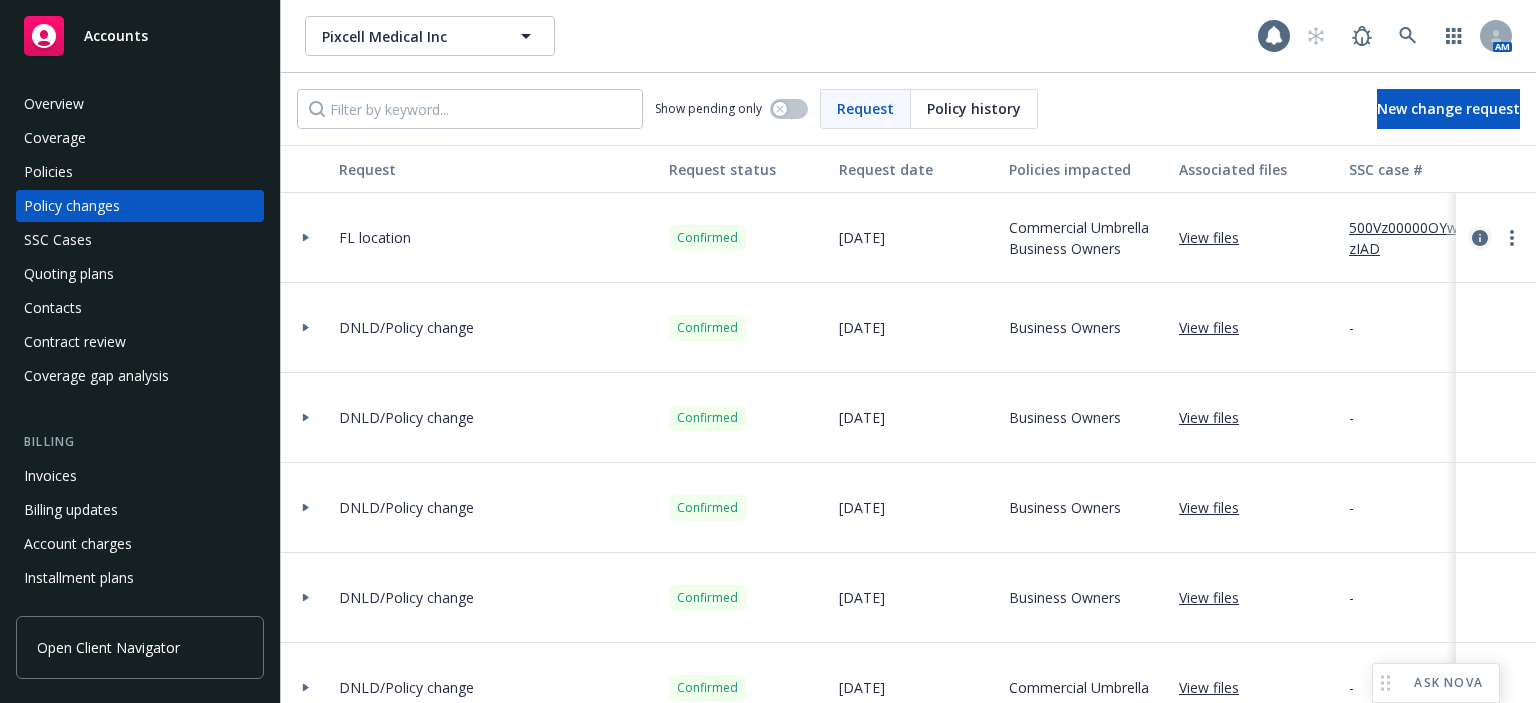 click at bounding box center (1480, 238) 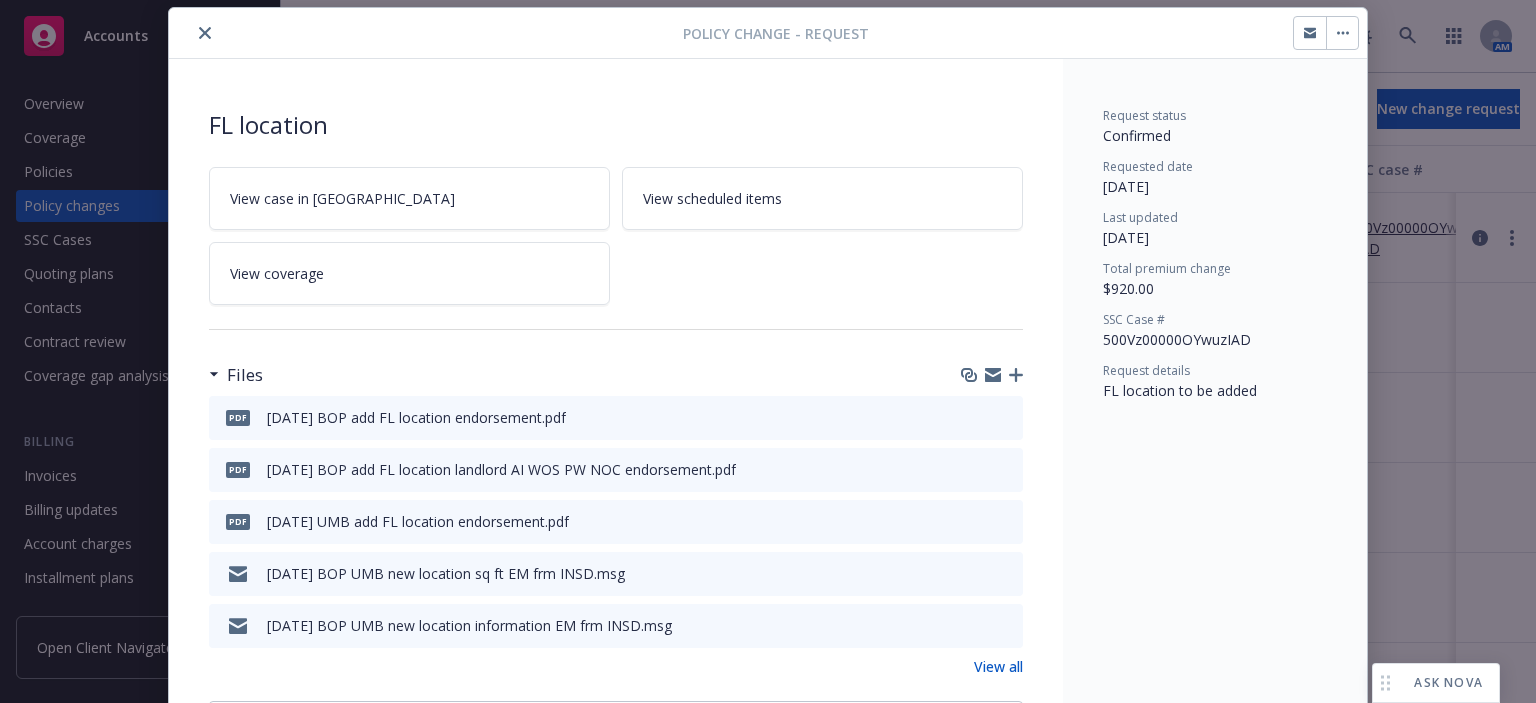 scroll, scrollTop: 0, scrollLeft: 0, axis: both 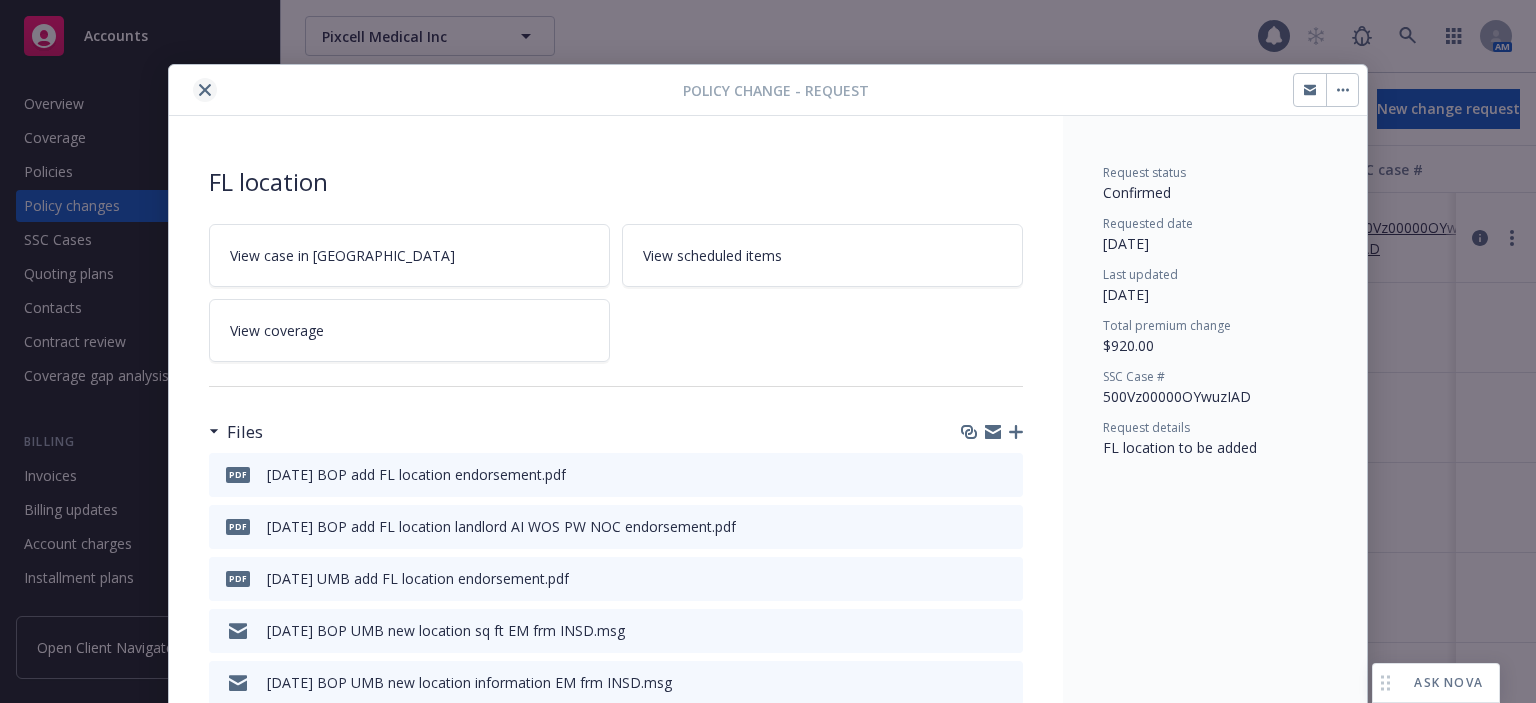 click 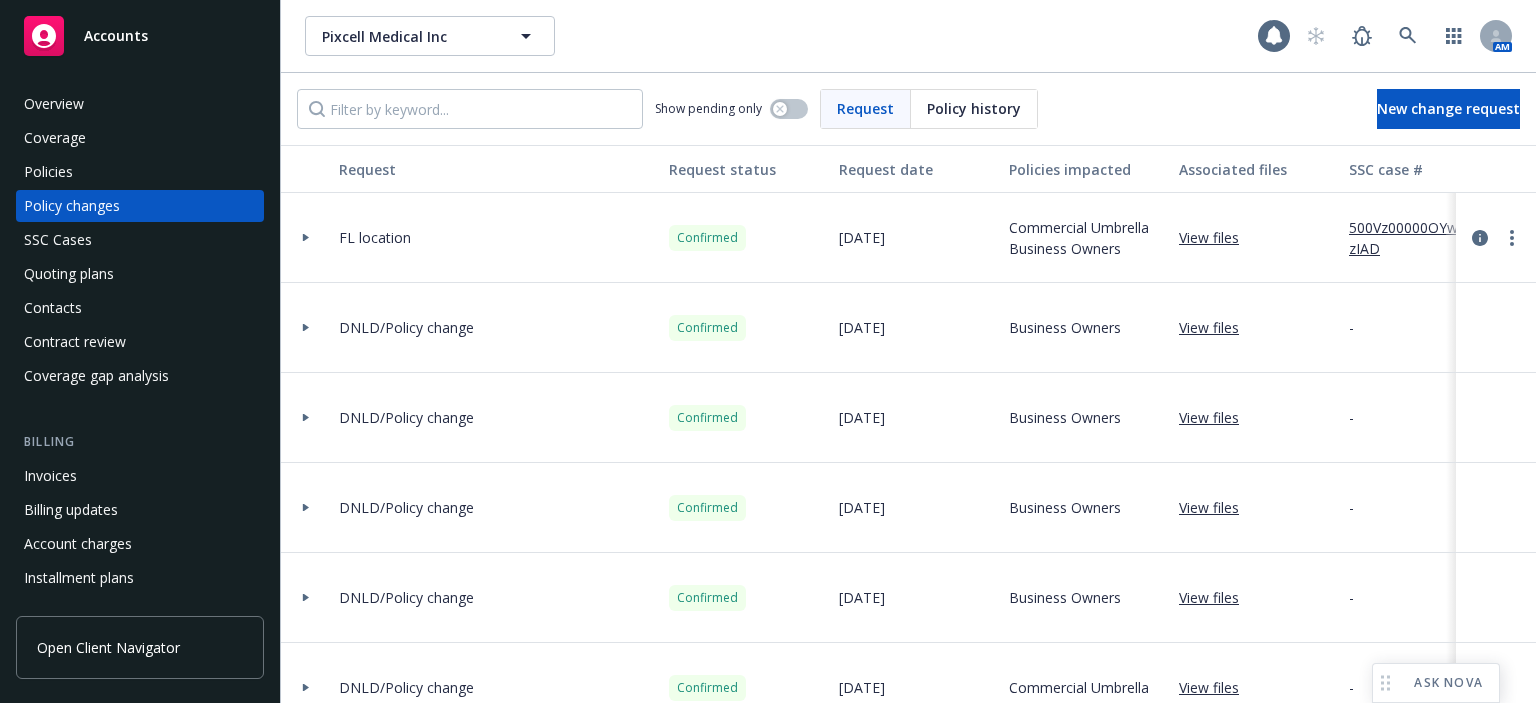 click 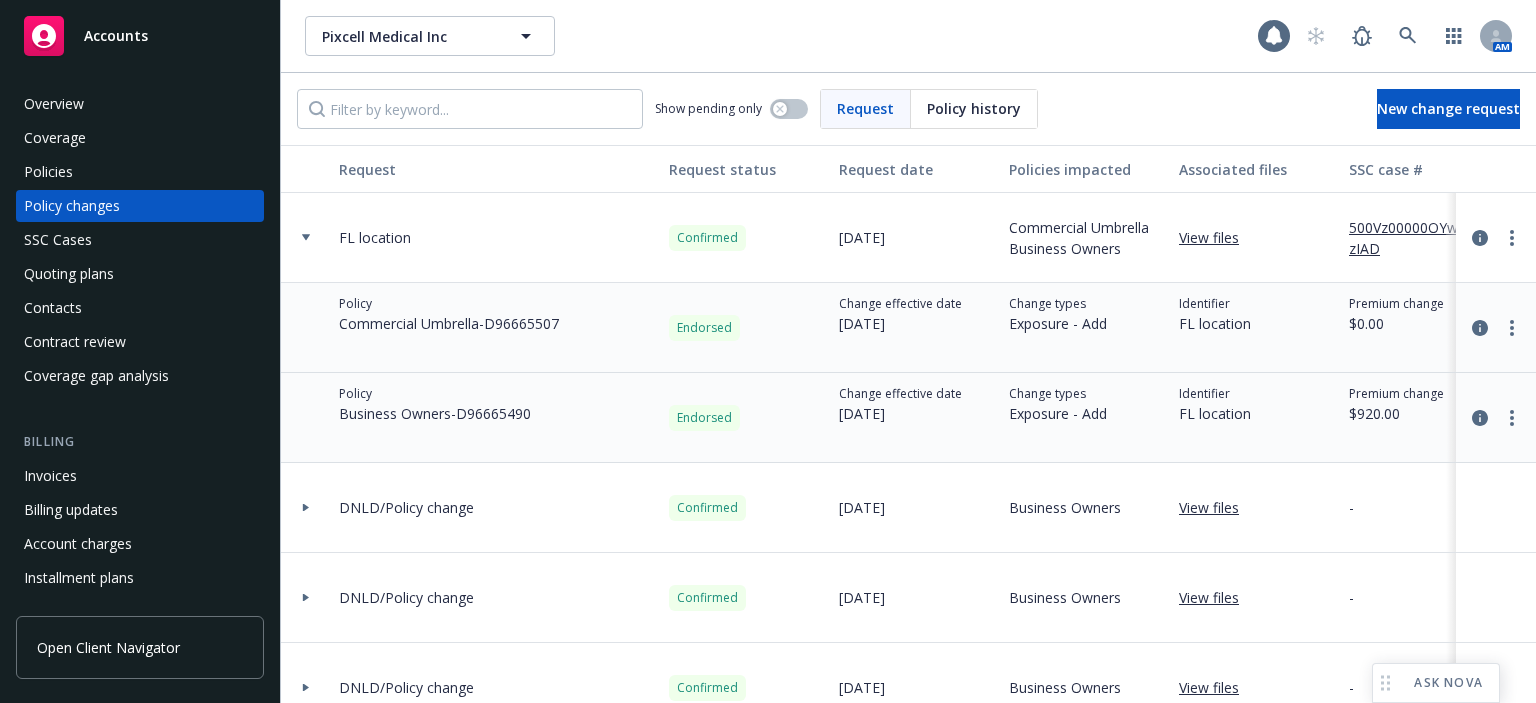 click on "View files" at bounding box center (1217, 237) 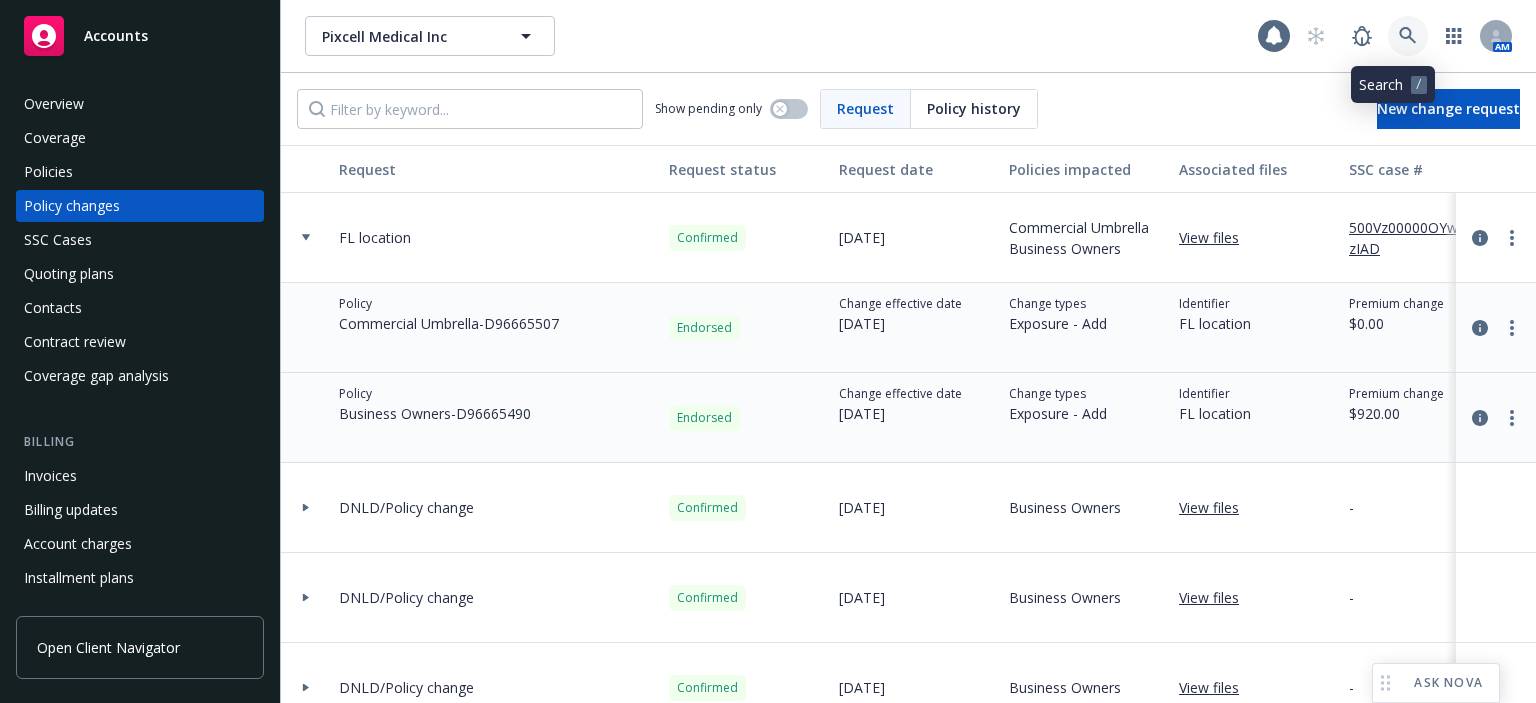 click 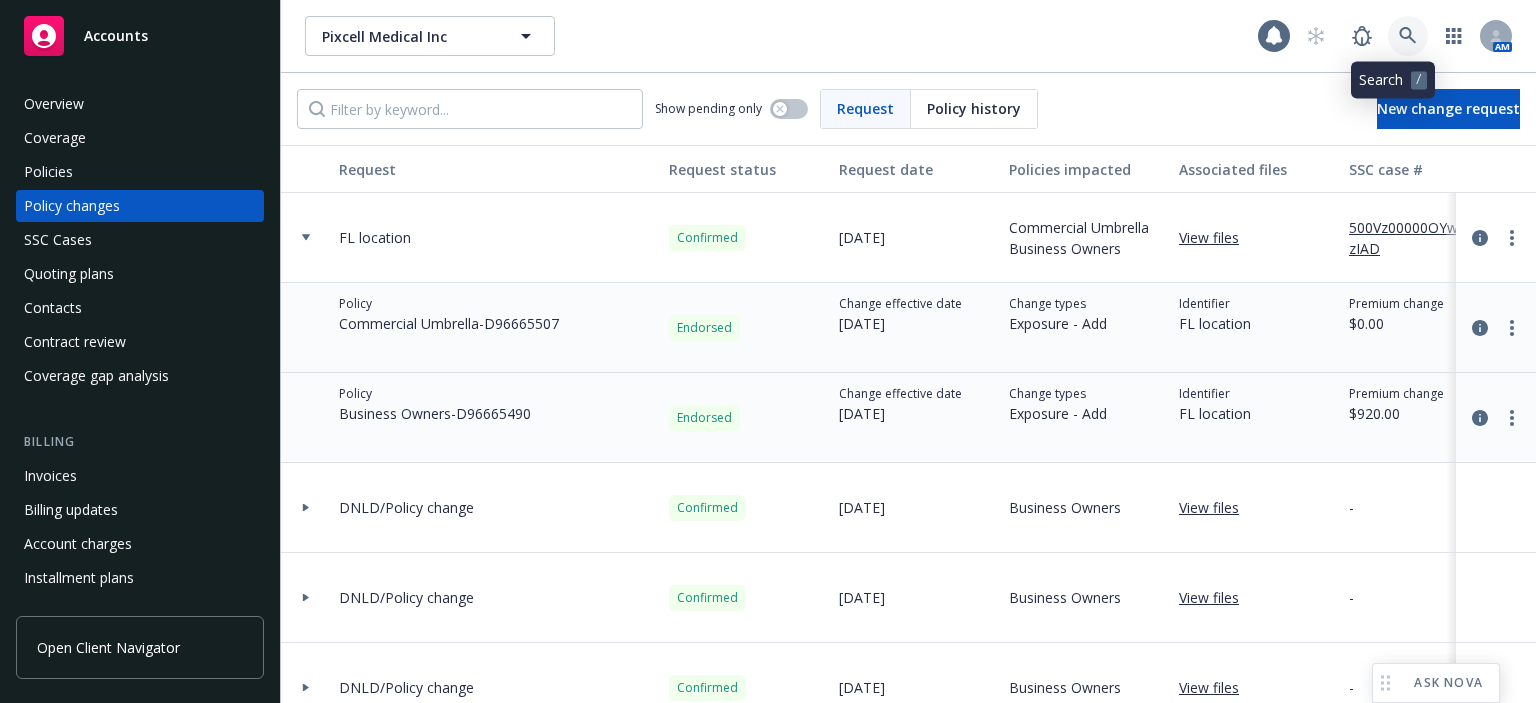 click 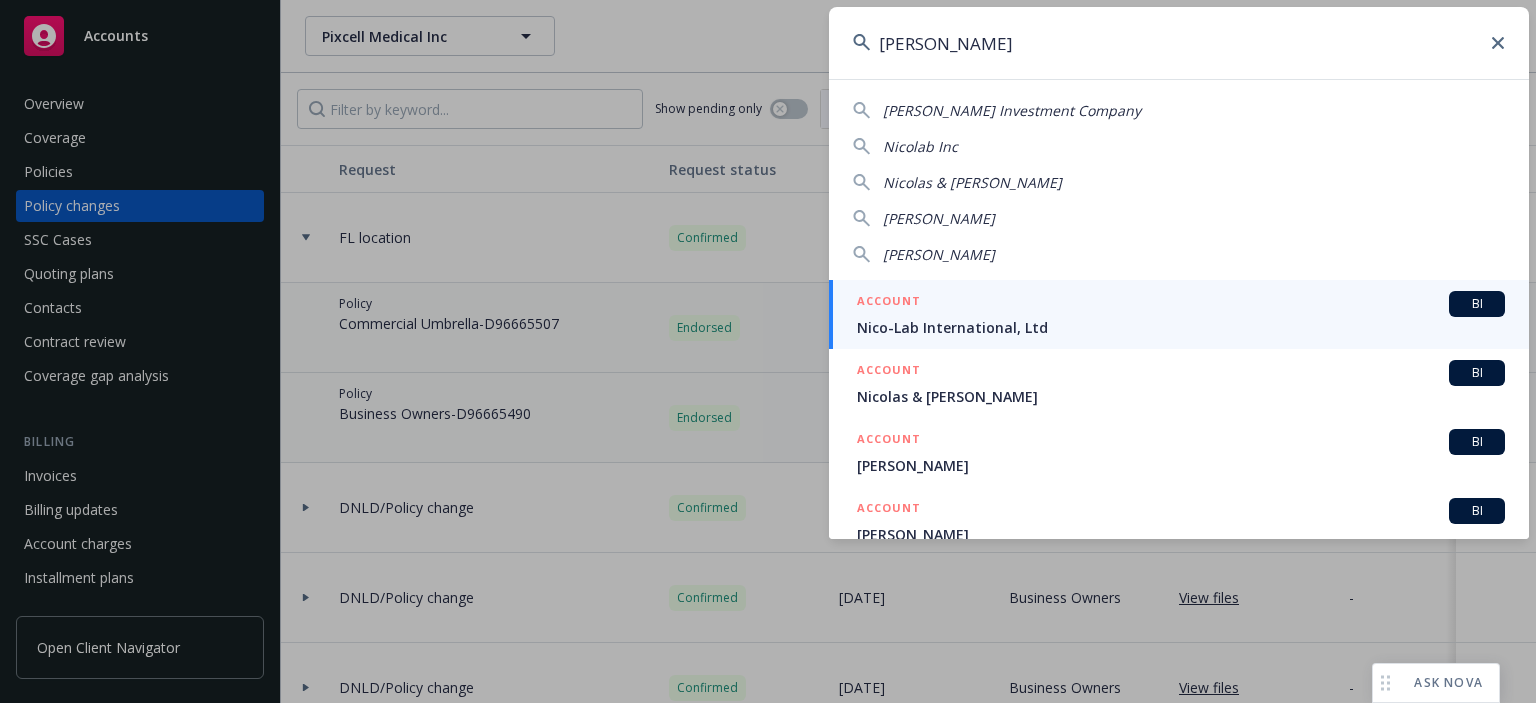 click on "Nico-Lab International, Ltd" at bounding box center [1181, 327] 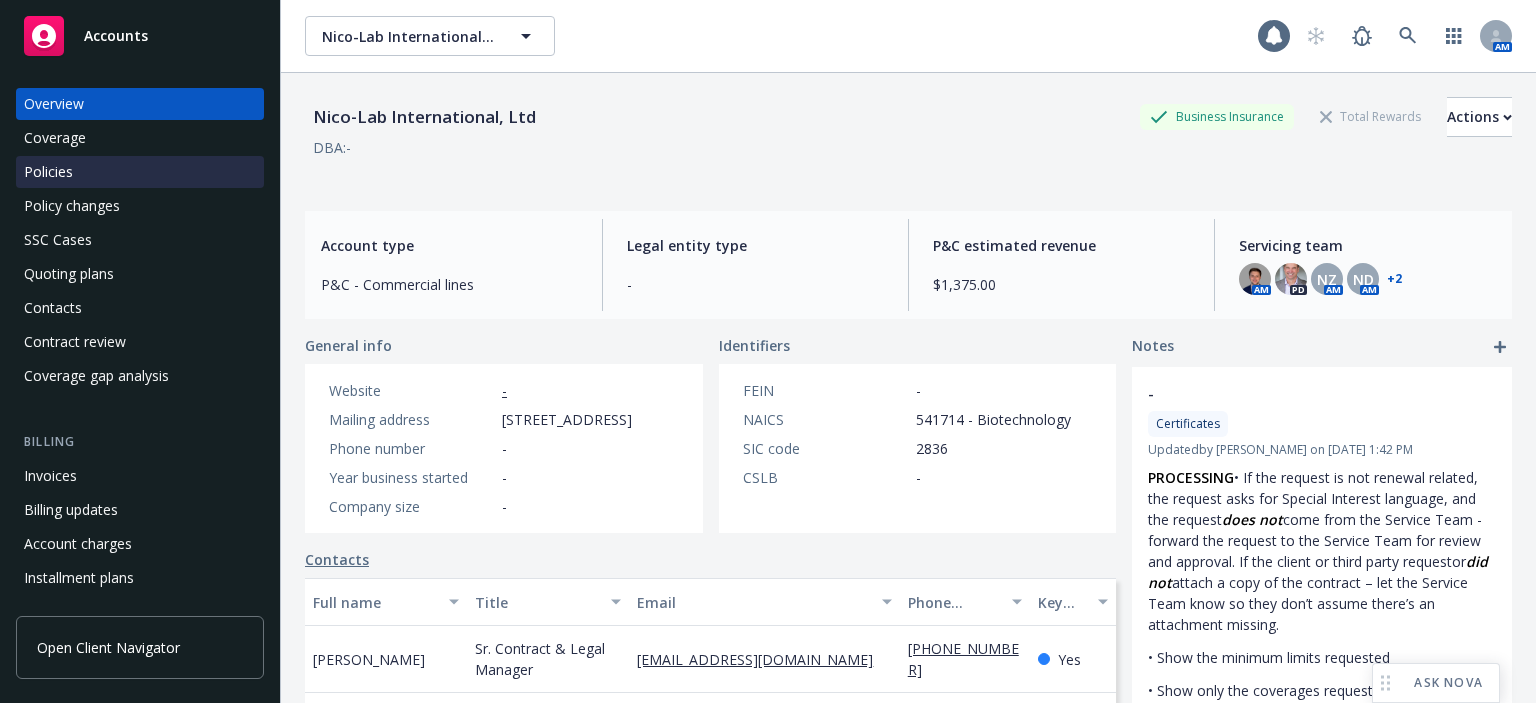 click on "Policies" at bounding box center (140, 172) 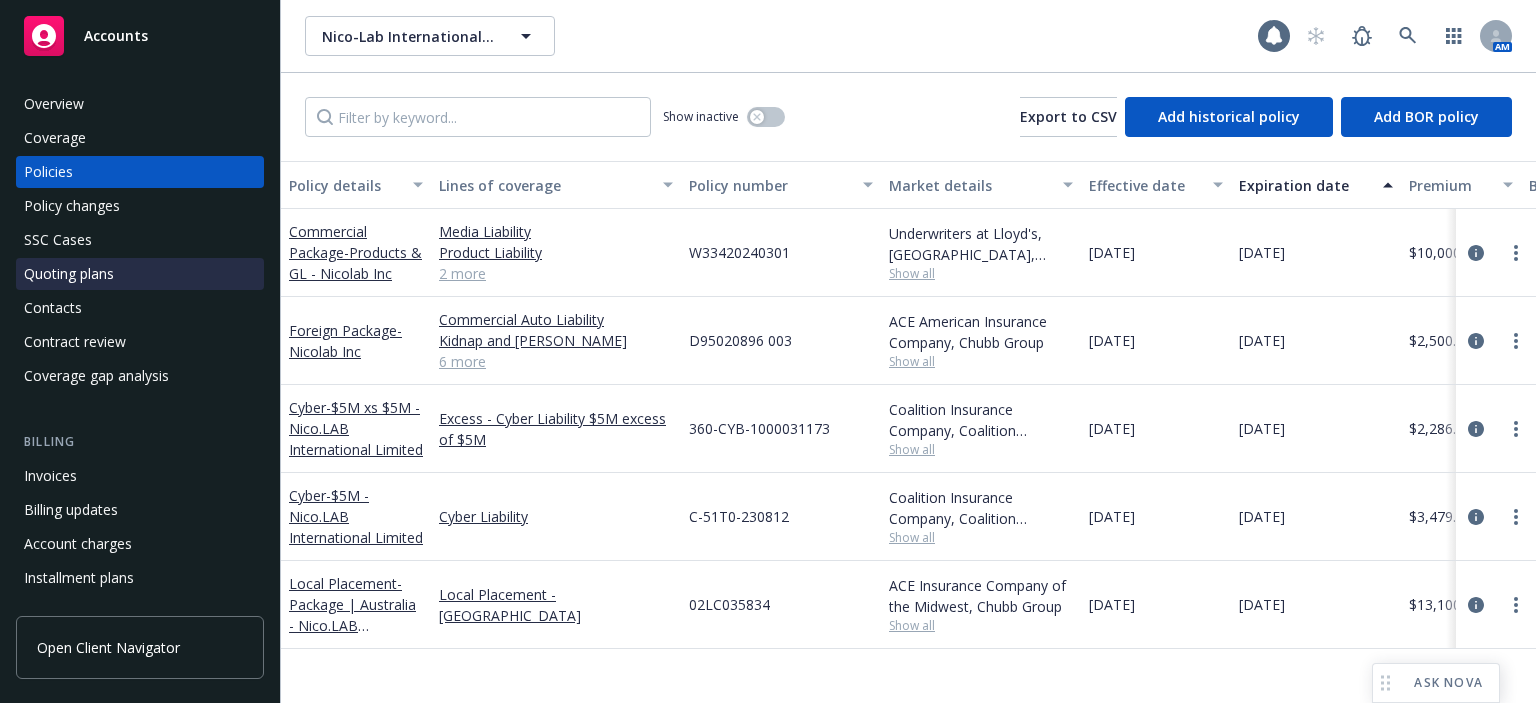 click on "Quoting plans" at bounding box center (140, 274) 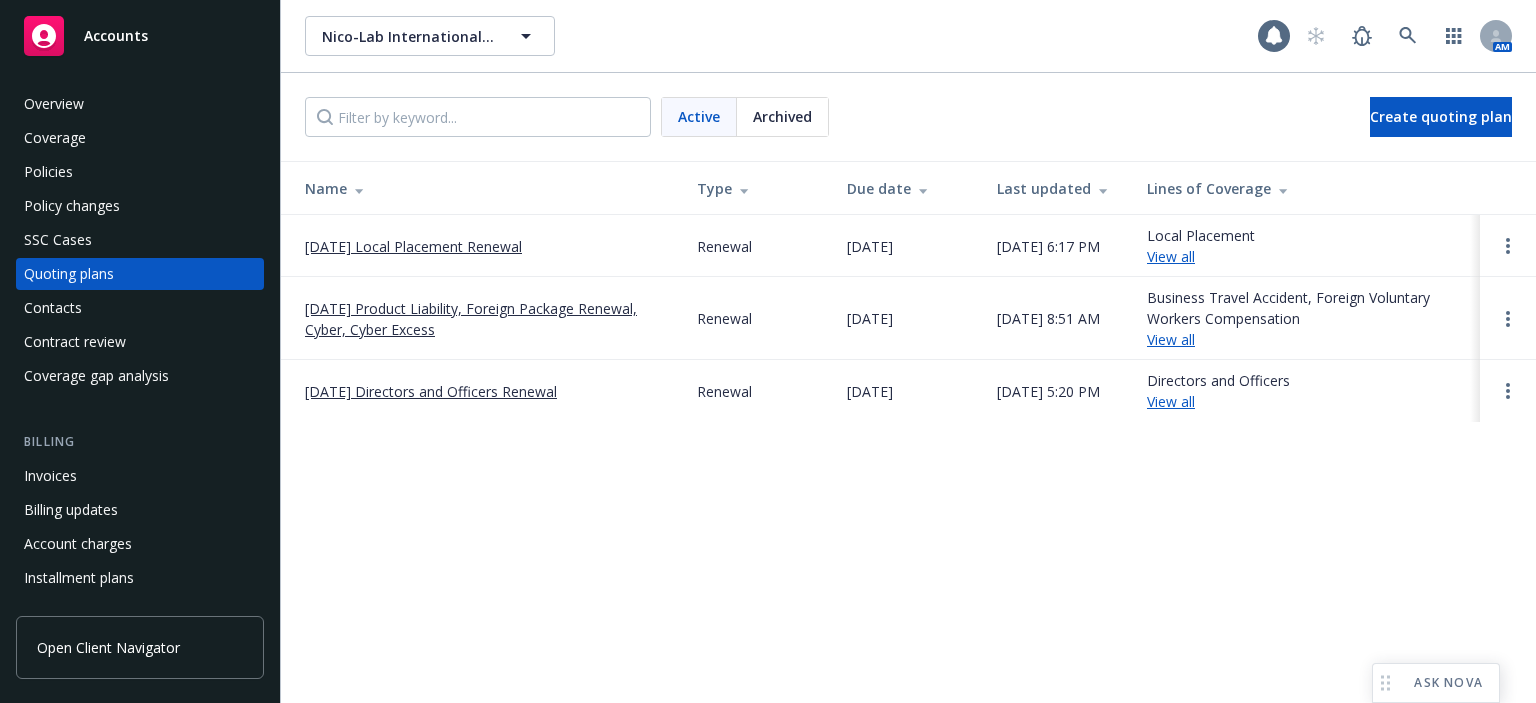 click on "08/22/25 Product Liability, Foreign Package Renewal, Cyber, Cyber Excess" at bounding box center [485, 319] 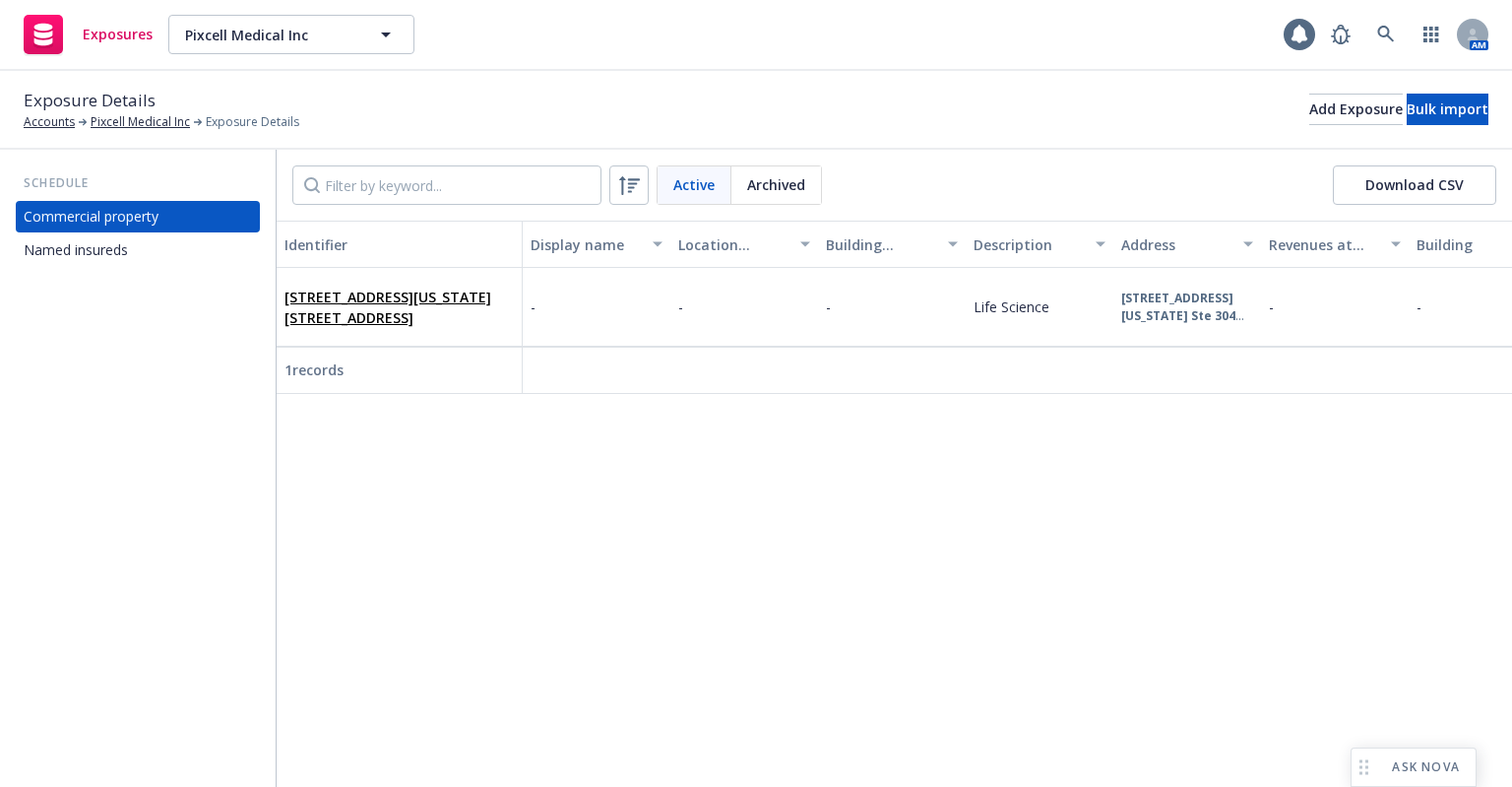 scroll, scrollTop: 0, scrollLeft: 0, axis: both 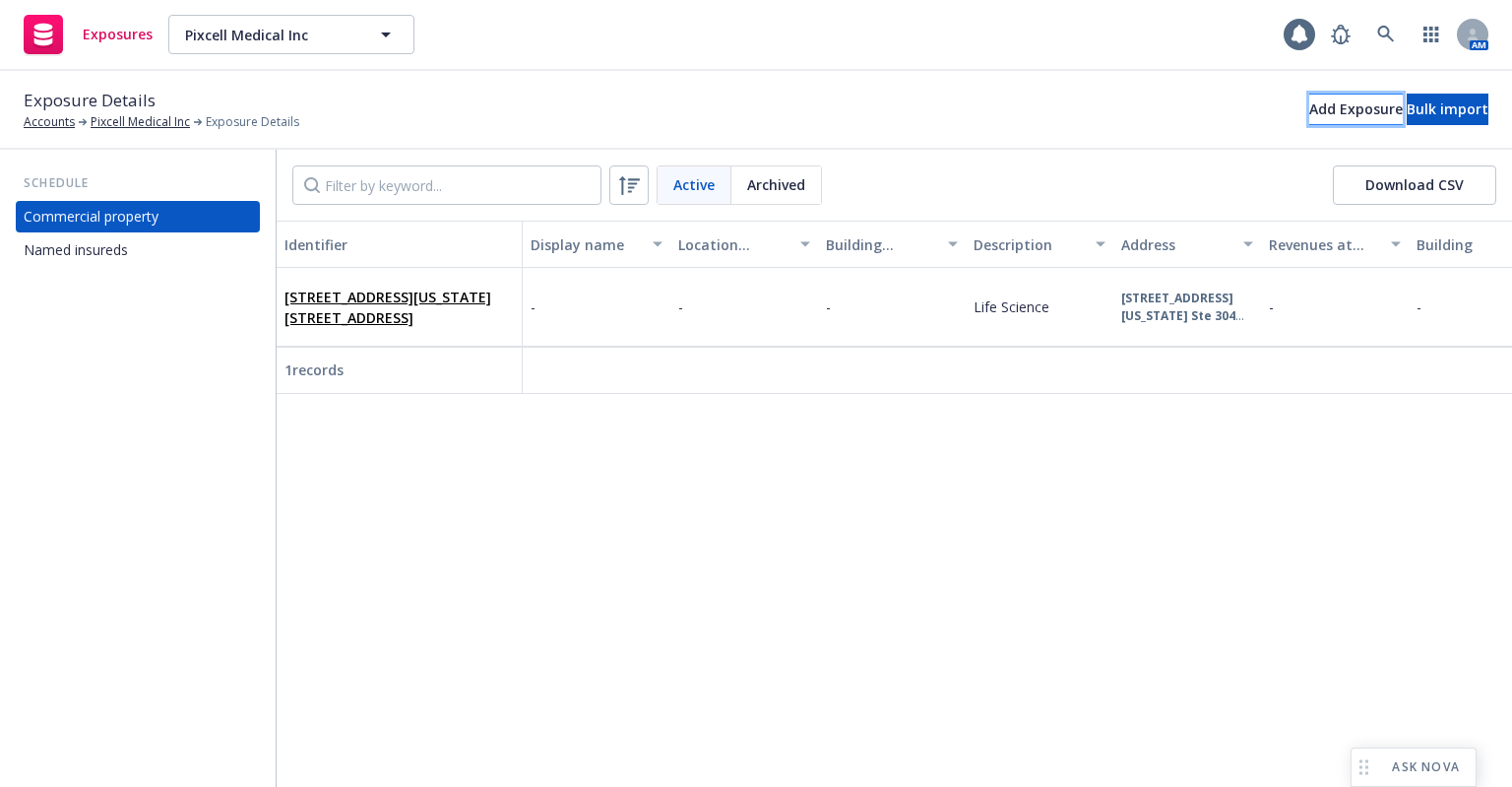 click on "Add Exposure" at bounding box center [1355, 109] 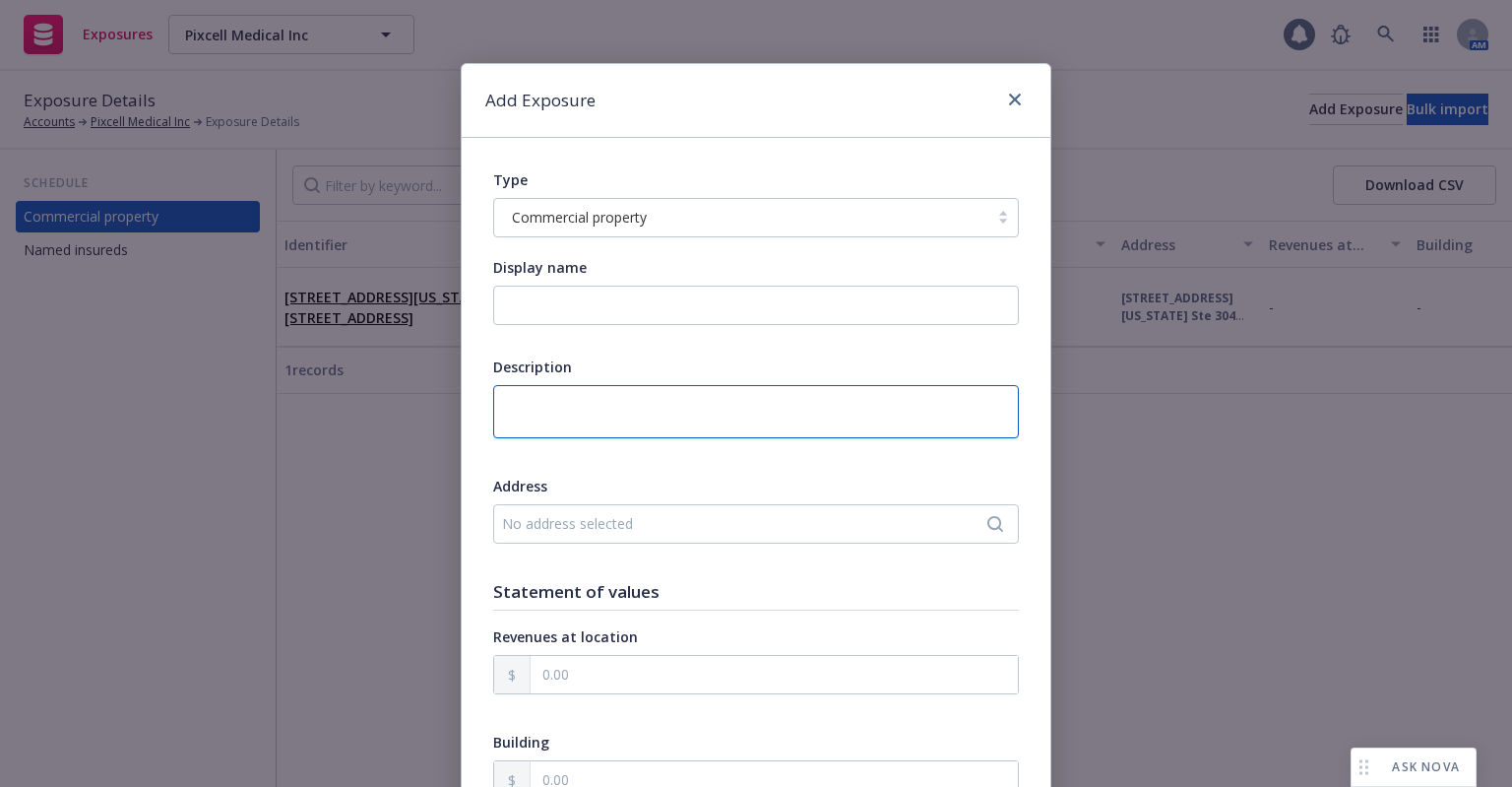 click at bounding box center [756, 412] 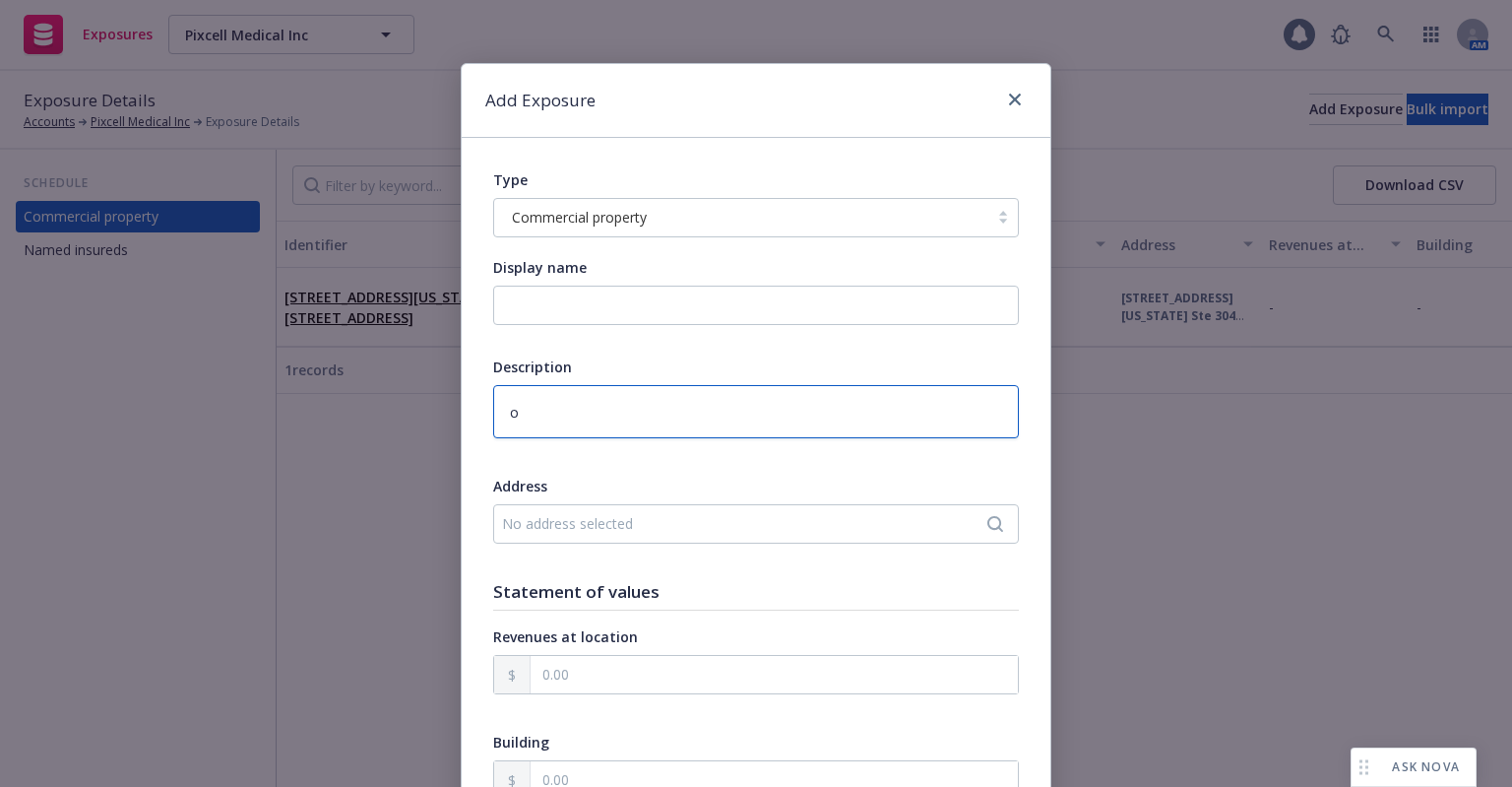 type on "x" 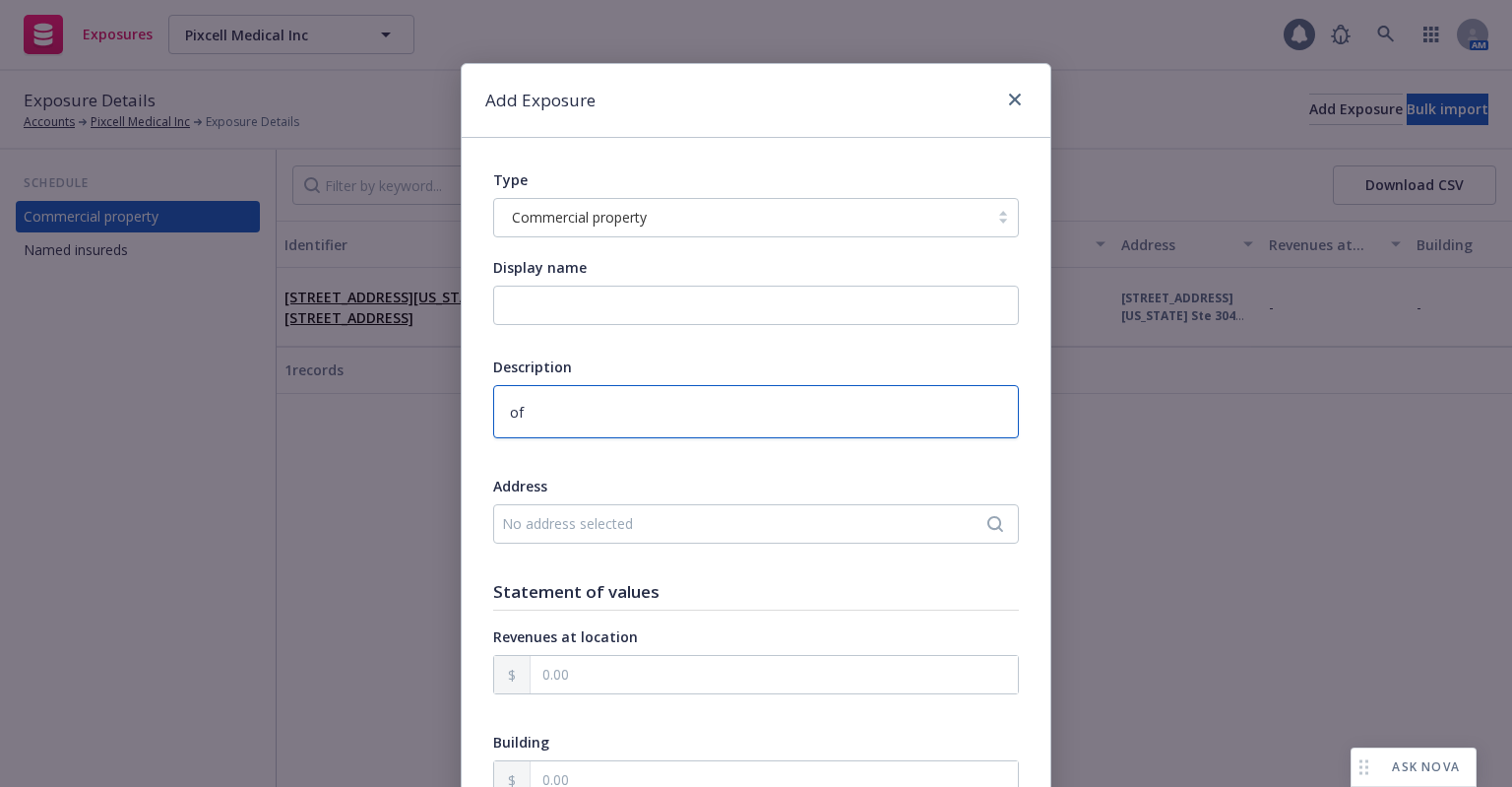 type on "x" 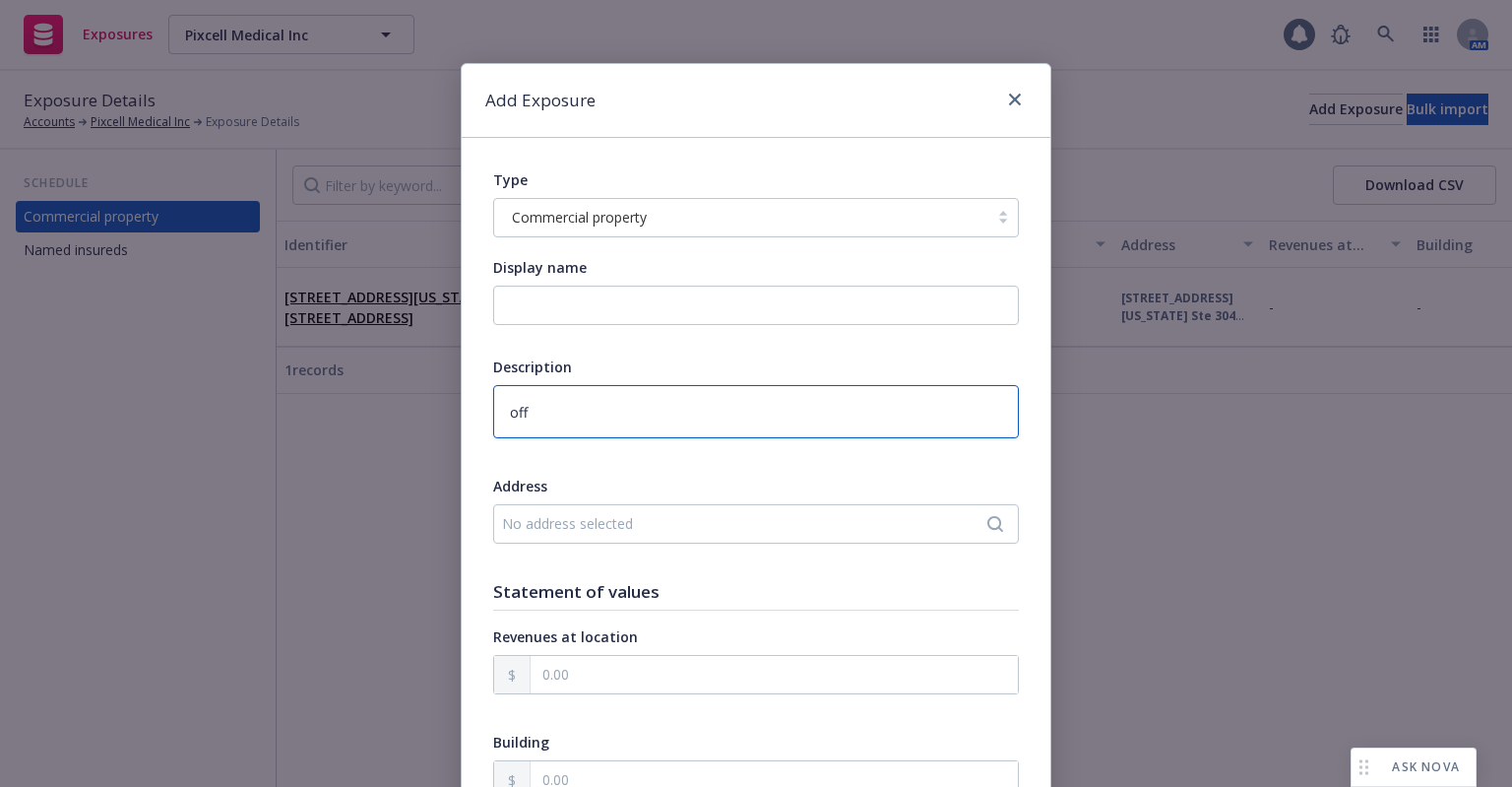 type on "x" 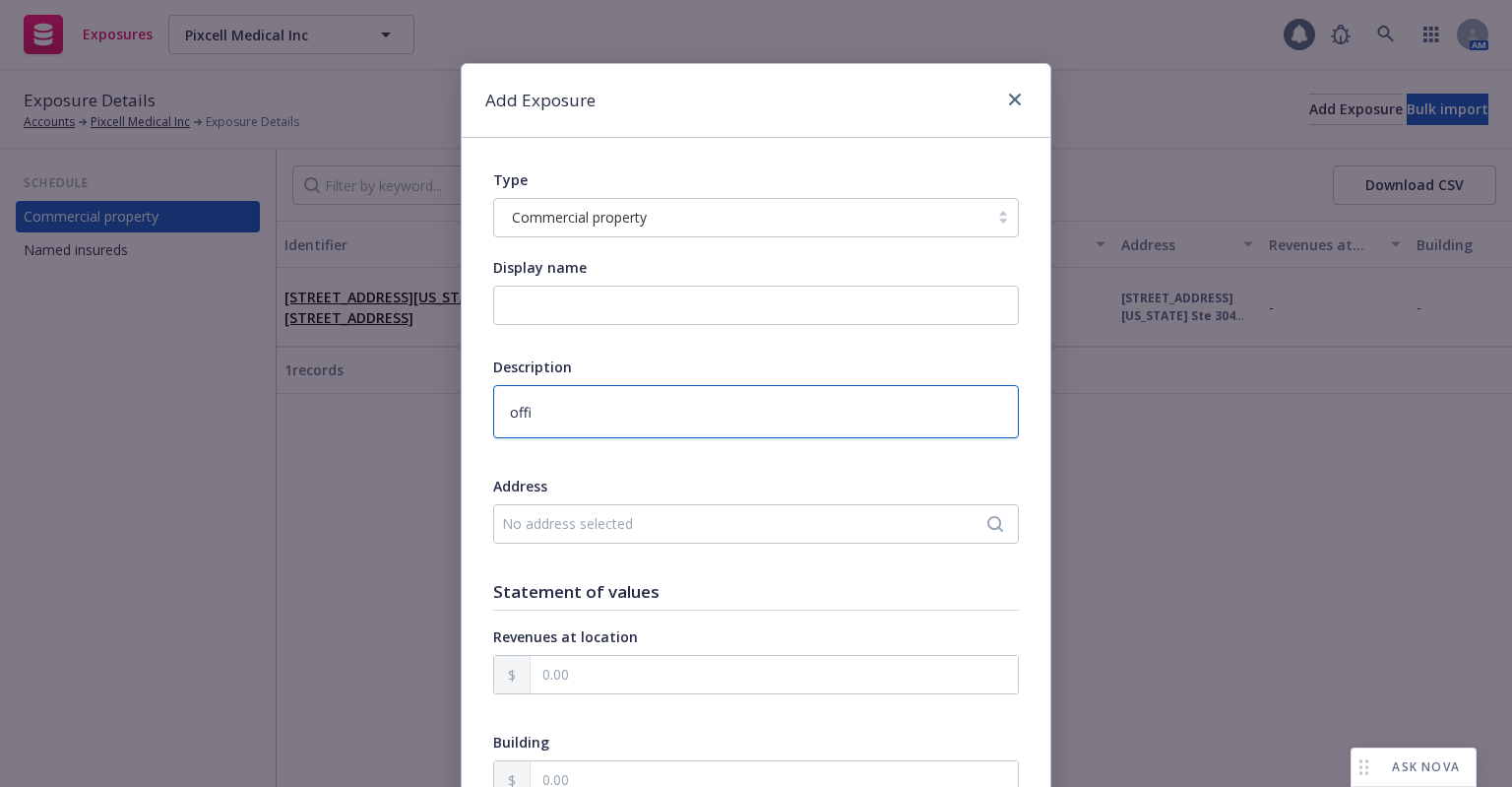 type on "x" 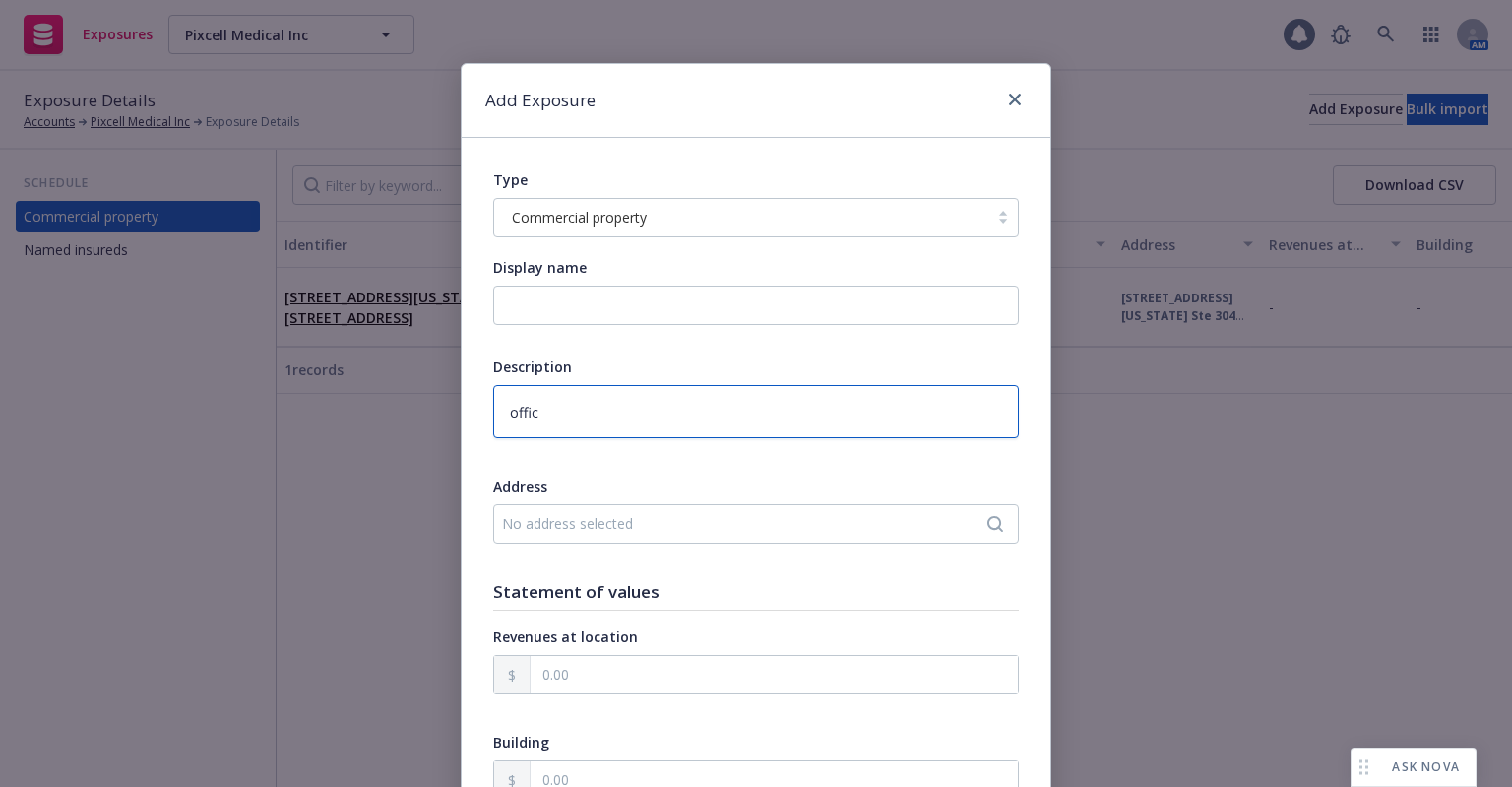 type on "x" 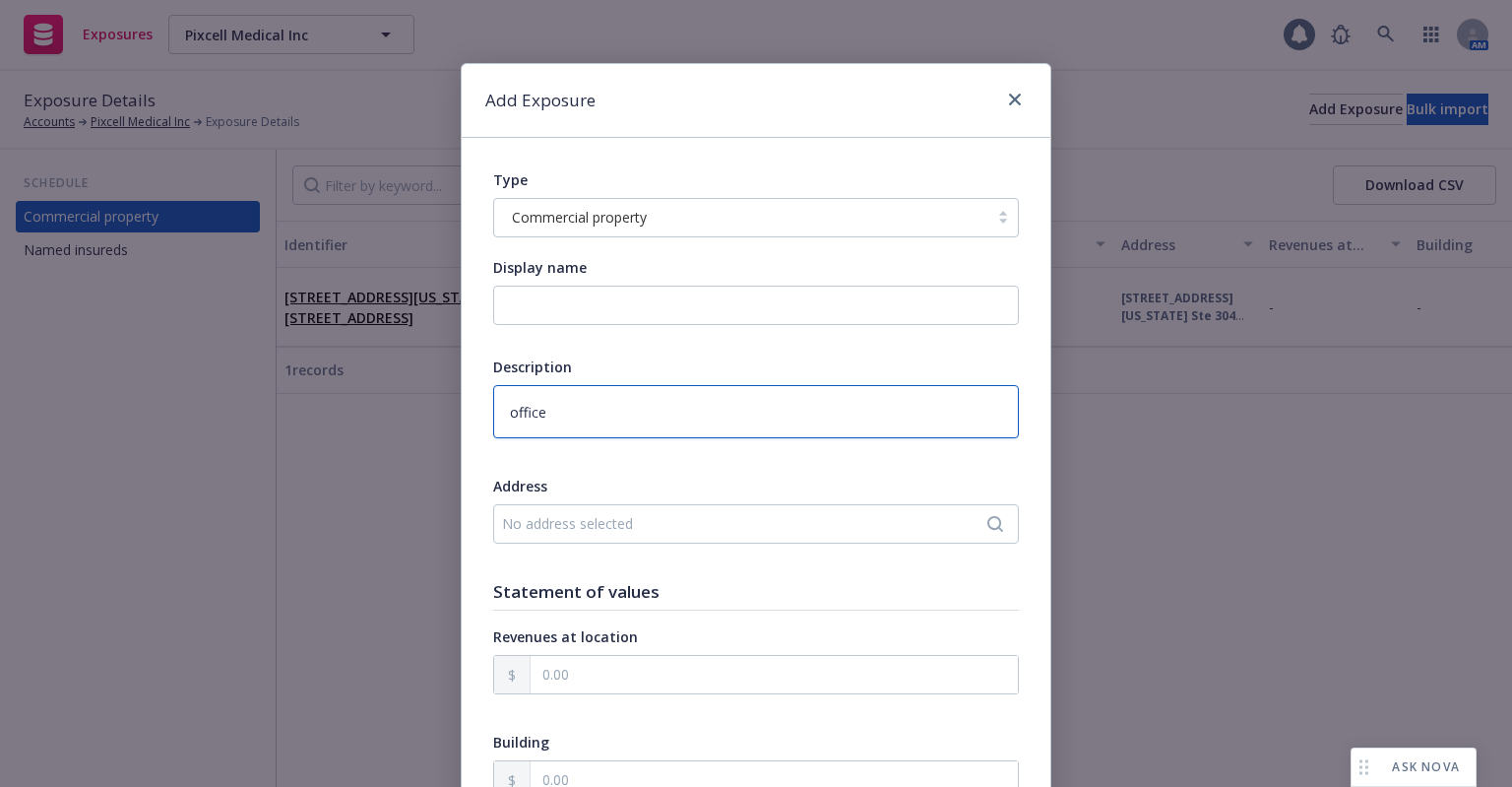 type on "x" 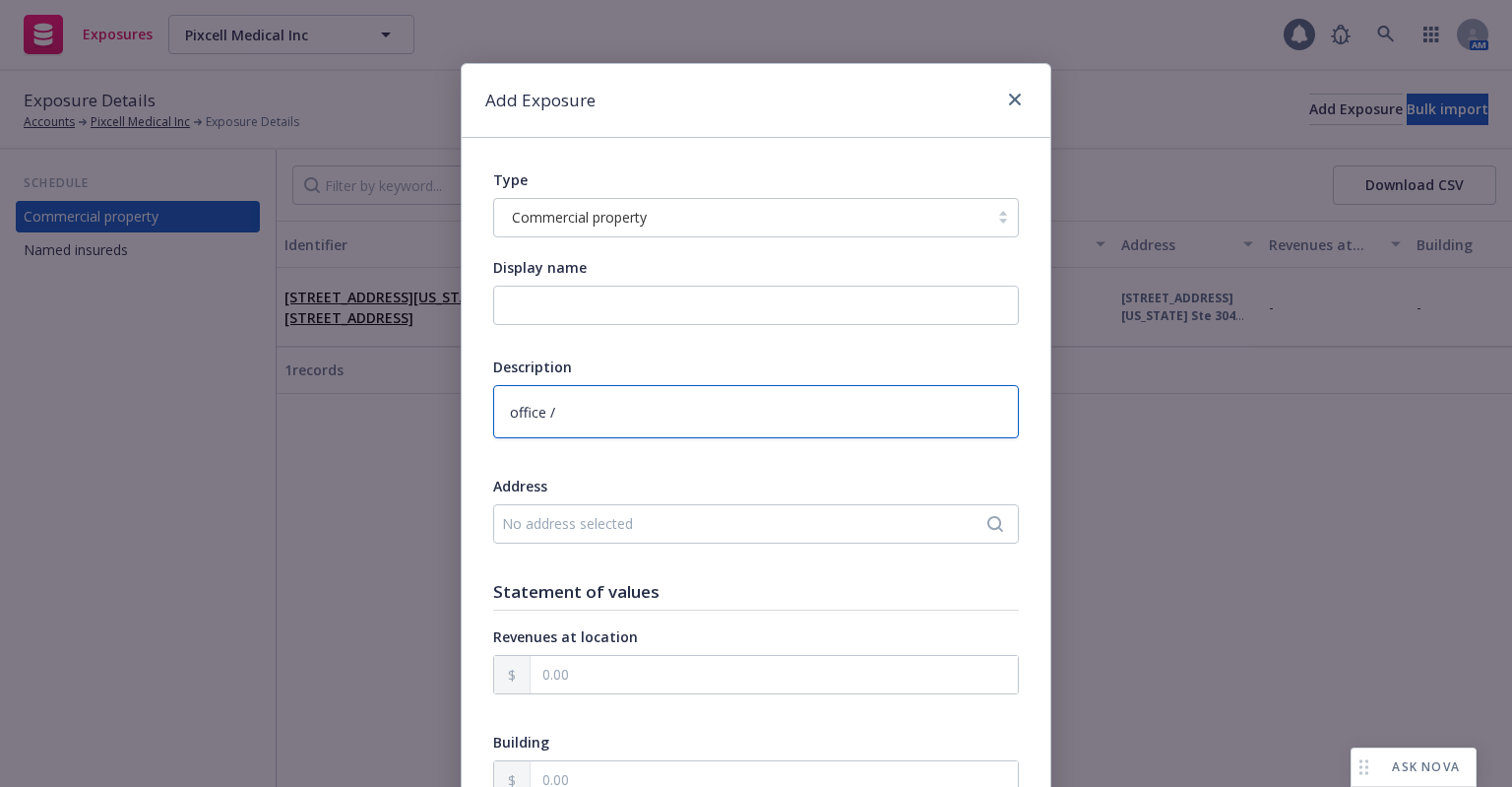 type on "x" 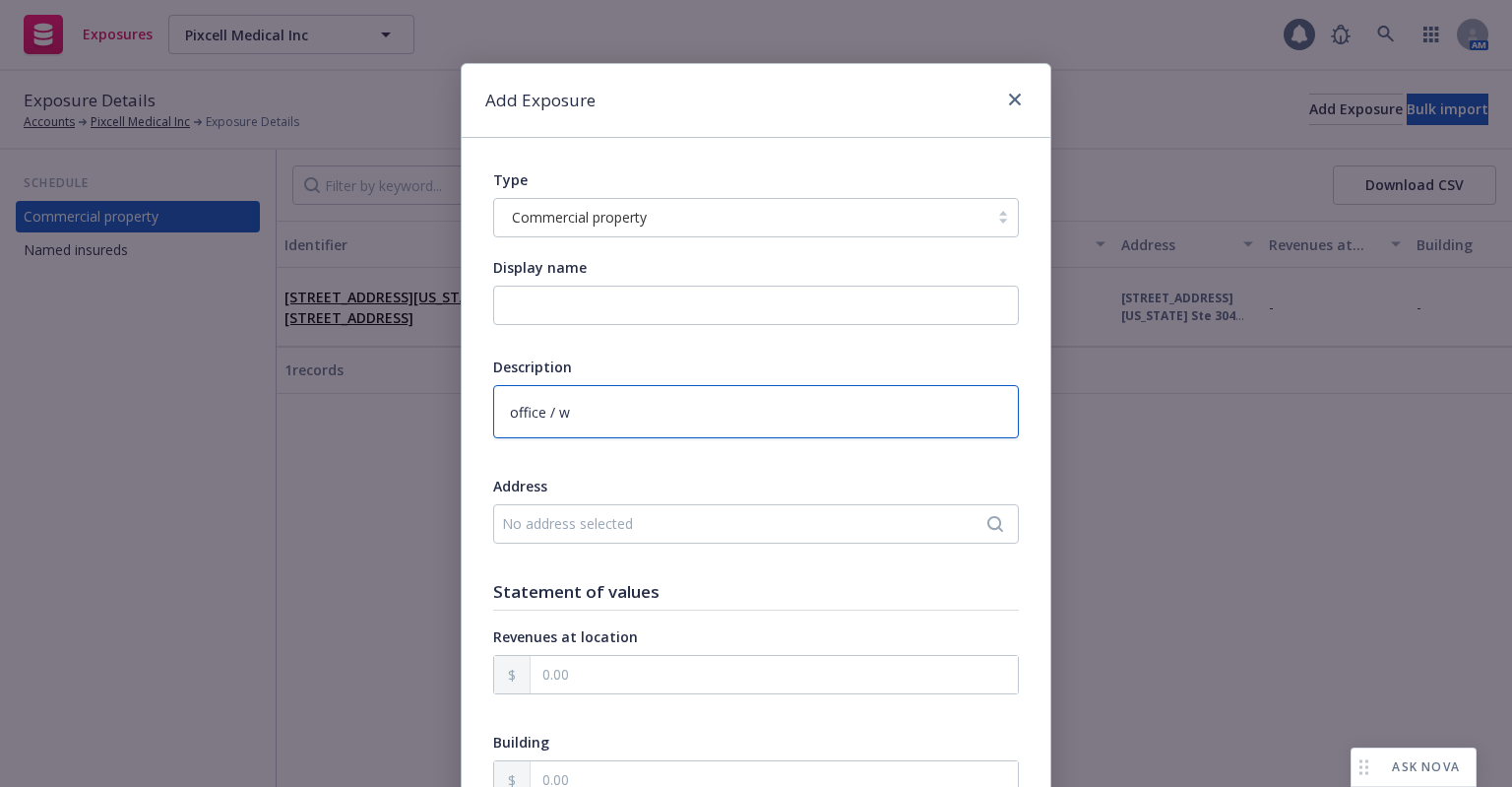 type on "x" 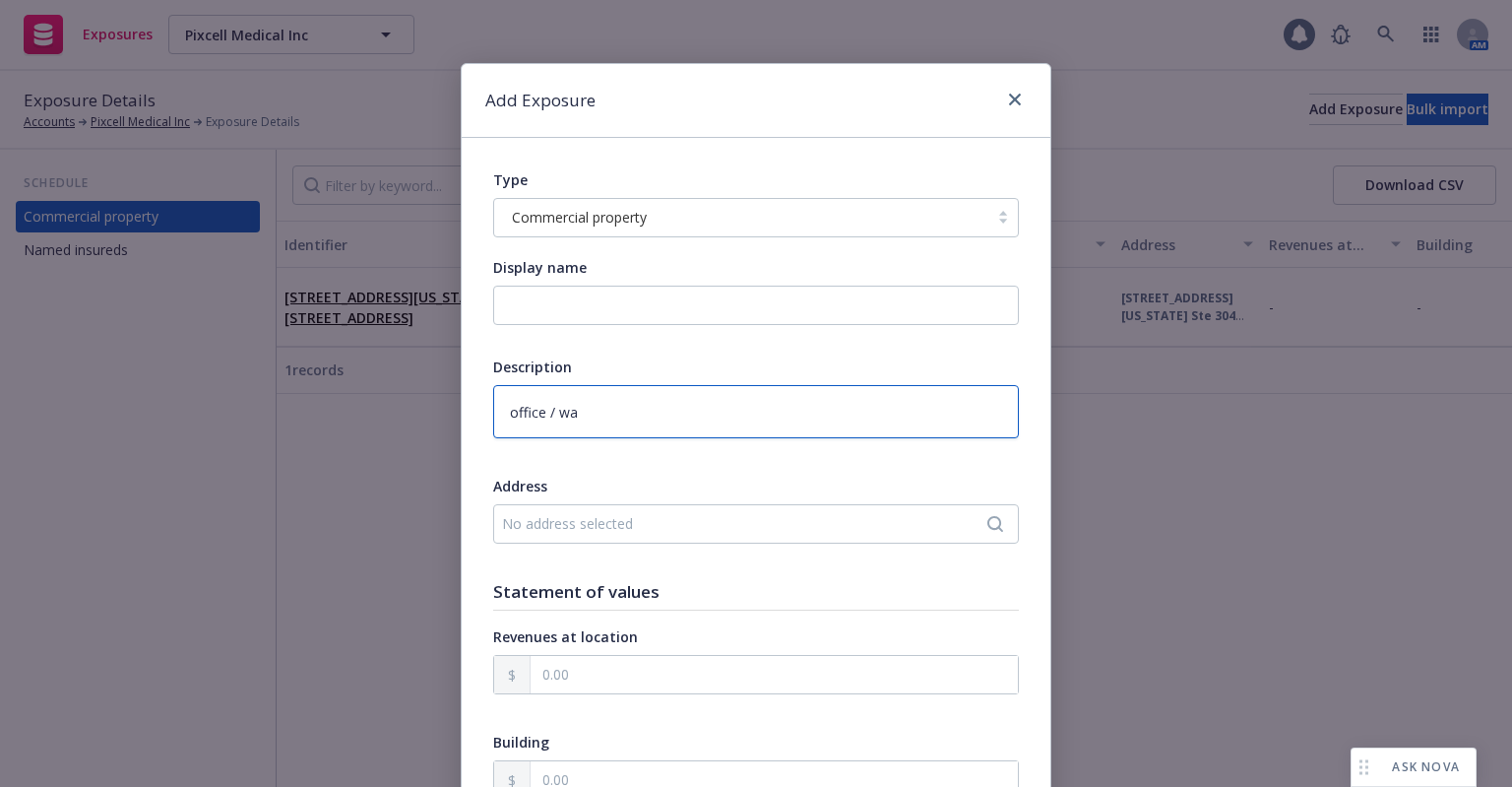 type on "x" 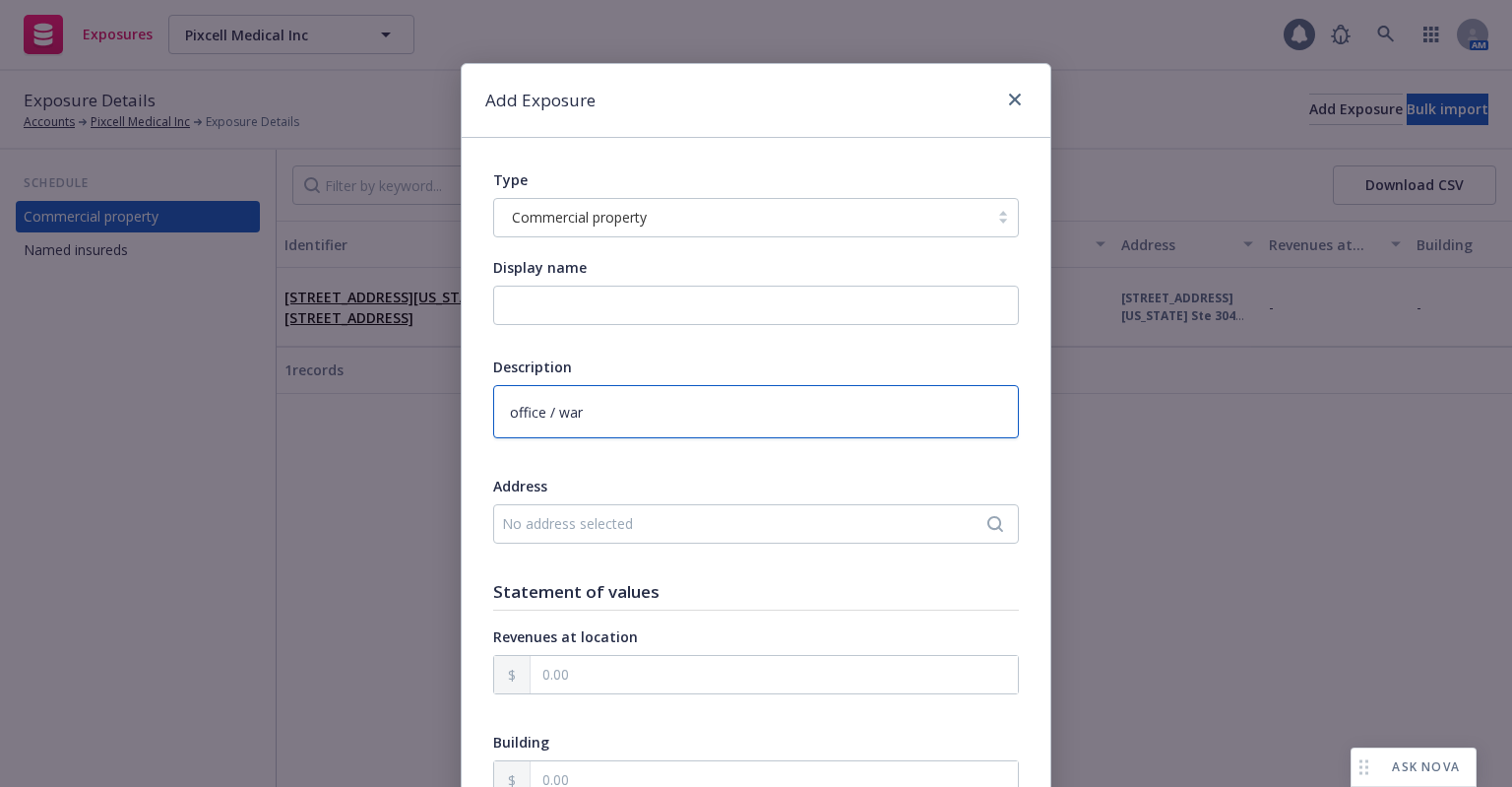type on "x" 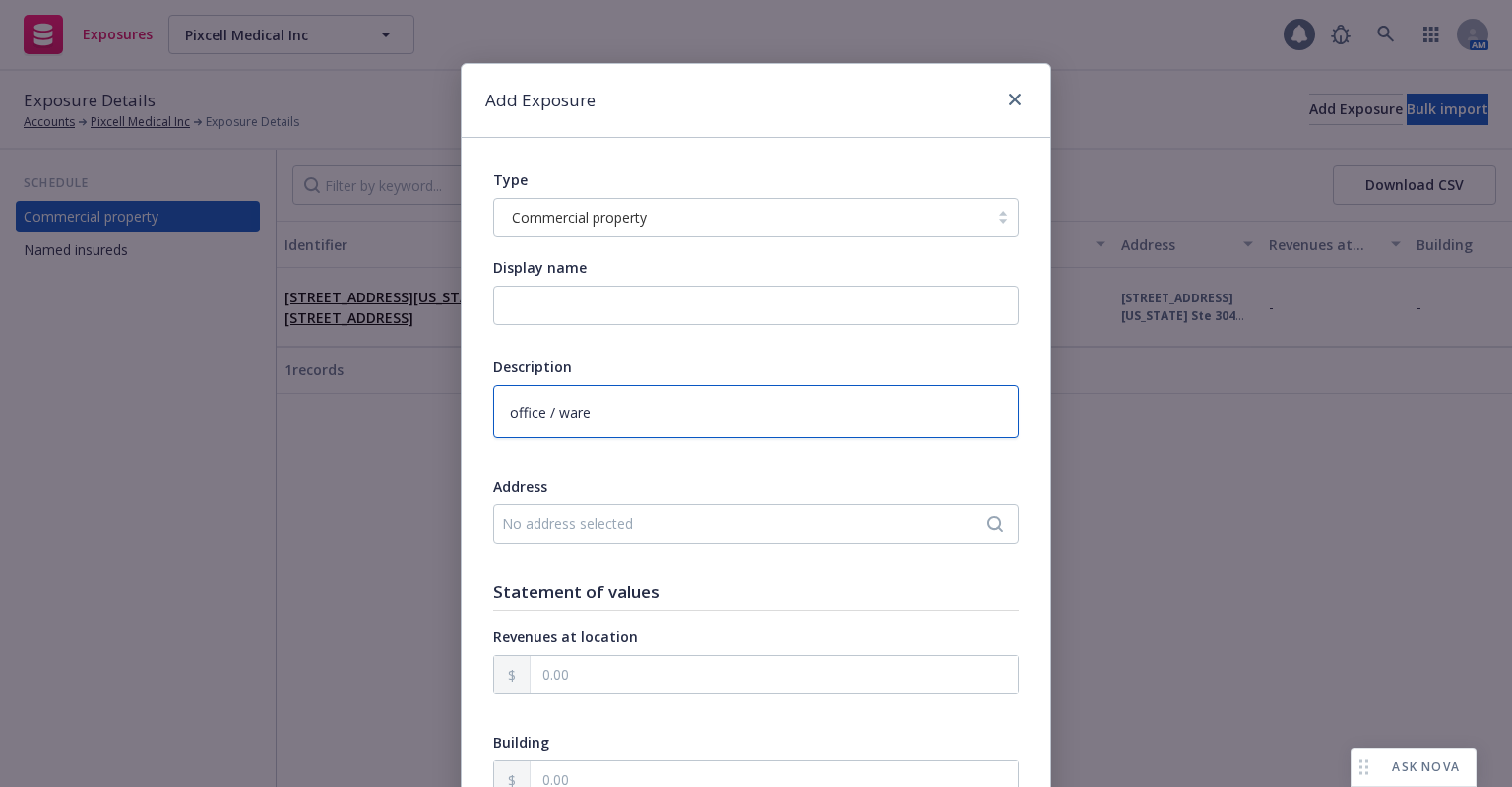 type on "x" 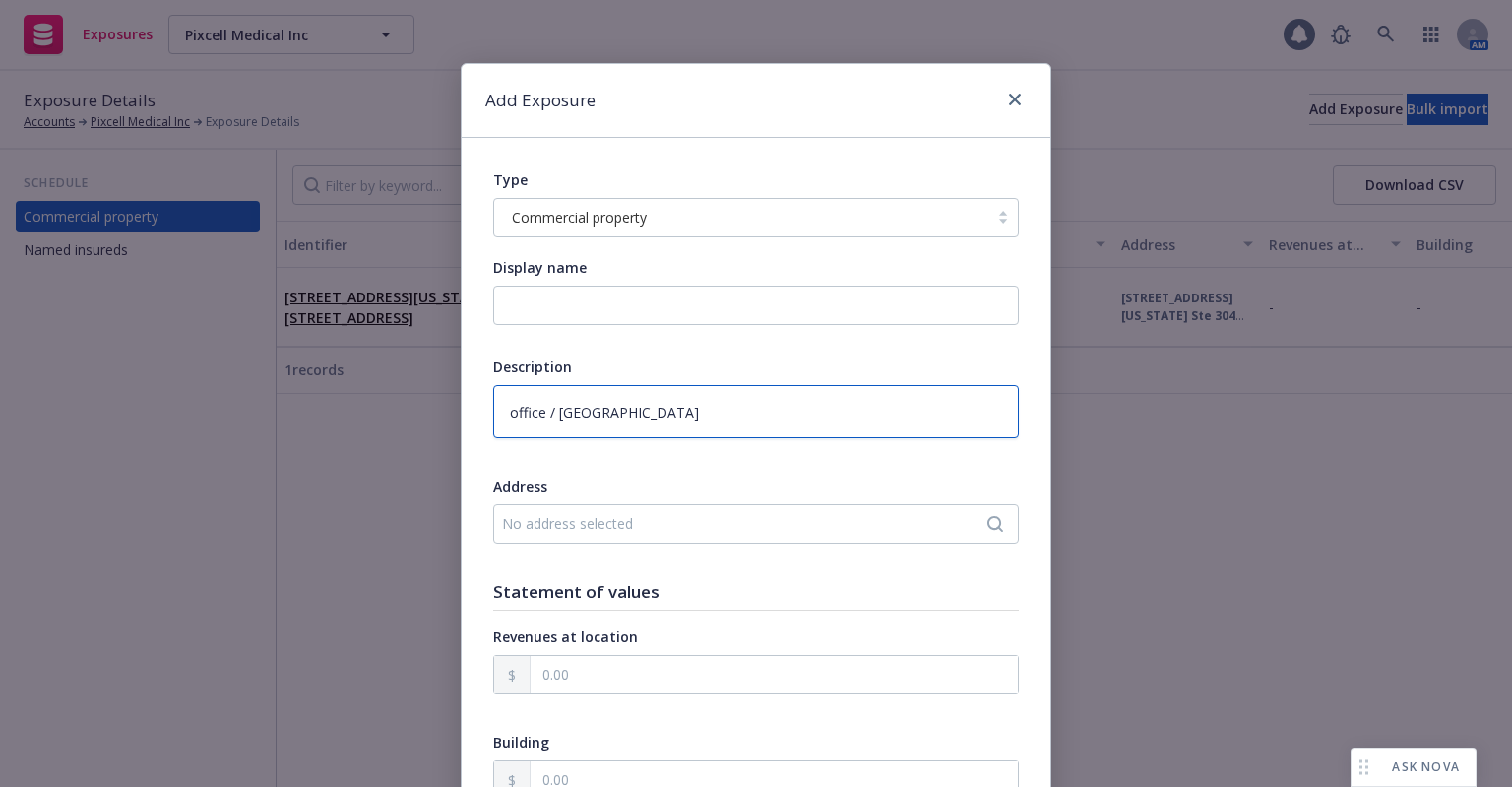 type on "x" 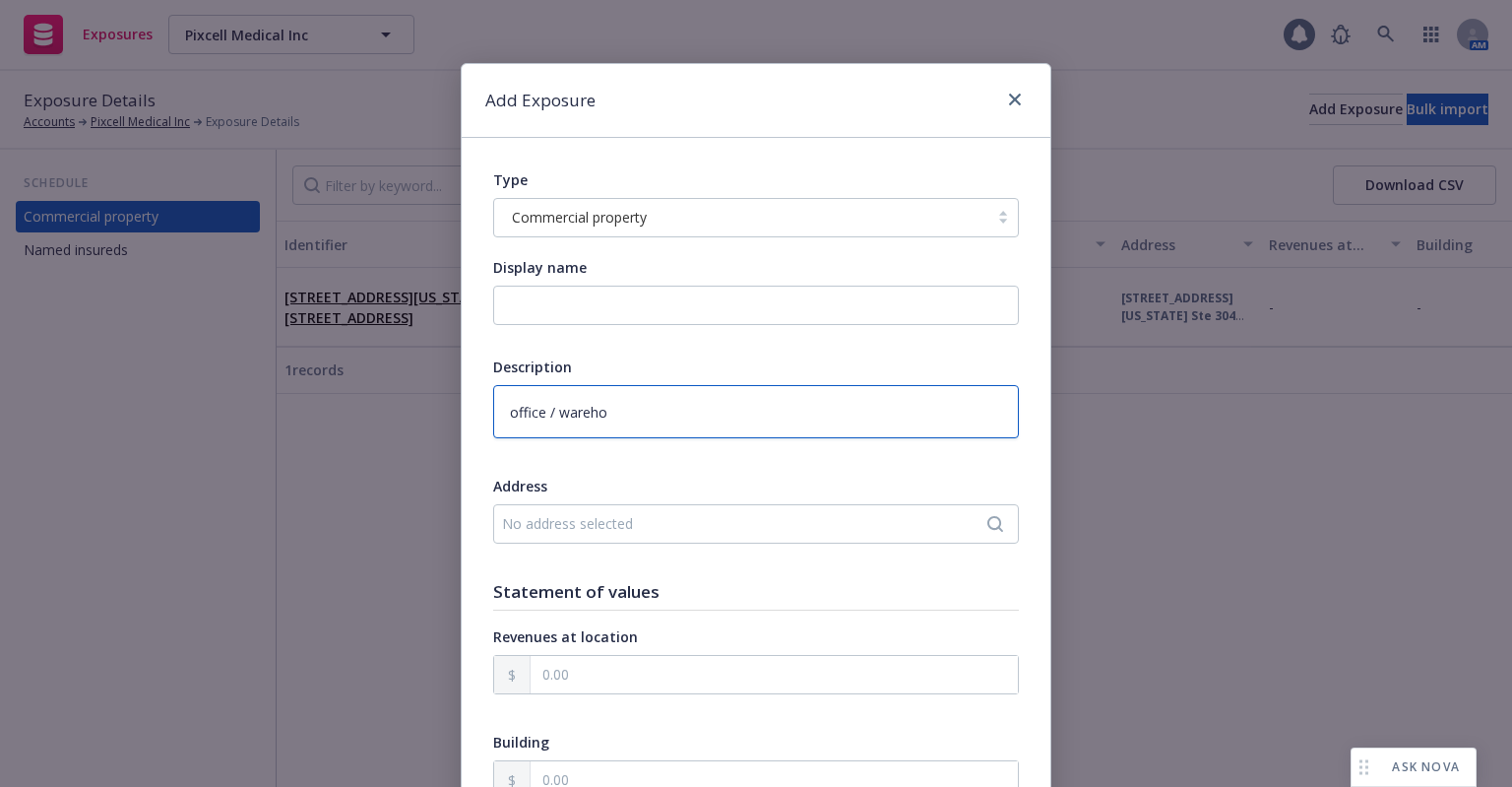 type on "x" 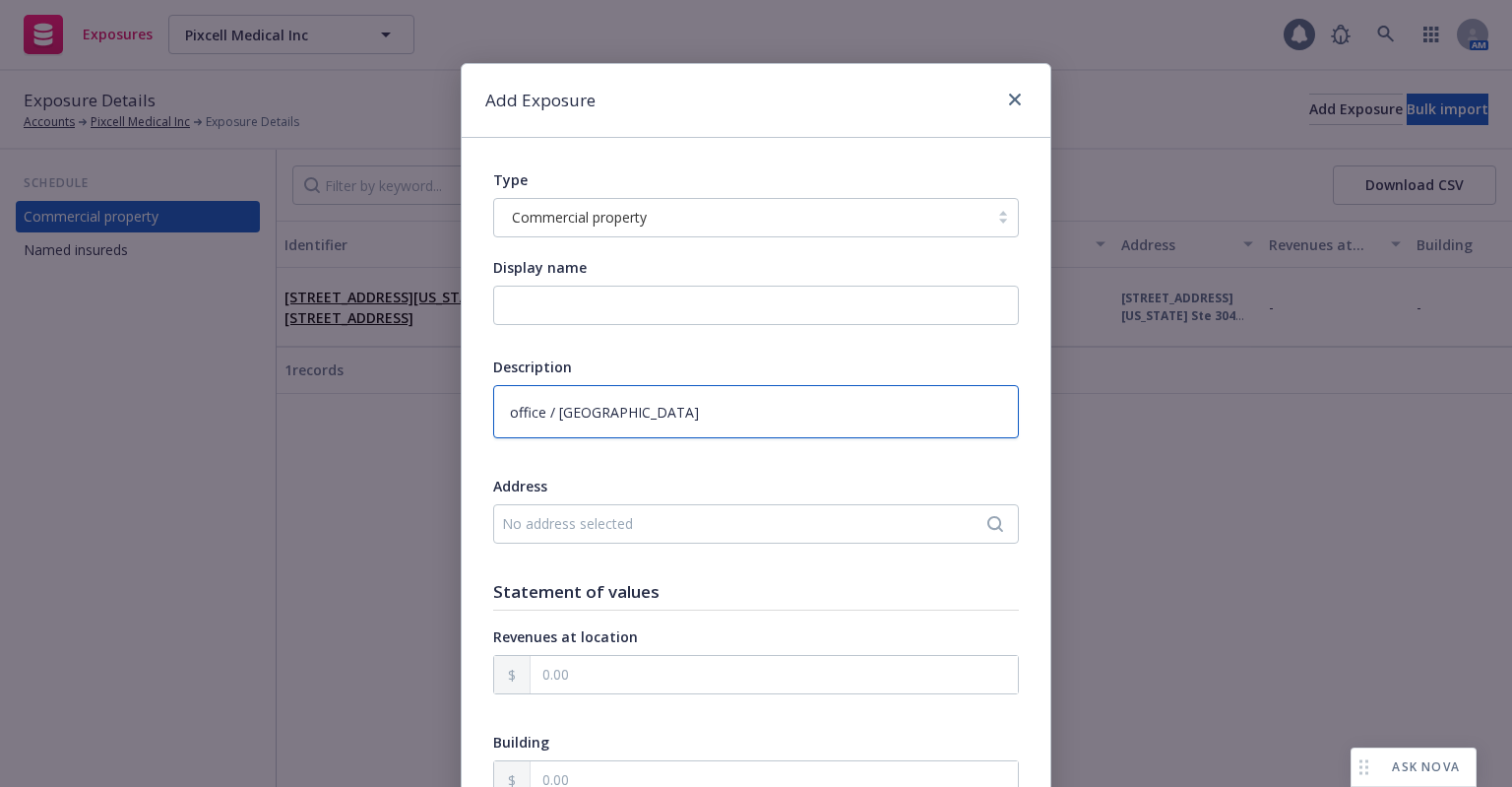 type on "x" 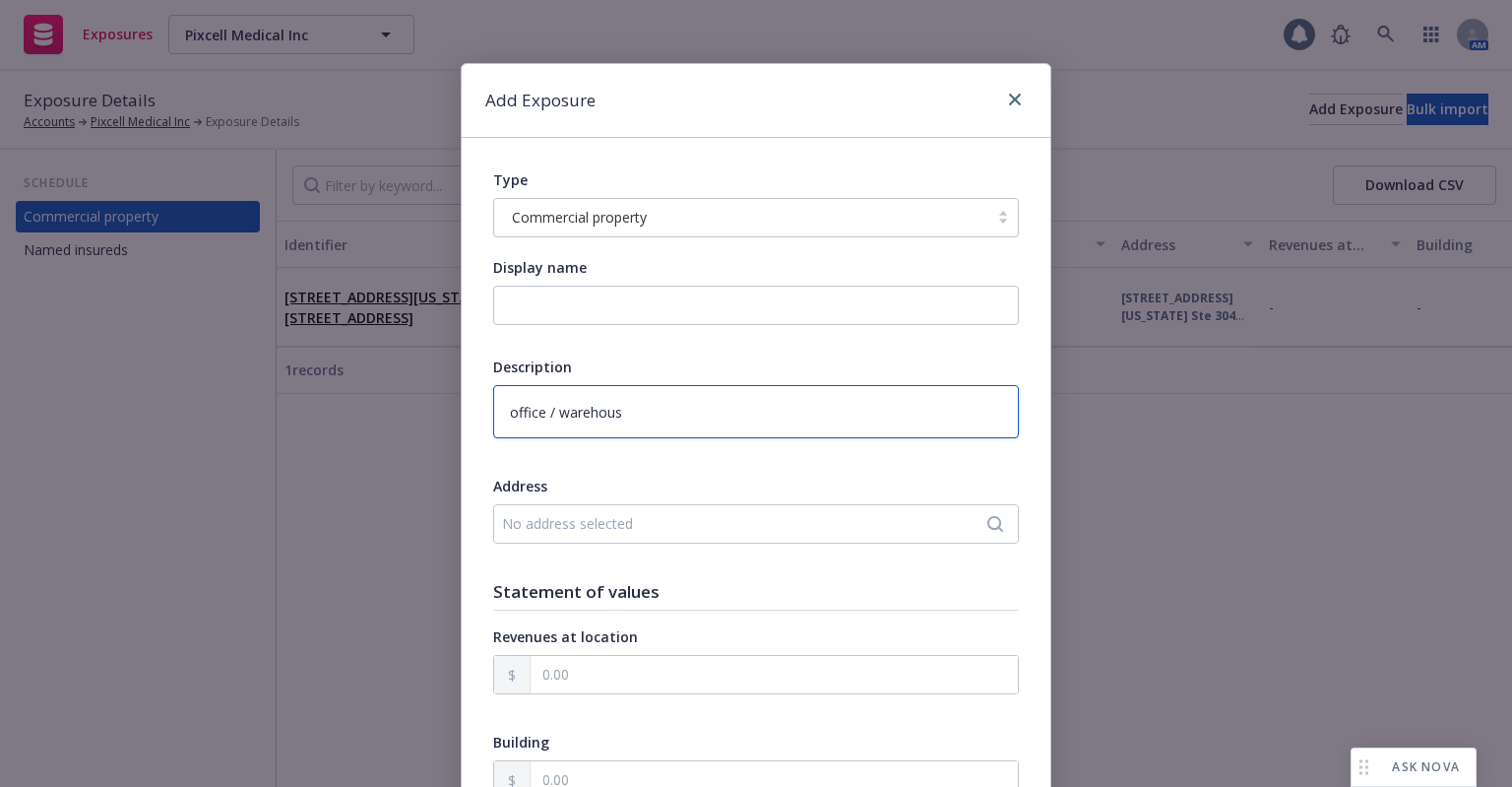 type on "x" 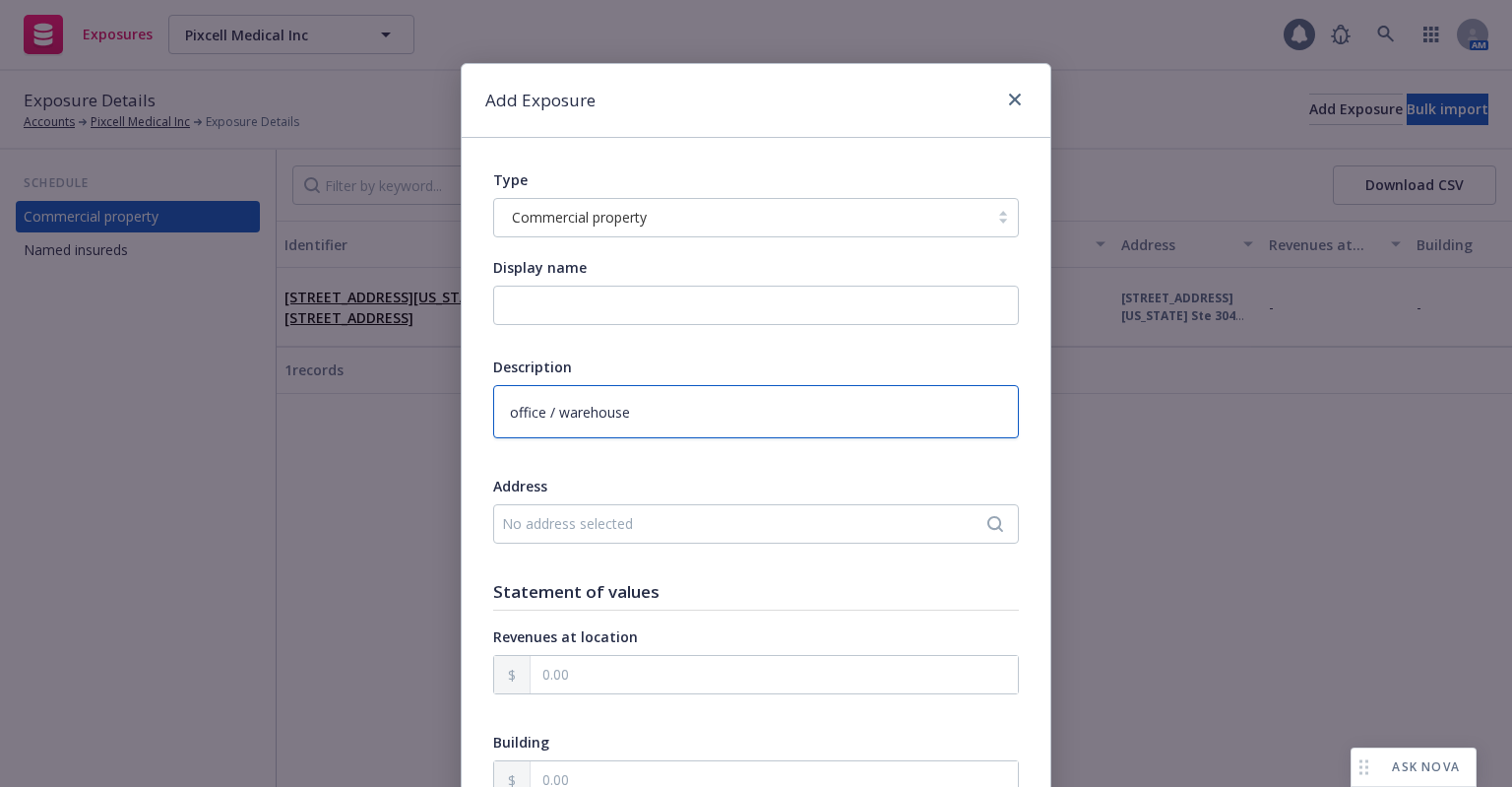 type on "x" 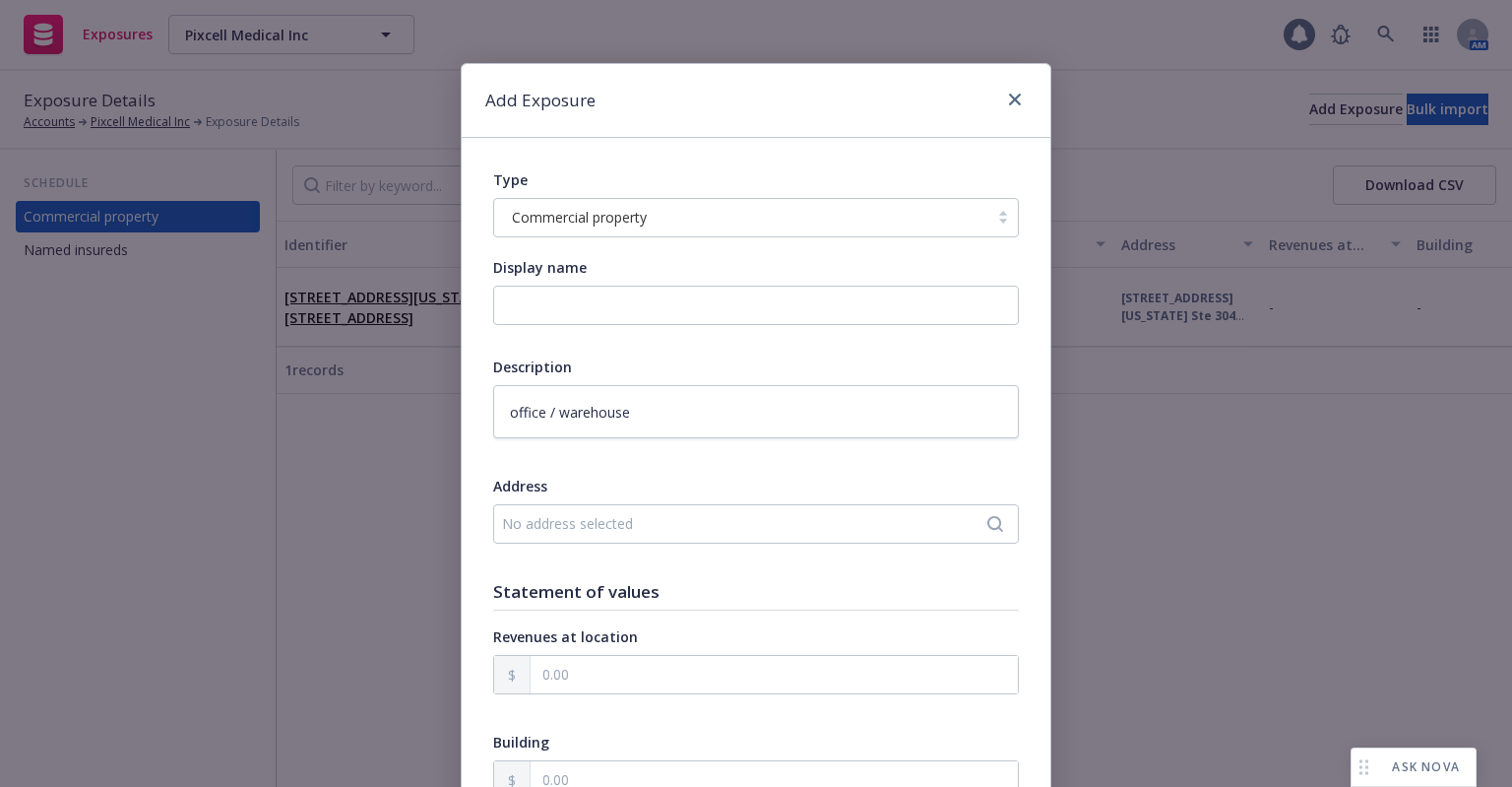 click on "No address selected" at bounding box center [746, 523] 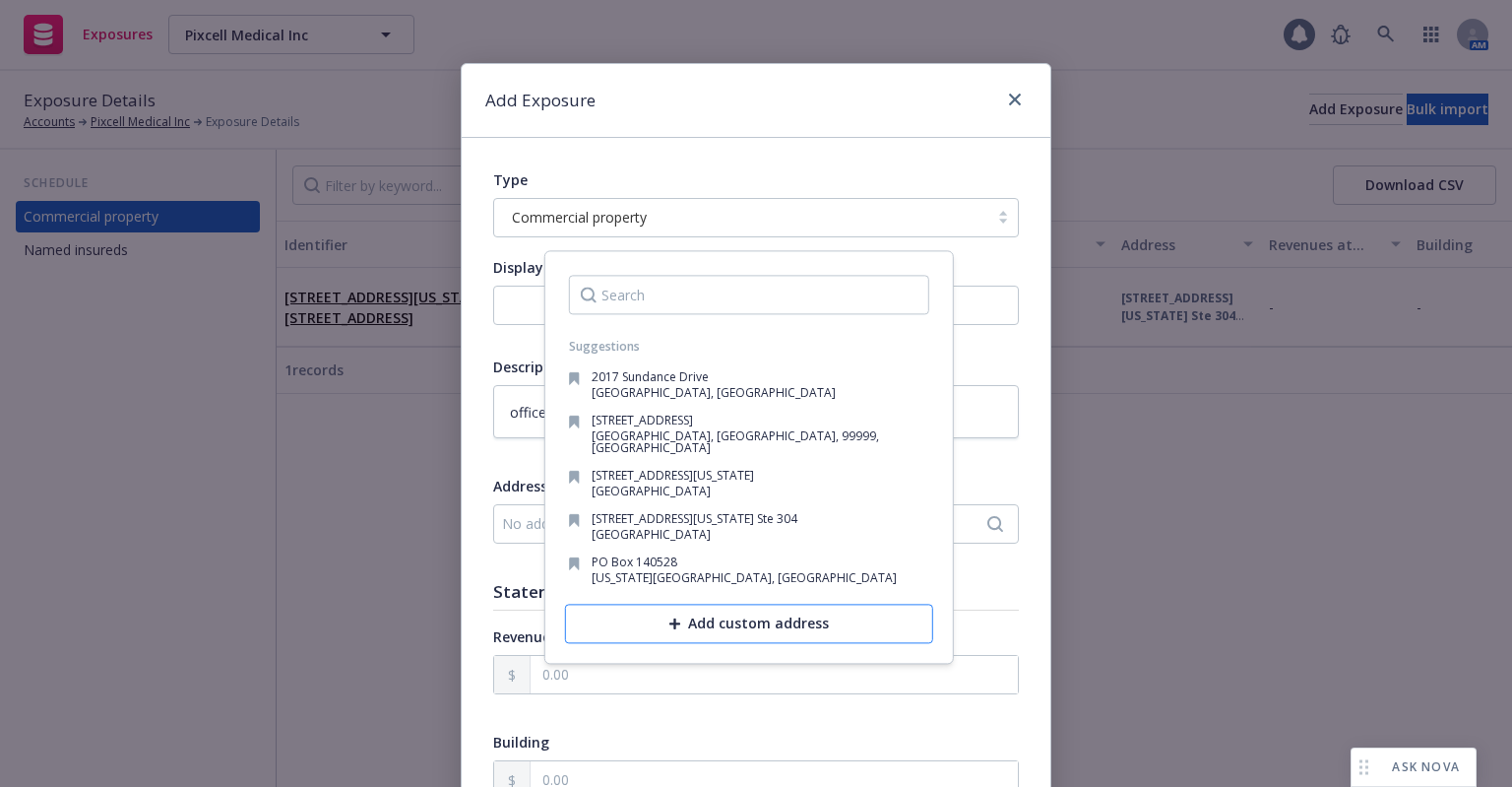 click on "Add custom address" at bounding box center [749, 623] 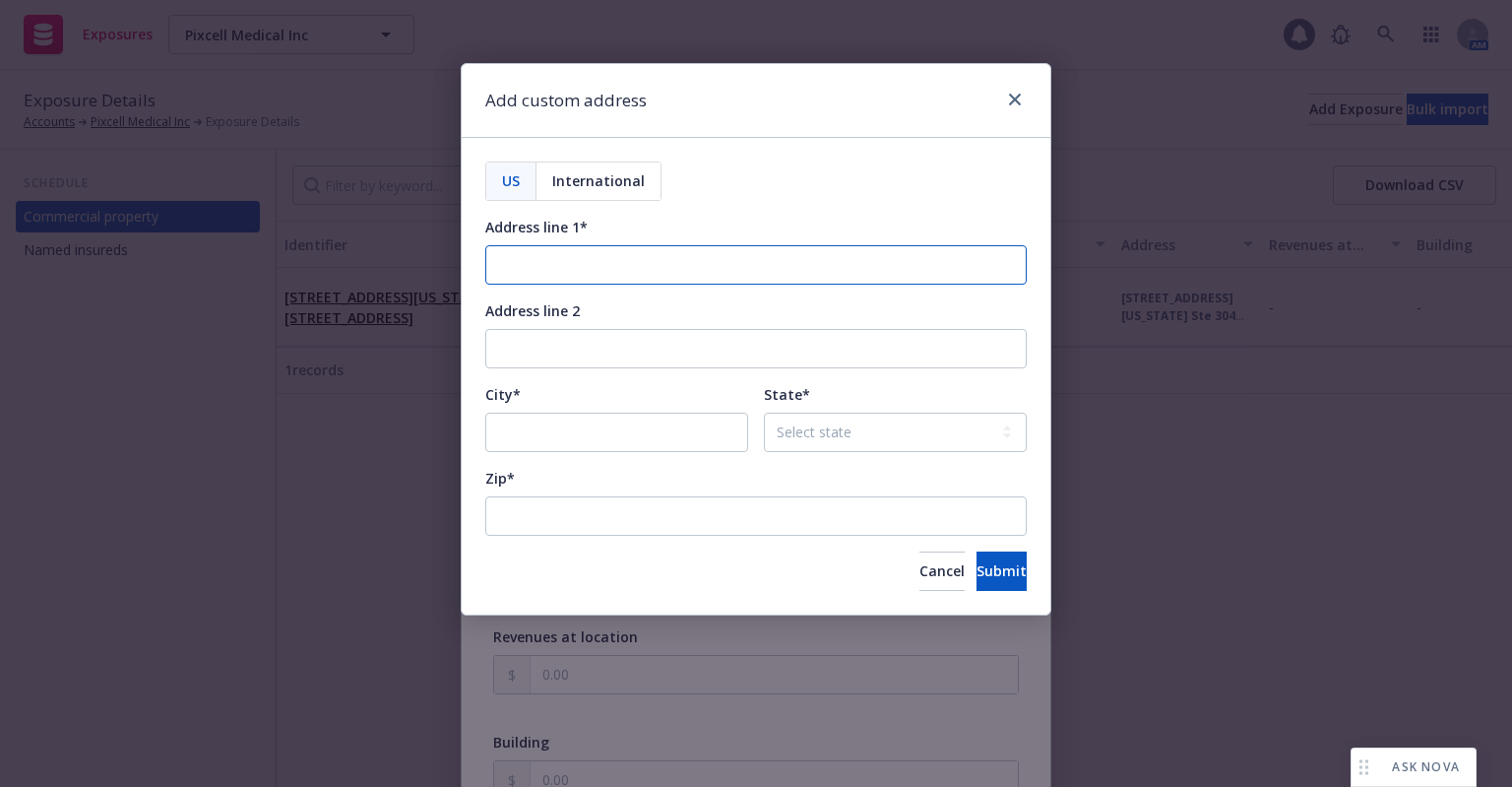 click on "Address line 1*" at bounding box center [756, 265] 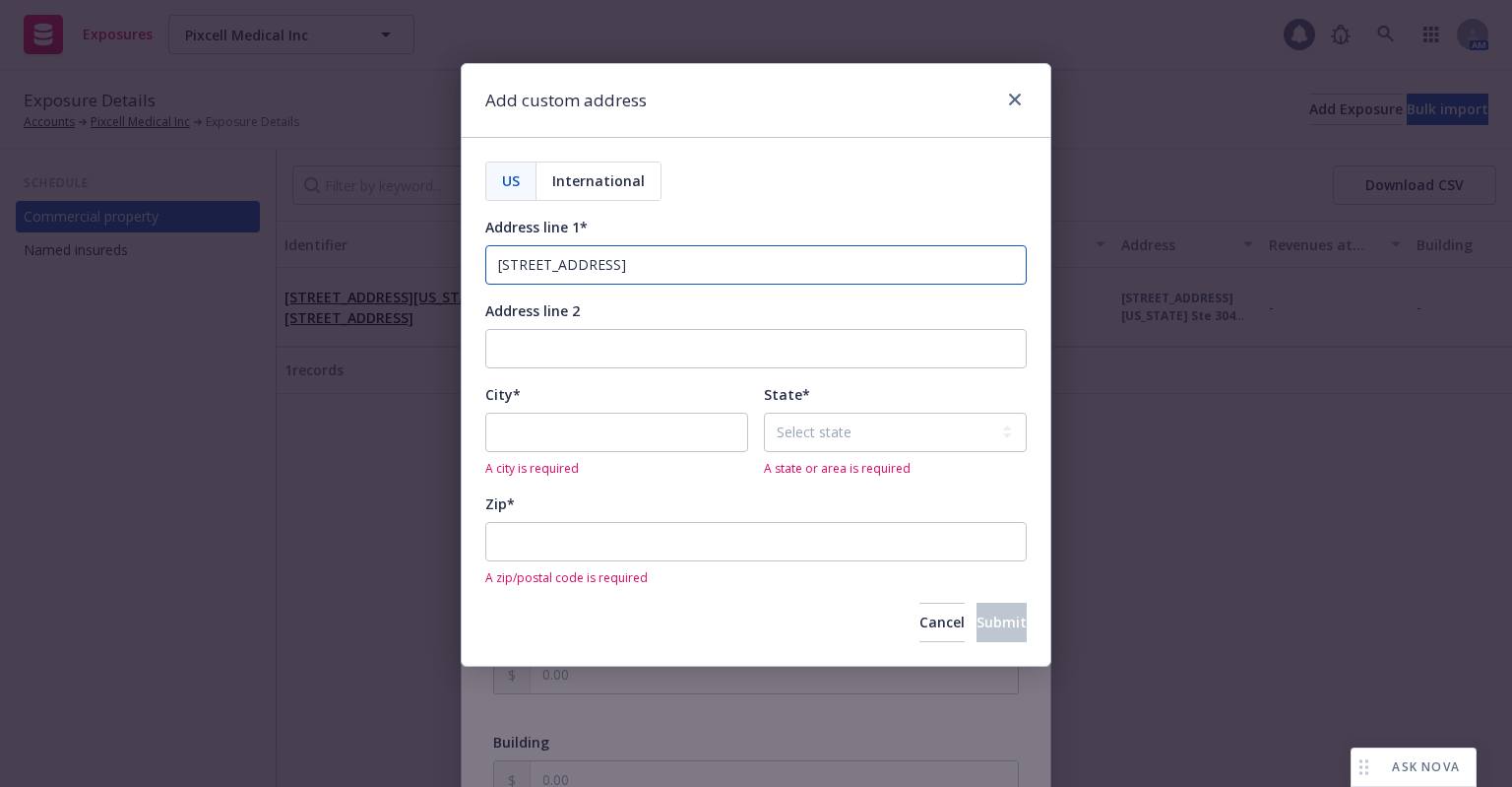 type on "3921 SW 47TH AVE" 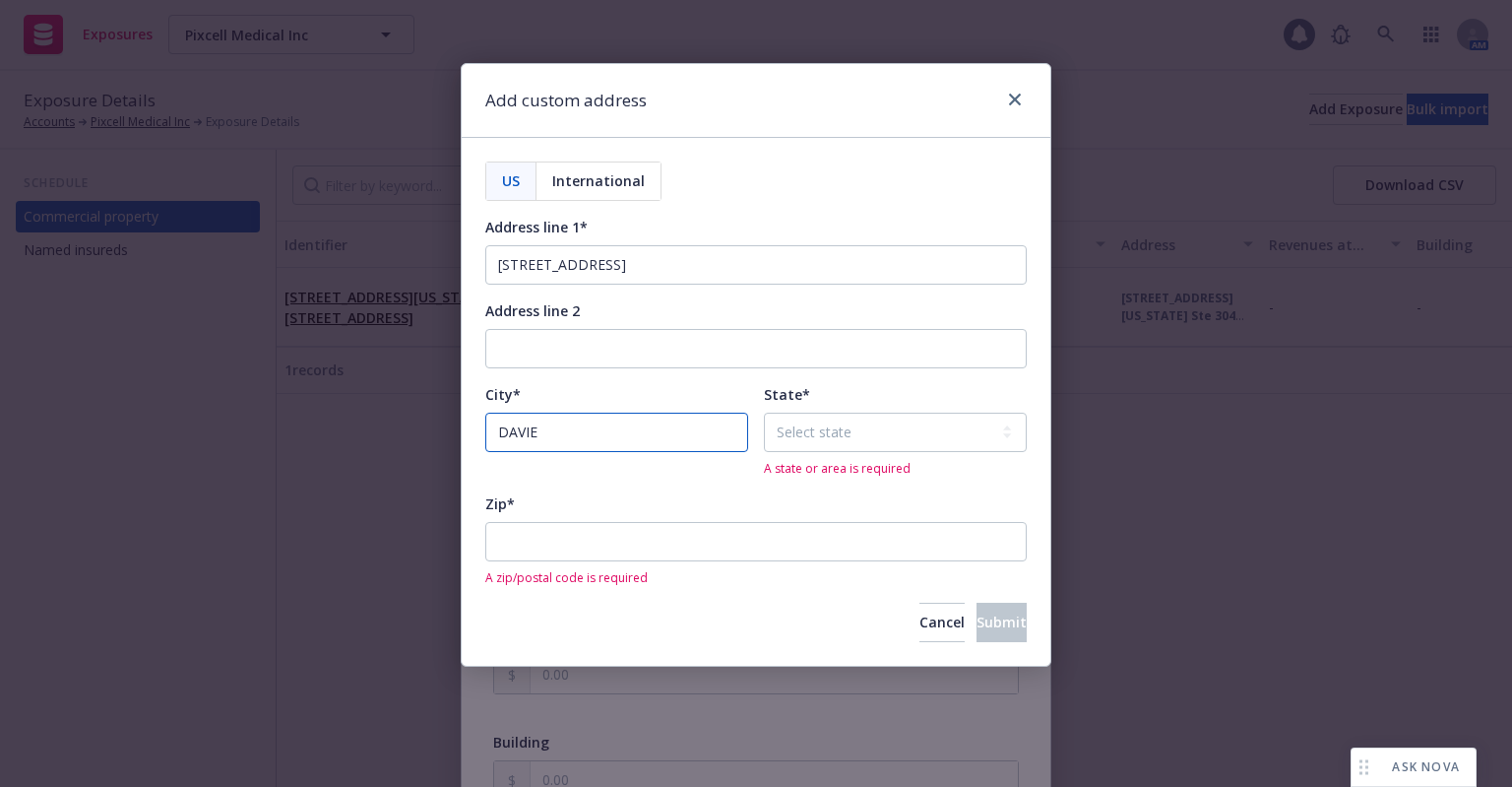 type on "DAVIE" 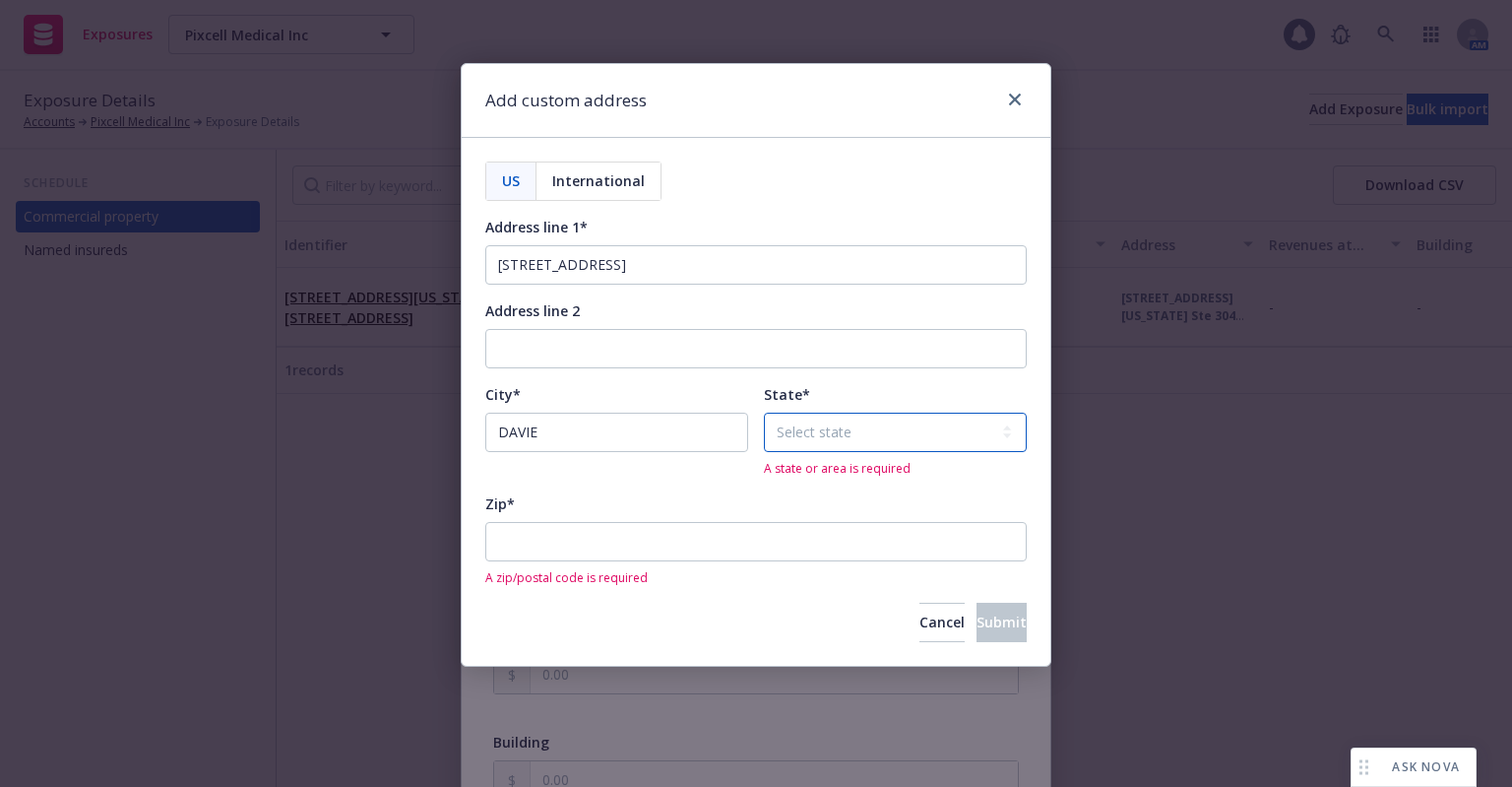 select on "FL" 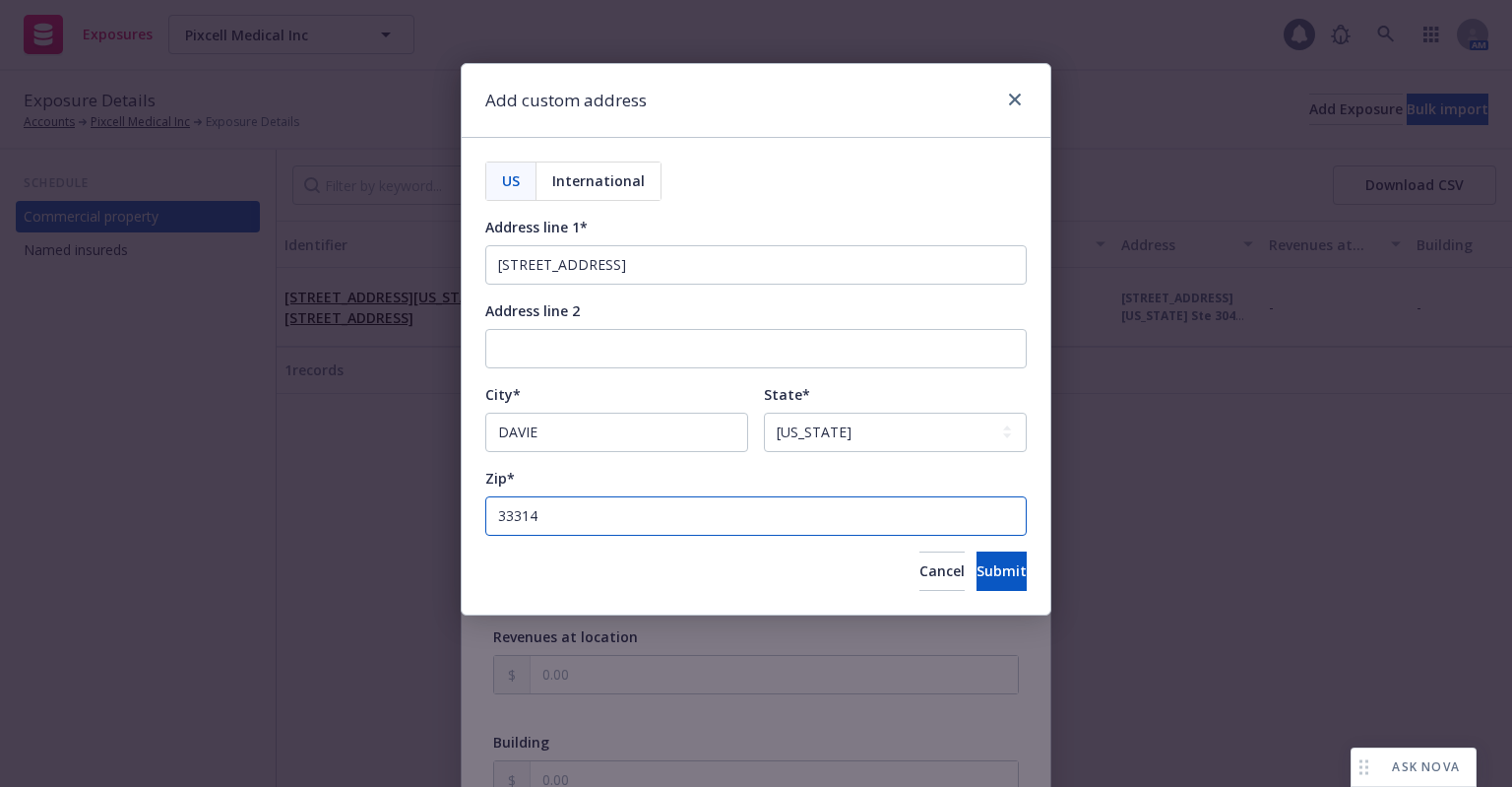 type on "33314" 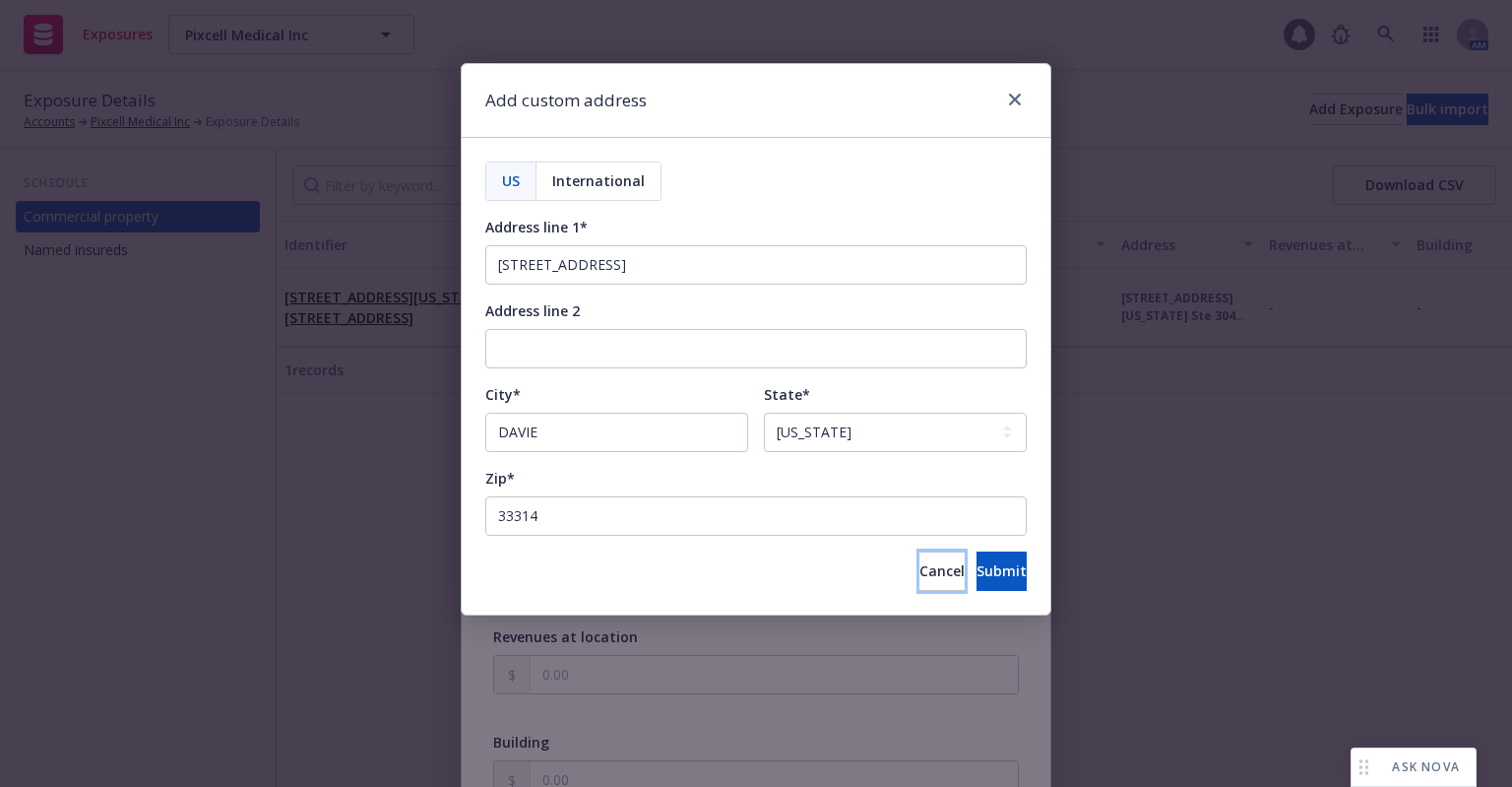 type 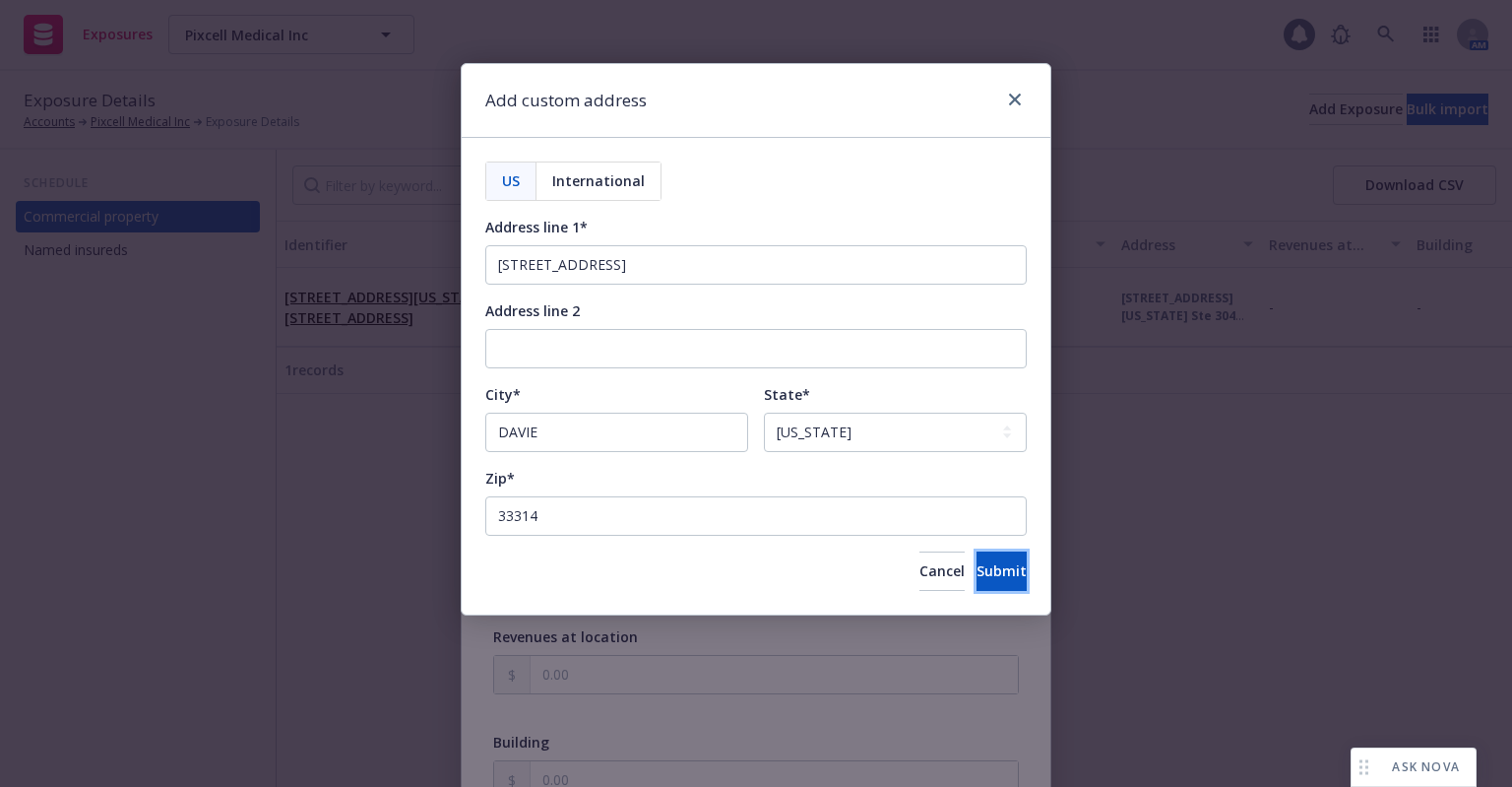type 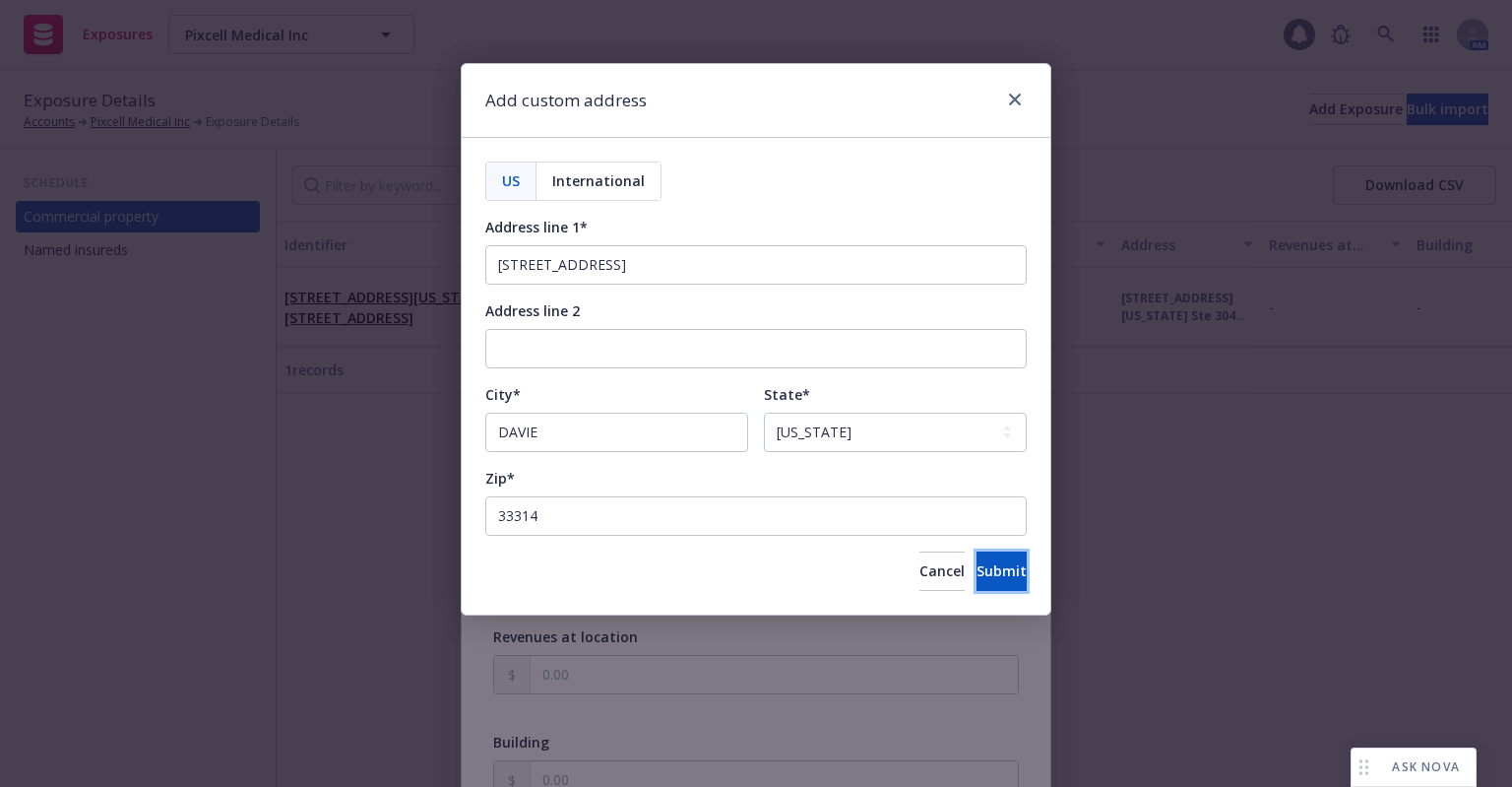 click on "Submit" at bounding box center (1001, 571) 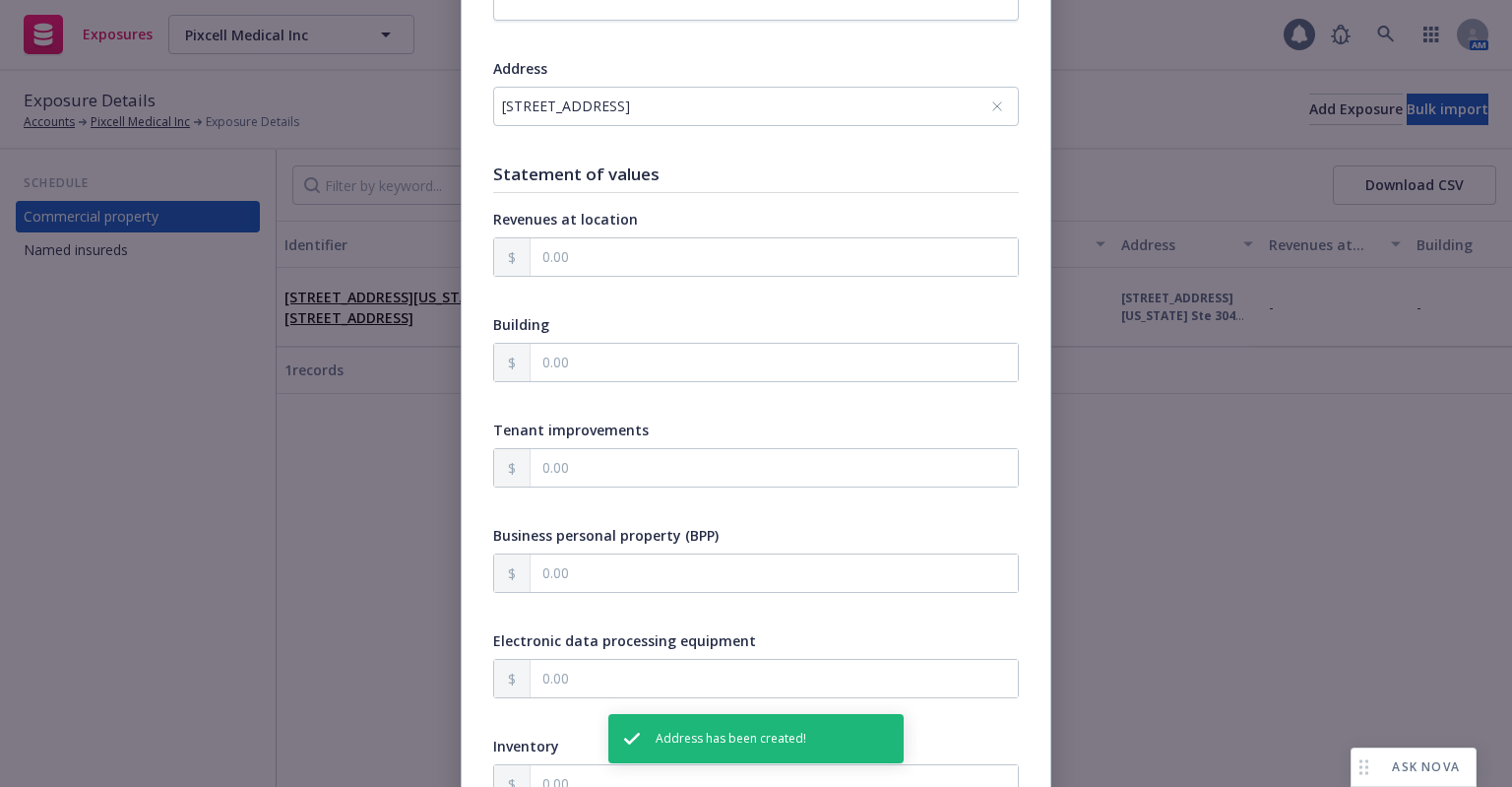 scroll, scrollTop: 394, scrollLeft: 0, axis: vertical 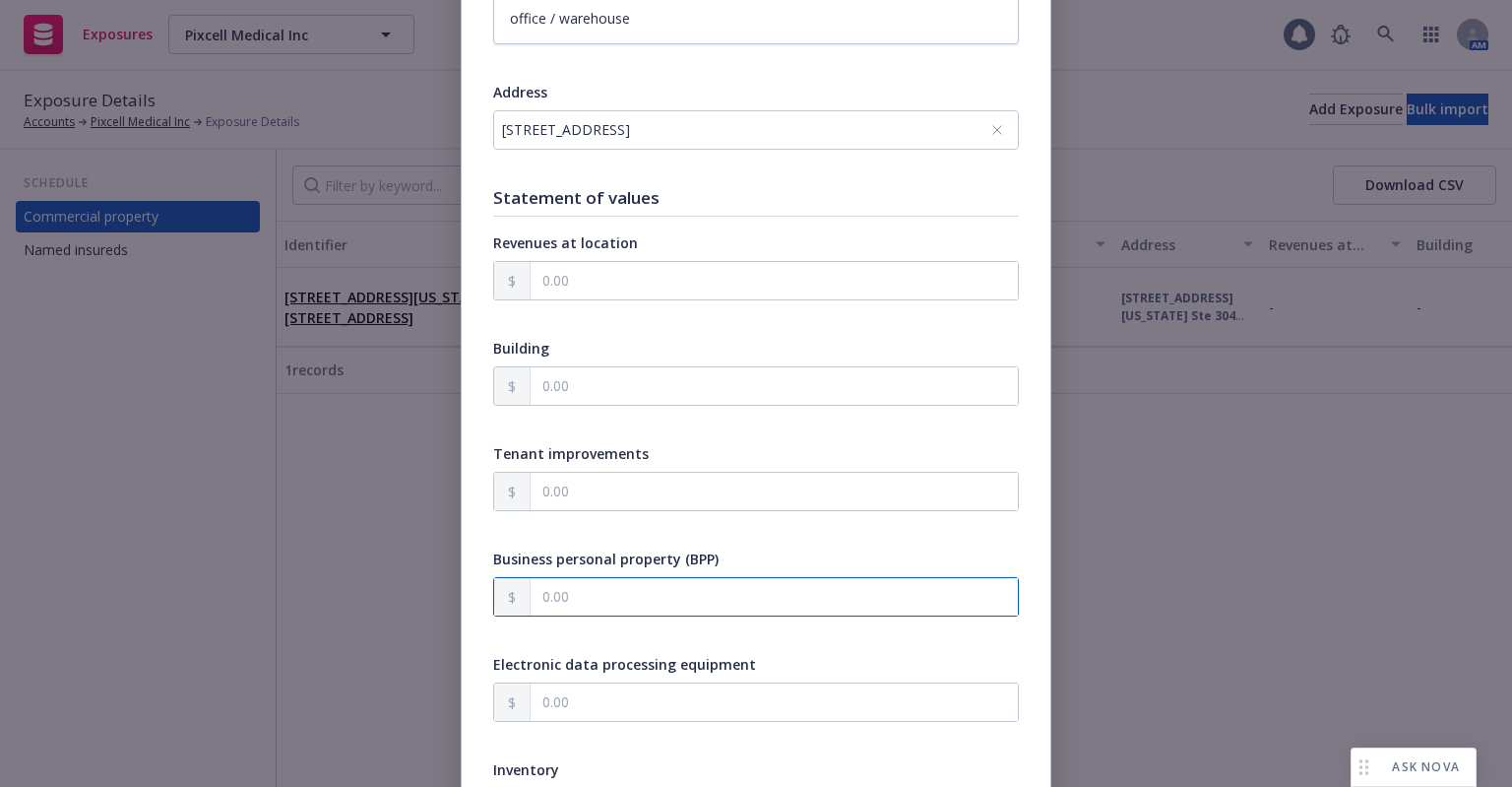 click at bounding box center [774, 597] 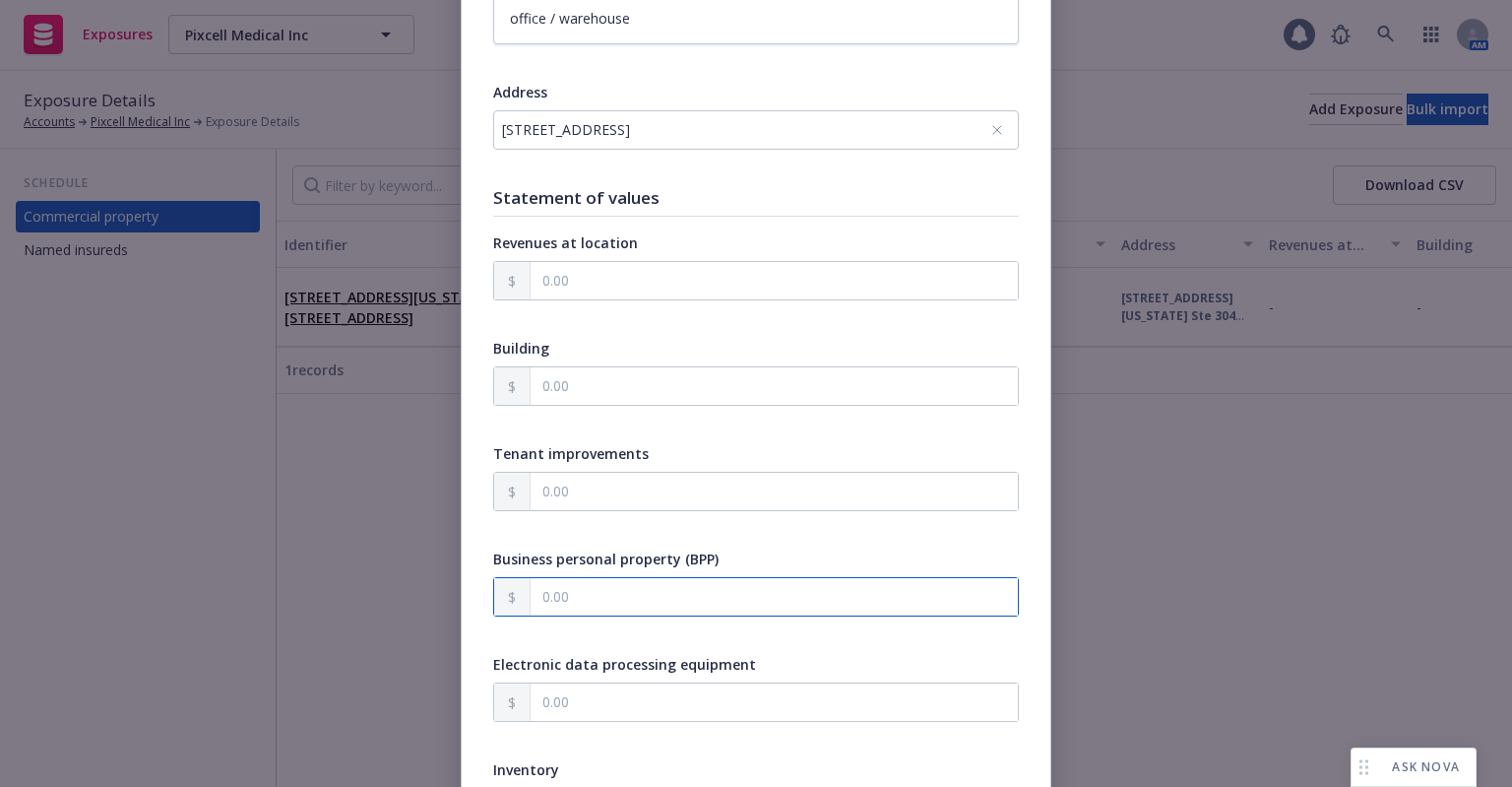 type on "x" 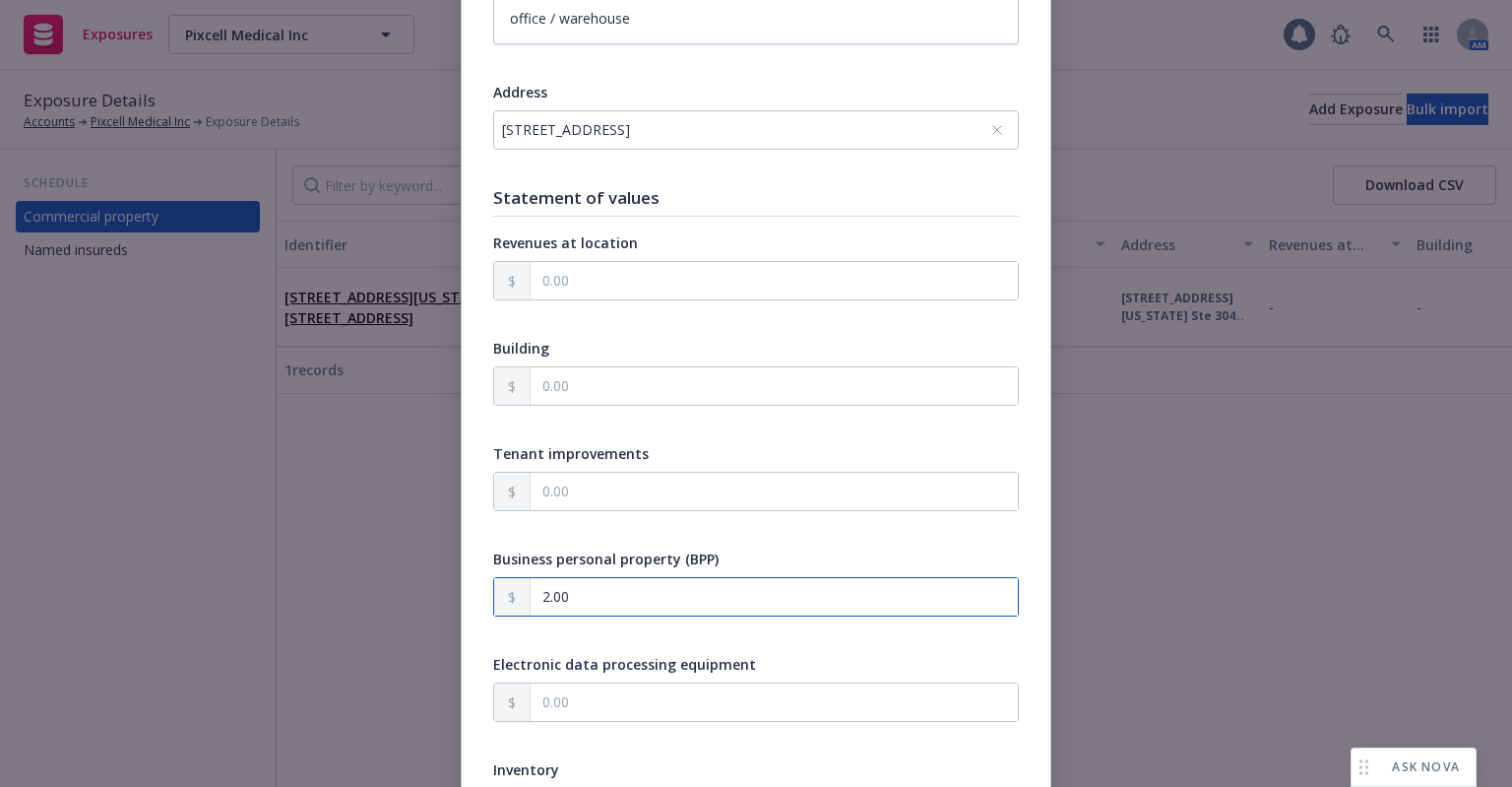 type on "x" 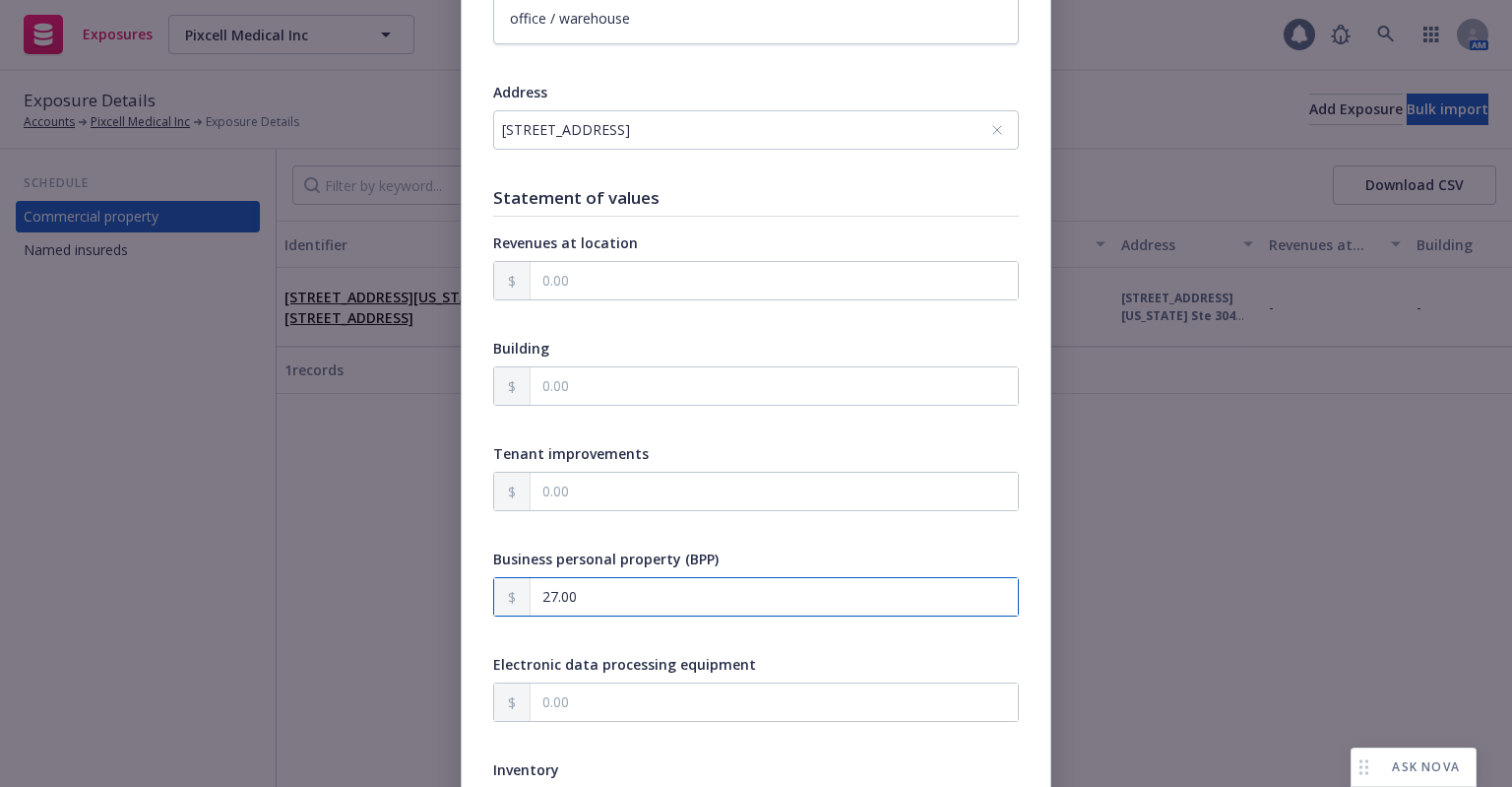 type on "x" 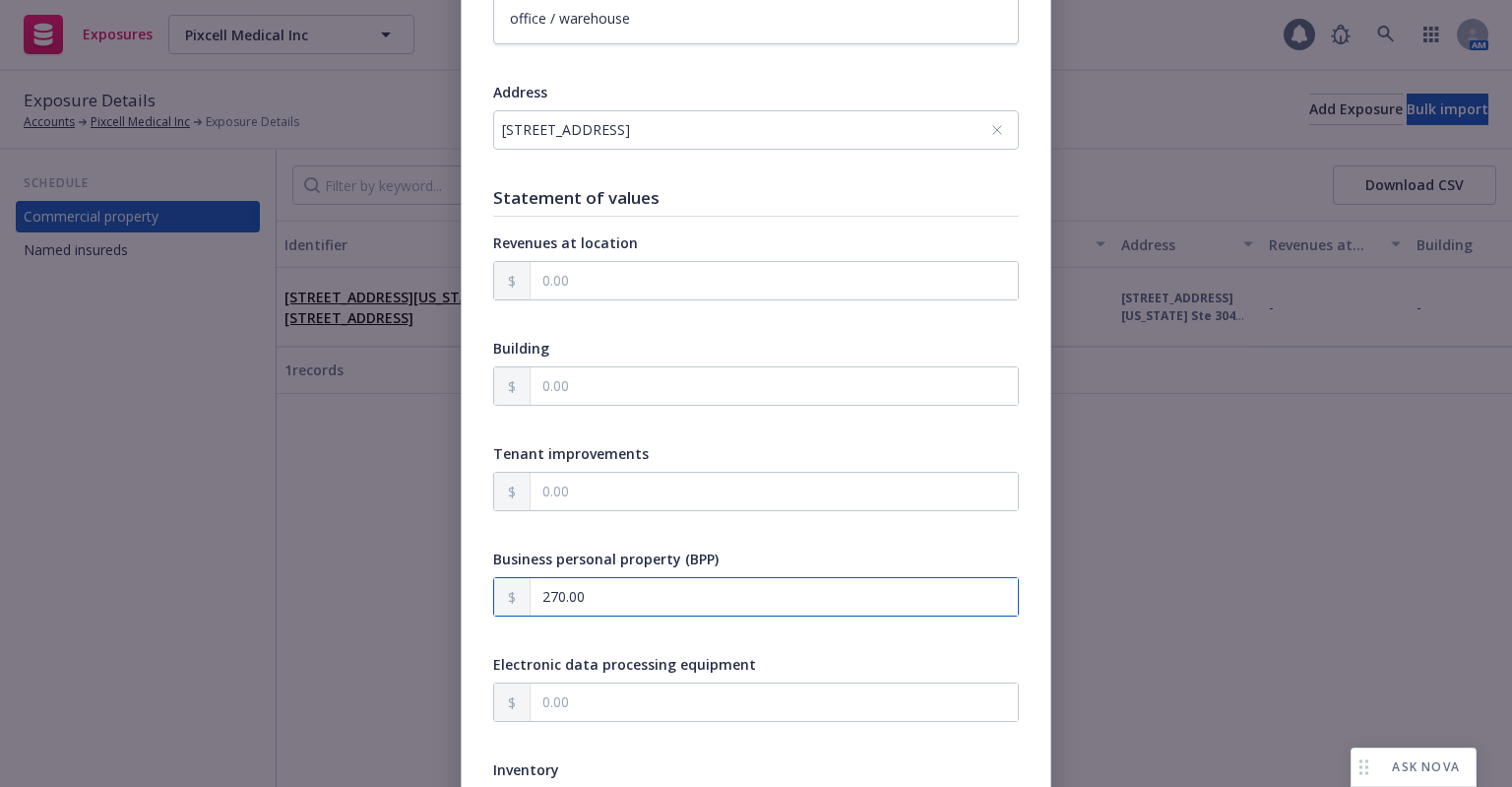 type on "x" 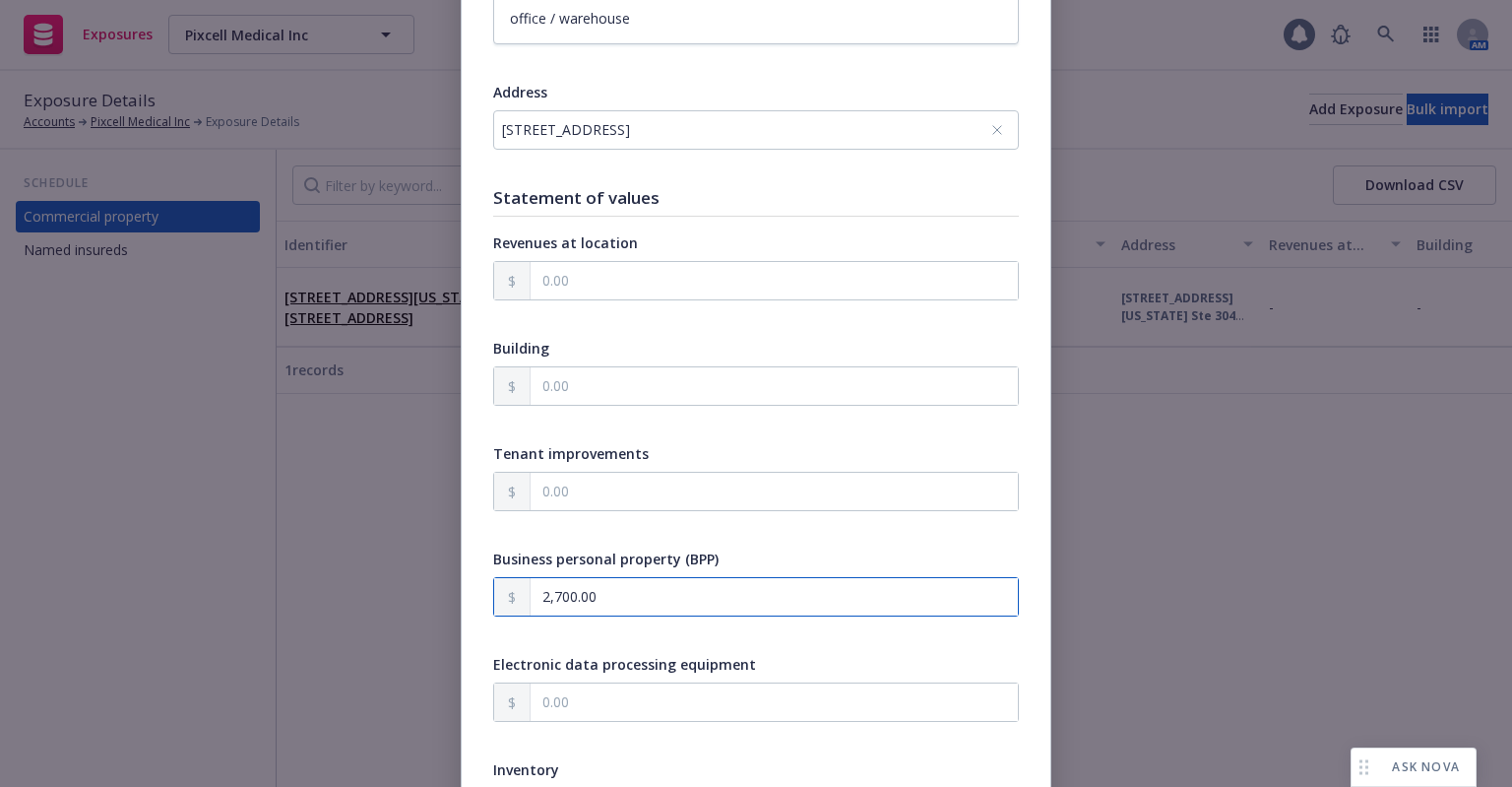 type on "x" 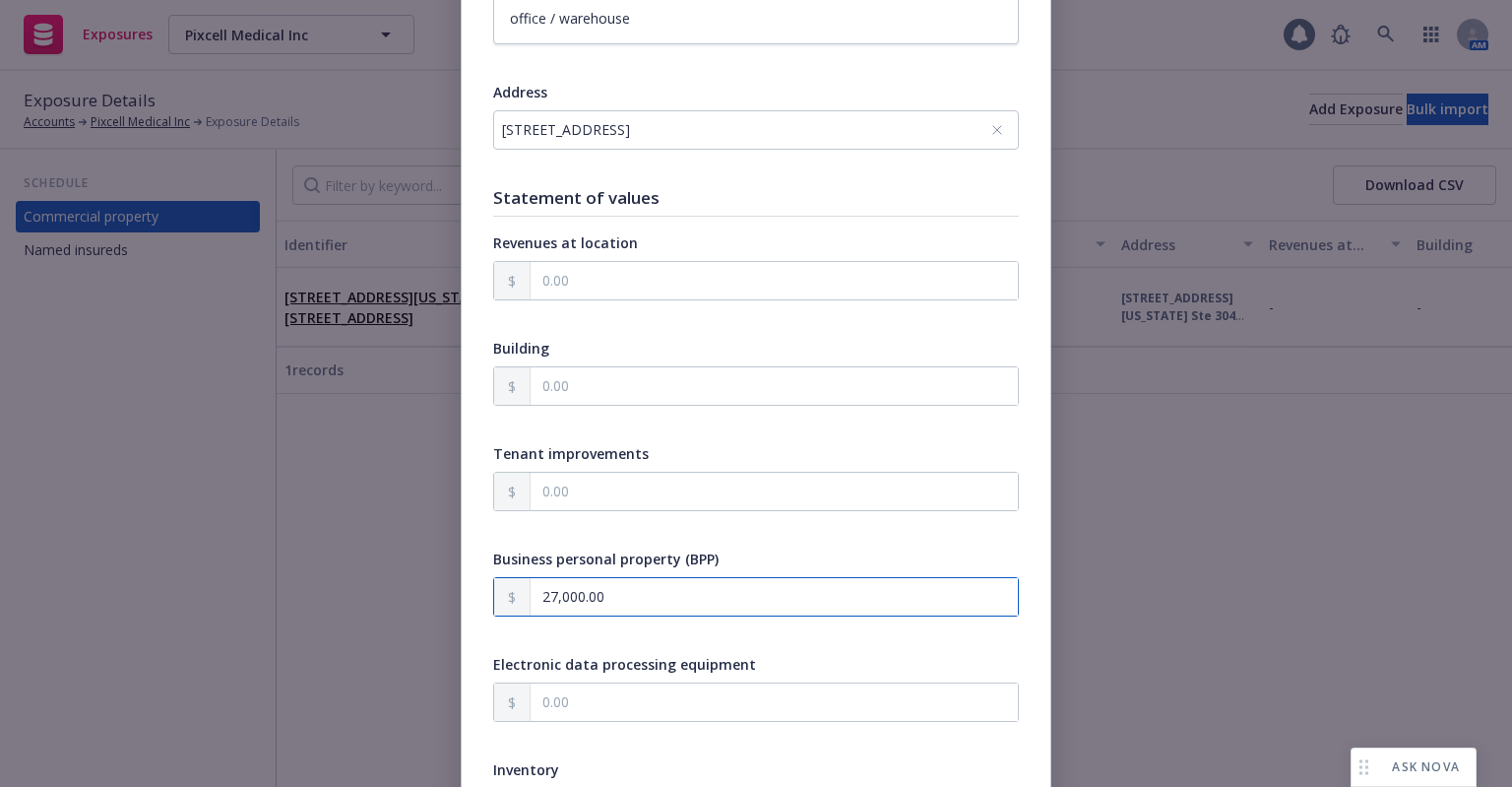 type on "x" 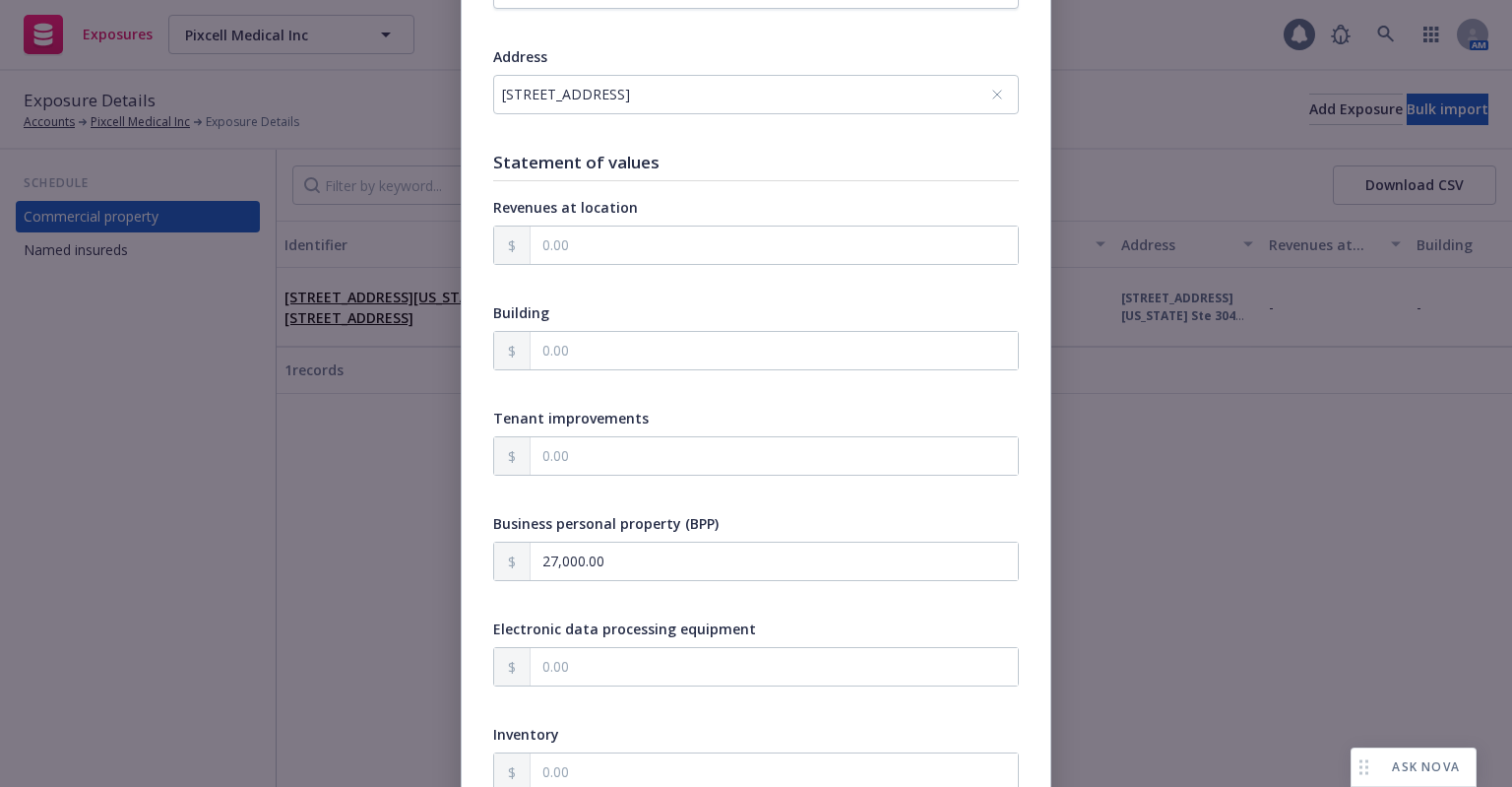 scroll, scrollTop: 910, scrollLeft: 0, axis: vertical 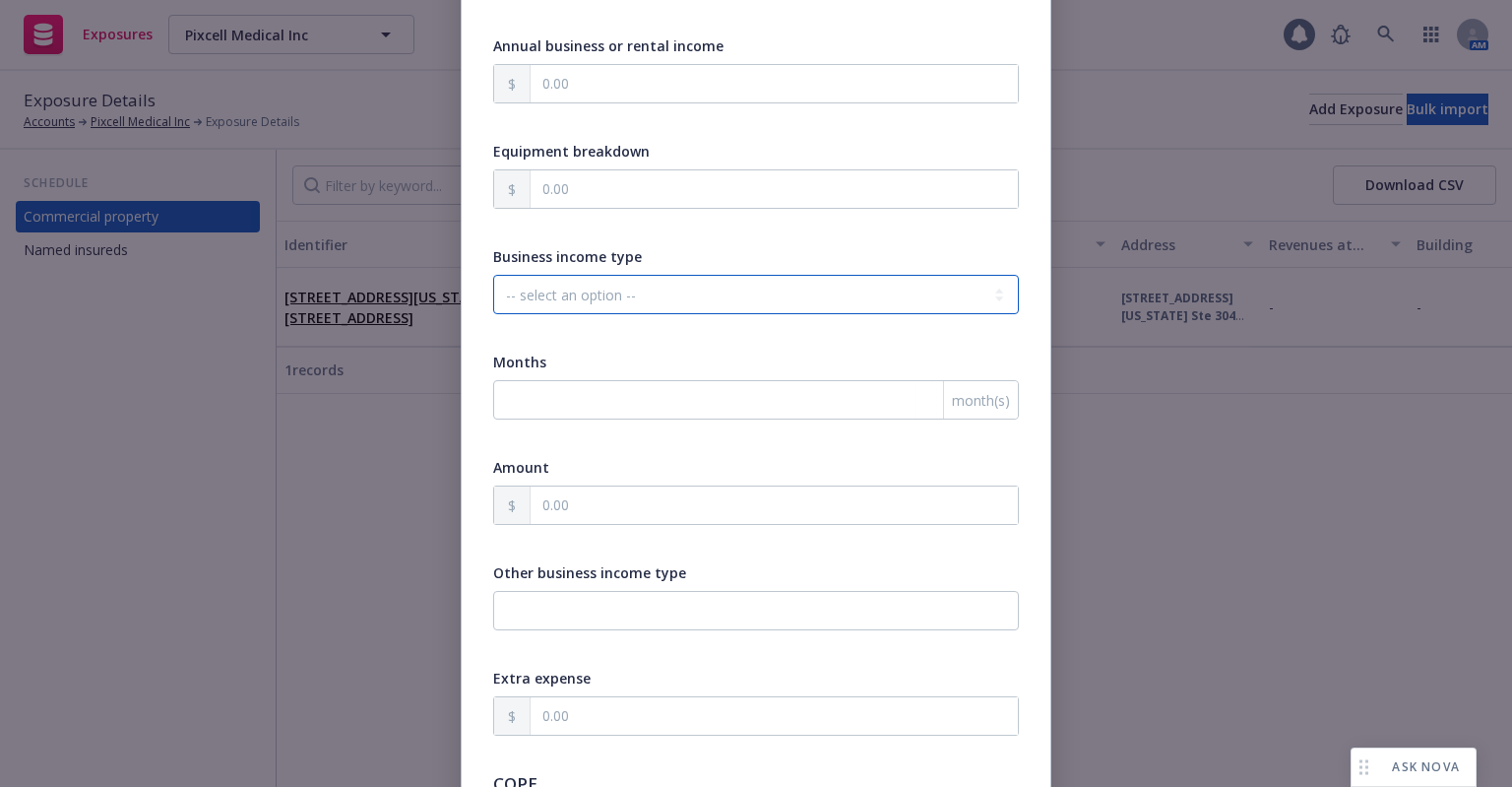 click on "-- select an option -- Months actual loss sustained Amount (USD) Other" at bounding box center (756, 295) 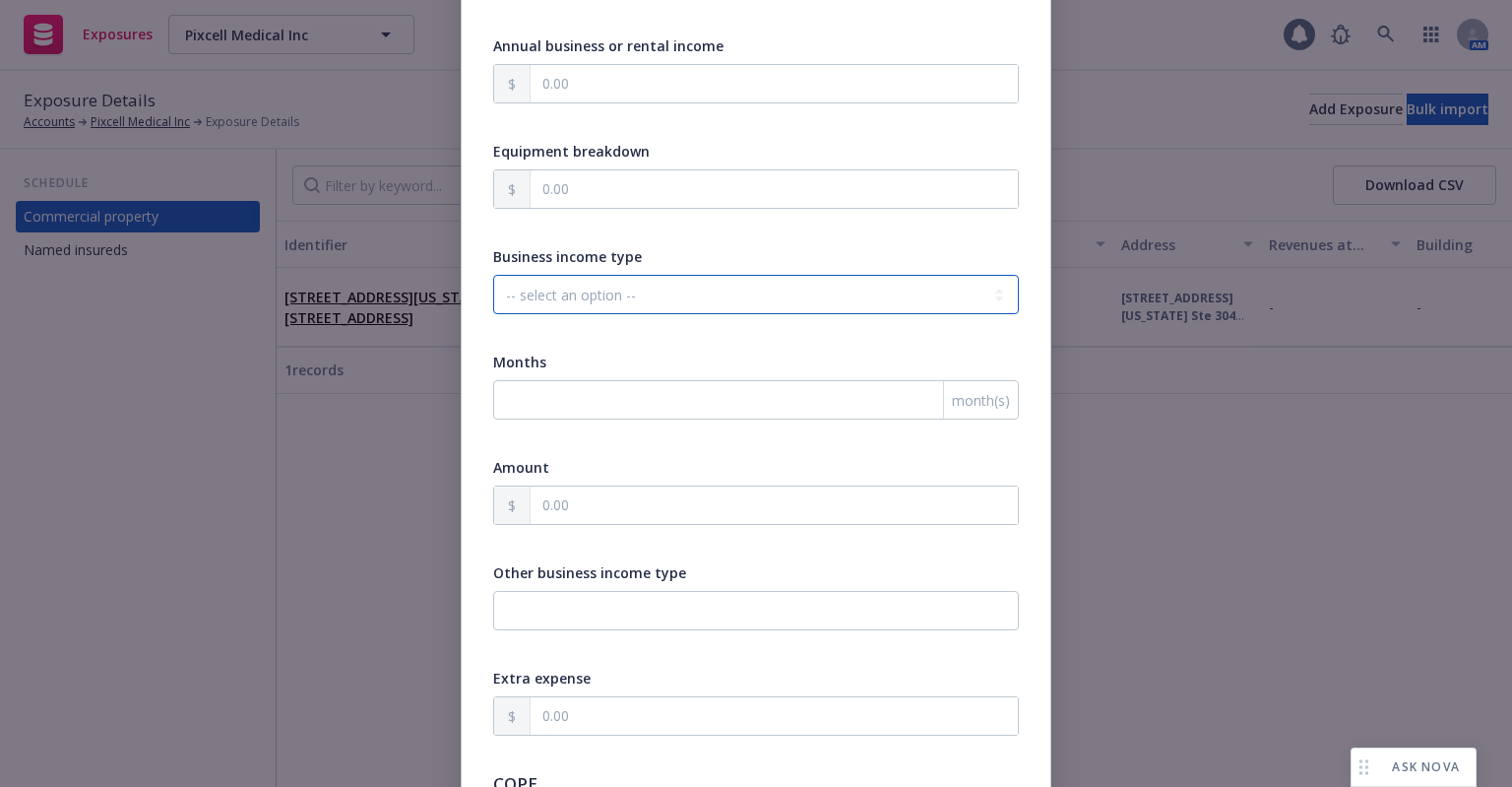 select on "MONTHS_ACTUAL_LOSS_SUSTAINED" 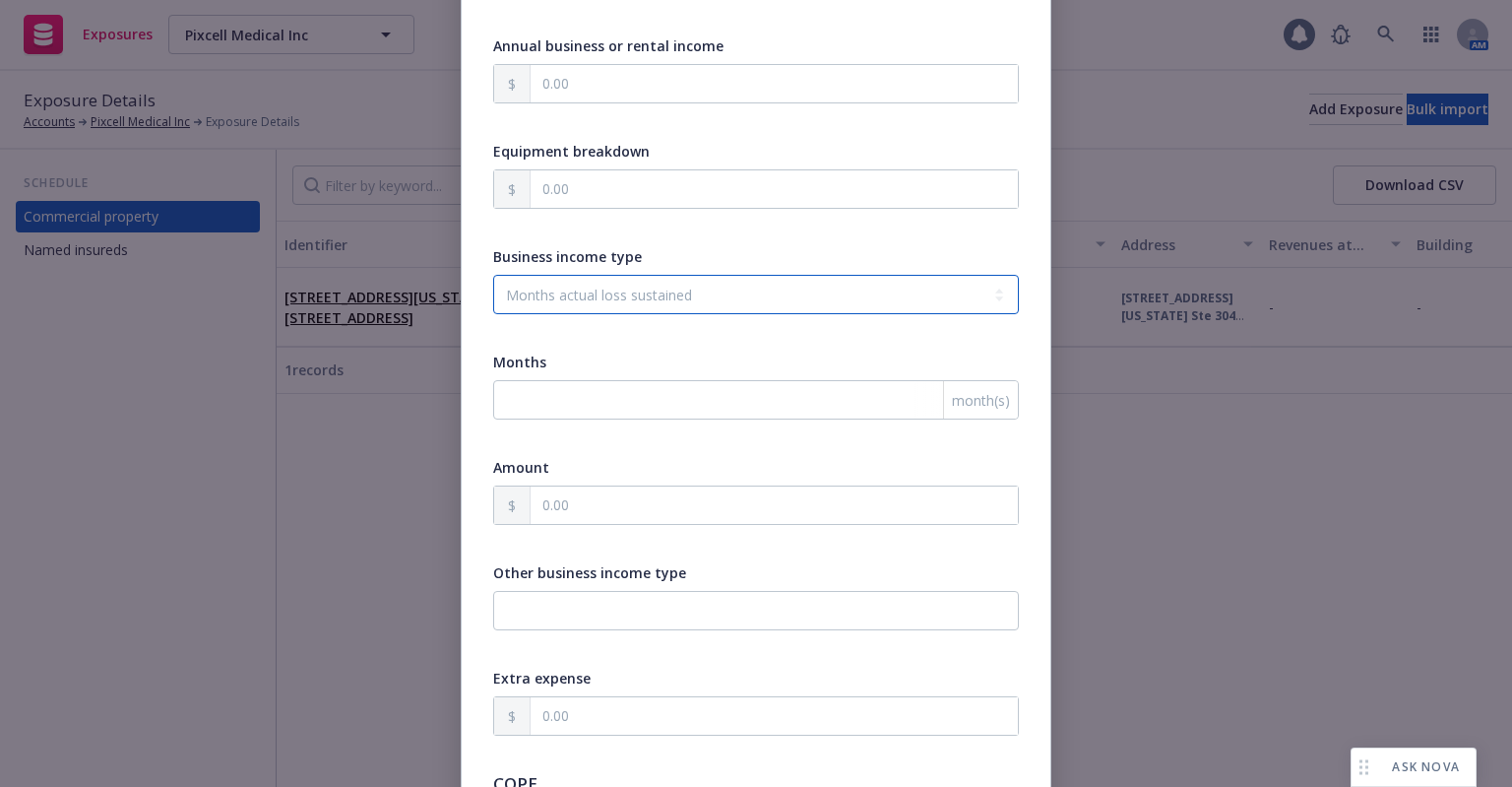 click on "-- select an option -- Months actual loss sustained Amount (USD) Other" at bounding box center (756, 295) 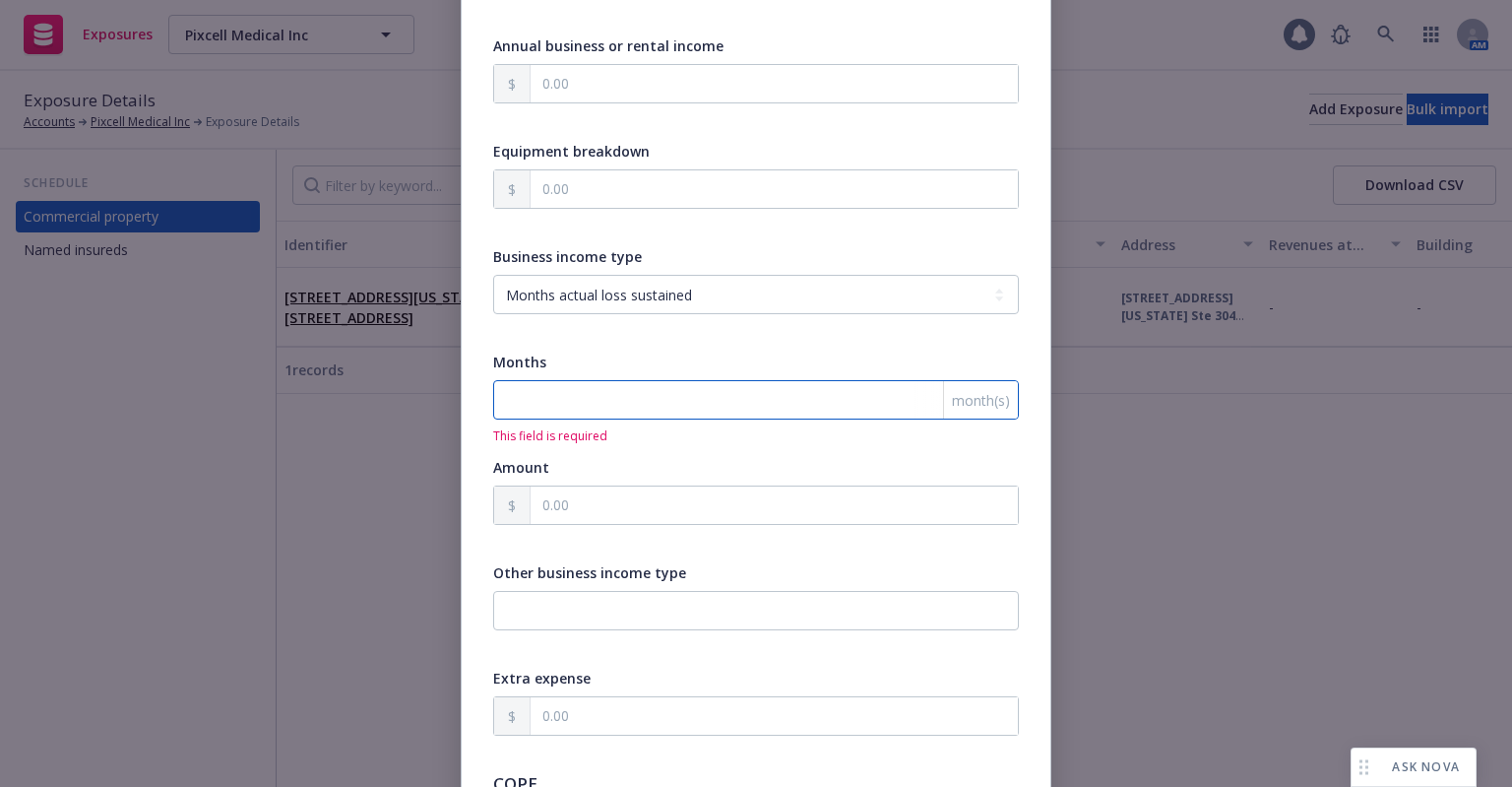 click at bounding box center (756, 400) 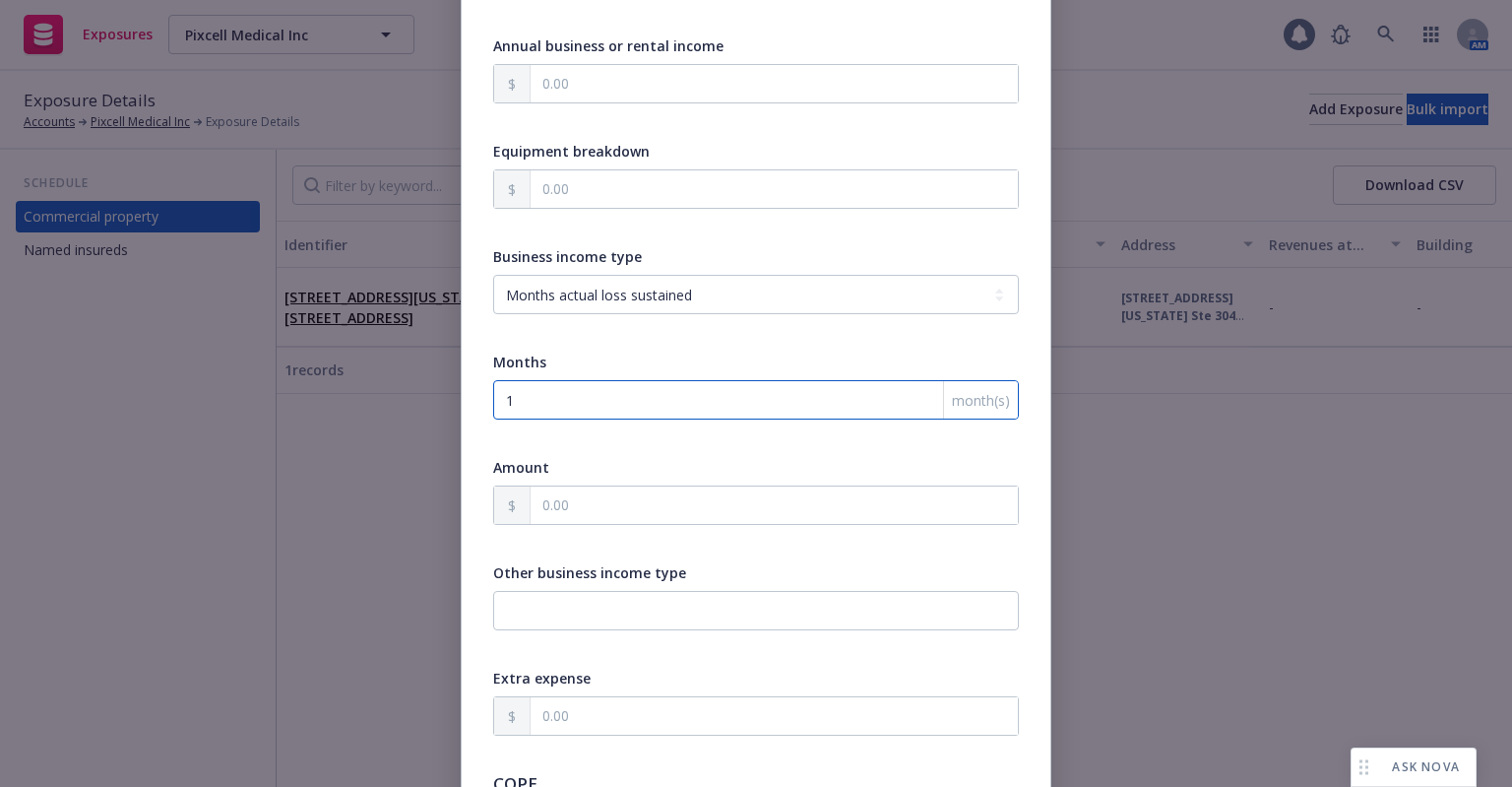 type on "x" 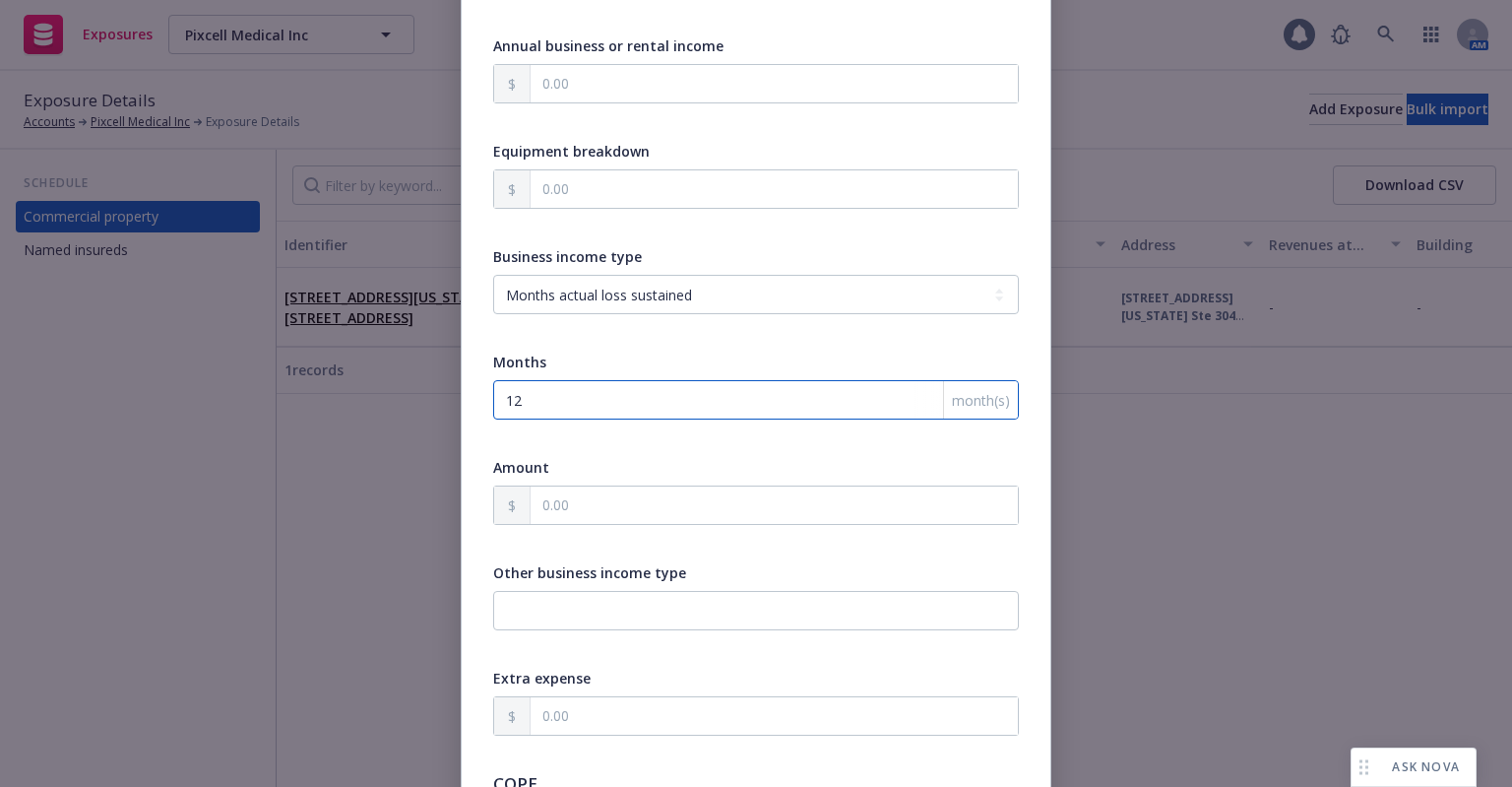 type on "x" 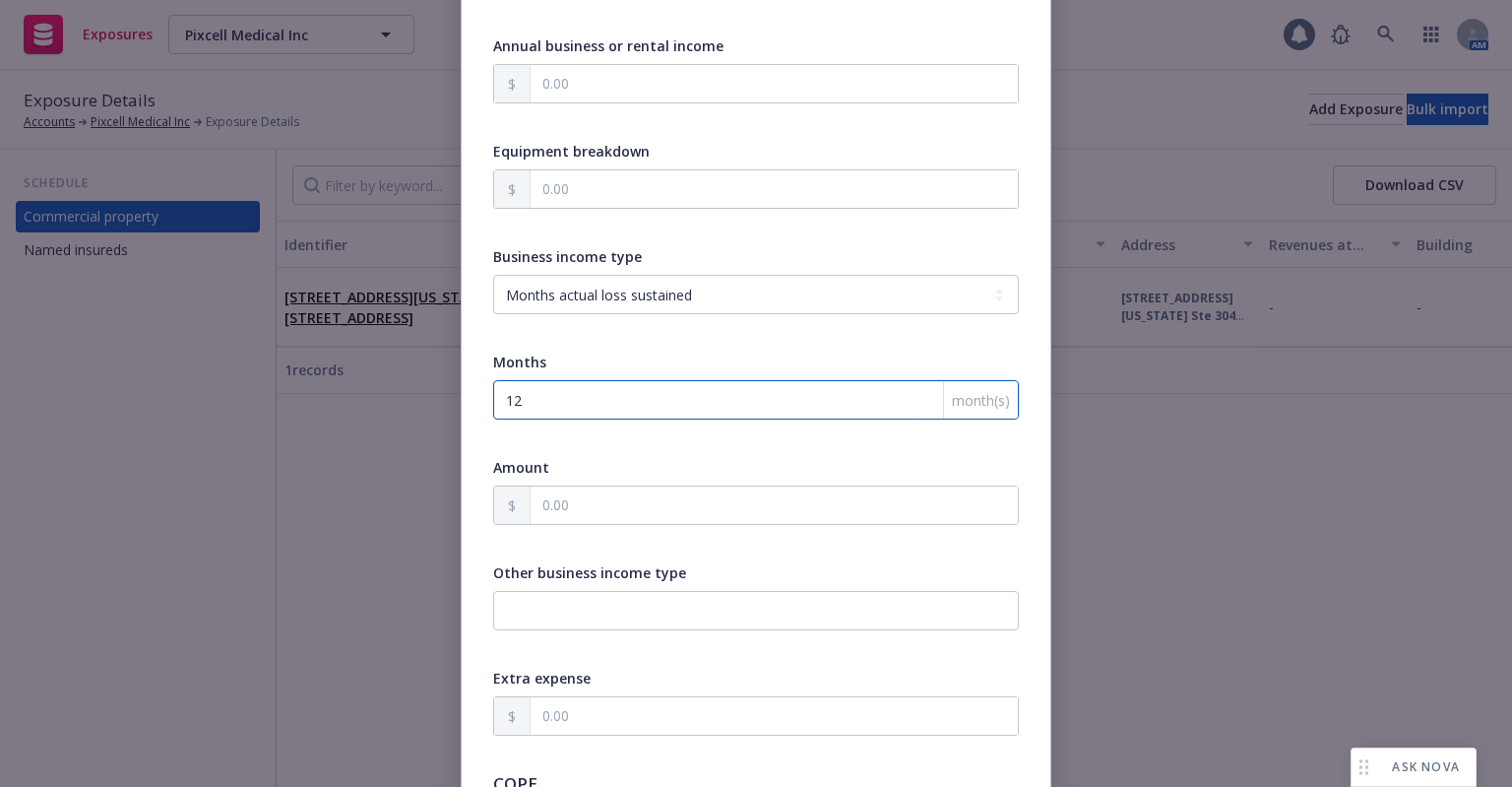 click on "12" at bounding box center (756, 400) 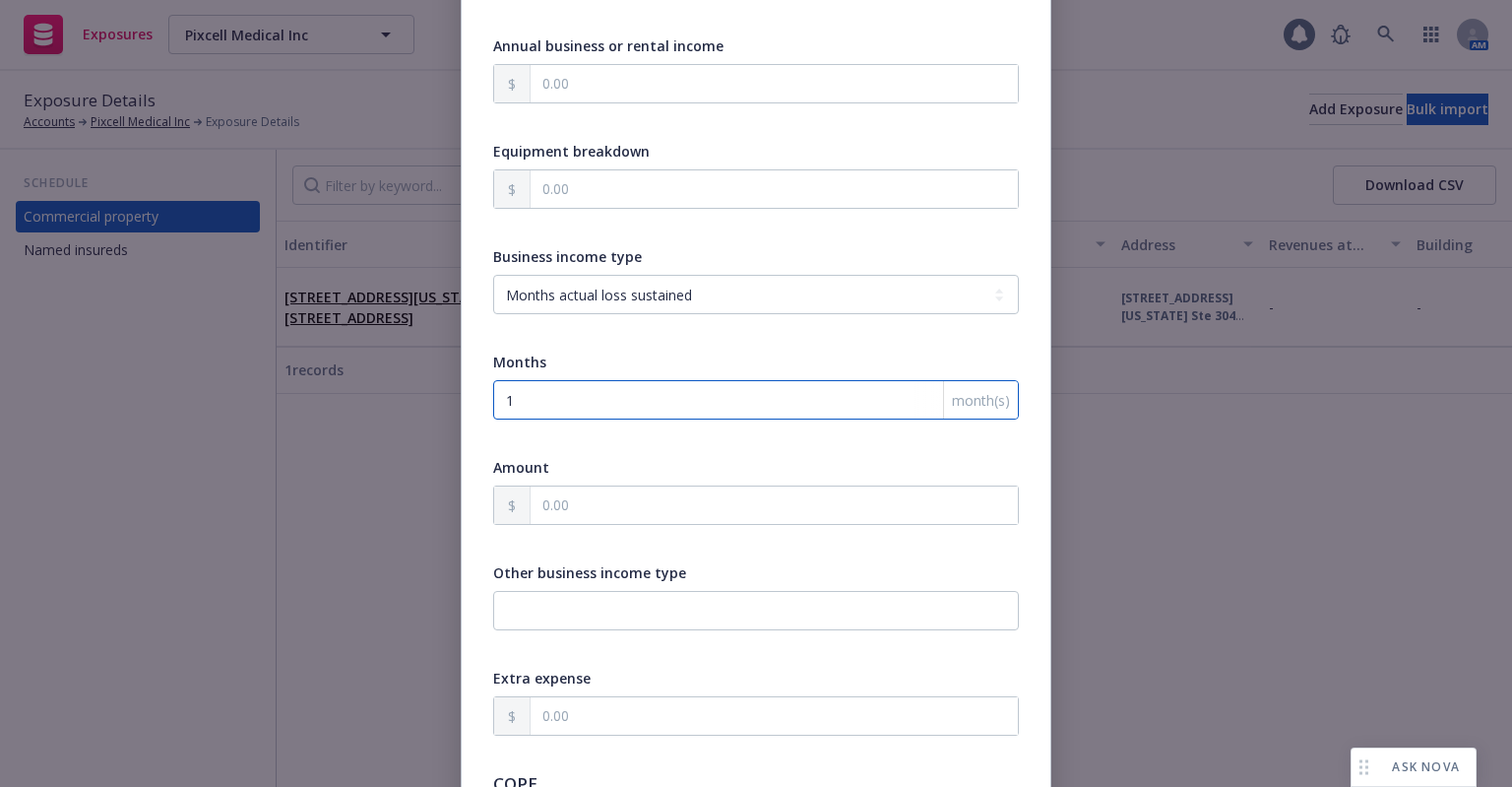 type on "x" 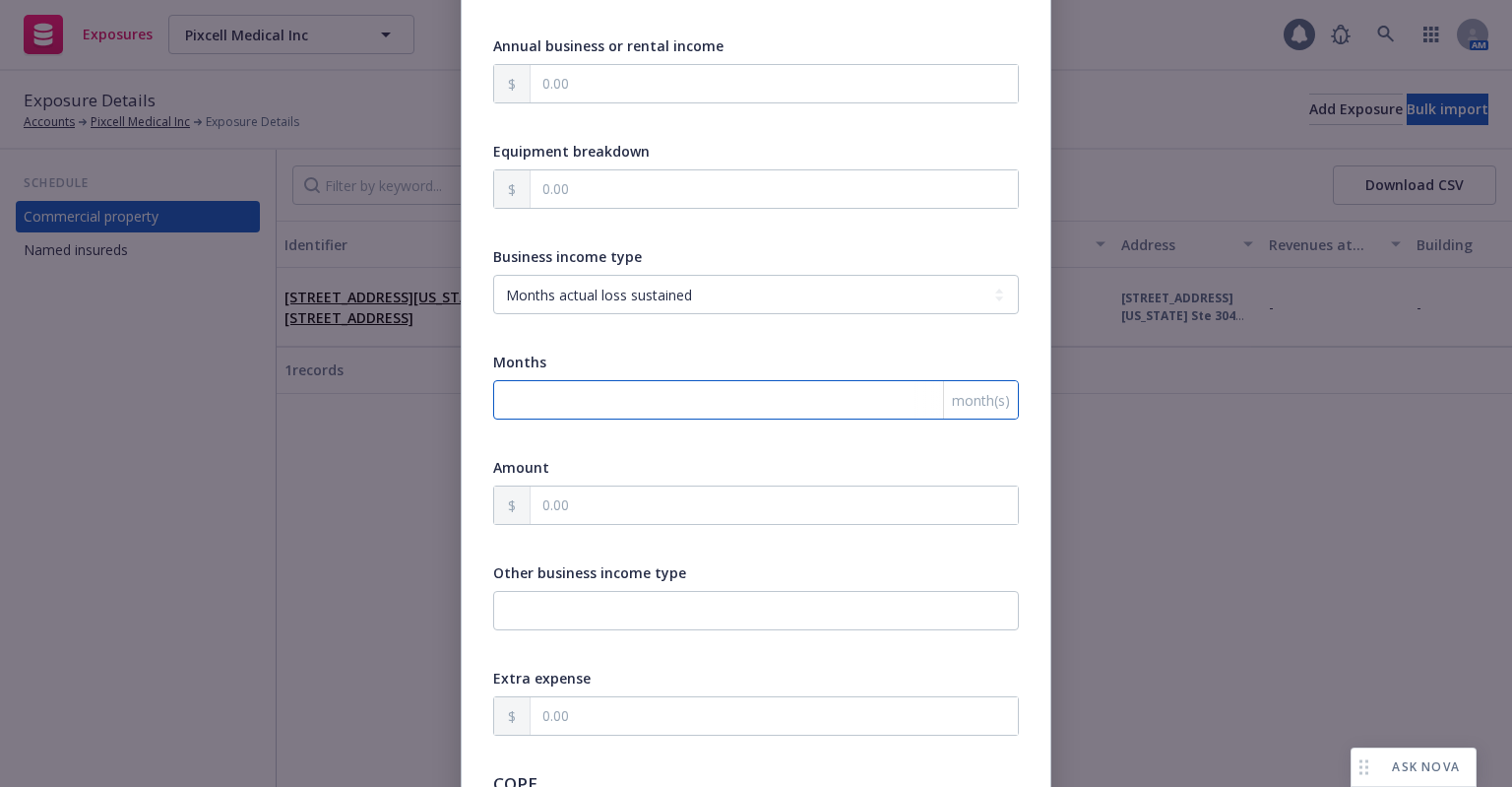 type on "x" 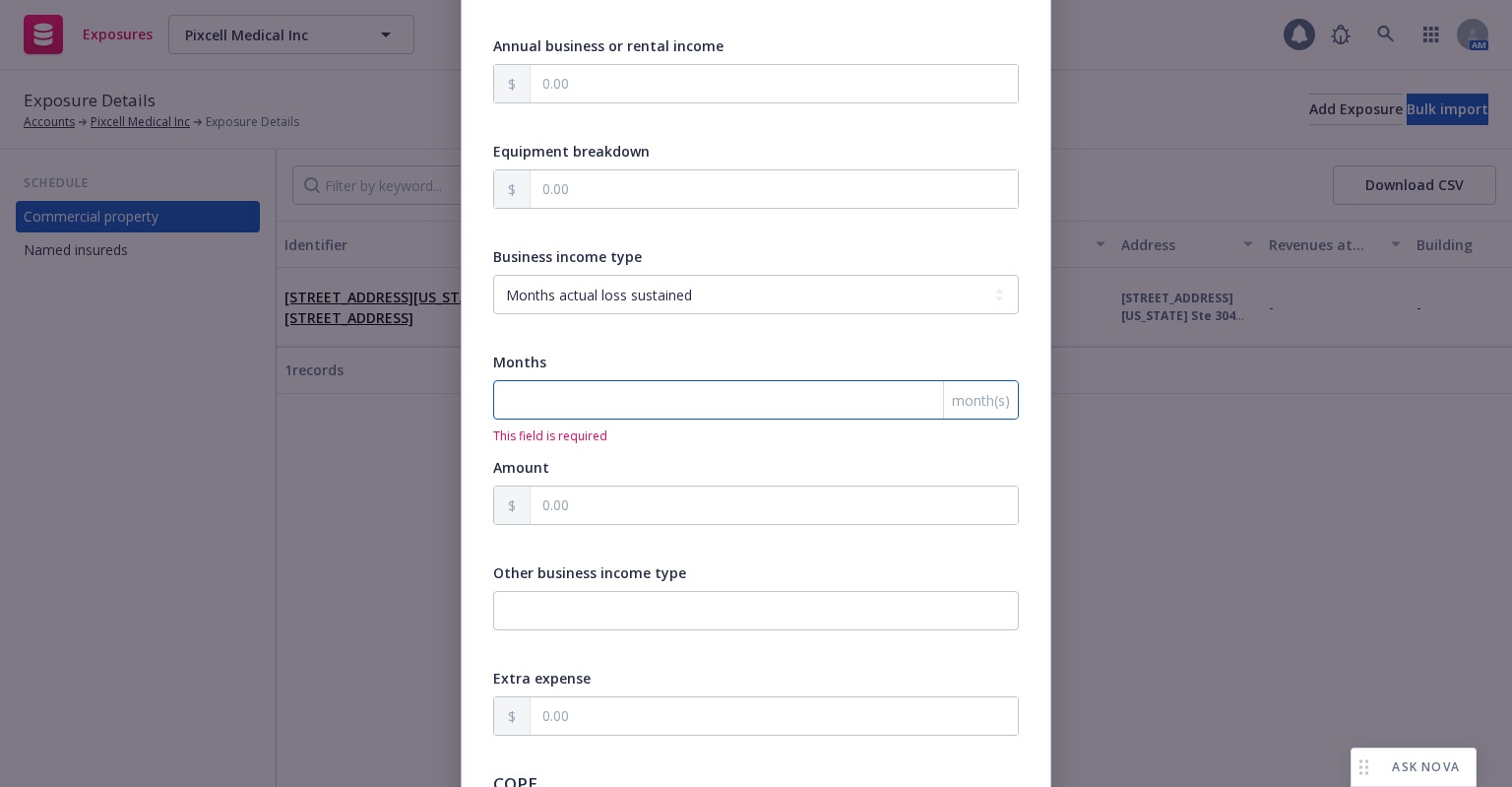 type 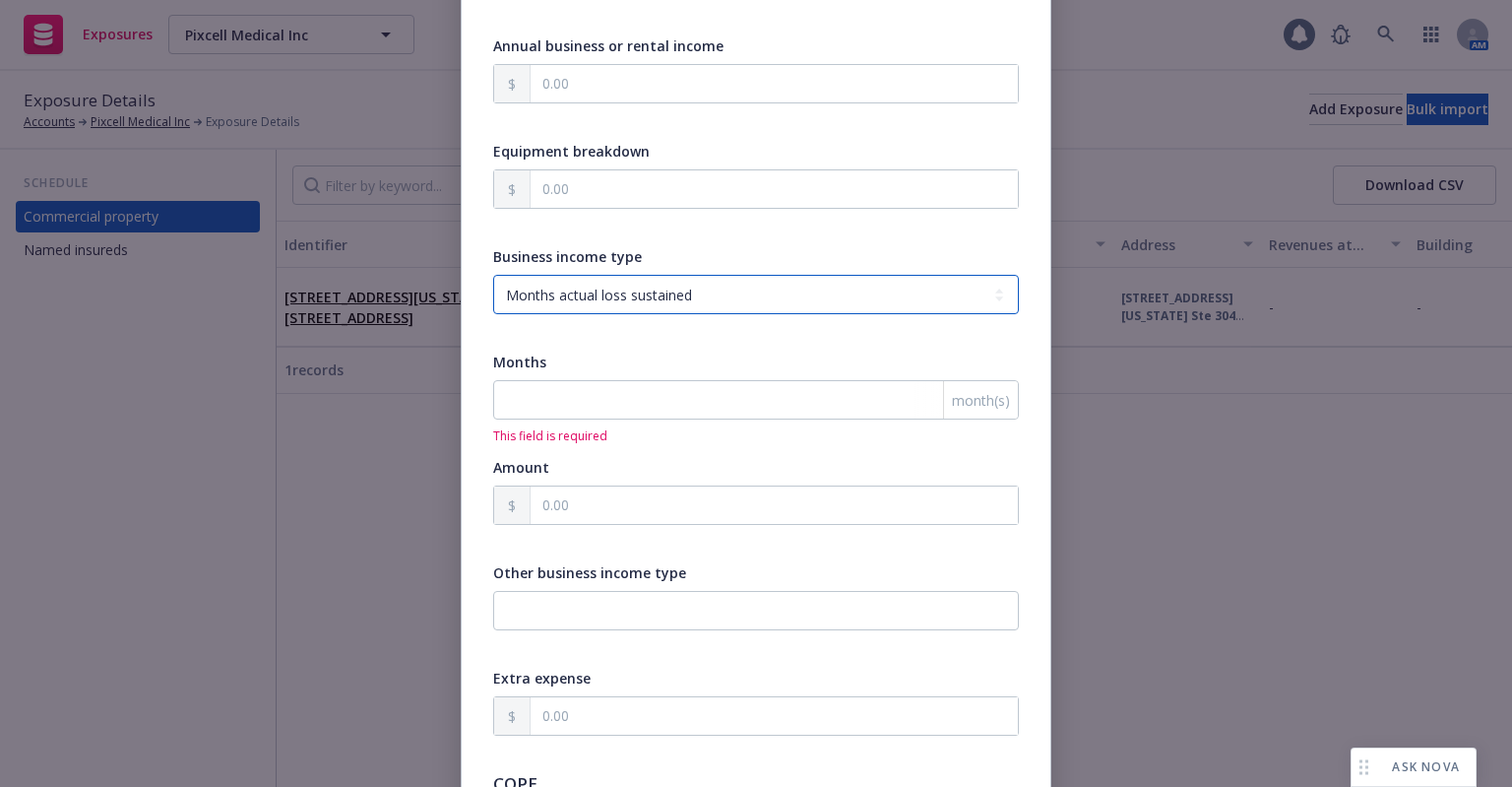click on "-- select an option -- Months actual loss sustained Amount (USD) Other" at bounding box center [756, 295] 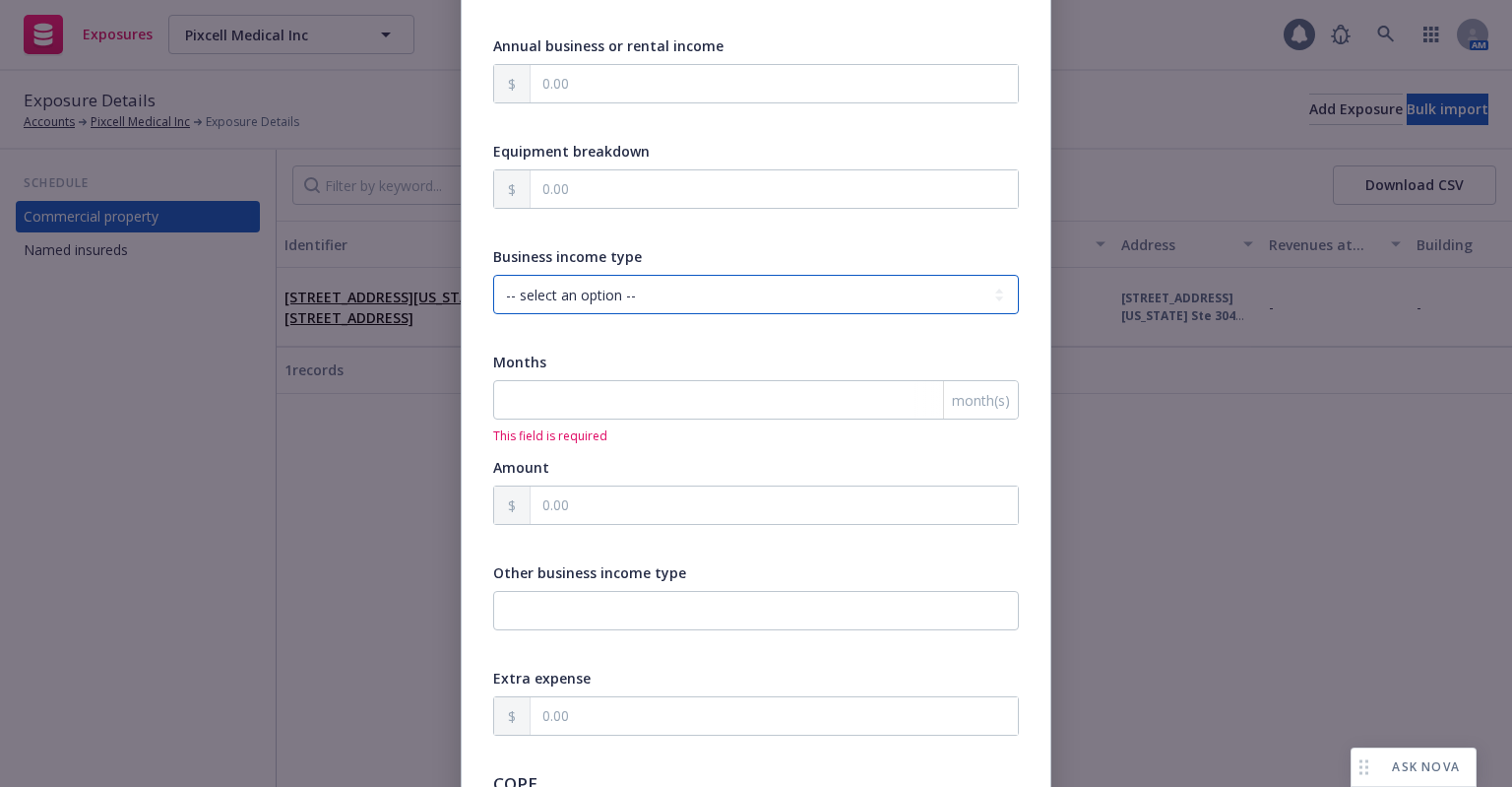 click on "-- select an option -- Months actual loss sustained Amount (USD) Other" at bounding box center (756, 295) 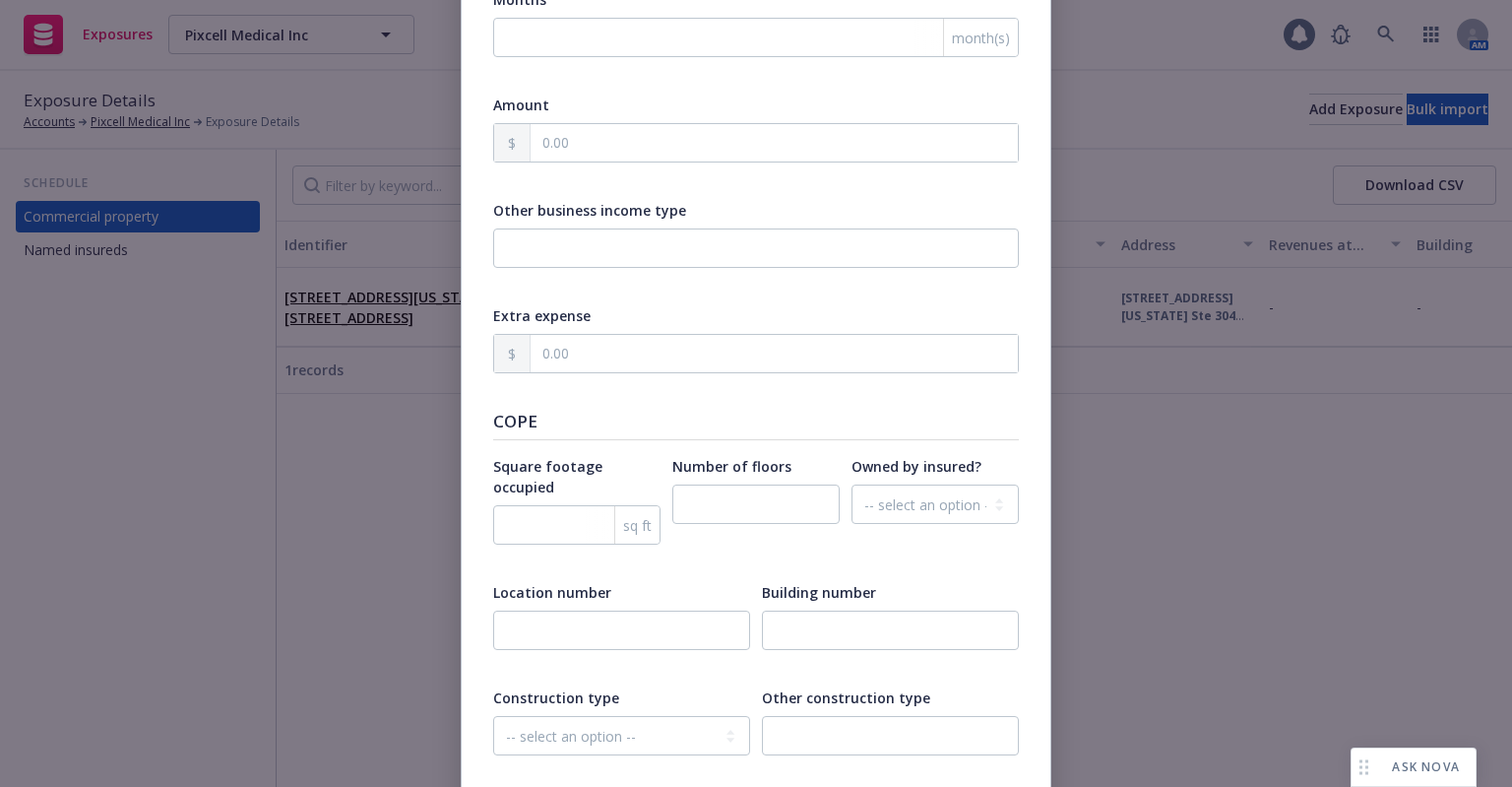 scroll, scrollTop: 2144, scrollLeft: 0, axis: vertical 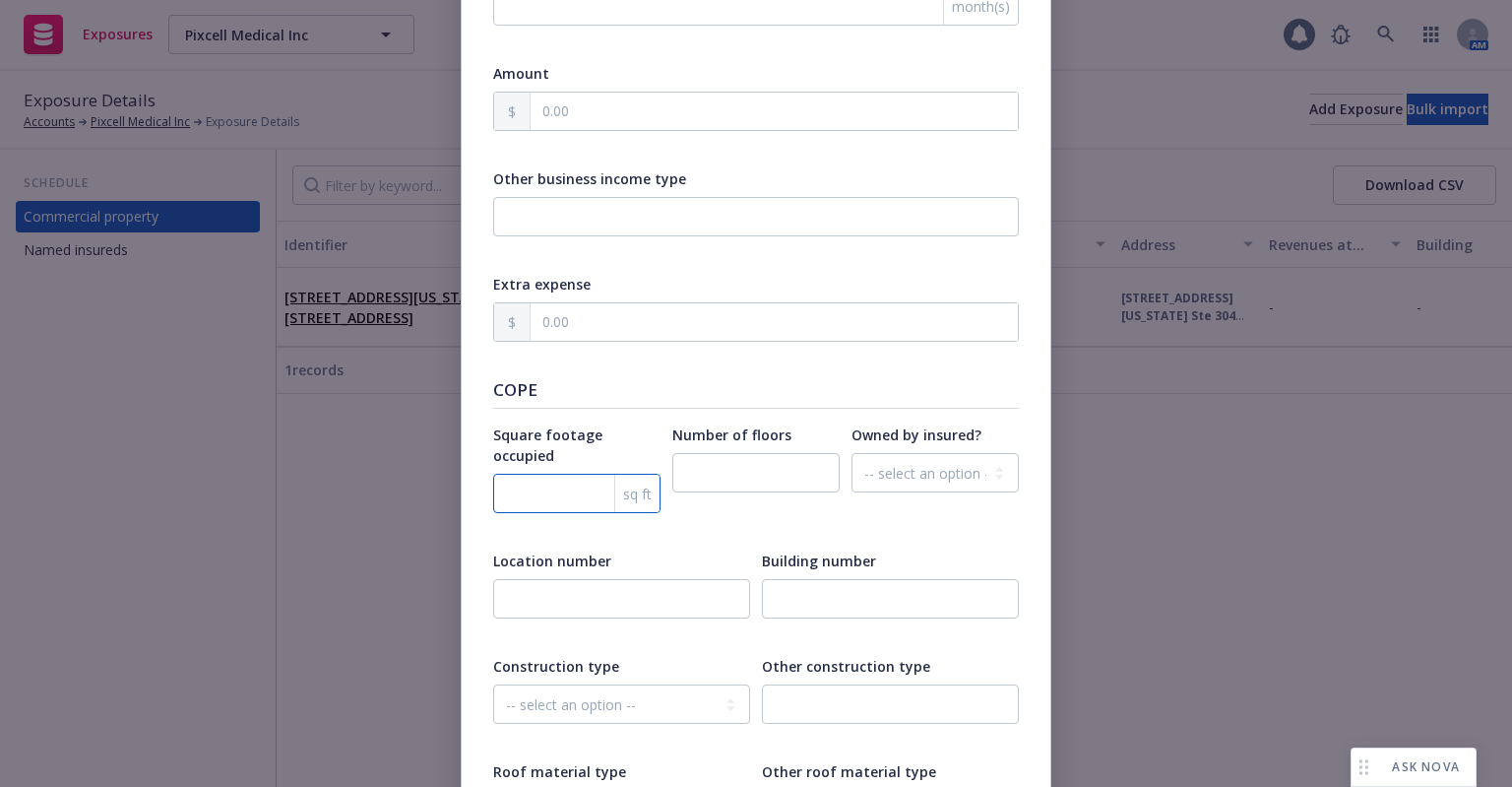 click at bounding box center [577, 493] 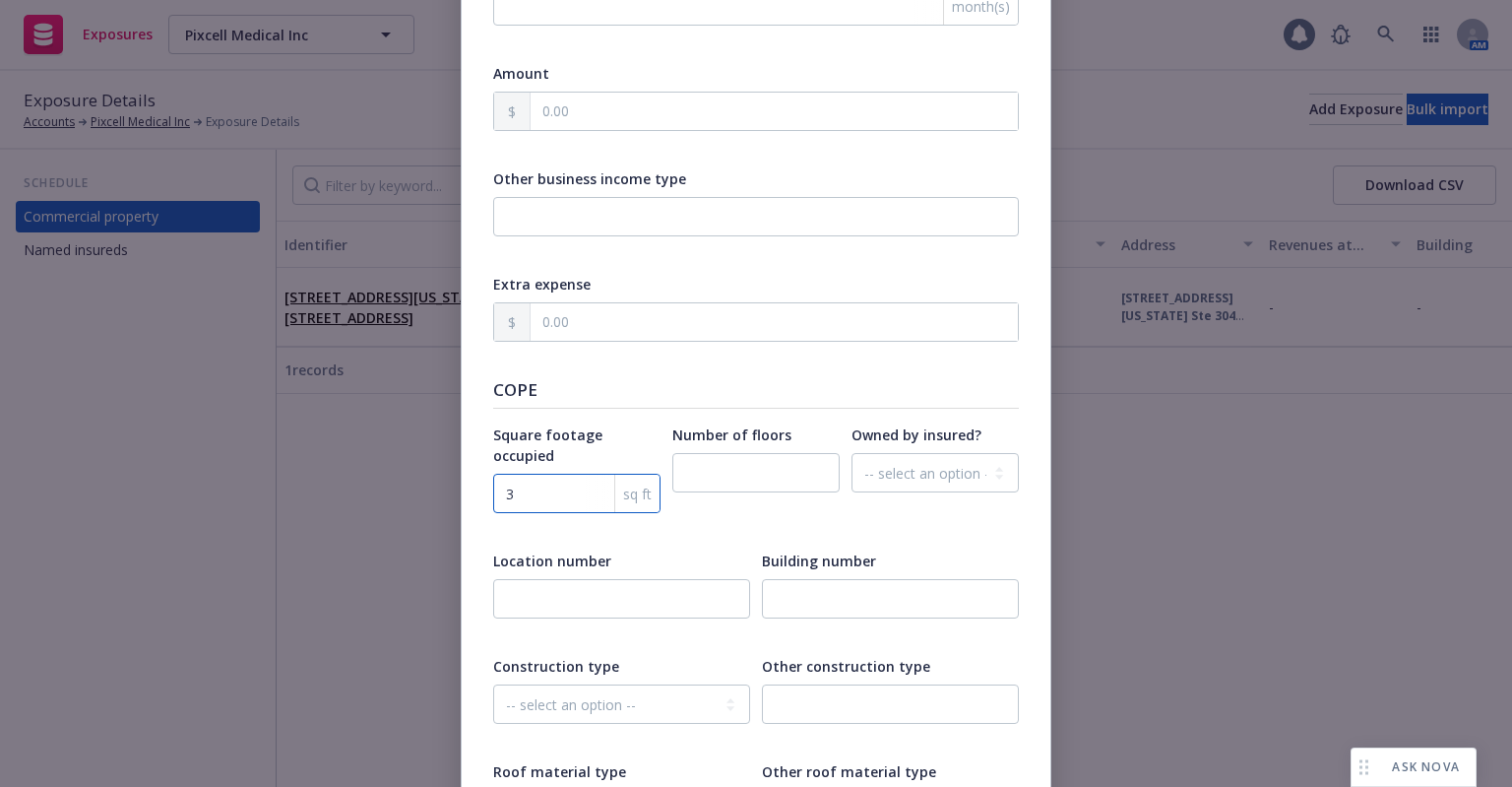 type on "x" 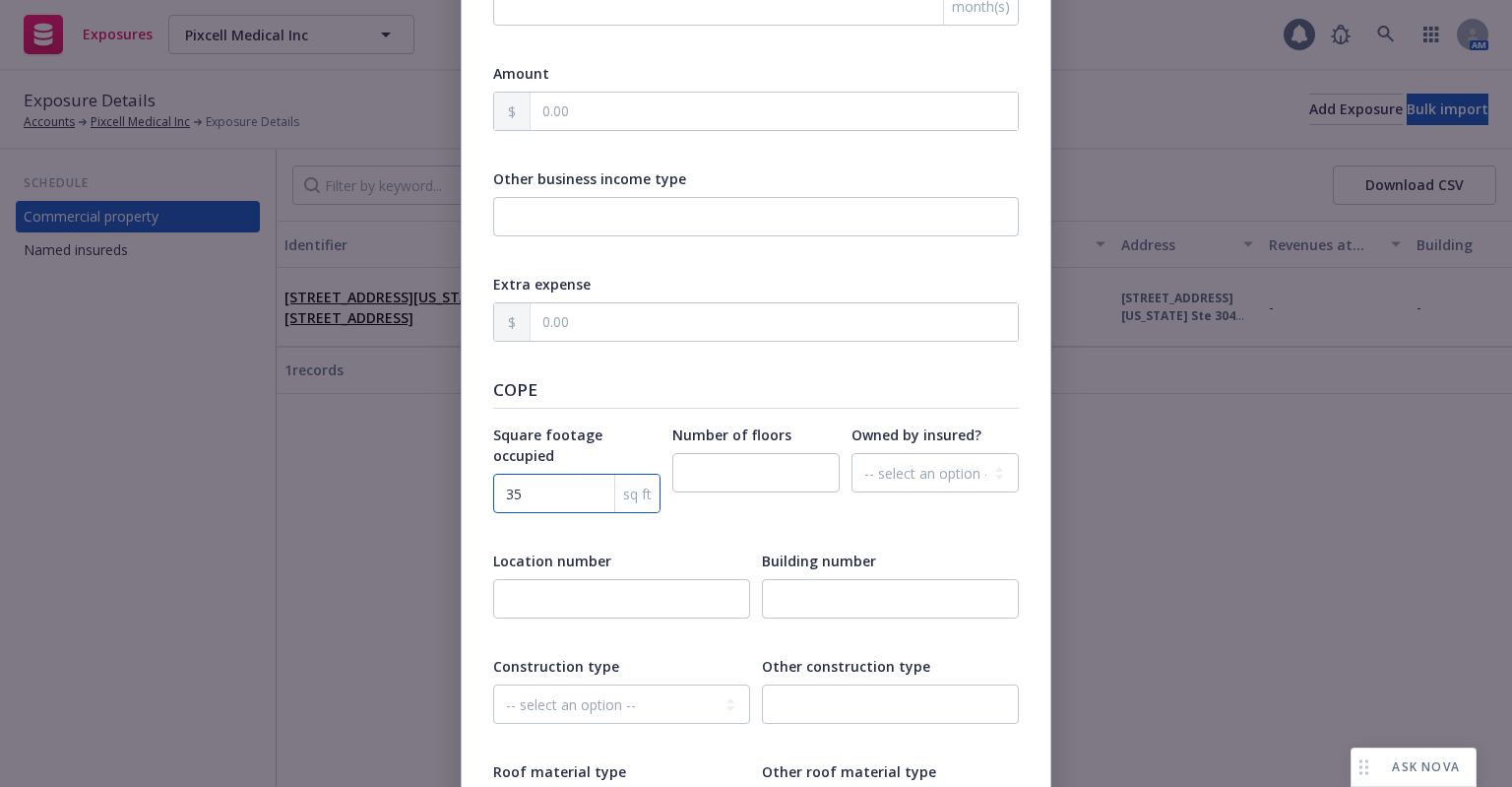 type on "x" 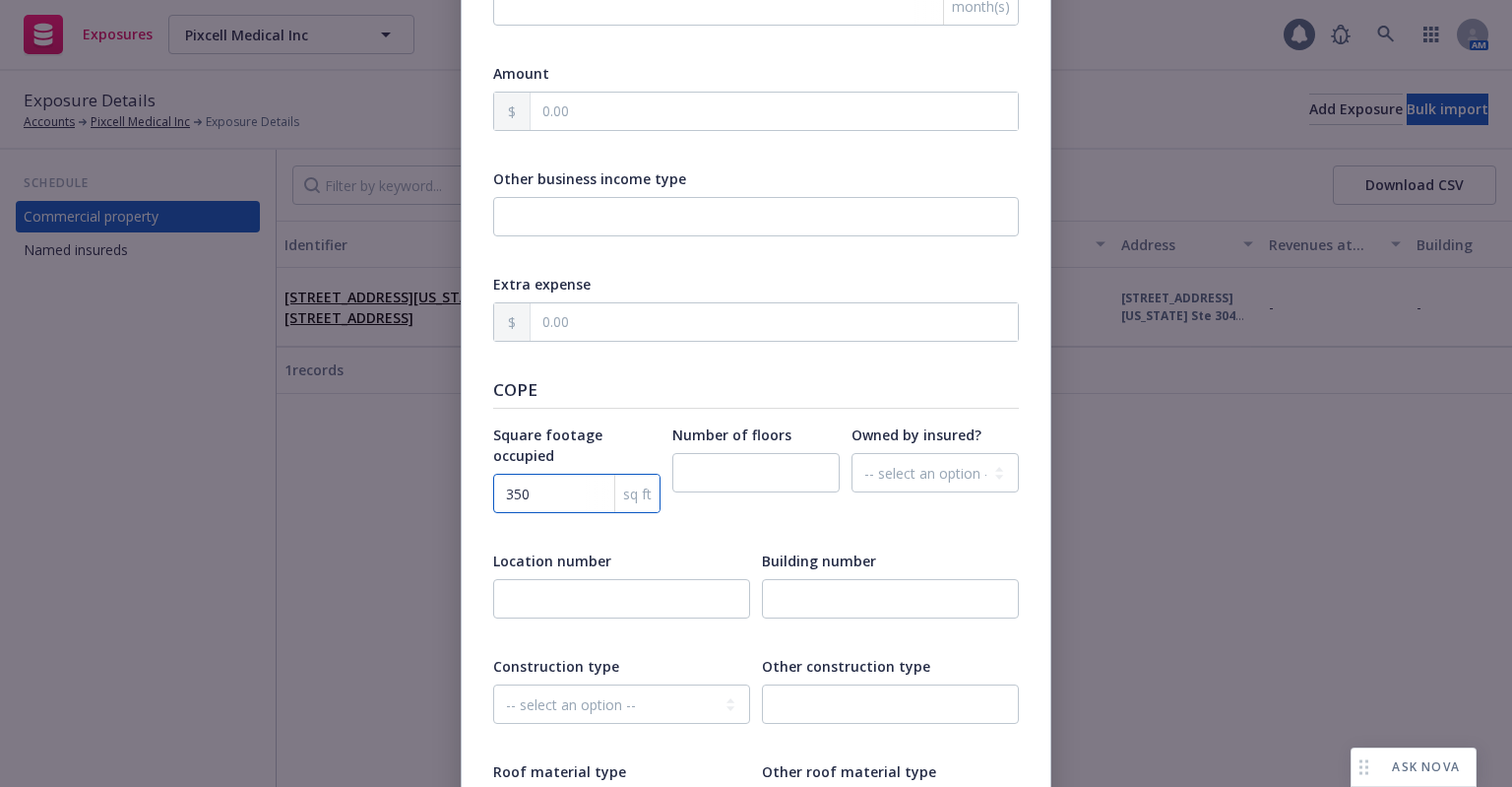 type on "x" 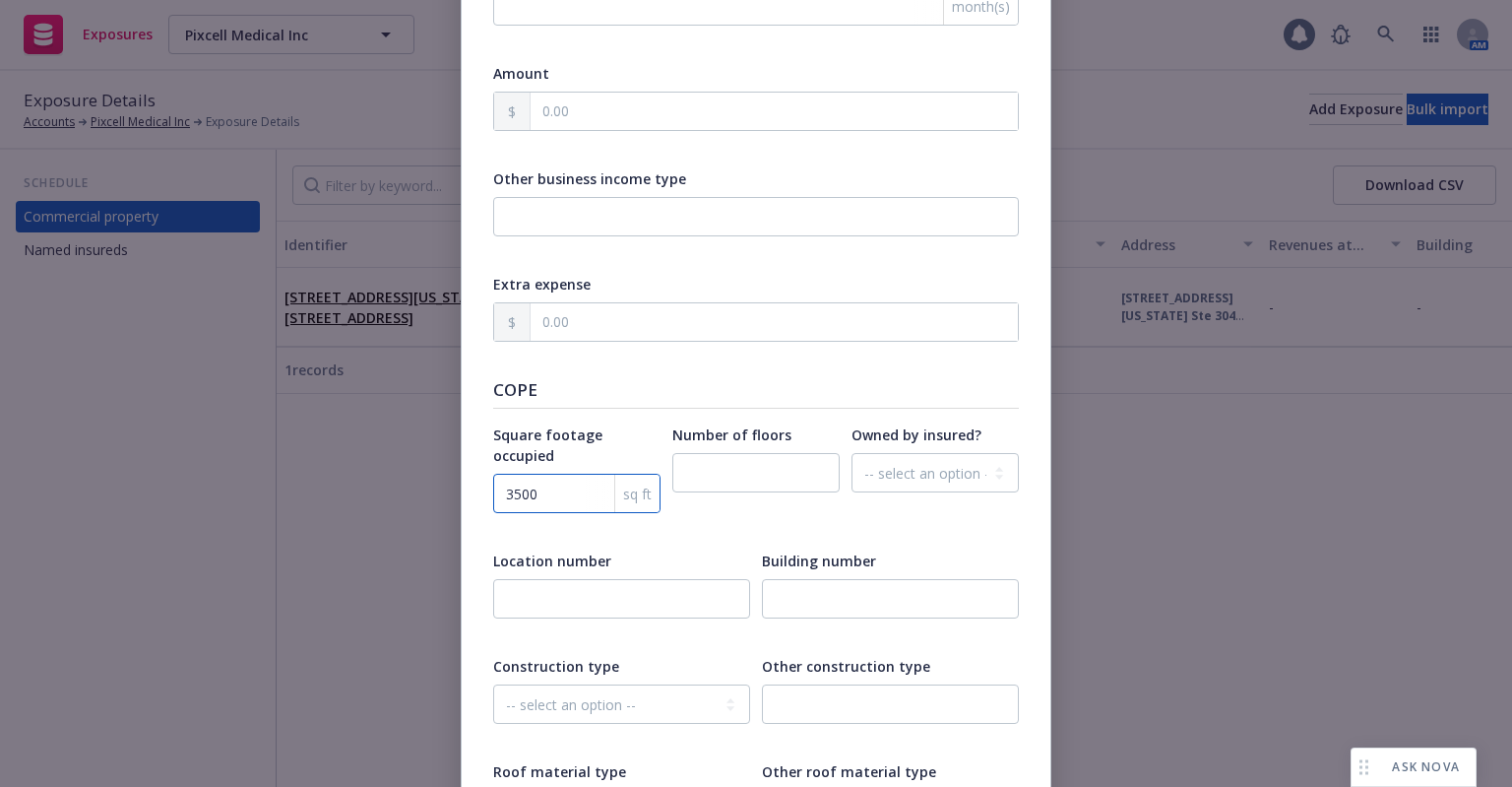 type on "x" 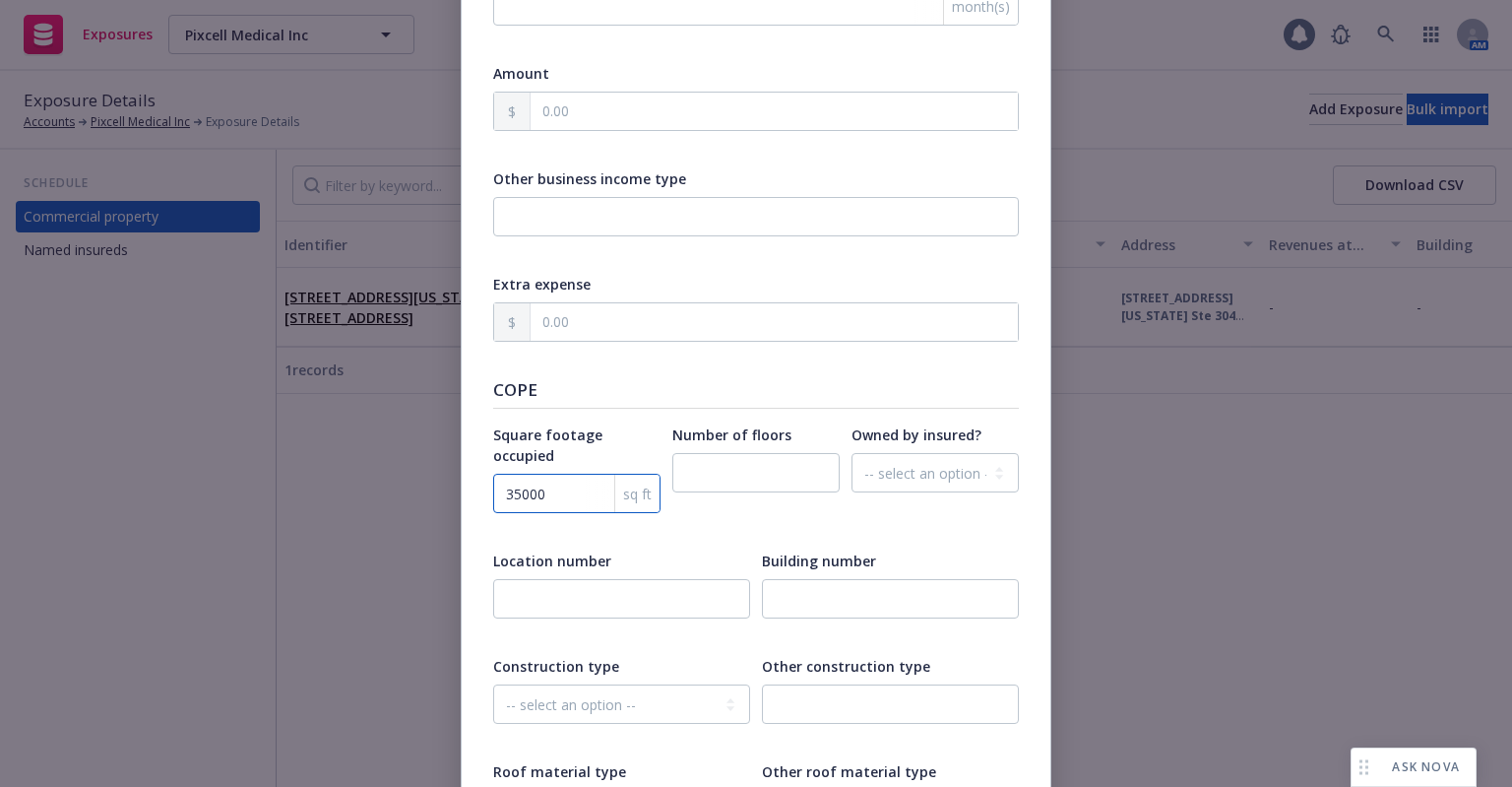 type on "x" 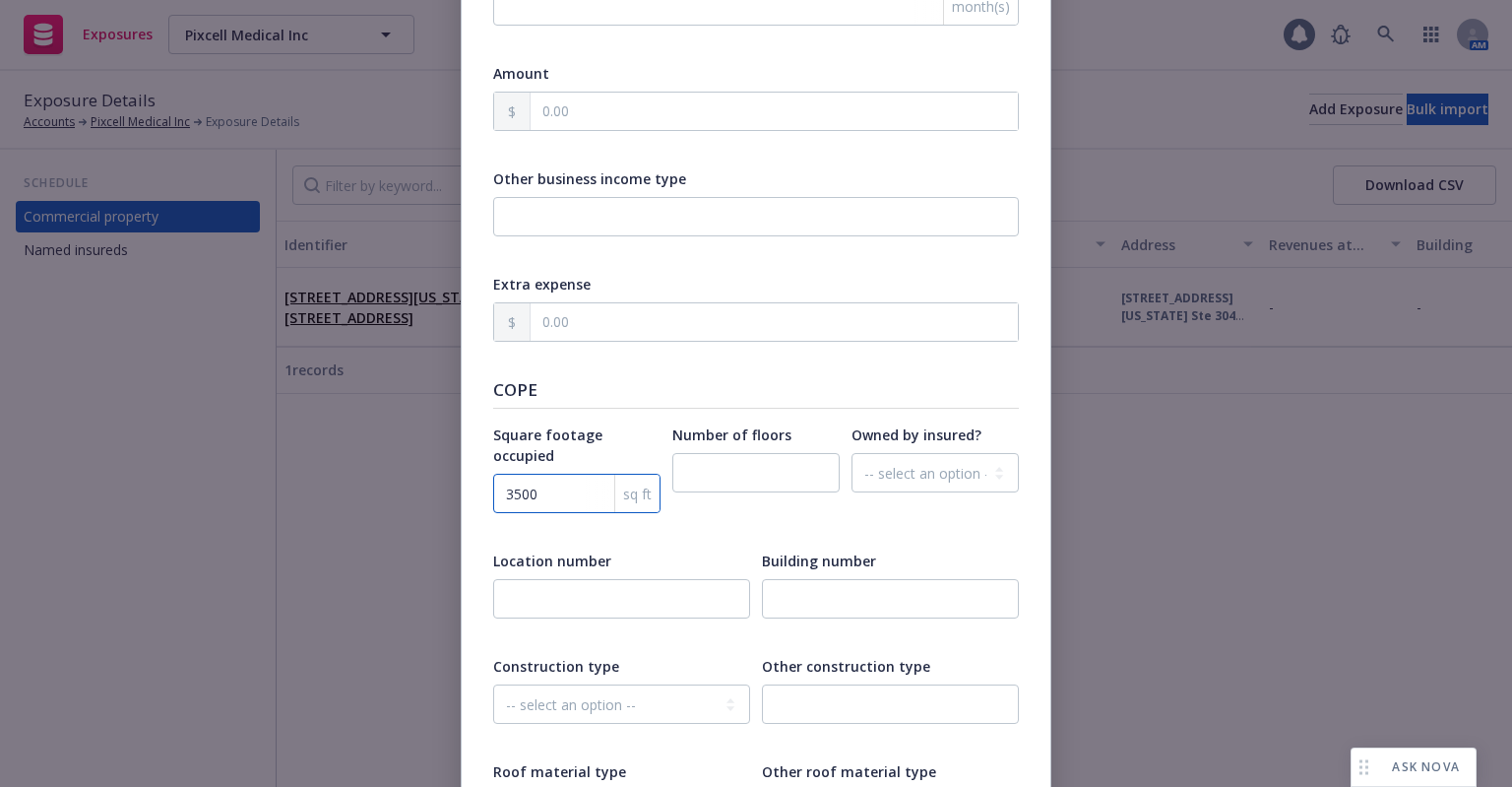 type on "x" 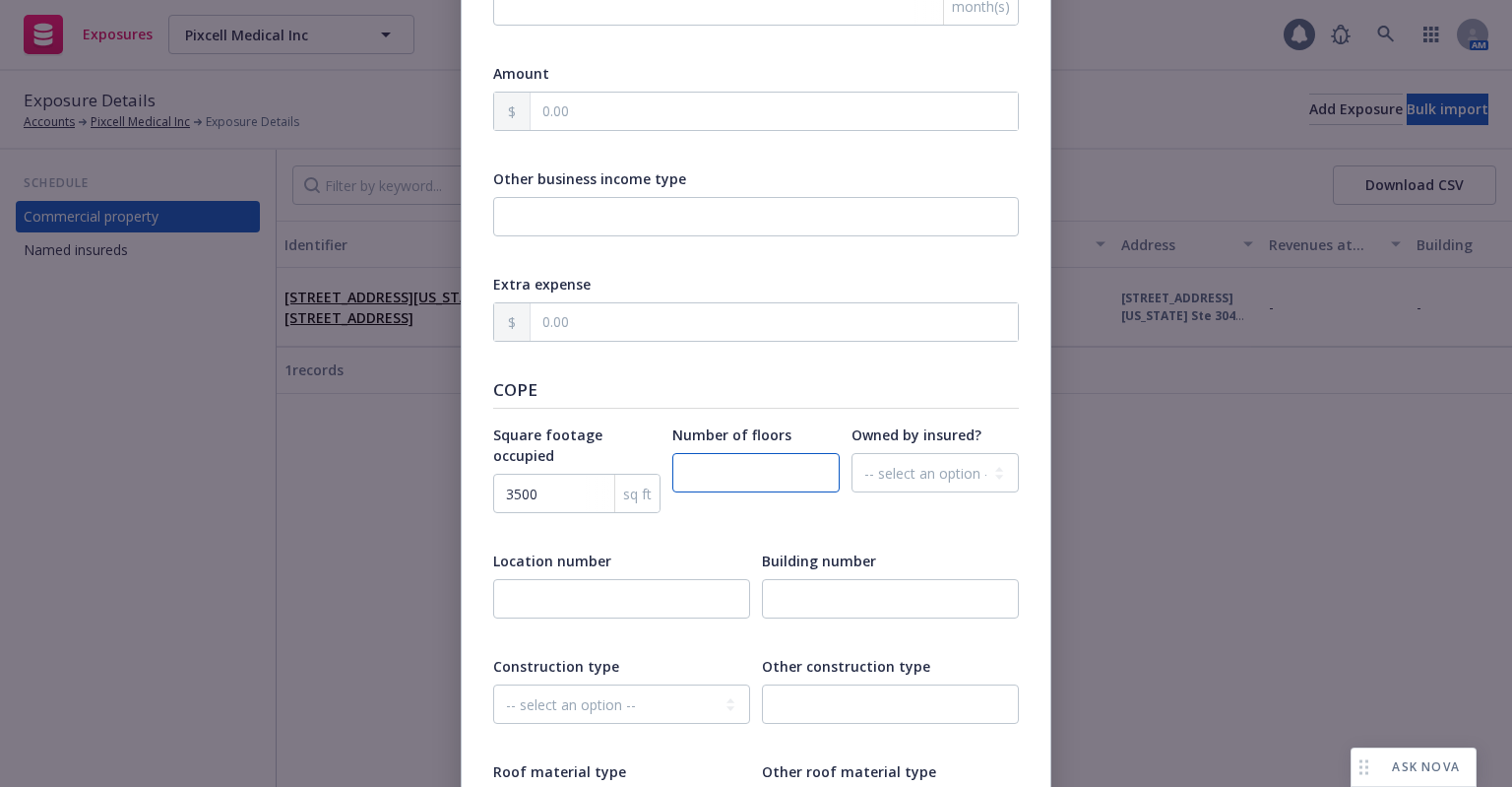 click at bounding box center (756, 473) 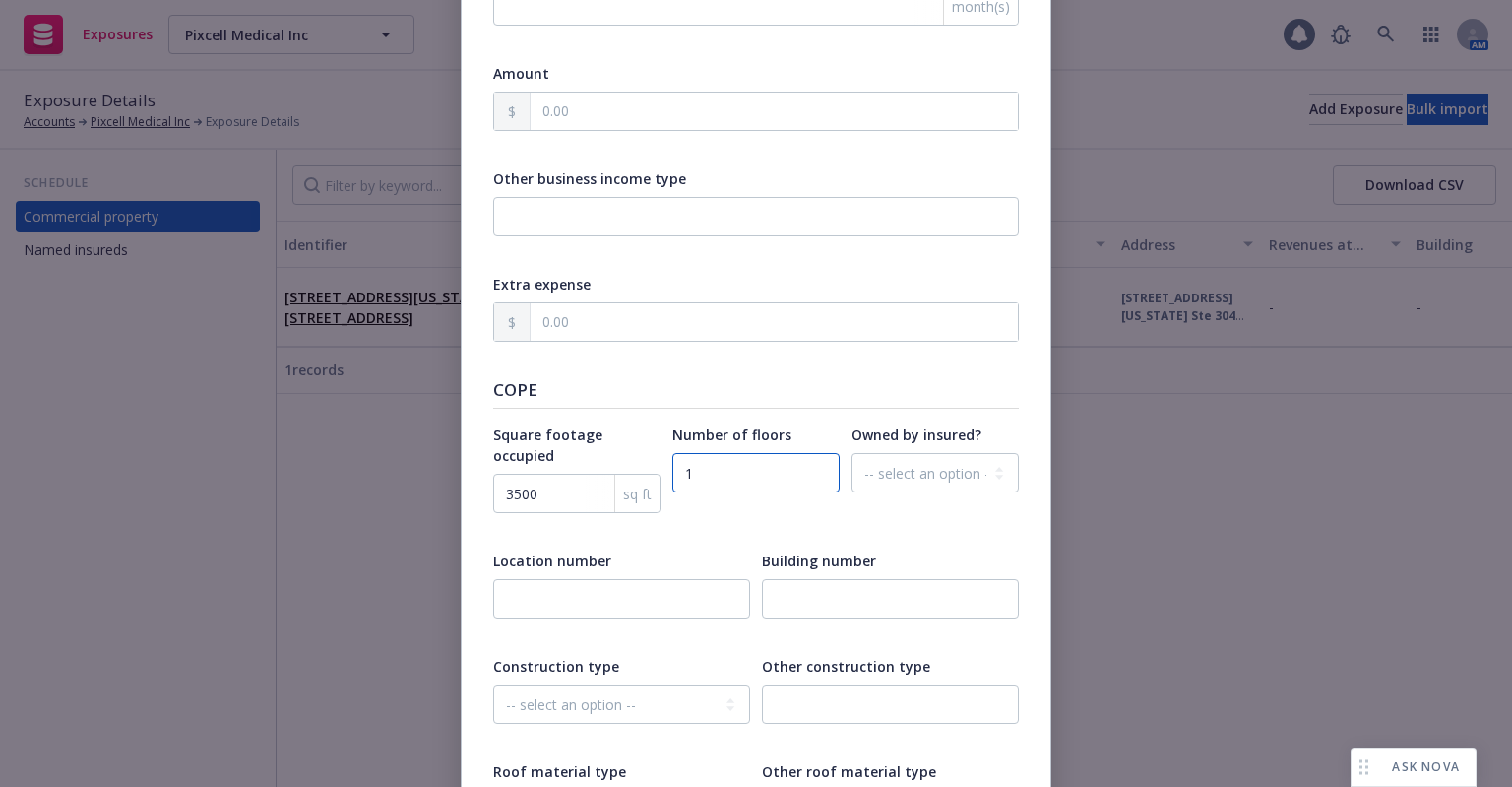 type on "x" 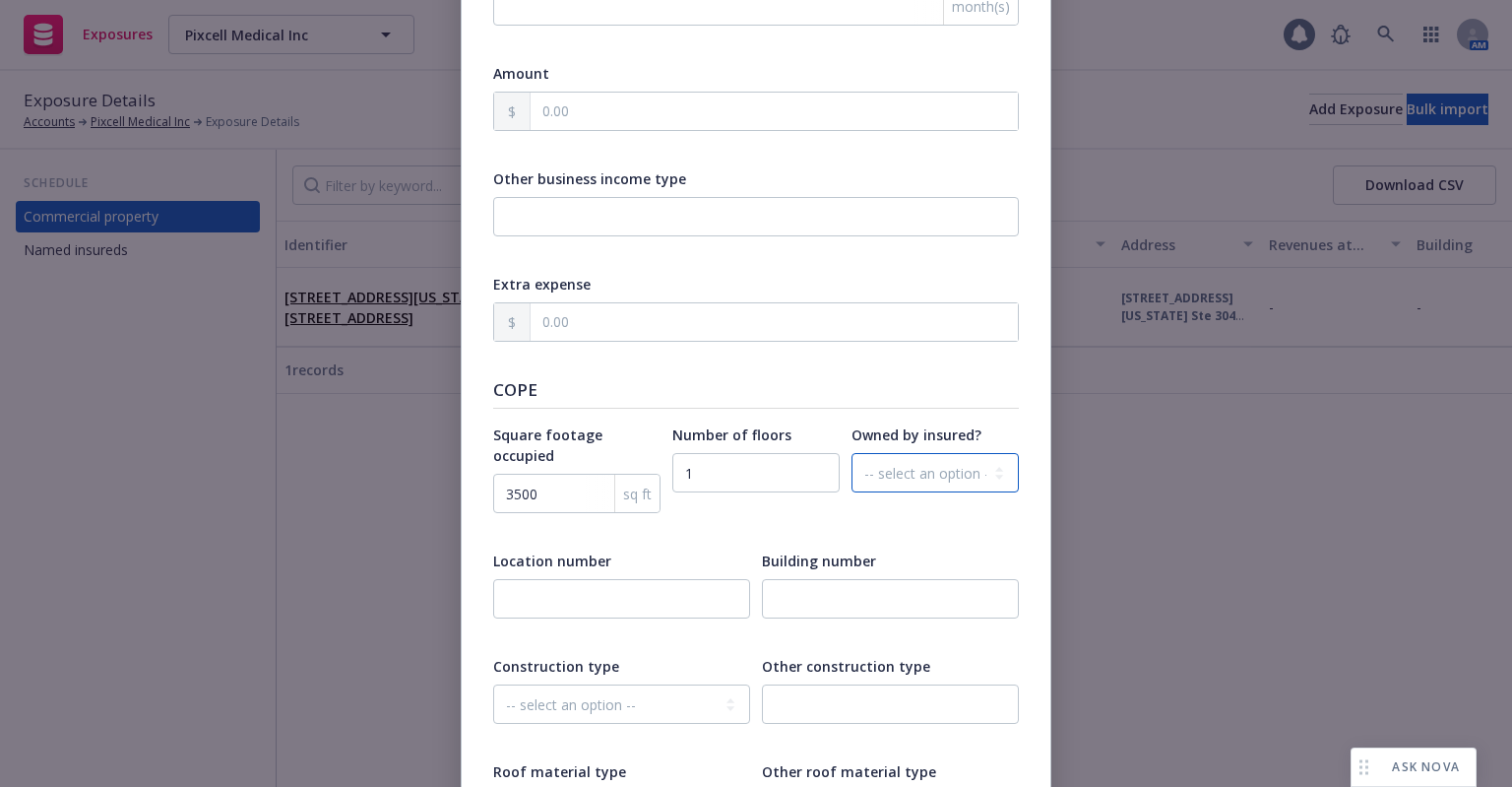 click on "-- select an option -- Unknown Yes No" at bounding box center (935, 473) 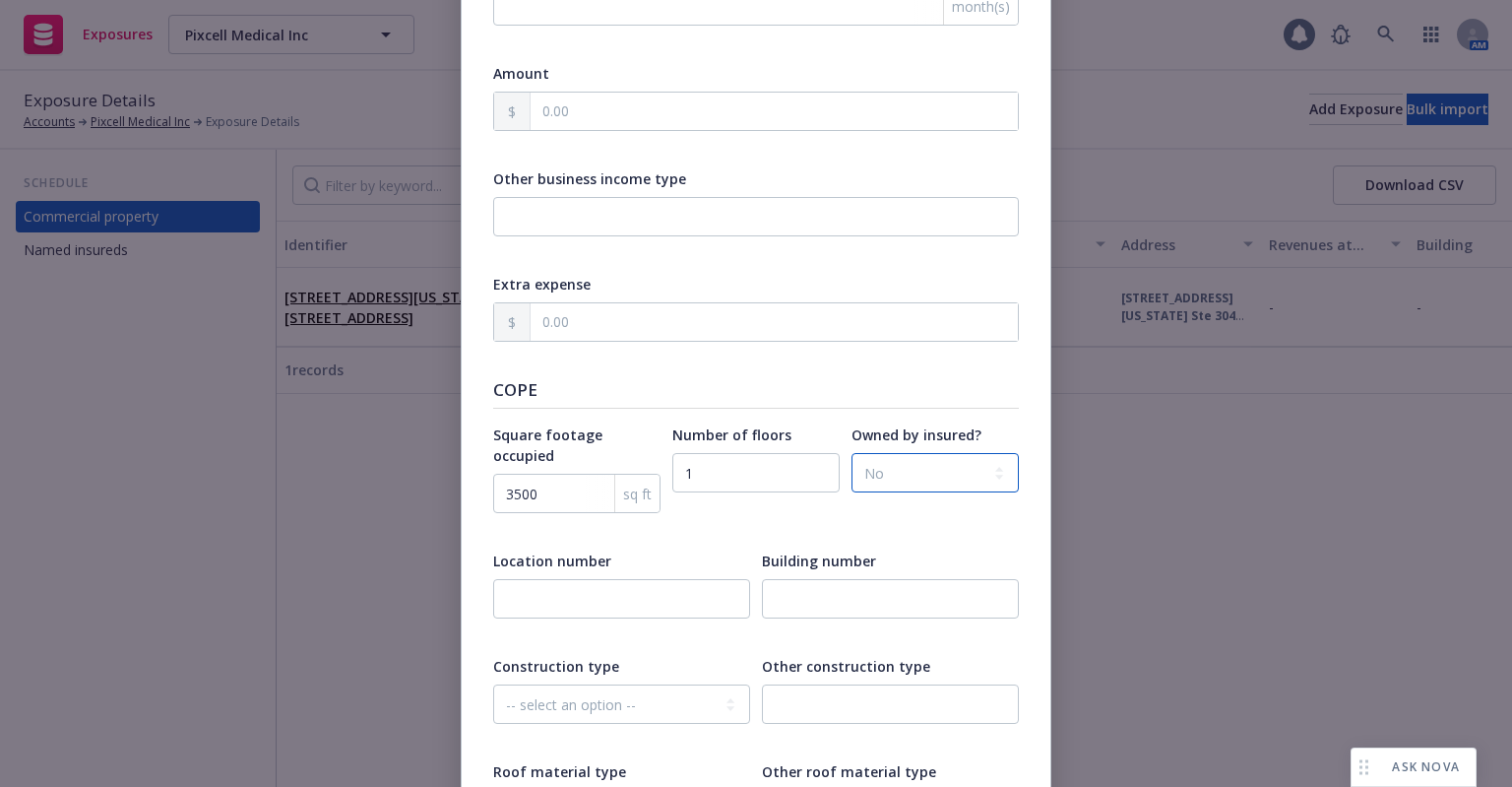 click on "-- select an option -- Unknown Yes No" at bounding box center [935, 473] 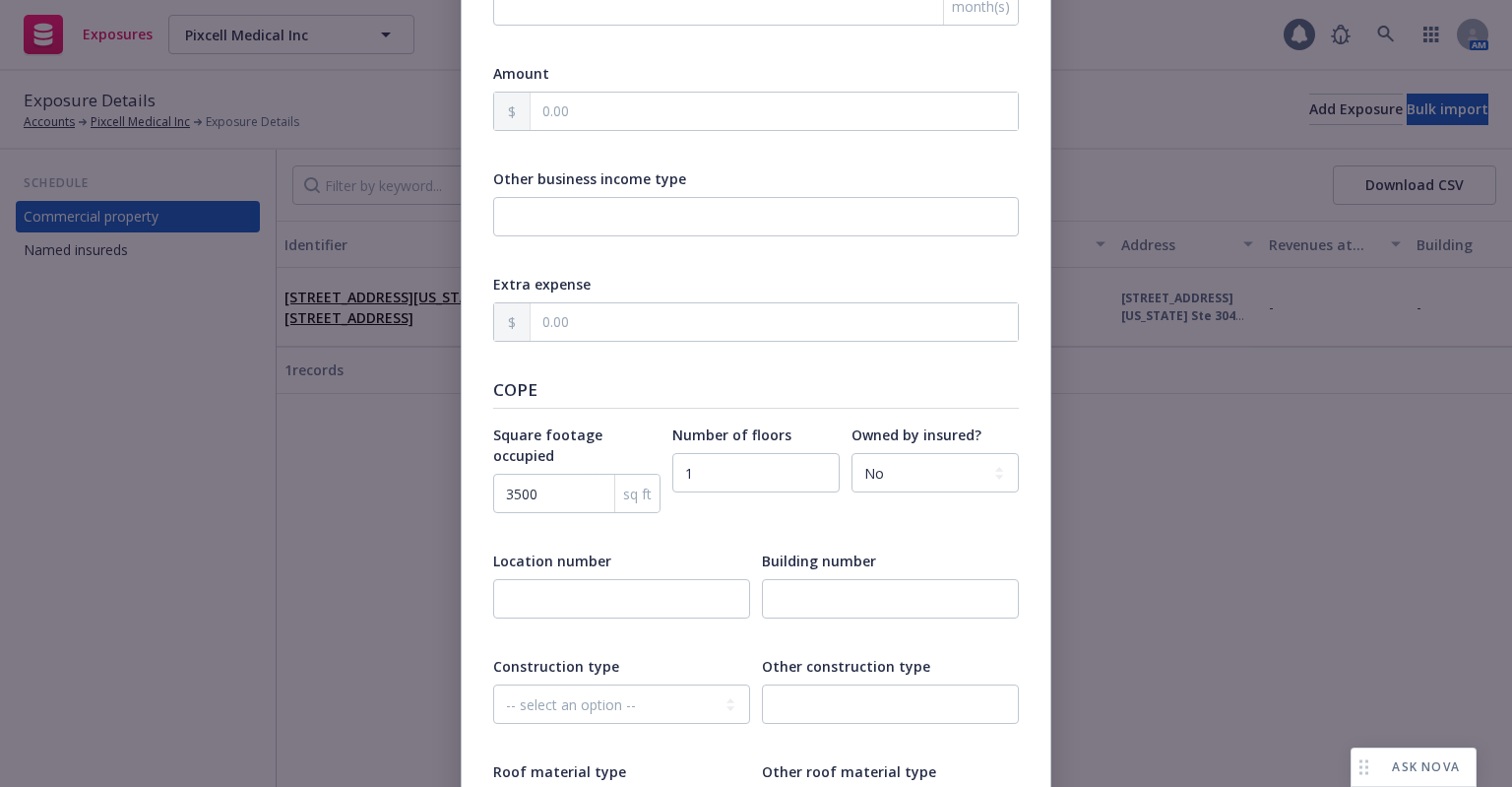 click on "Construction type" at bounding box center [621, 666] 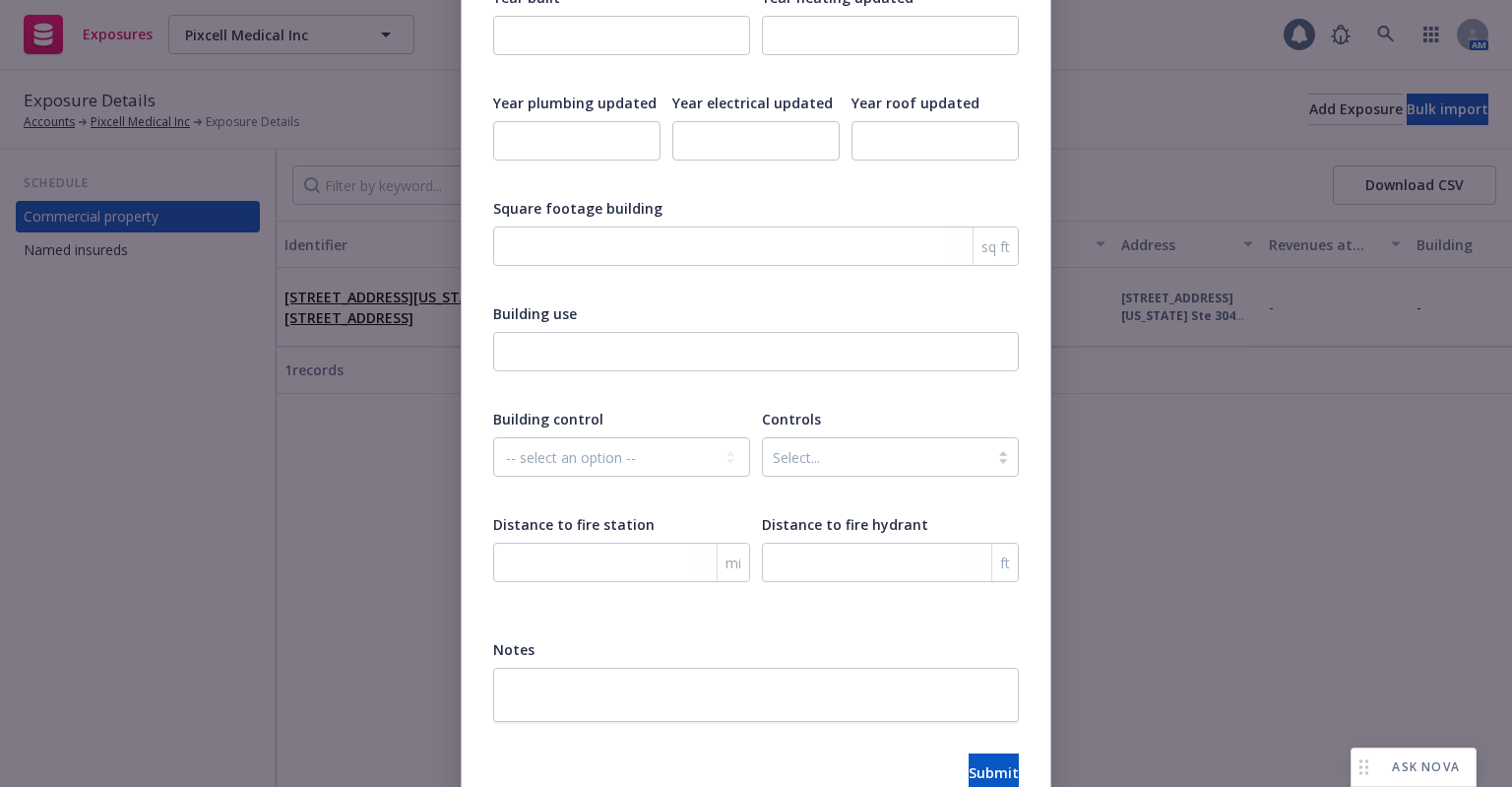 scroll, scrollTop: 3202, scrollLeft: 0, axis: vertical 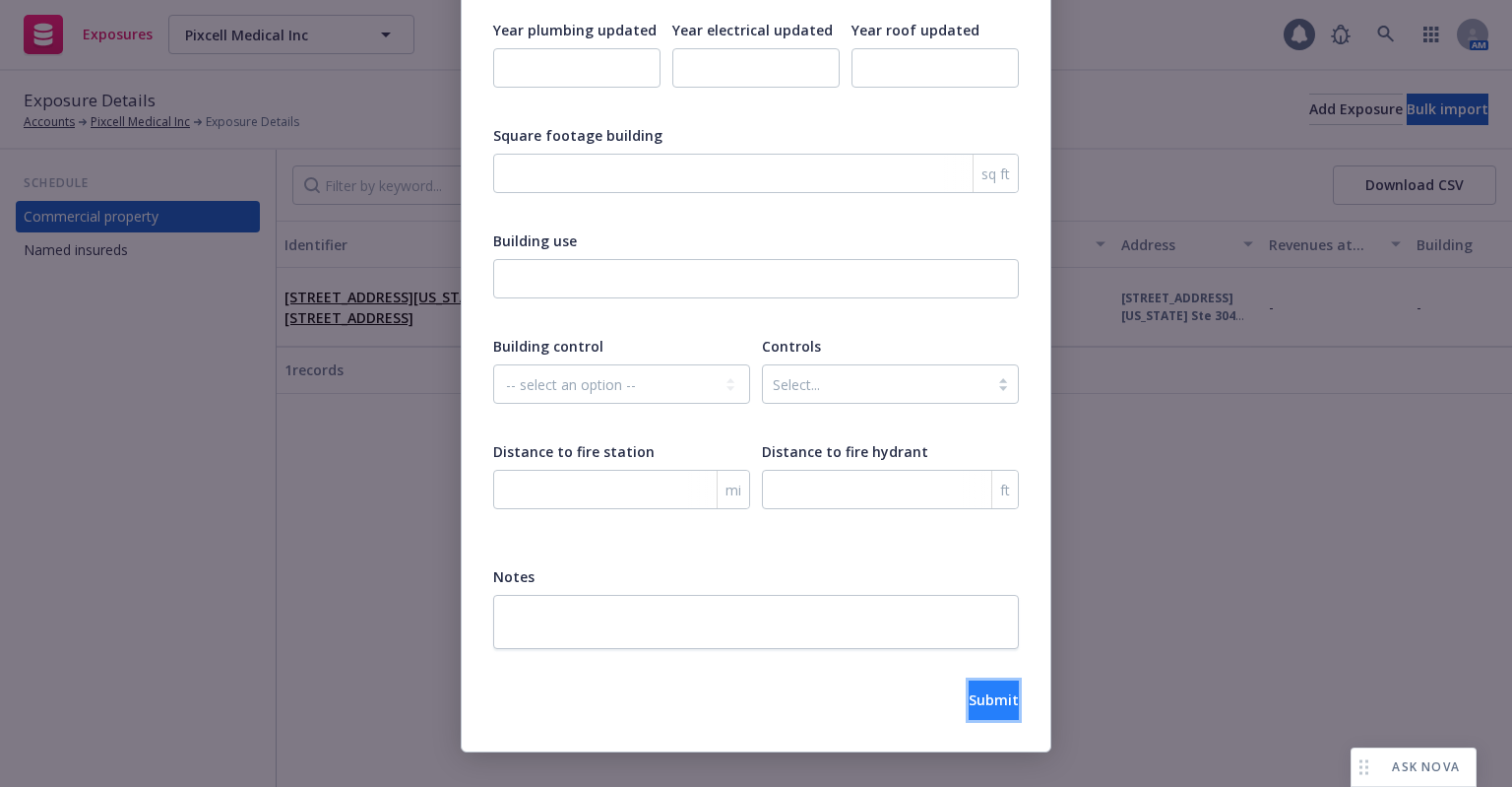 click on "Submit" at bounding box center [993, 699] 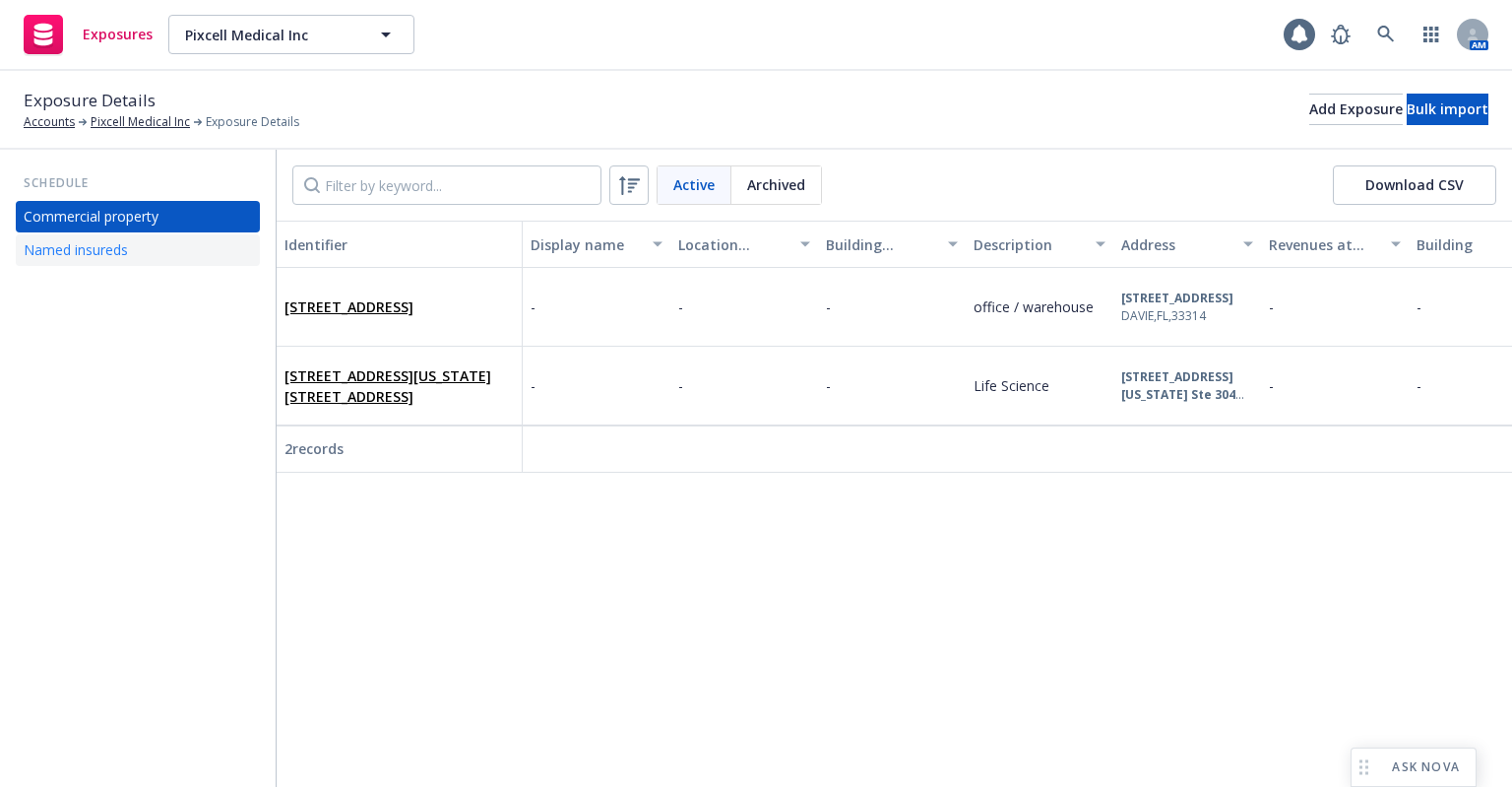 click on "Named insureds" at bounding box center [138, 250] 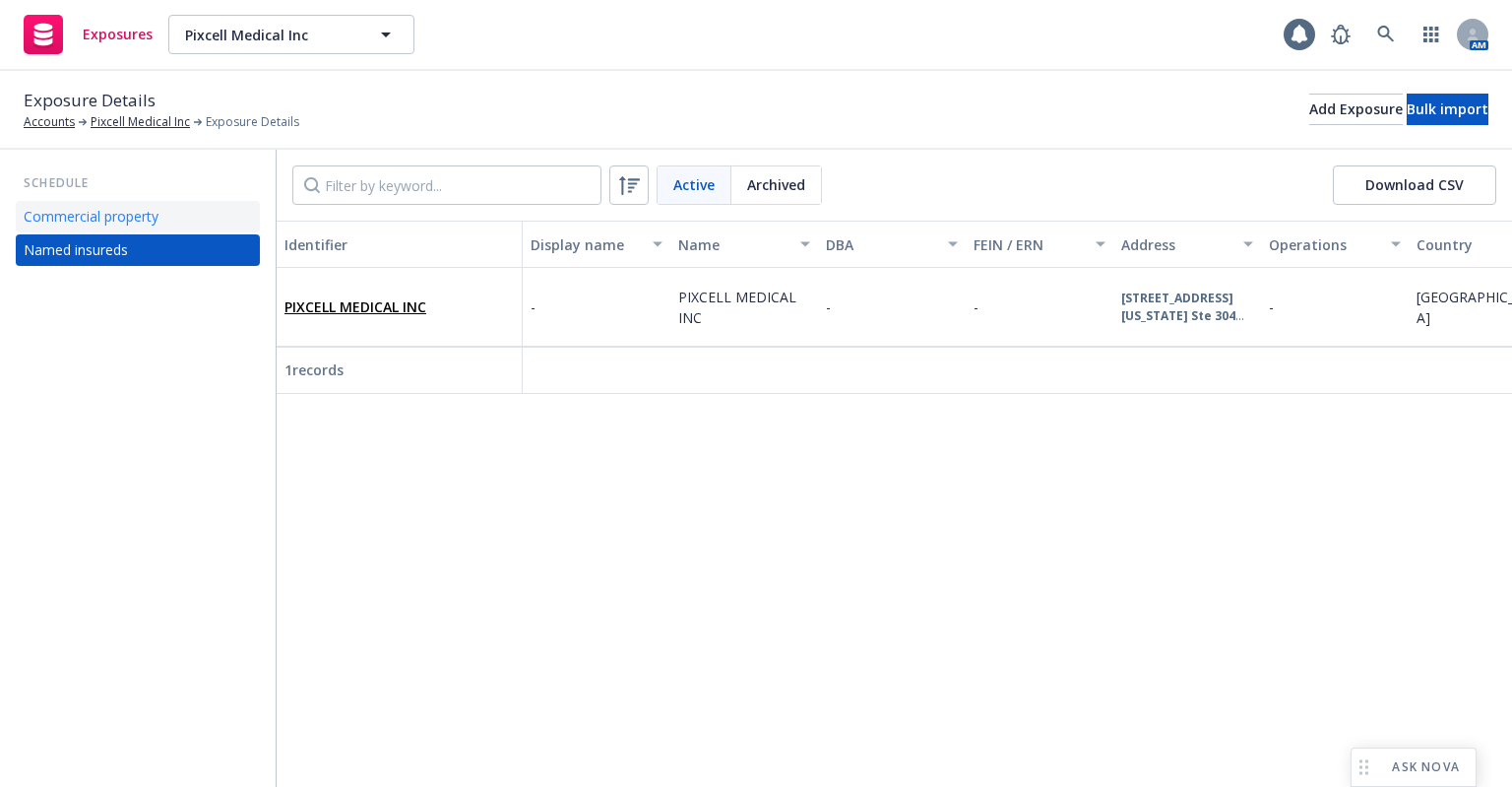 click on "Commercial property" at bounding box center (138, 217) 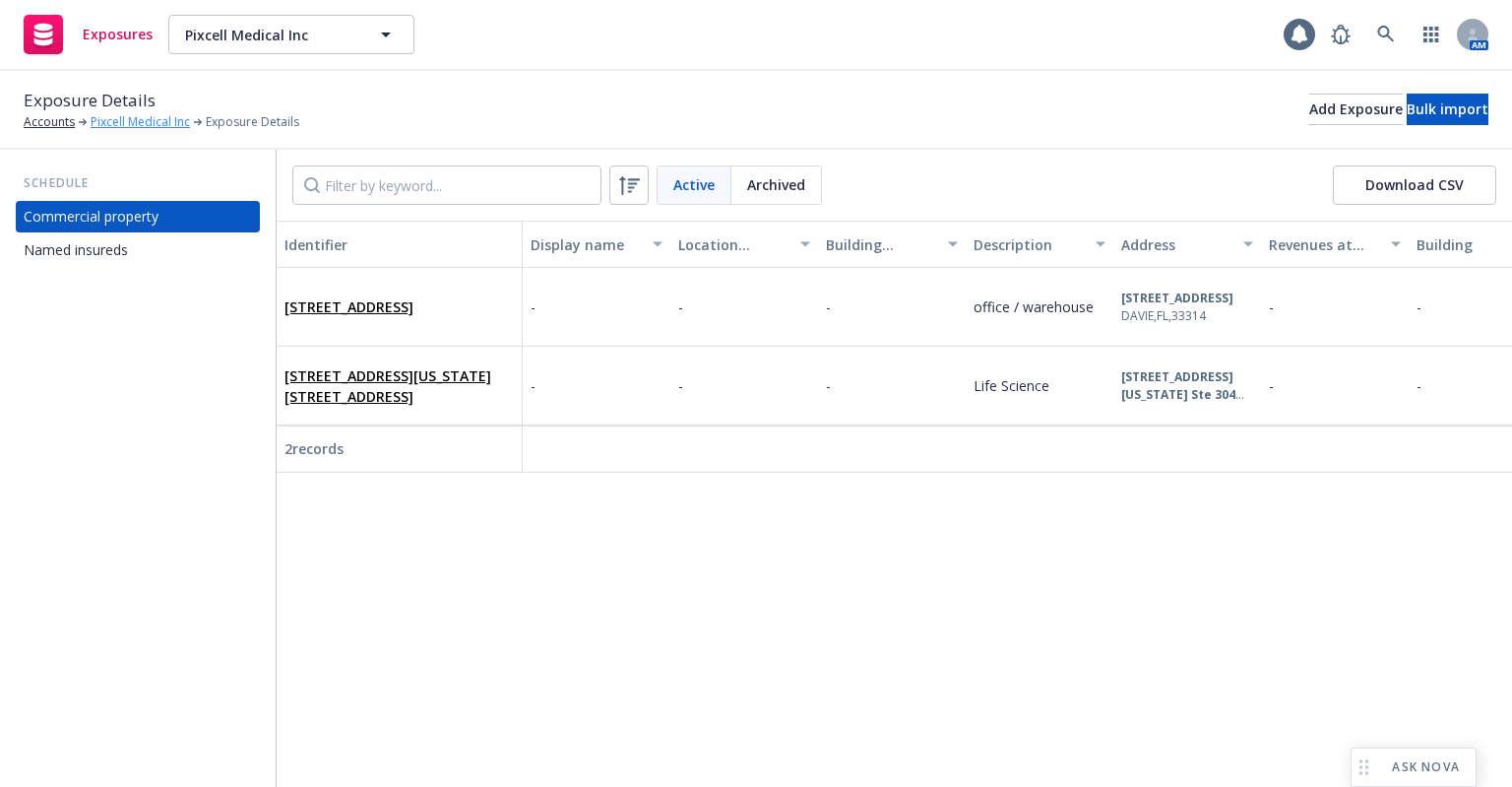 click on "Pixcell Medical Inc" at bounding box center [140, 122] 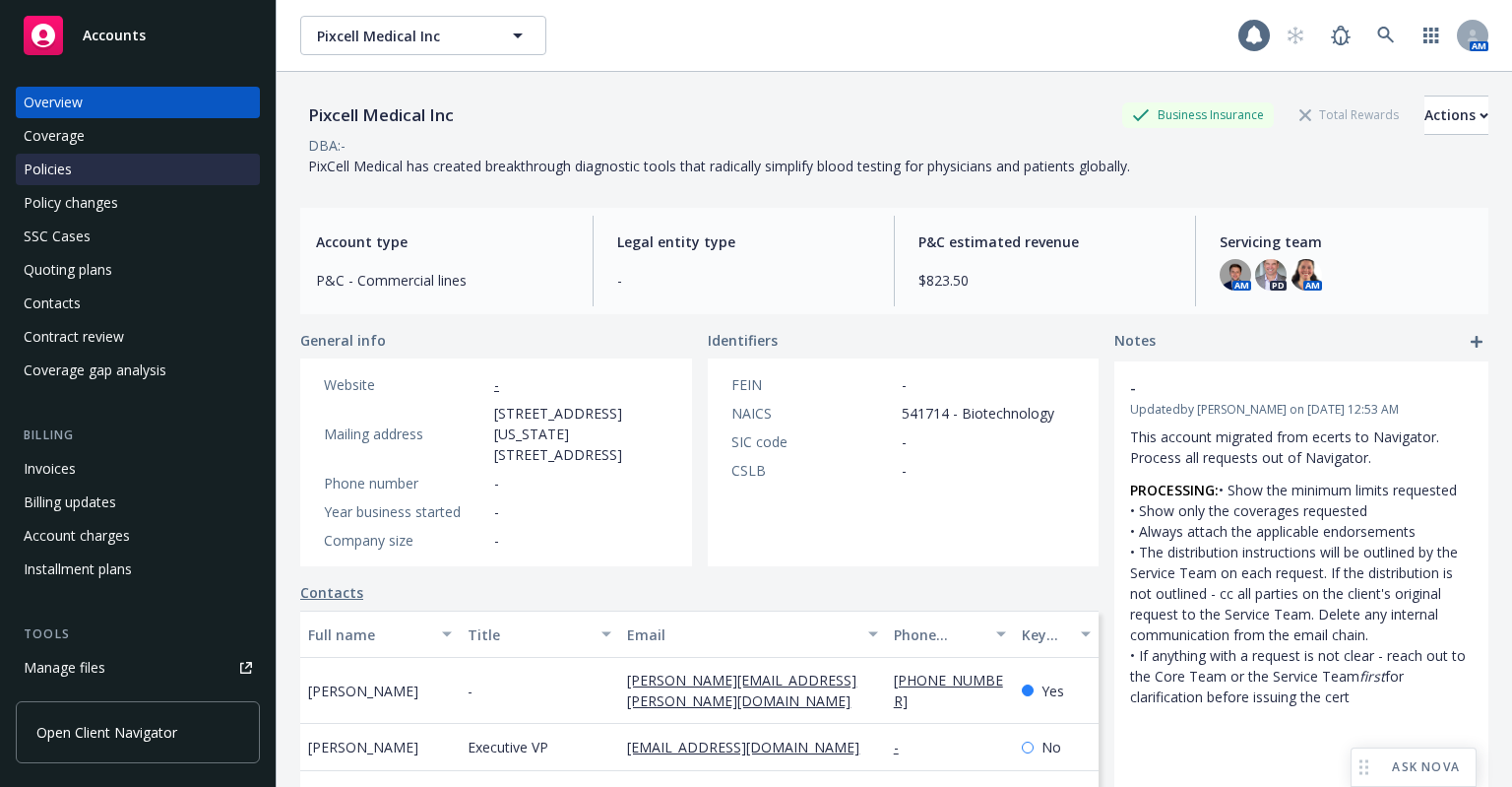 click on "Policies" at bounding box center [138, 169] 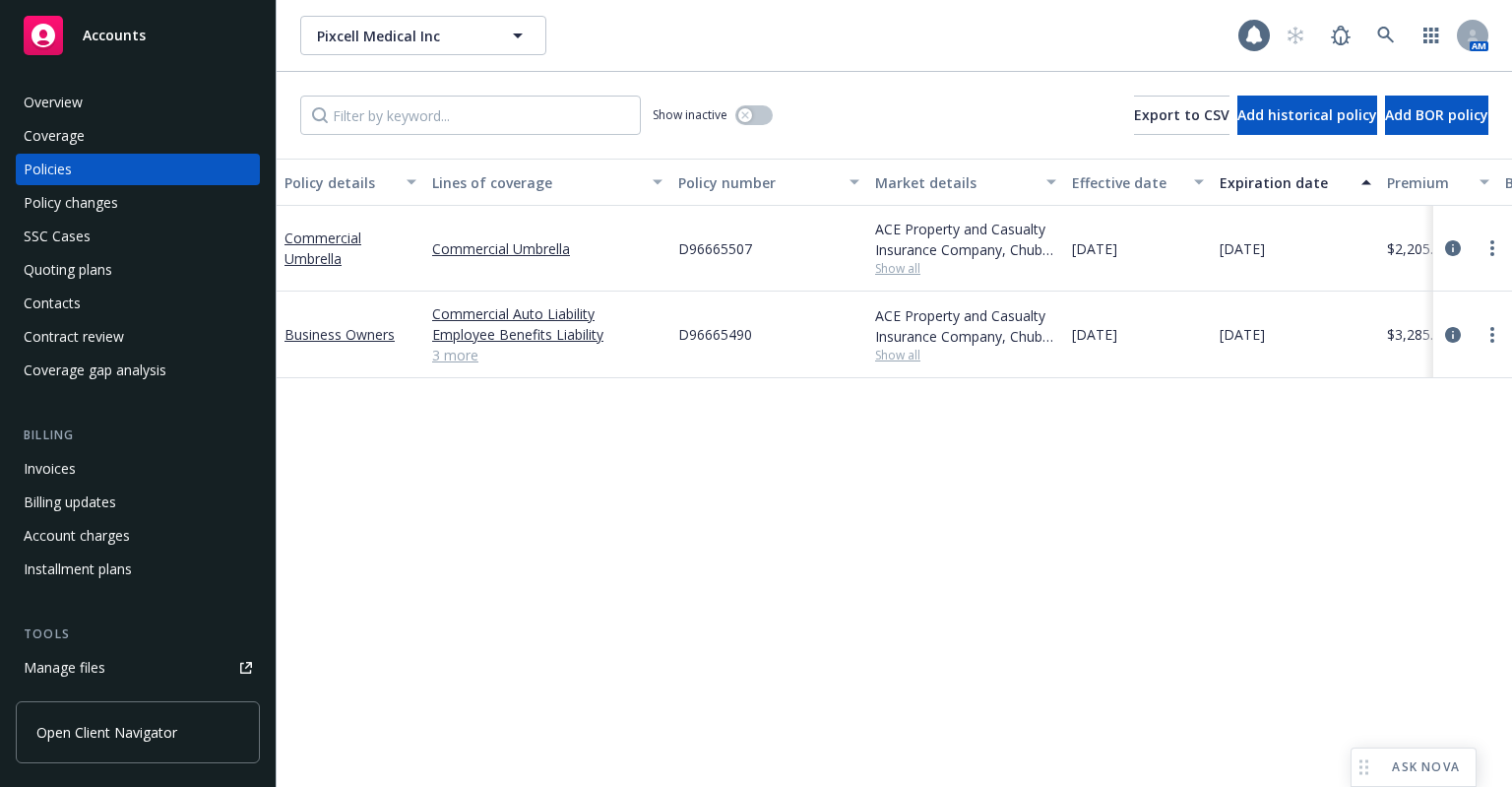 click on "3 more" at bounding box center (547, 355) 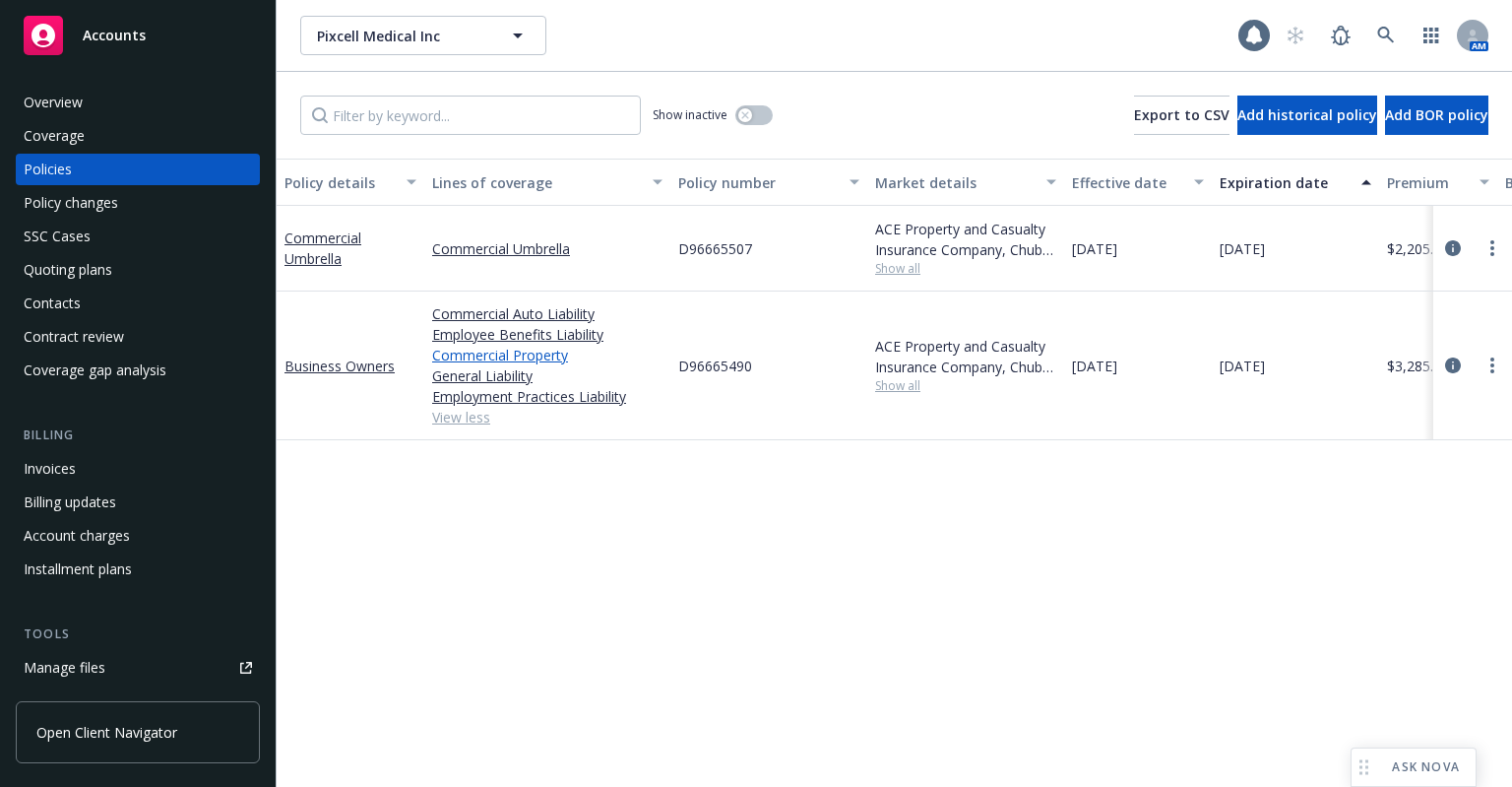 click on "Commercial Property" at bounding box center (547, 355) 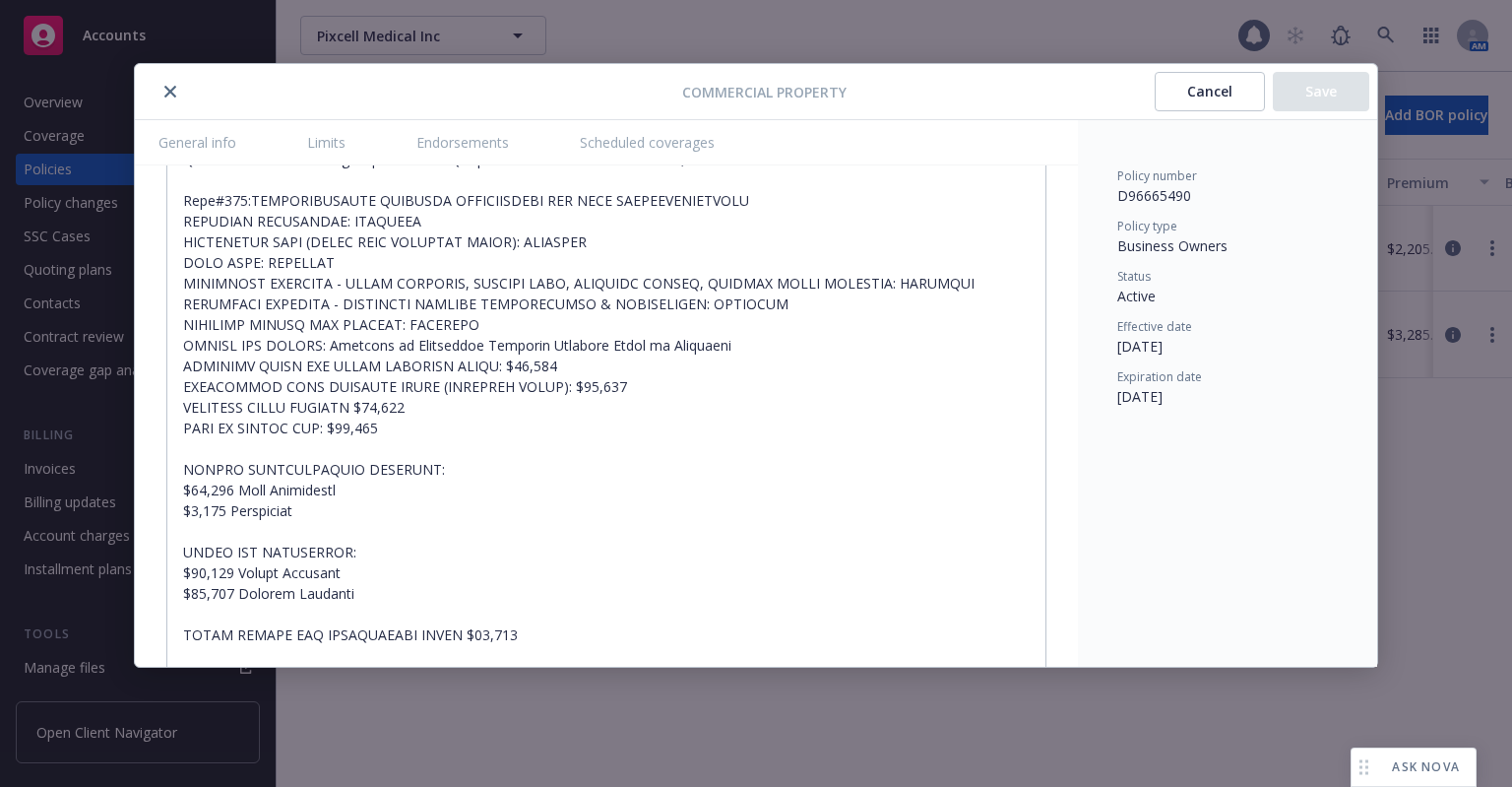 type on "x" 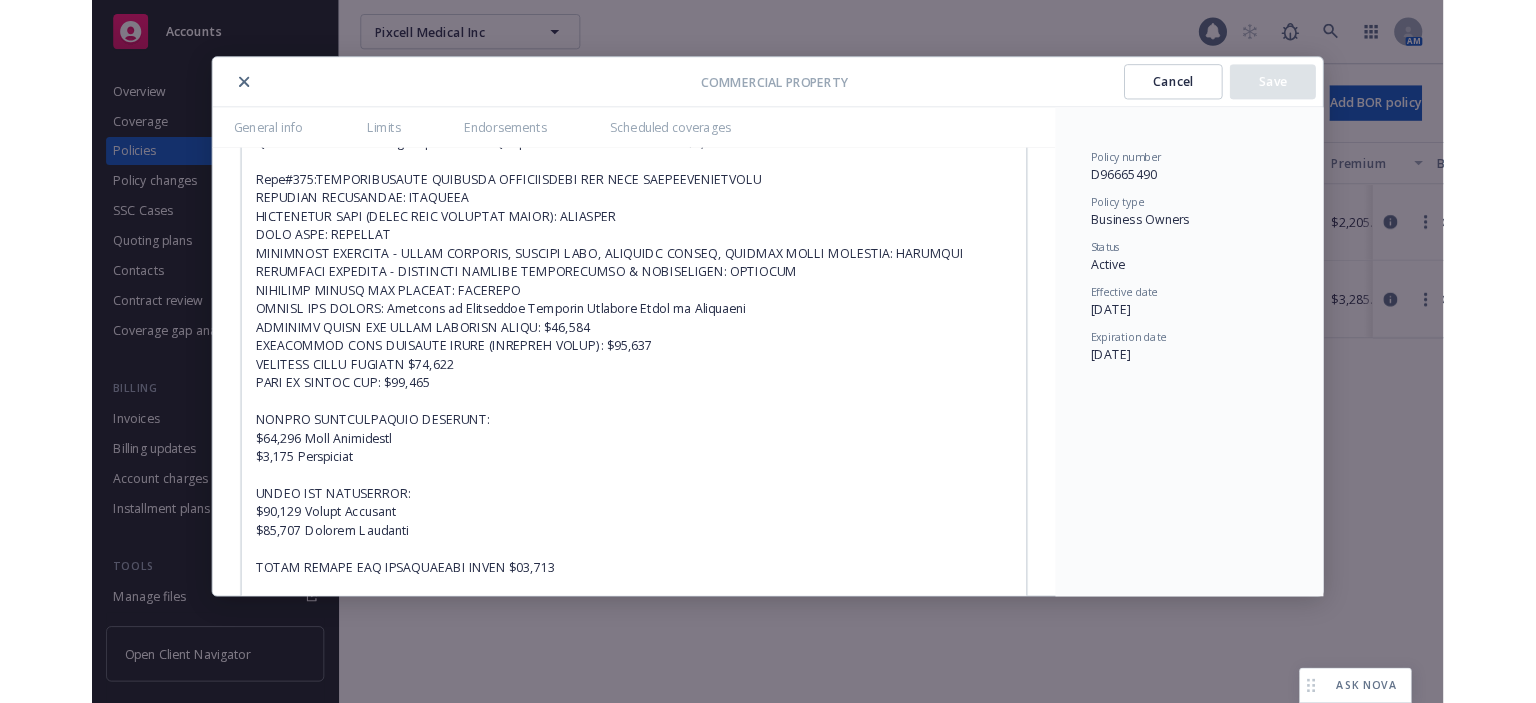 scroll, scrollTop: 7812, scrollLeft: 0, axis: vertical 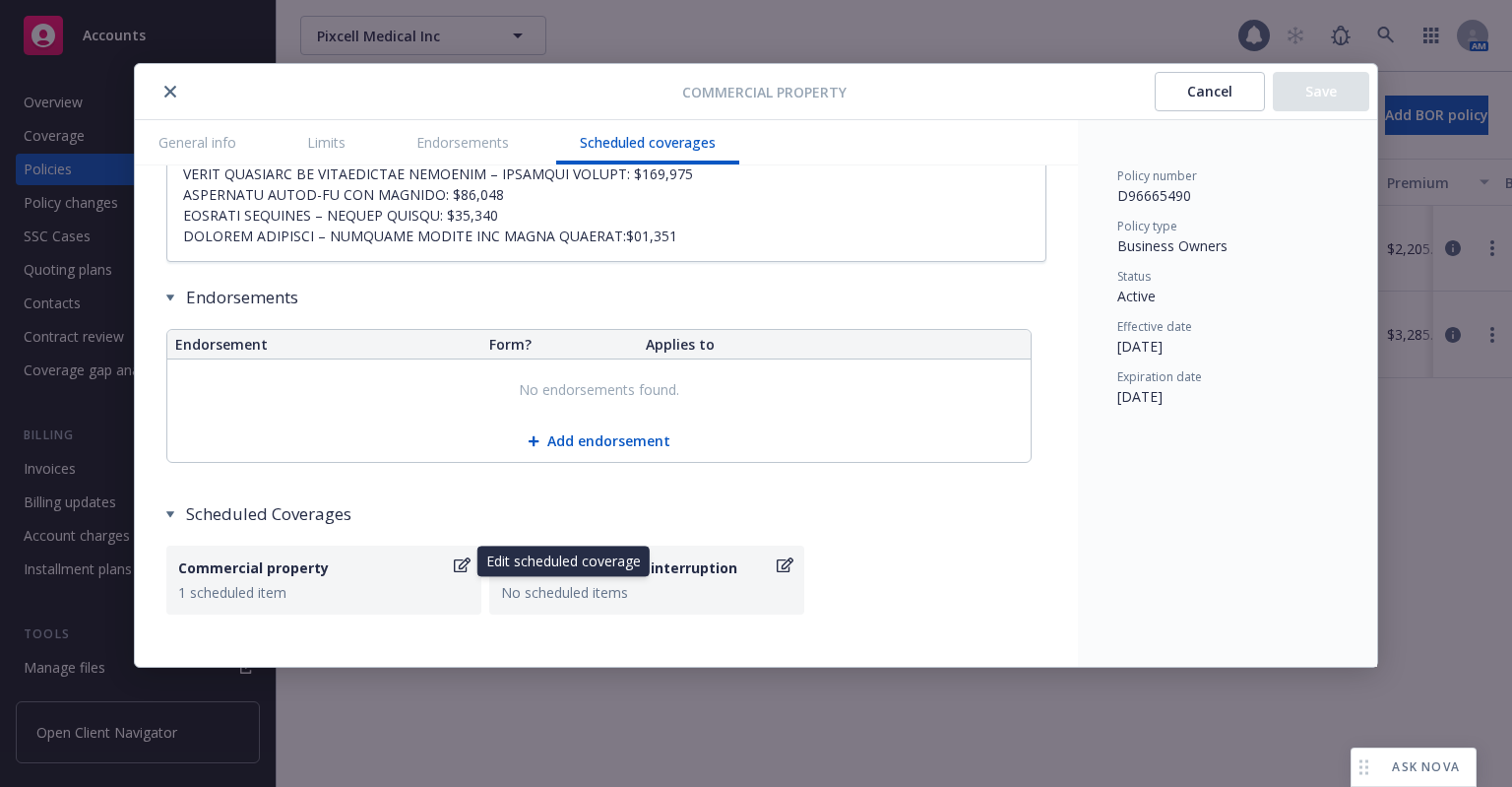 click 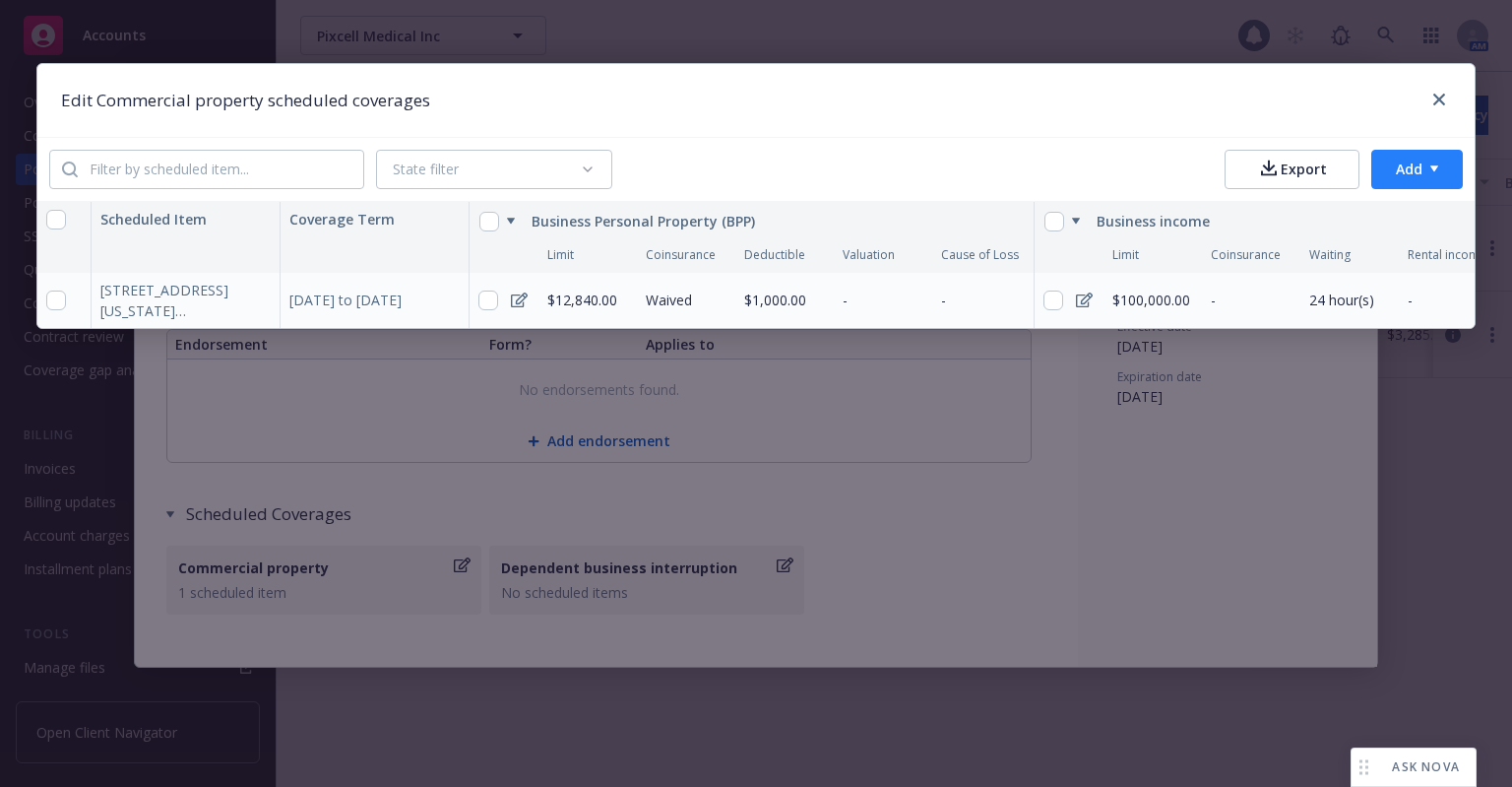 click on "Accounts Overview Coverage Policies Policy changes SSC Cases Quoting plans Contacts Contract review Coverage gap analysis Billing Invoices Billing updates Account charges Installment plans Tools Manage files Manage exposures Manage certificates Manage claims Manage BORs Summary of insurance Analytics hub Loss summary generator Account settings Service team Sales relationships Related accounts Client navigator features Client access Open Client Navigator Pixcell Medical Inc Pixcell Medical Inc 1 AM Show inactive Export to CSV Add historical policy Add BOR policy Policy details Lines of coverage Policy number Market details Effective date Expiration date Premium Billing method Stage Status Service team leaders Commercial Umbrella Commercial Umbrella D96665507 ACE Property and Casualty Insurance Company, Chubb Group Show all 11/16/2024 11/16/2025 $2,205.00 Direct Renewal Active Cameron Hardwick AC Rita Bitar AM 1 more Business Owners Commercial Auto Liability Employee Benefits Liability Commercial Property AC AM" at bounding box center (756, 393) 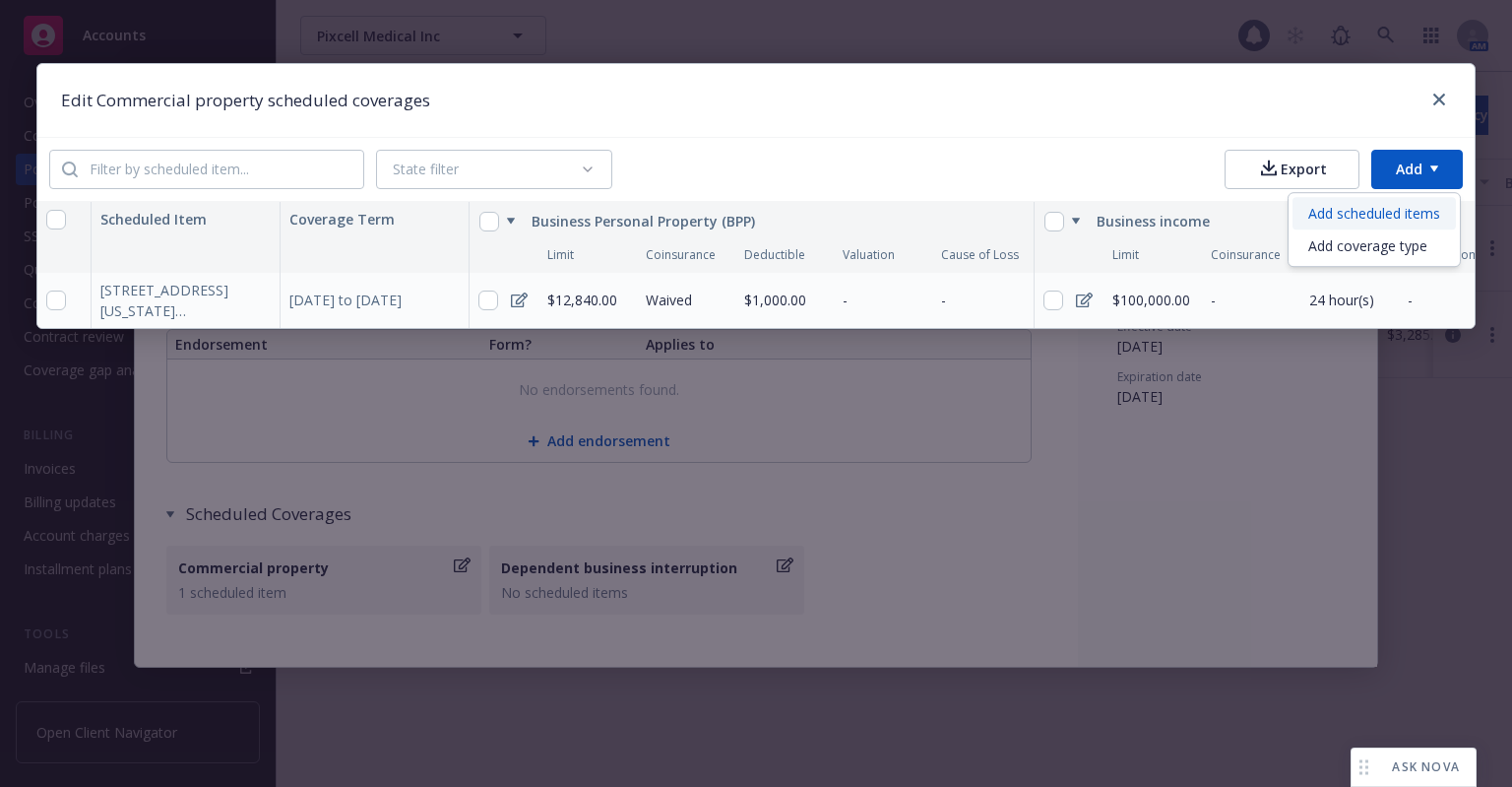 click on "Add scheduled items" at bounding box center (1374, 213) 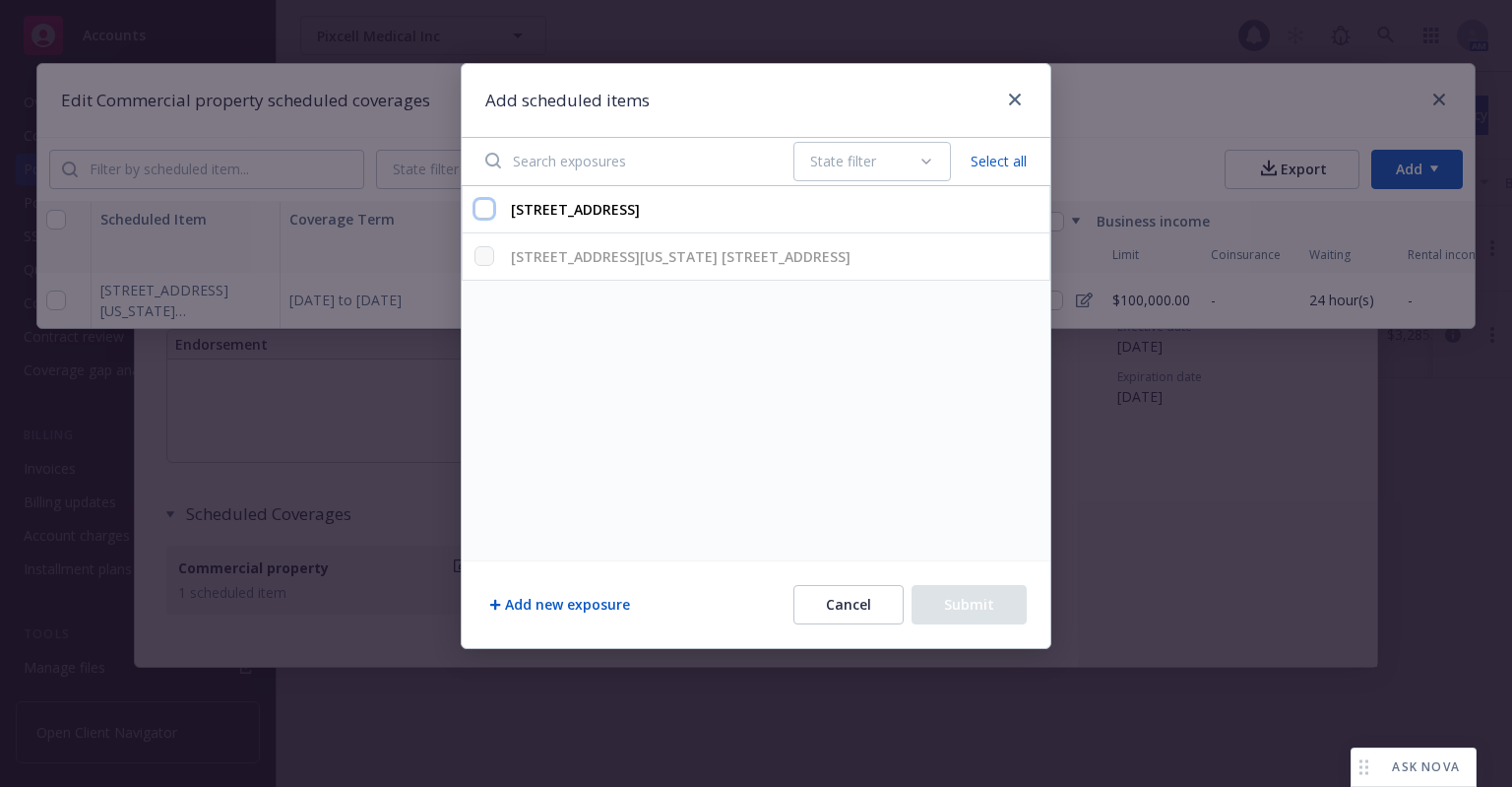 click on "3921 SW 47TH AVE, DAVIE, FL, 33314, USA" at bounding box center [484, 209] 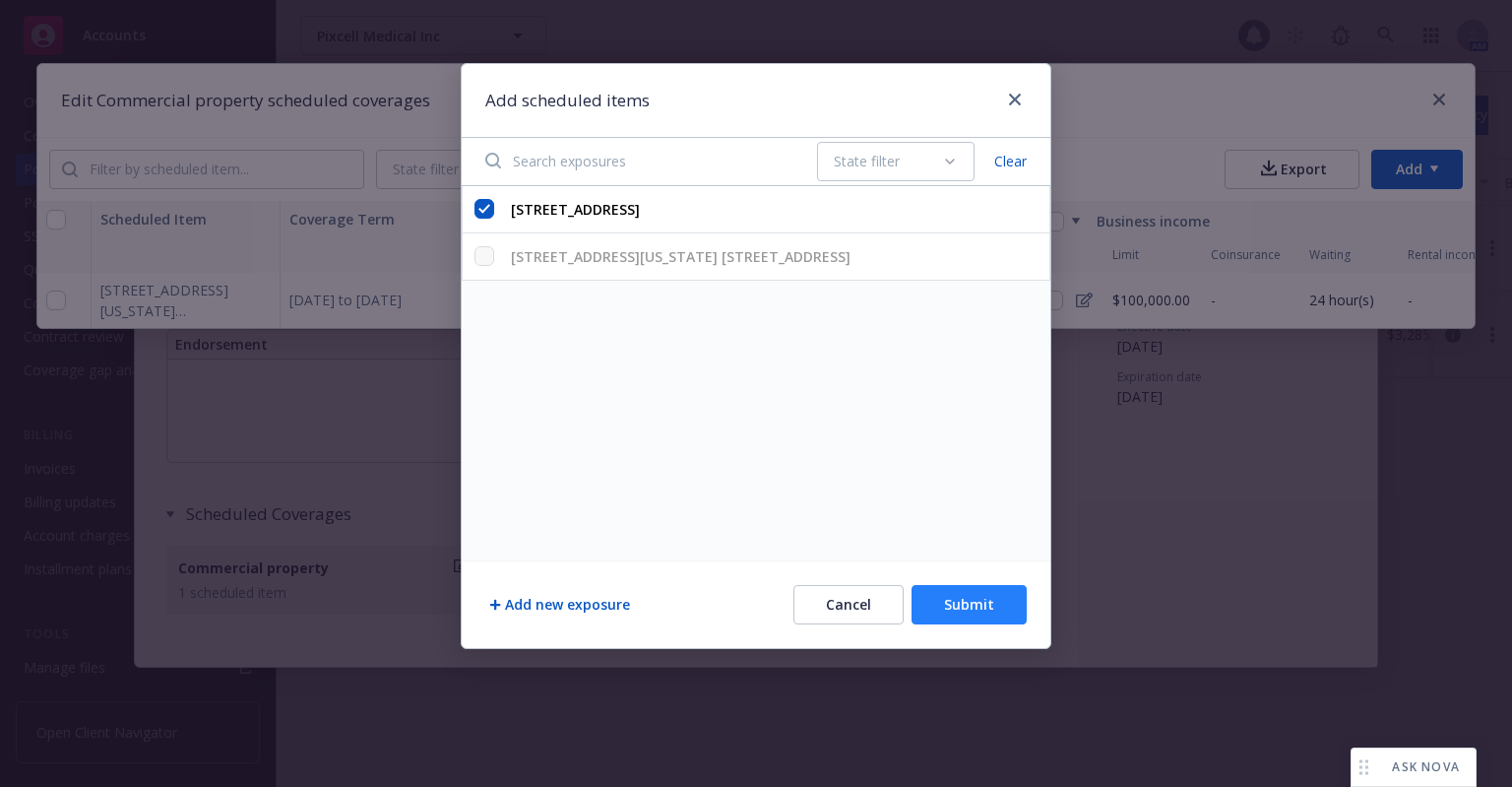 click on "Submit" at bounding box center [969, 605] 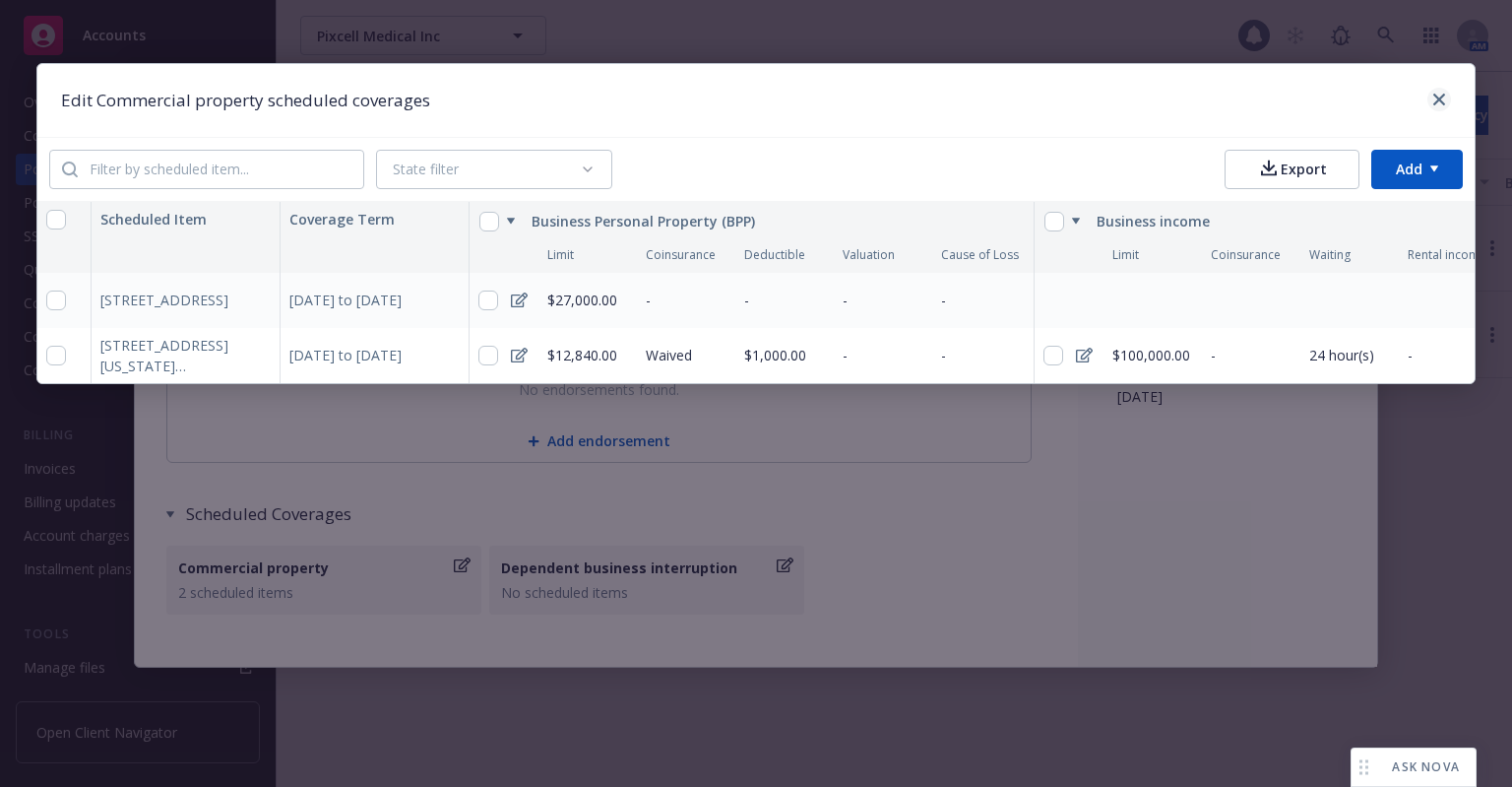 type on "x" 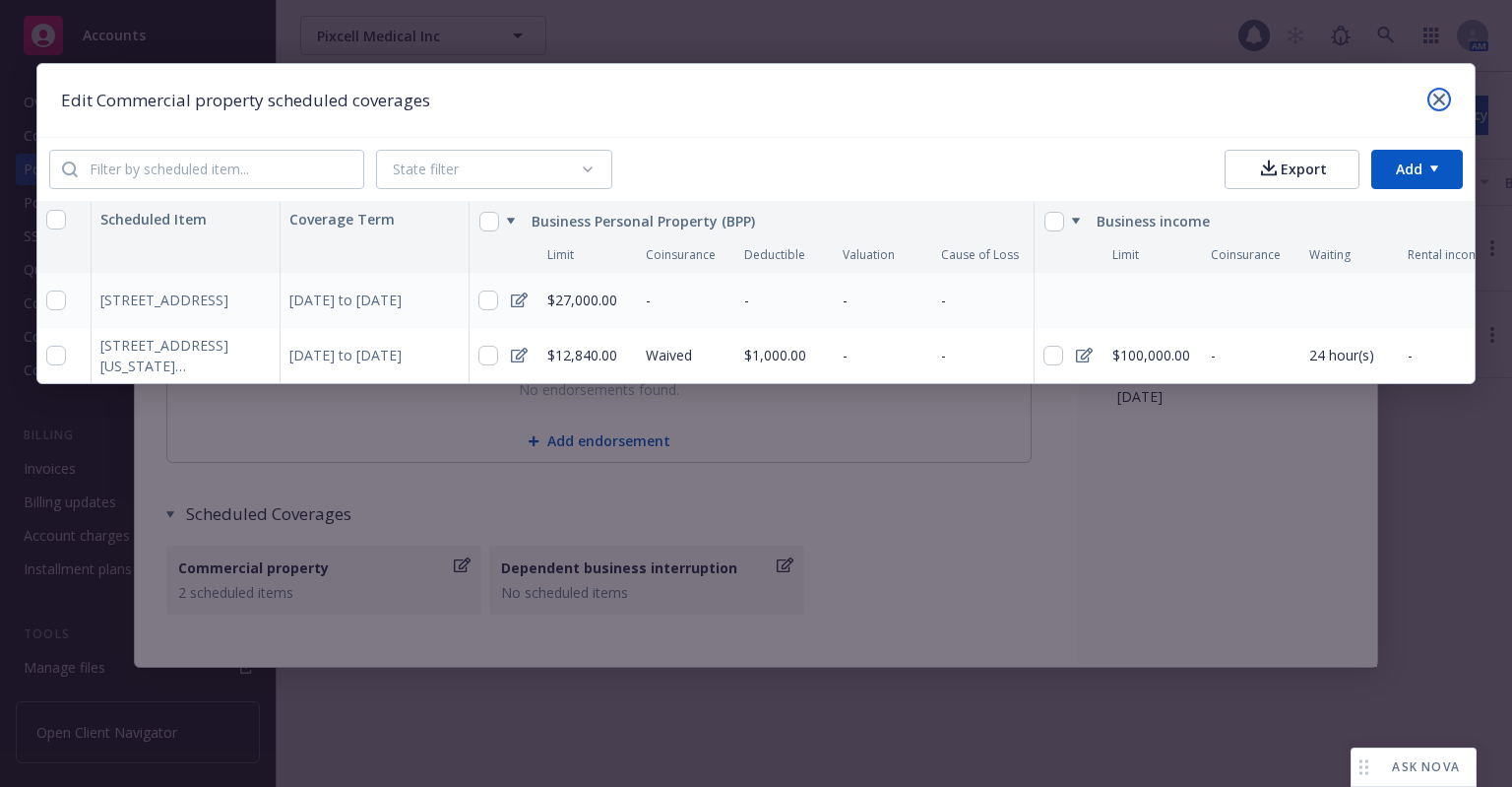 click 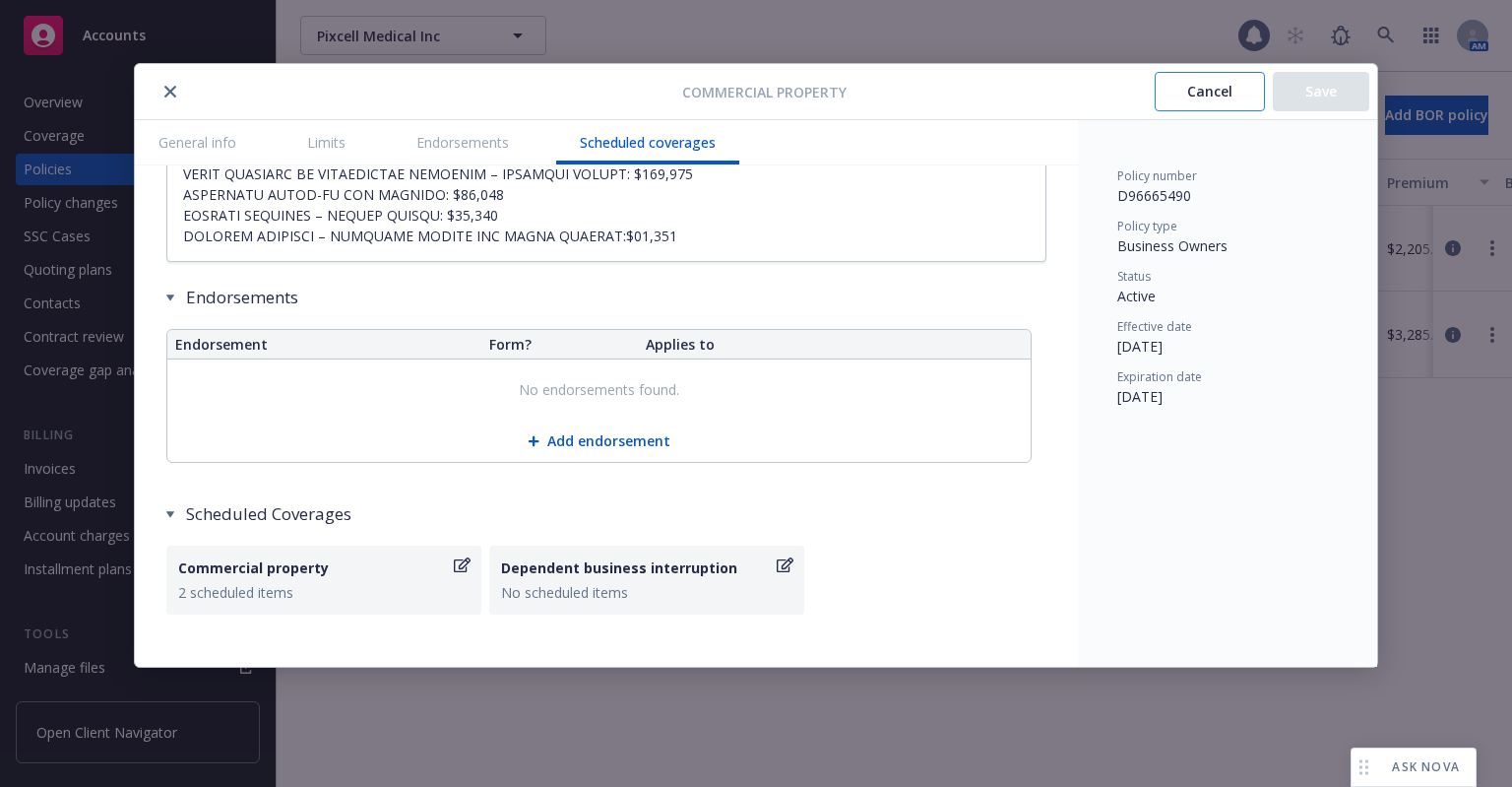 click on "Cancel" at bounding box center [1210, 92] 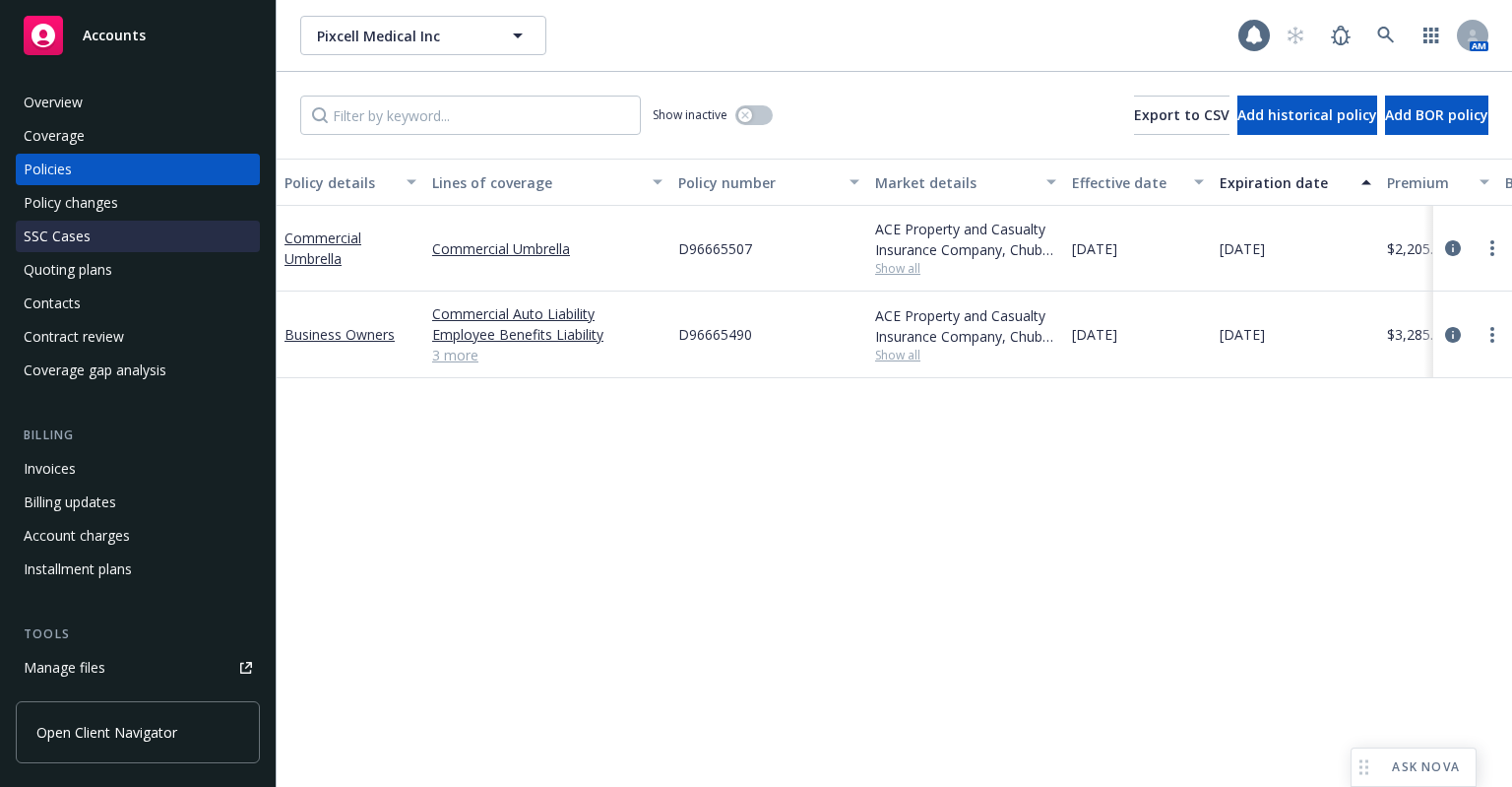 click on "SSC Cases" at bounding box center (57, 236) 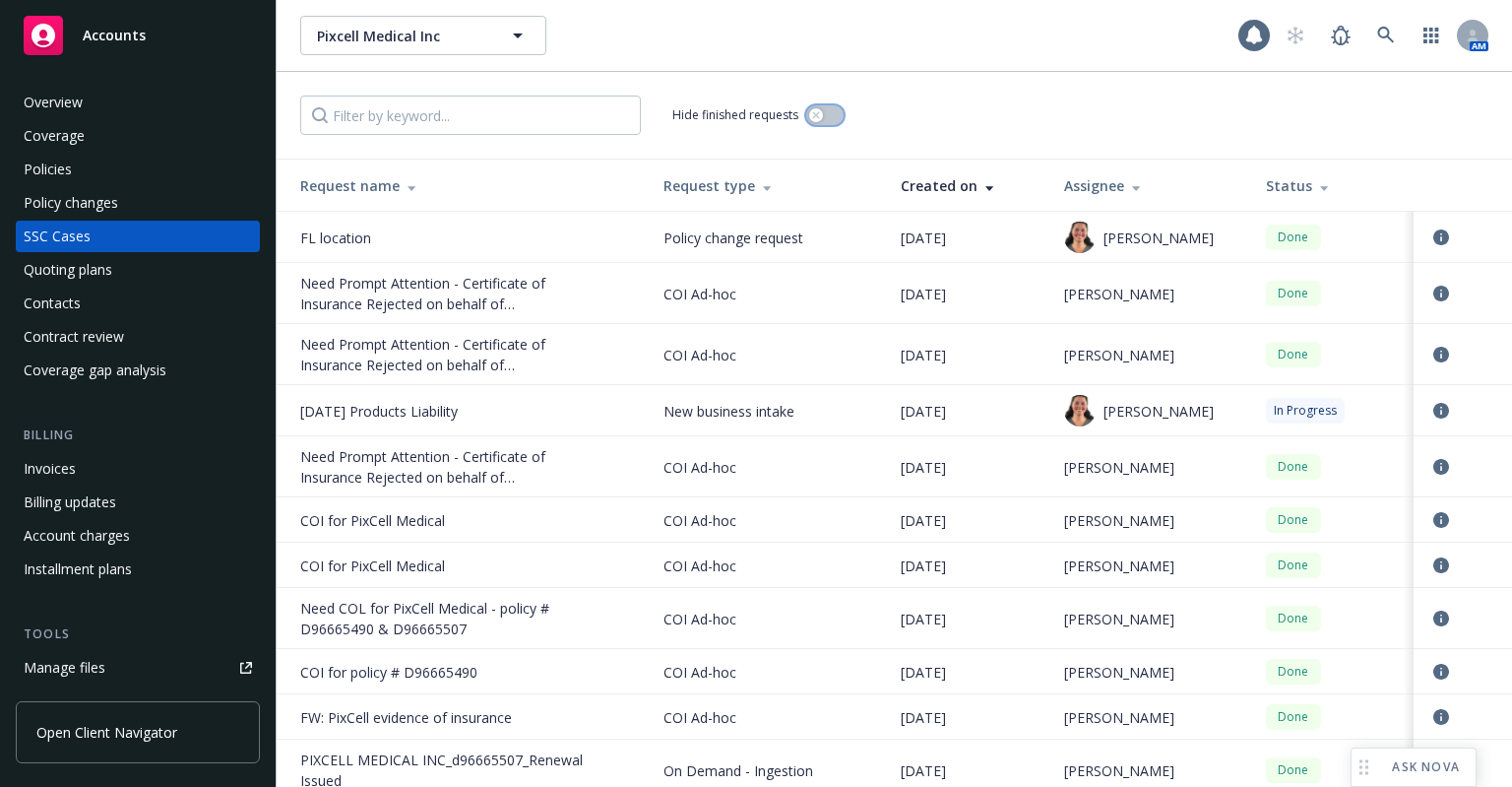 click at bounding box center (816, 115) 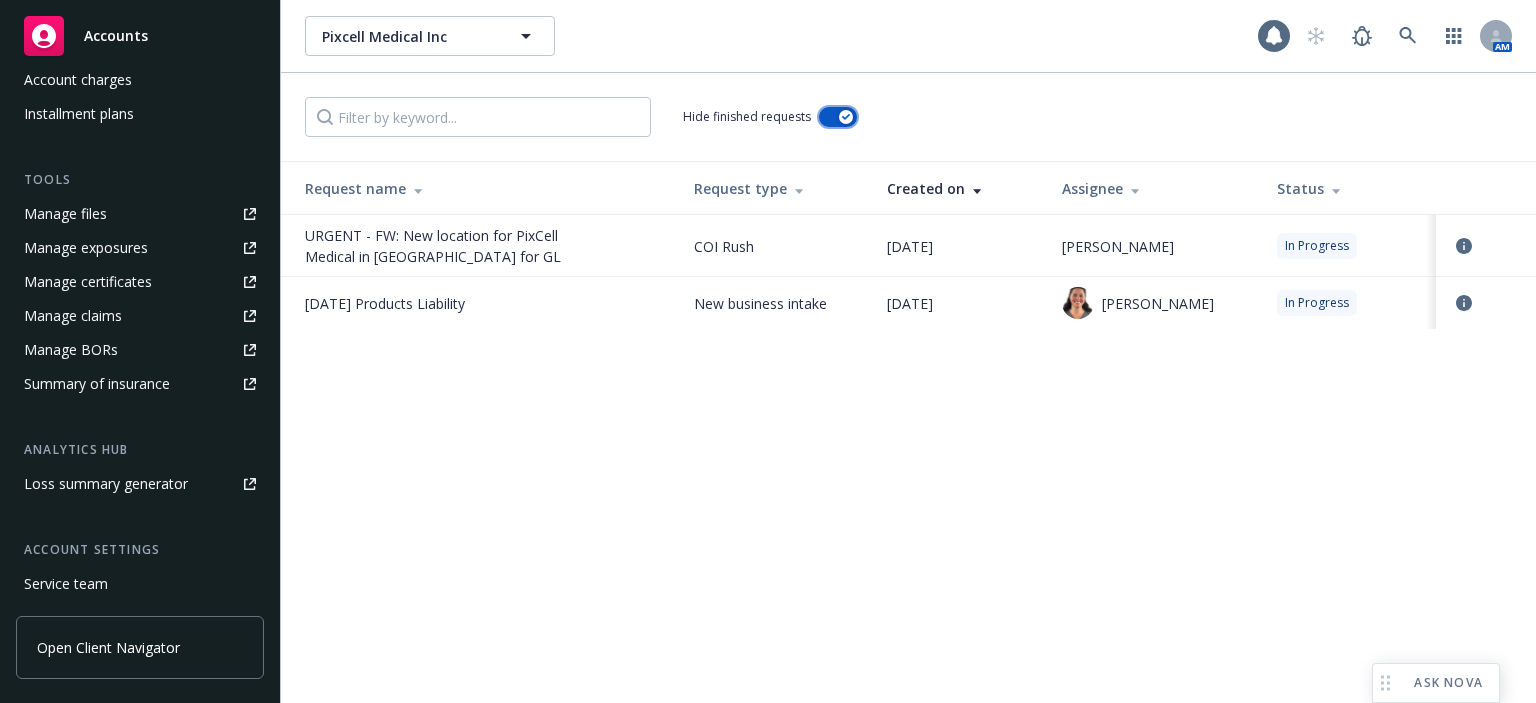 scroll, scrollTop: 599, scrollLeft: 0, axis: vertical 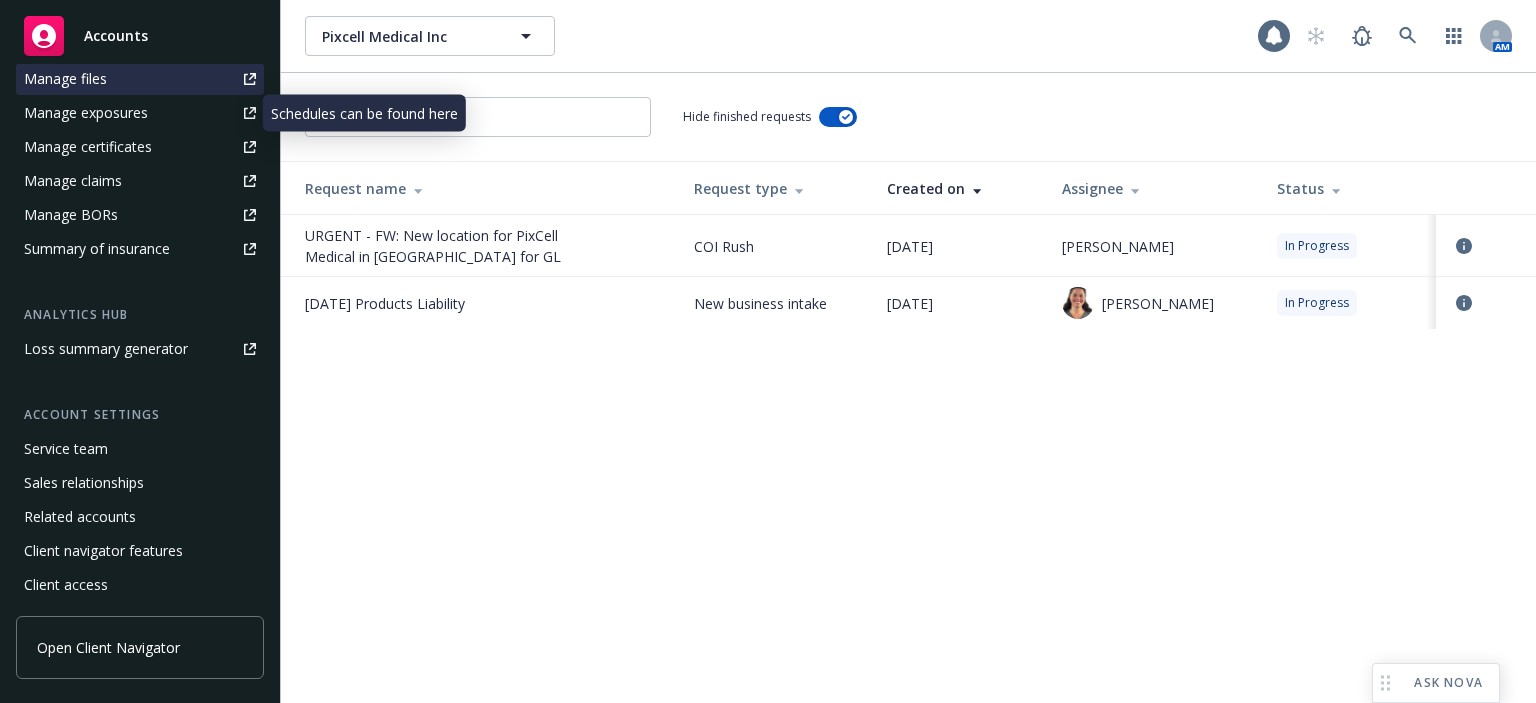 click on "Manage files" at bounding box center [140, 79] 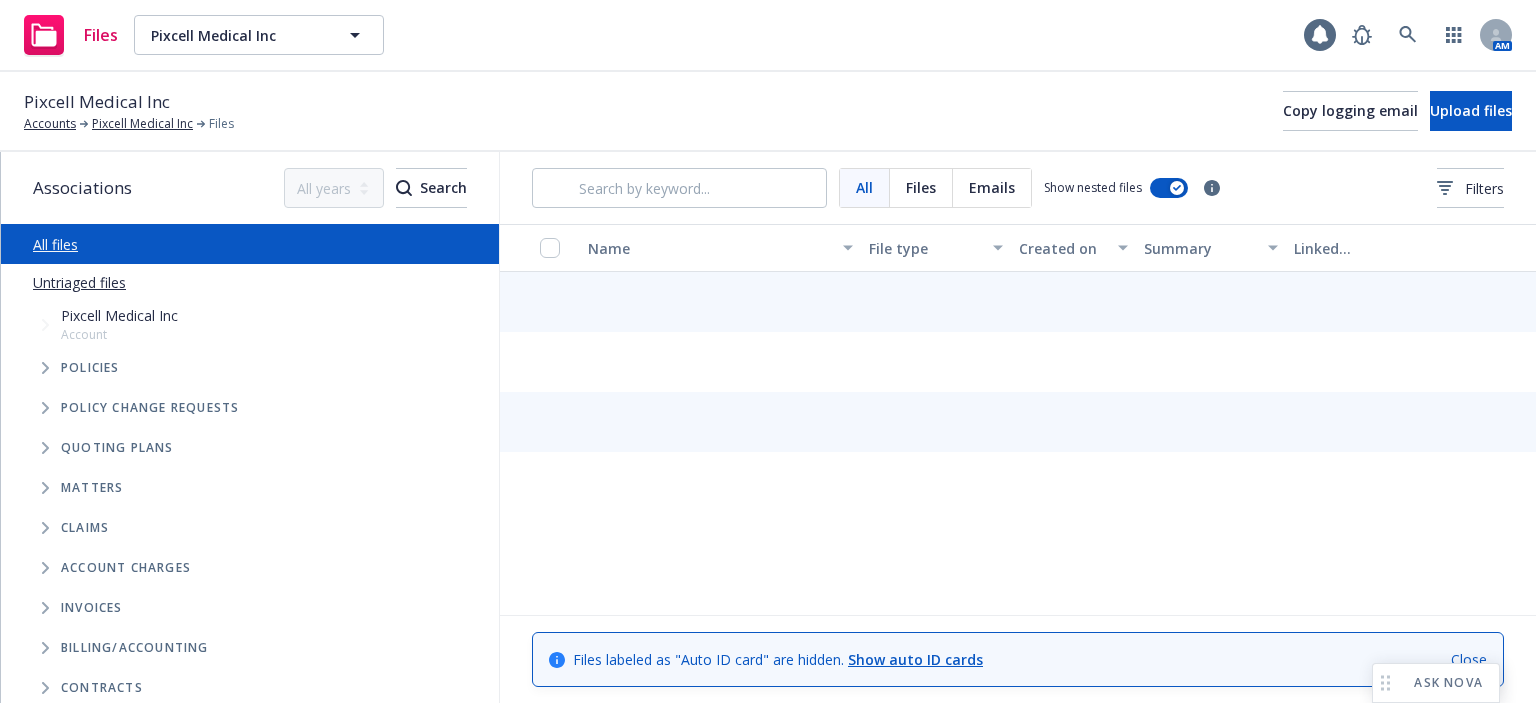 scroll, scrollTop: 0, scrollLeft: 0, axis: both 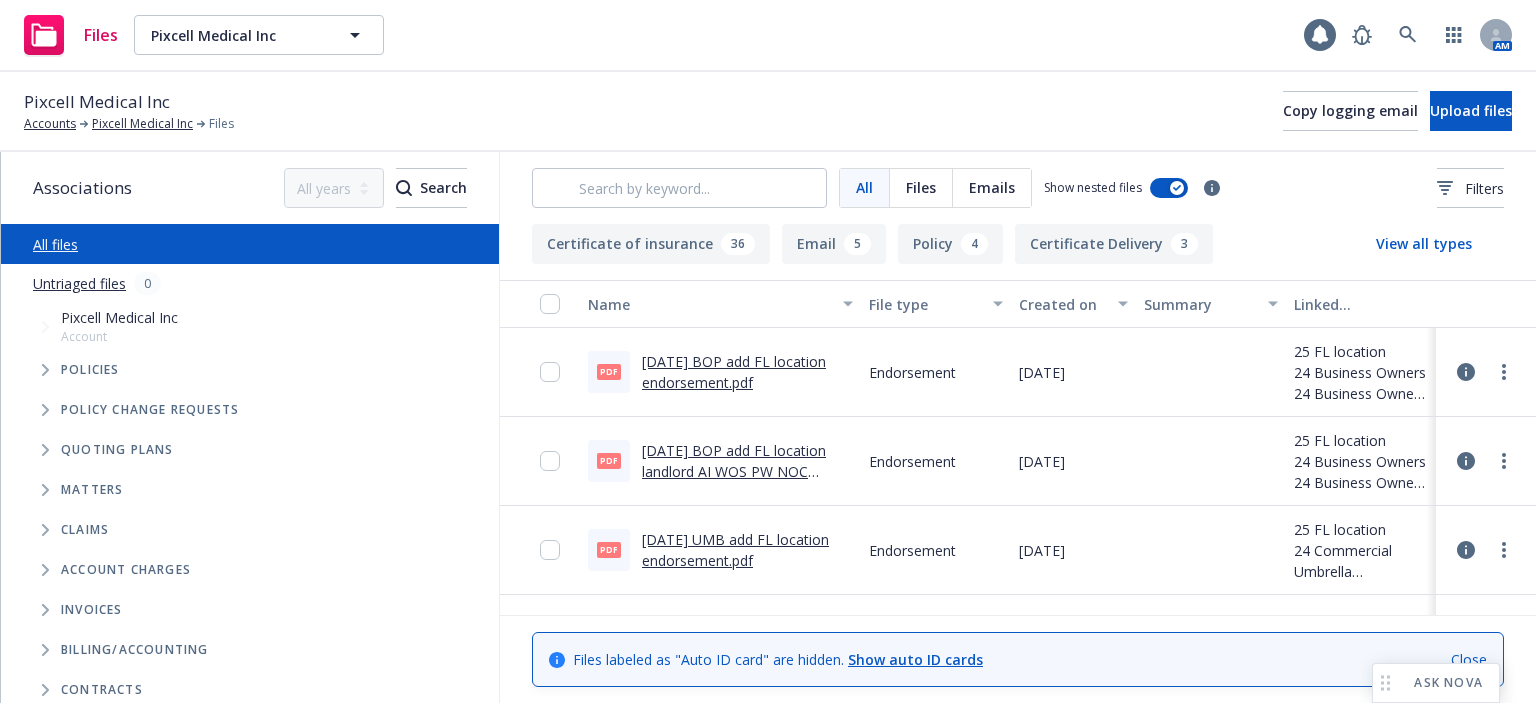click on "[DATE] BOP add FL location endorsement.pdf" at bounding box center (734, 372) 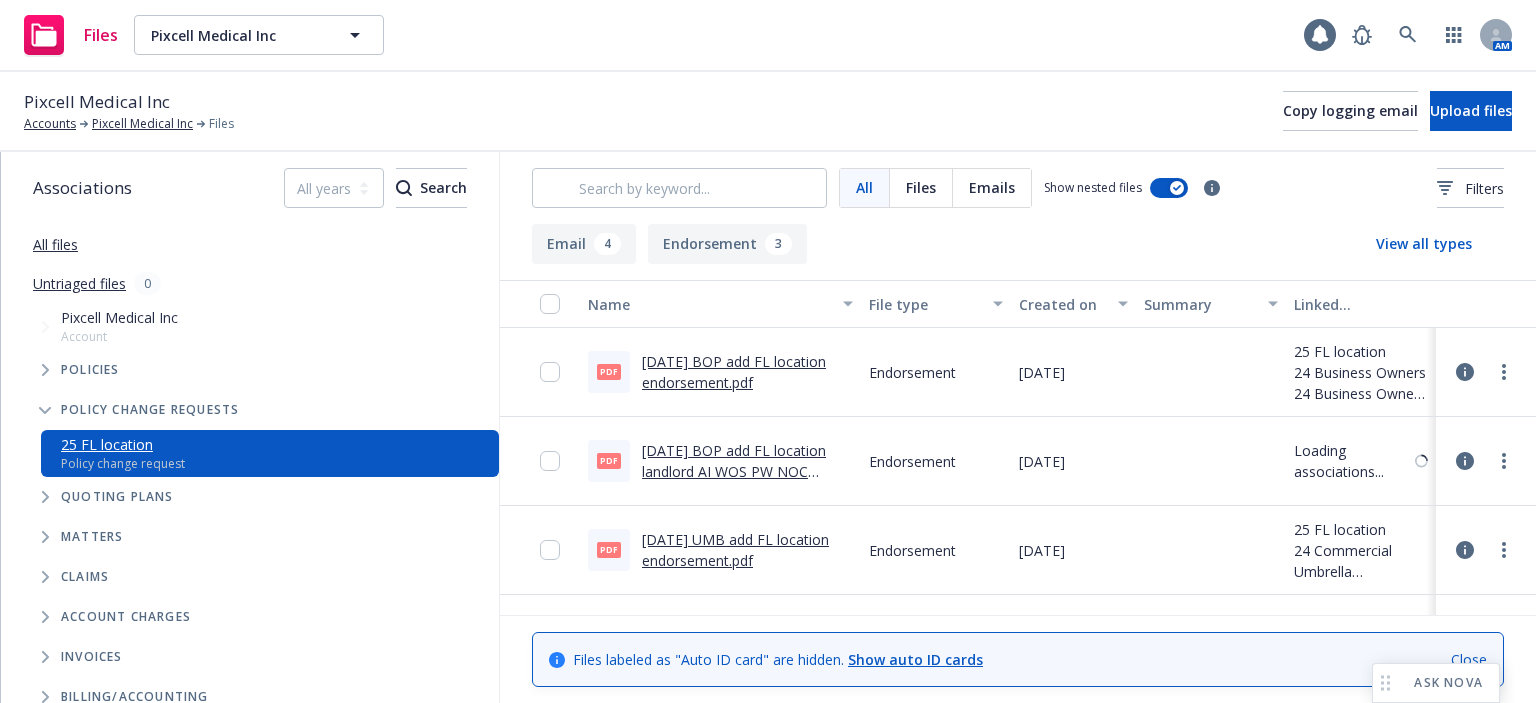 scroll, scrollTop: 0, scrollLeft: 0, axis: both 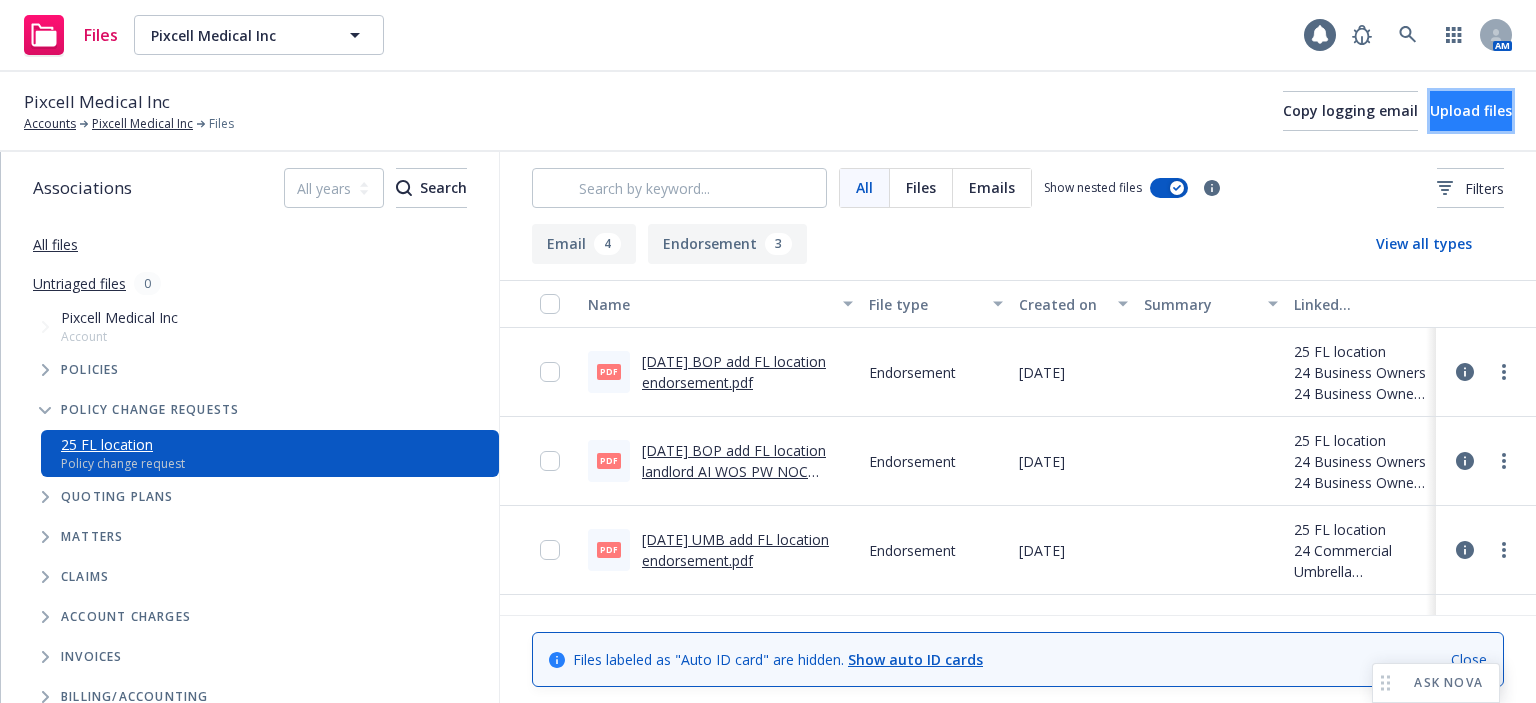 click on "Upload files" at bounding box center [1471, 110] 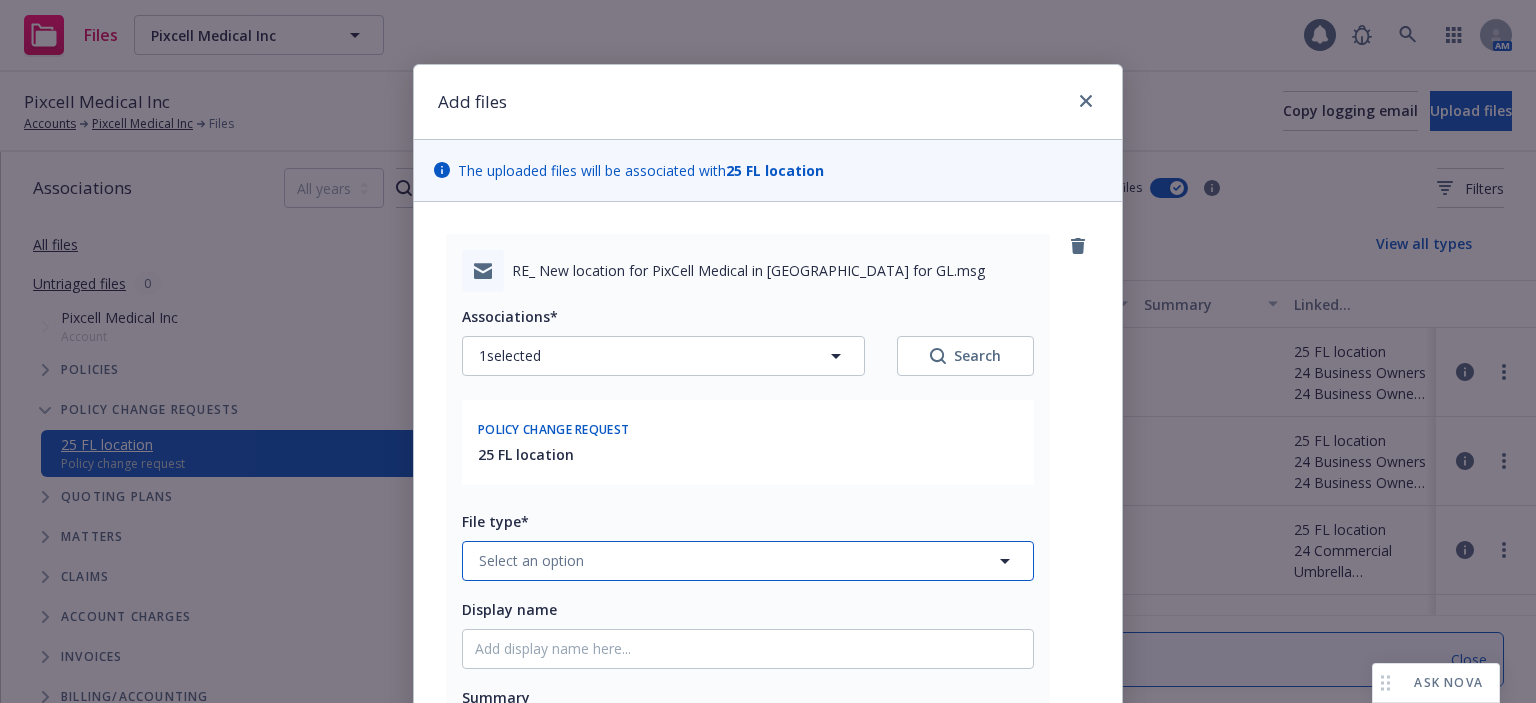 click on "Select an option" at bounding box center (748, 561) 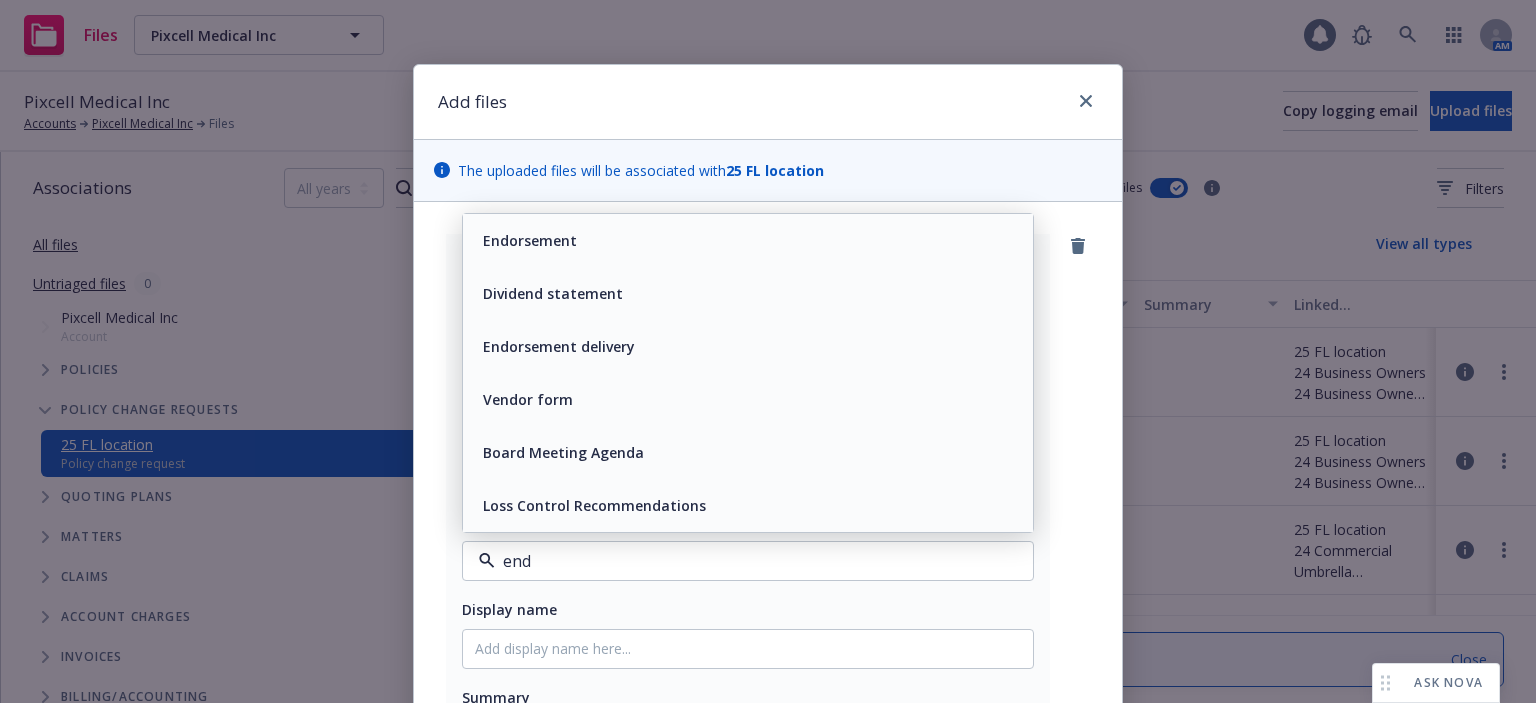 type on "endo" 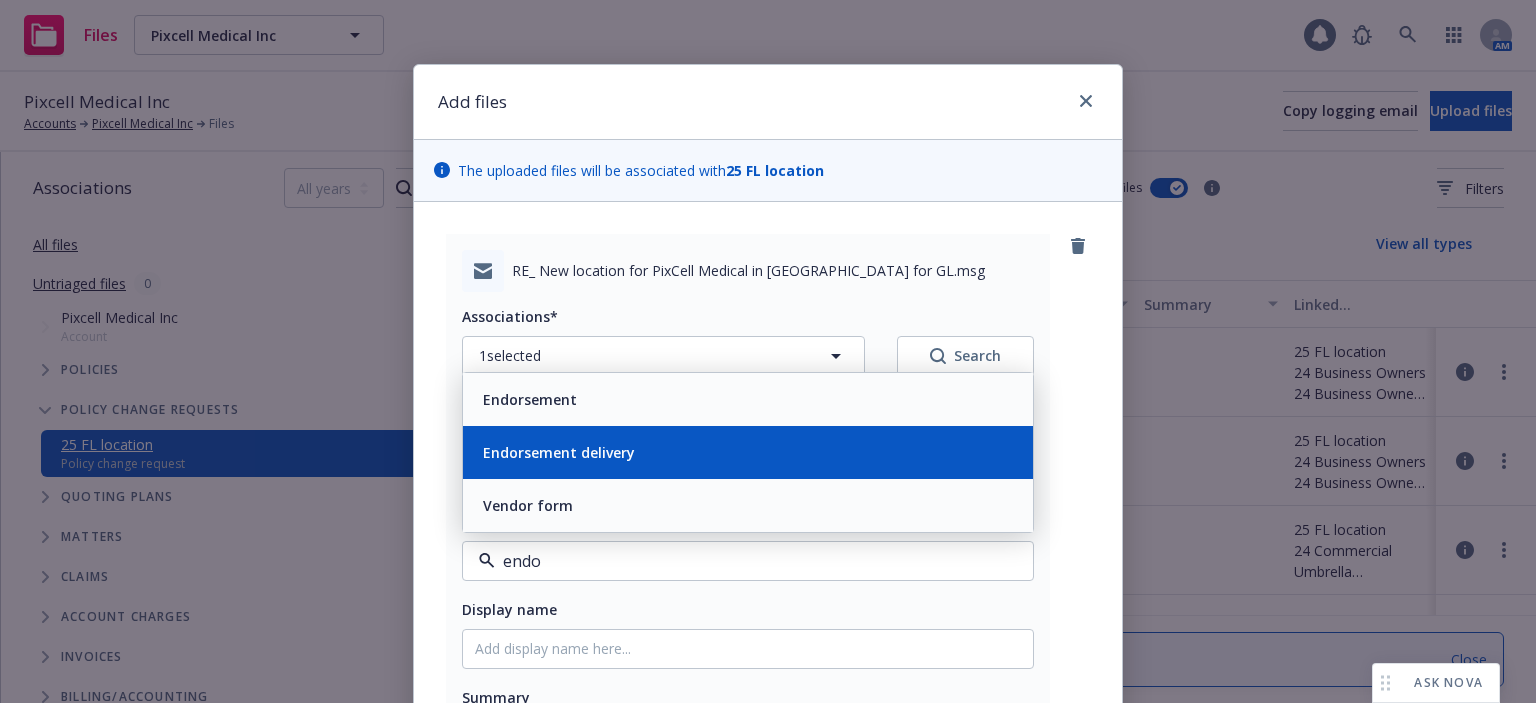 click on "Endorsement delivery" at bounding box center [559, 452] 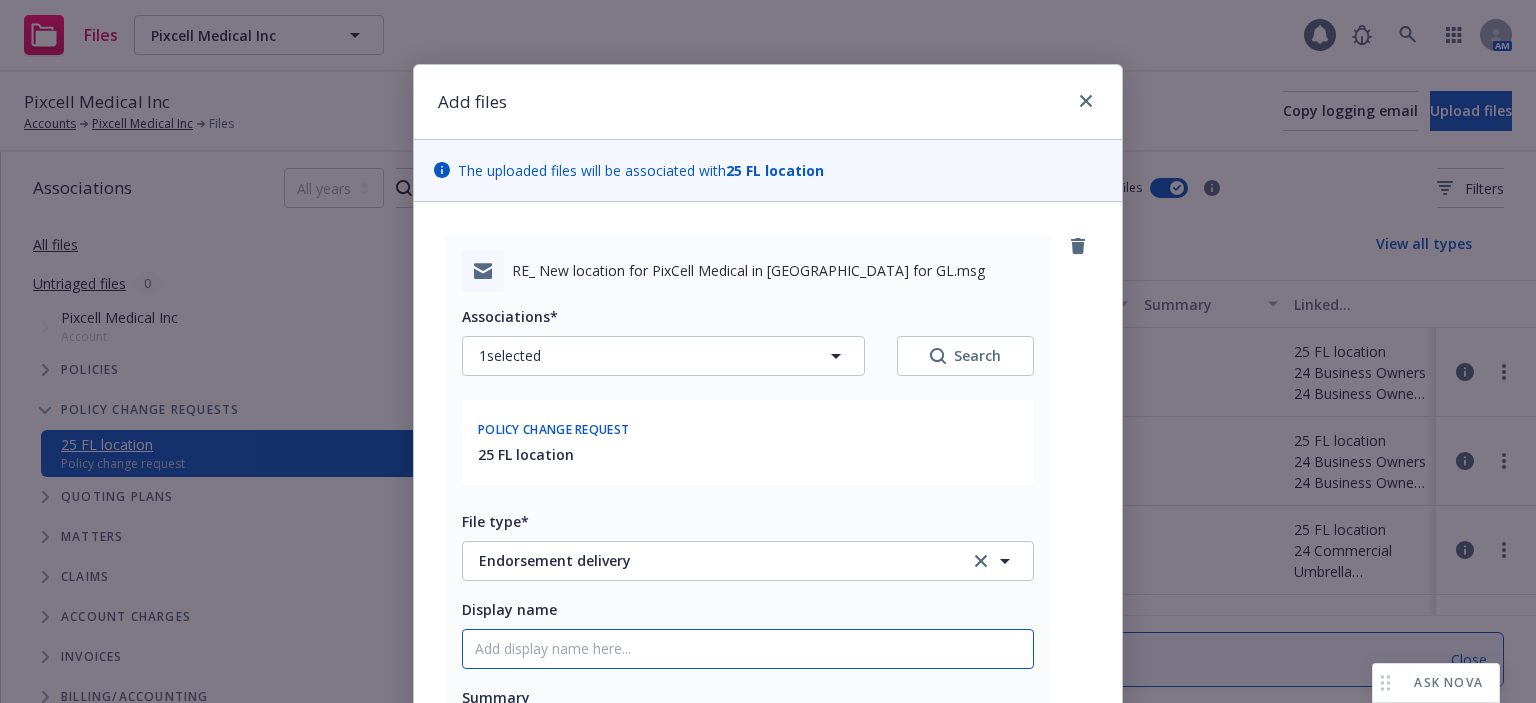 click on "Display name" at bounding box center (748, 649) 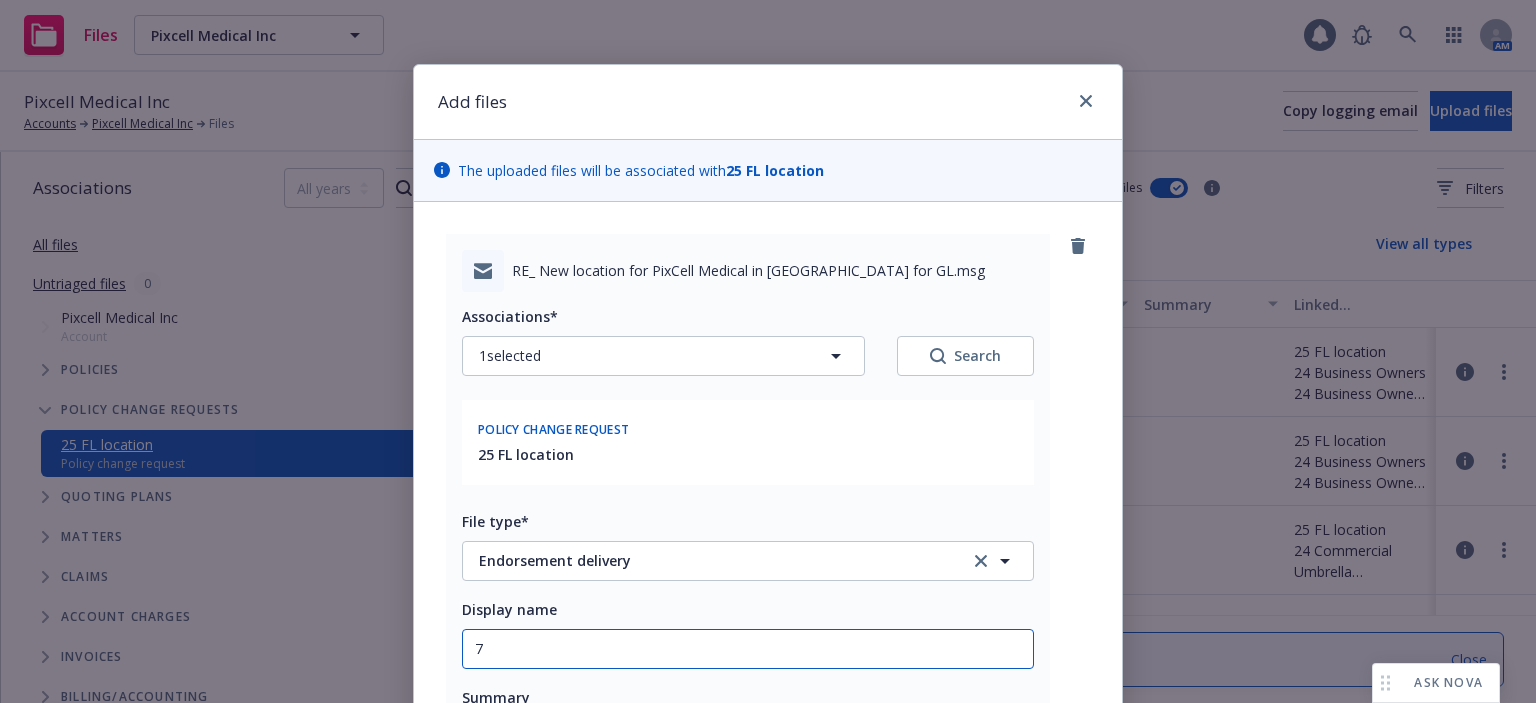 type on "x" 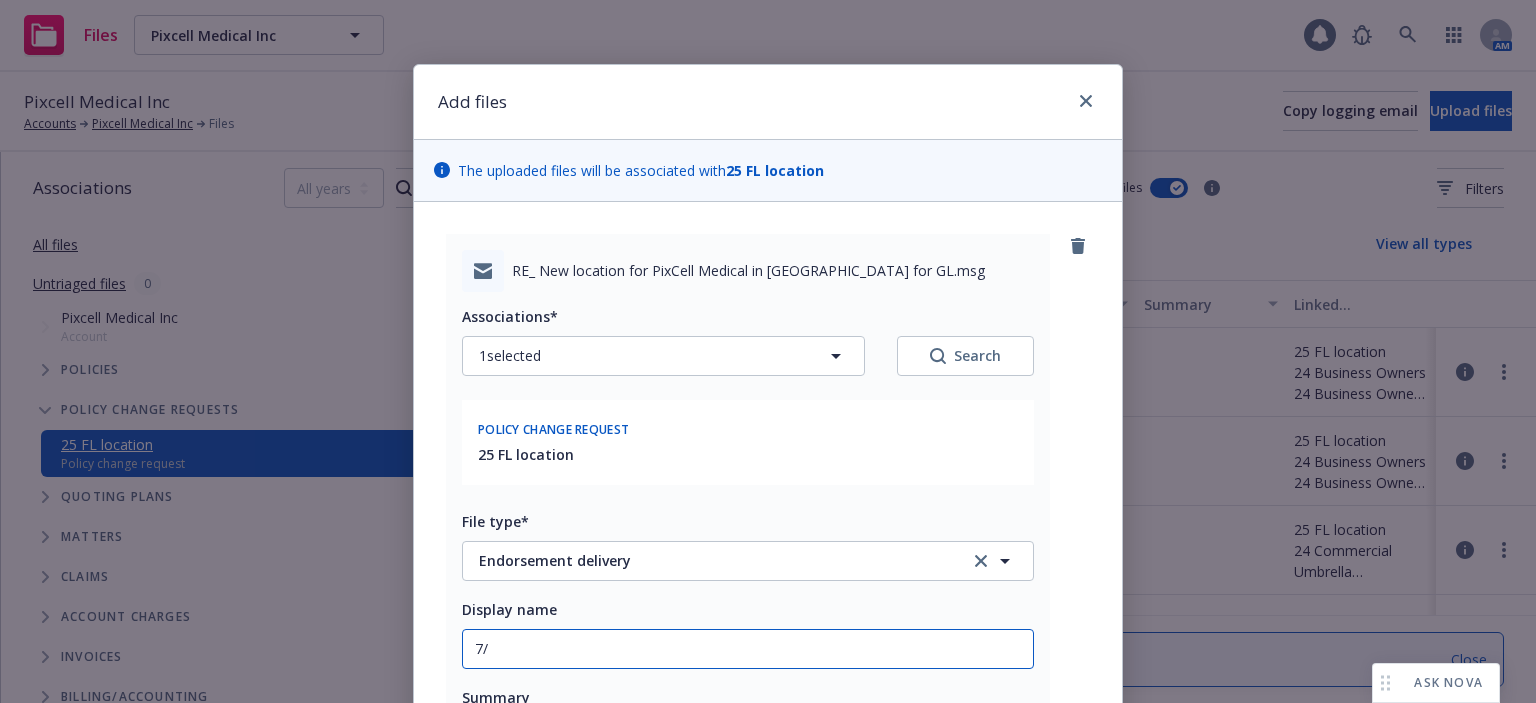 type on "x" 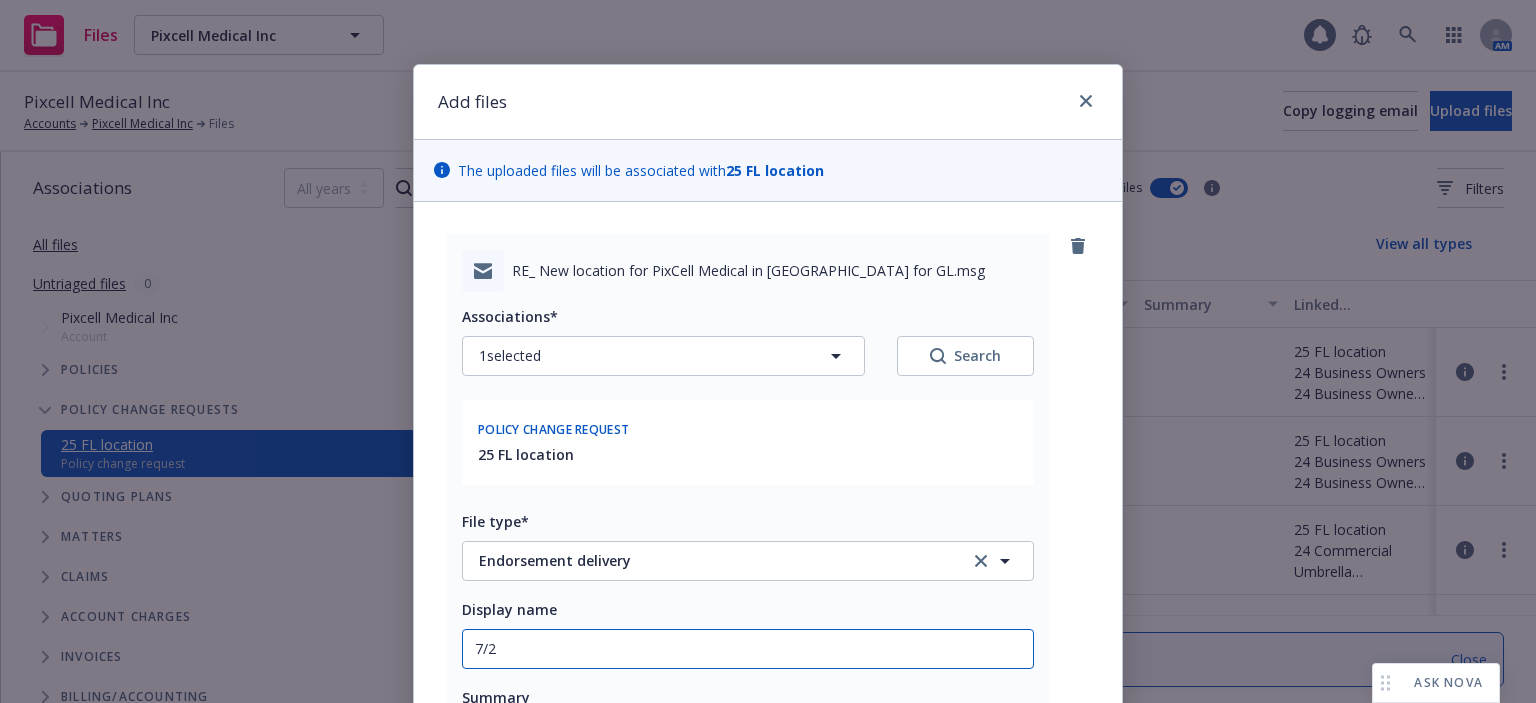 type on "x" 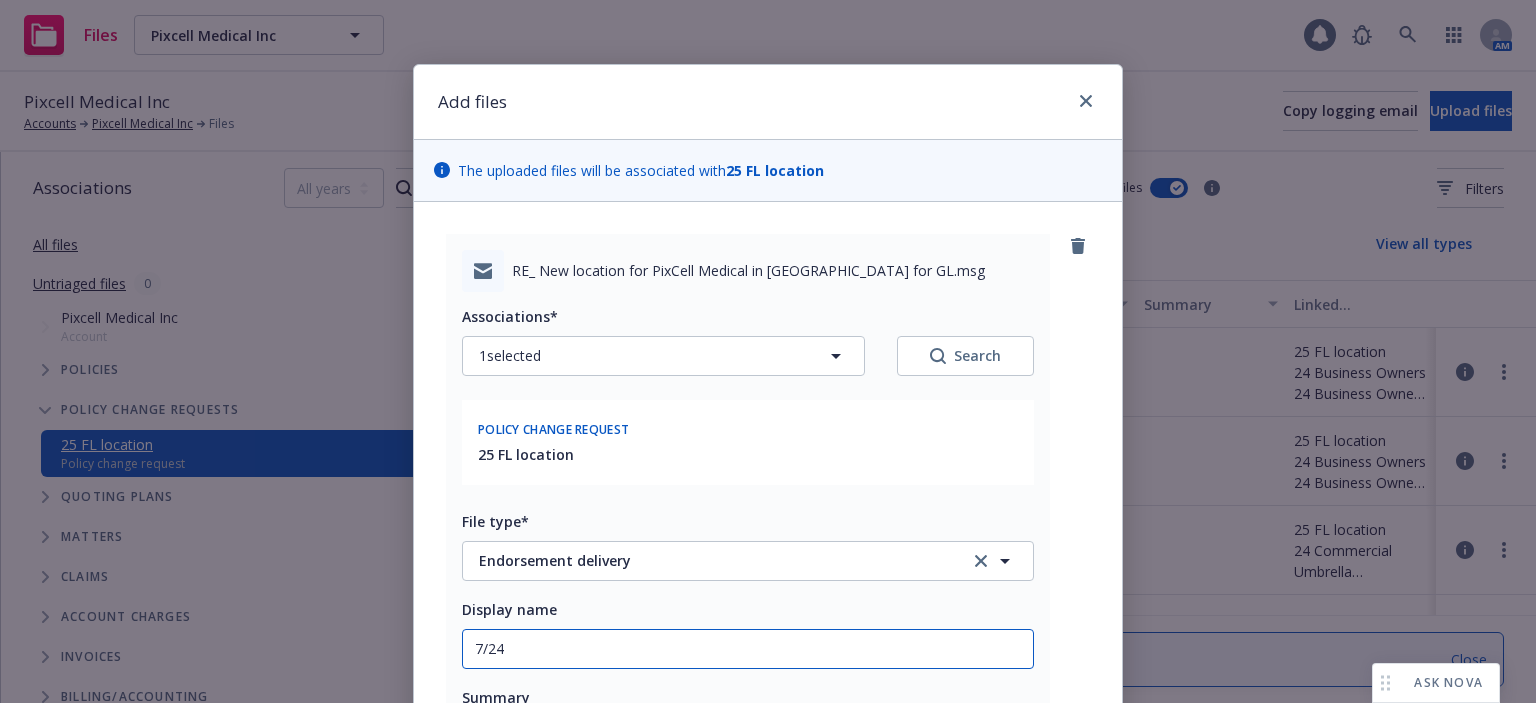 type on "x" 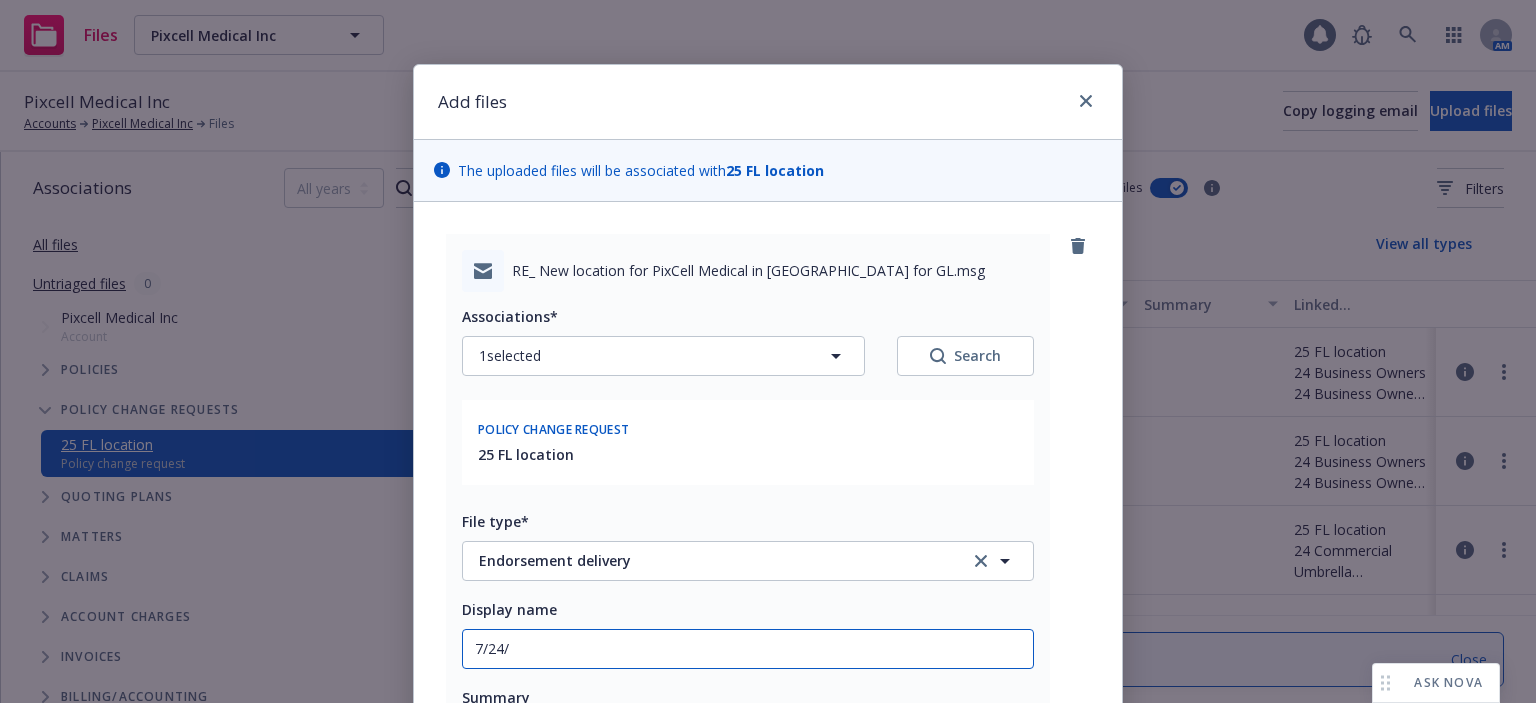 type on "x" 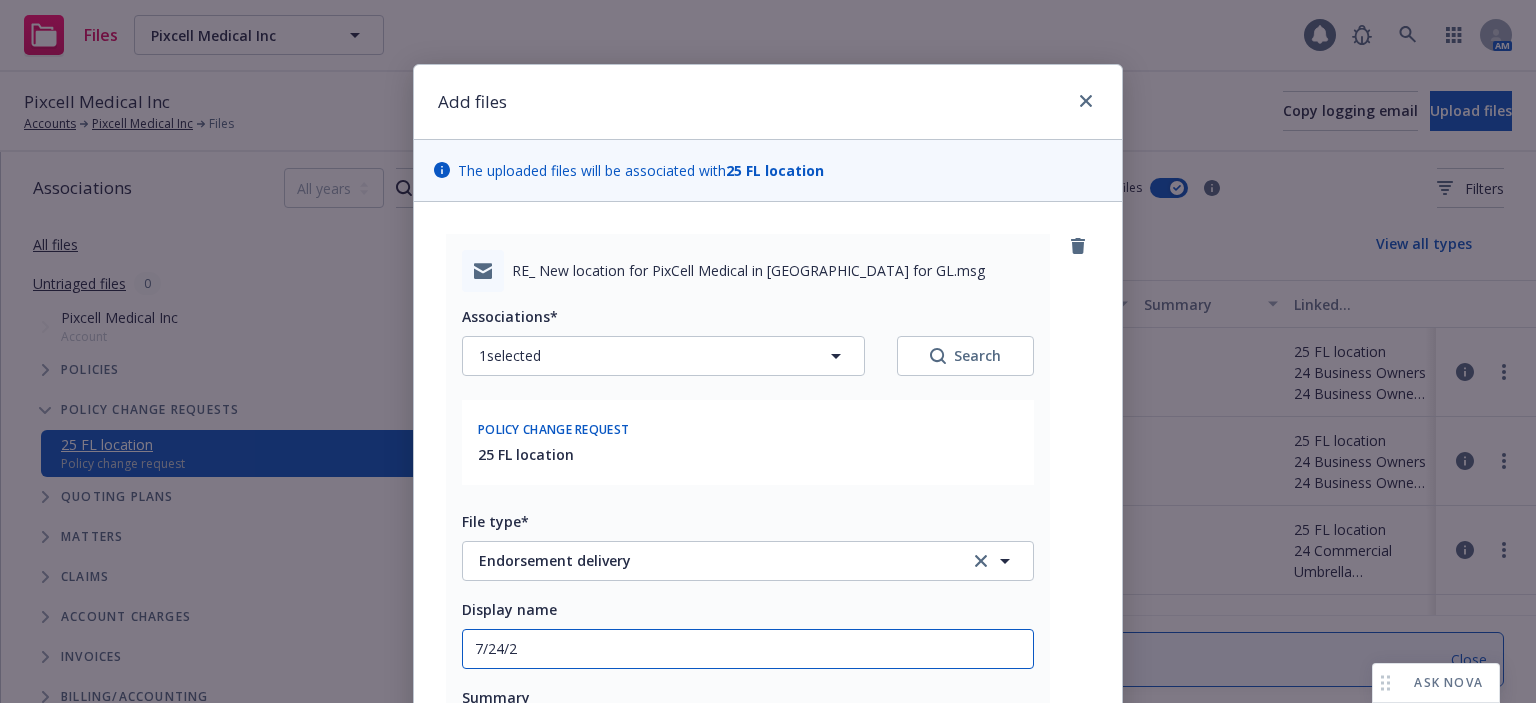 type on "x" 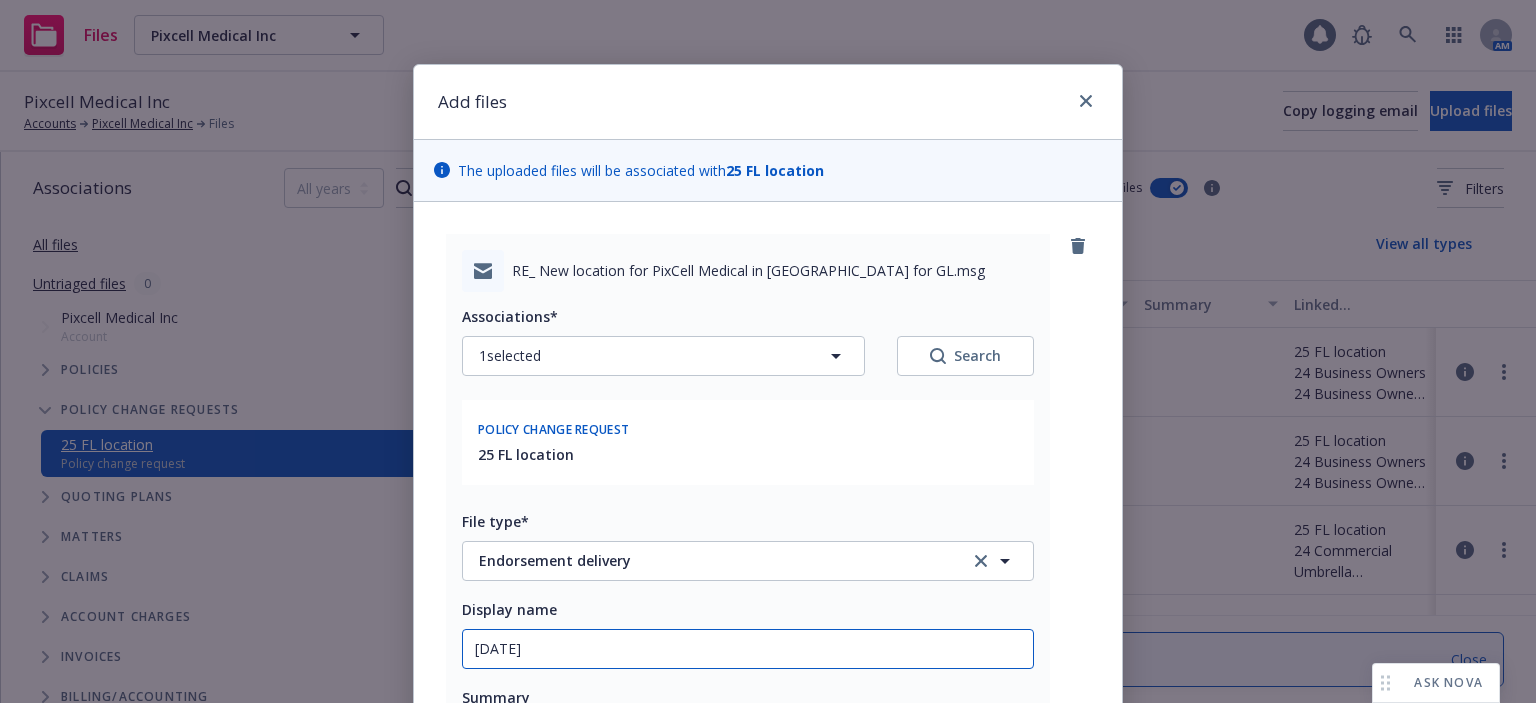 type on "x" 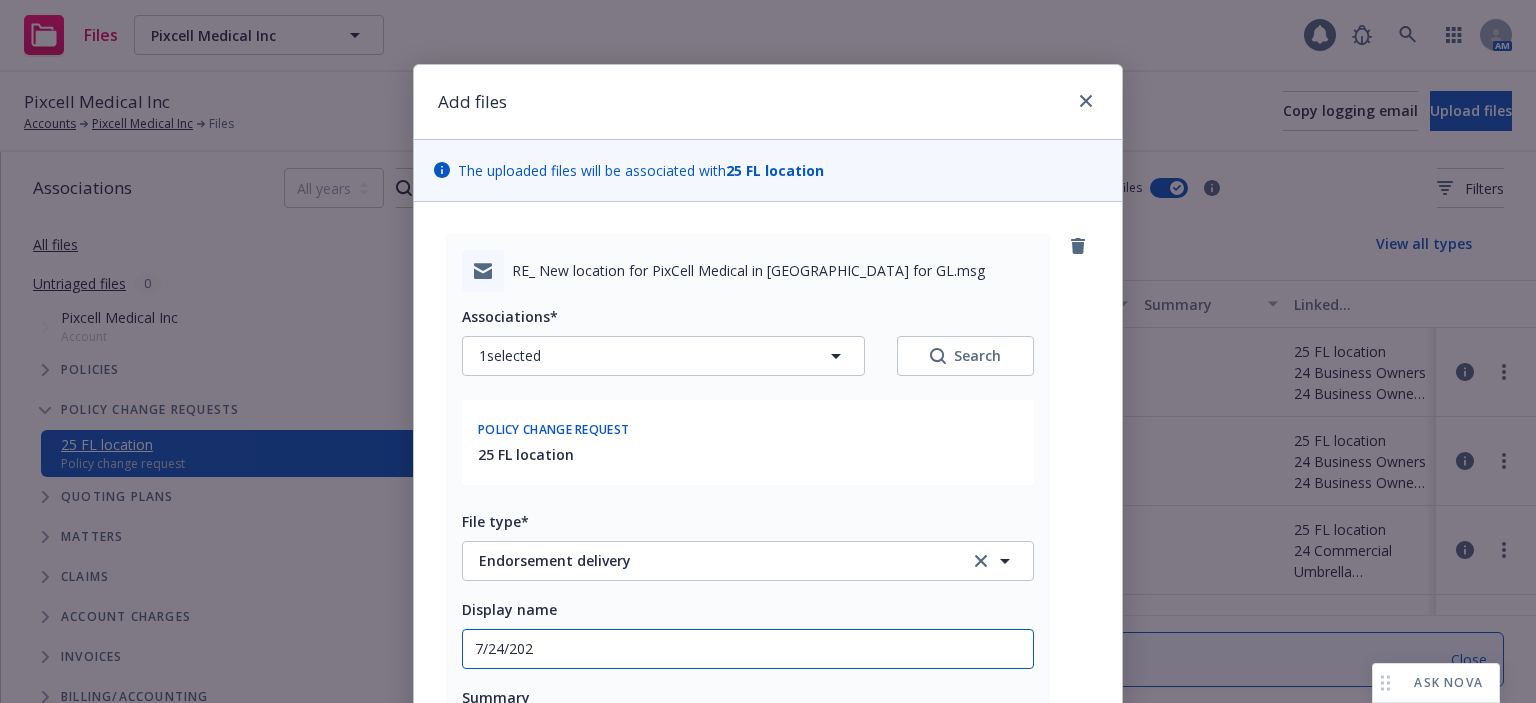 type on "x" 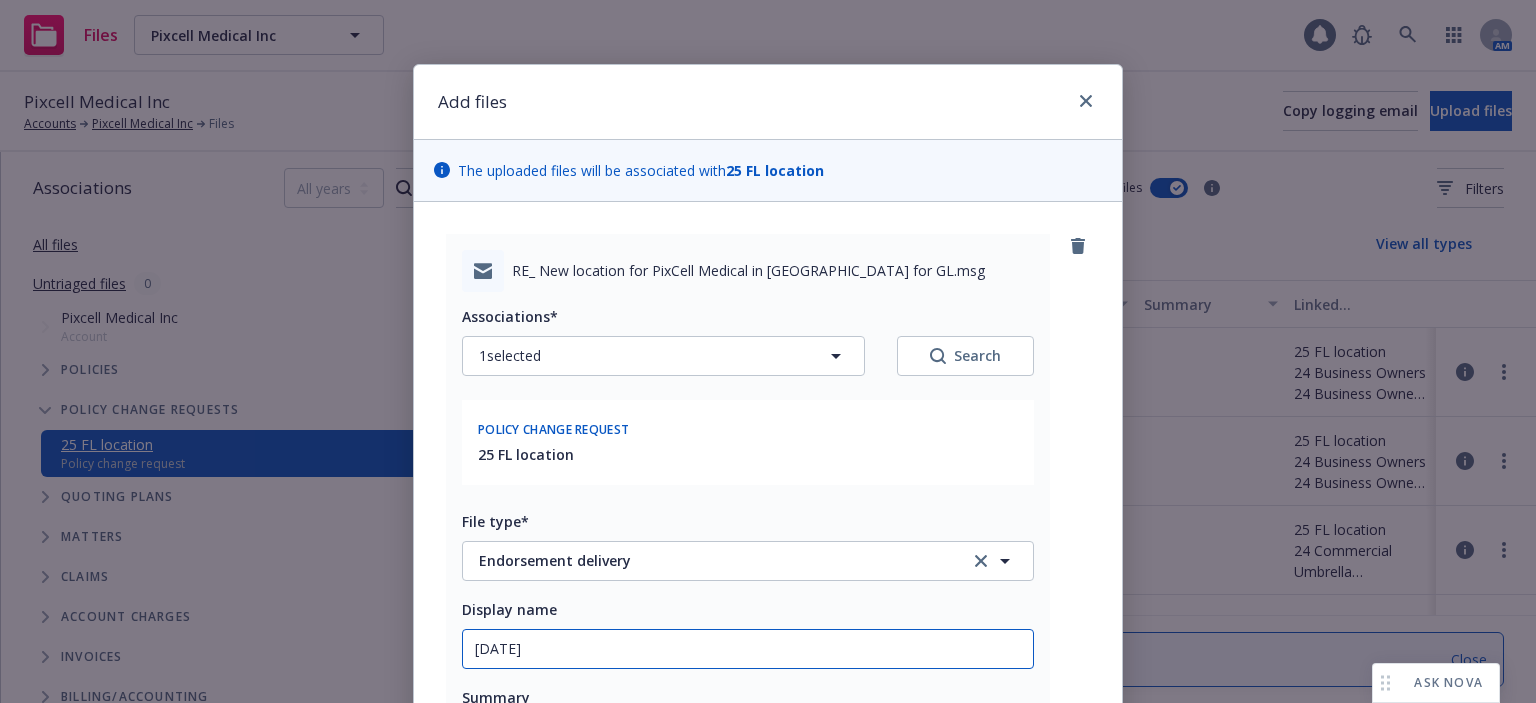type on "x" 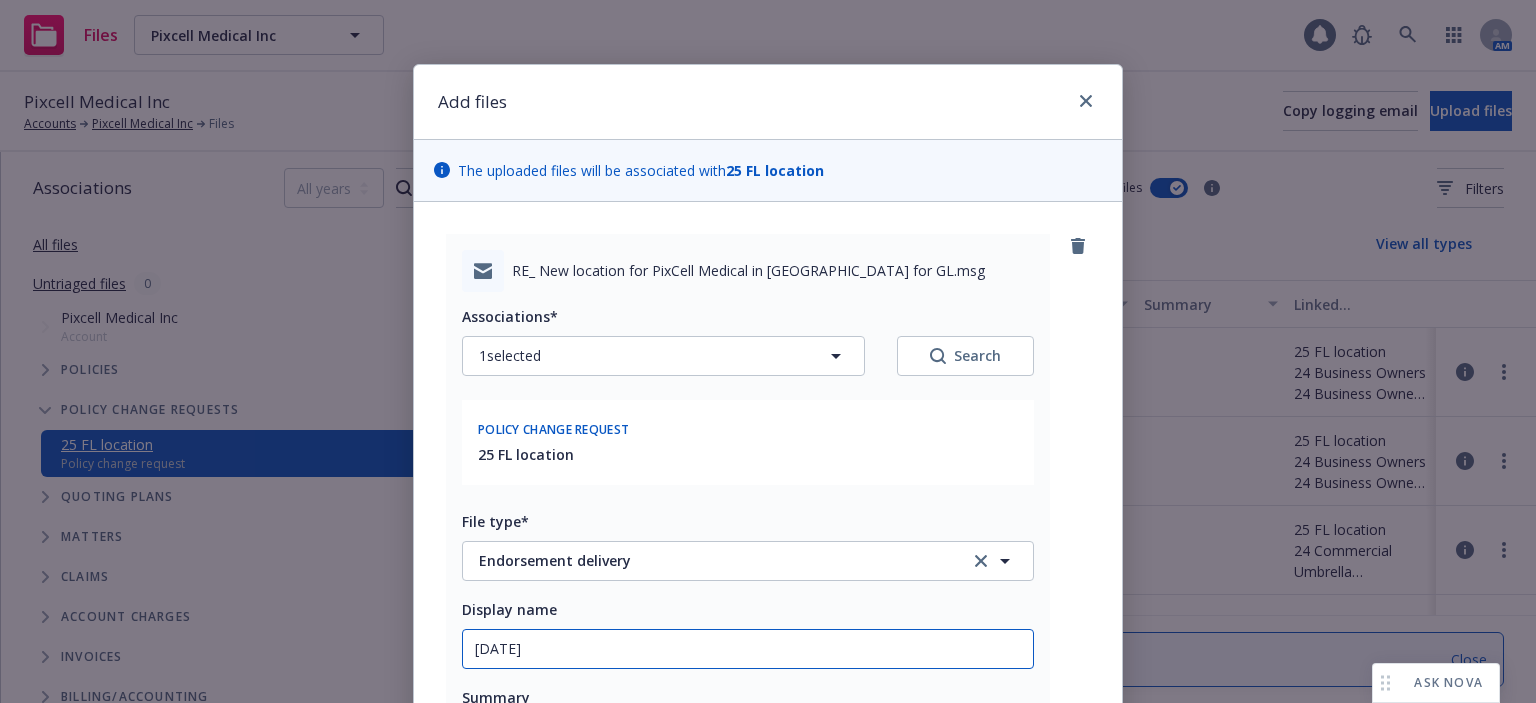 type on "x" 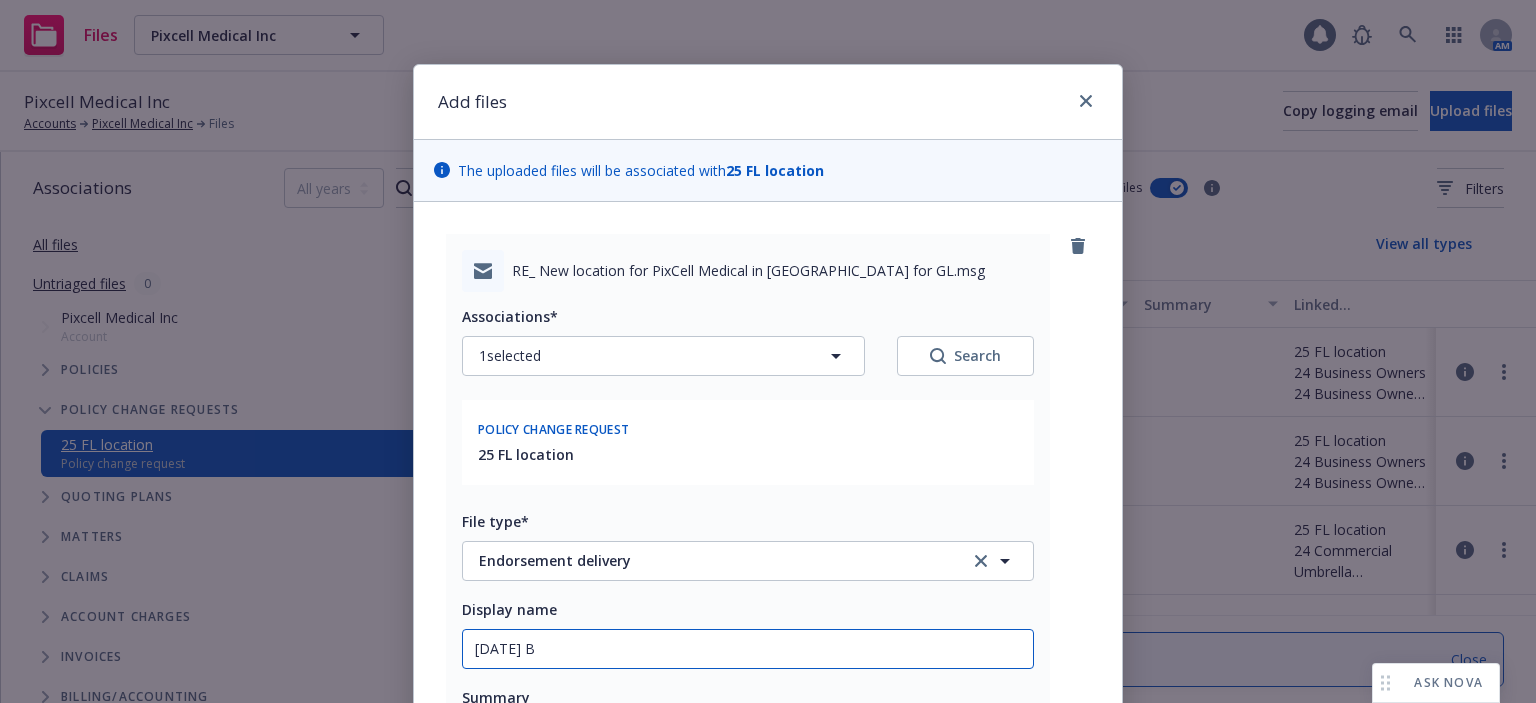 type on "x" 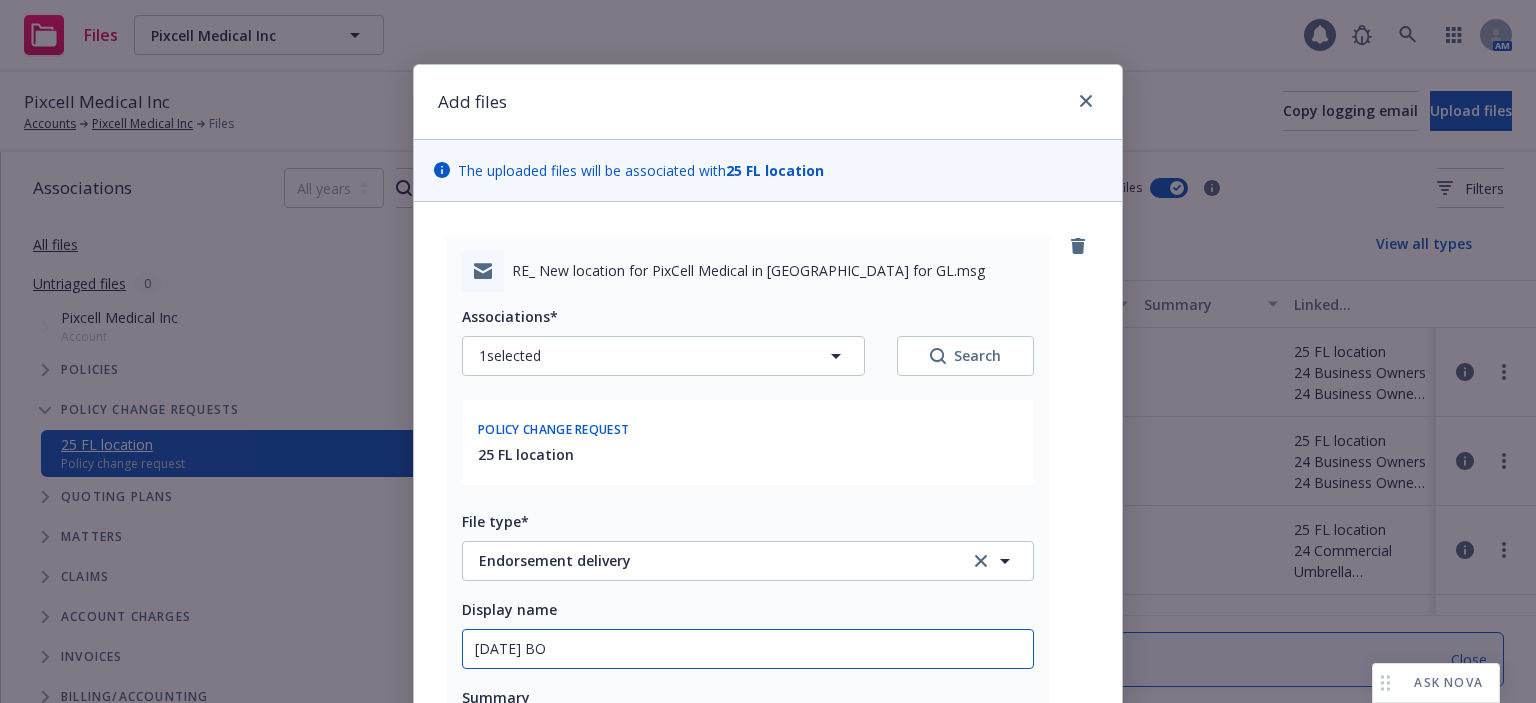 type on "x" 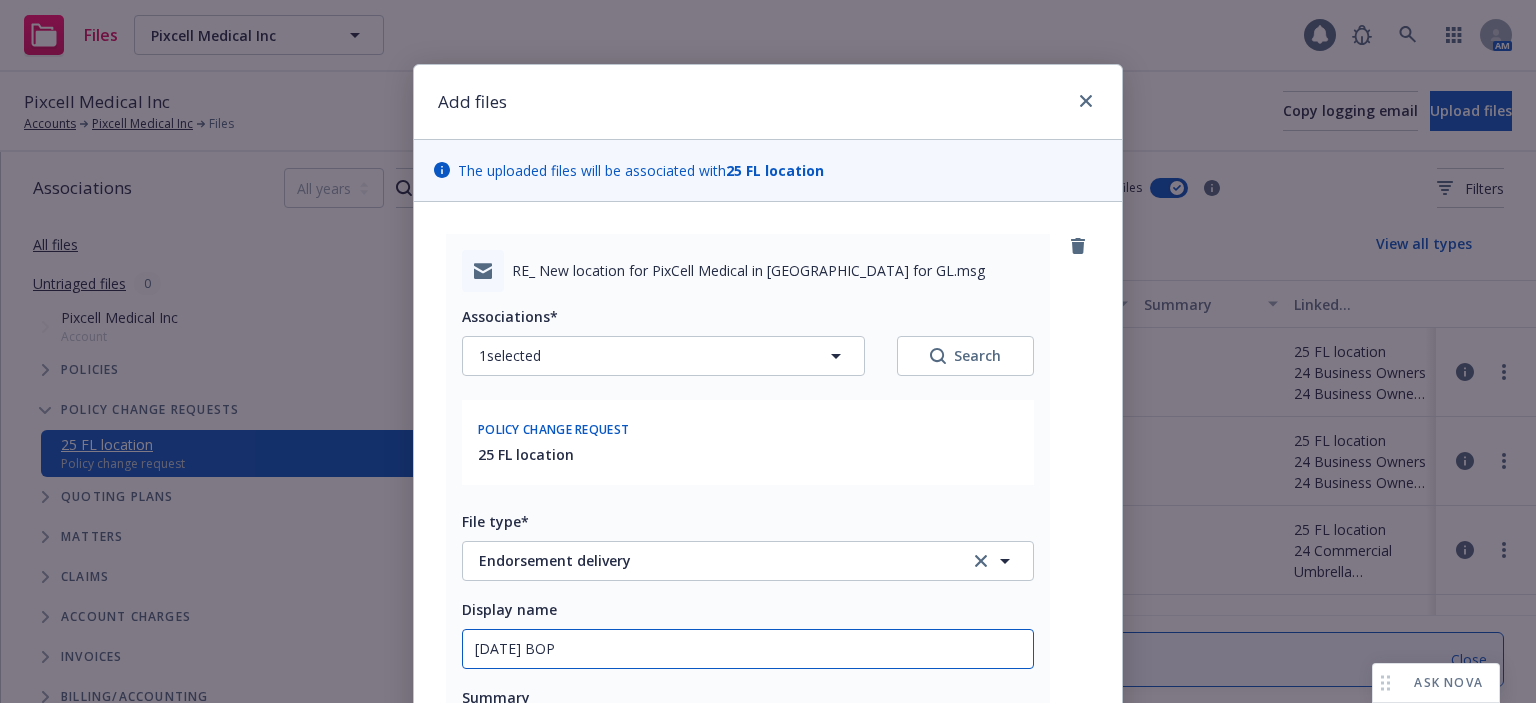 type on "x" 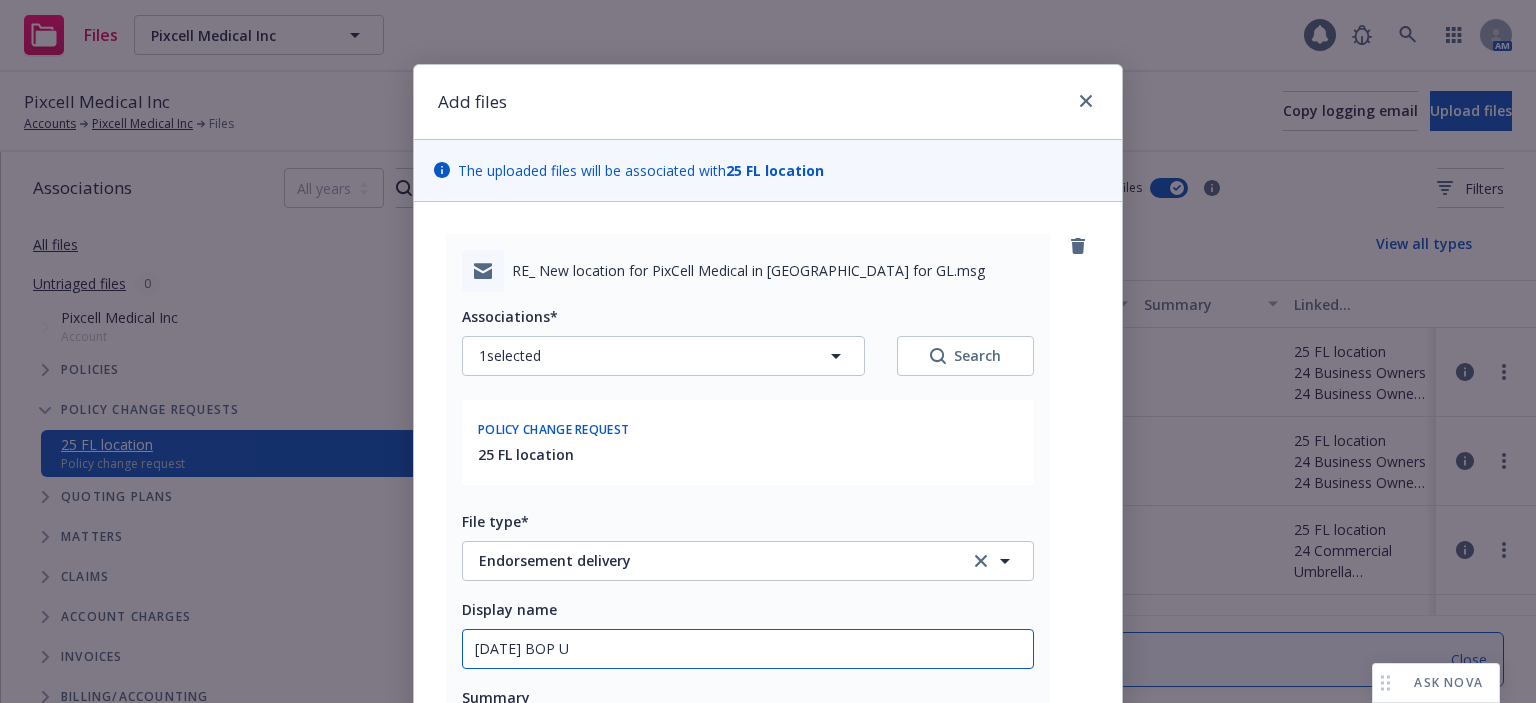 type on "x" 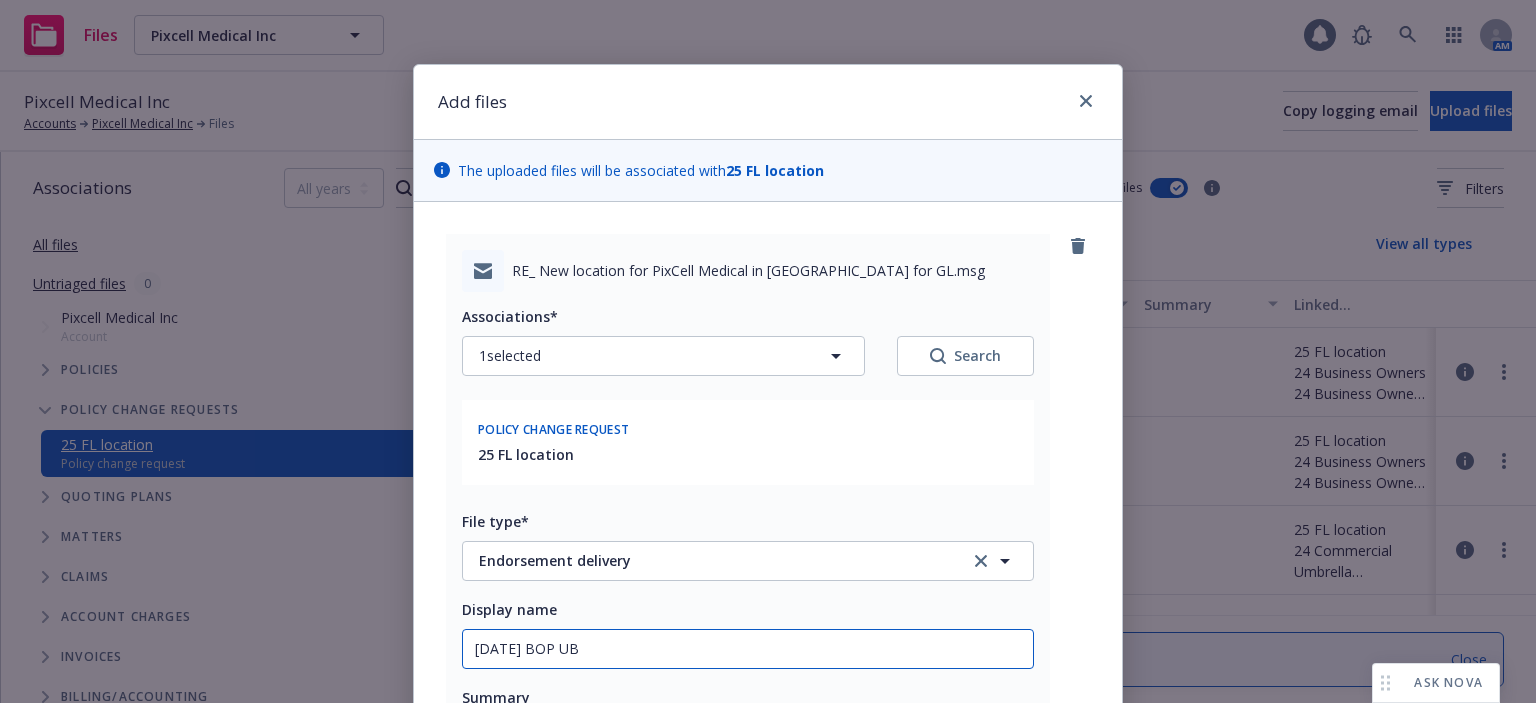 type on "x" 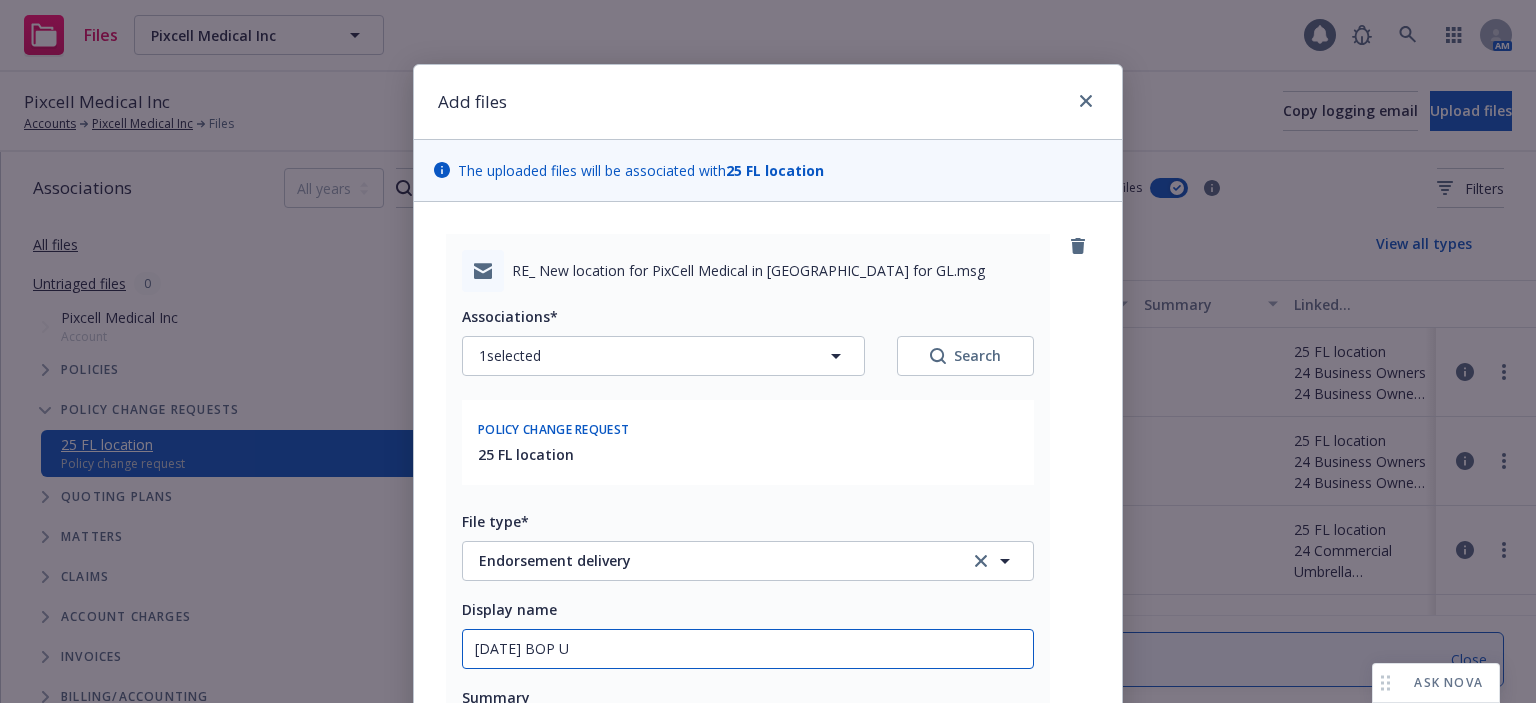 type on "x" 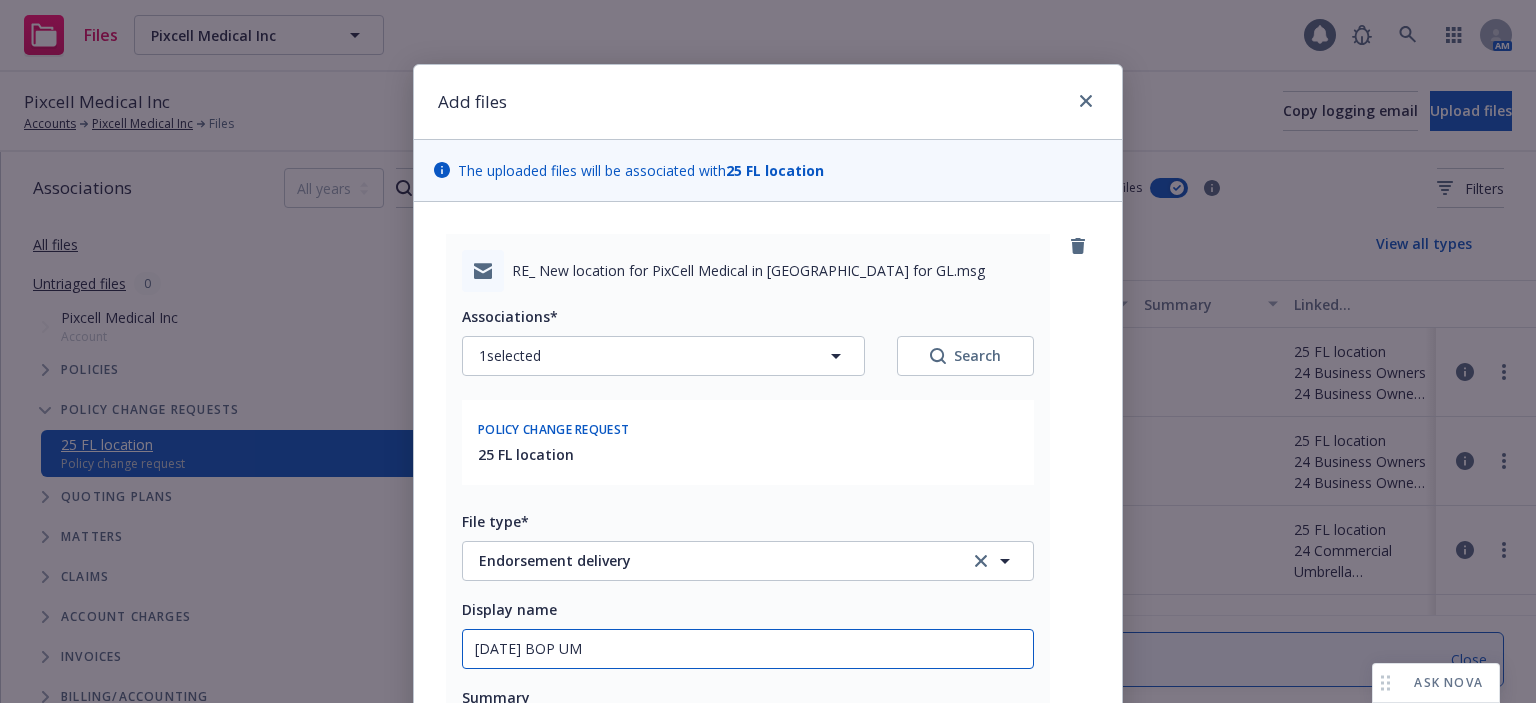 type on "x" 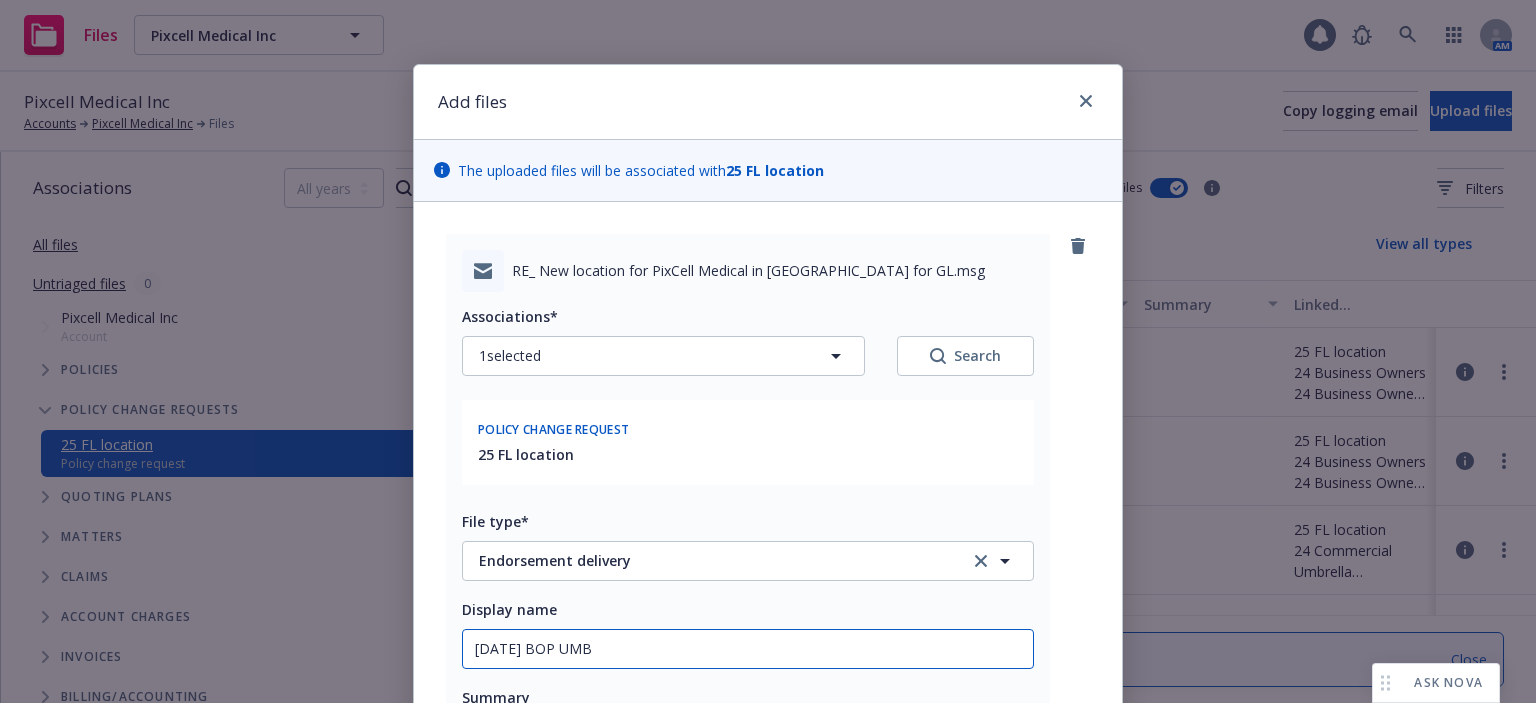 type on "x" 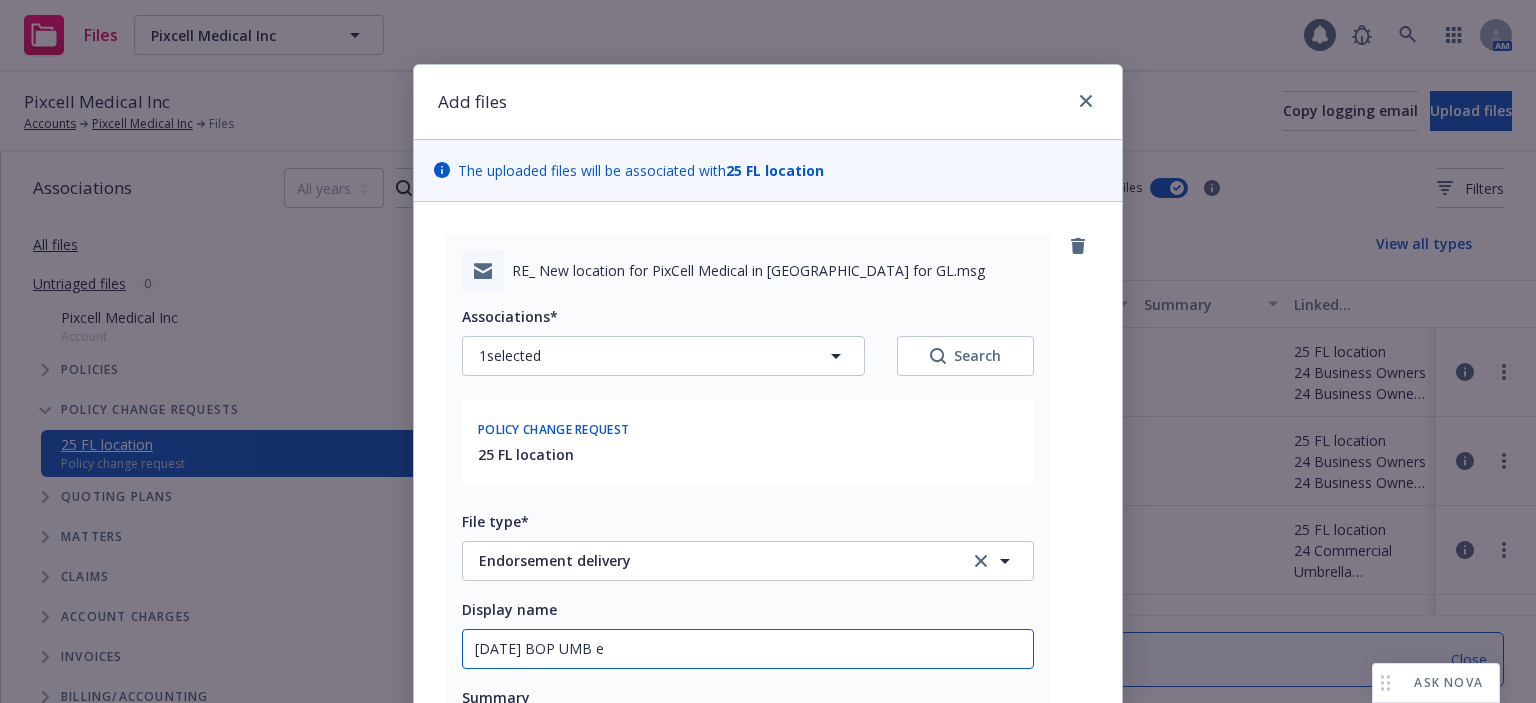 type on "7/24/2025 BOP UMB en" 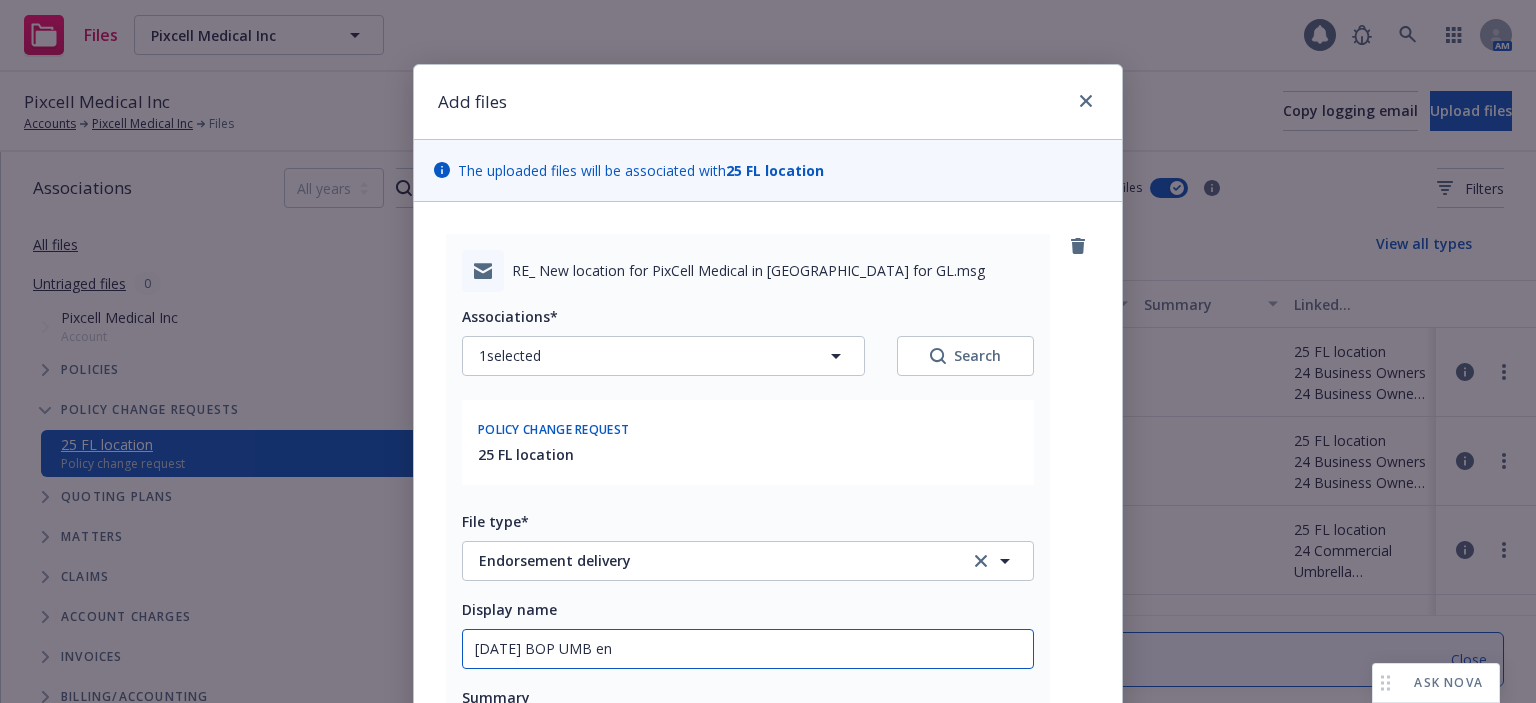 type on "x" 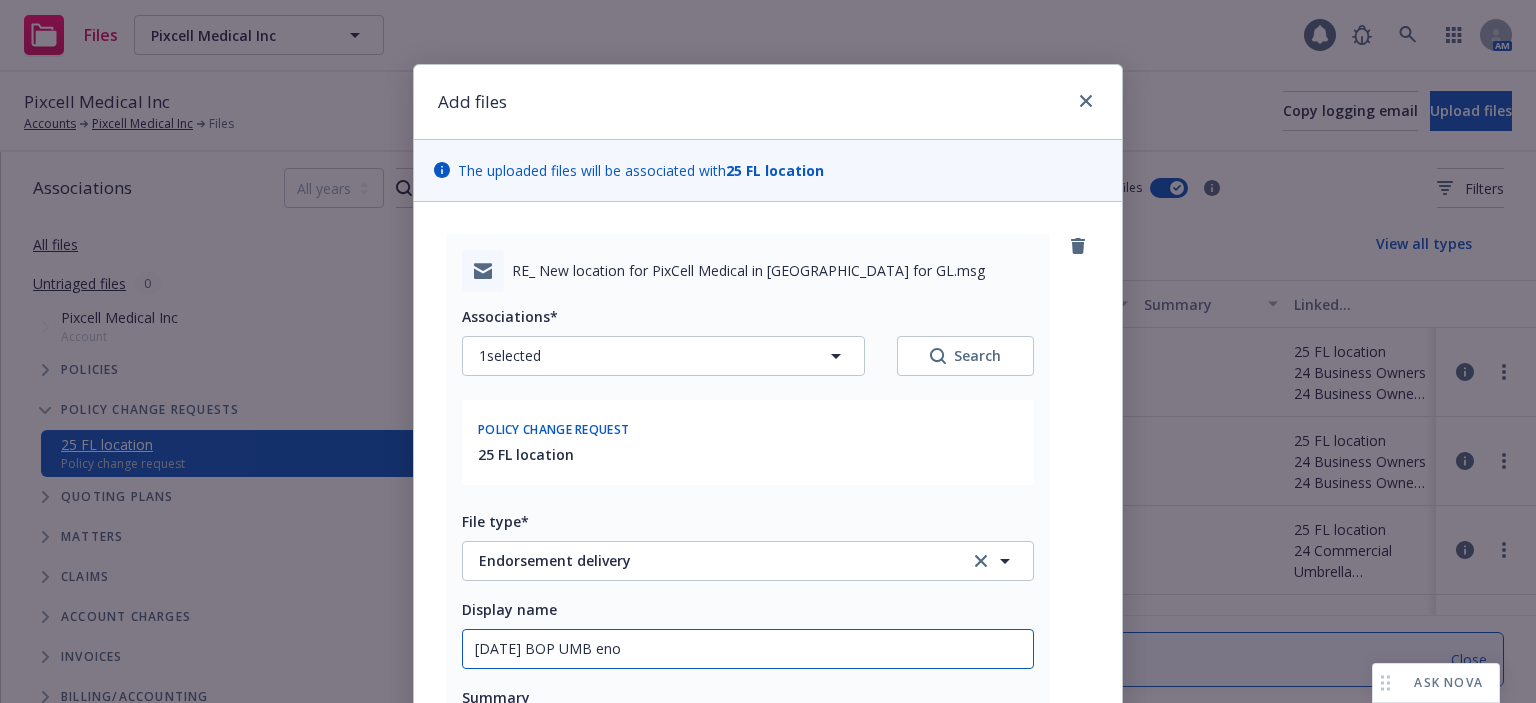 type on "x" 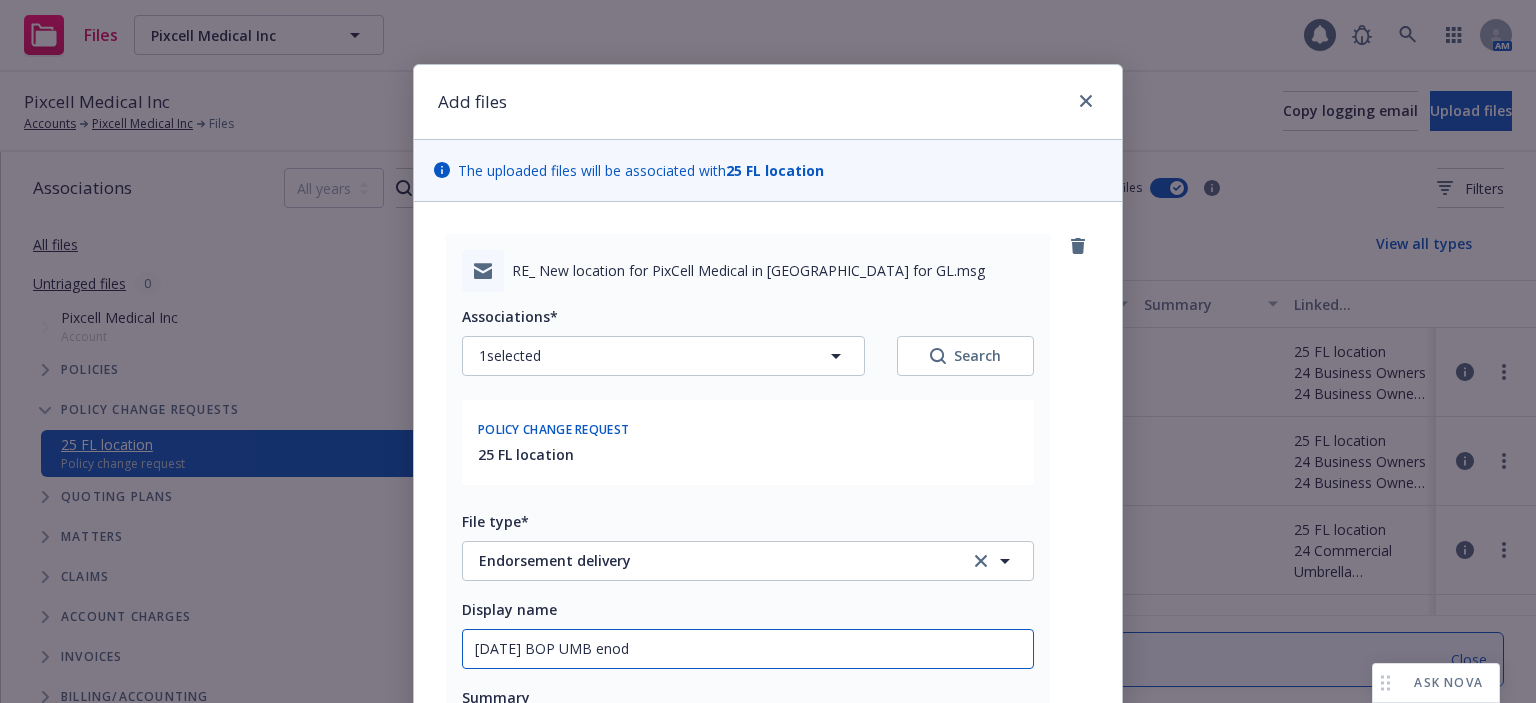 type on "x" 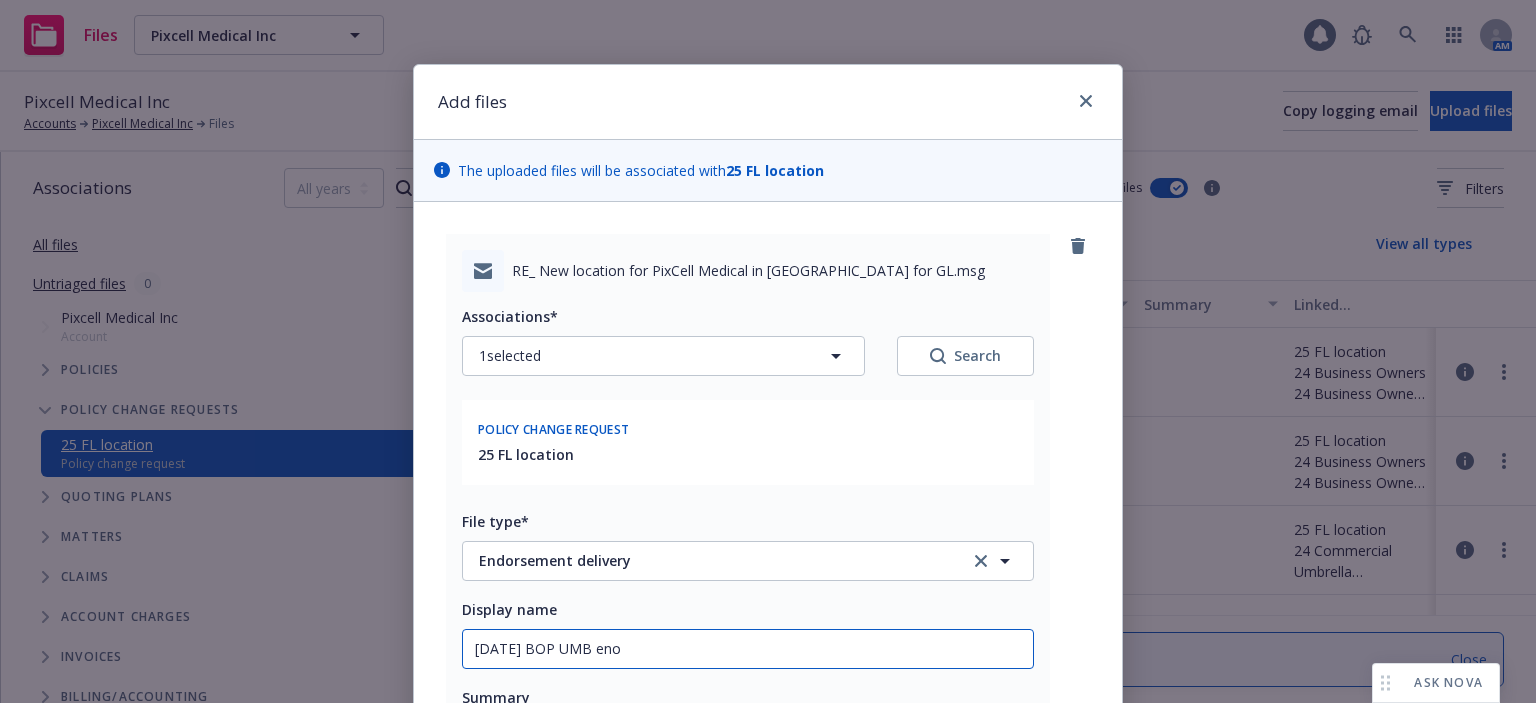 type on "x" 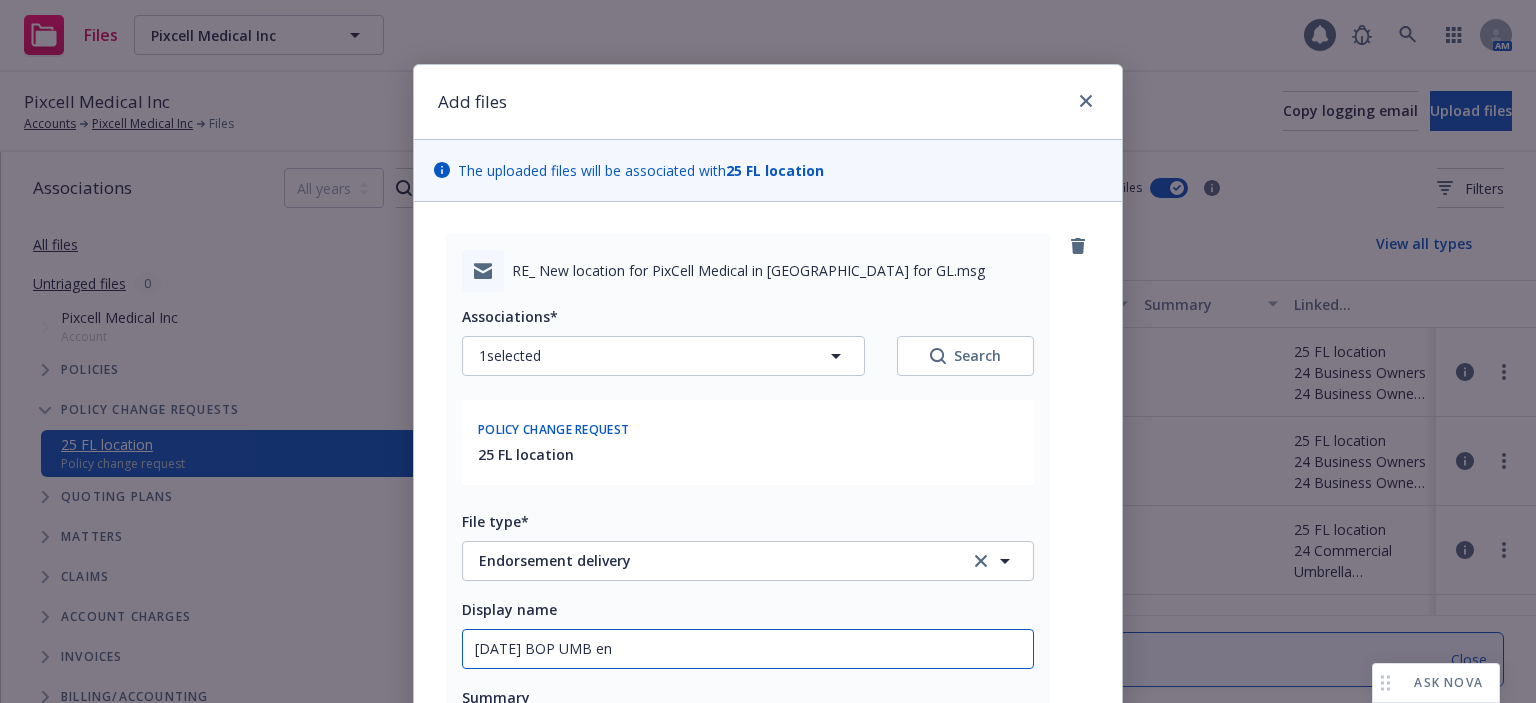 type on "x" 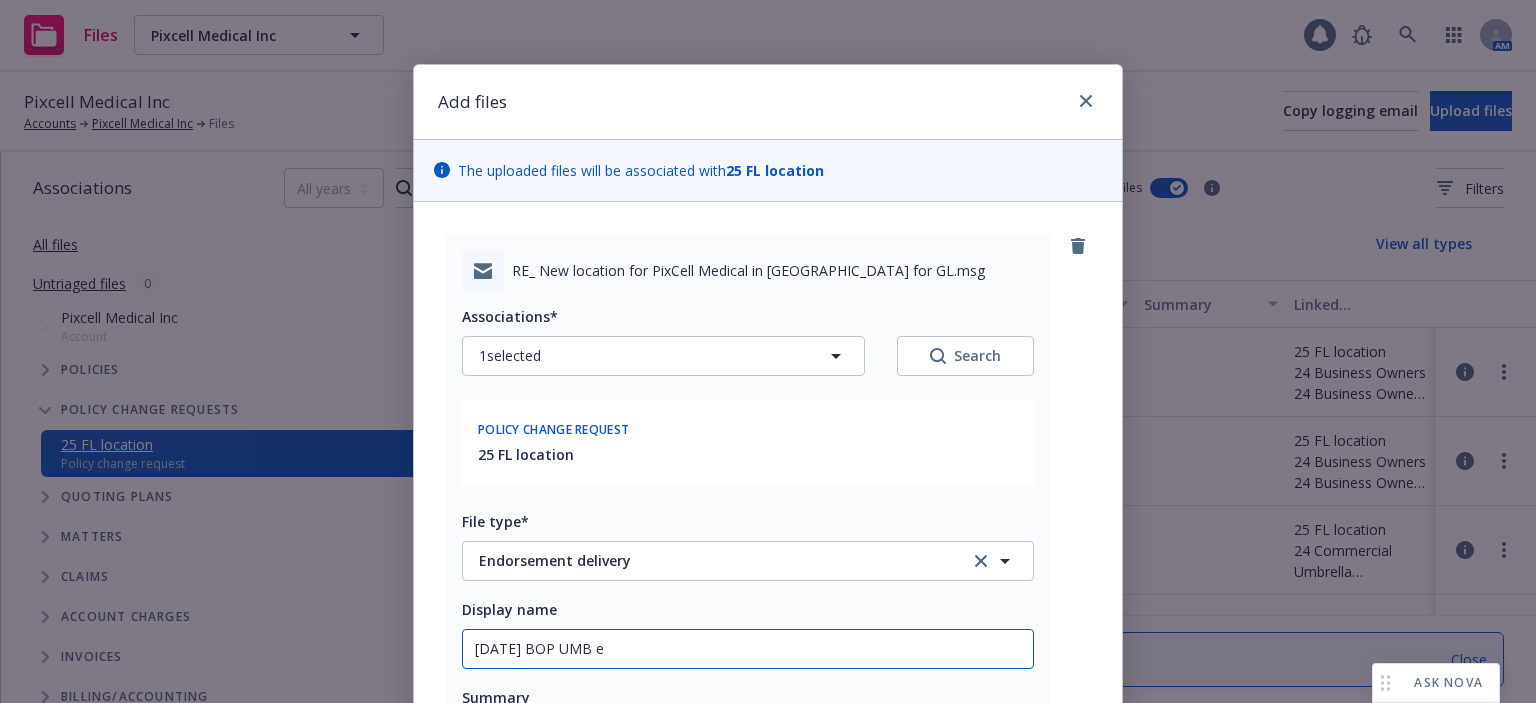 type on "x" 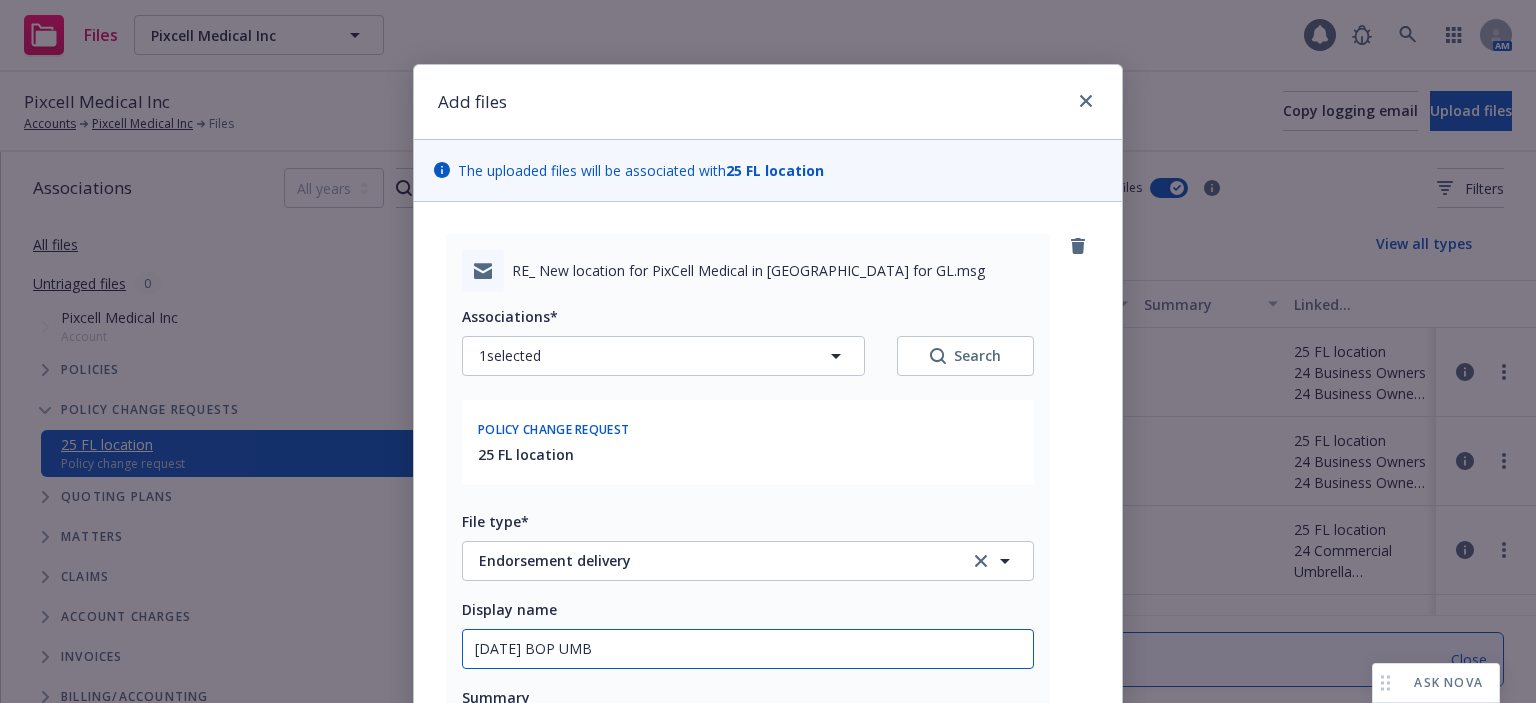 type on "x" 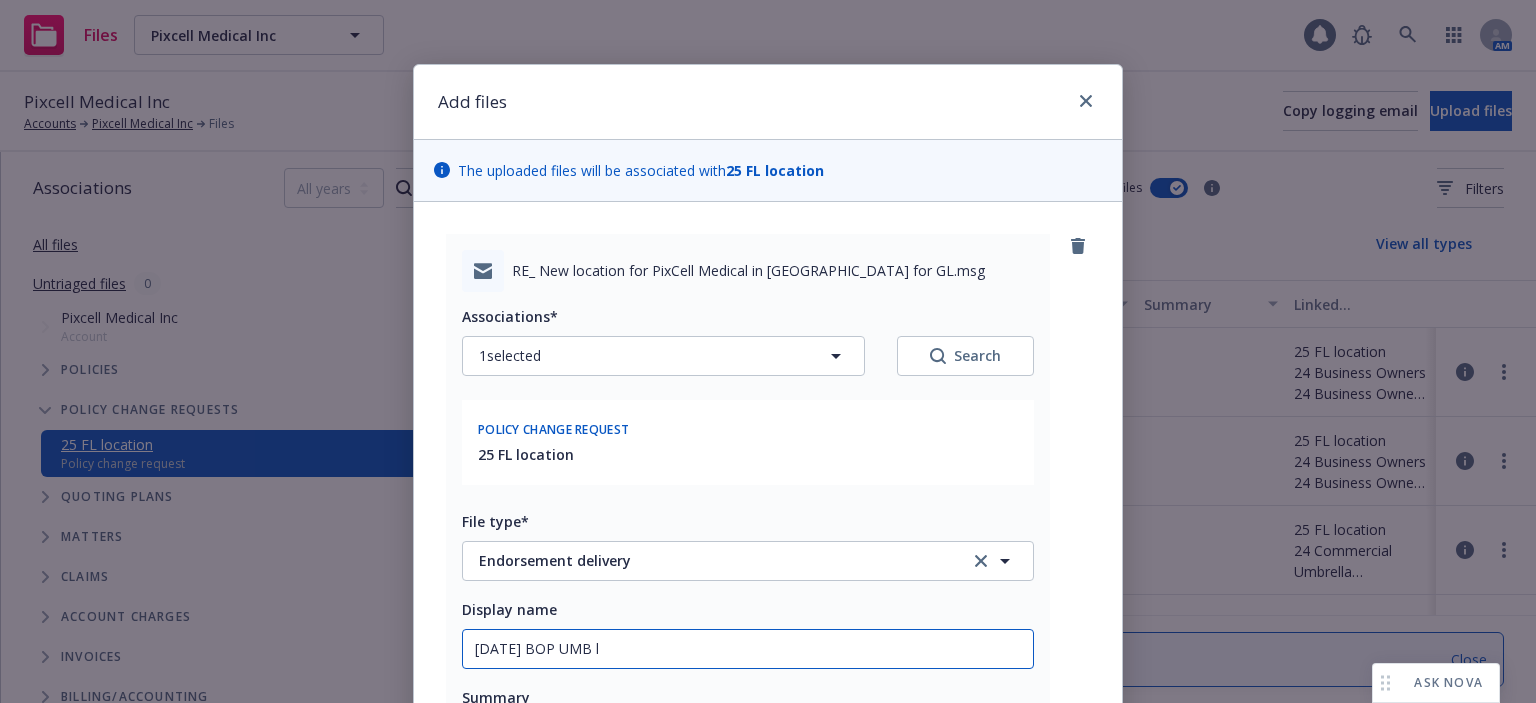 type on "x" 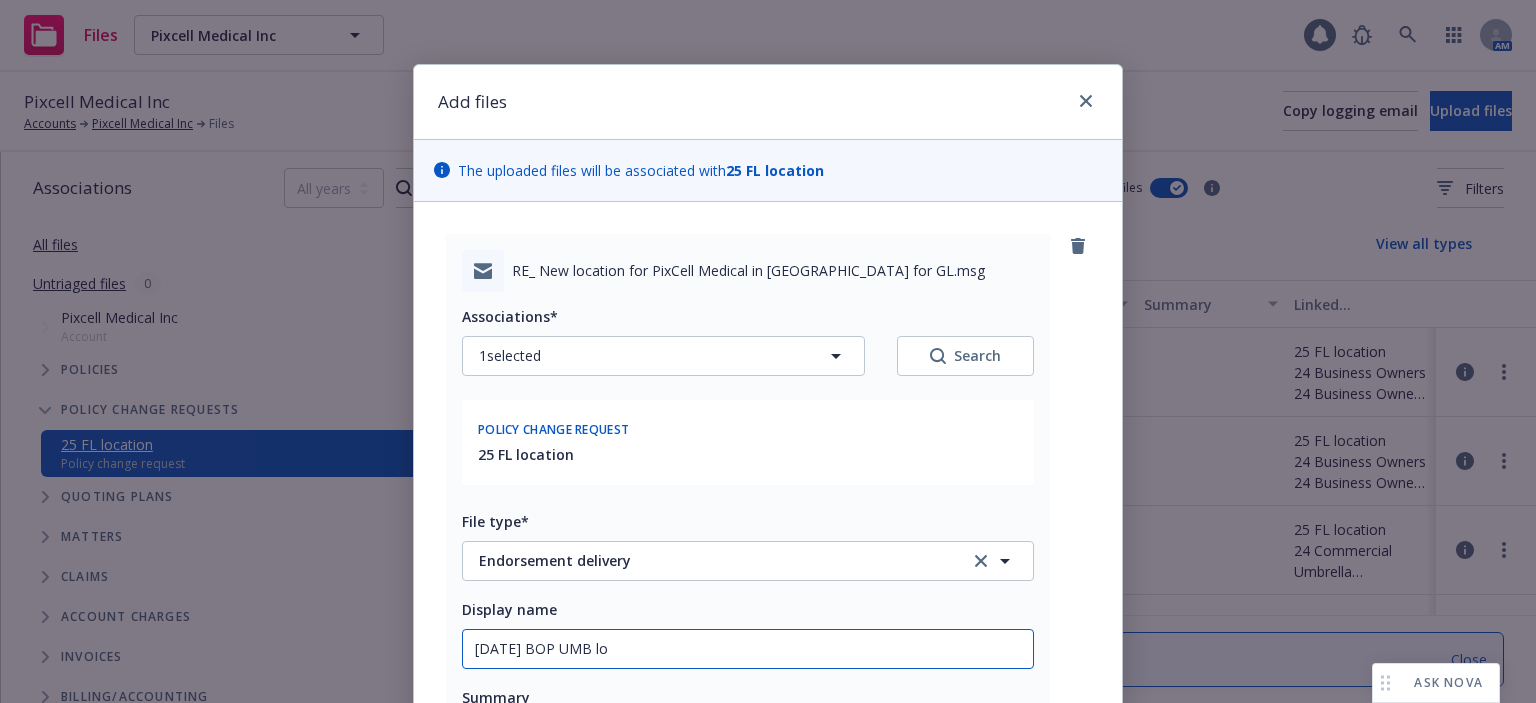 type on "x" 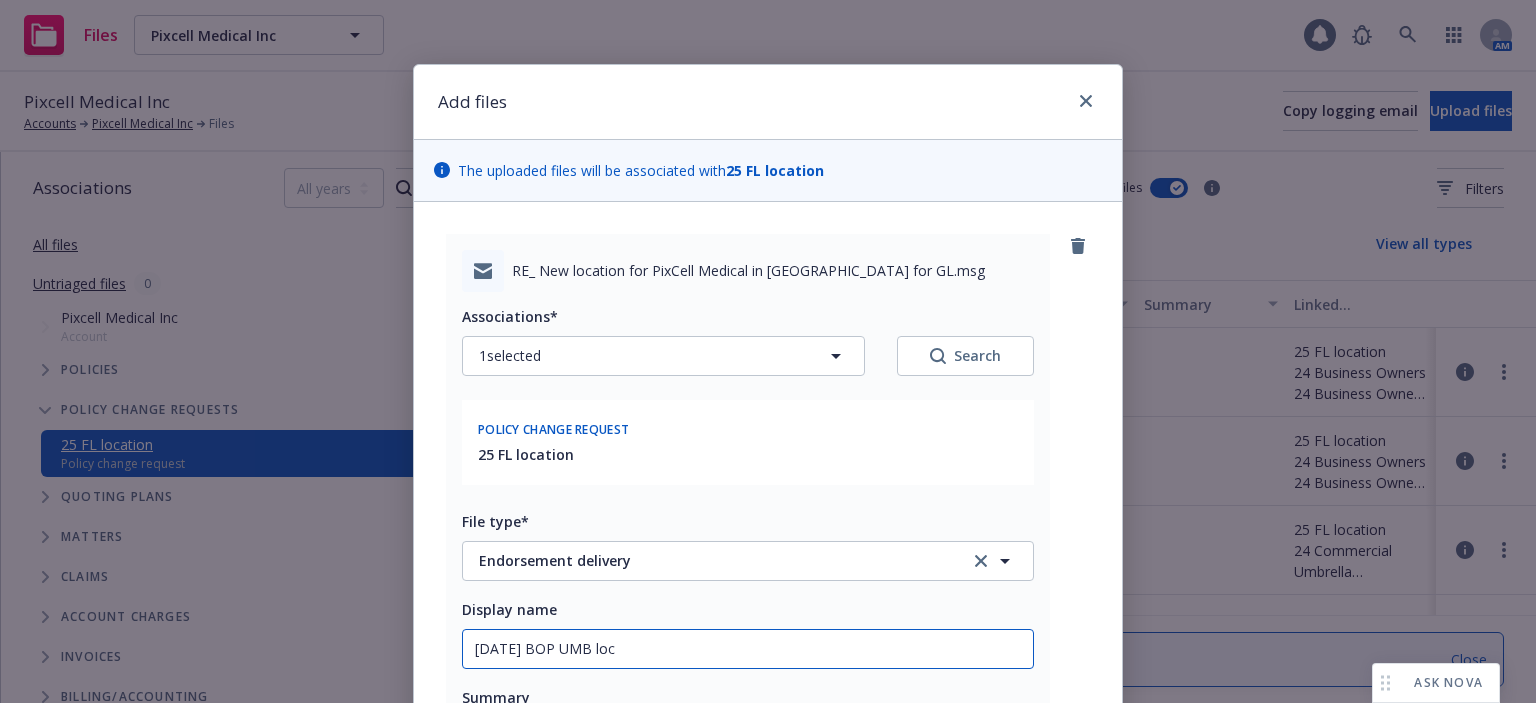 type on "x" 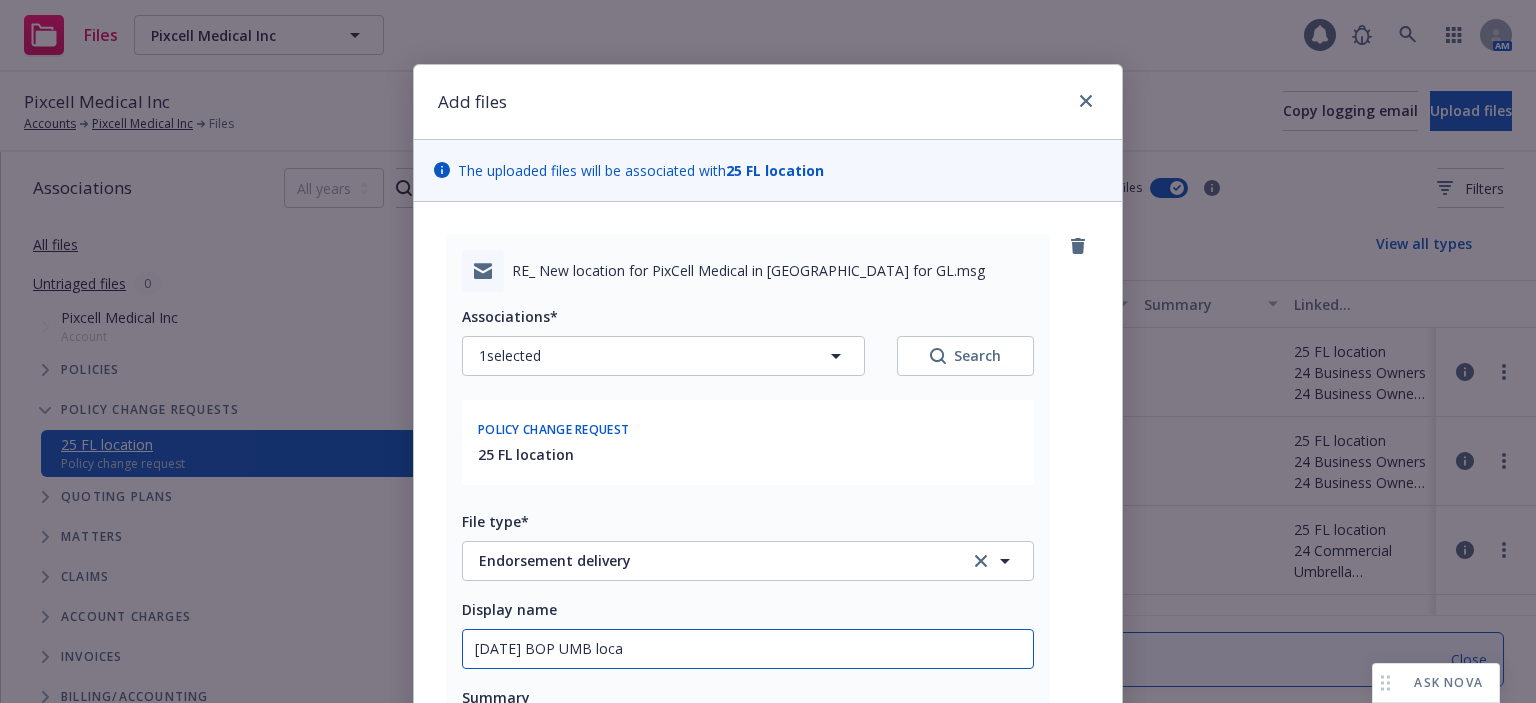 type on "x" 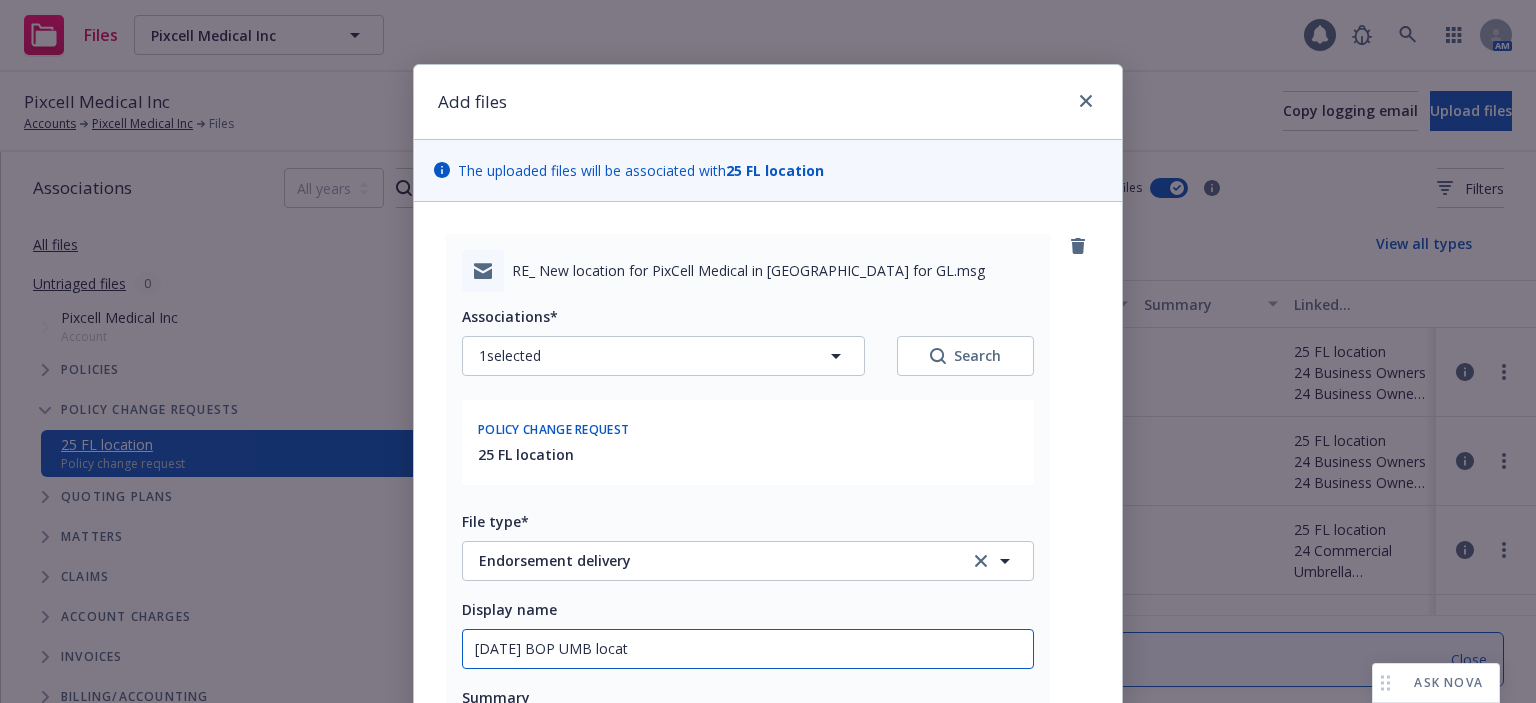 type on "x" 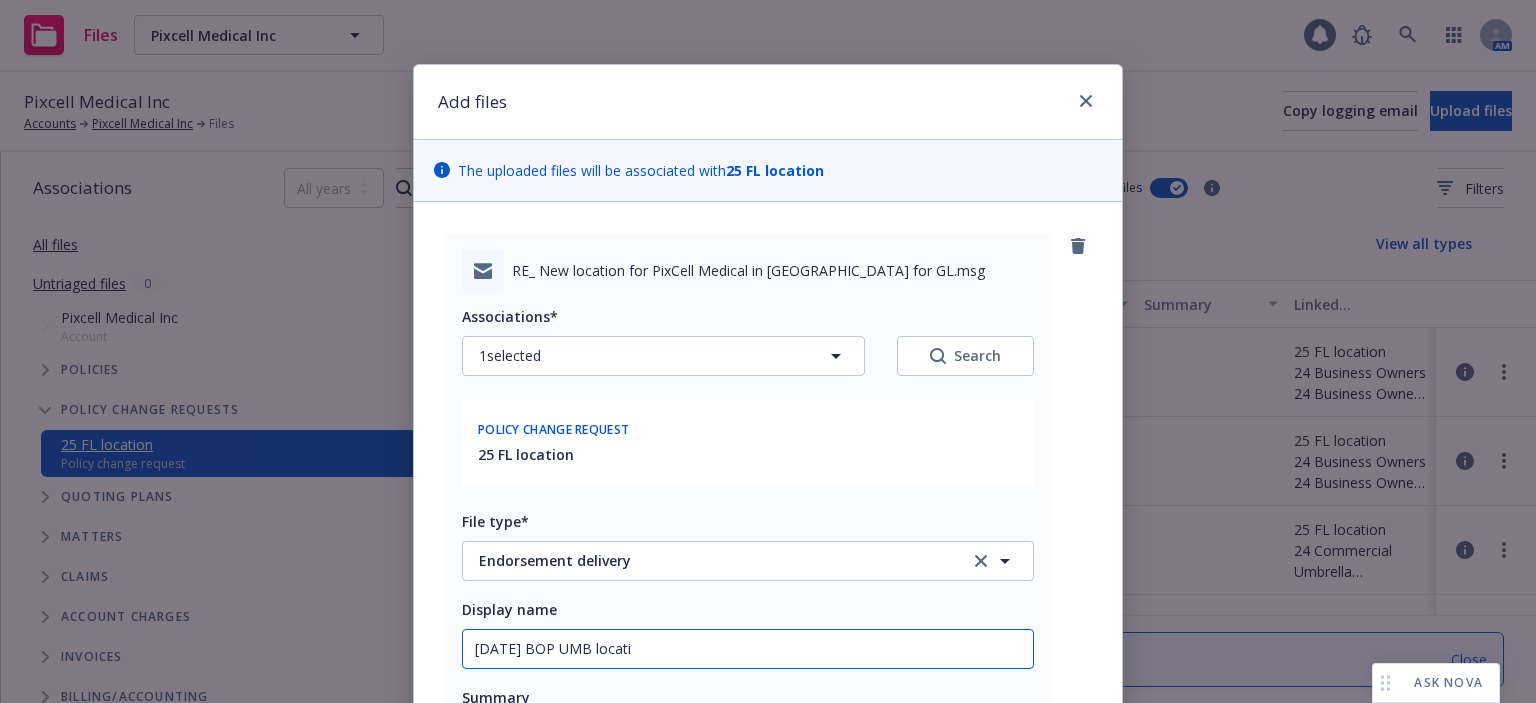 type on "7/24/2025 BOP UMB locatio" 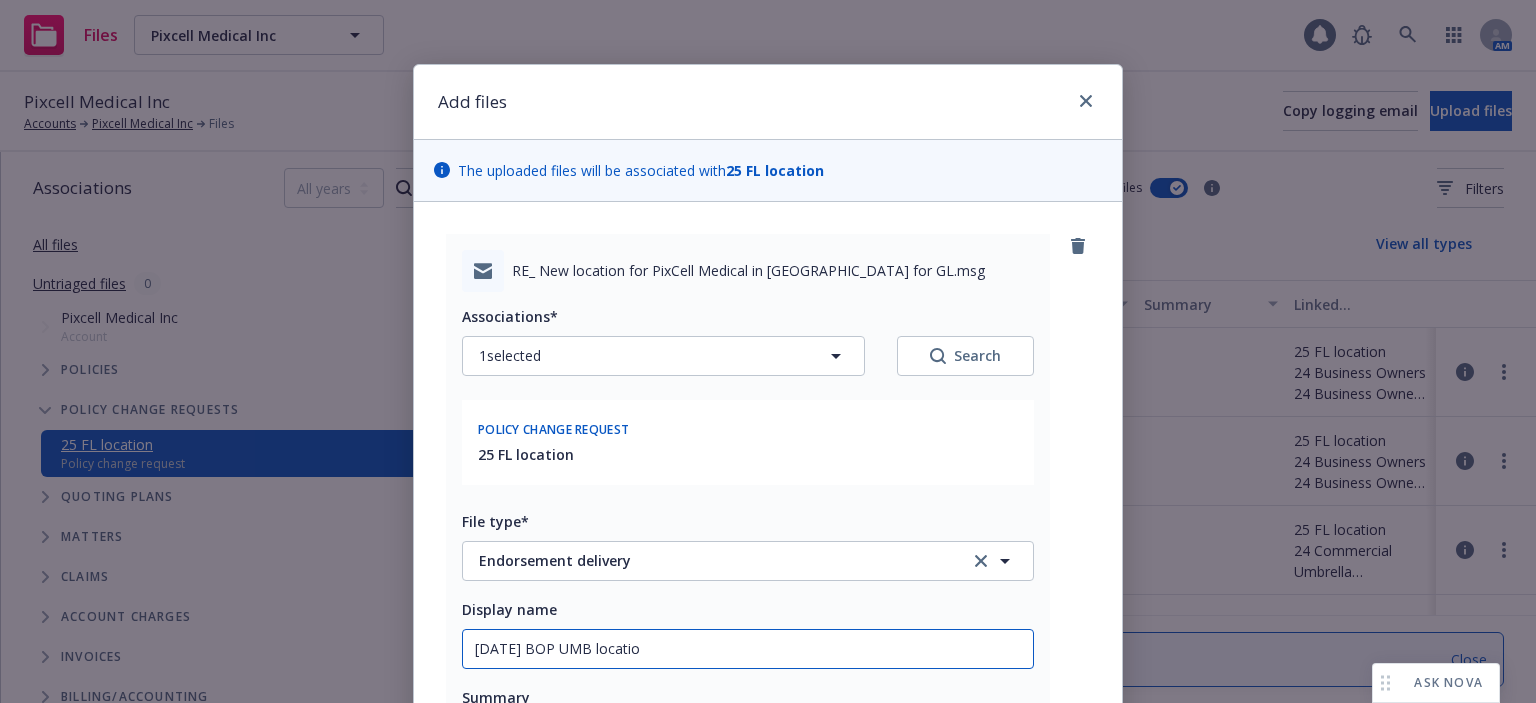 type on "x" 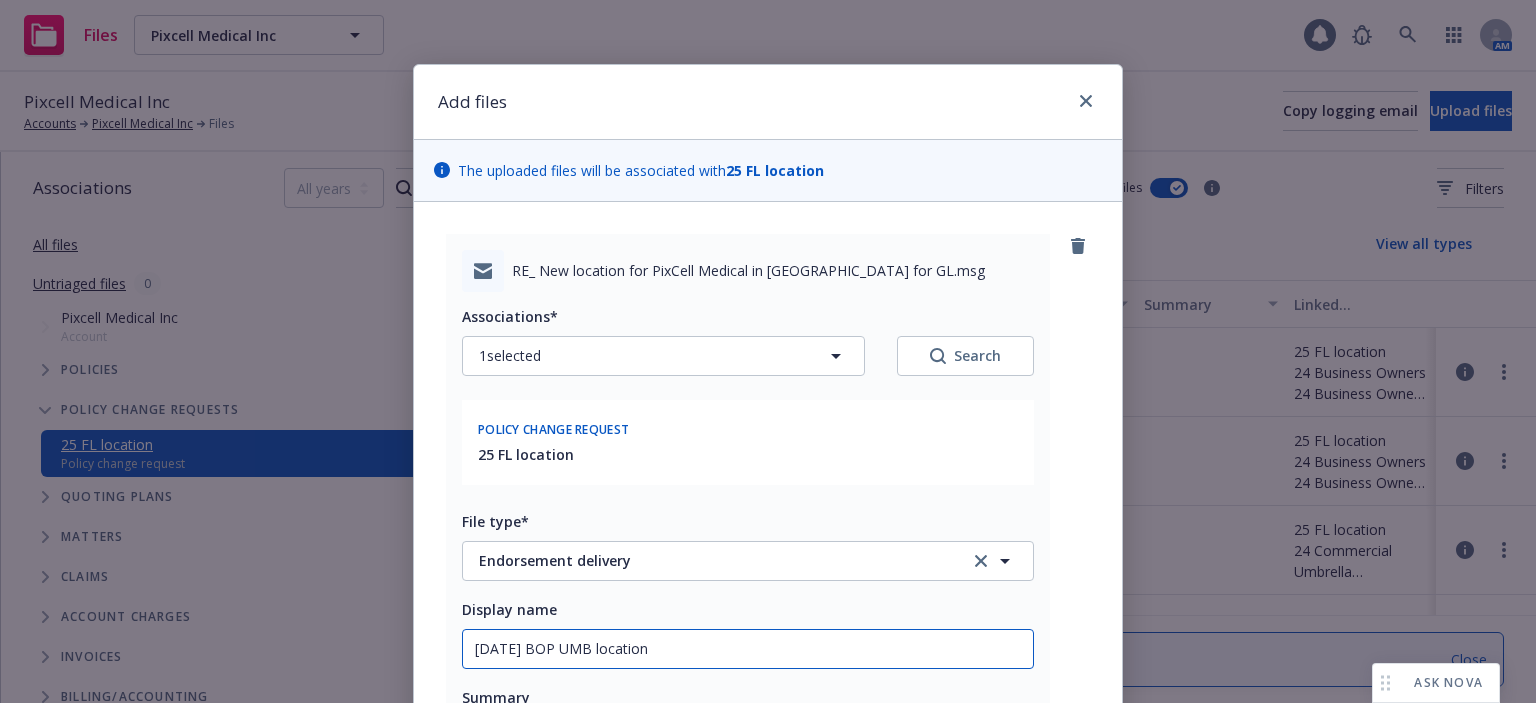 type on "x" 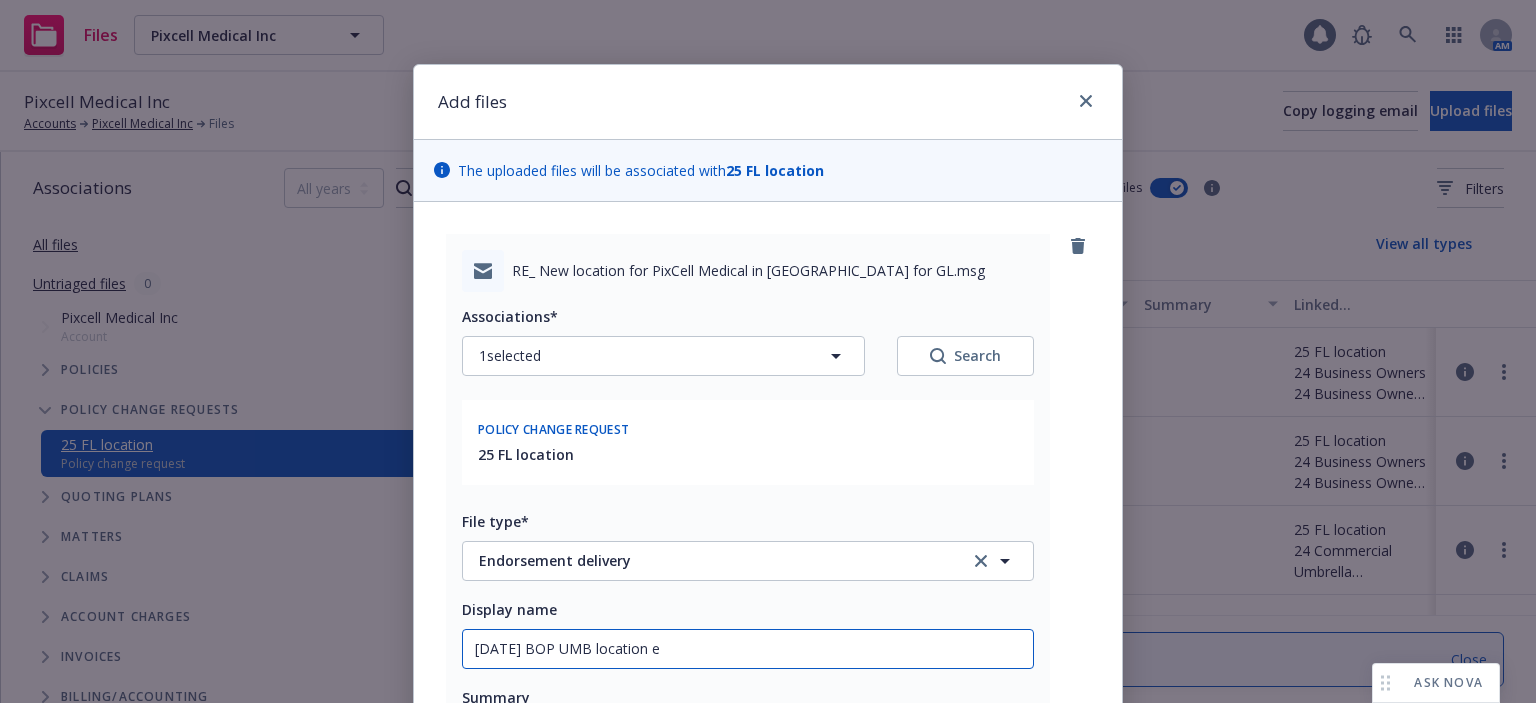 type on "x" 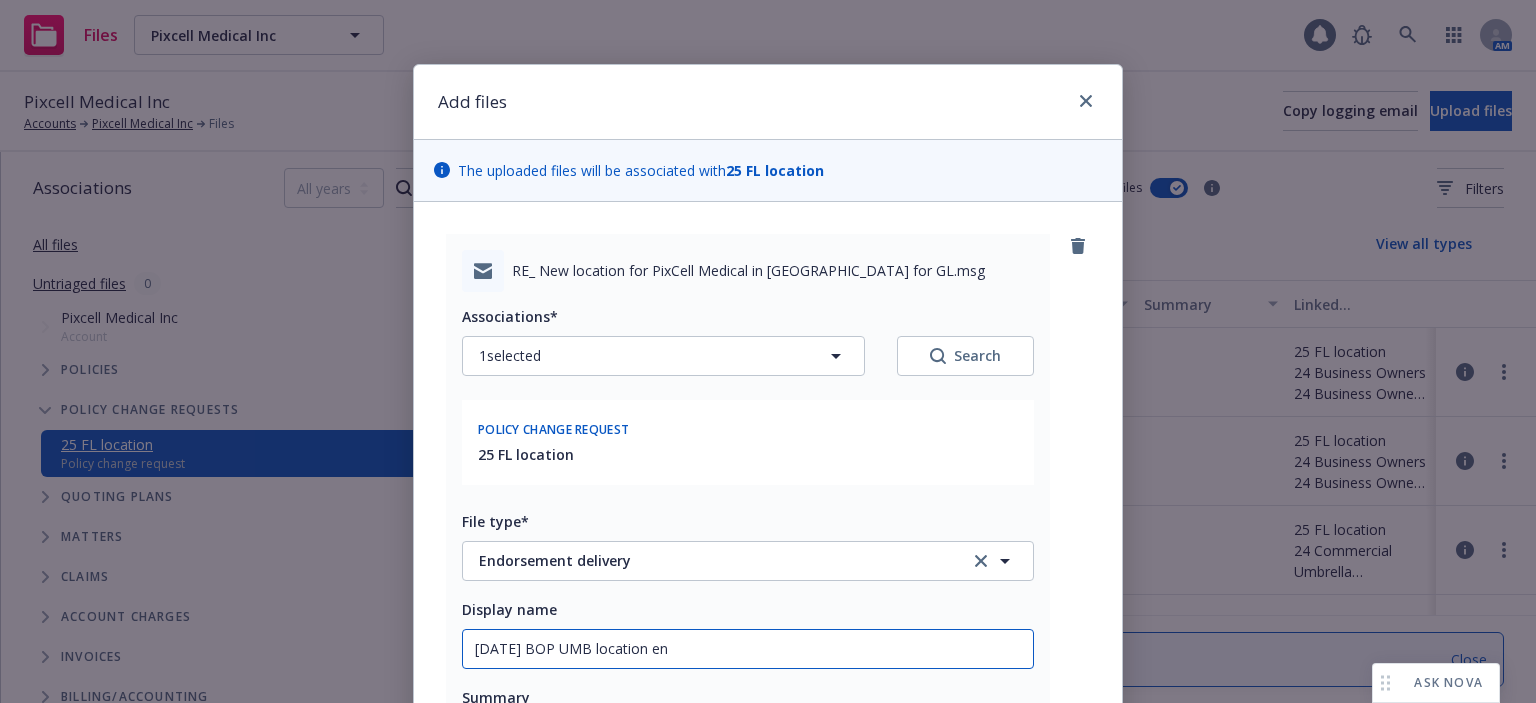 type on "x" 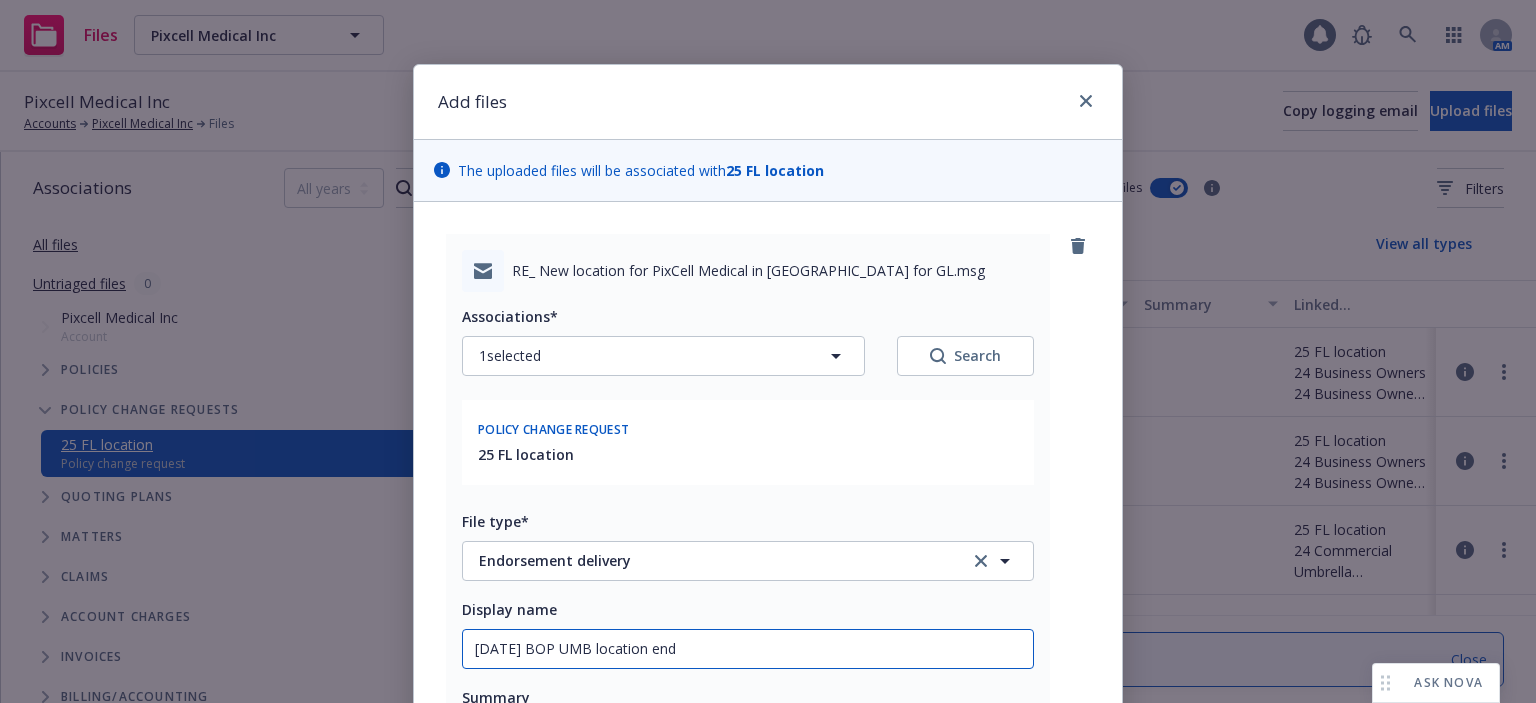 type on "x" 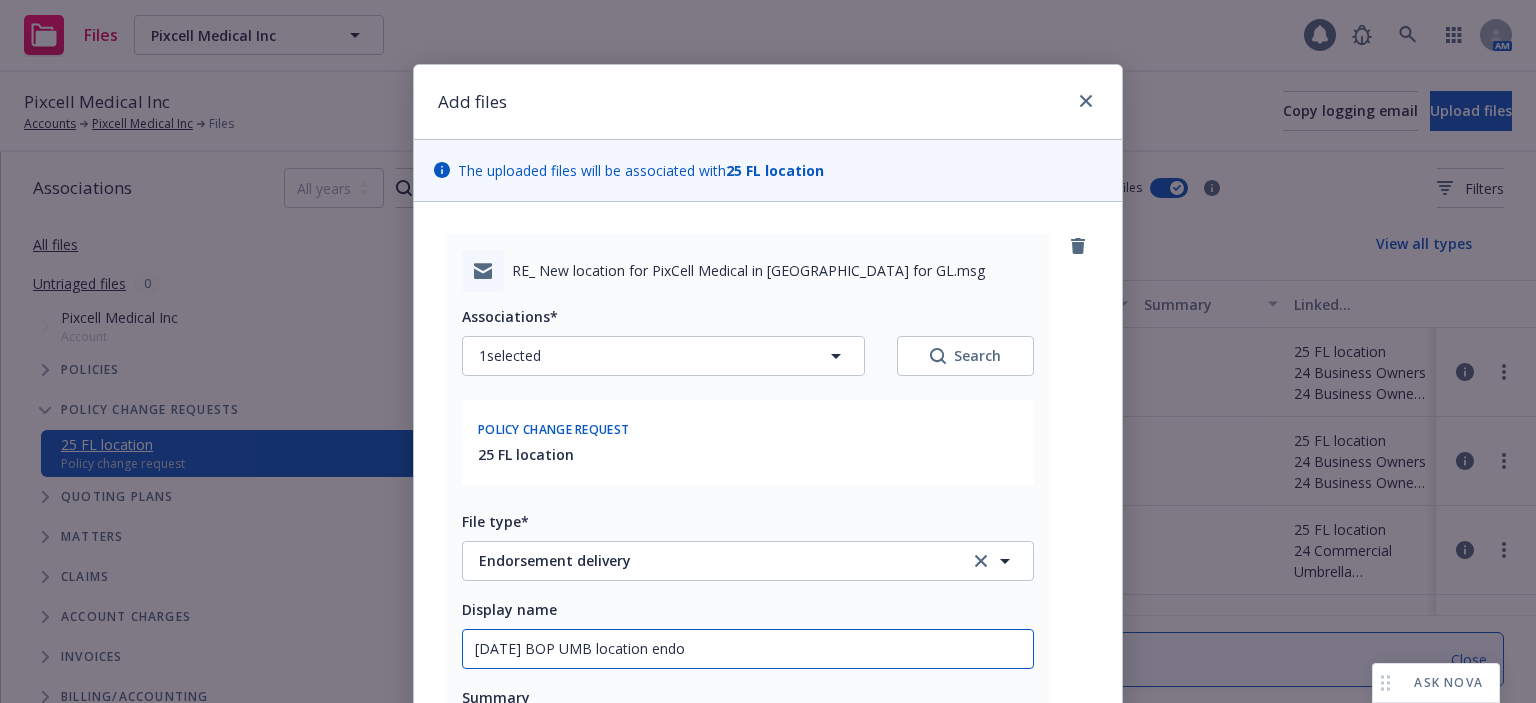 type on "x" 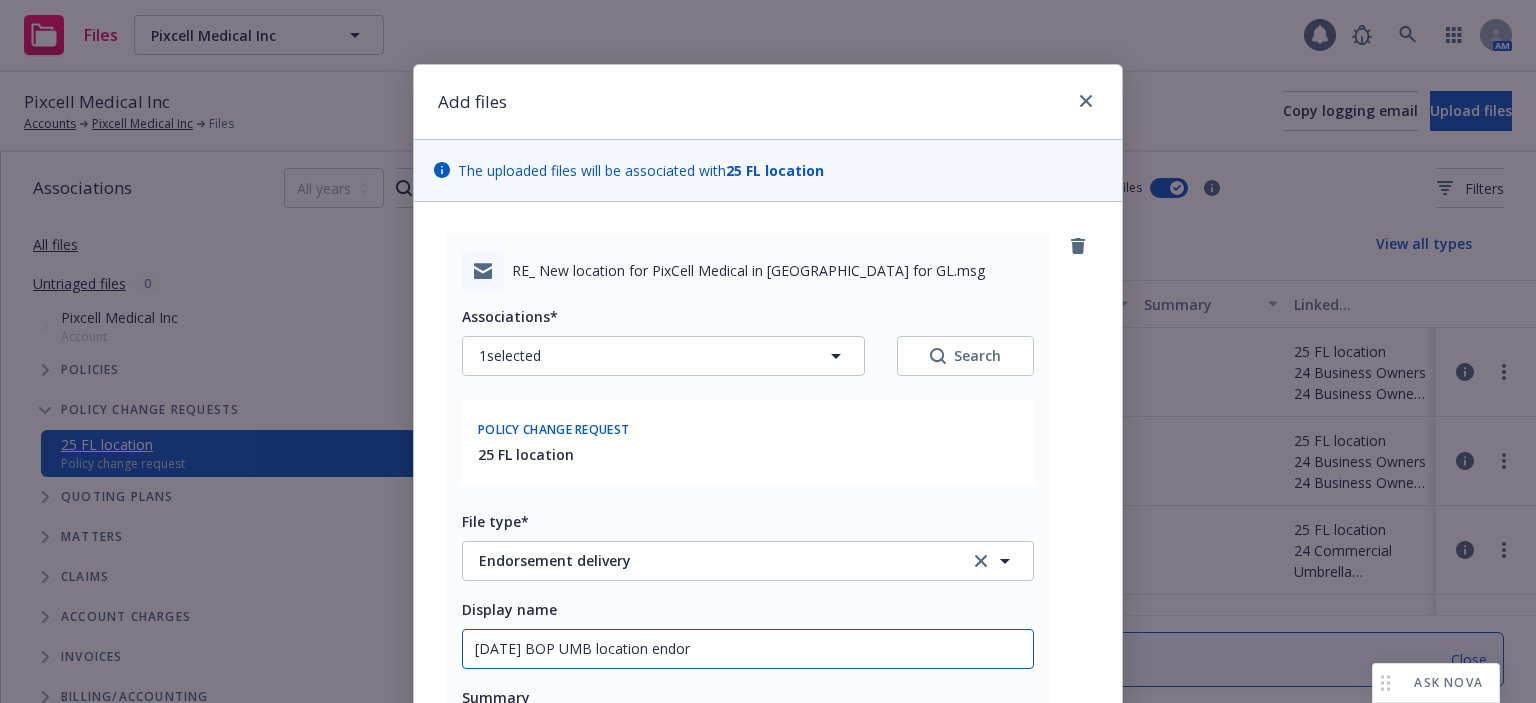 type on "x" 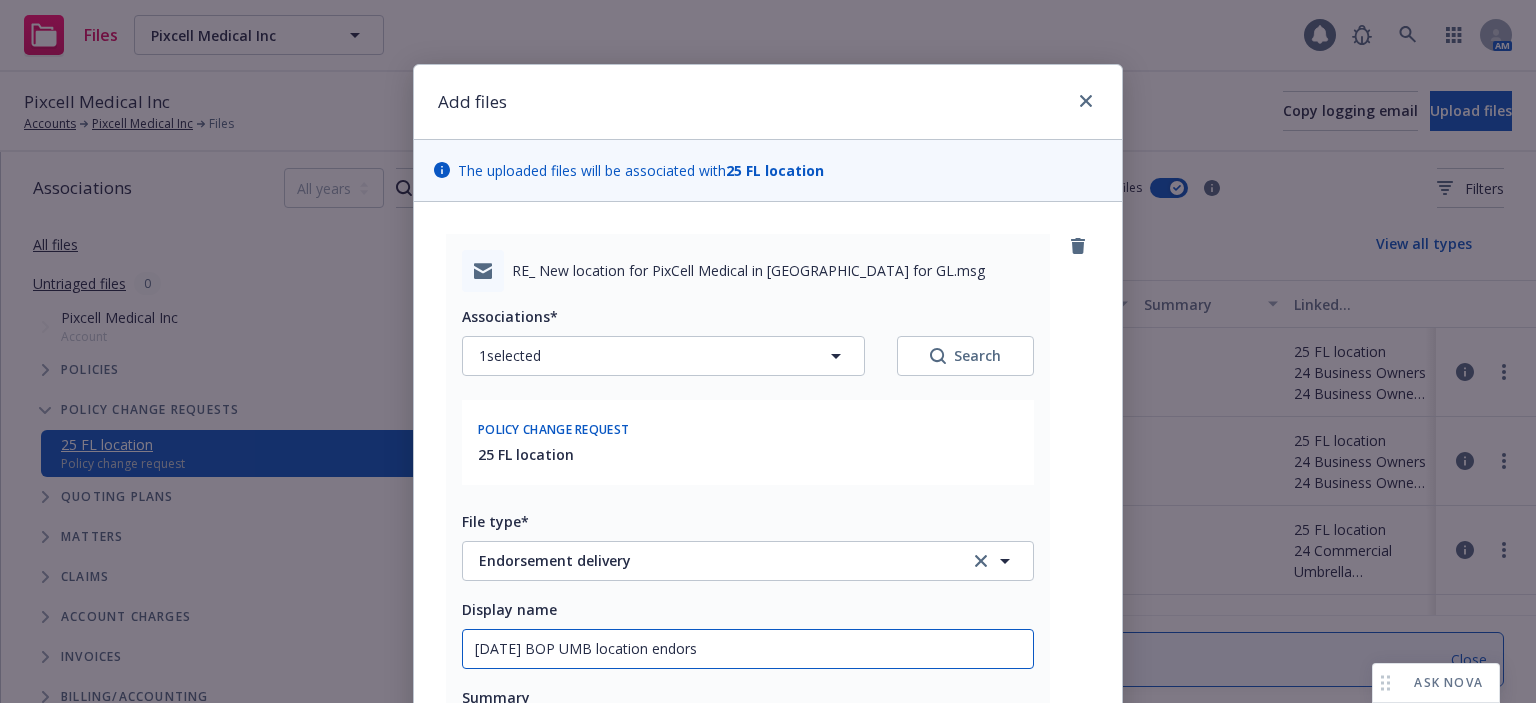 type on "x" 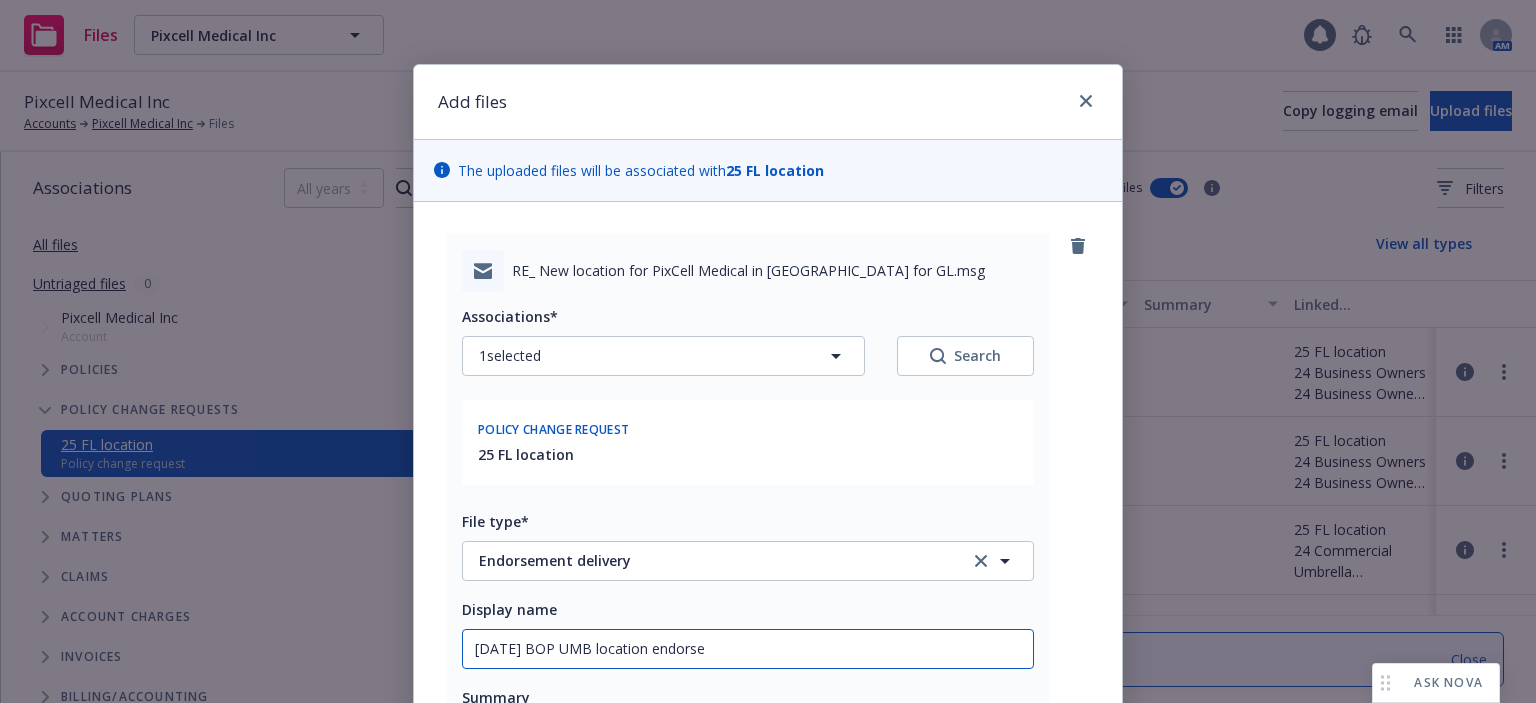 type on "7/24/2025 BOP UMB location endorsem" 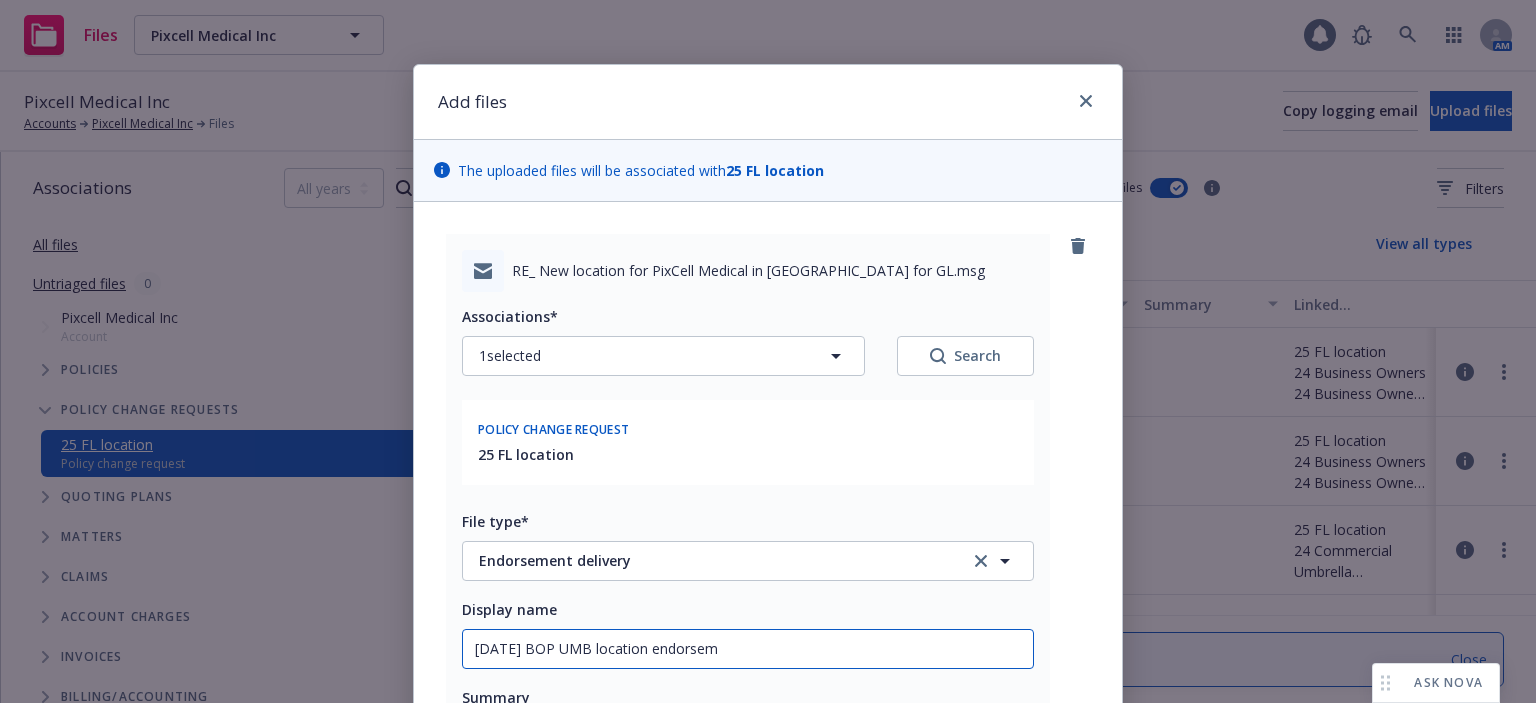 type on "x" 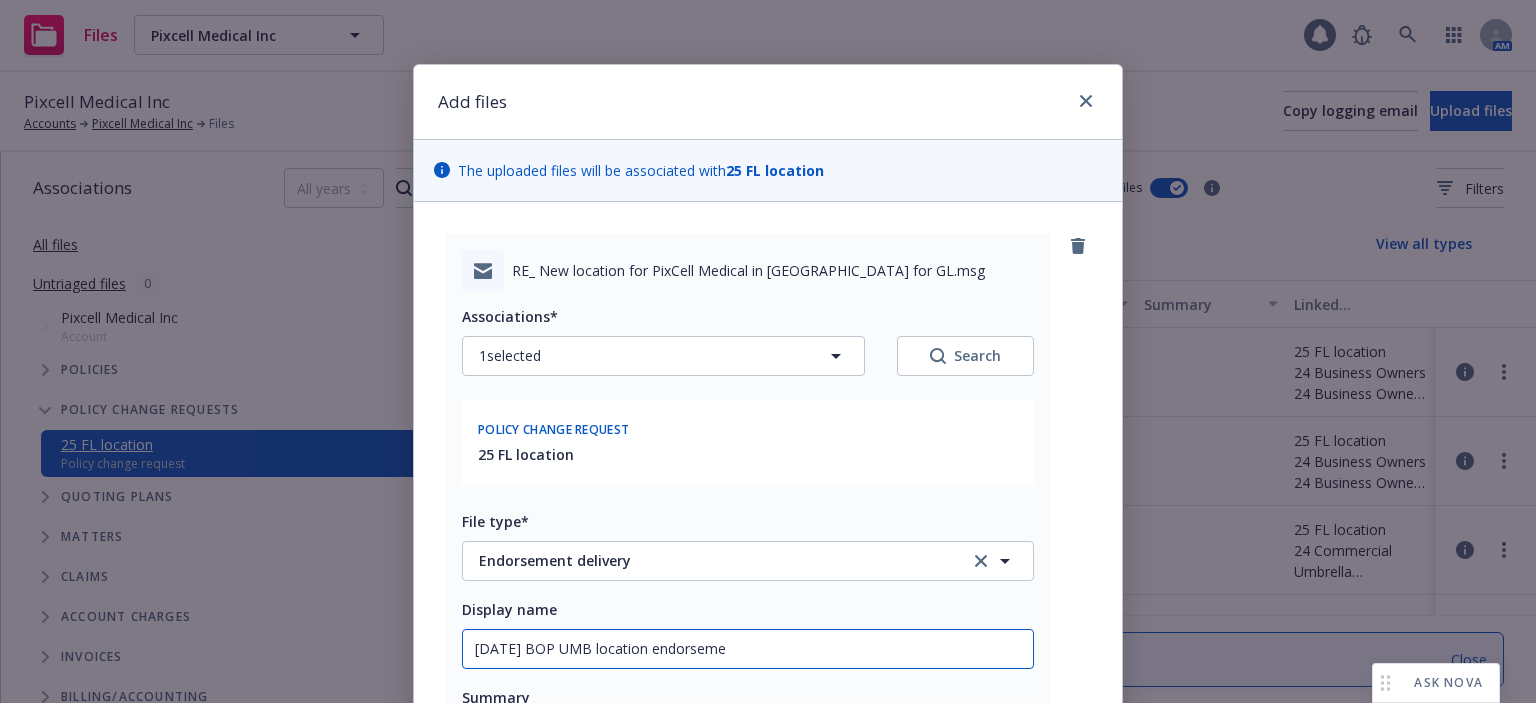 type on "x" 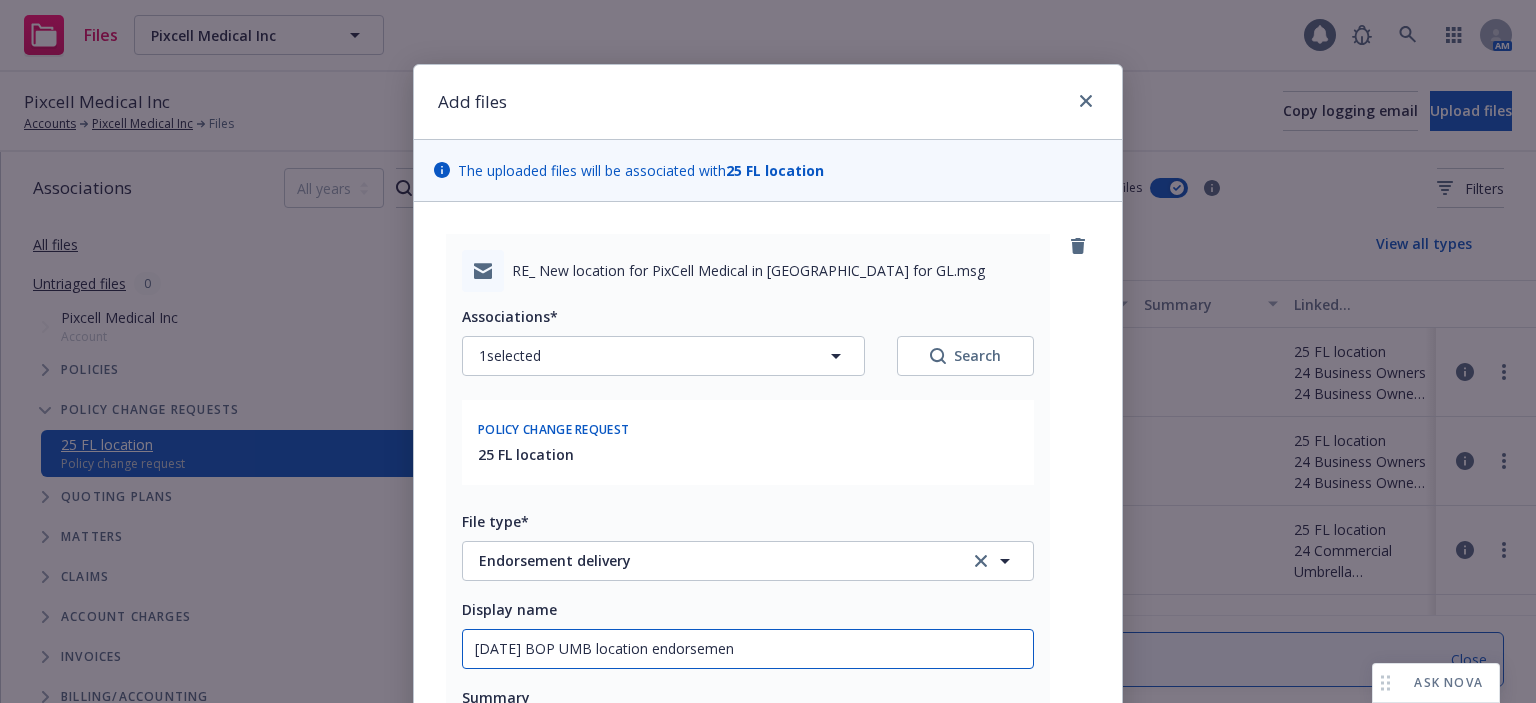 type on "x" 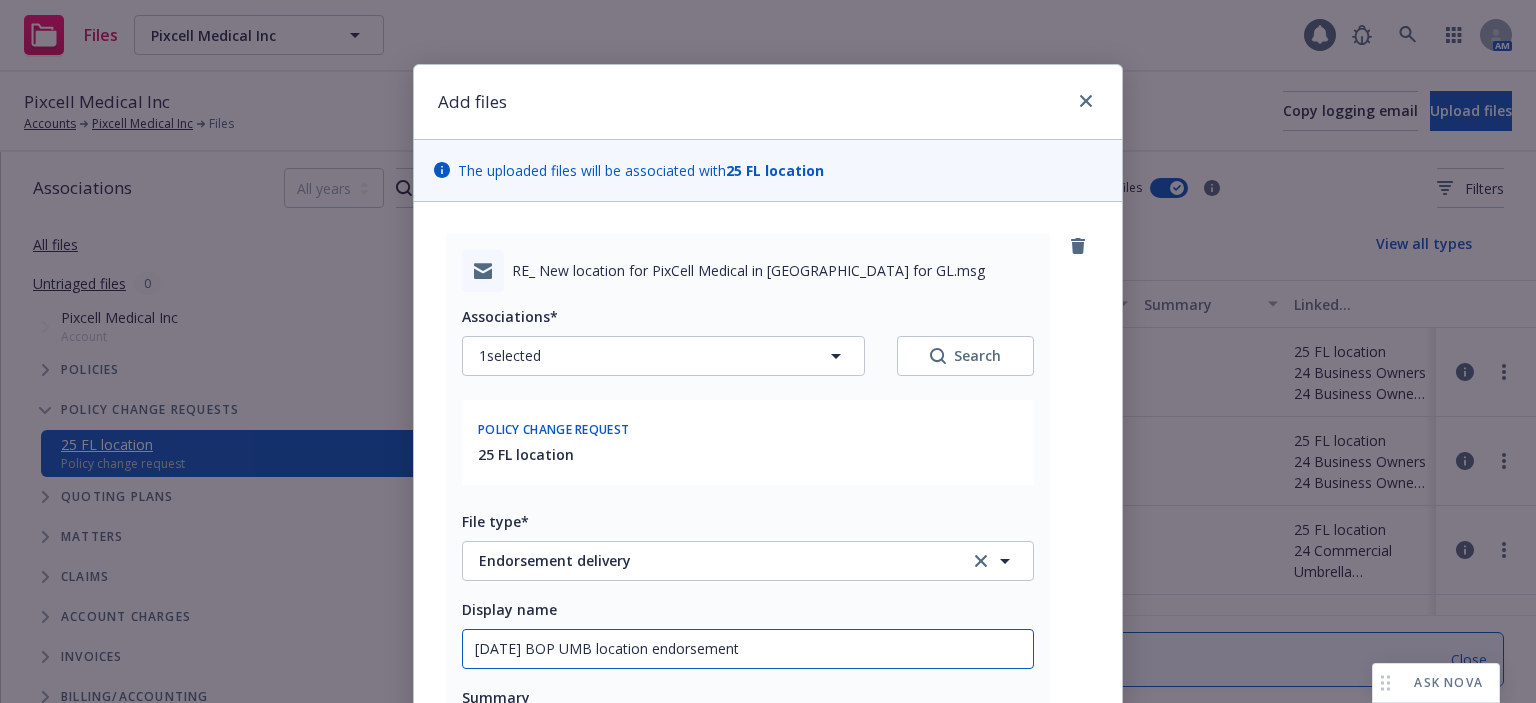 type on "7/24/2025 BOP UMB location endorsement" 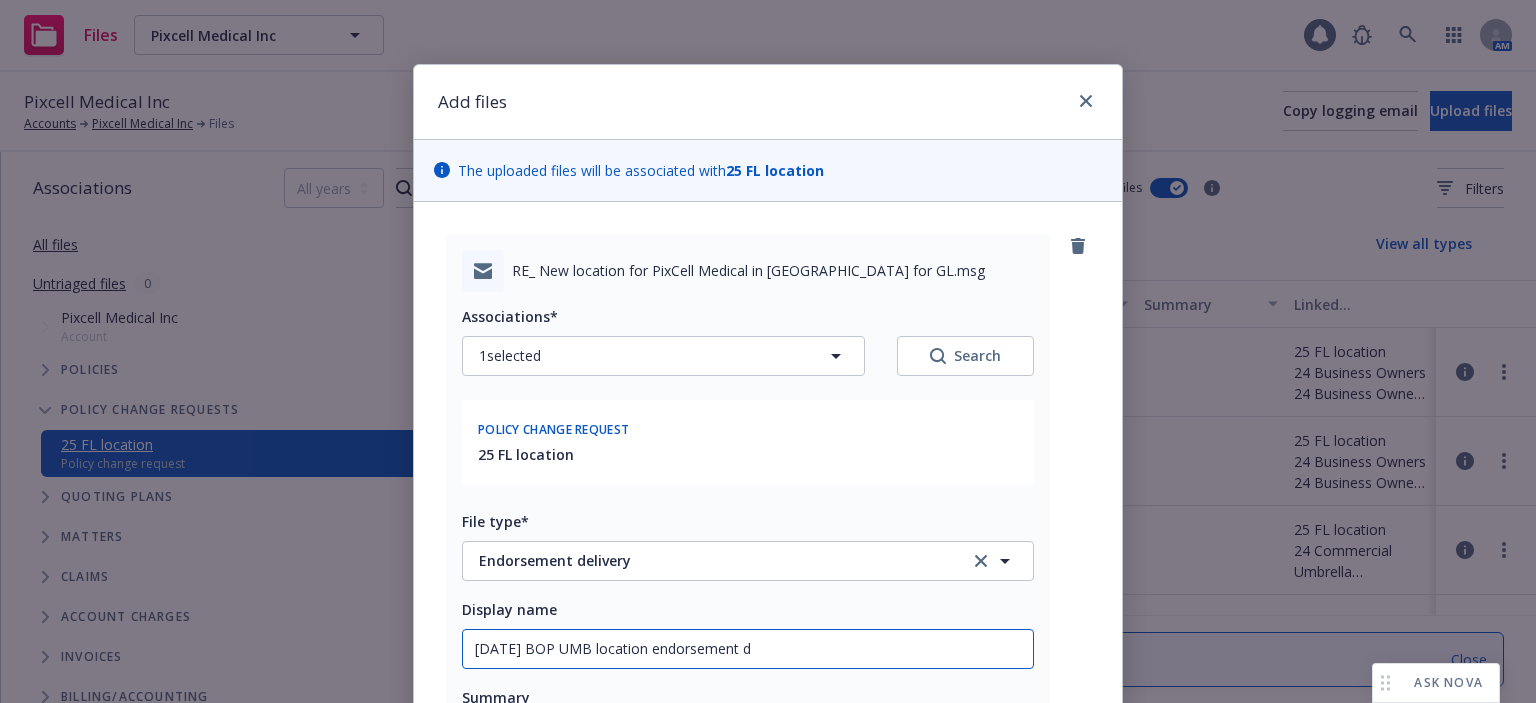 type on "x" 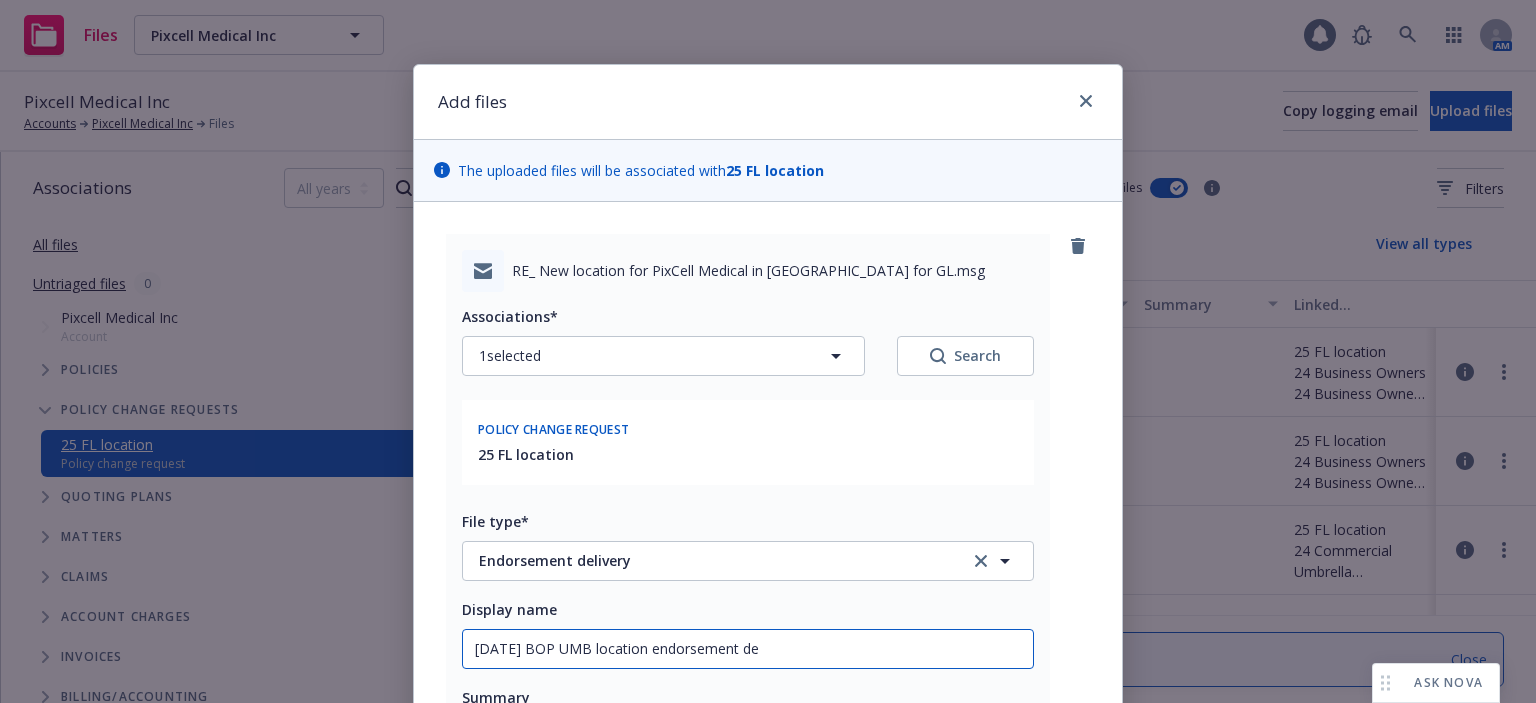 type on "x" 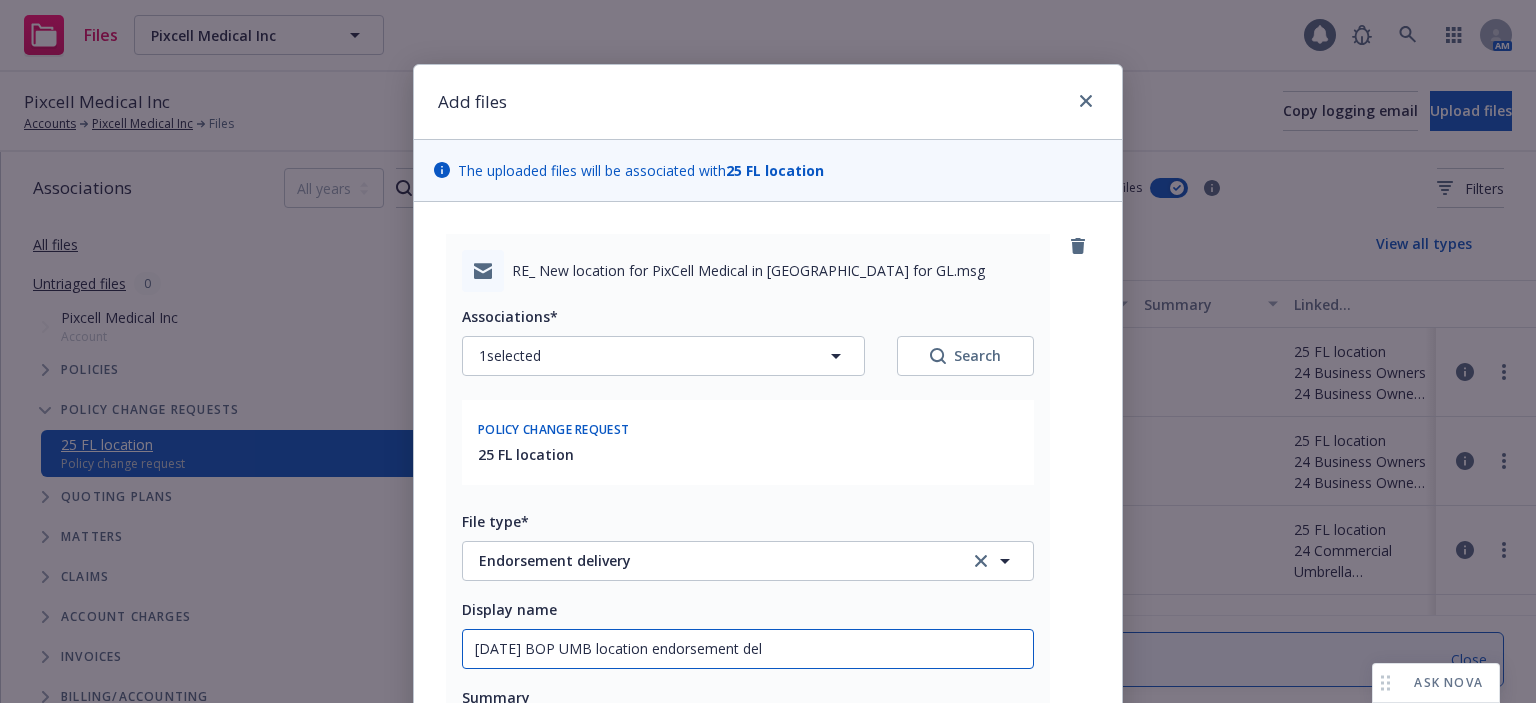 type on "x" 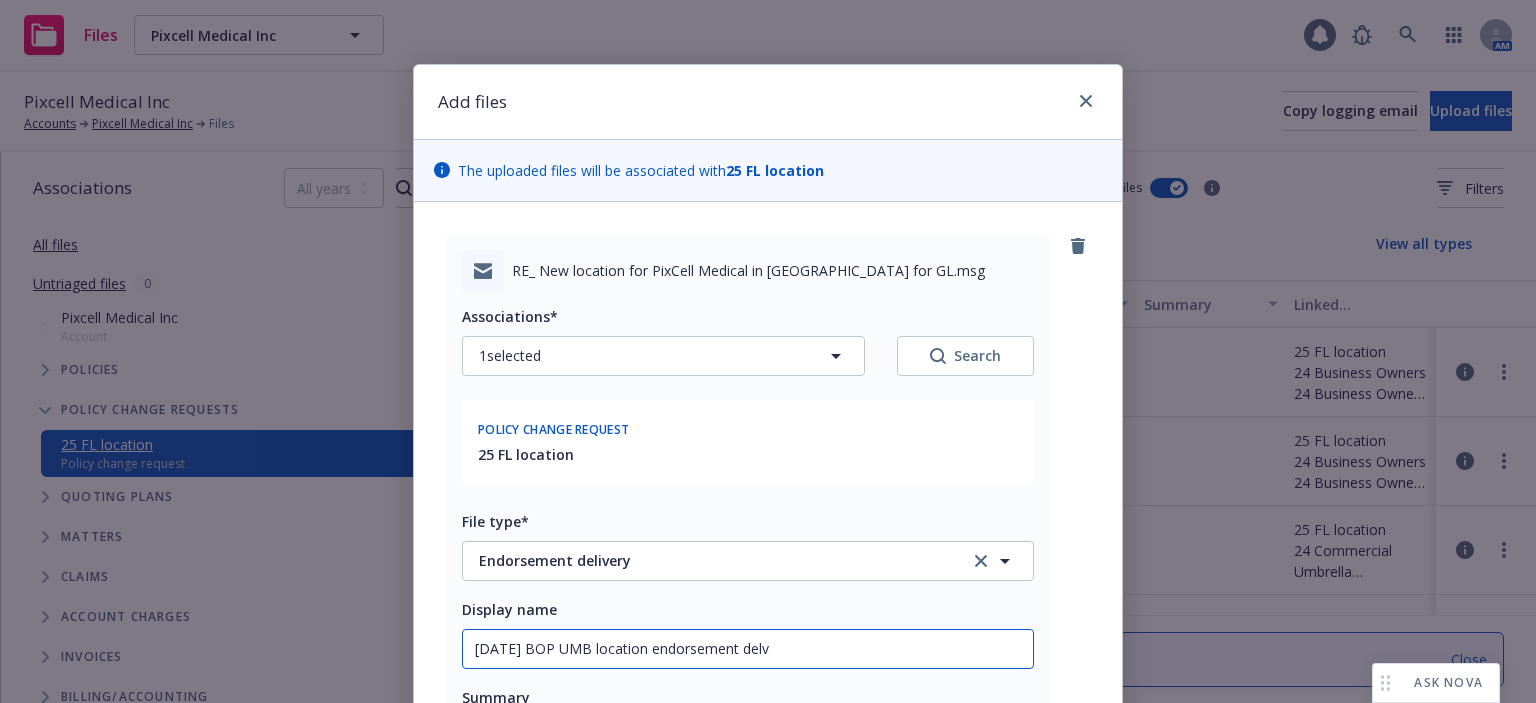 type on "x" 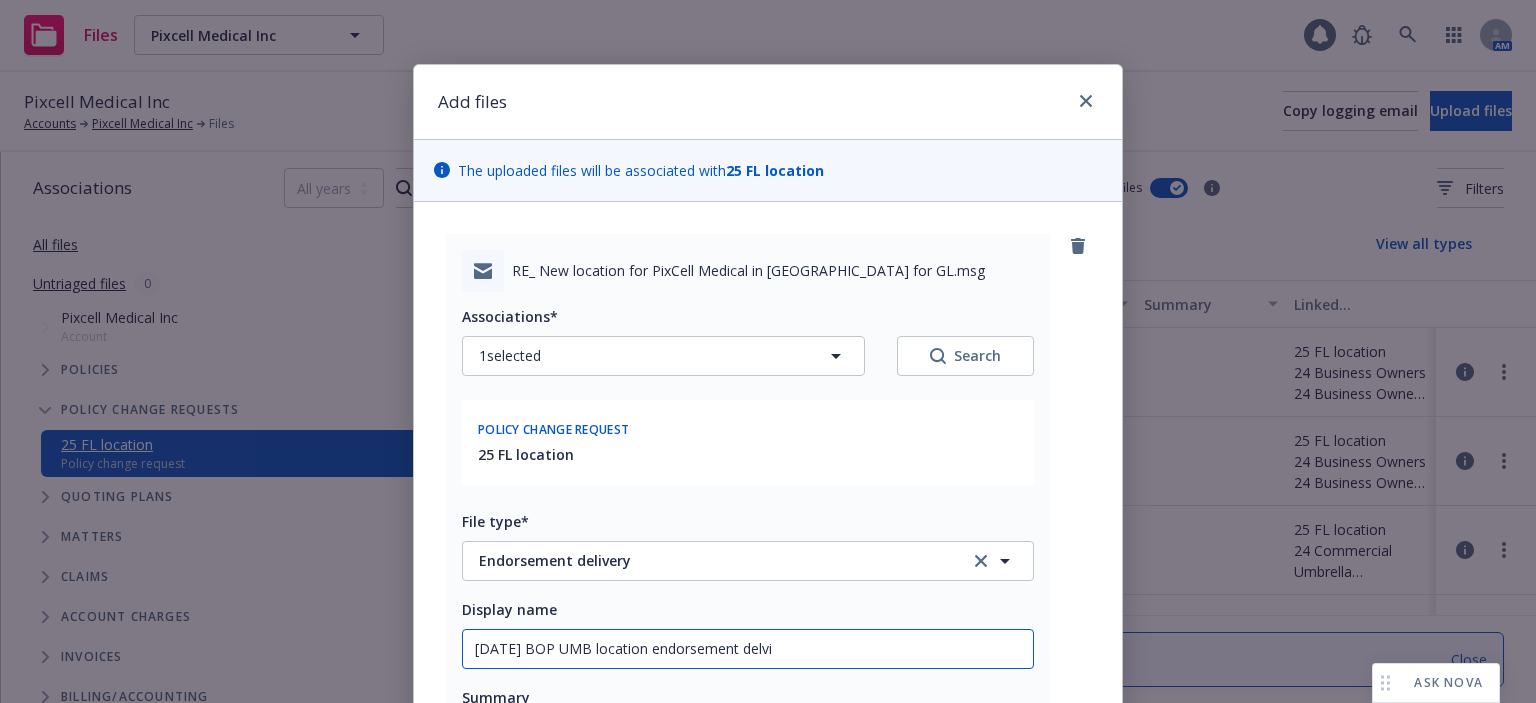 type on "x" 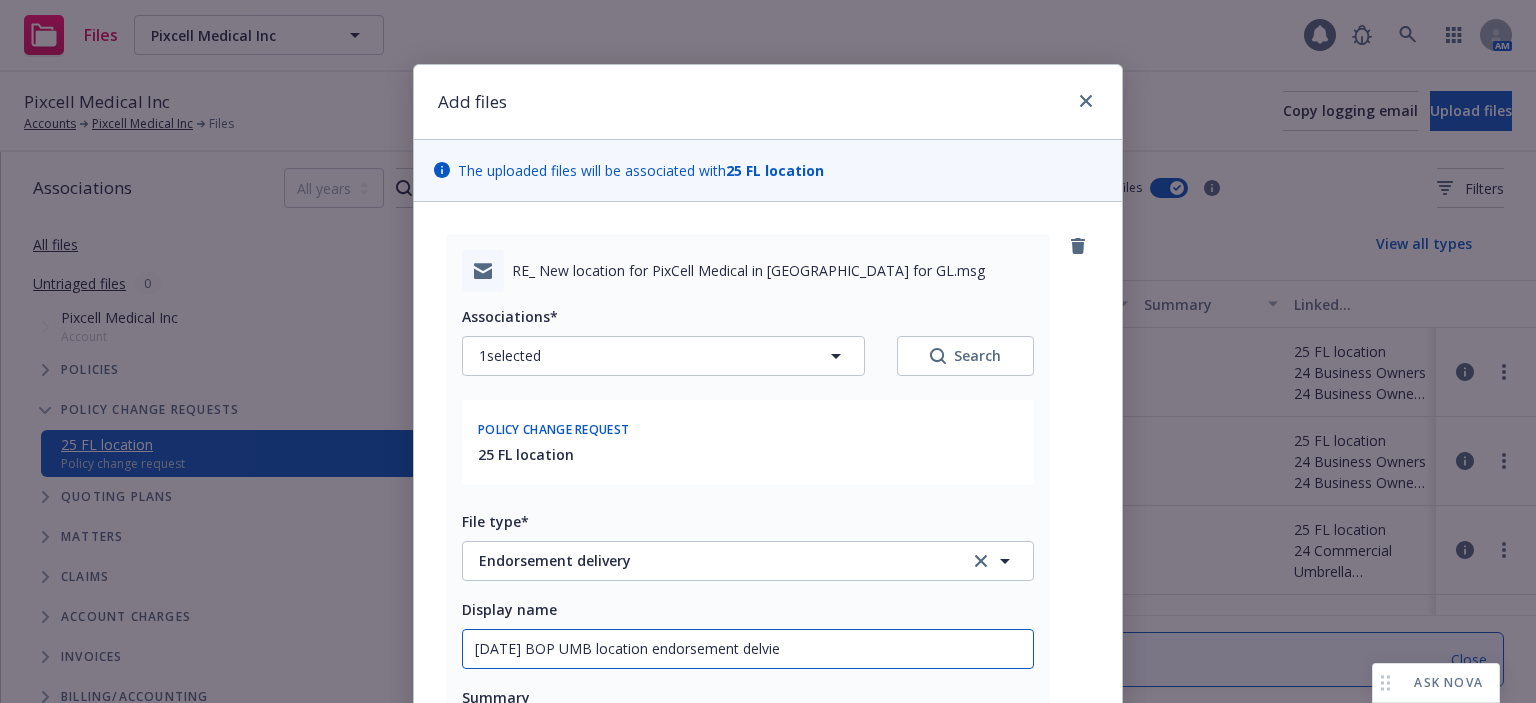 type on "x" 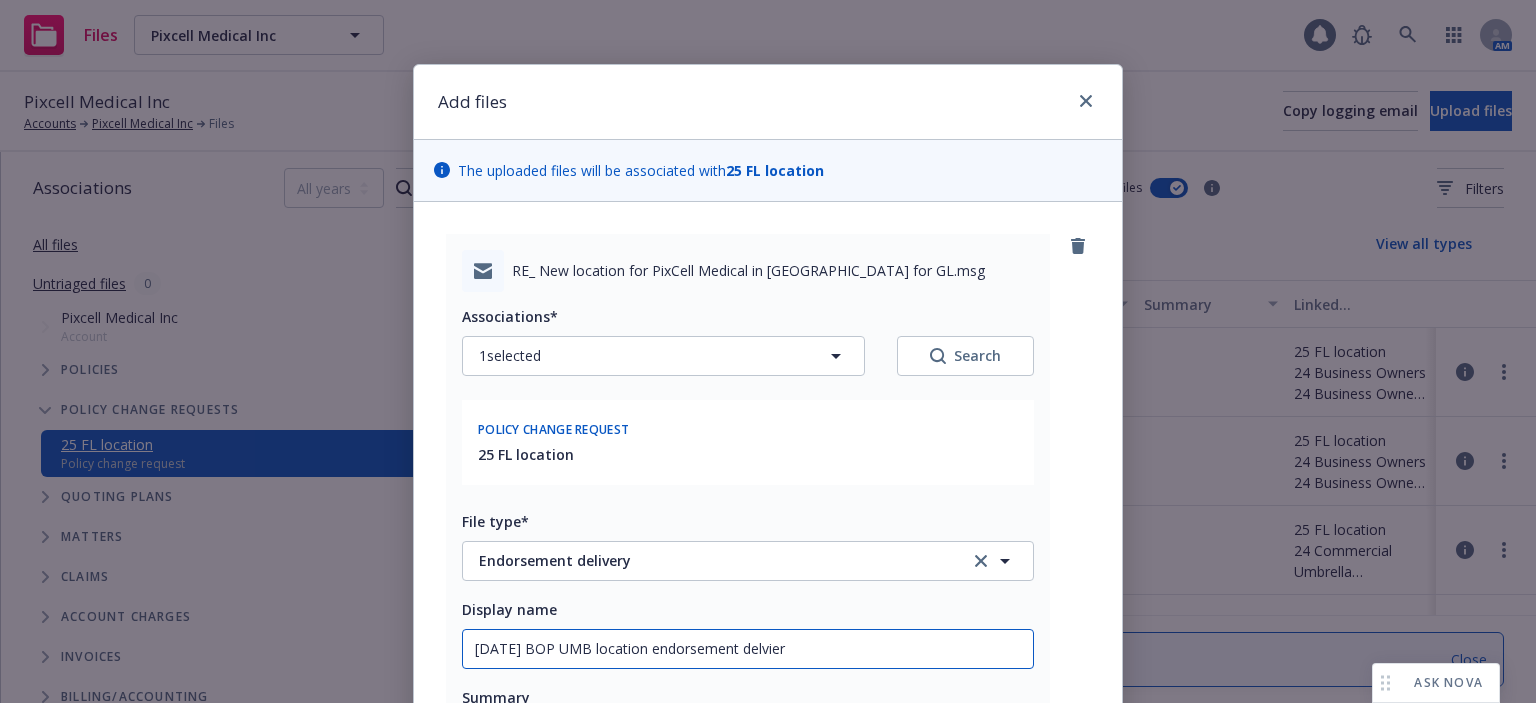 type on "7/24/2025 BOP UMB location endorsement delviery" 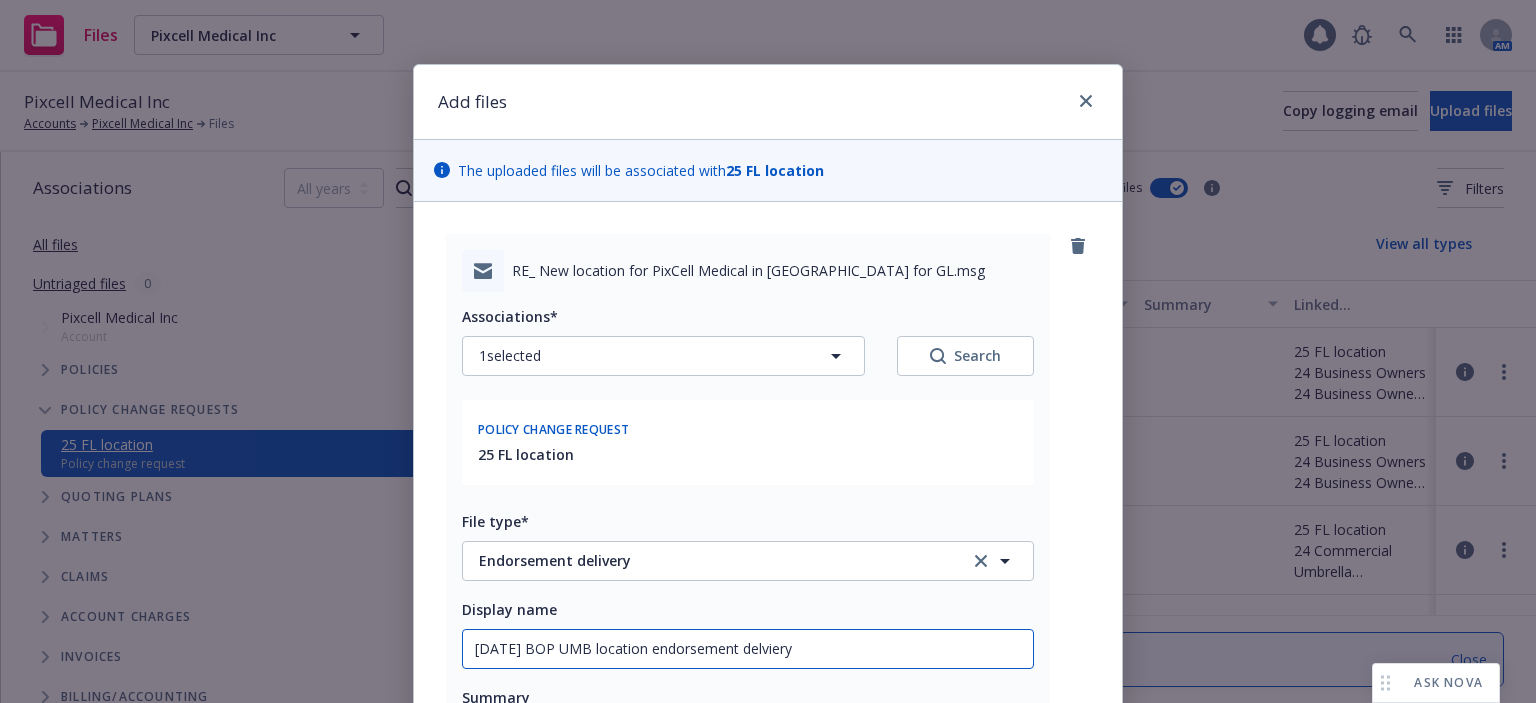 type on "x" 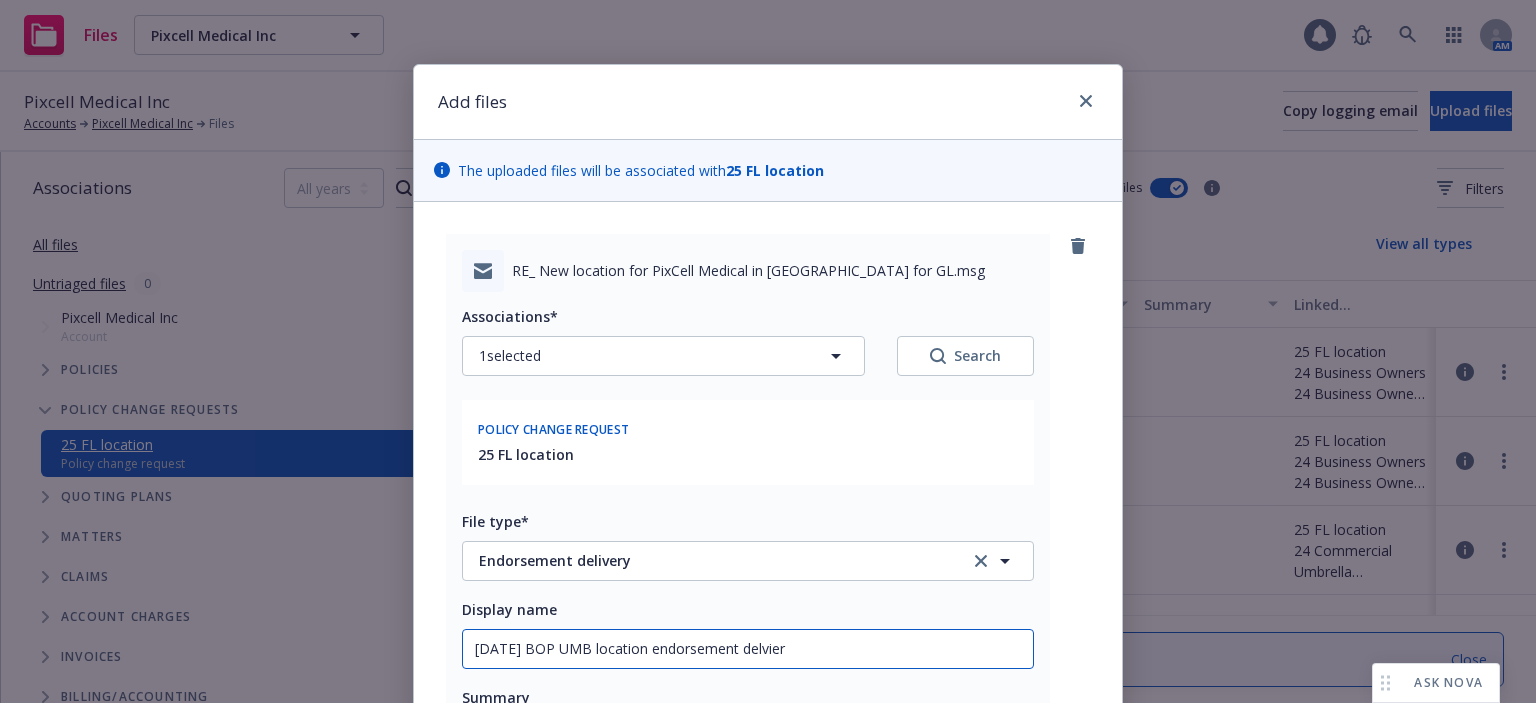 type on "x" 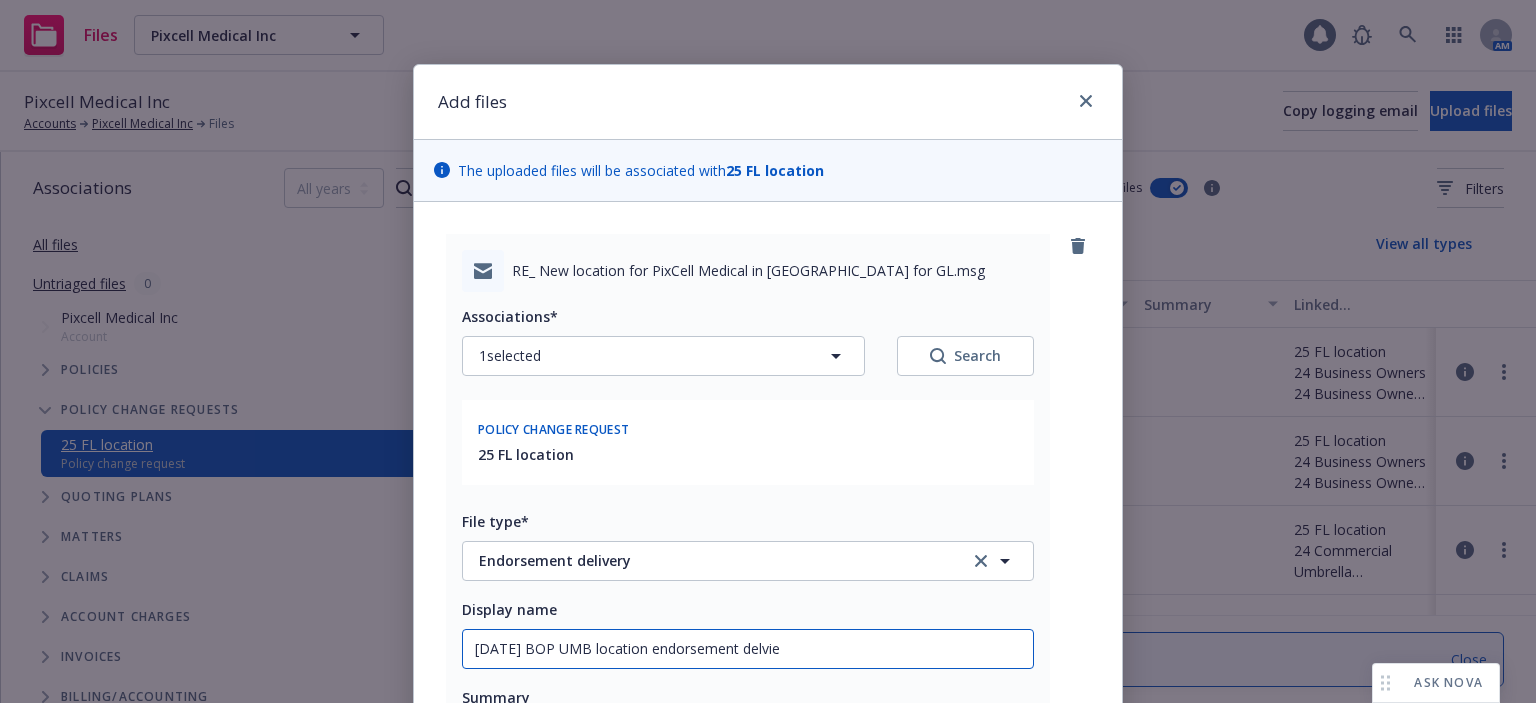 type on "x" 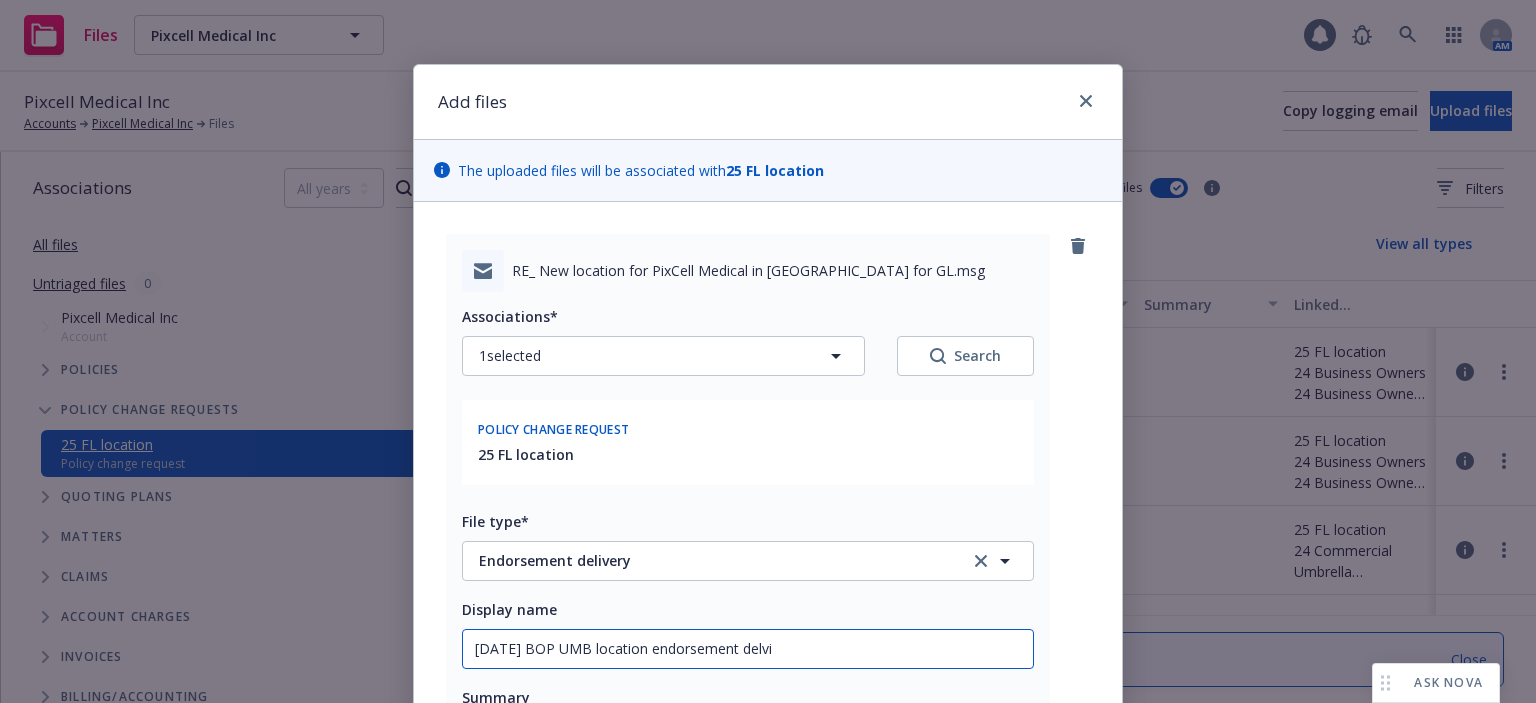 type on "x" 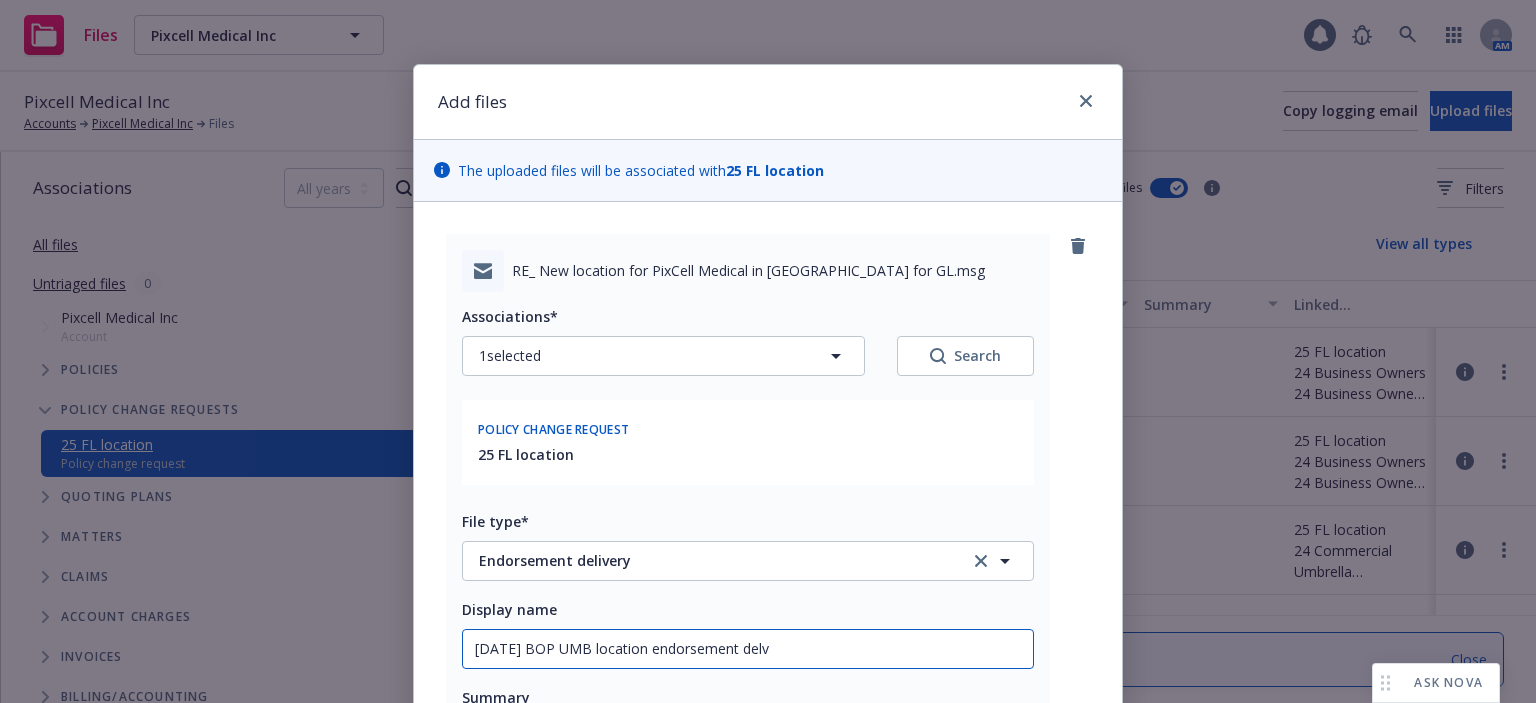 type on "x" 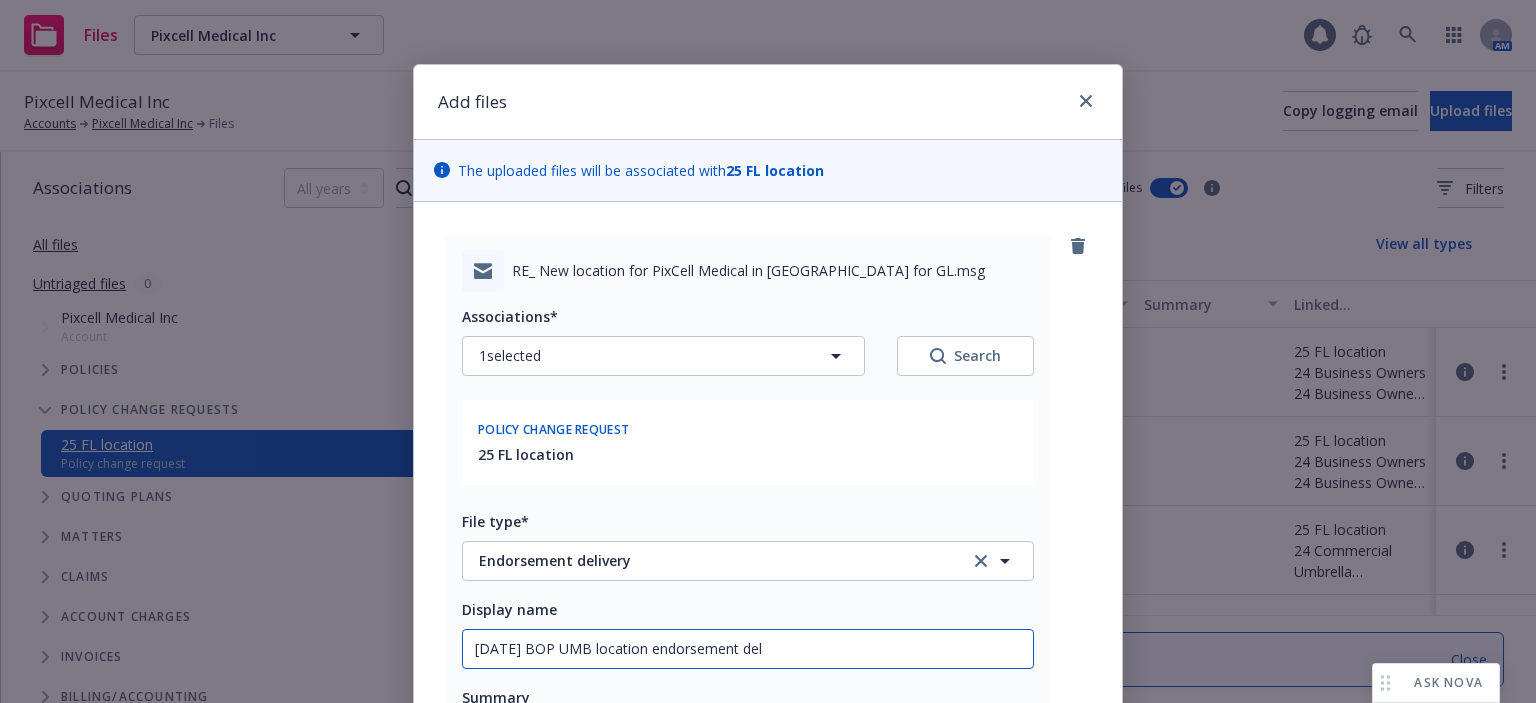 type on "x" 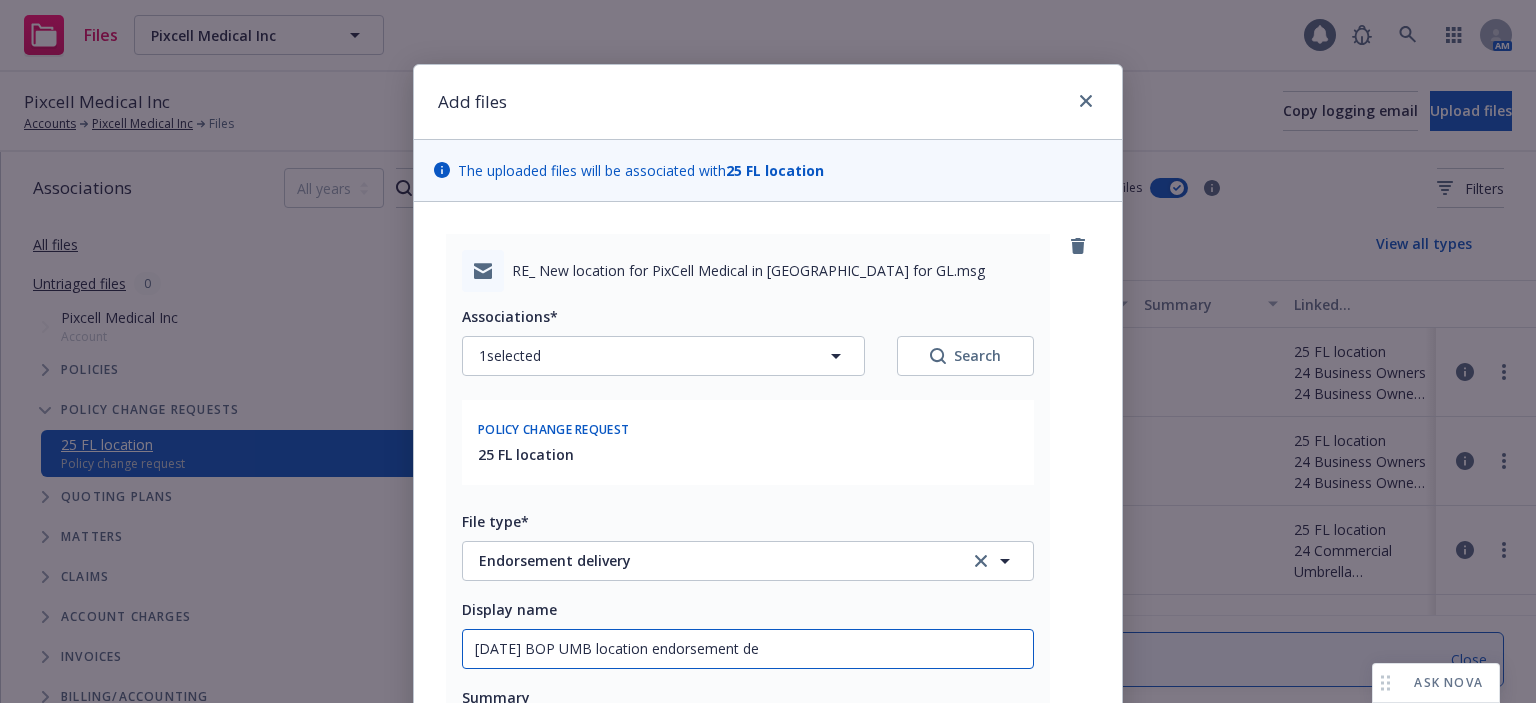 type on "x" 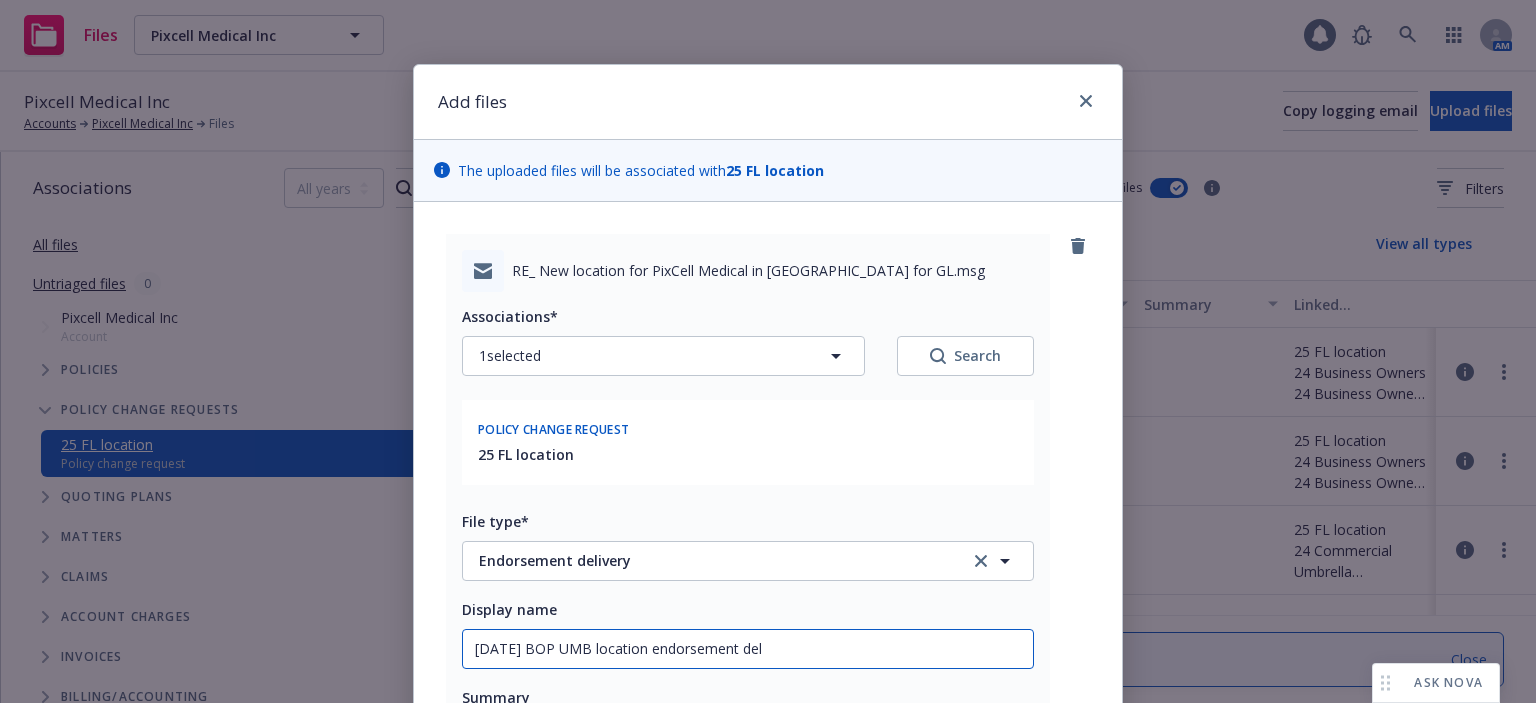 type on "x" 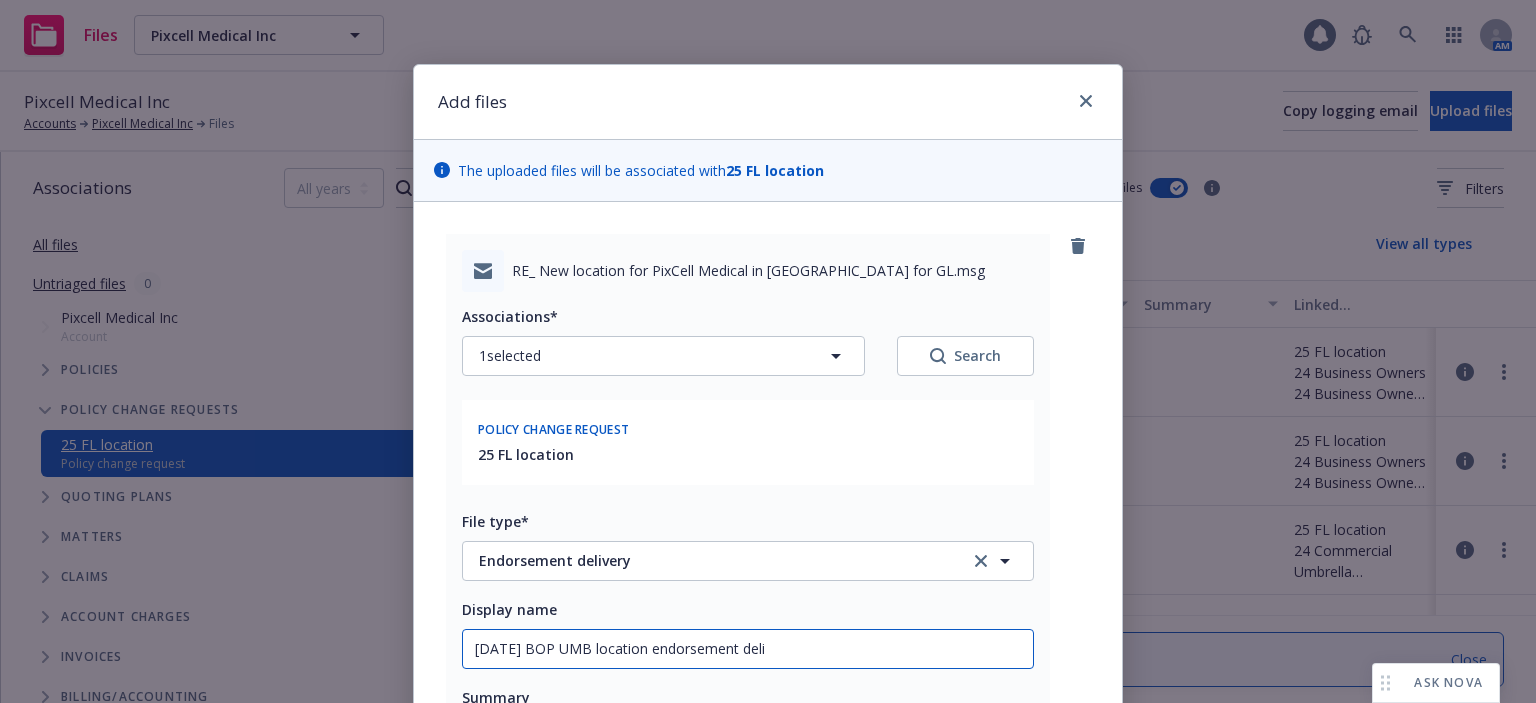 type on "x" 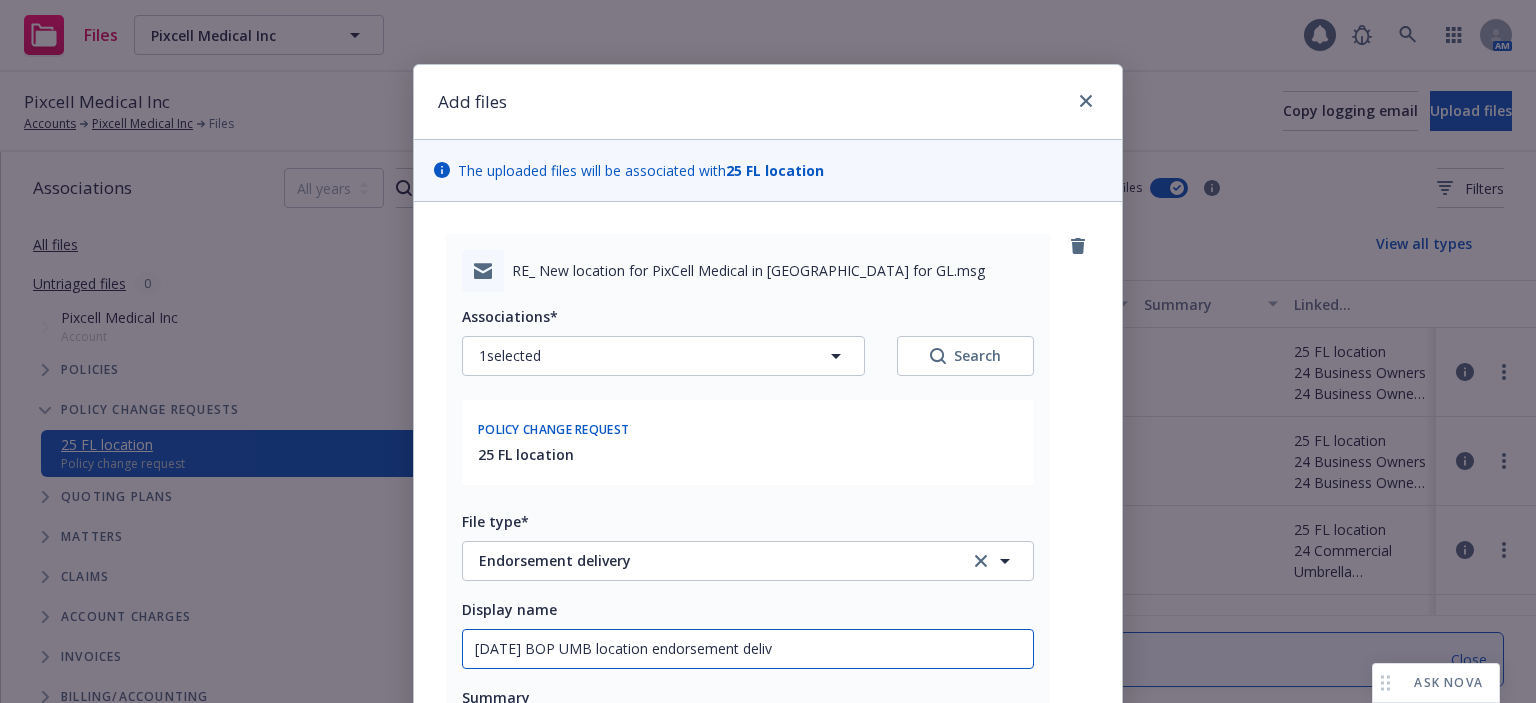 type on "x" 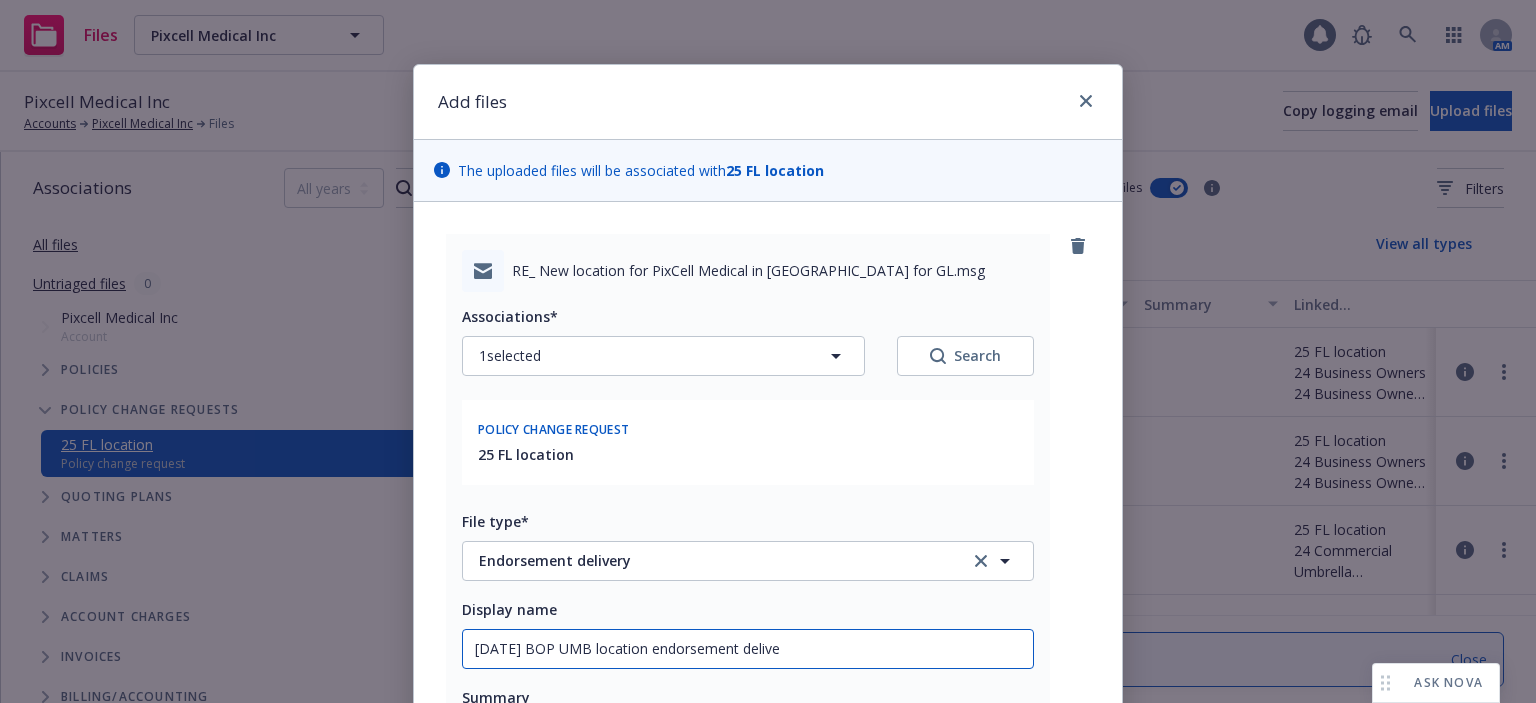 type on "7/24/2025 BOP UMB location endorsement deliver" 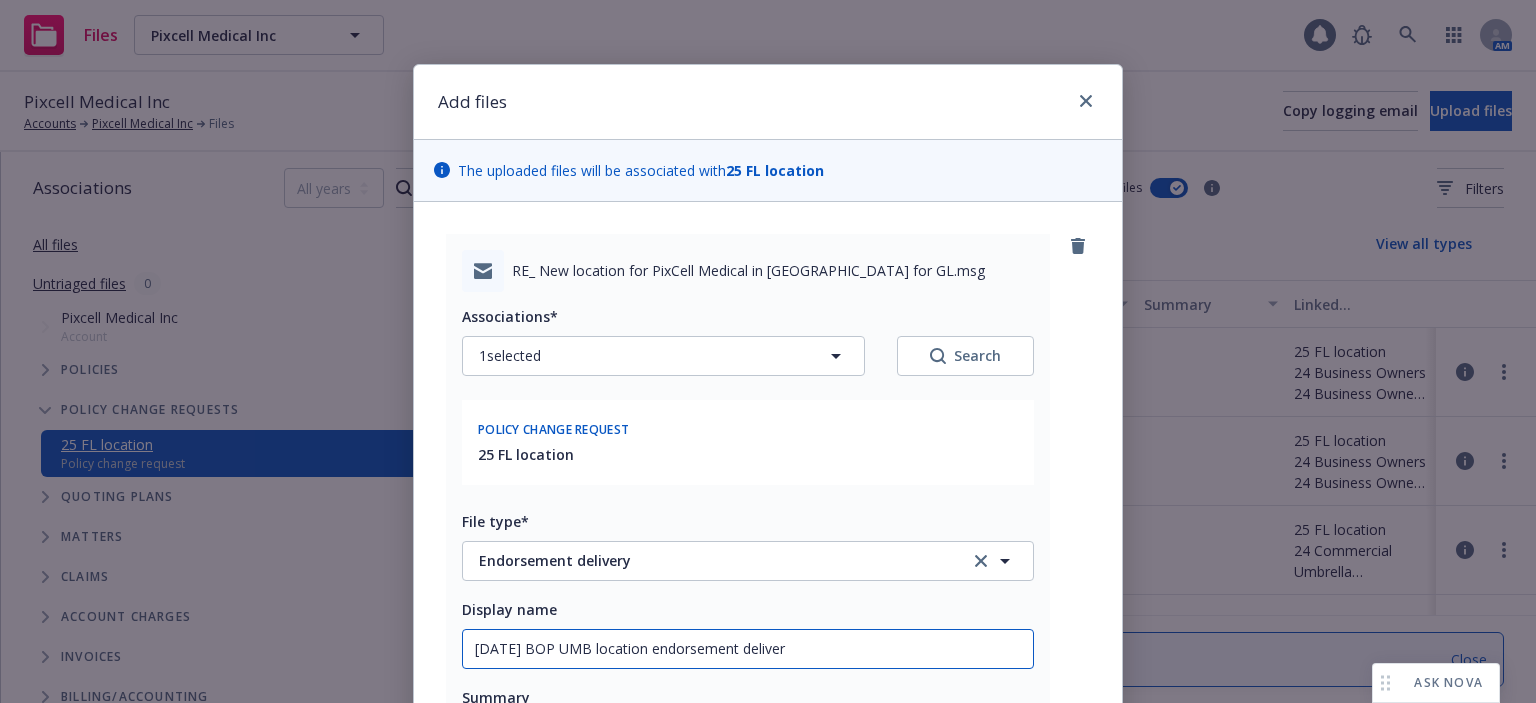 type on "x" 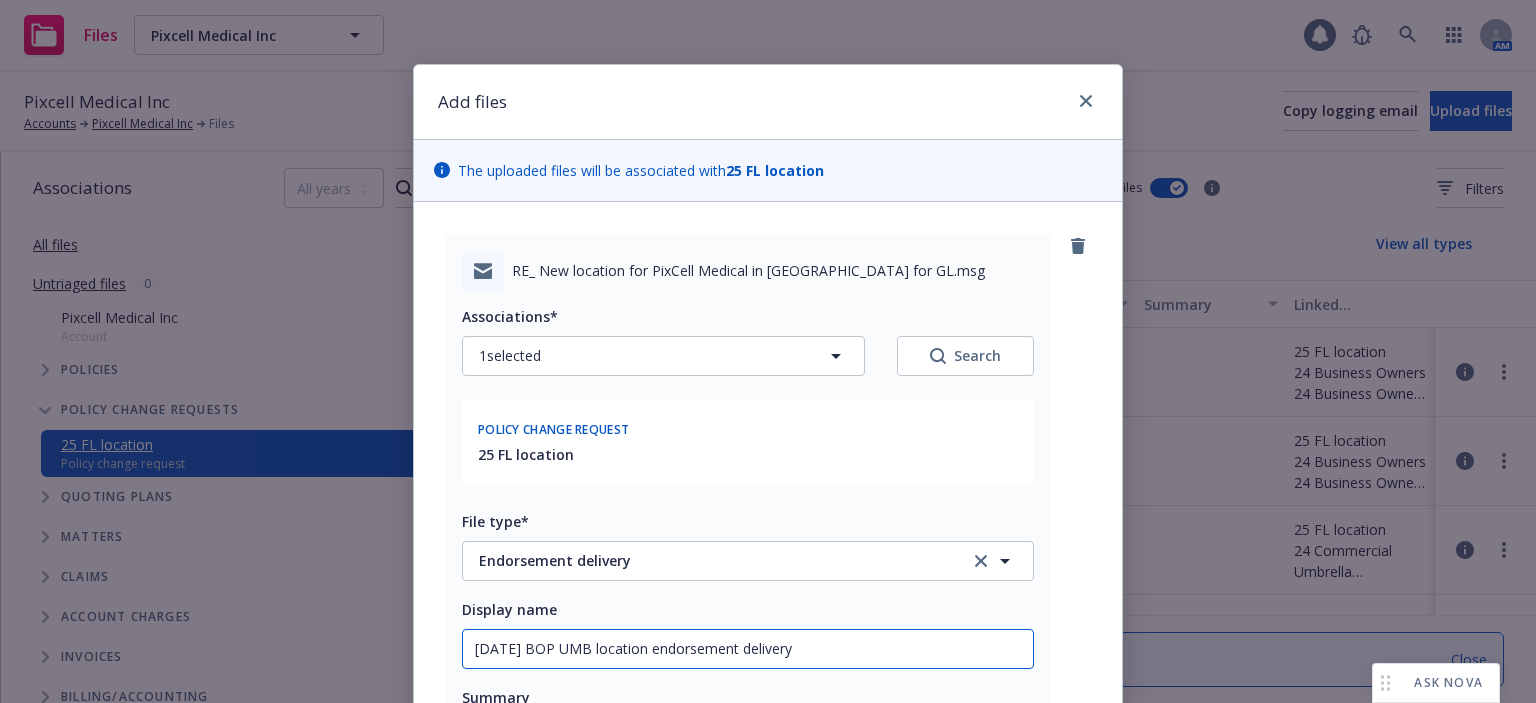 type on "x" 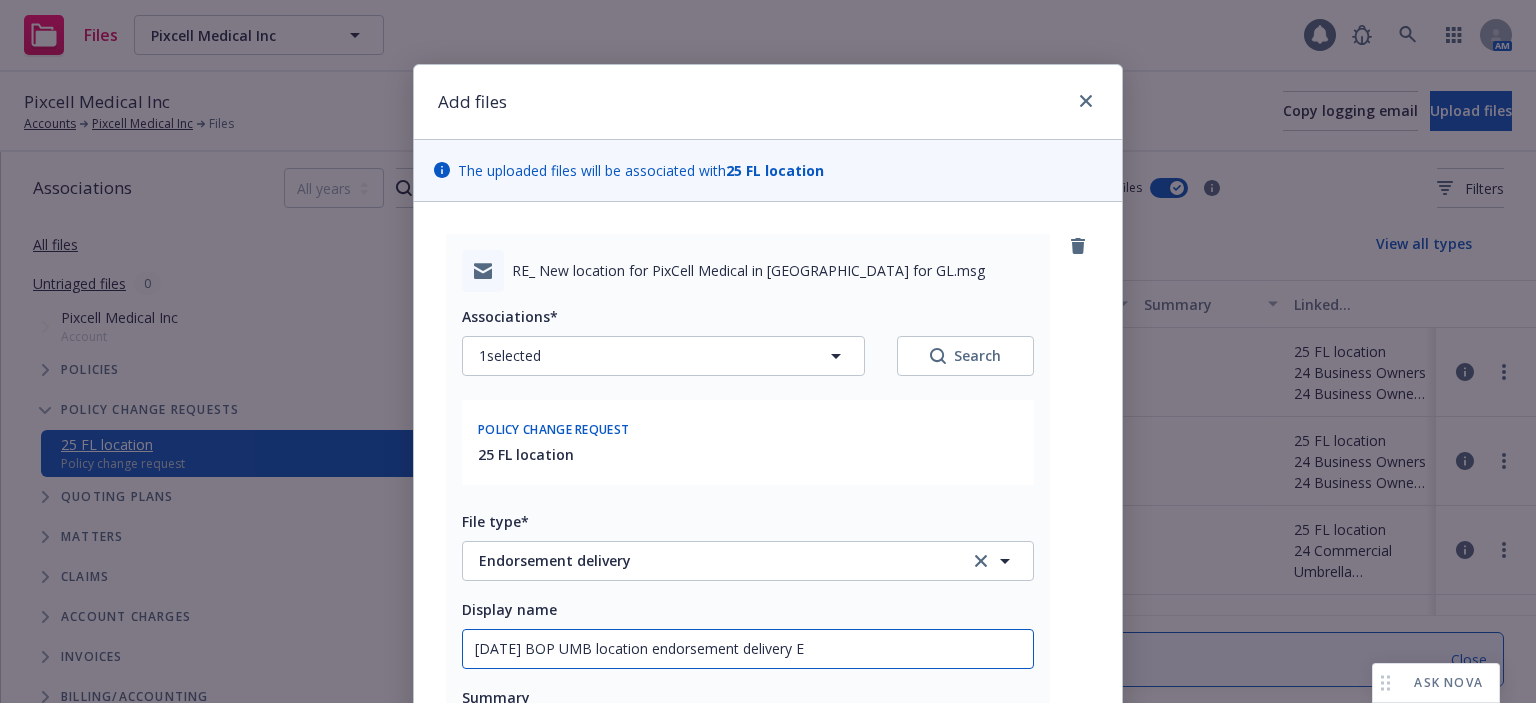 type on "x" 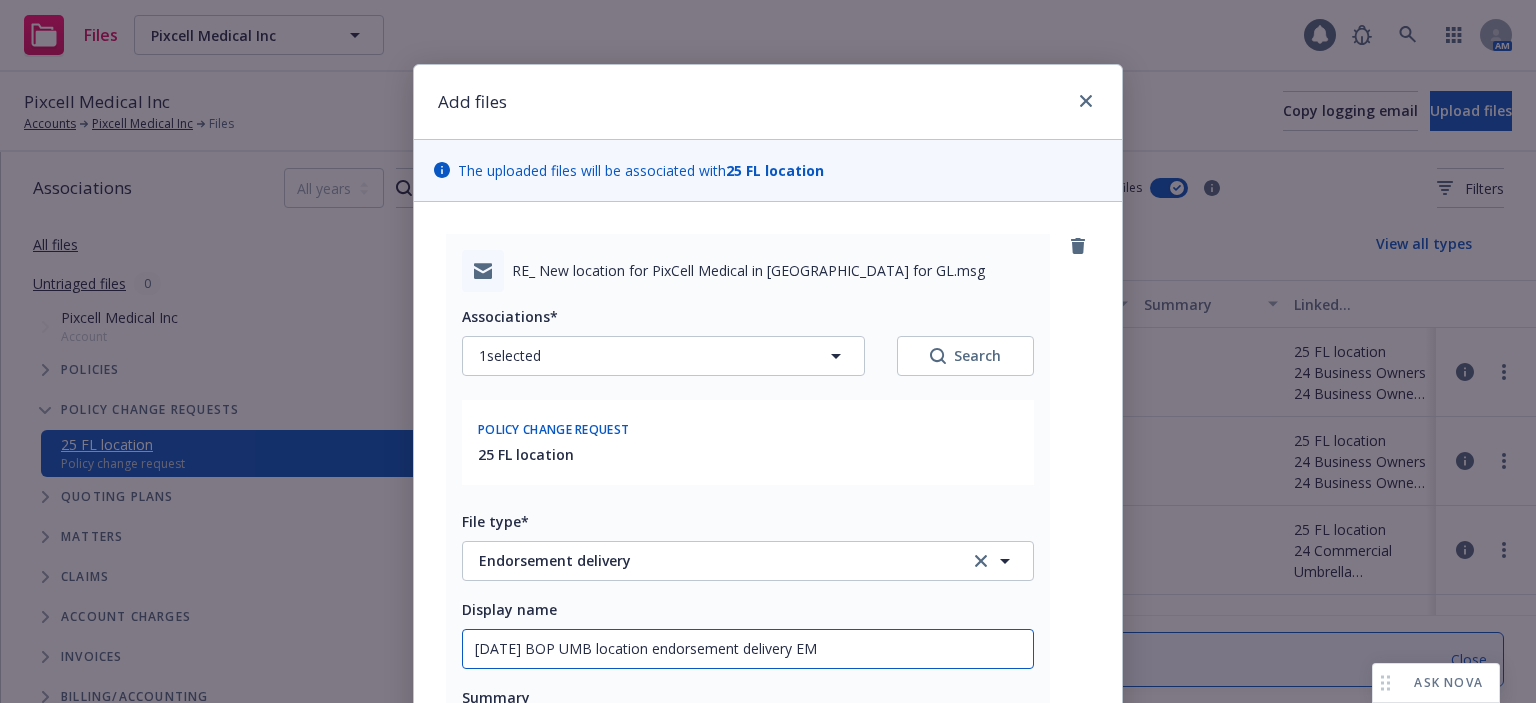 type on "x" 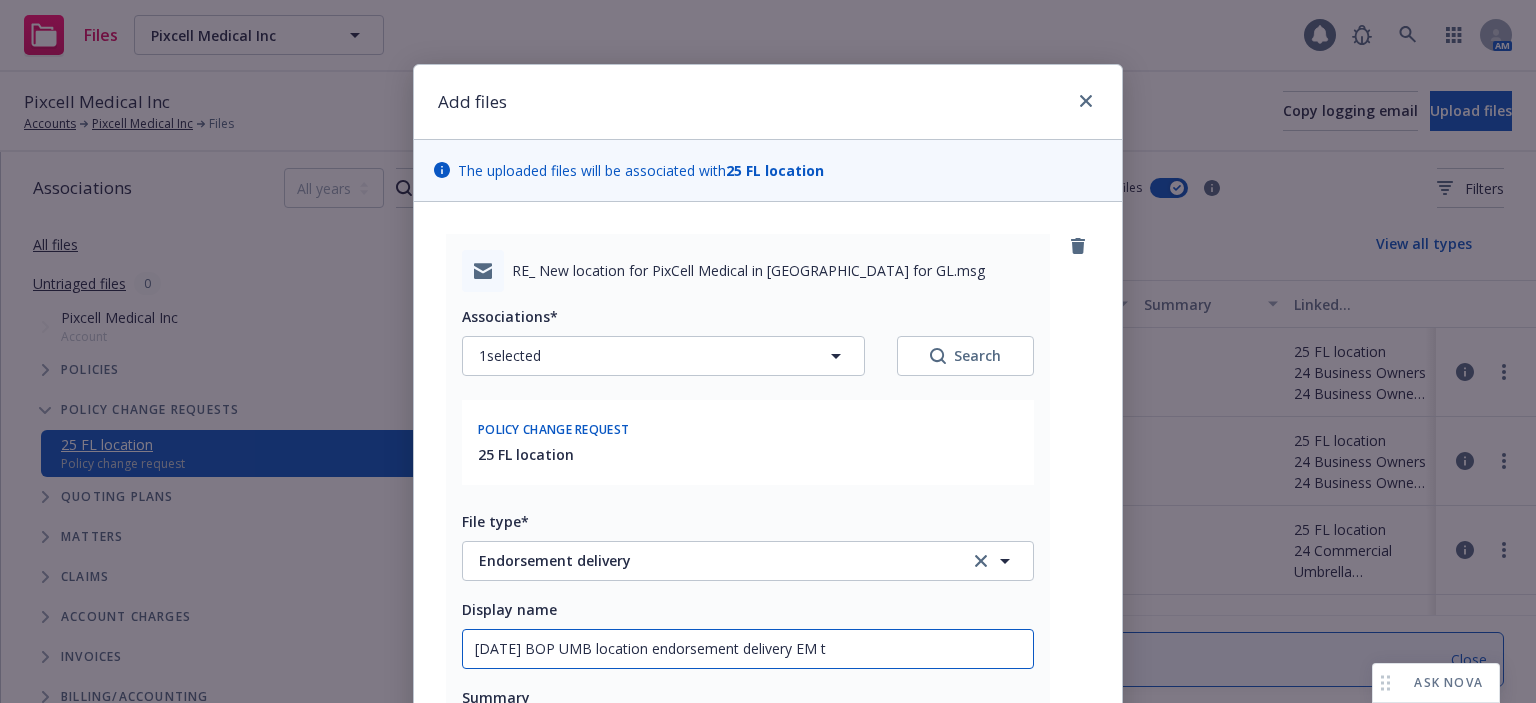 type on "7/24/2025 BOP UMB location endorsement delivery EM to" 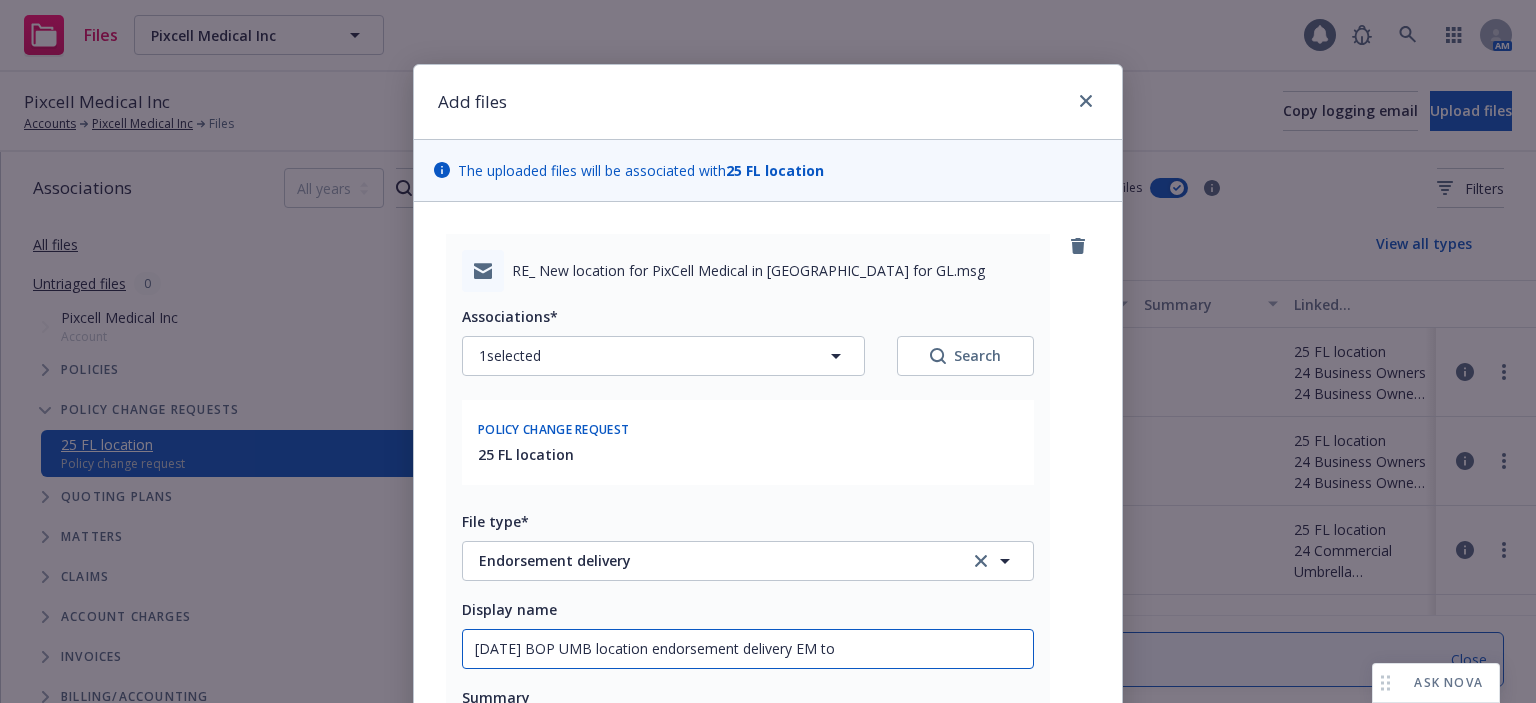 type on "x" 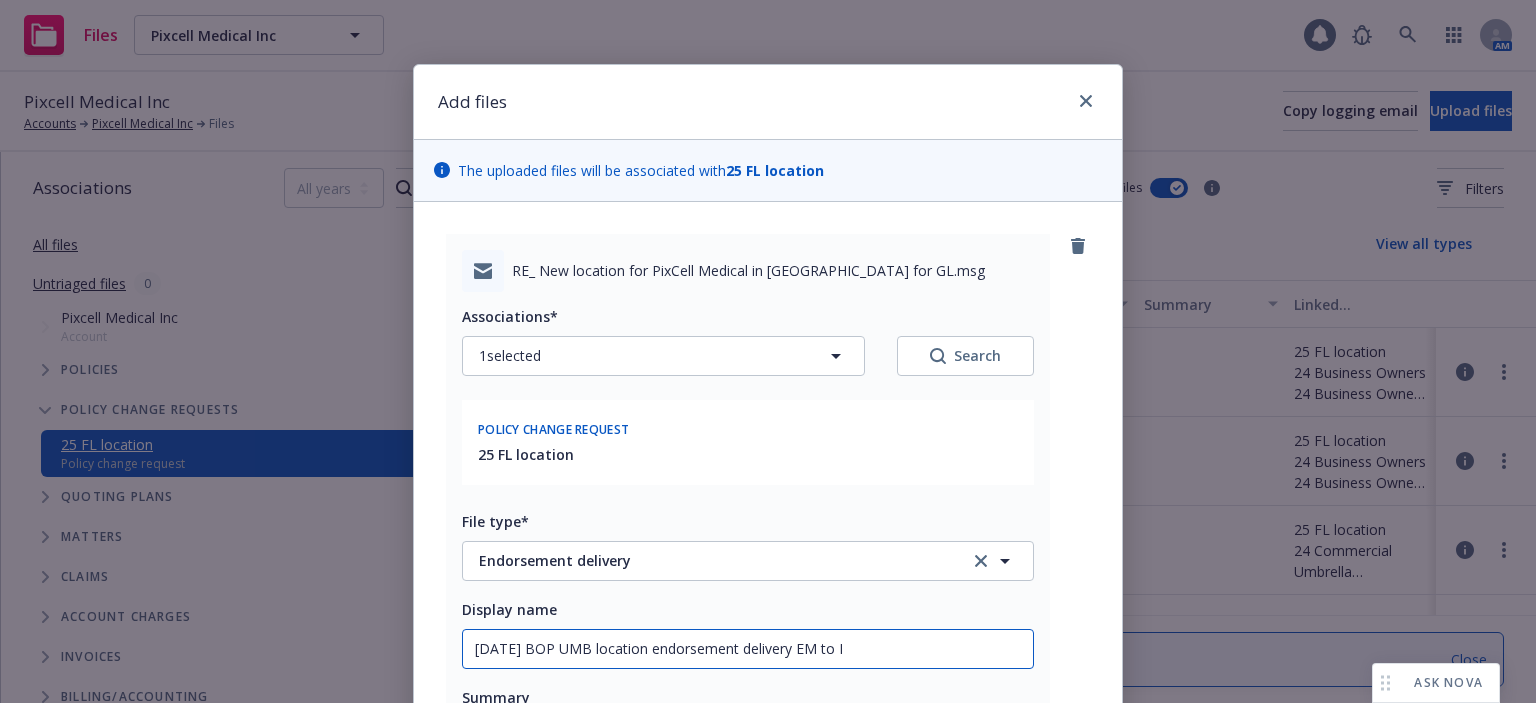 type on "x" 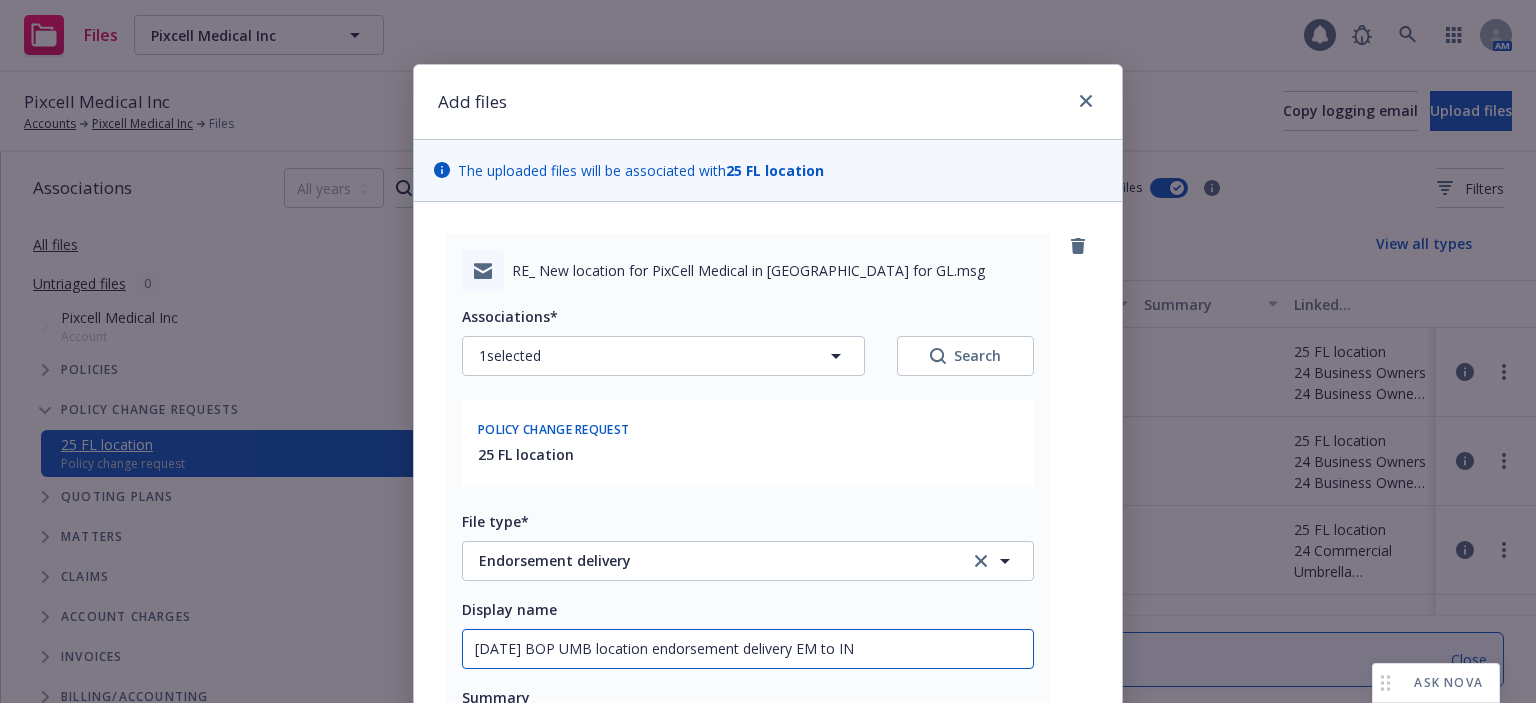 type on "x" 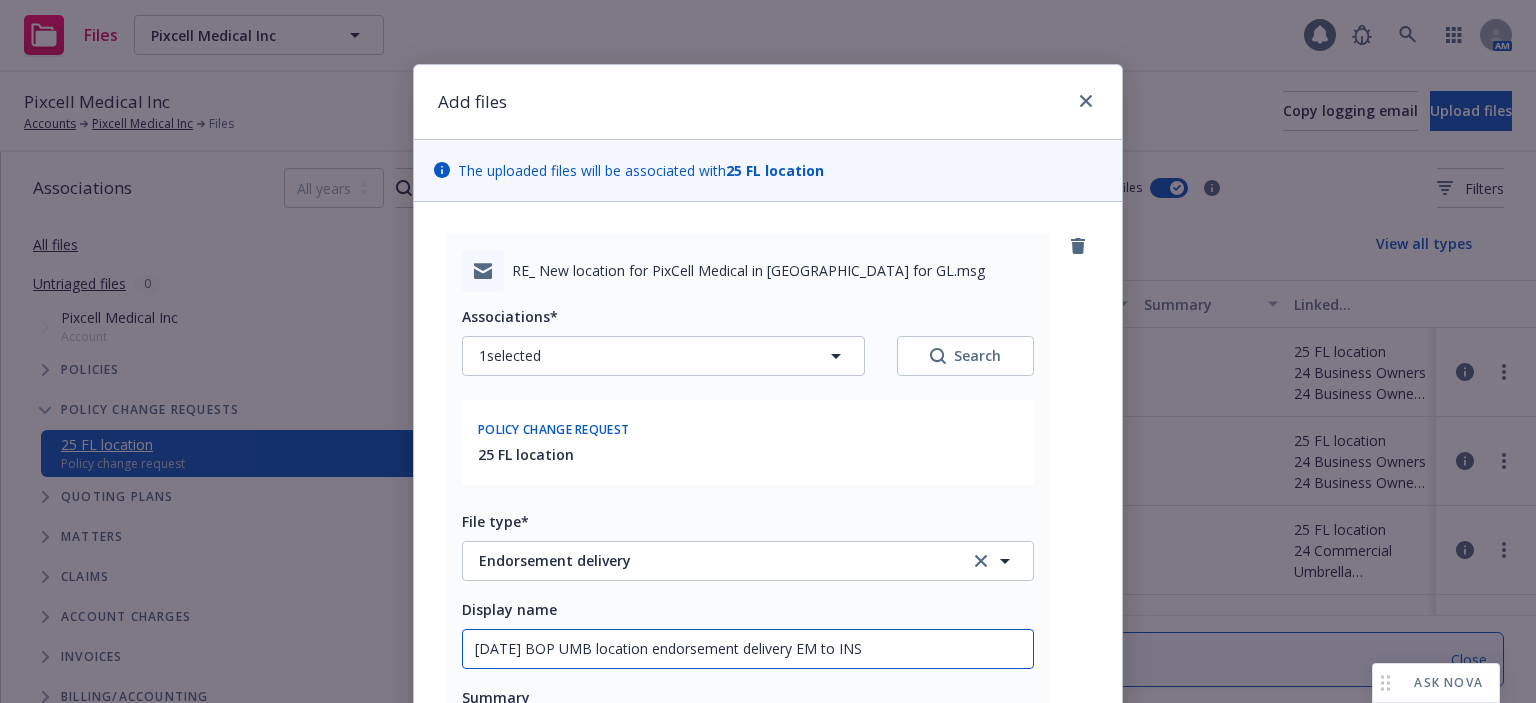 type on "7/24/2025 BOP UMB location endorsement delivery EM to INSD" 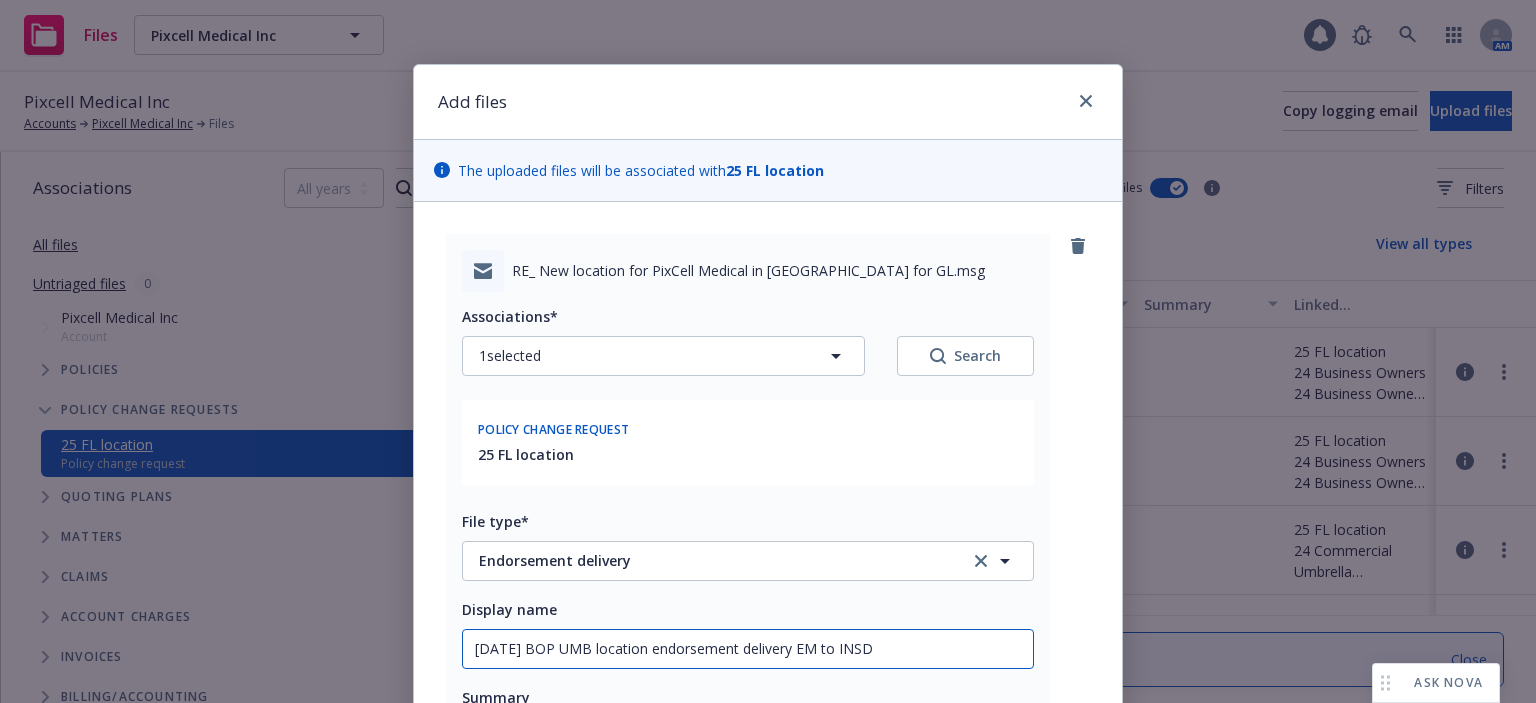 type on "x" 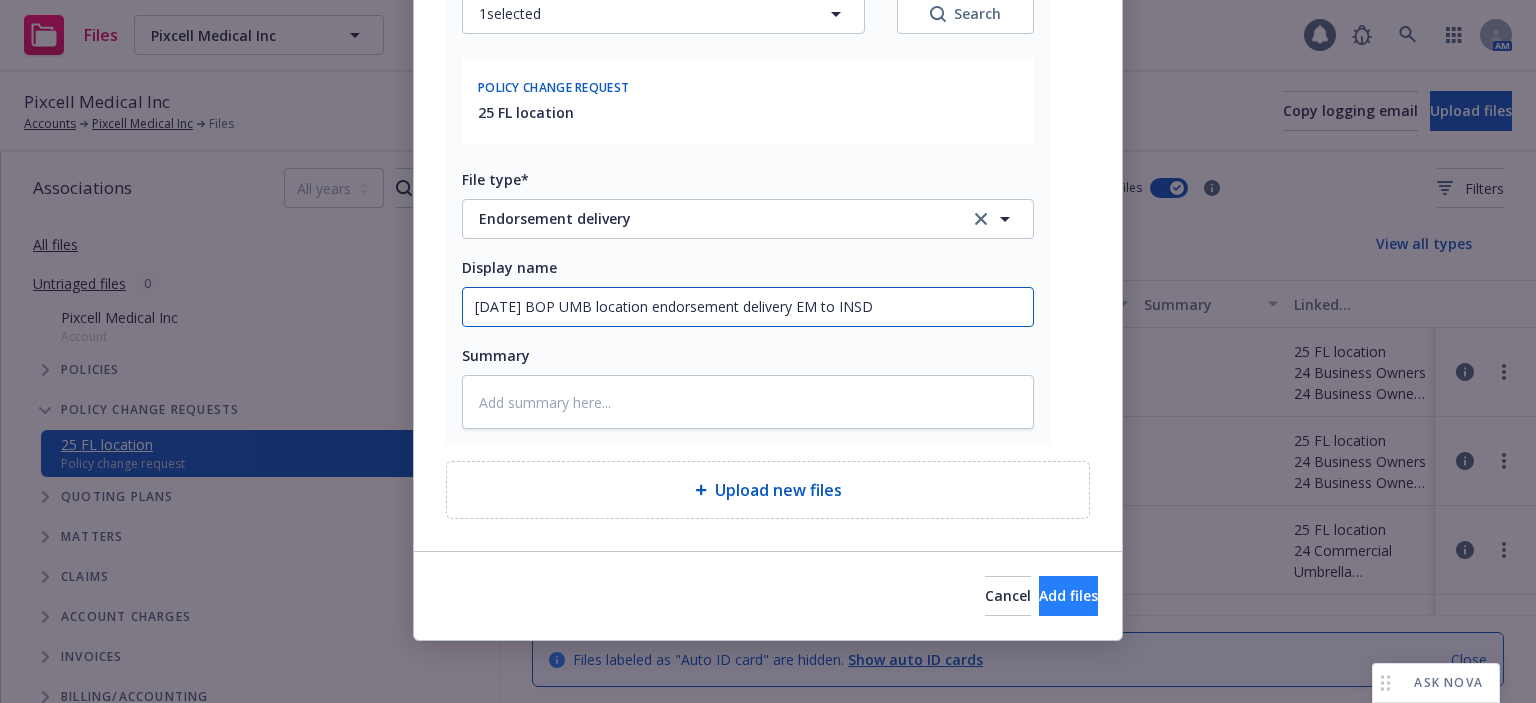 type on "7/24/2025 BOP UMB location endorsement delivery EM to INSD" 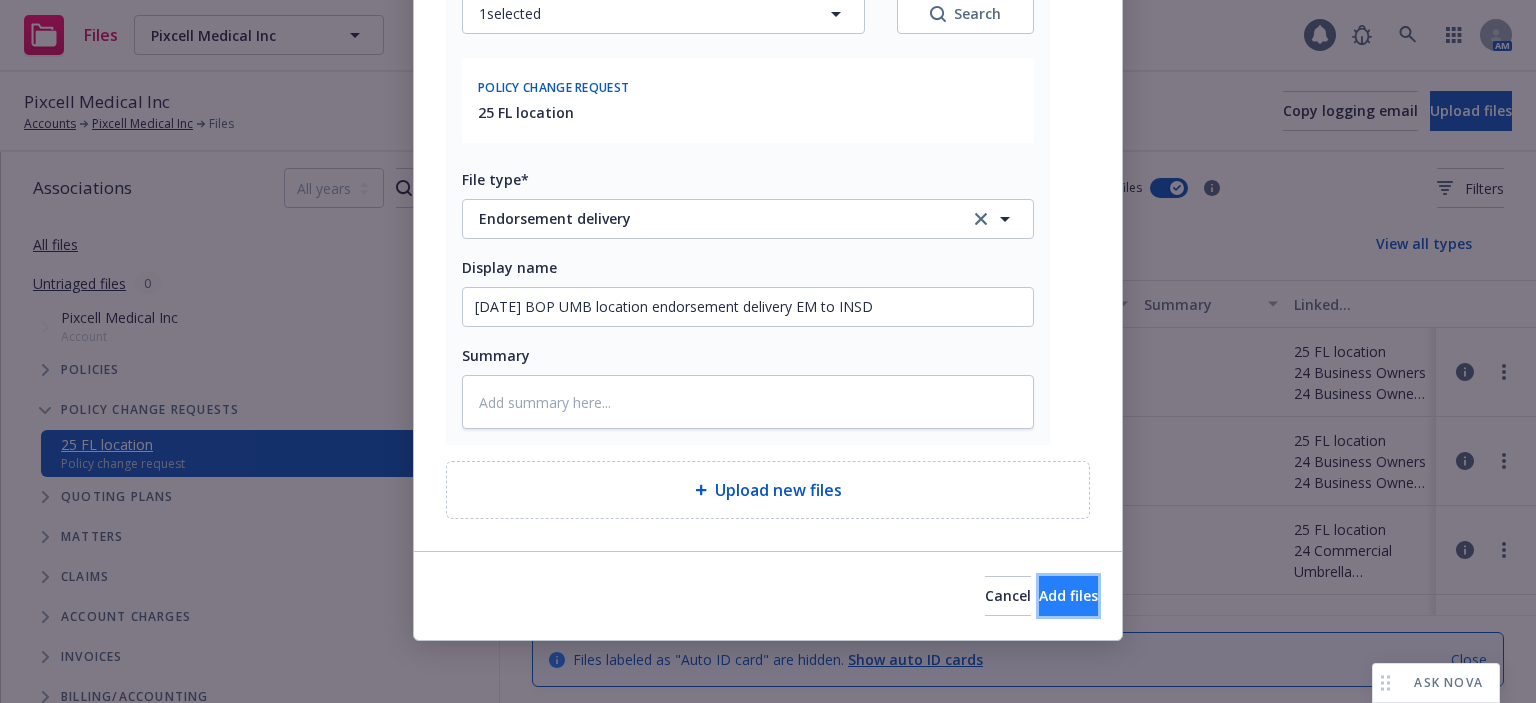 click on "Add files" at bounding box center (1068, 596) 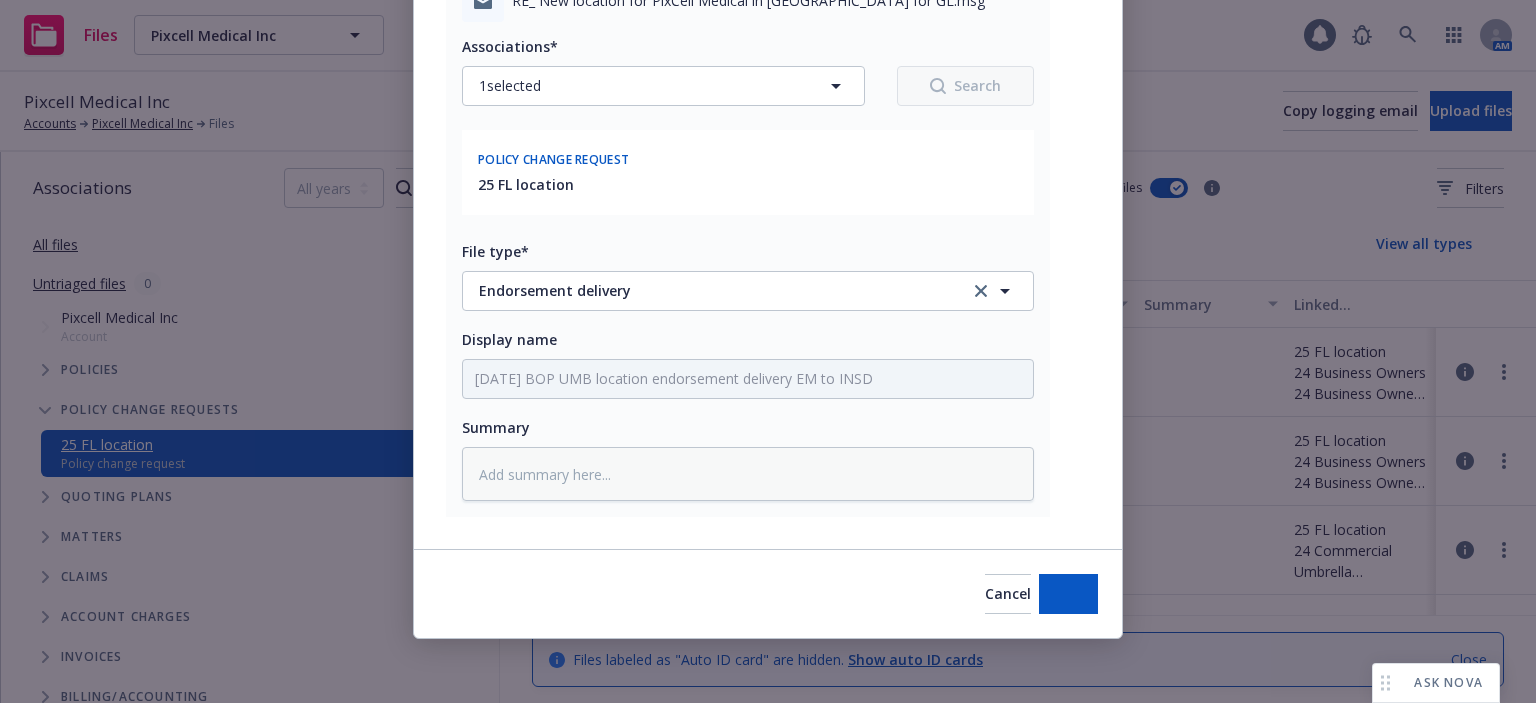 scroll, scrollTop: 268, scrollLeft: 0, axis: vertical 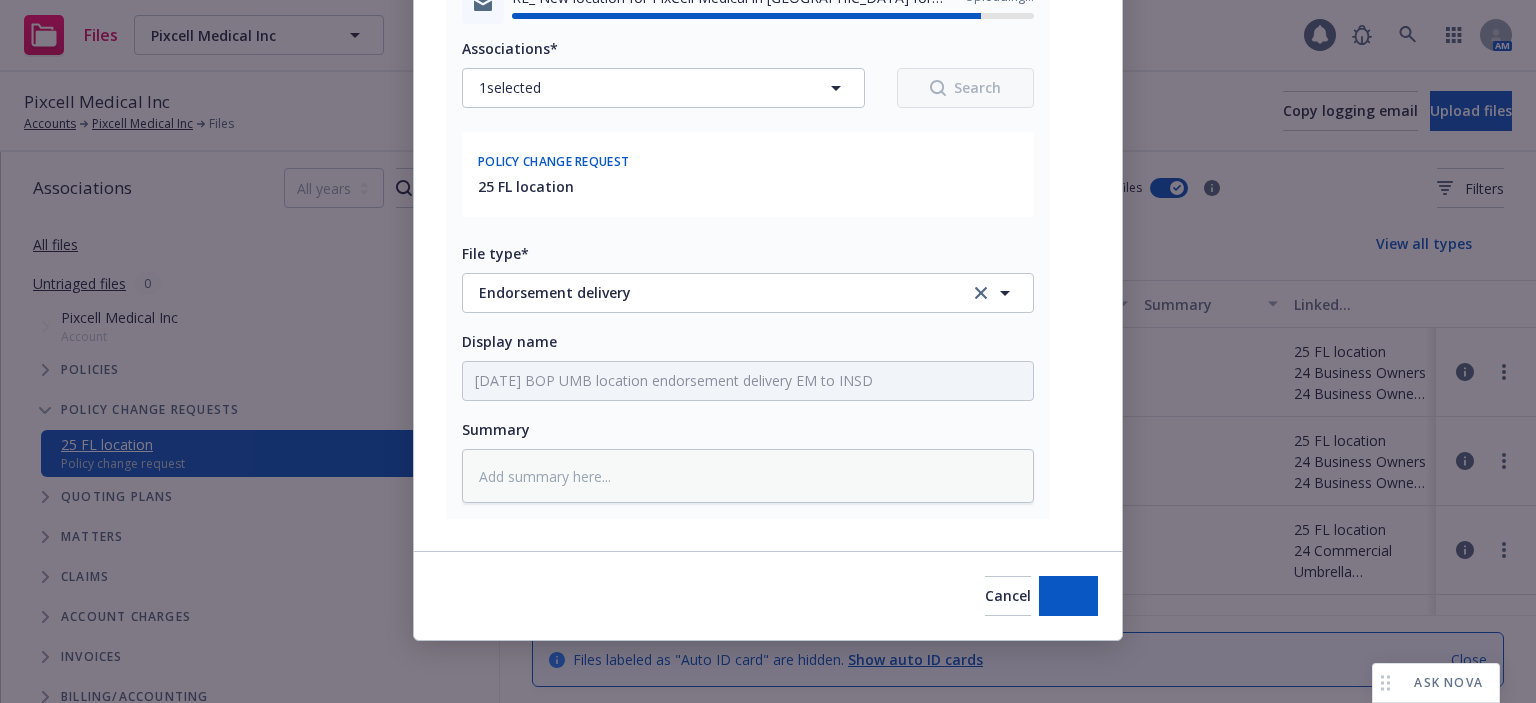 type on "x" 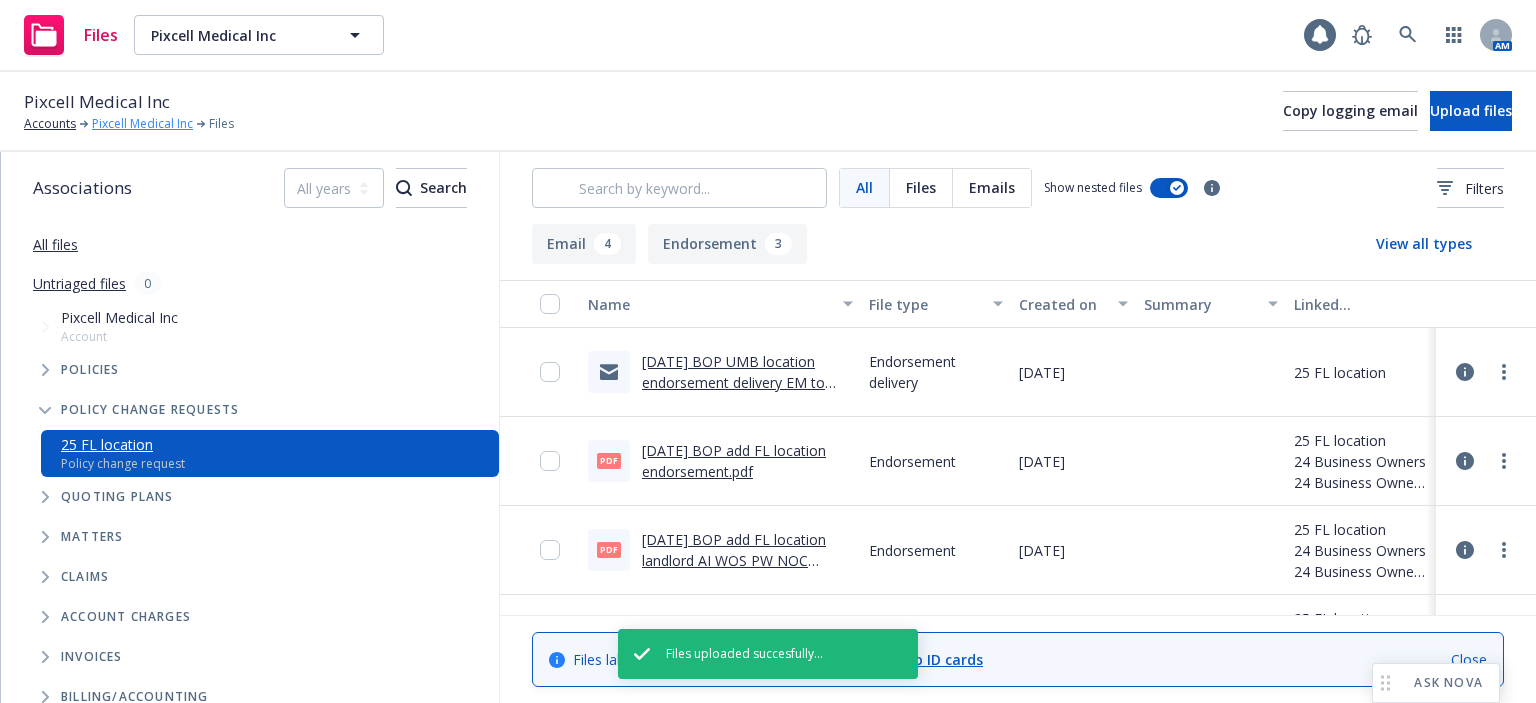 click on "Pixcell Medical Inc" at bounding box center [142, 124] 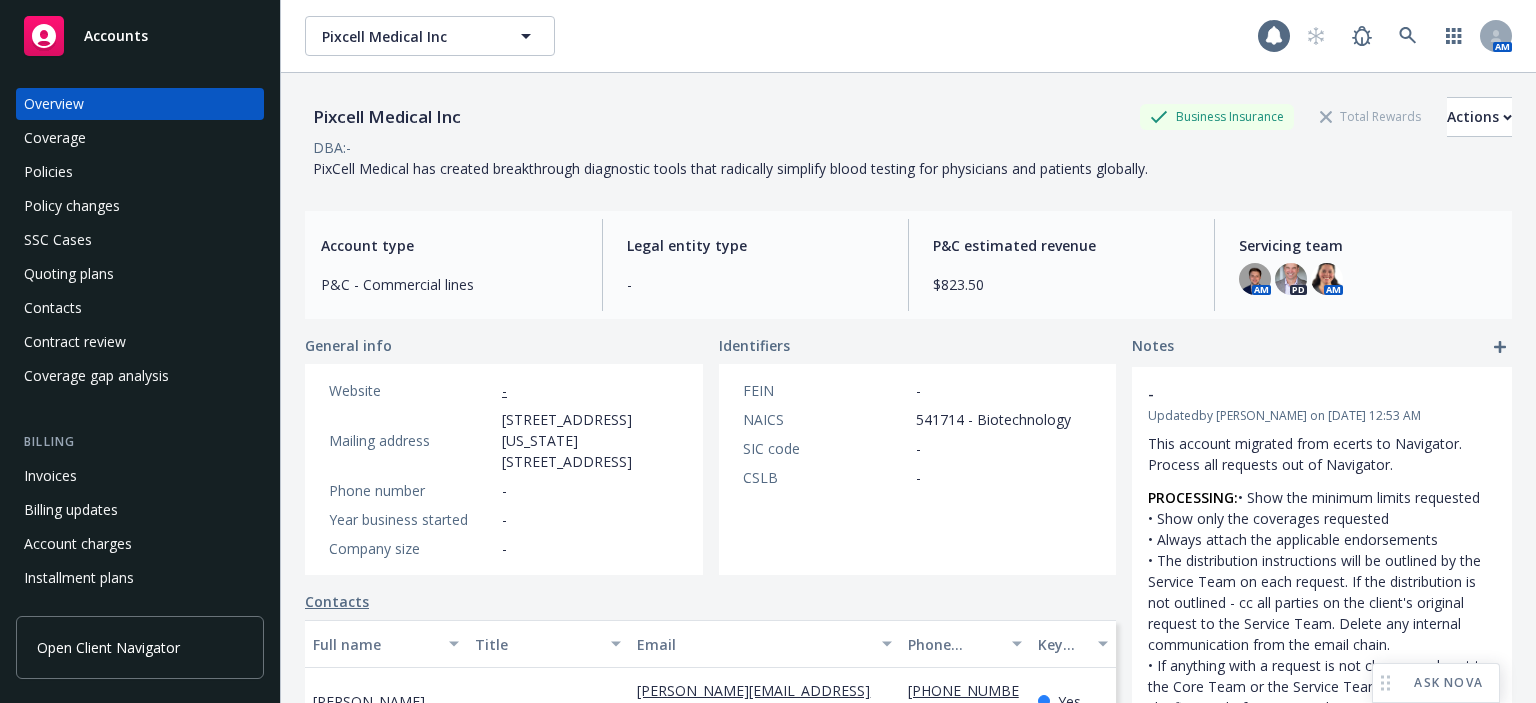 scroll, scrollTop: 0, scrollLeft: 0, axis: both 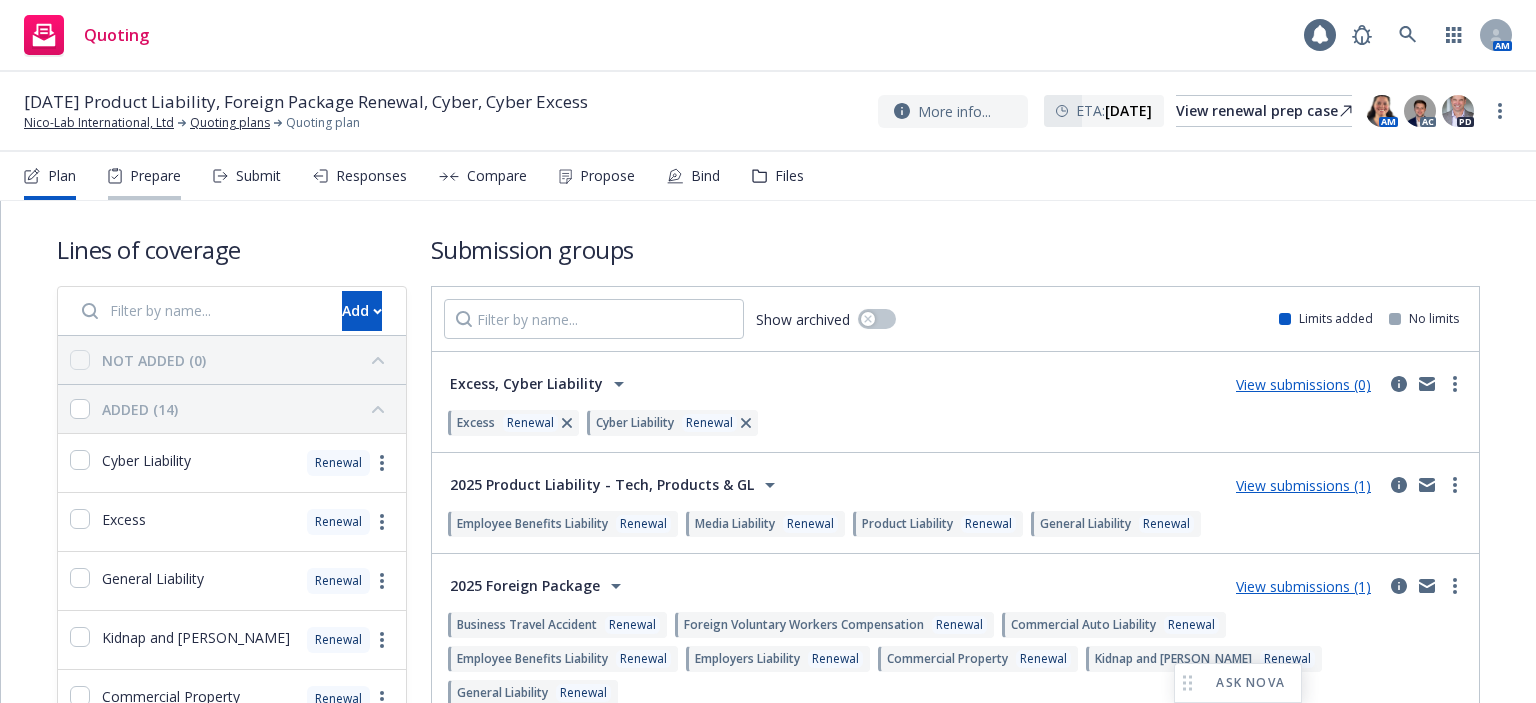 click on "Prepare" at bounding box center [155, 176] 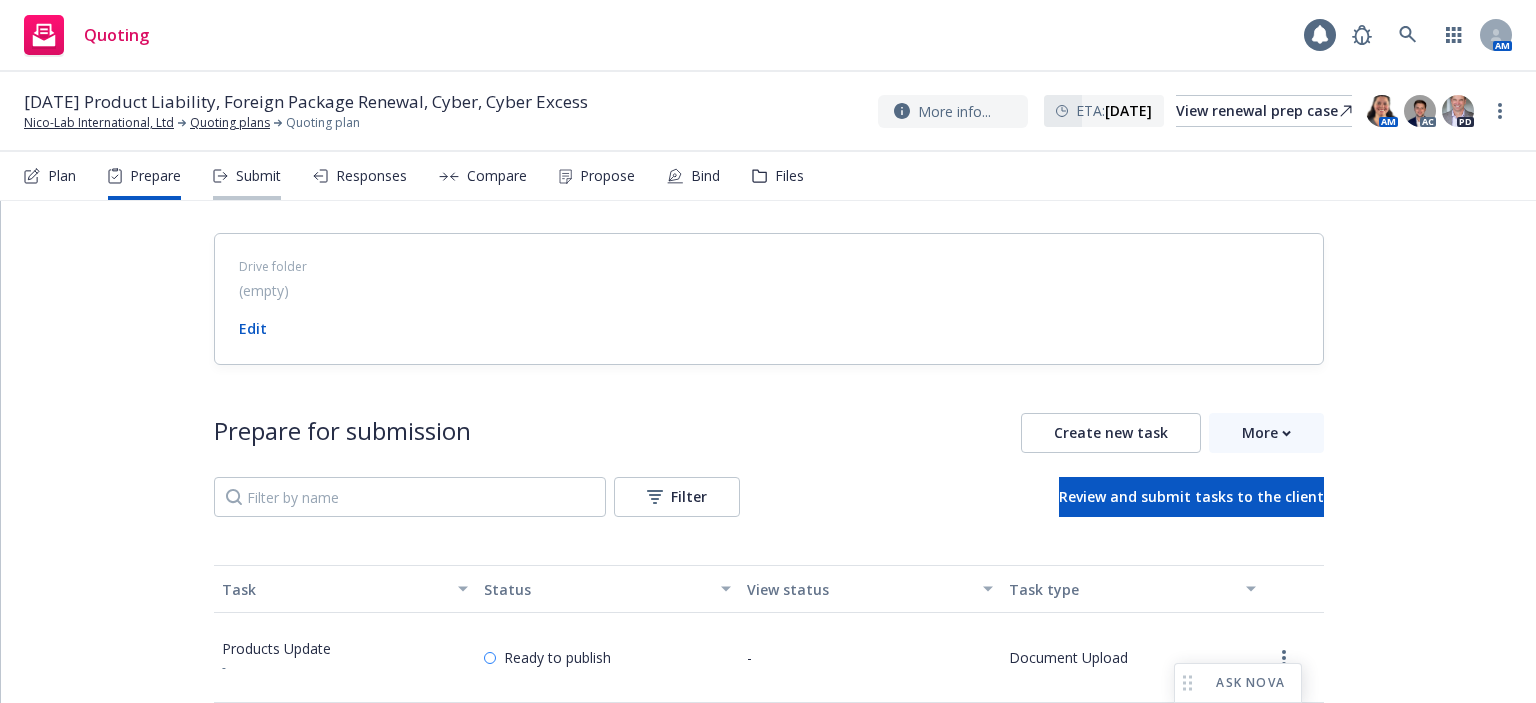 click on "Submit" at bounding box center [247, 176] 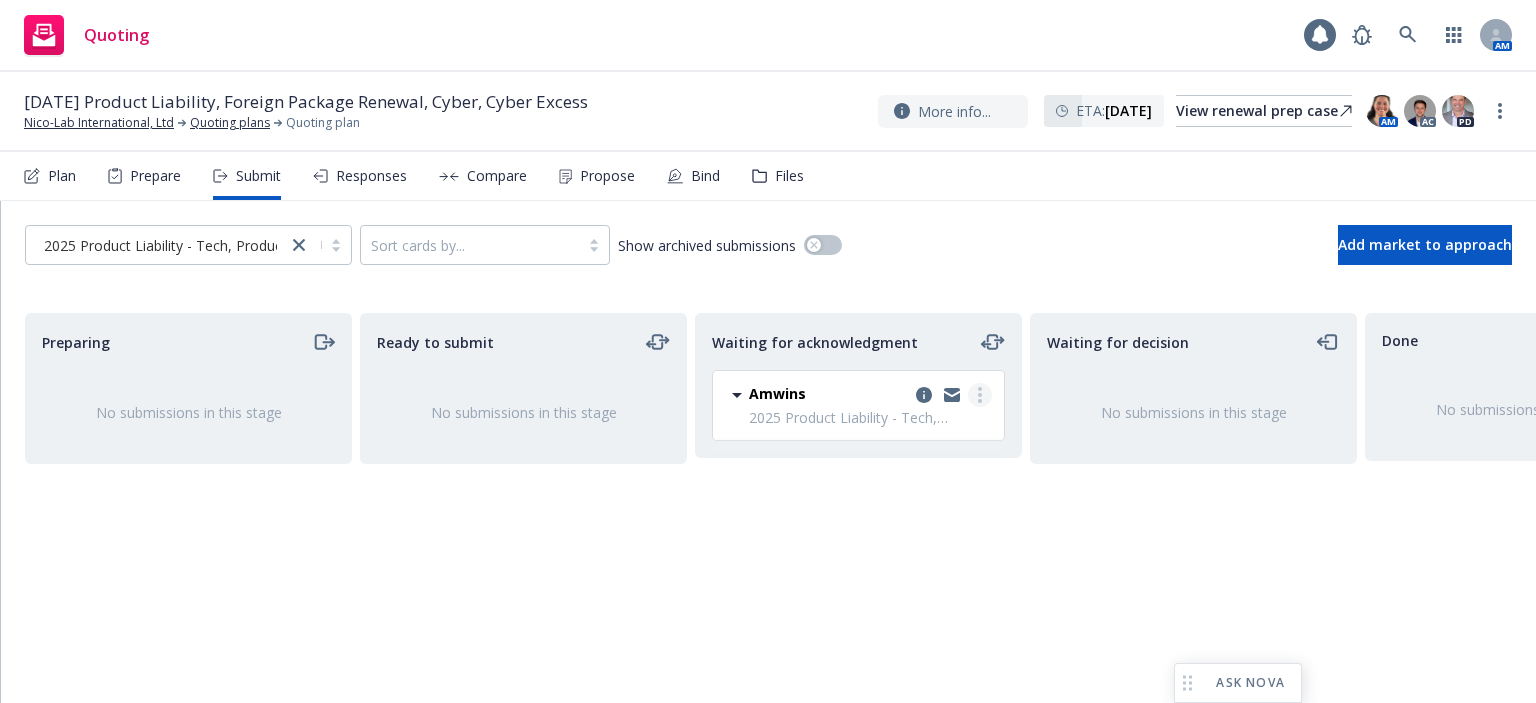 click at bounding box center (980, 395) 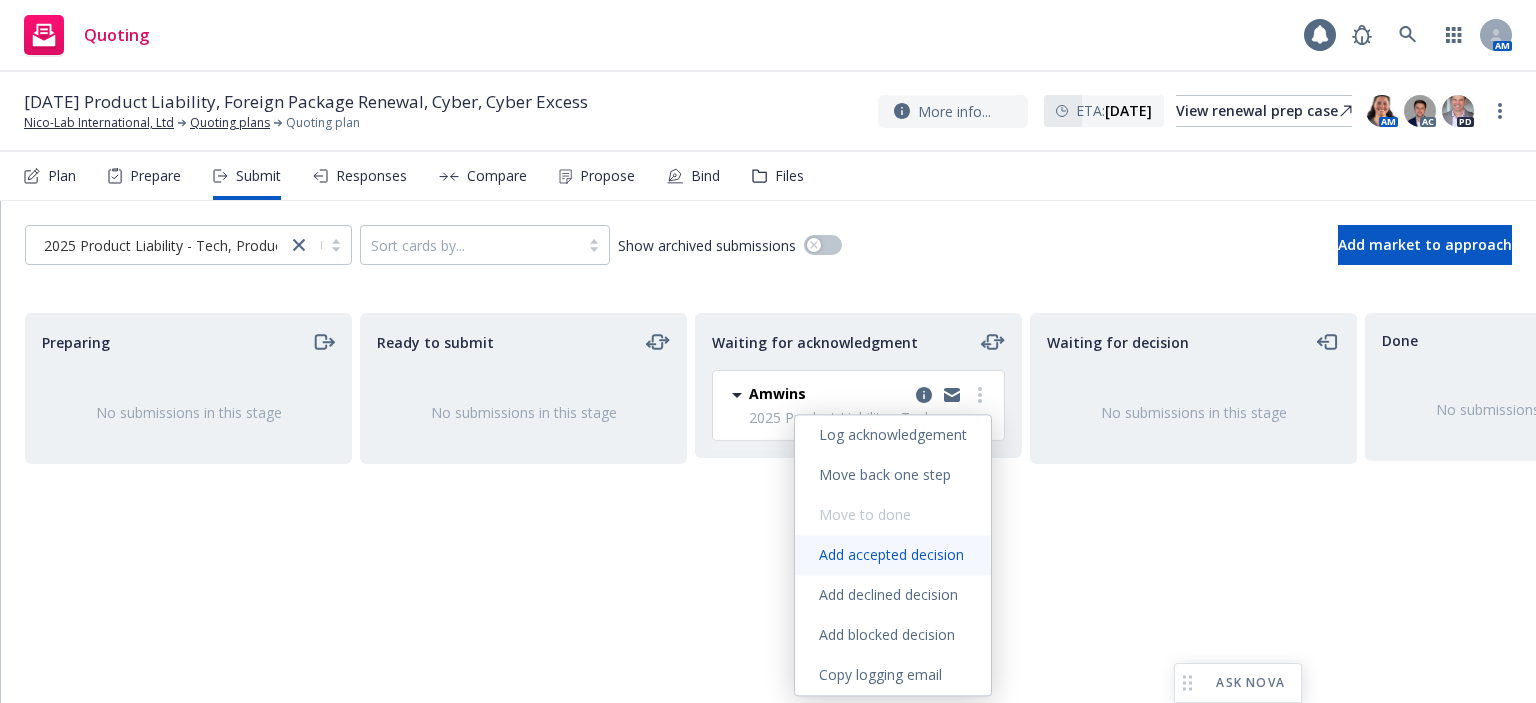 click on "Add accepted decision" at bounding box center (891, 554) 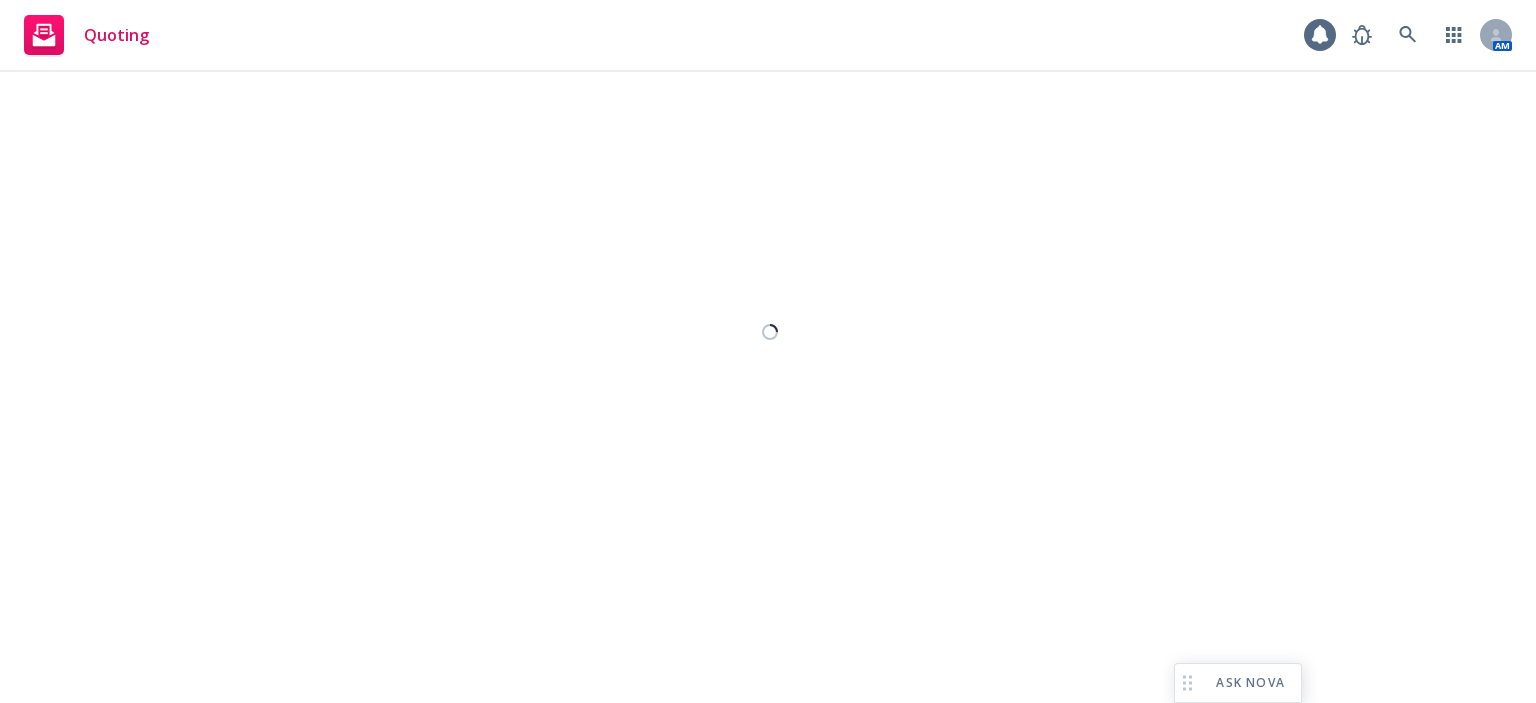 select on "12" 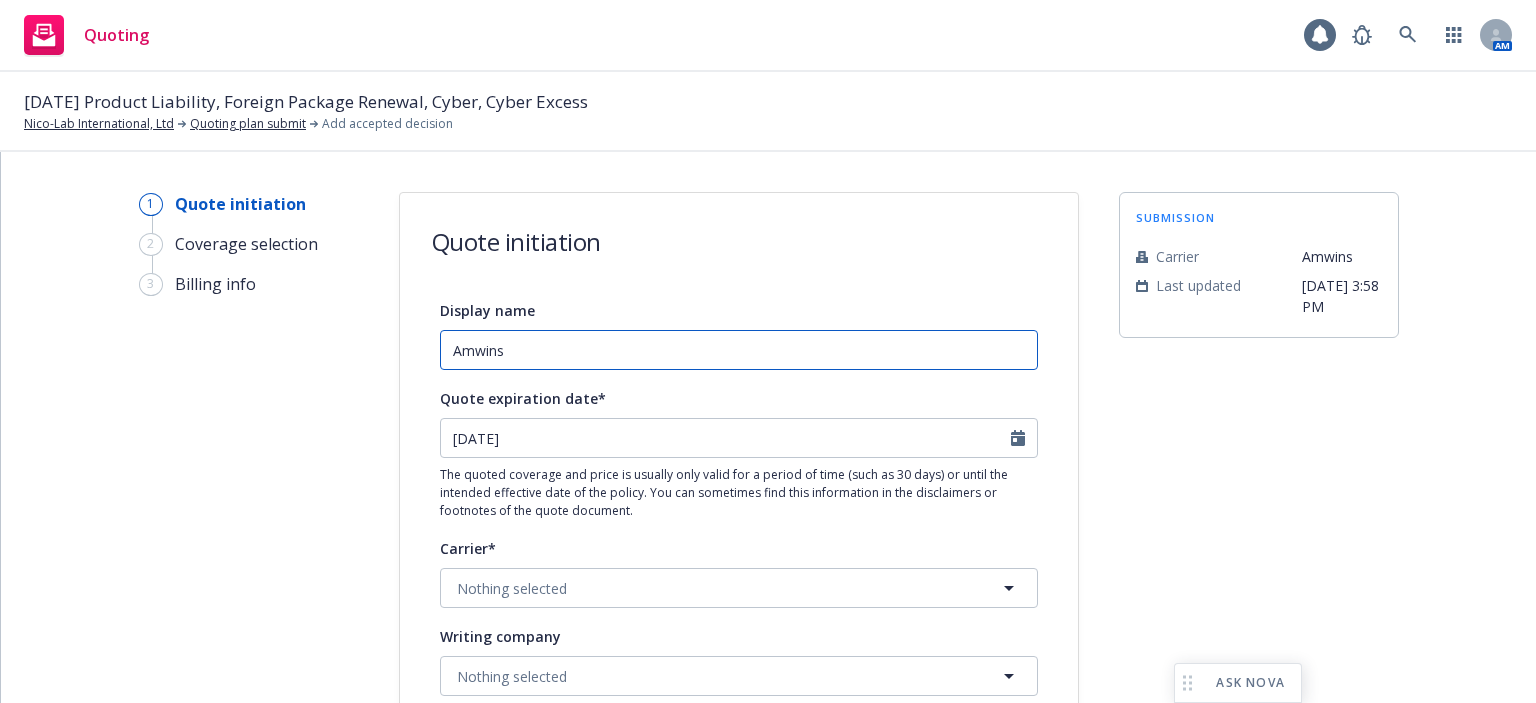 click on "Amwins" at bounding box center [739, 350] 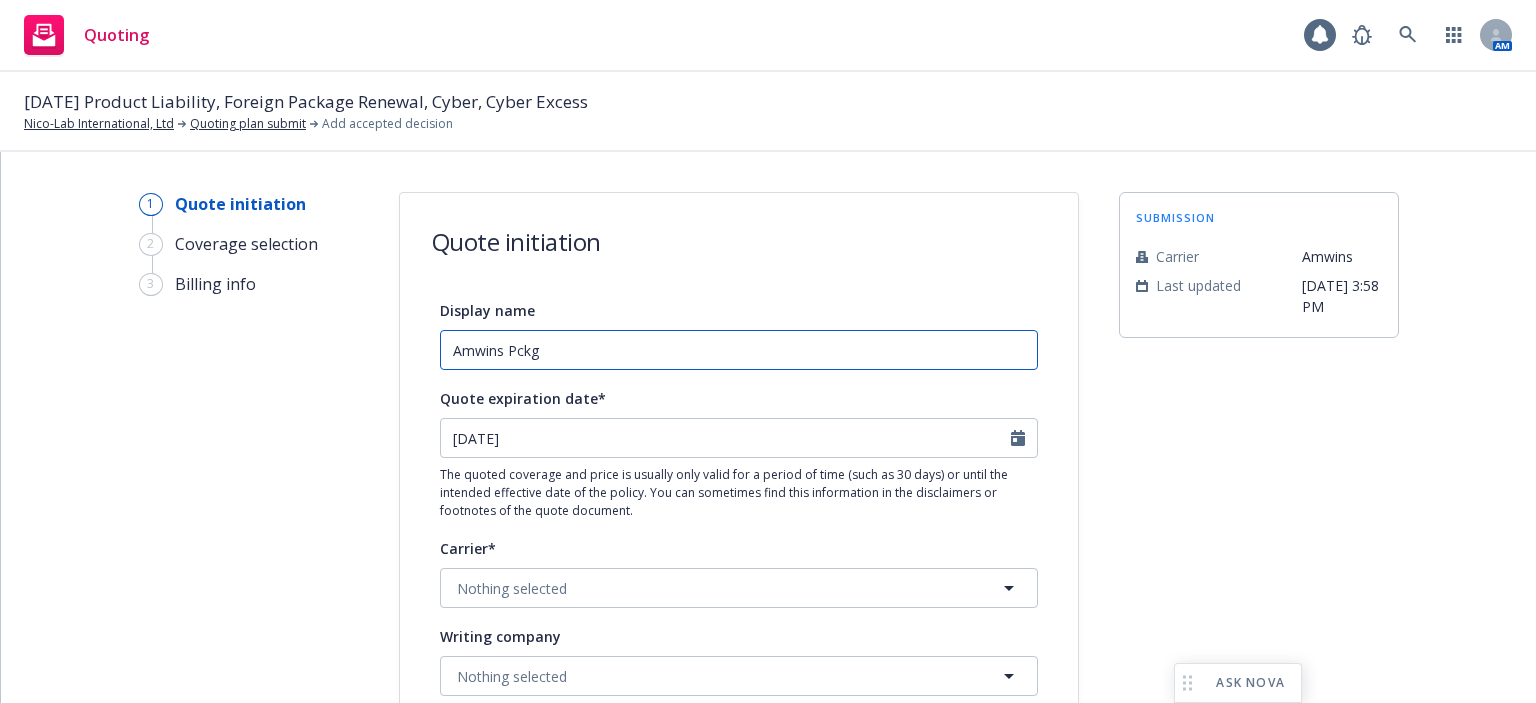 type on "Amwins Pckg" 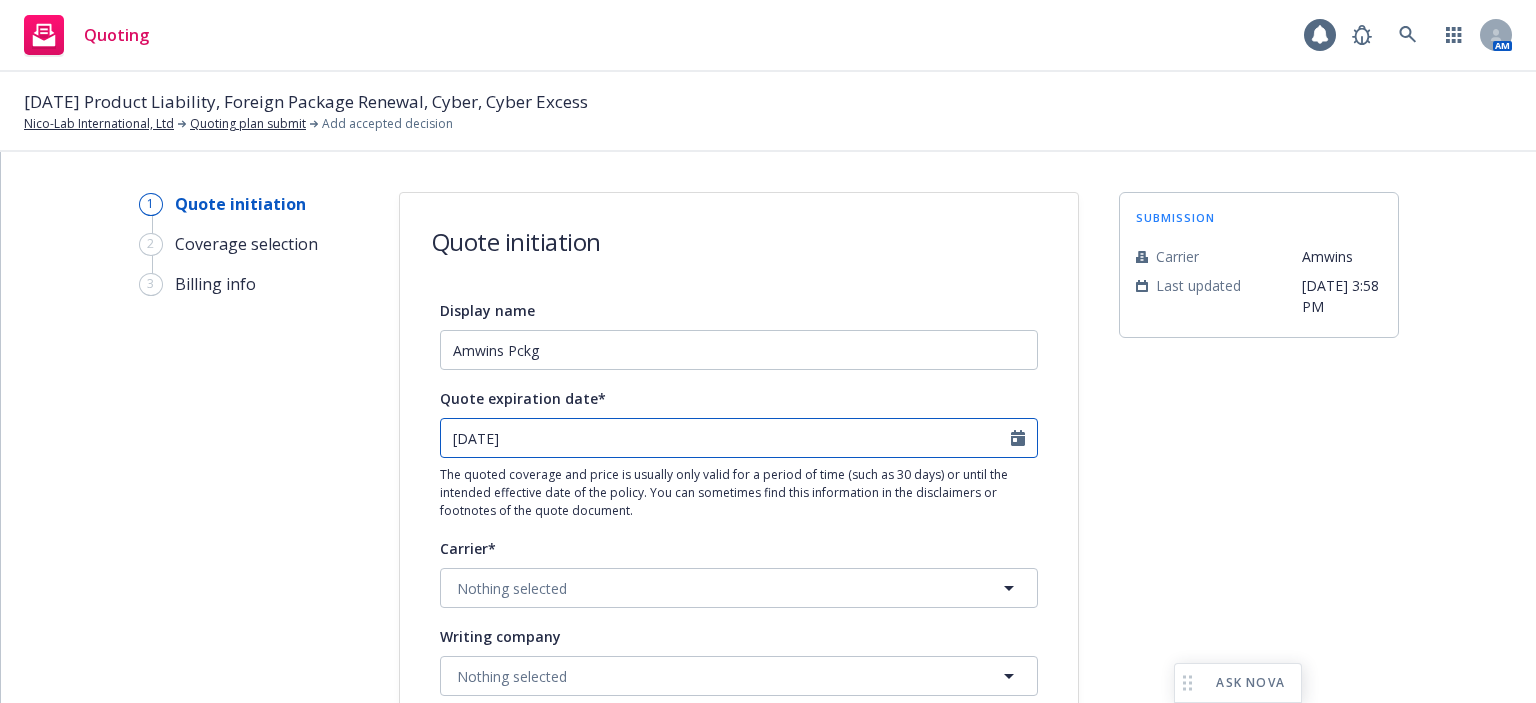 select on "8" 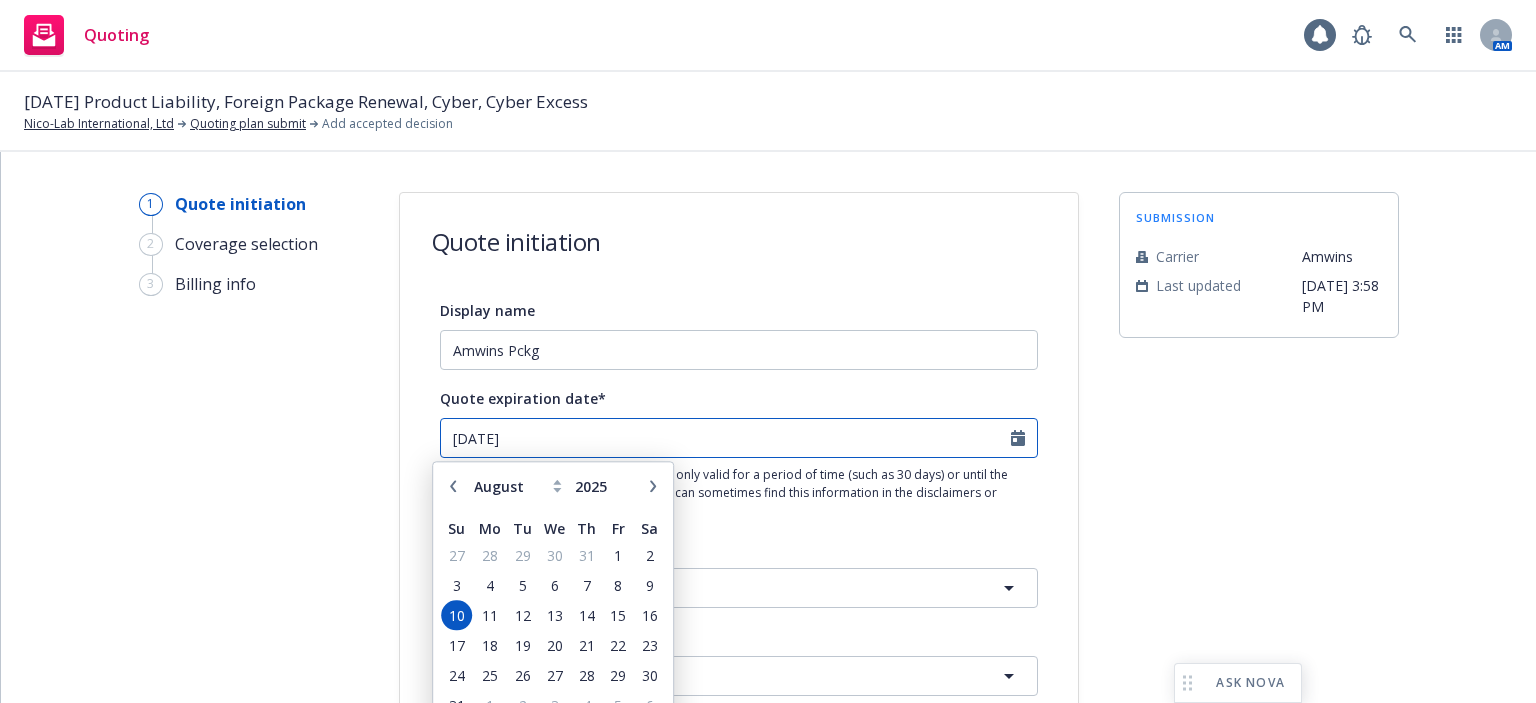 drag, startPoint x: 547, startPoint y: 445, endPoint x: 348, endPoint y: 433, distance: 199.36148 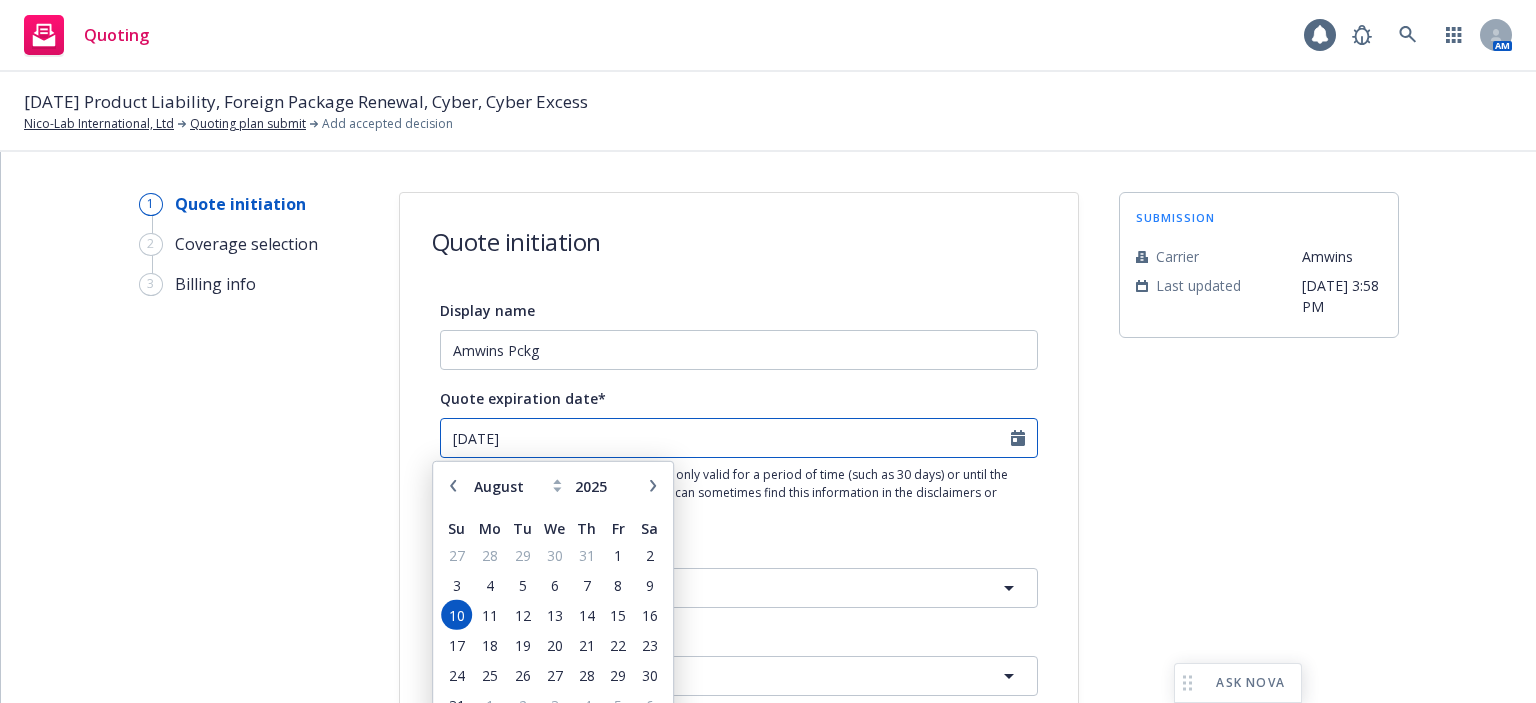 type on "[DATE]" 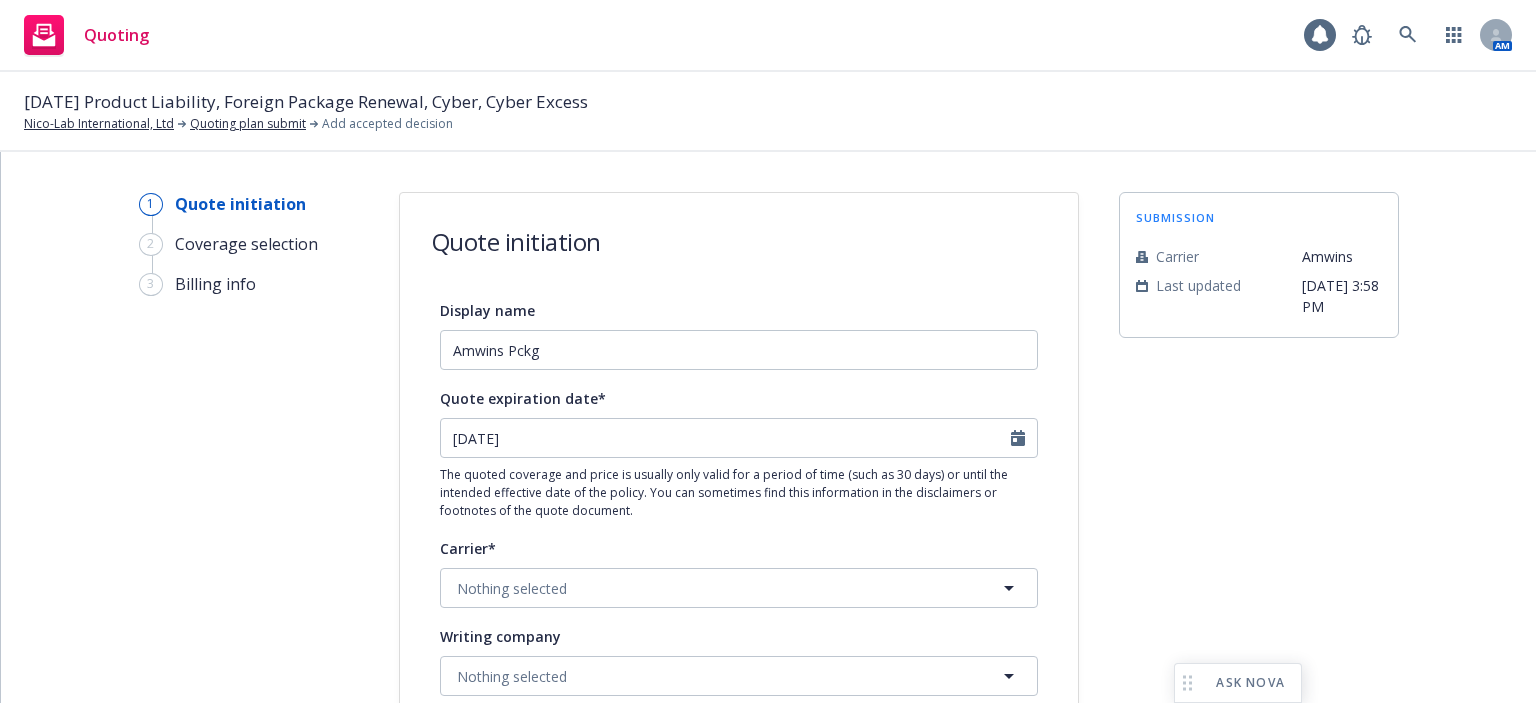 type 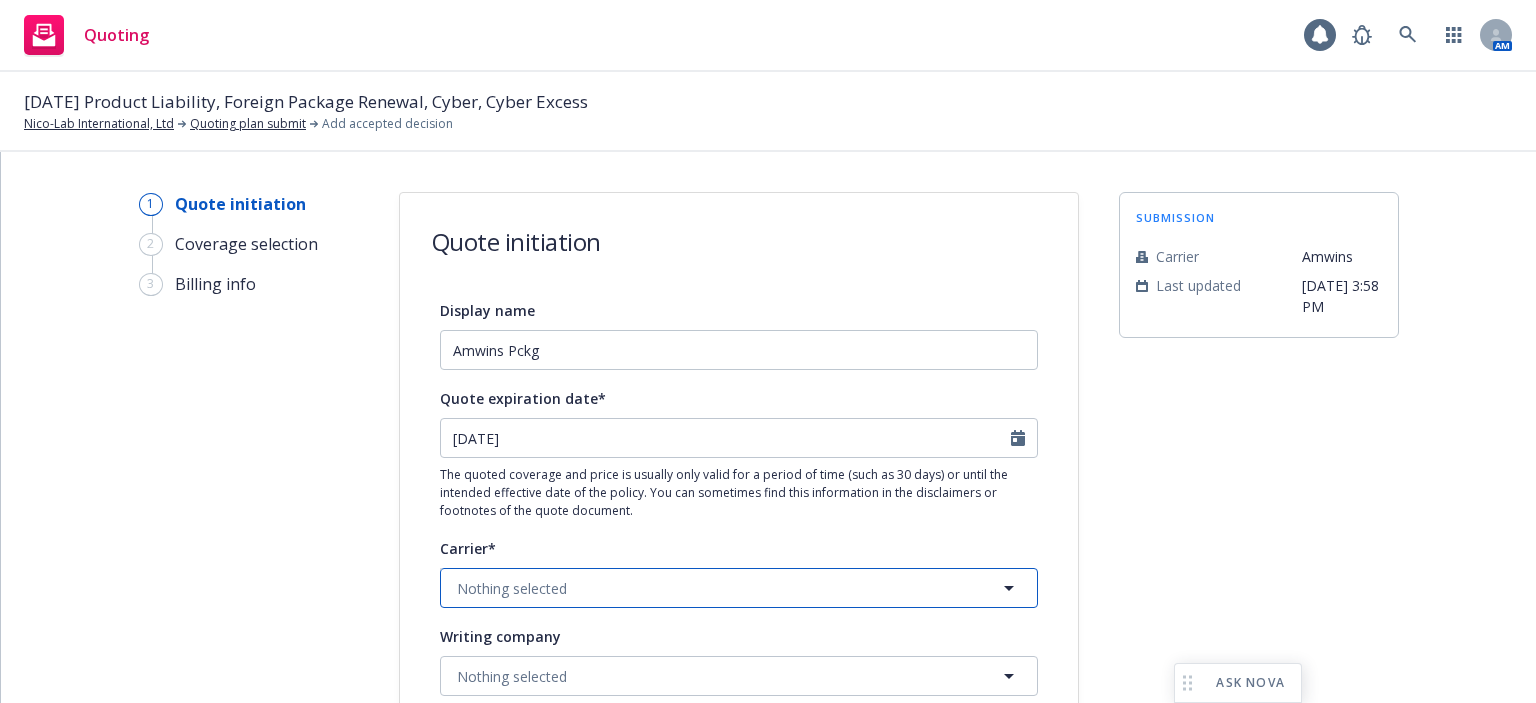 click on "Nothing selected" at bounding box center [512, 588] 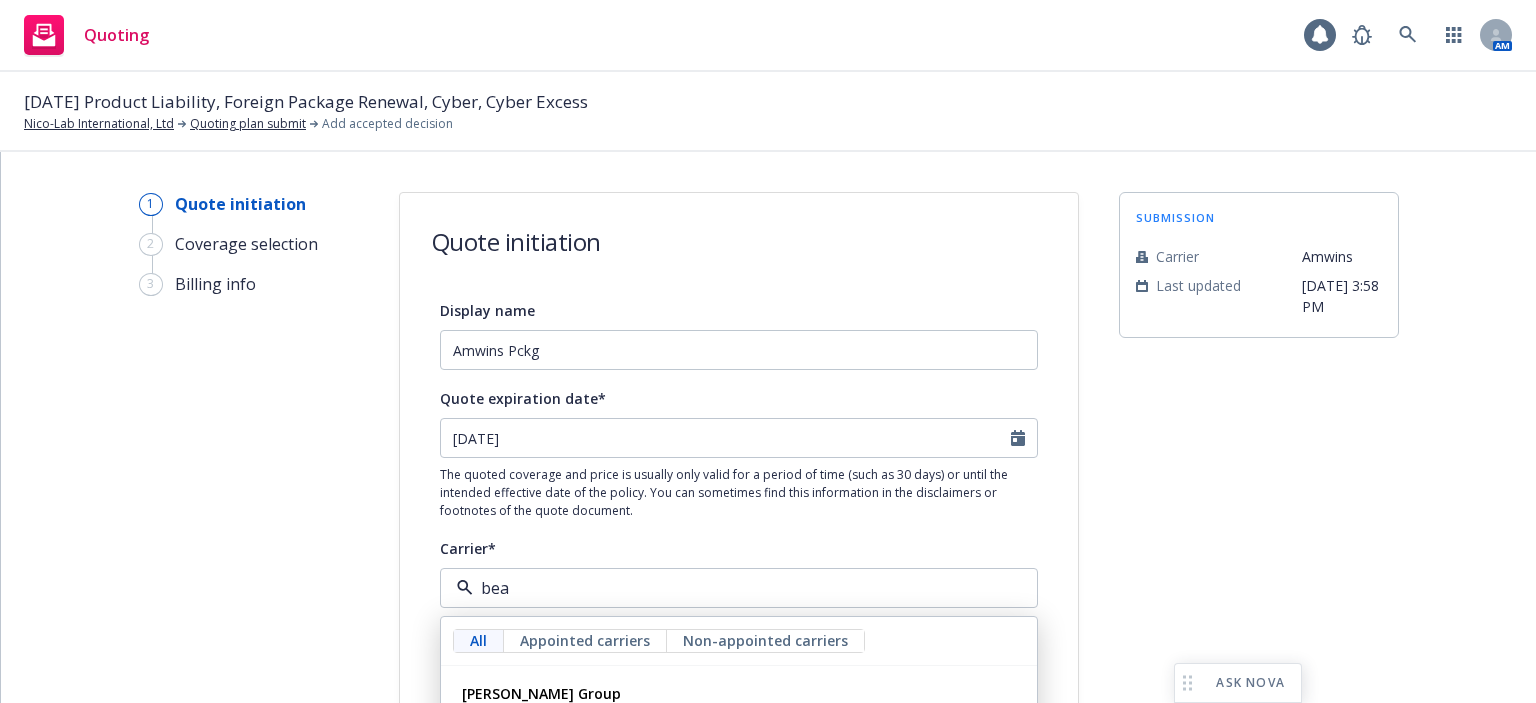 type on "beaz" 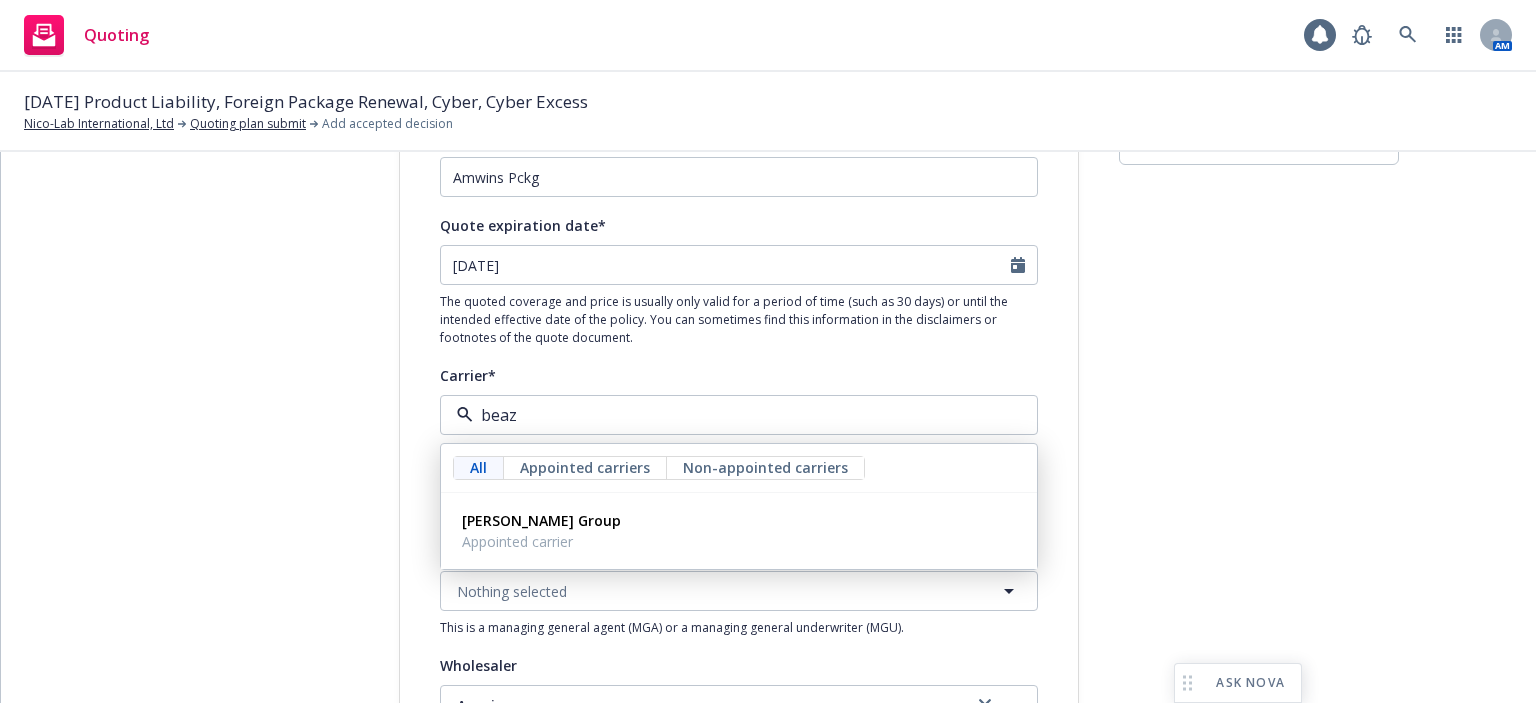 scroll, scrollTop: 200, scrollLeft: 0, axis: vertical 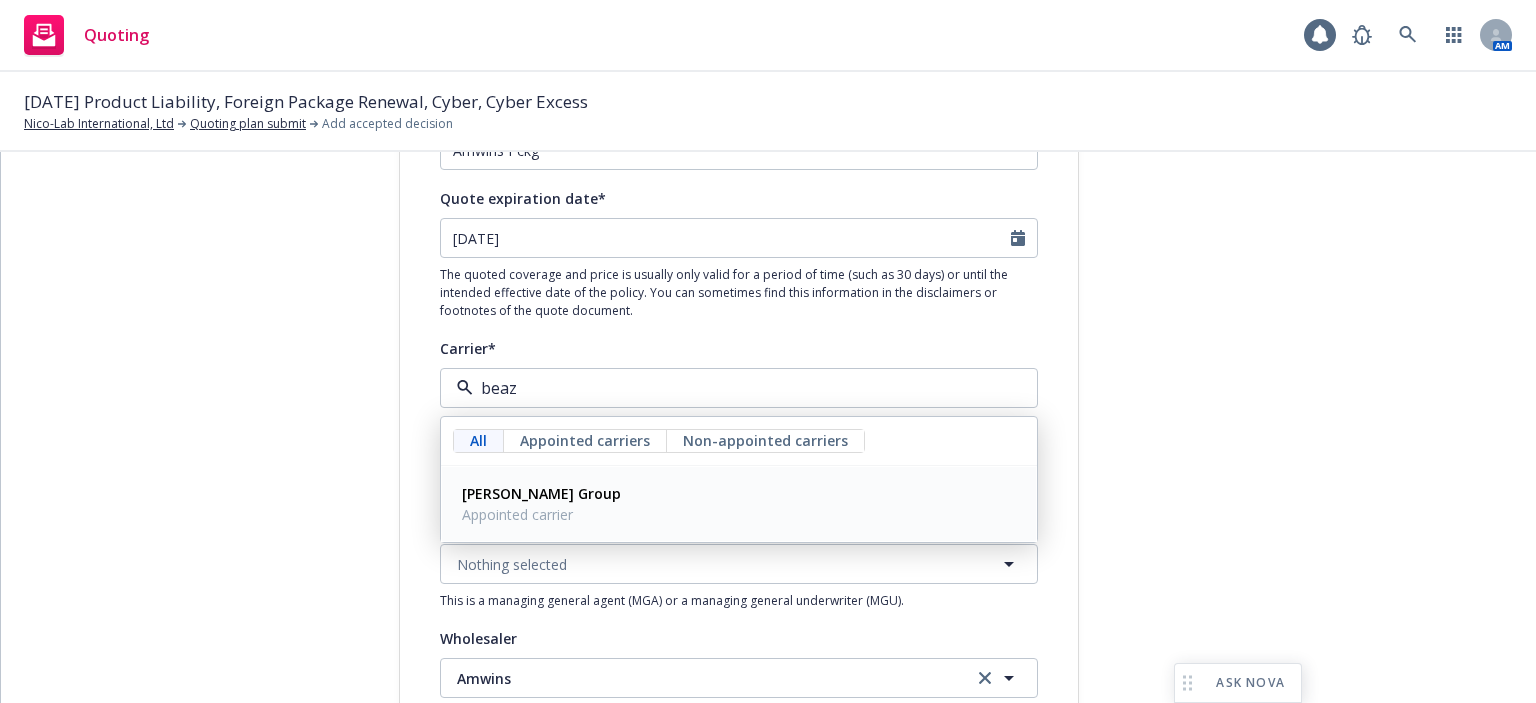 click on "Appointed carrier" at bounding box center (541, 514) 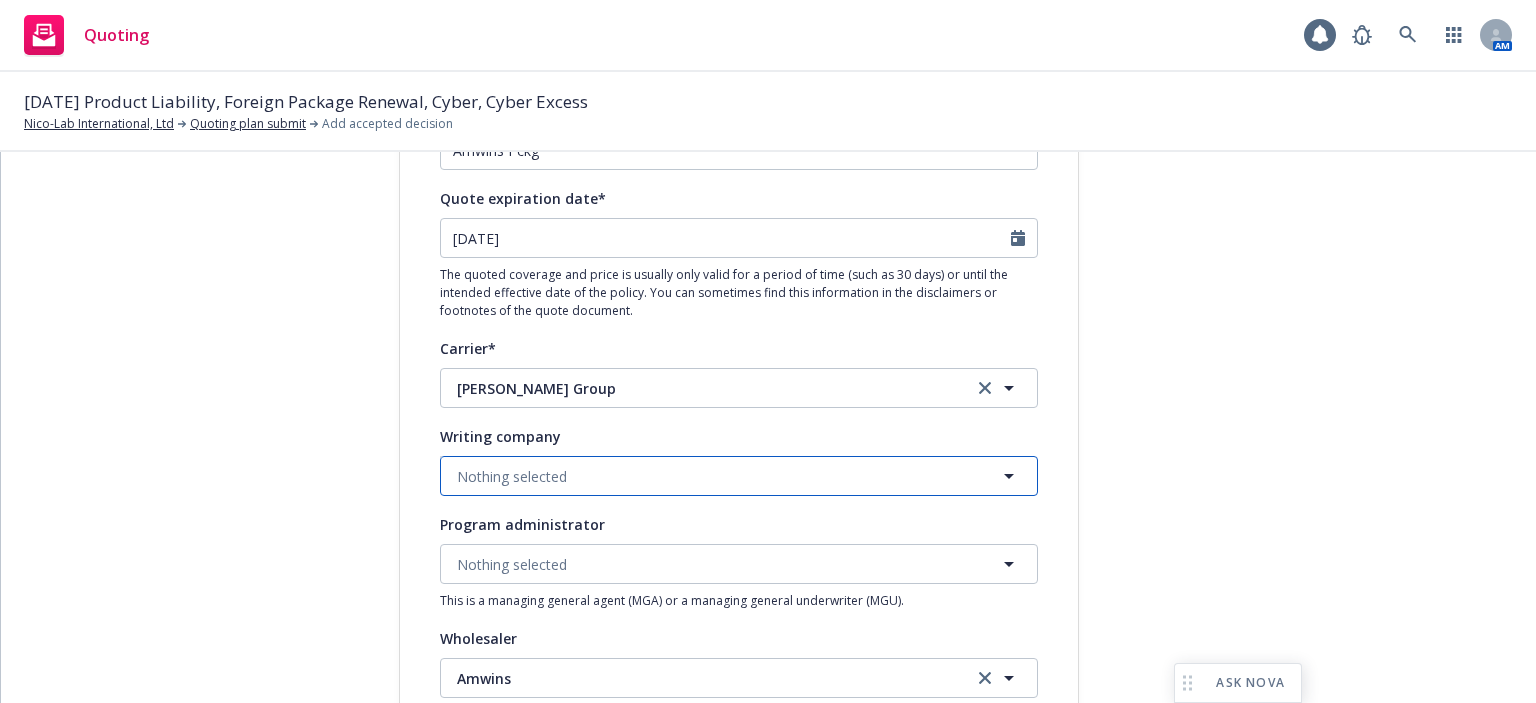 click on "Nothing selected" at bounding box center [512, 476] 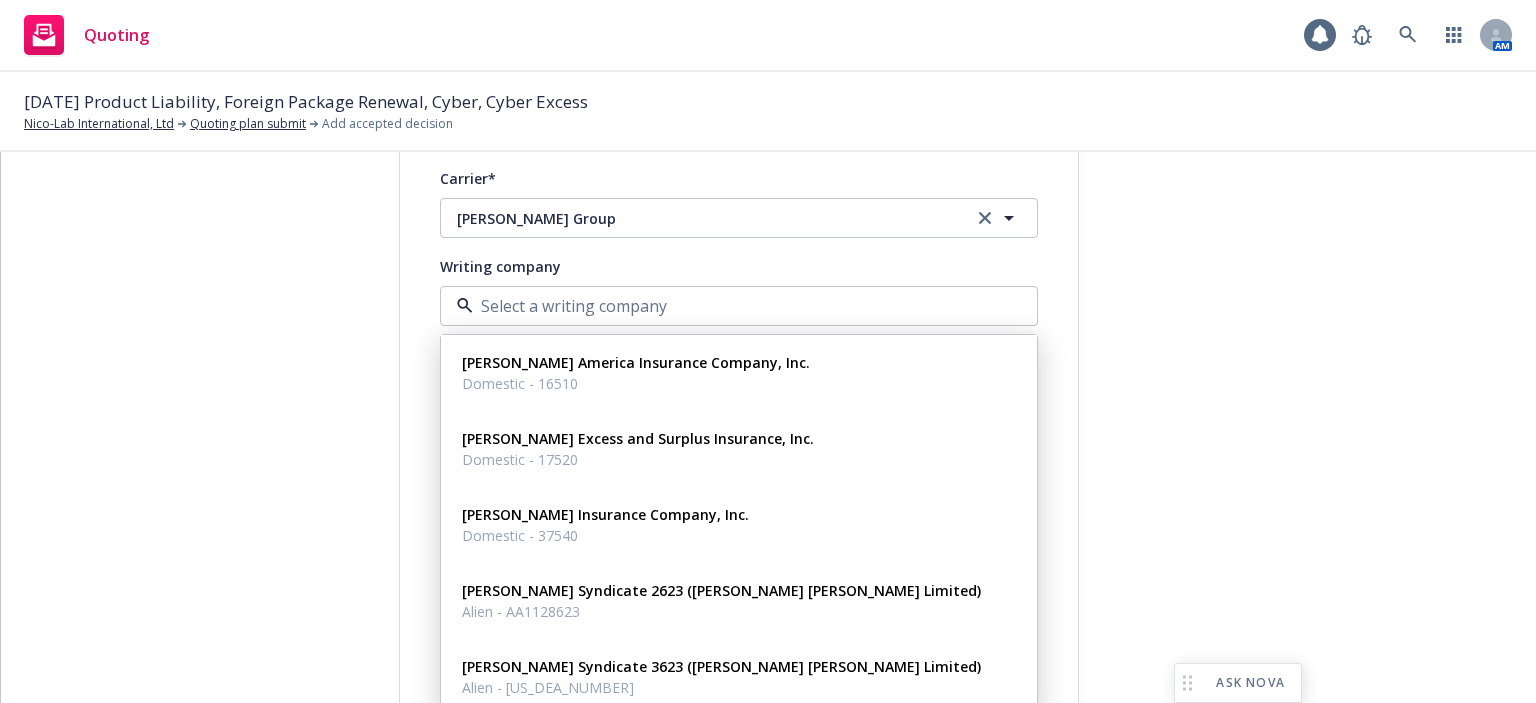 scroll, scrollTop: 400, scrollLeft: 0, axis: vertical 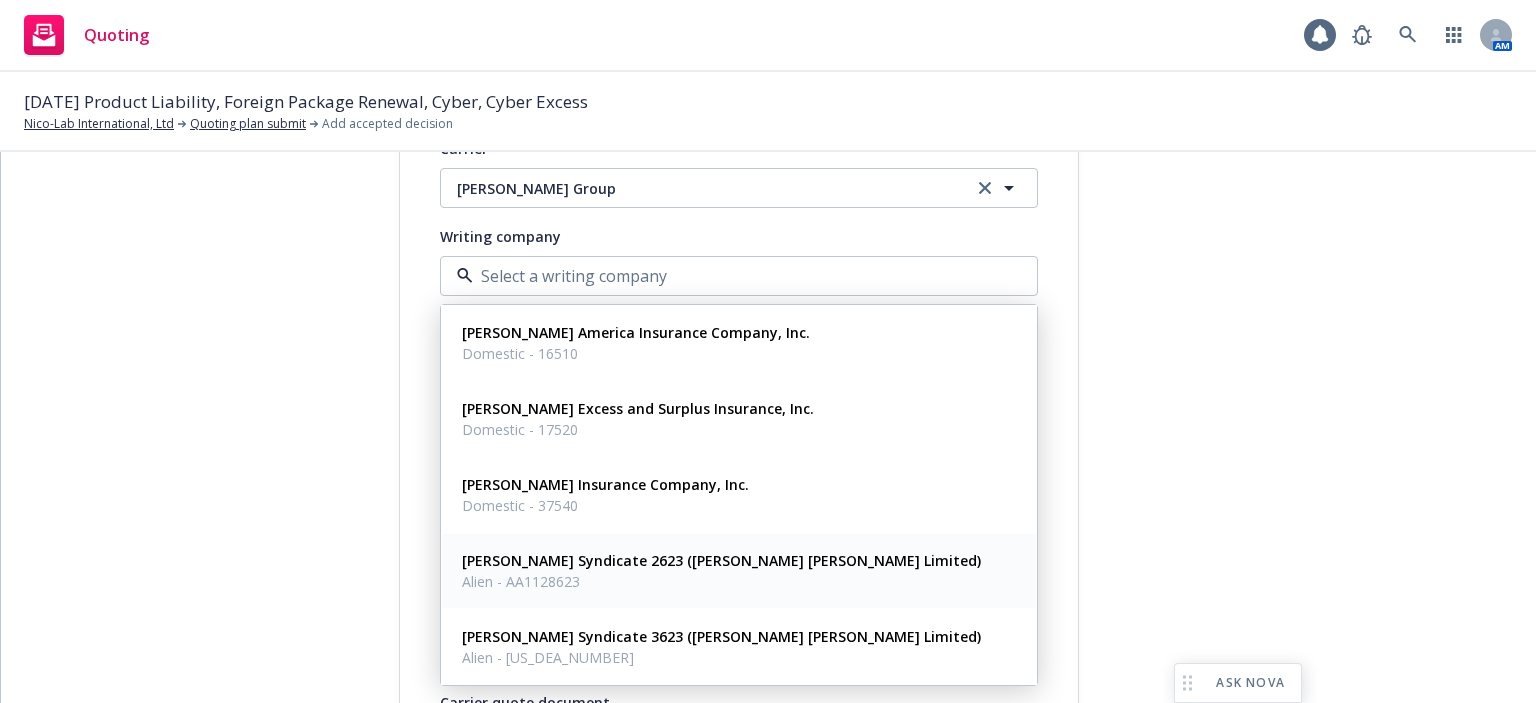 click on "[PERSON_NAME] Syndicate 2623 ([PERSON_NAME] [PERSON_NAME] Limited)" at bounding box center (721, 560) 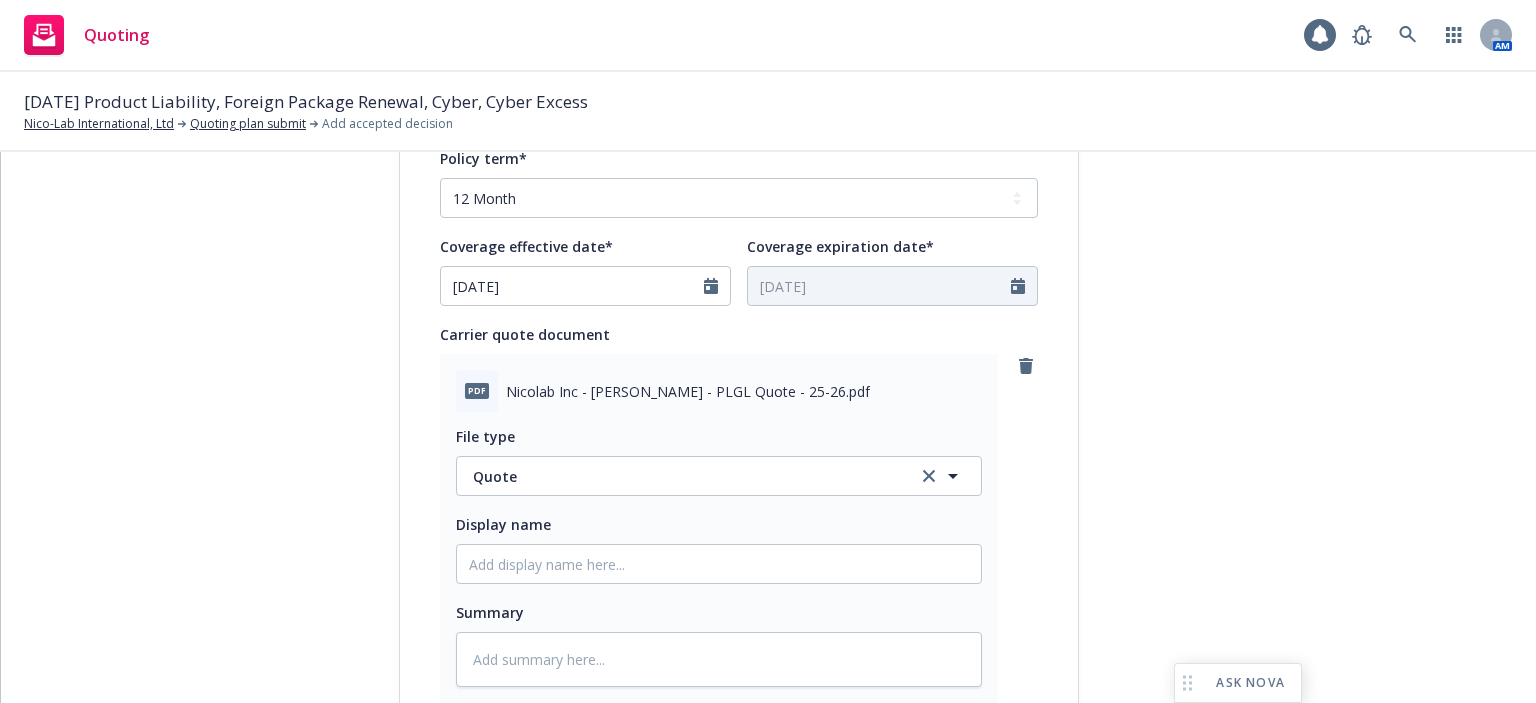 scroll, scrollTop: 800, scrollLeft: 0, axis: vertical 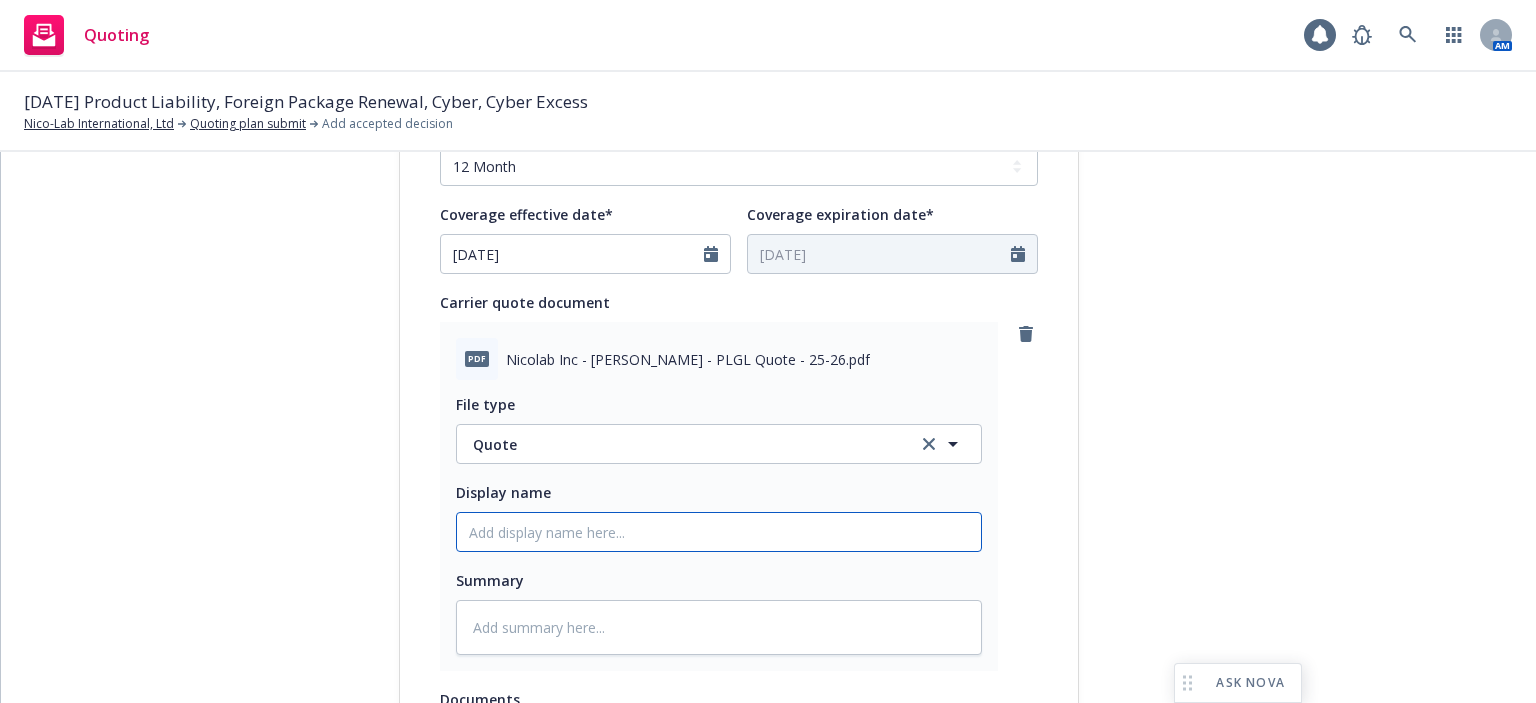 click on "Display name" at bounding box center (719, 532) 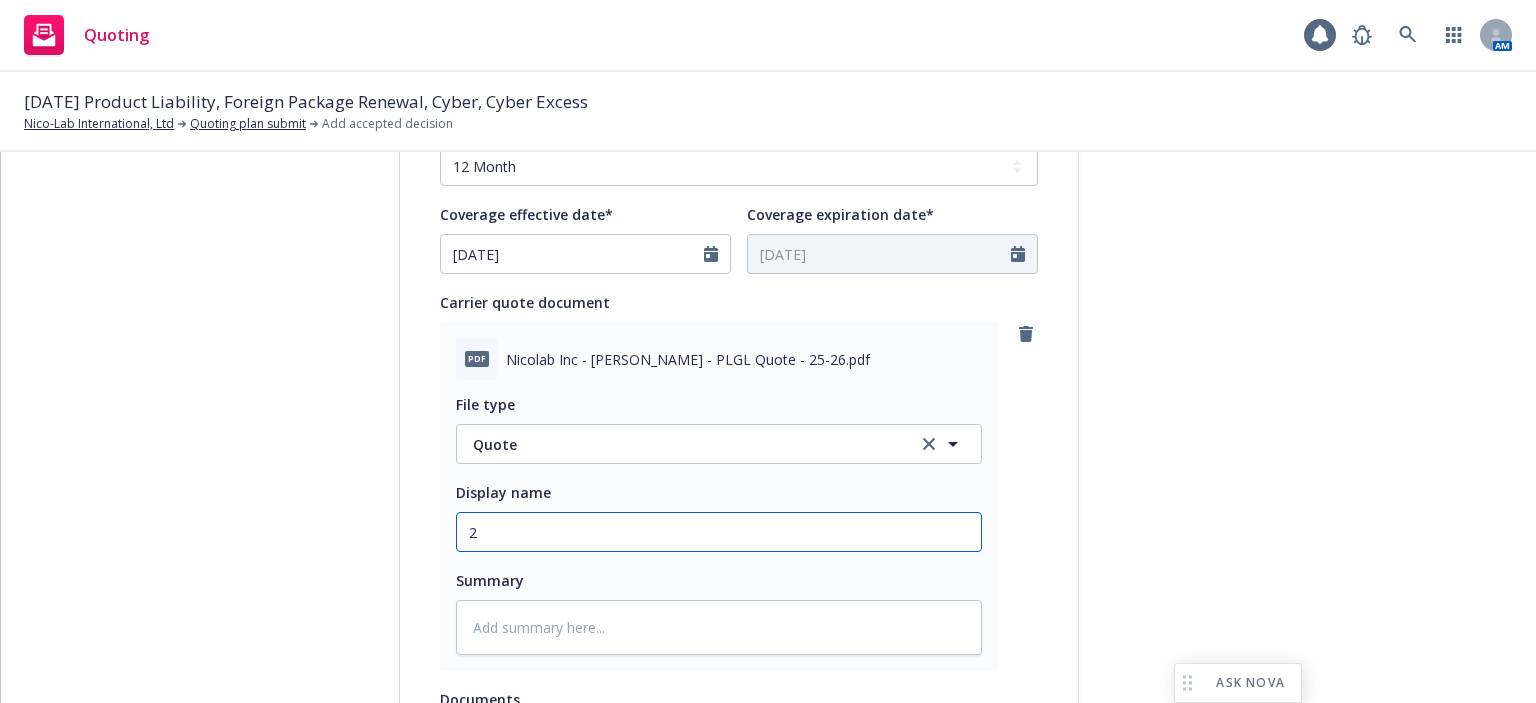 type on "x" 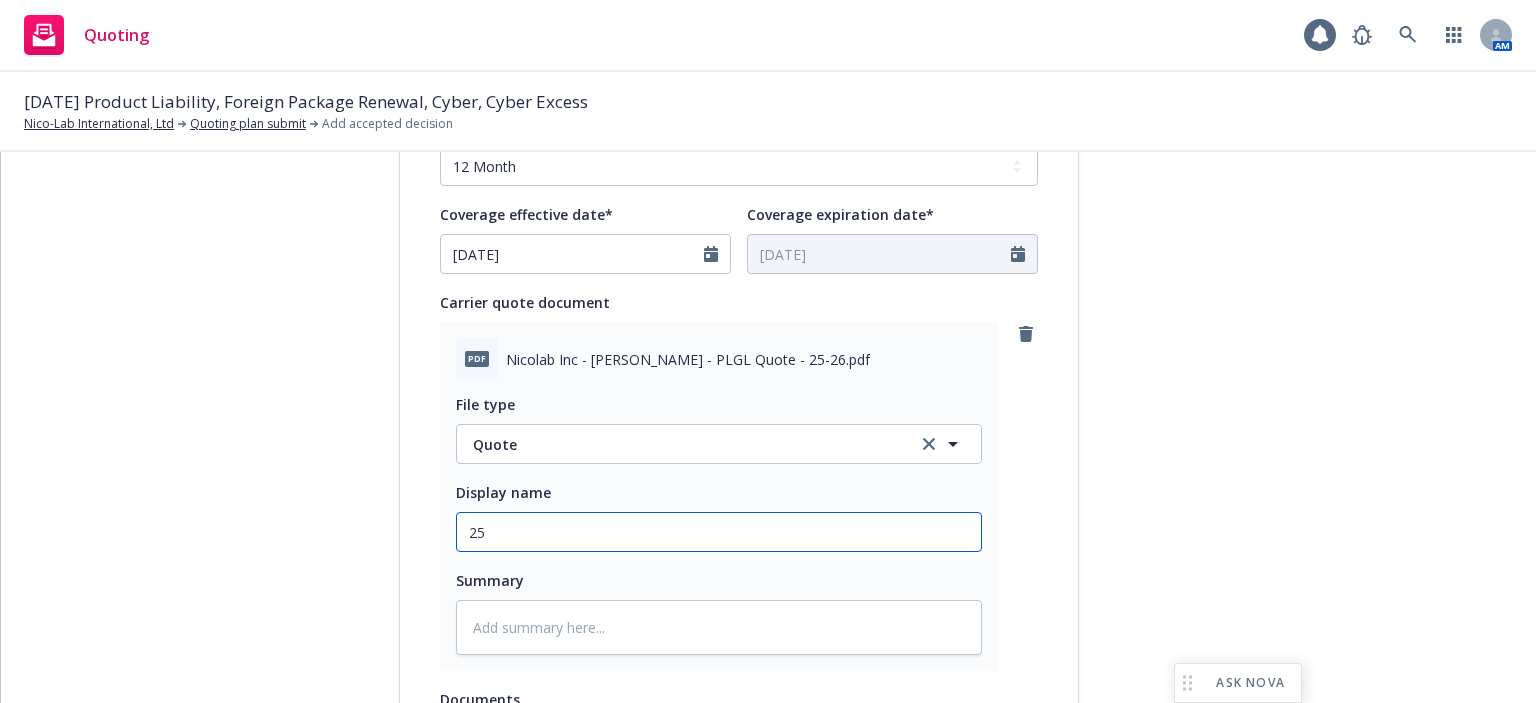 type on "x" 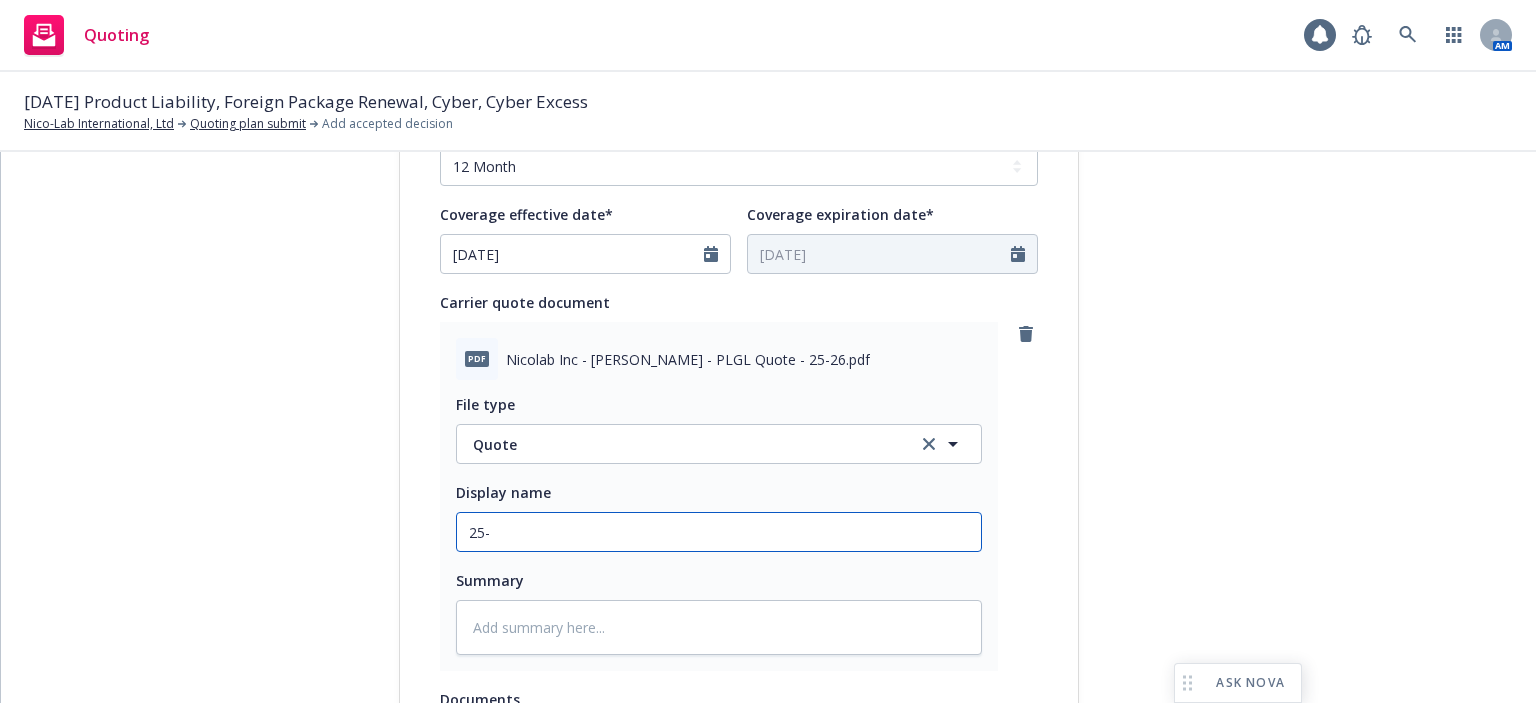 type on "x" 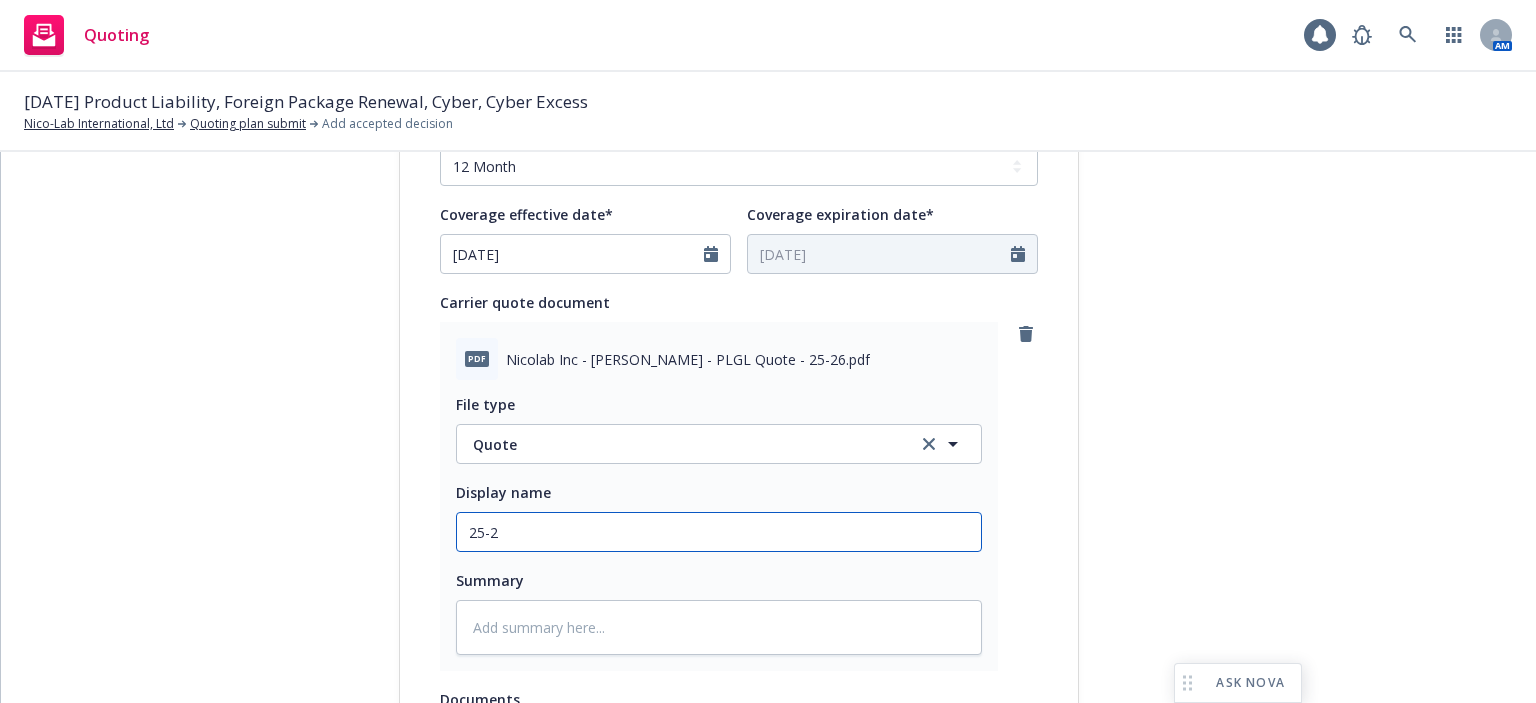 type on "x" 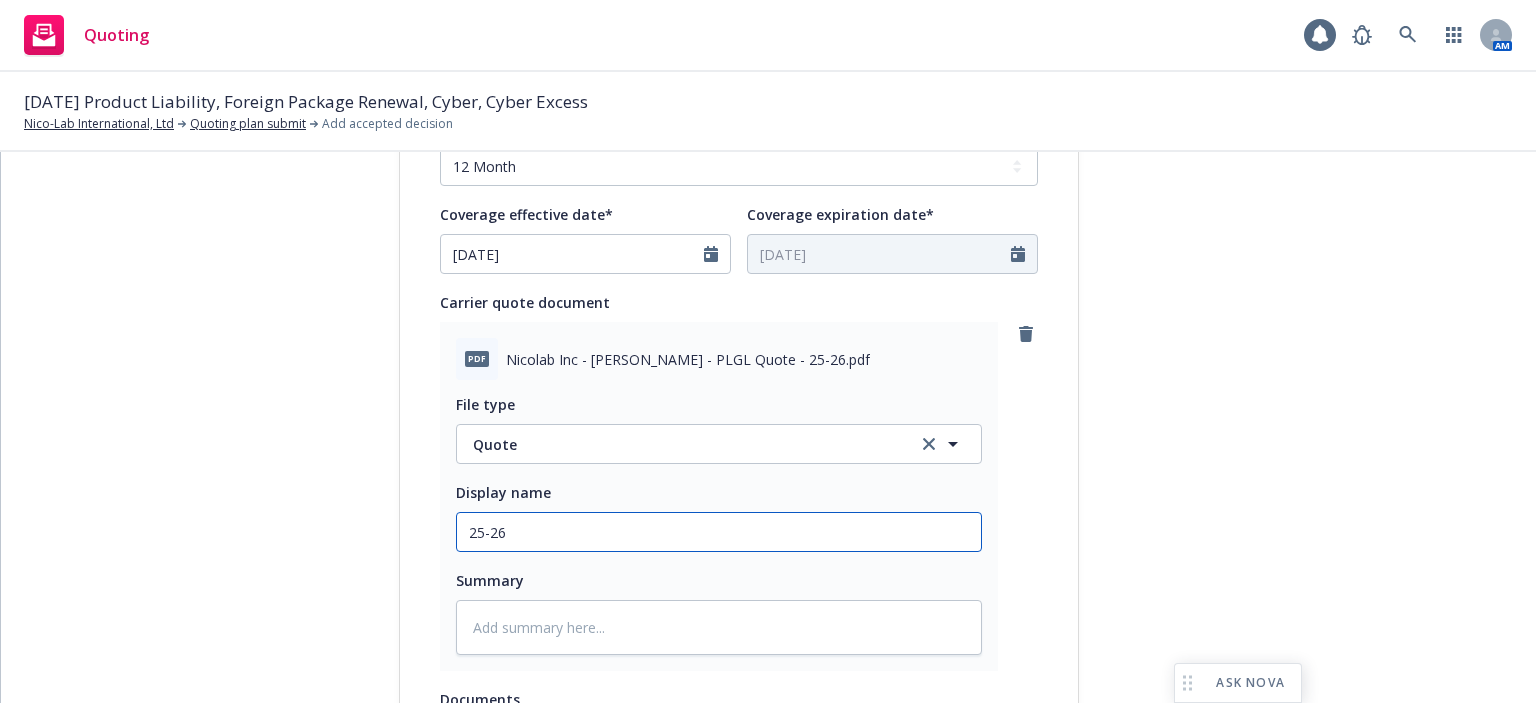 type on "x" 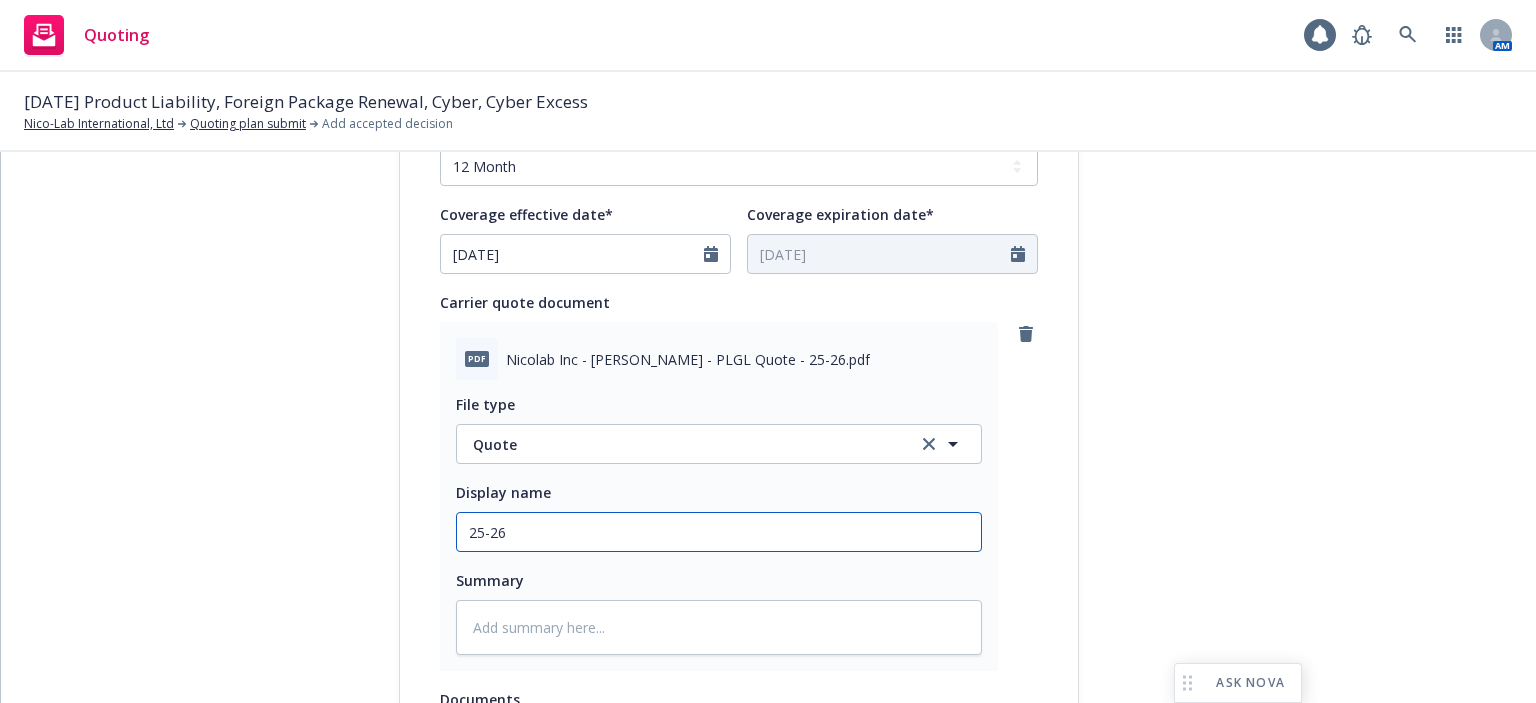 type on "x" 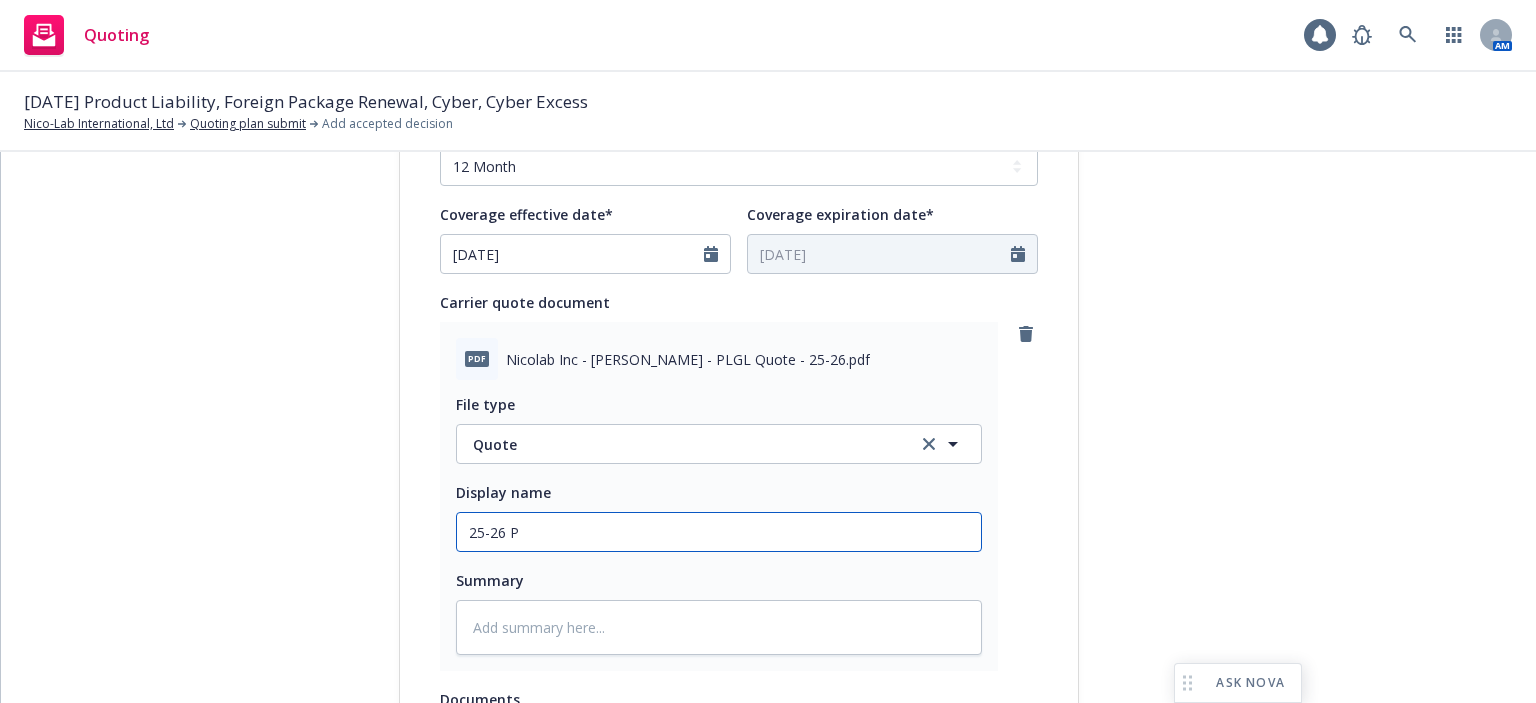 type on "x" 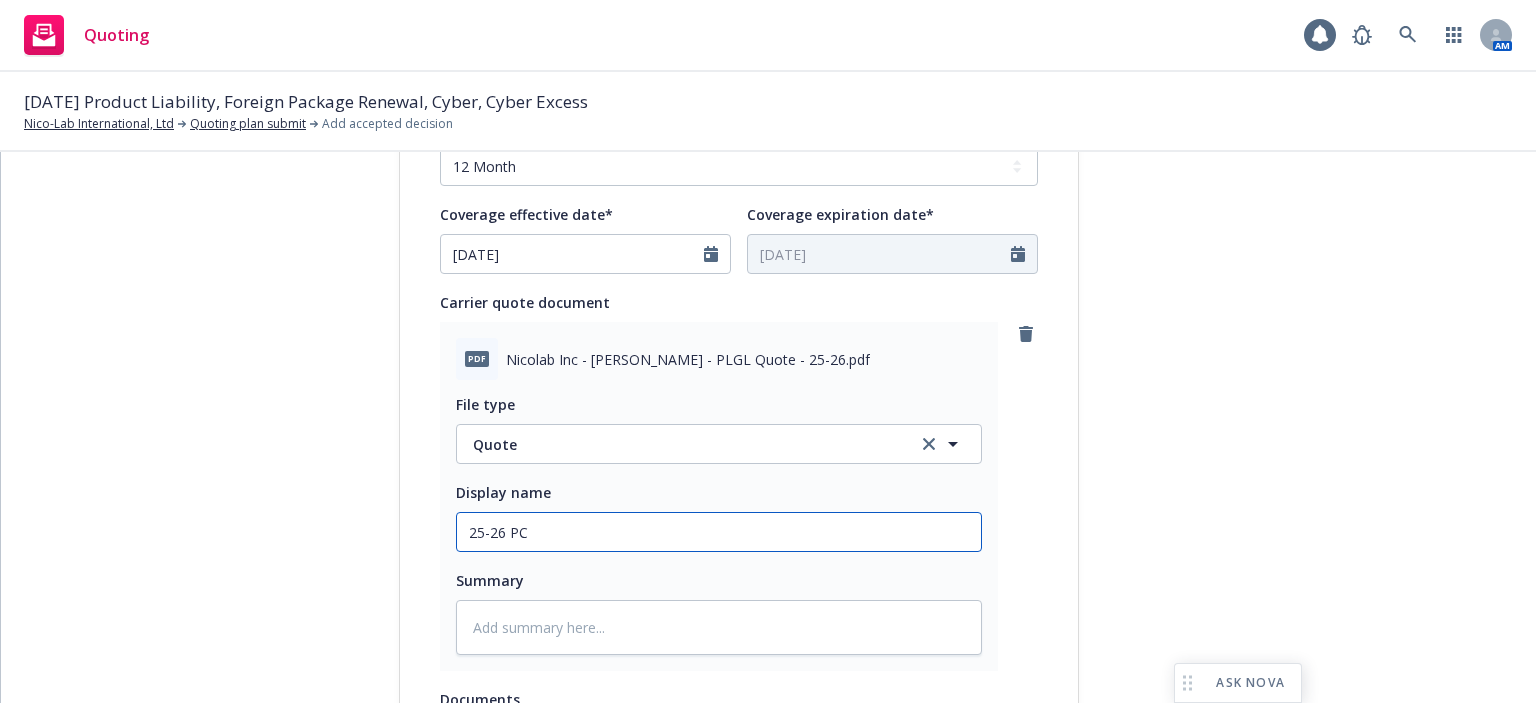 type on "x" 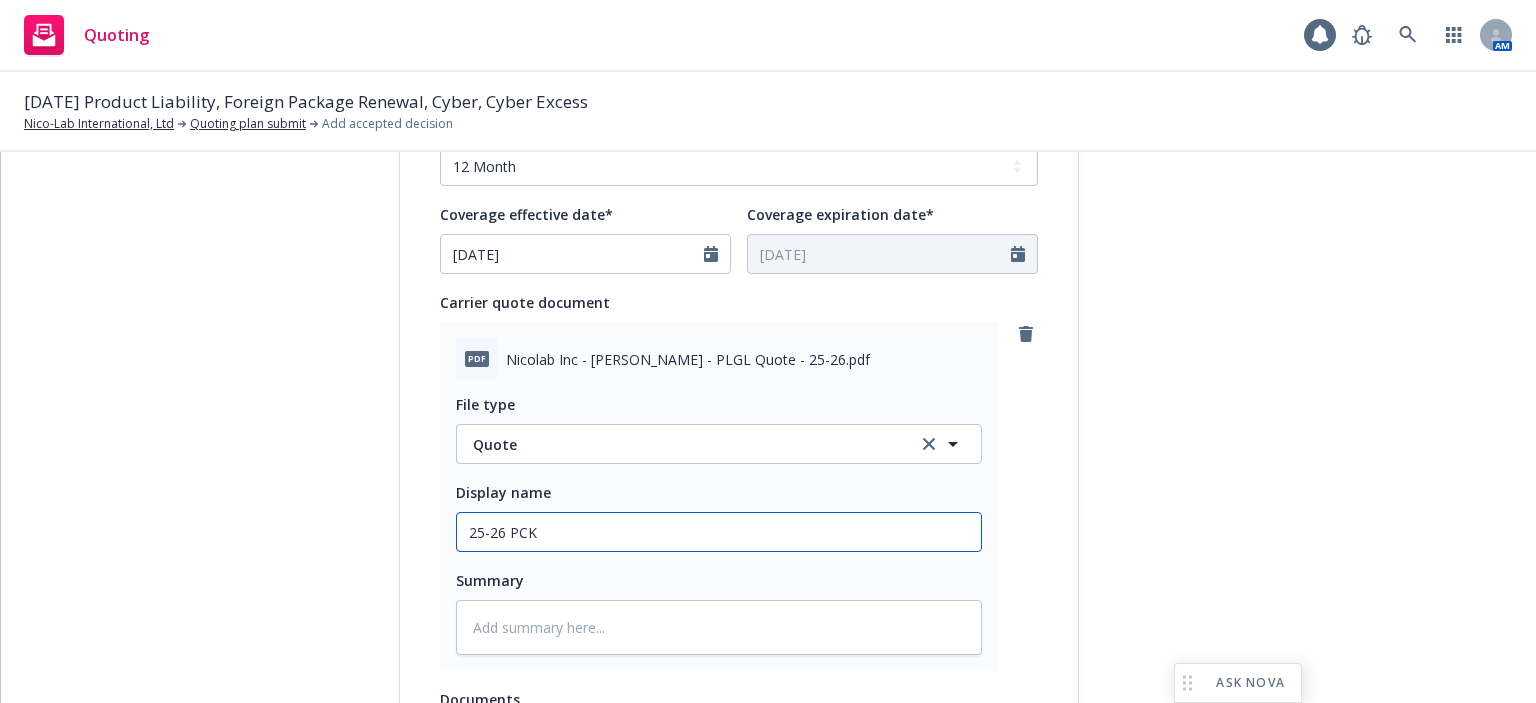 type on "x" 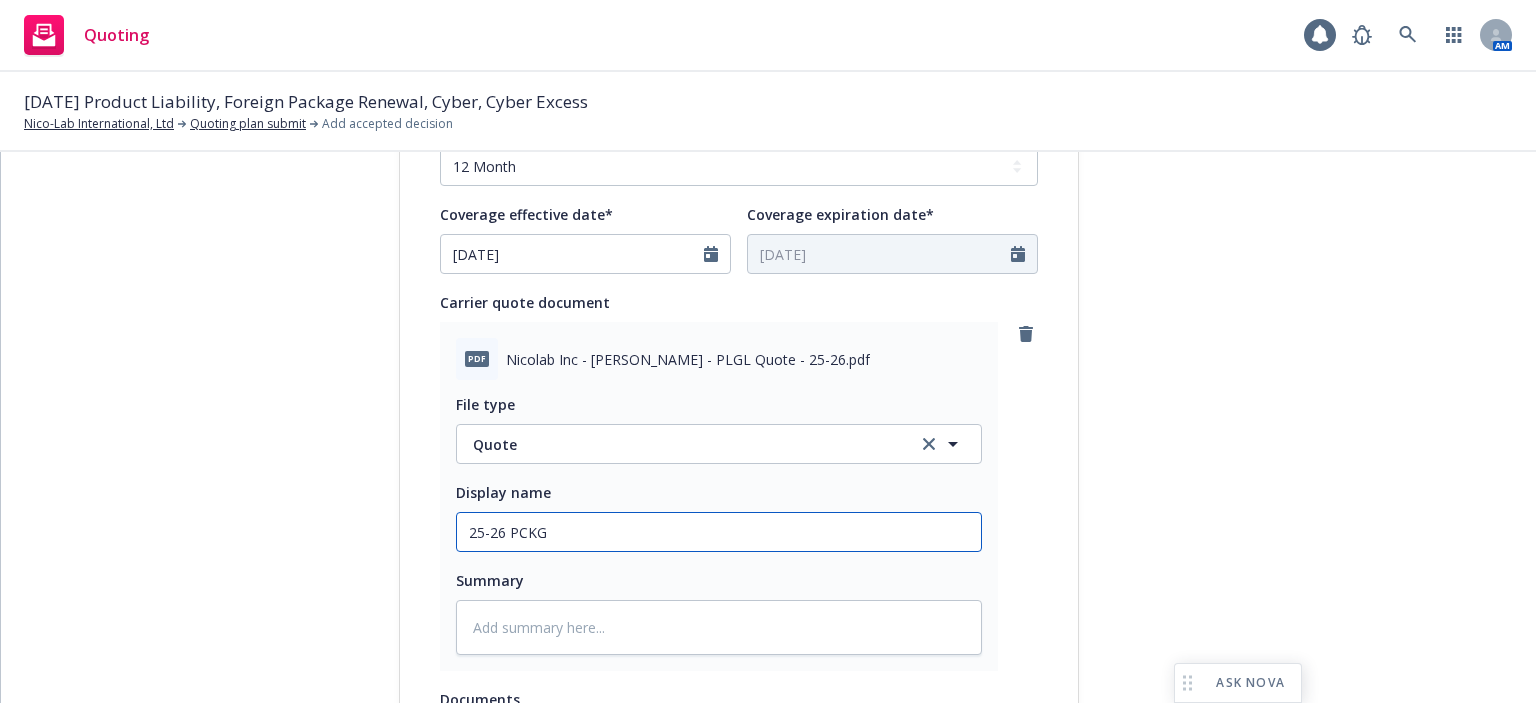 type on "x" 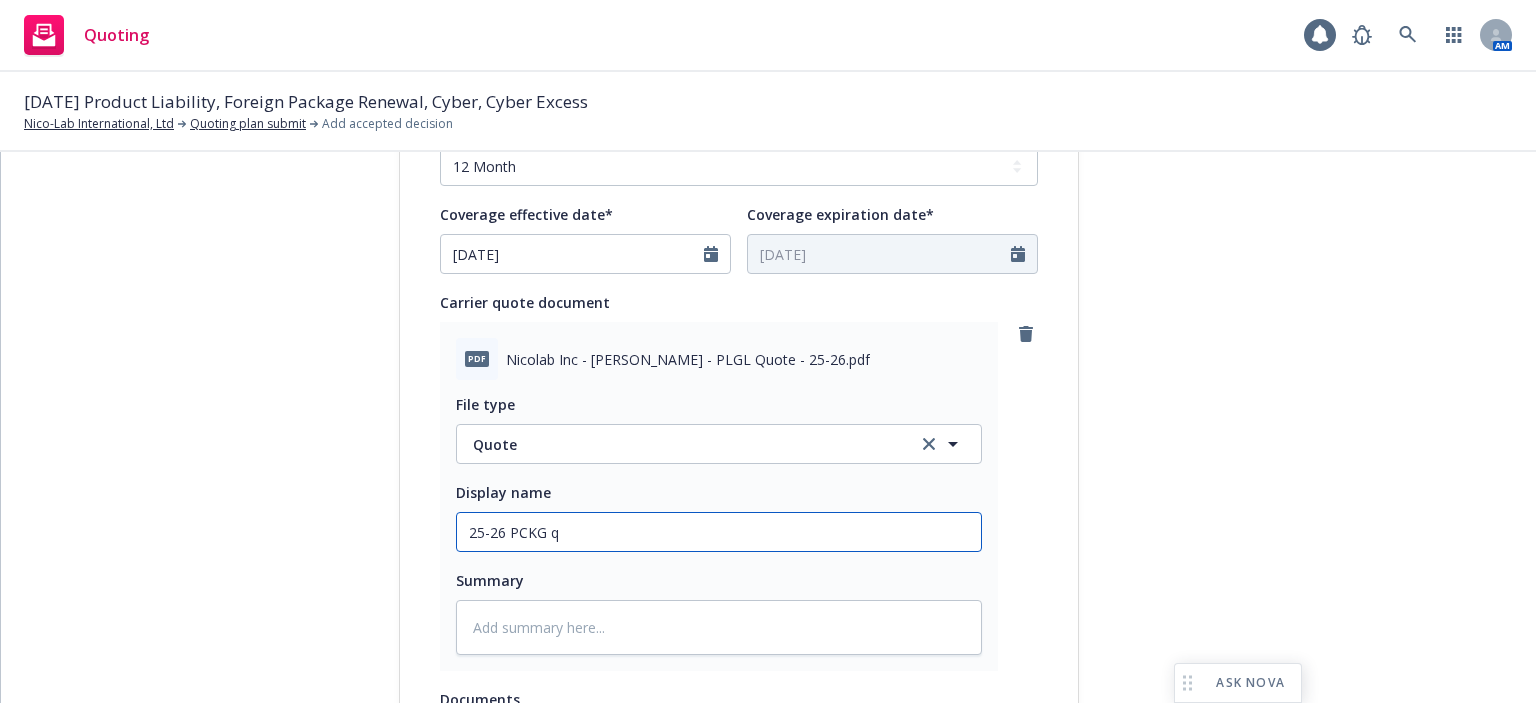 type on "25-26 PCKG qu" 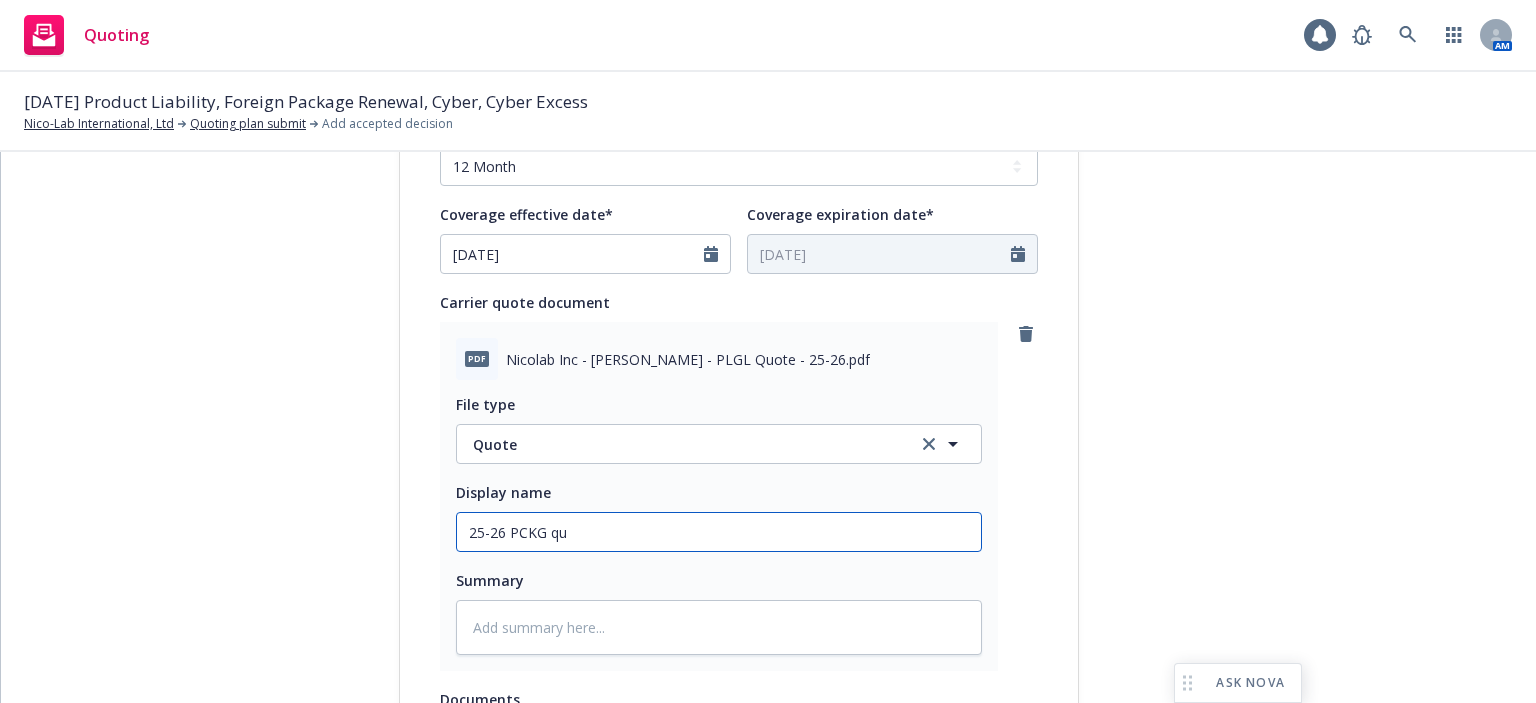 type on "x" 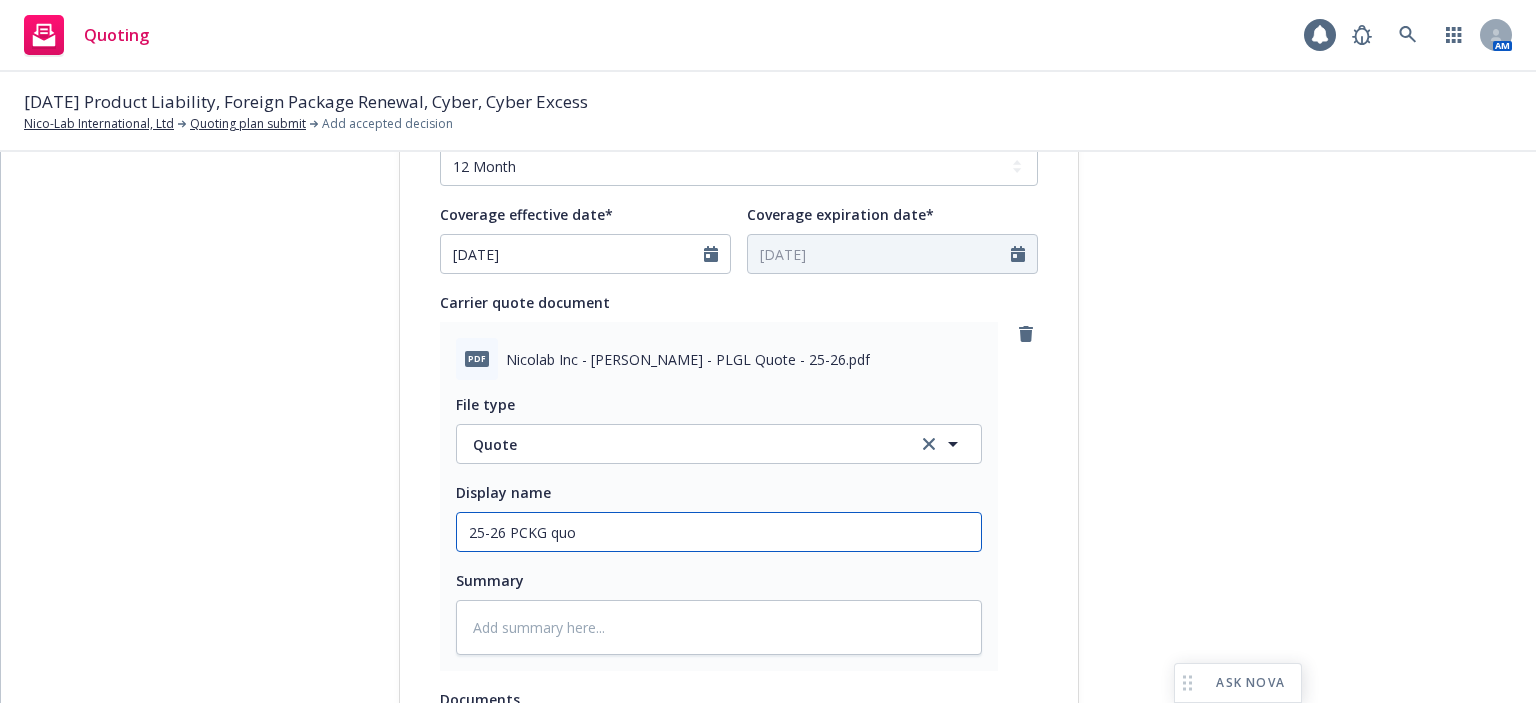 type on "x" 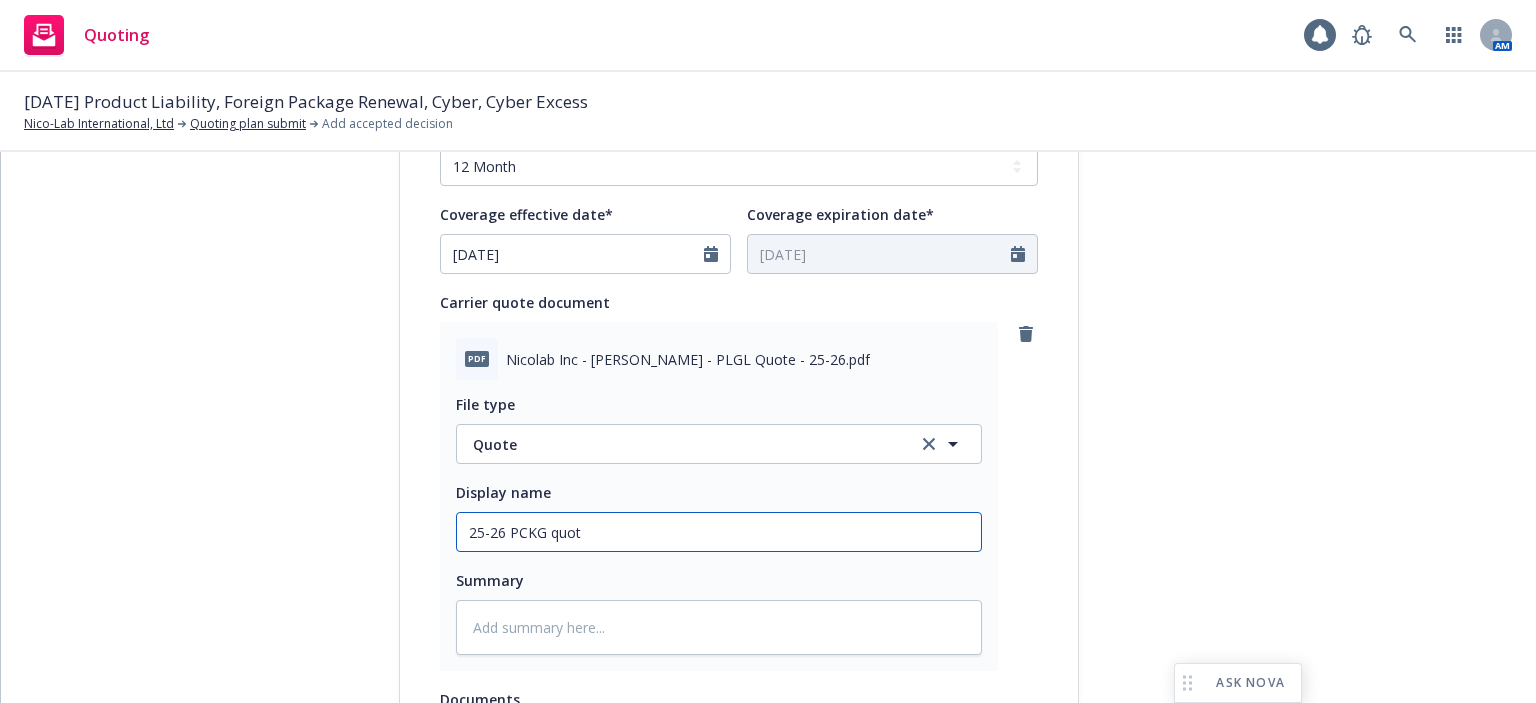 type on "x" 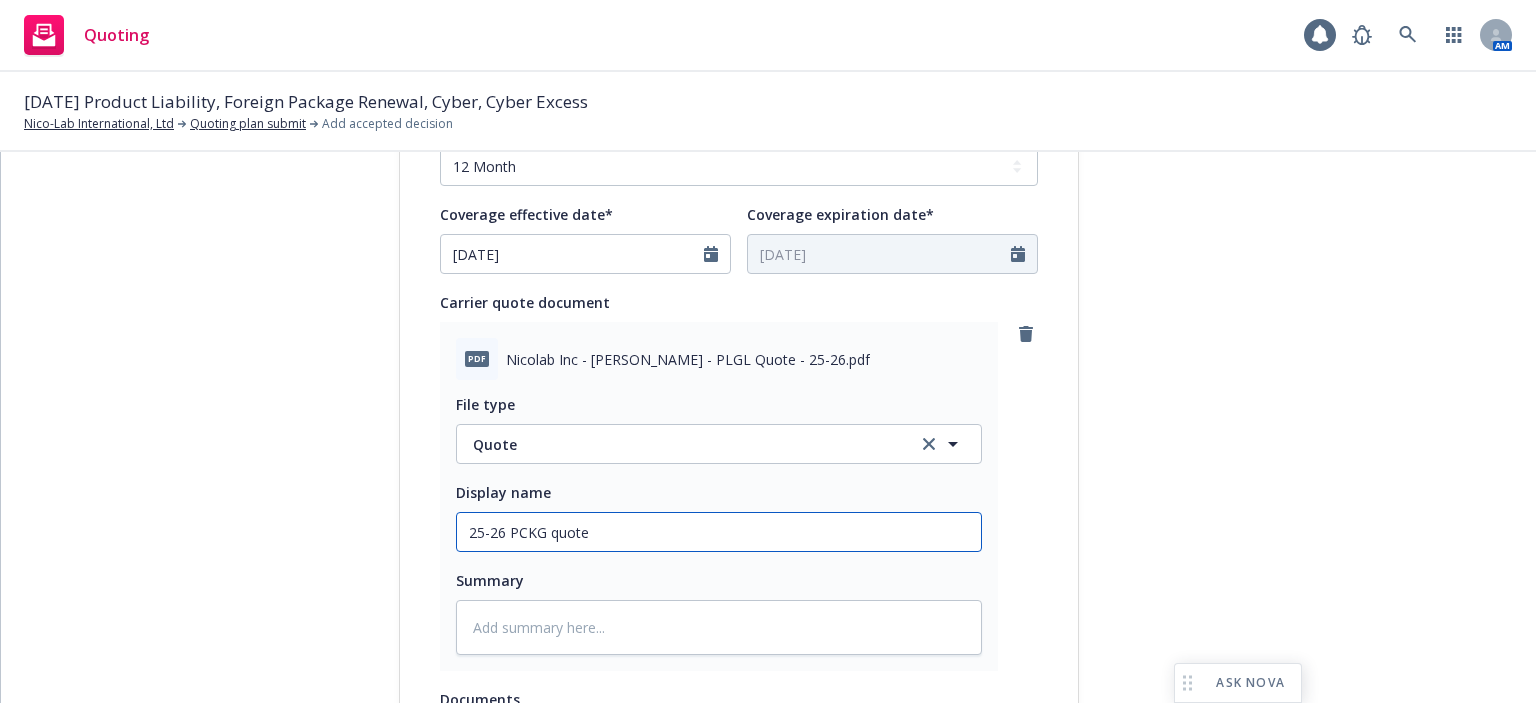 type on "x" 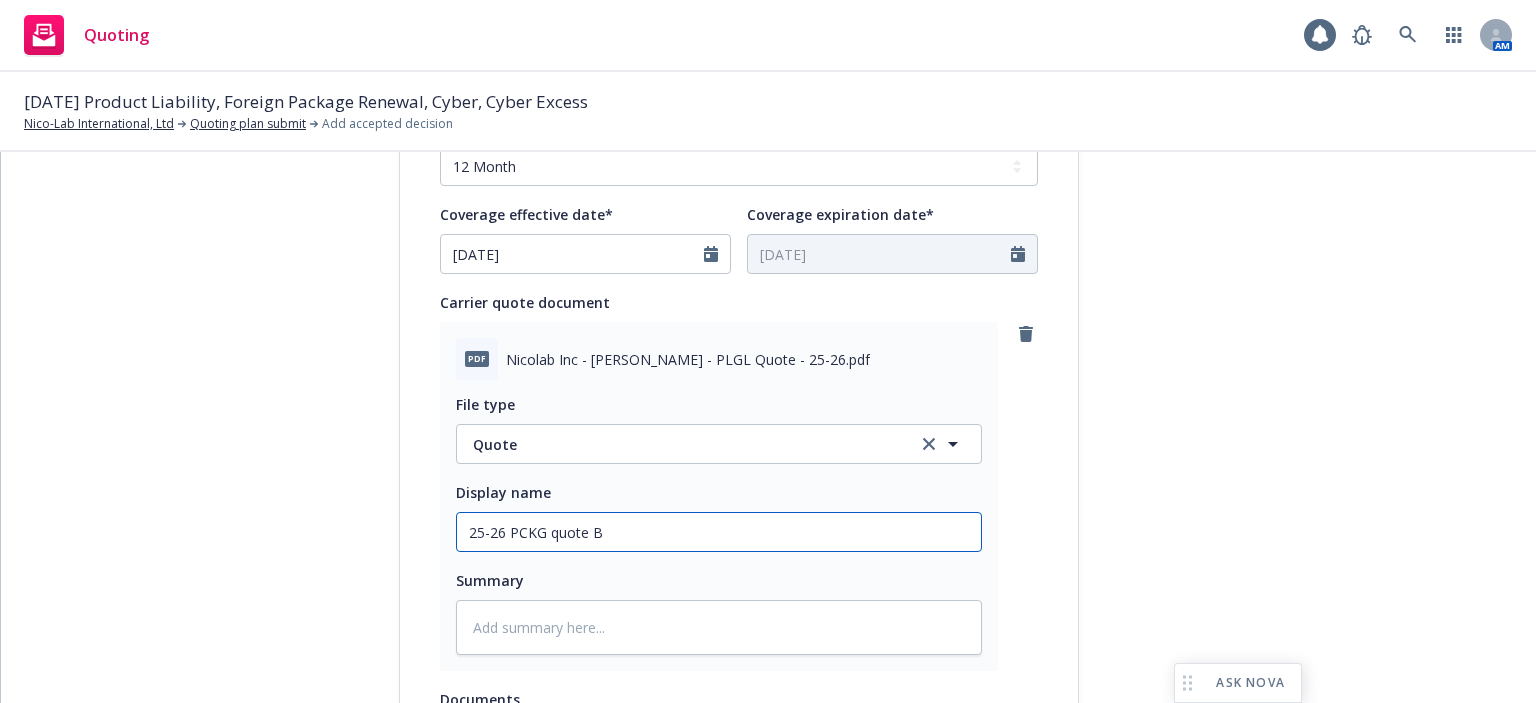 type on "x" 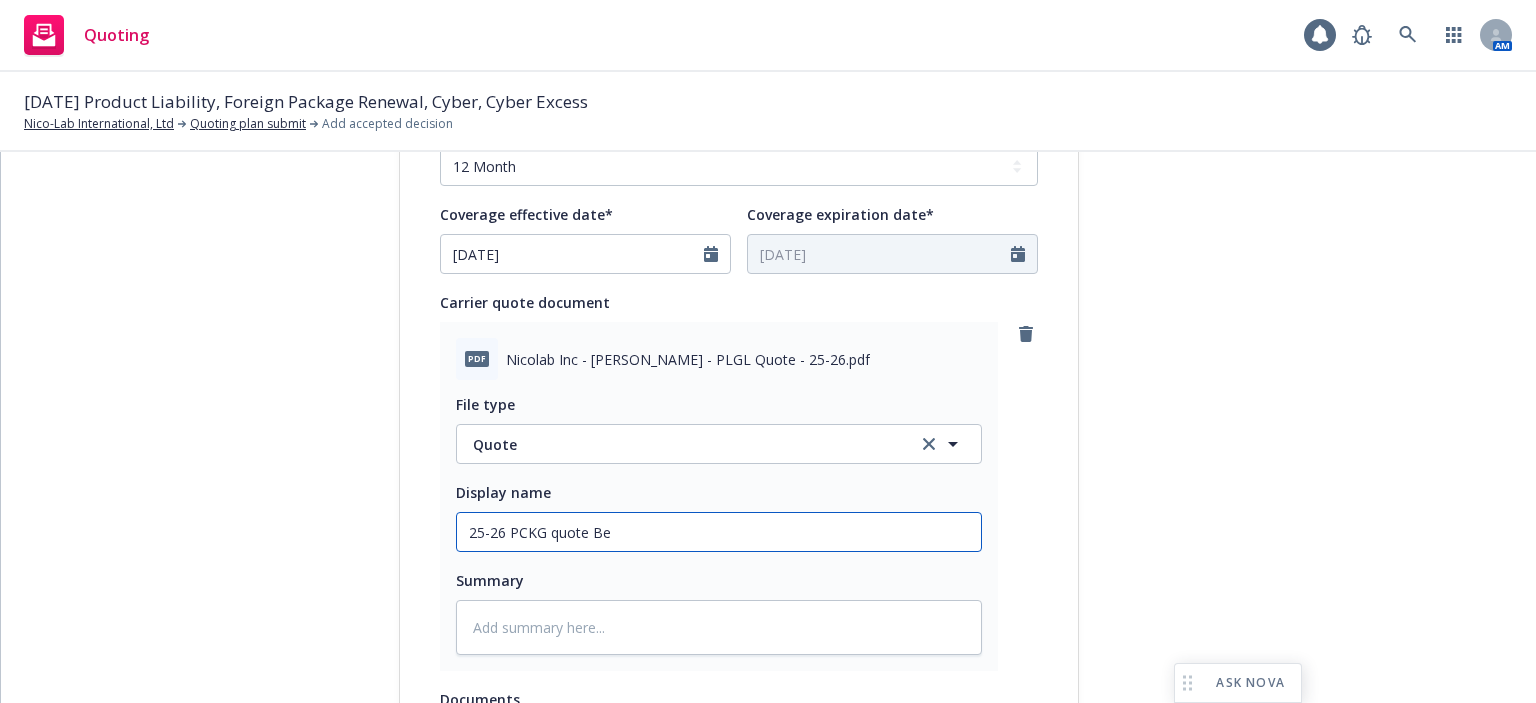type on "x" 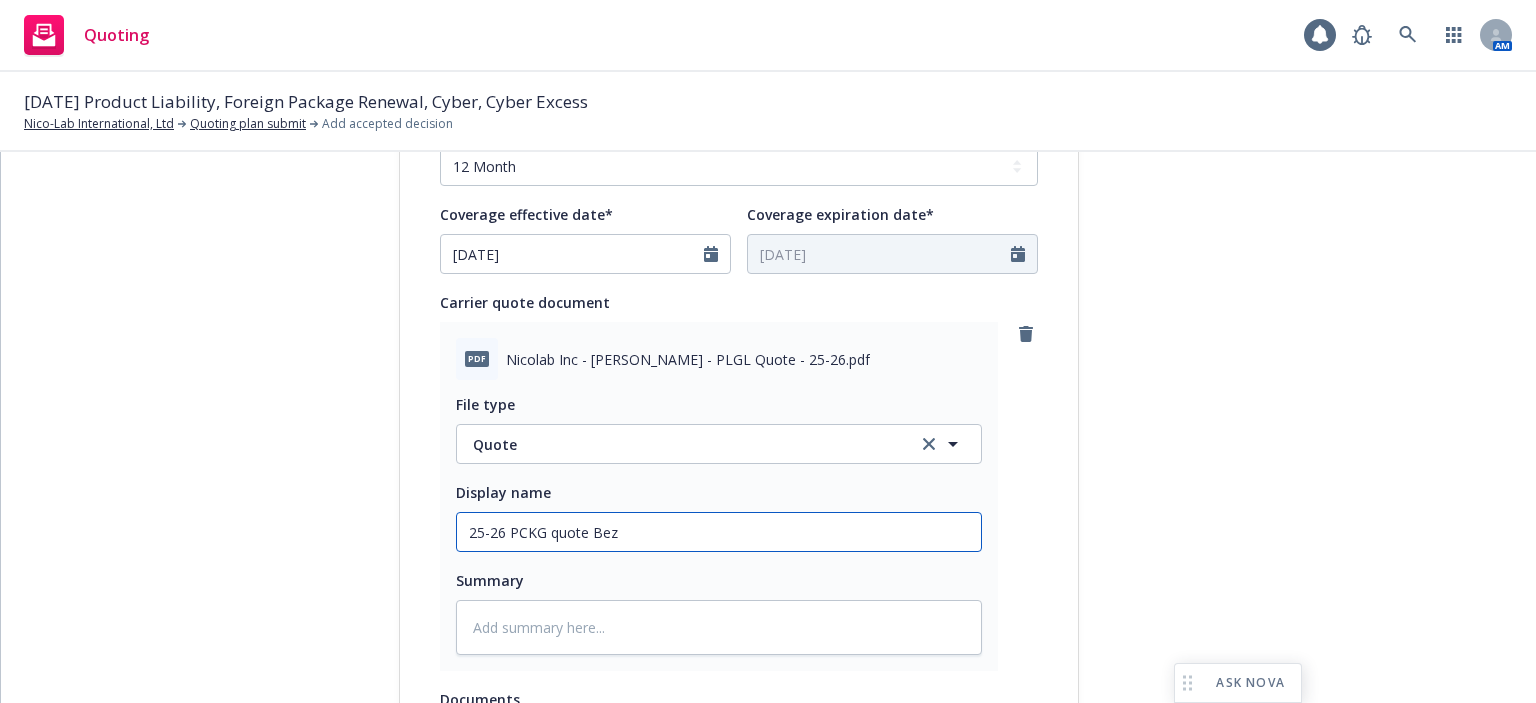 type on "x" 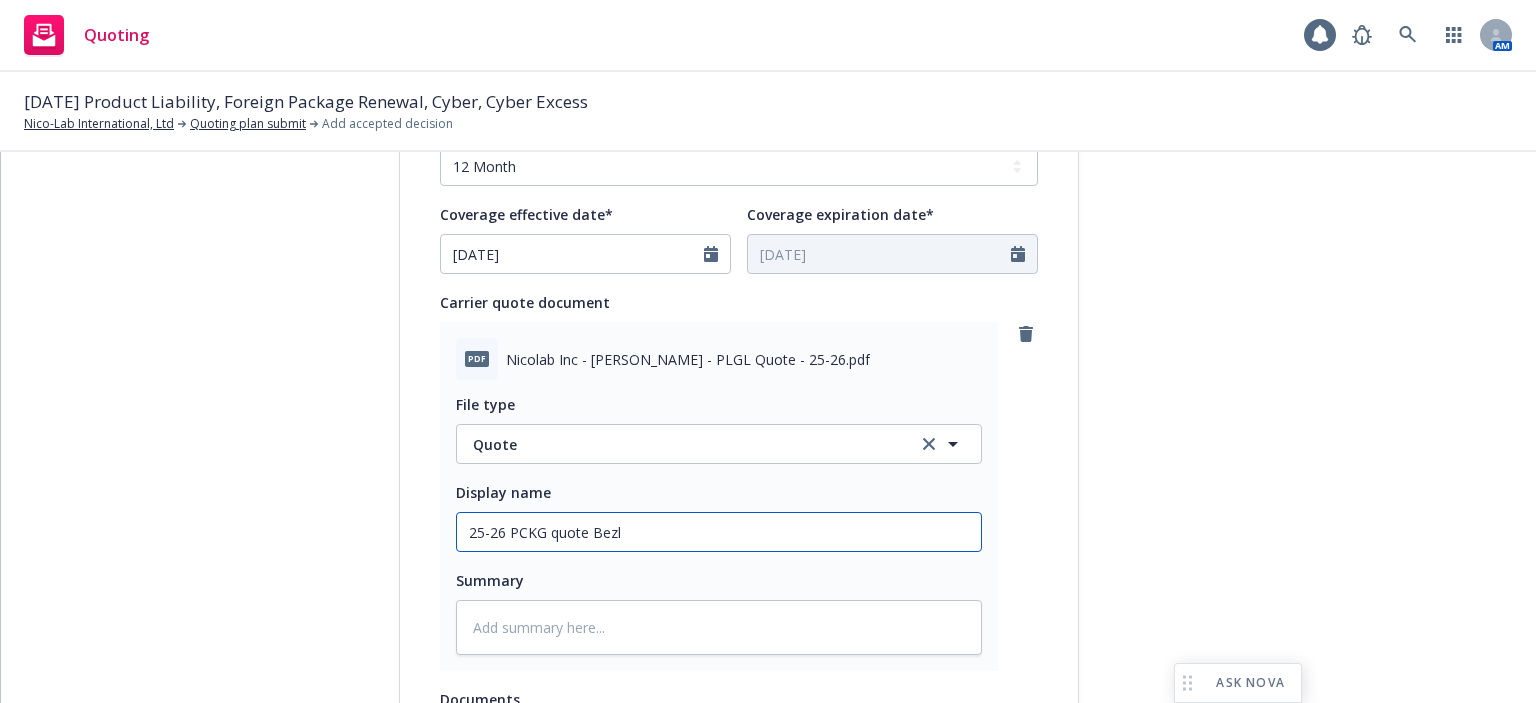 type on "x" 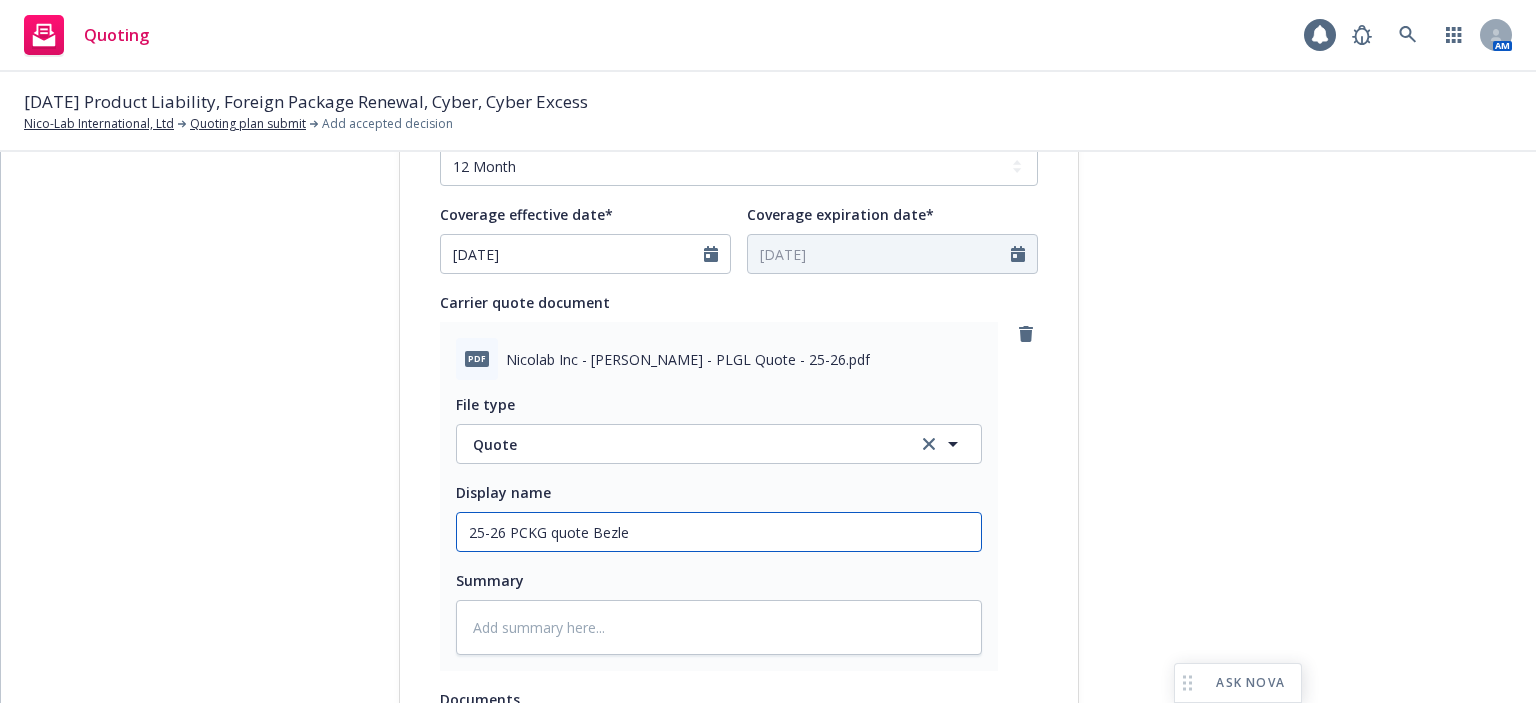 type on "x" 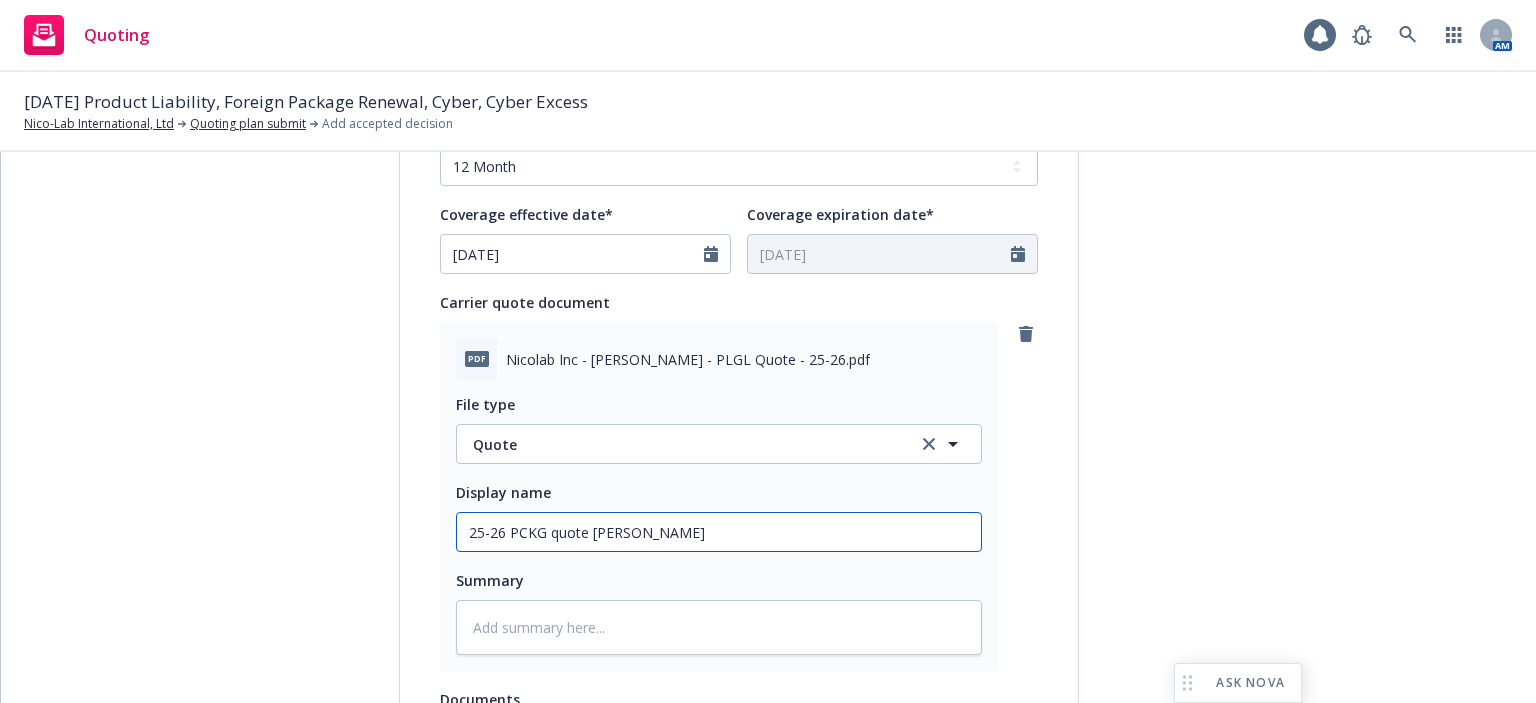 type on "x" 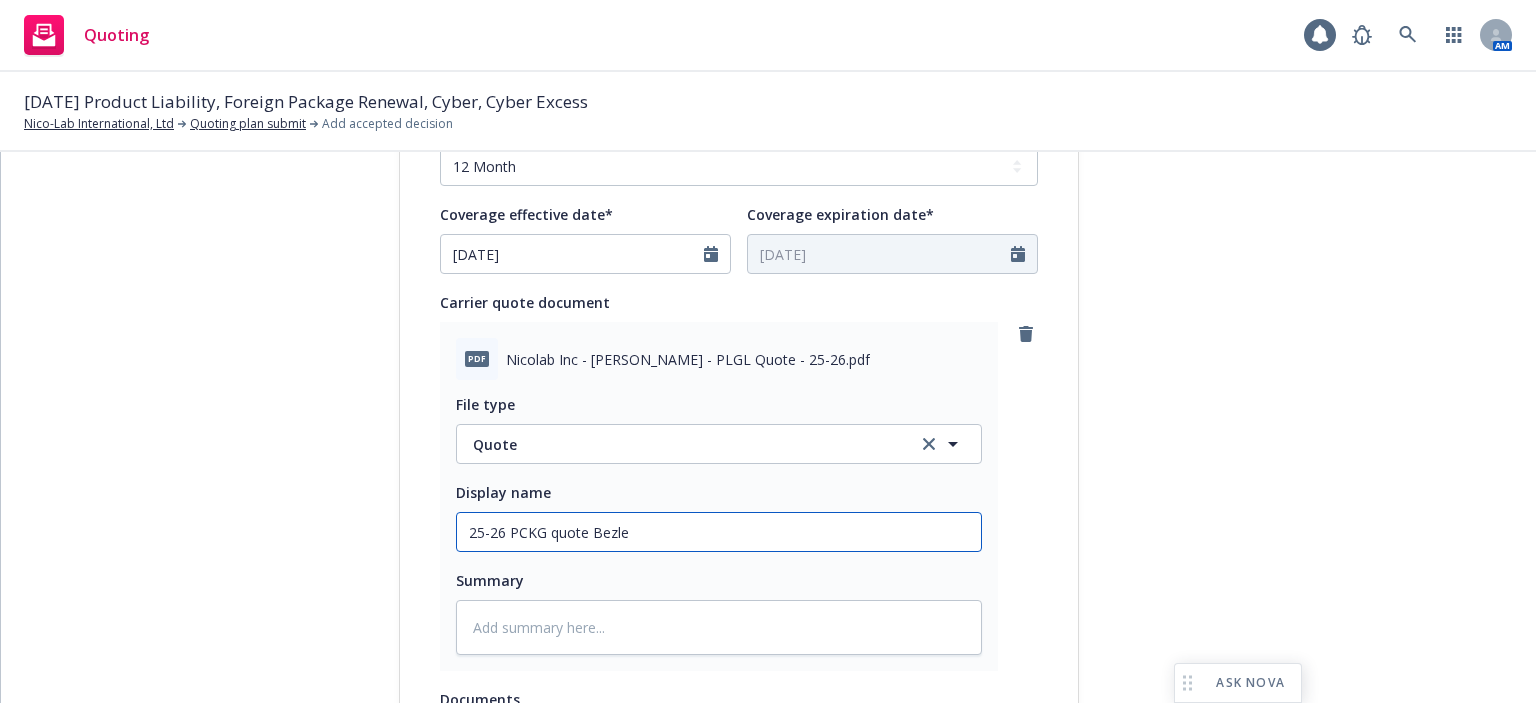 type on "x" 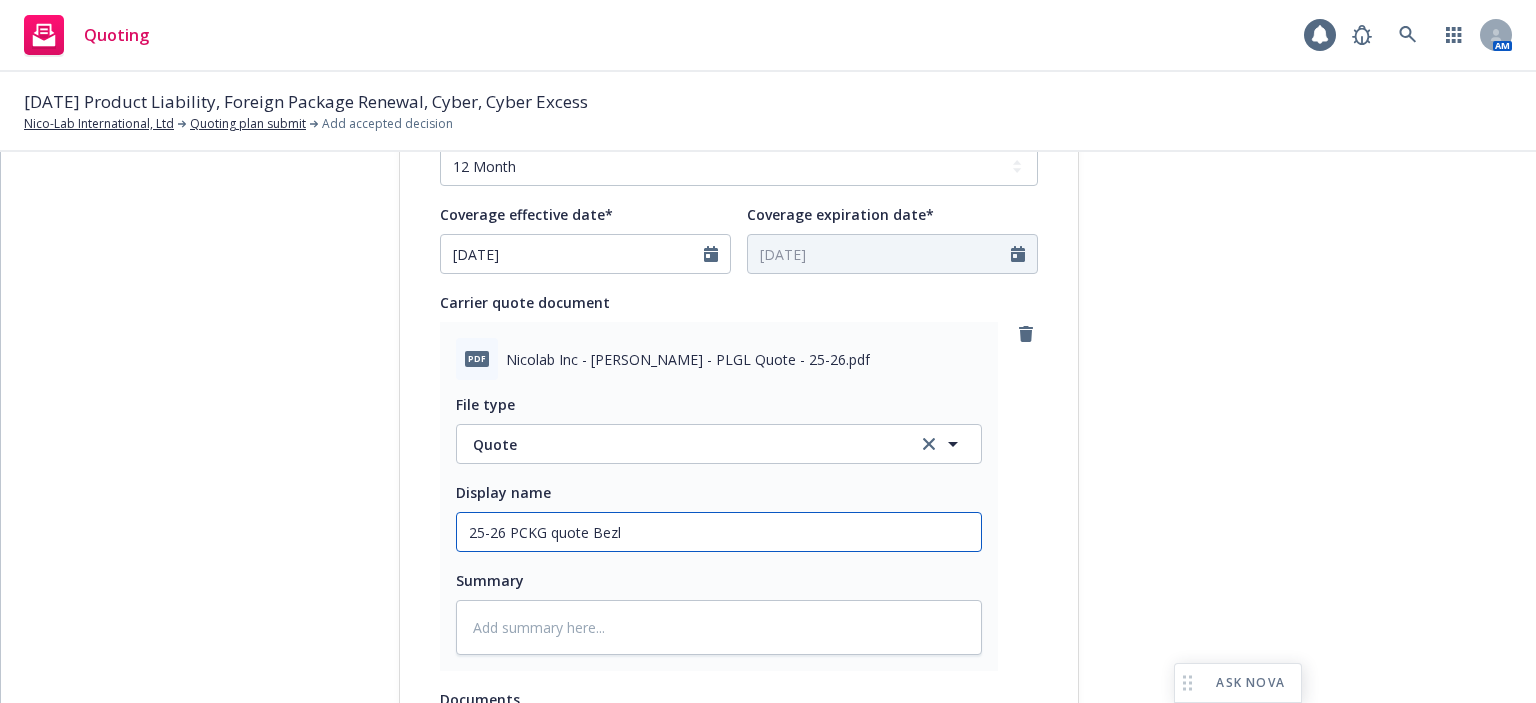 type on "x" 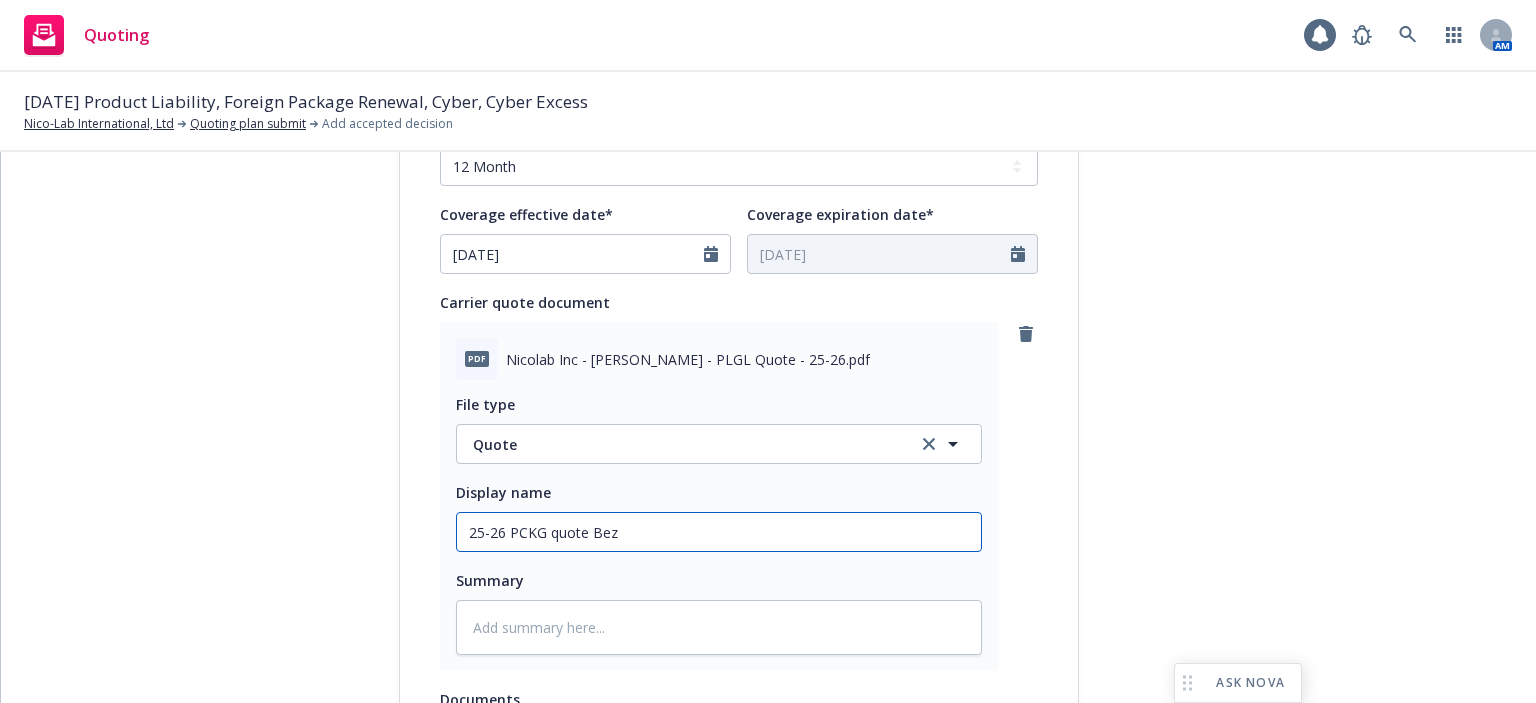 type on "x" 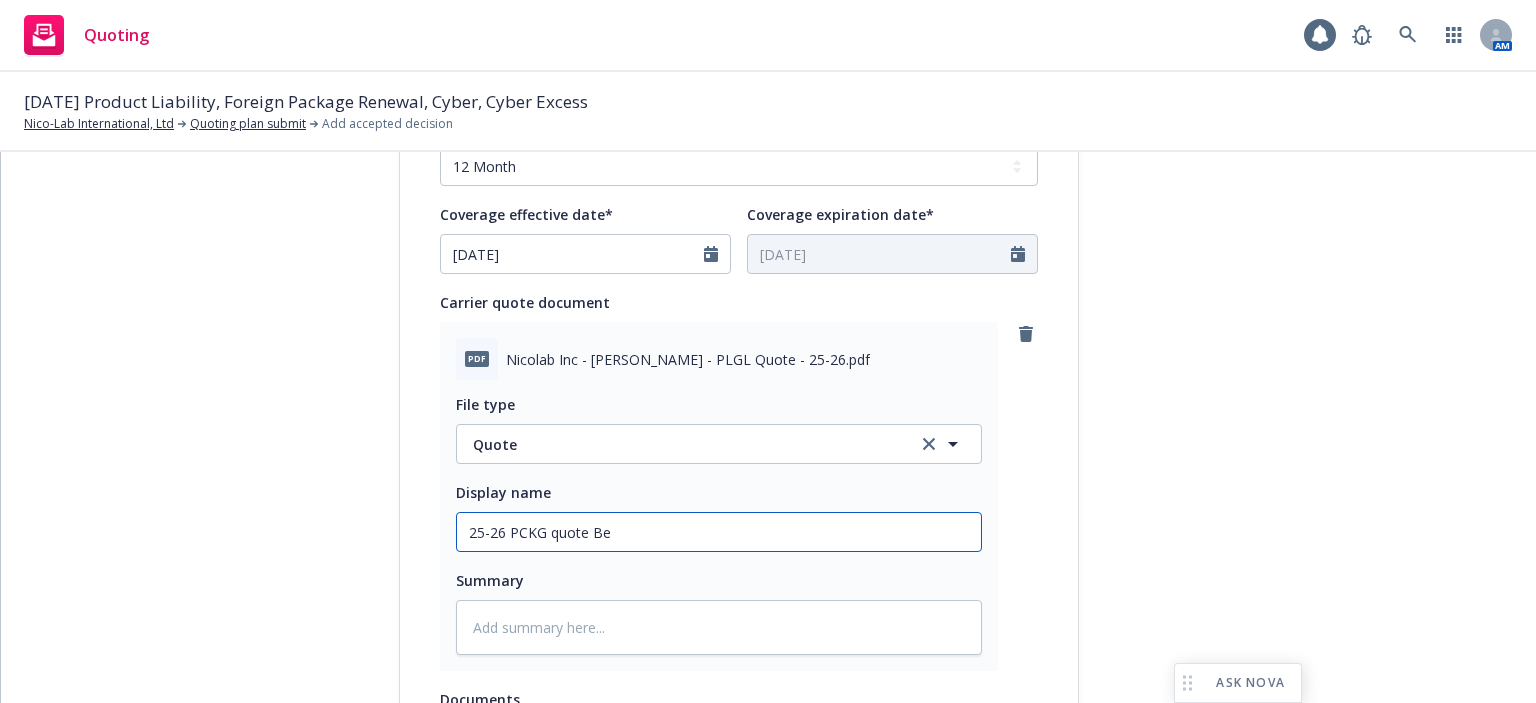 type on "x" 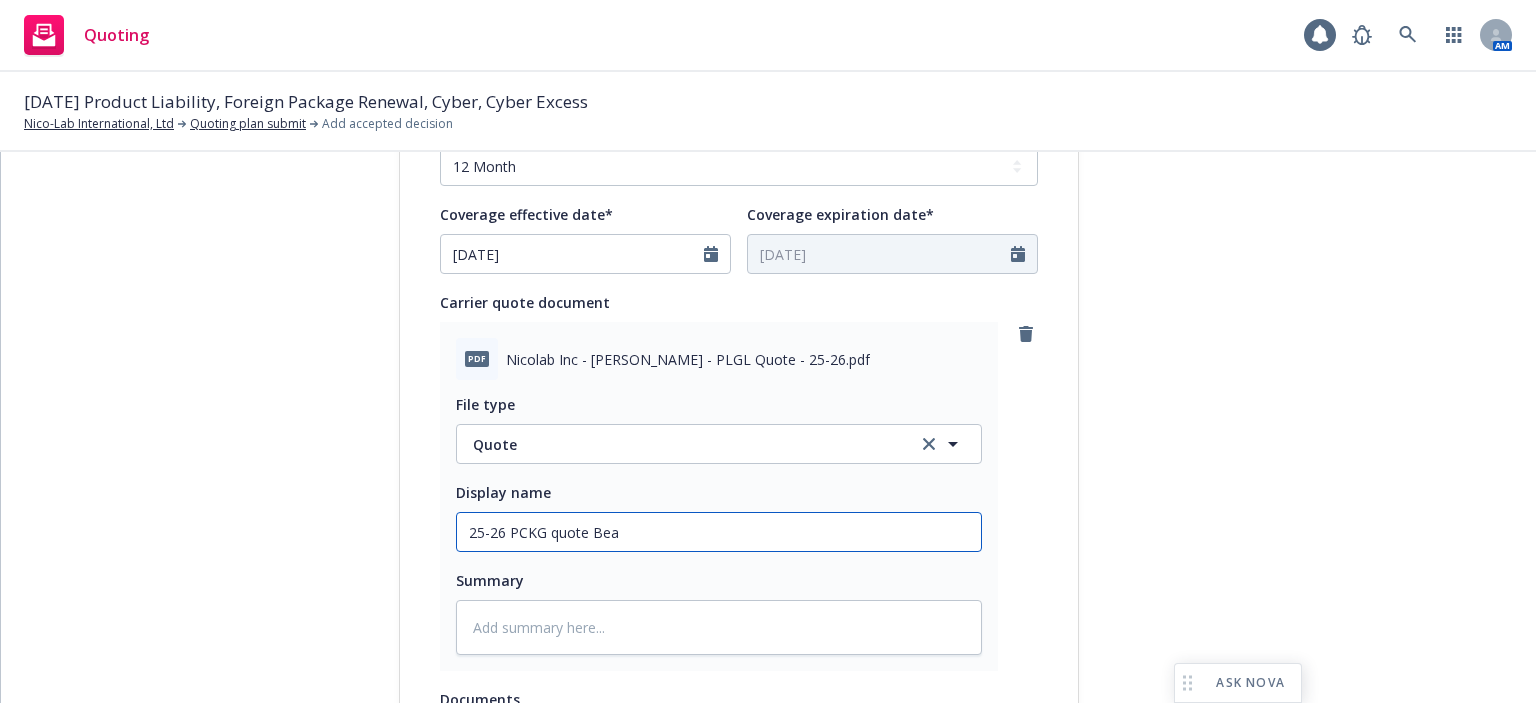 type on "x" 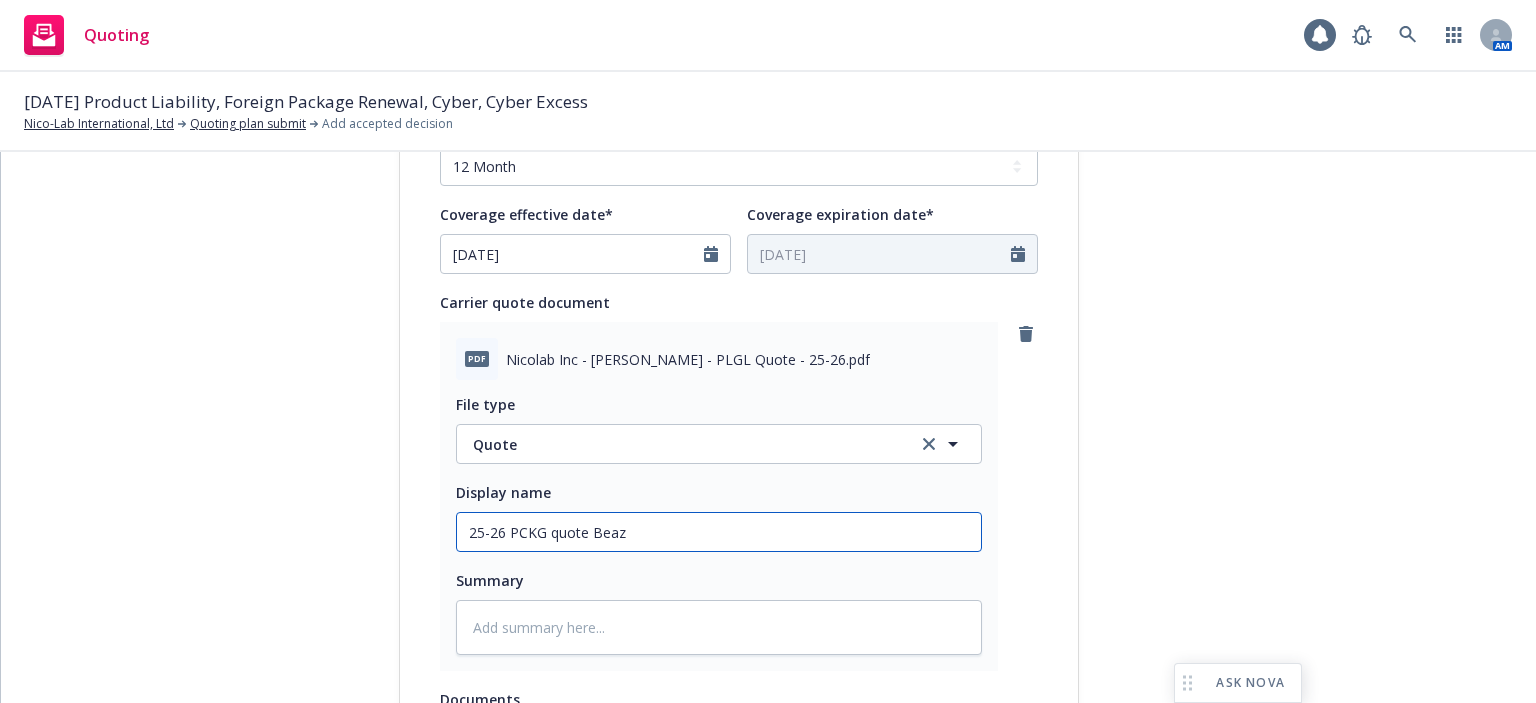 type on "x" 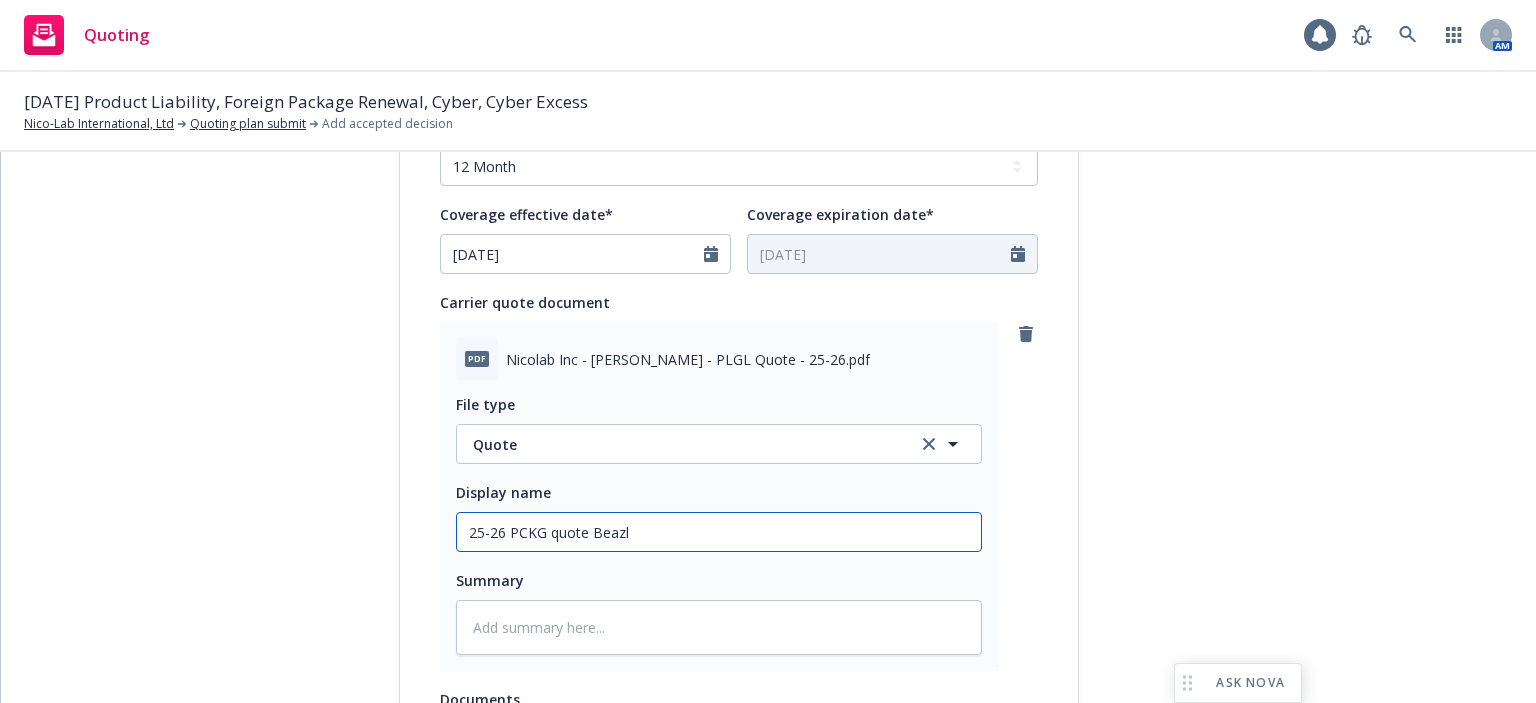 type on "x" 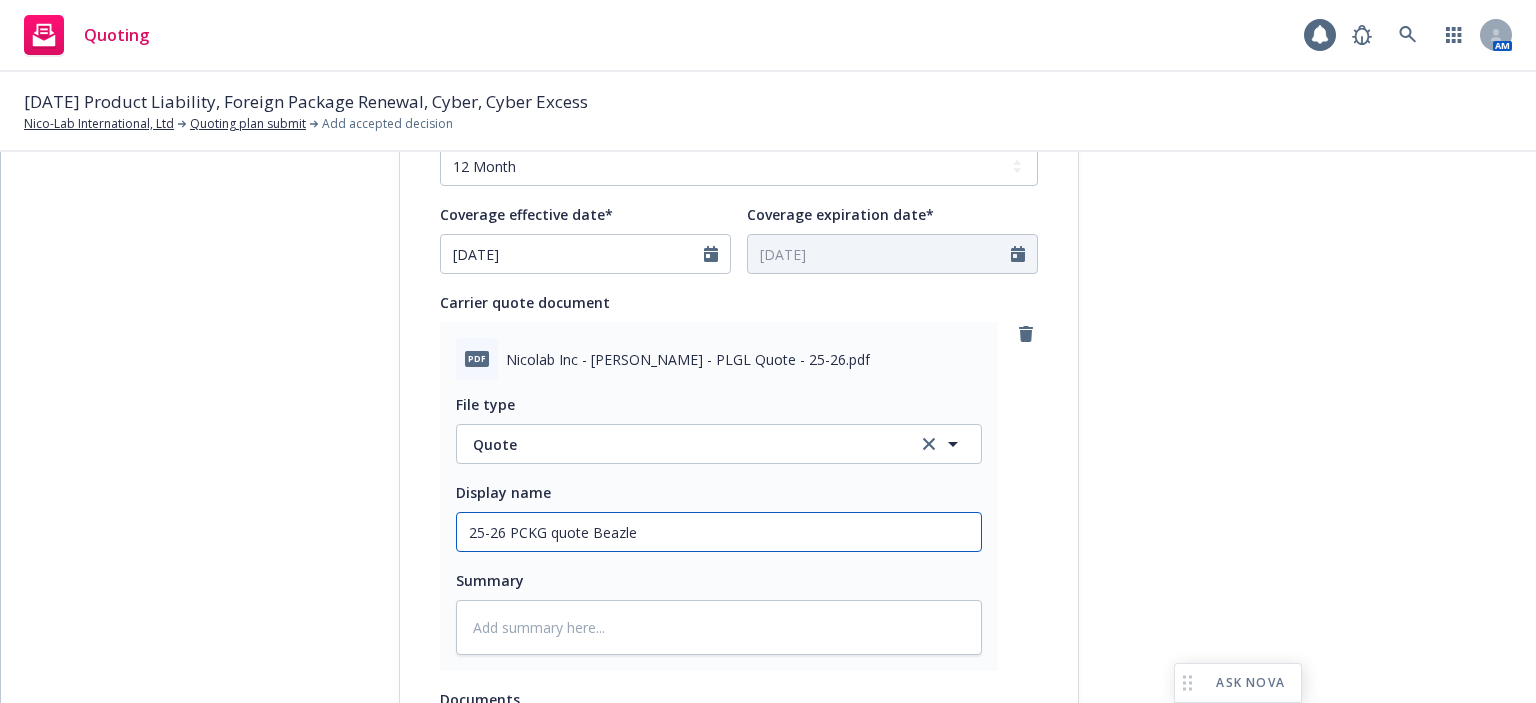 type on "25-26 PCKG quote [PERSON_NAME]" 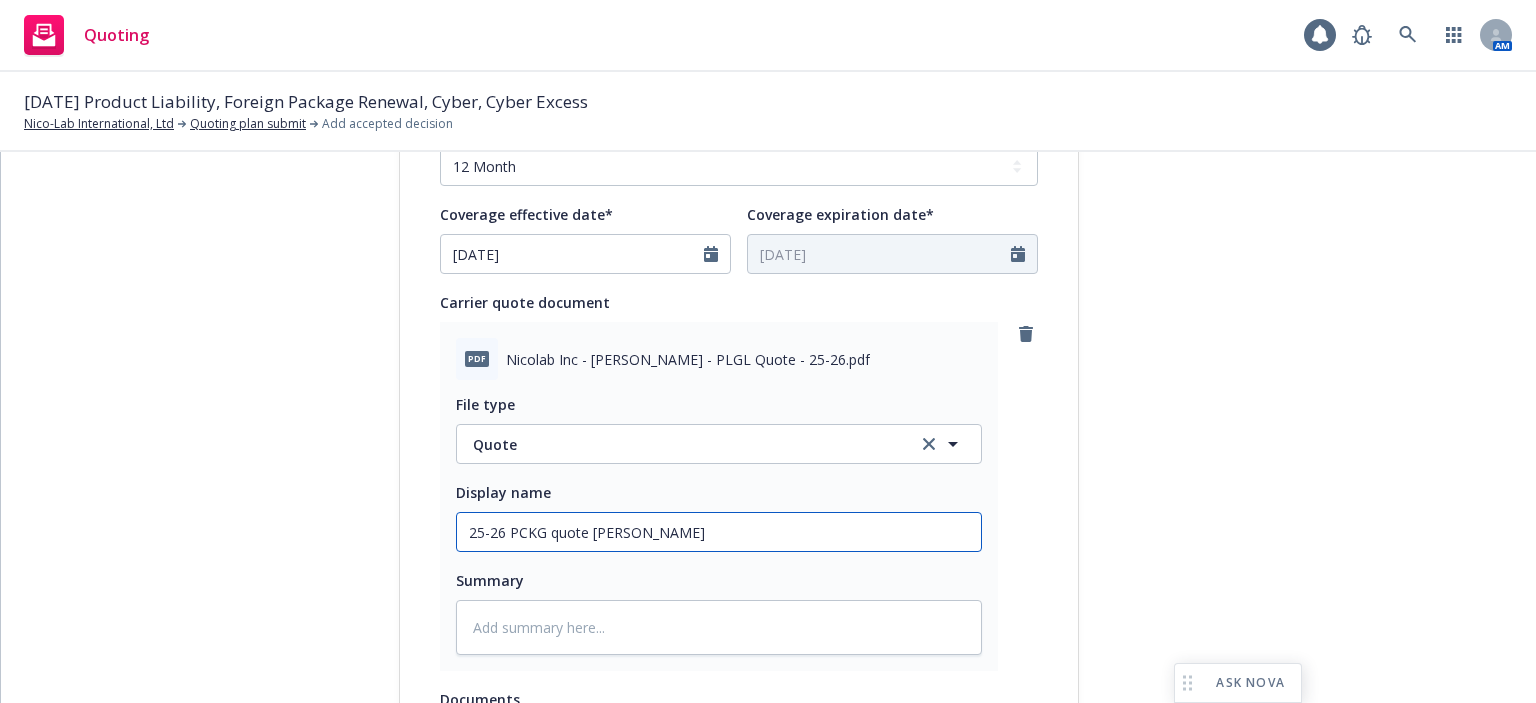 type on "x" 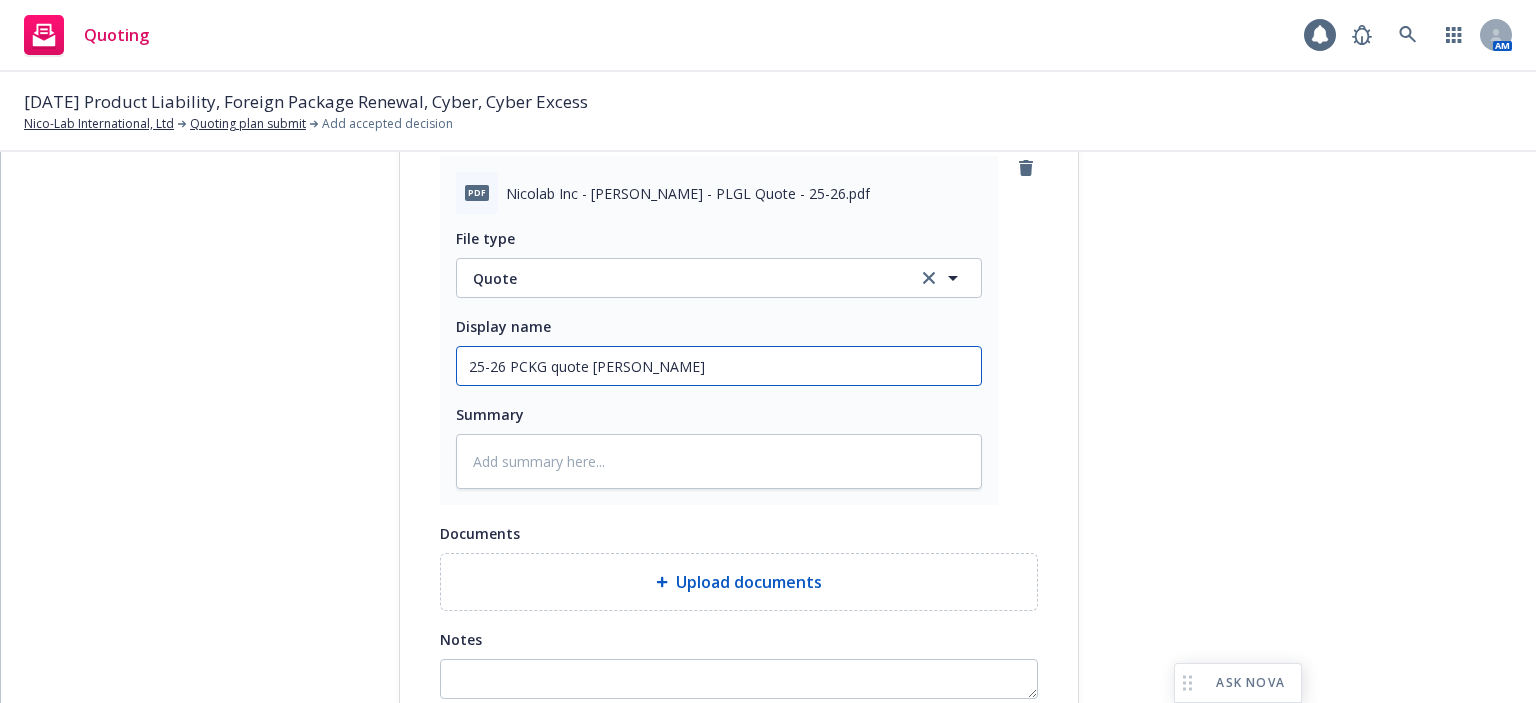 scroll, scrollTop: 1000, scrollLeft: 0, axis: vertical 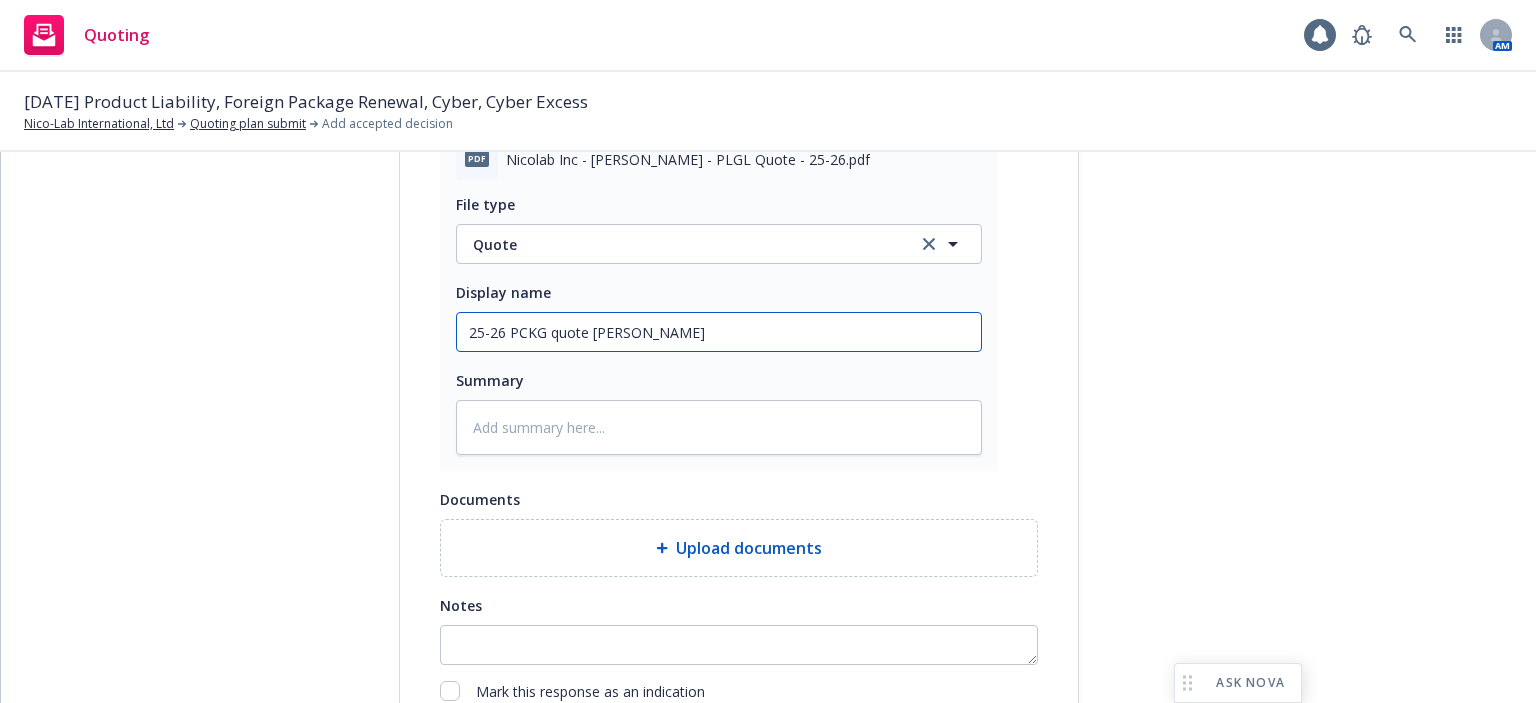 type on "25-26 PCKG quote [PERSON_NAME]" 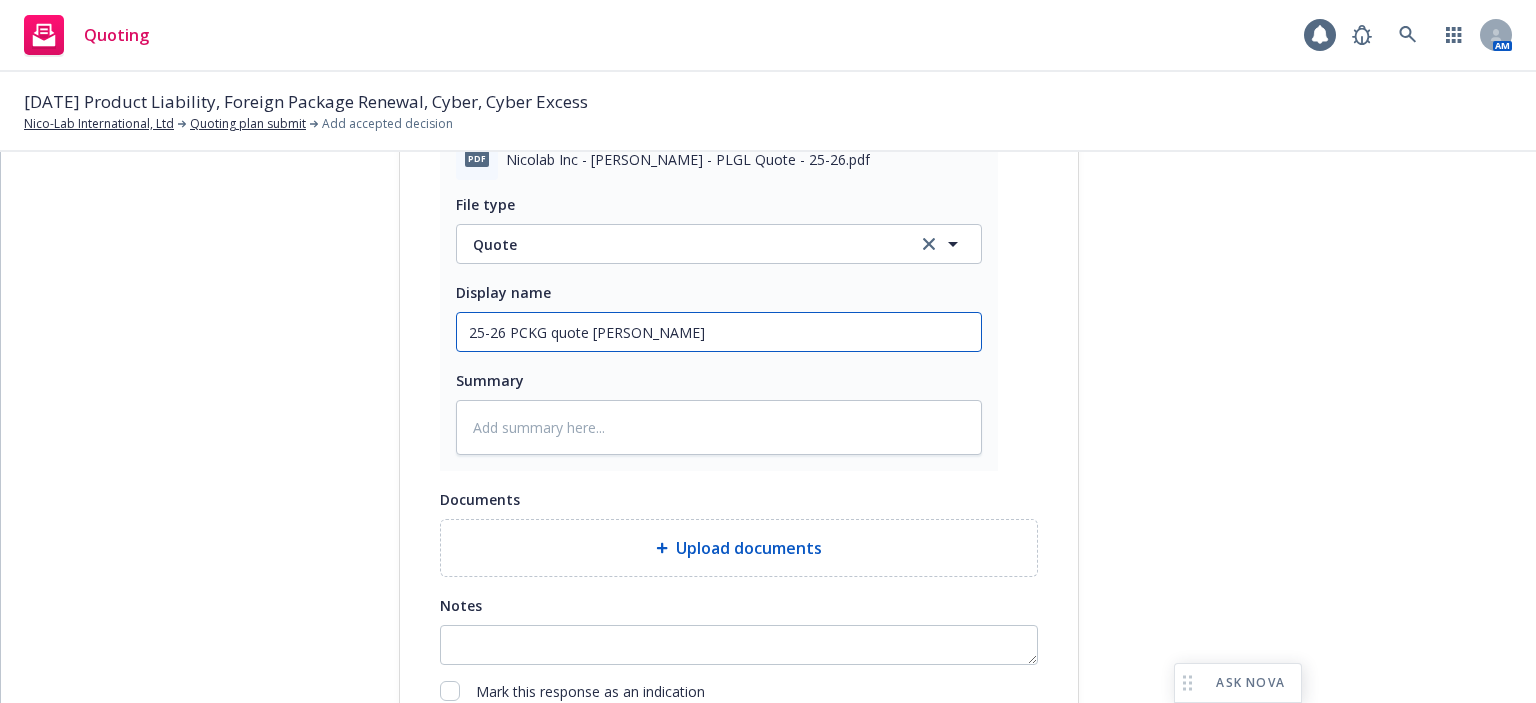 type on "x" 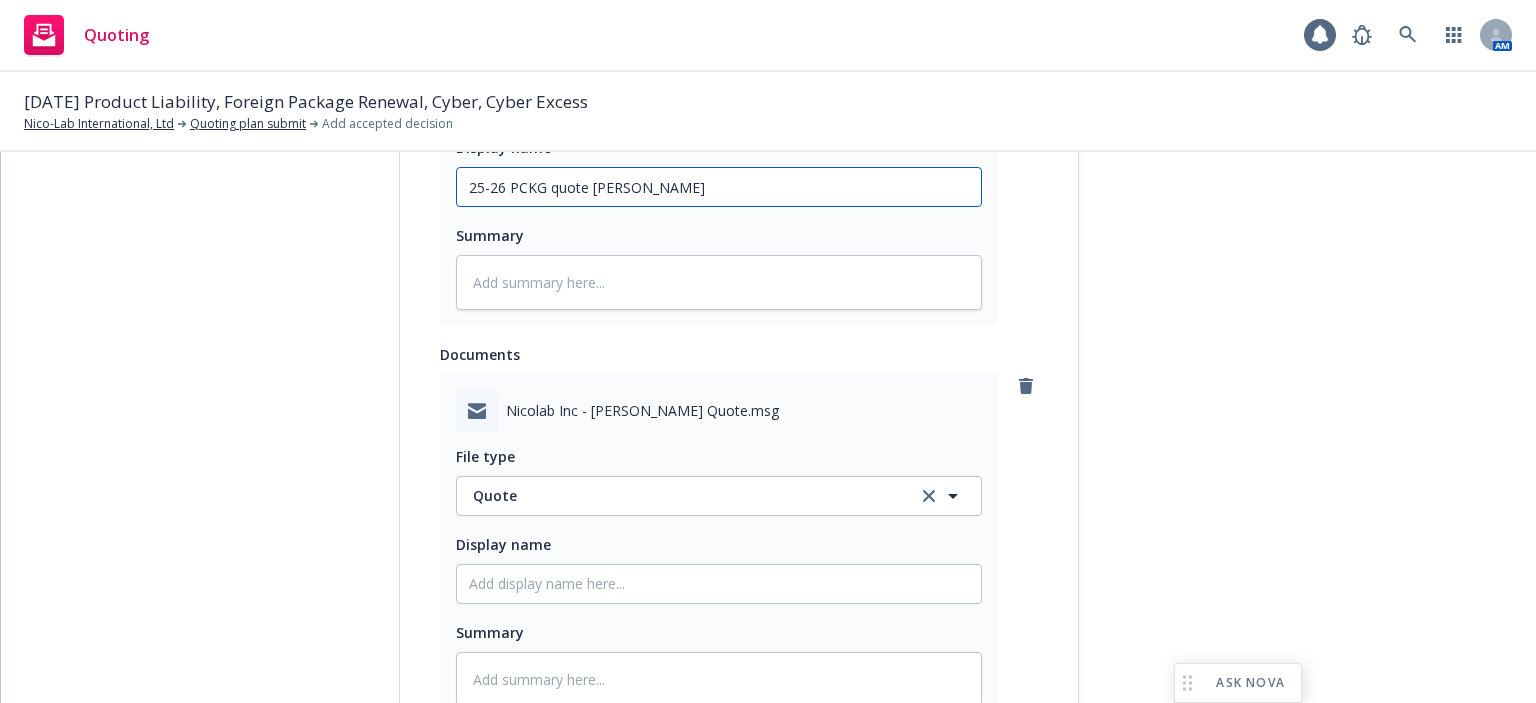 scroll, scrollTop: 1200, scrollLeft: 0, axis: vertical 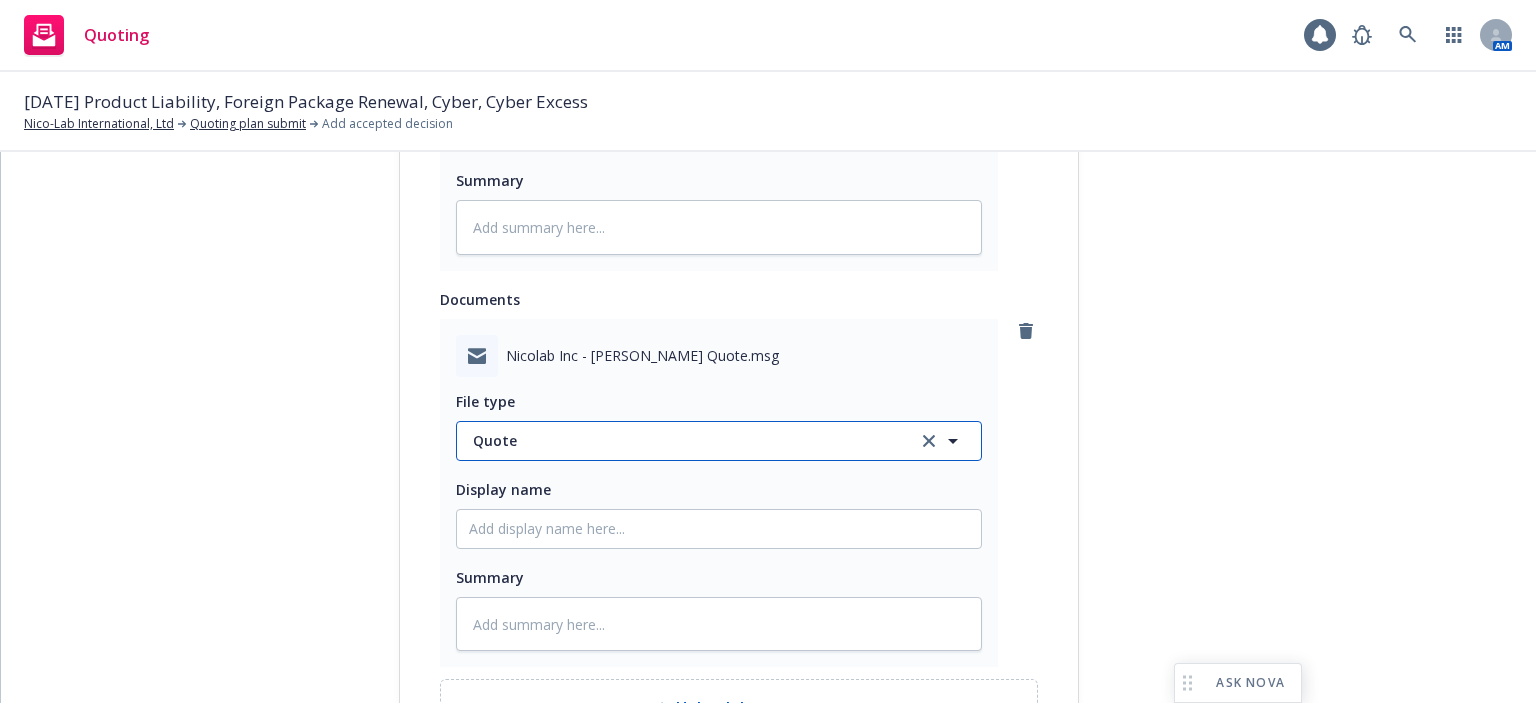 click on "Quote" at bounding box center (683, 440) 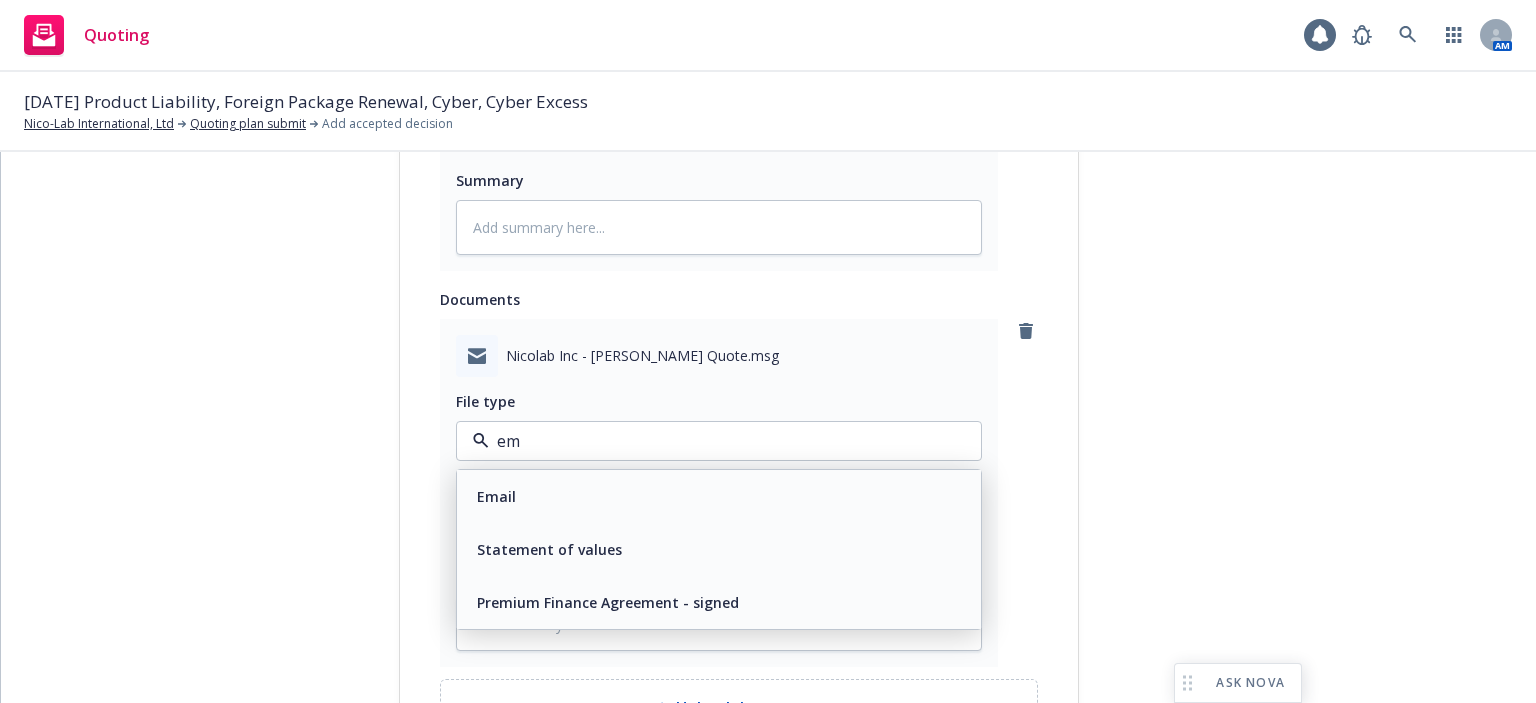 type on "ema" 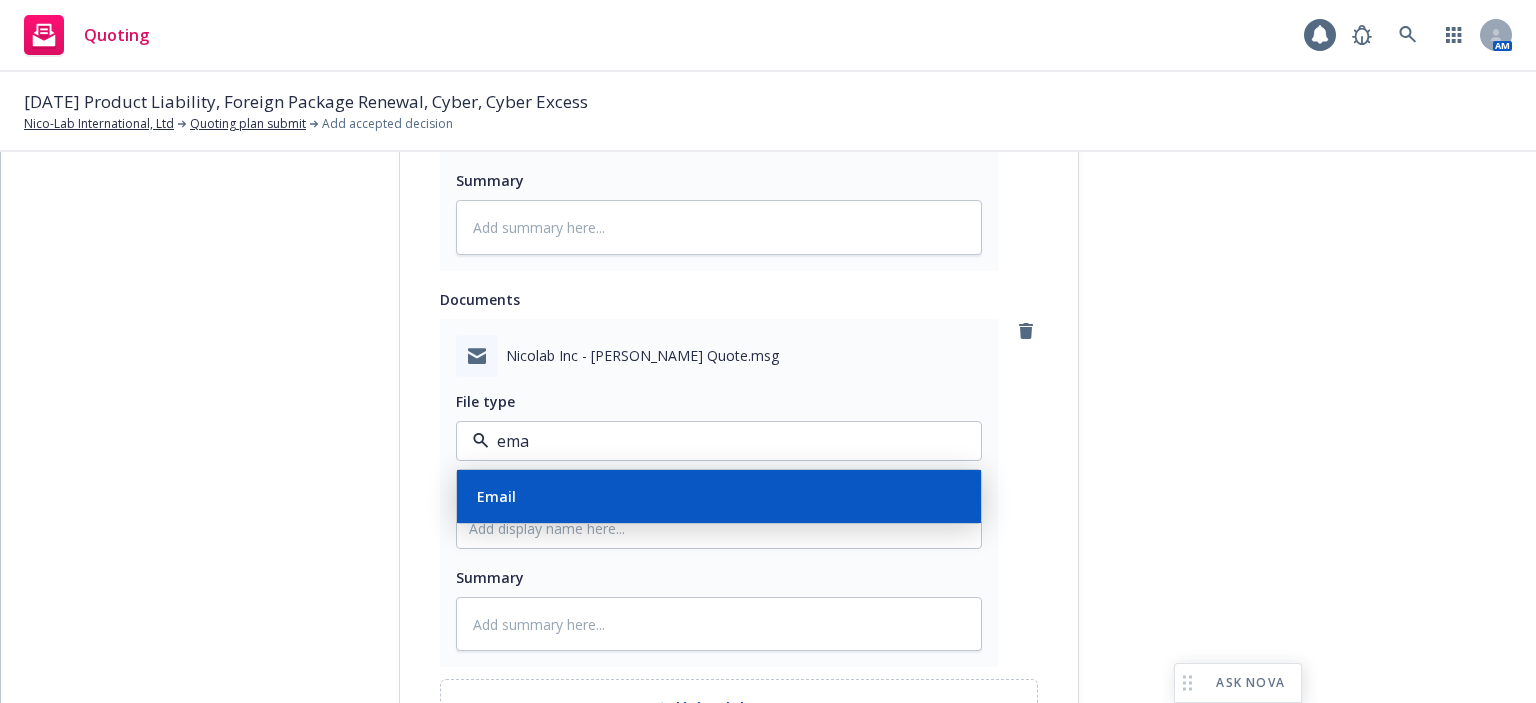 click on "Email" at bounding box center [719, 496] 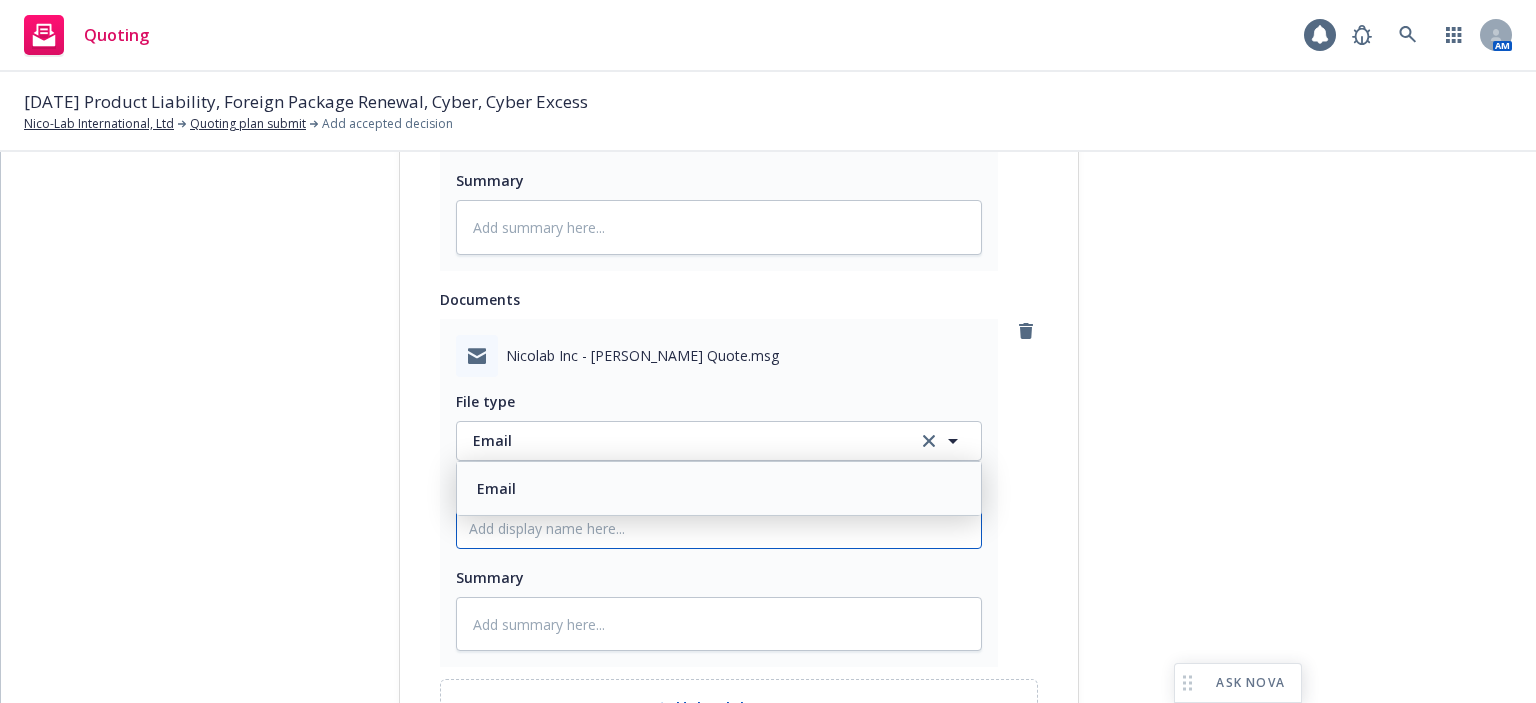 click on "Display name" at bounding box center (719, 132) 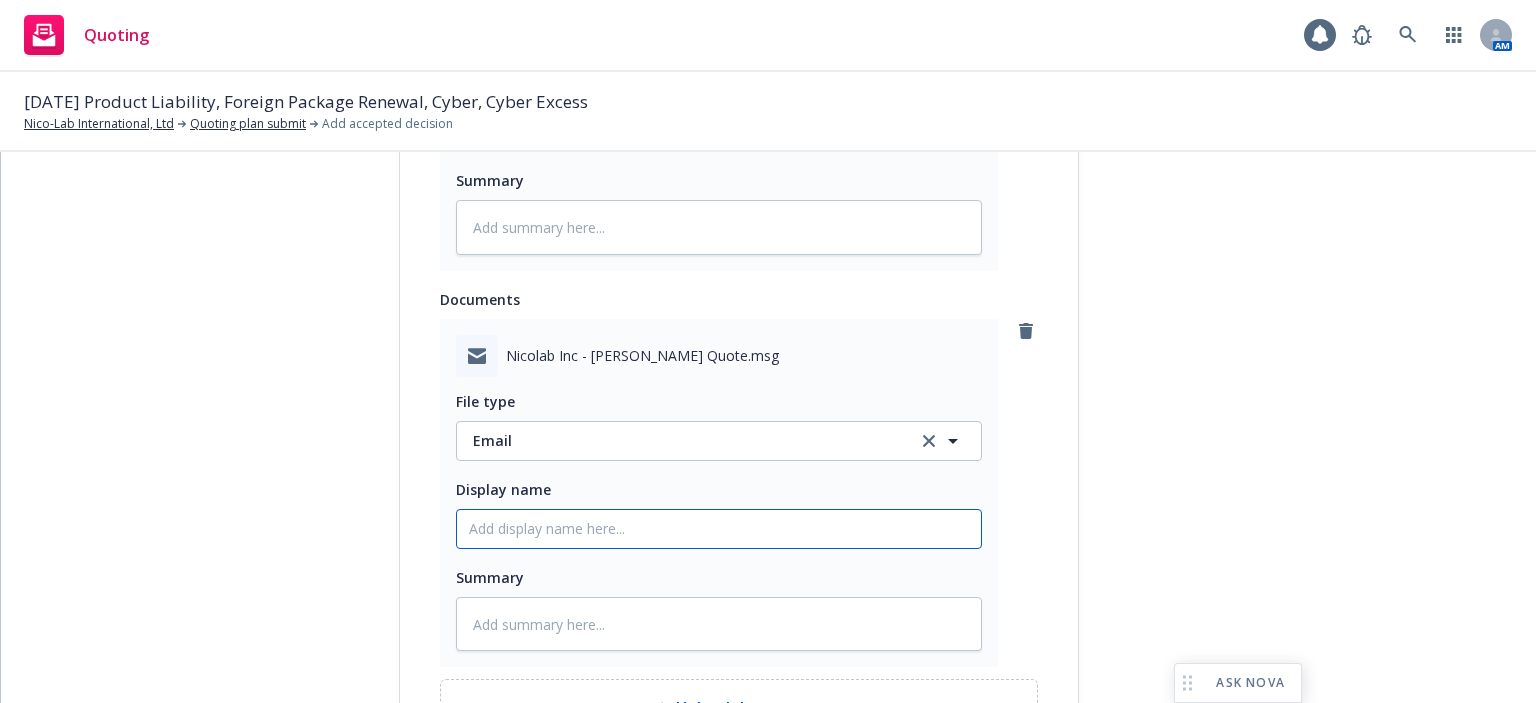 paste on "25-26 PCKG quote [PERSON_NAME]" 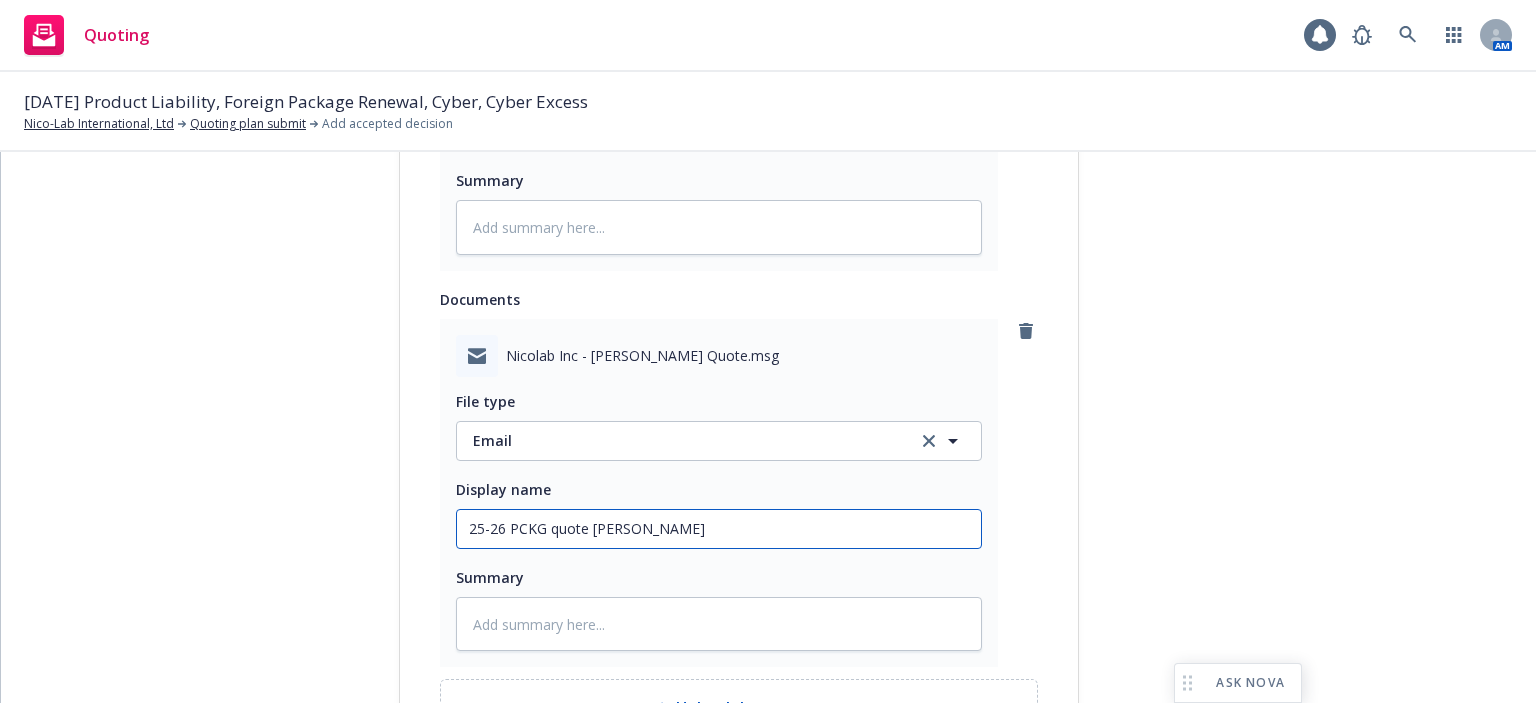 type on "x" 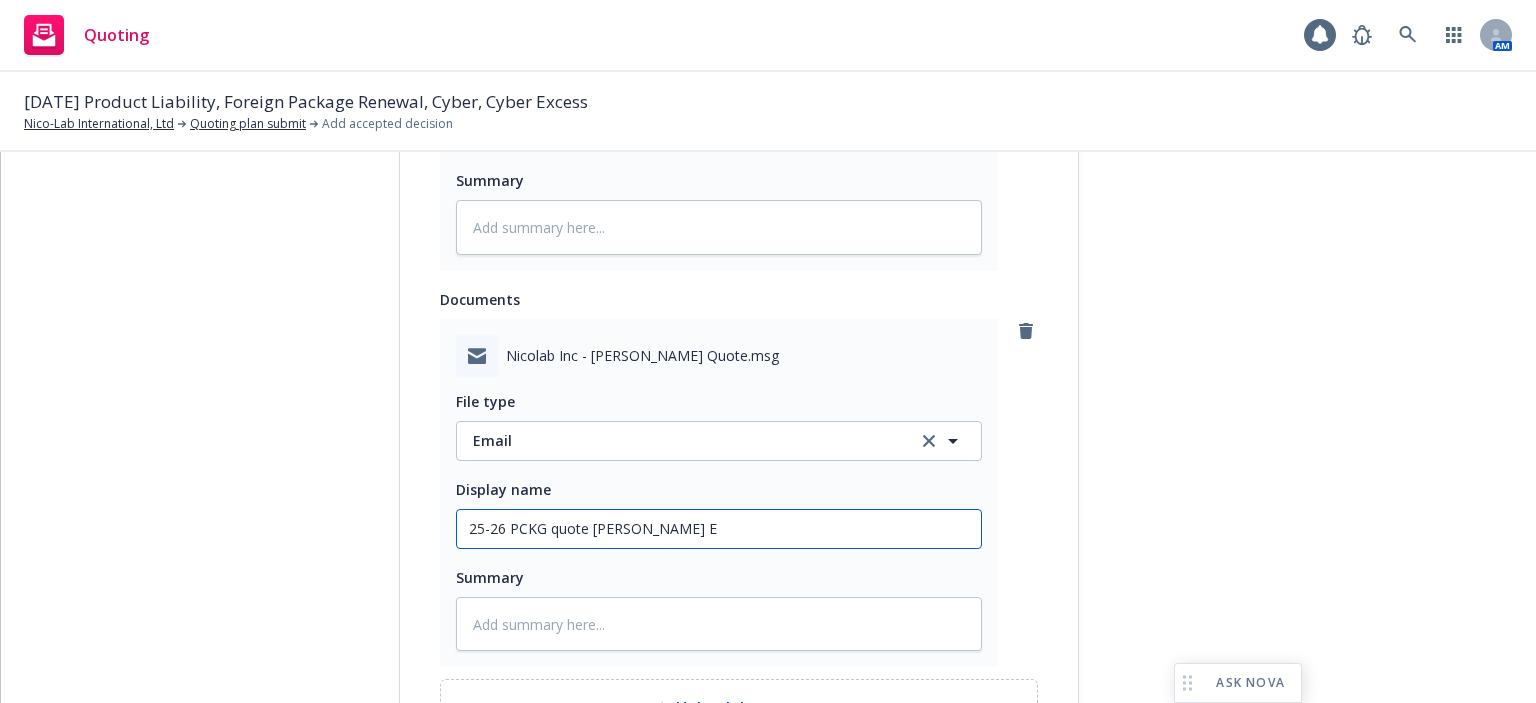 type on "x" 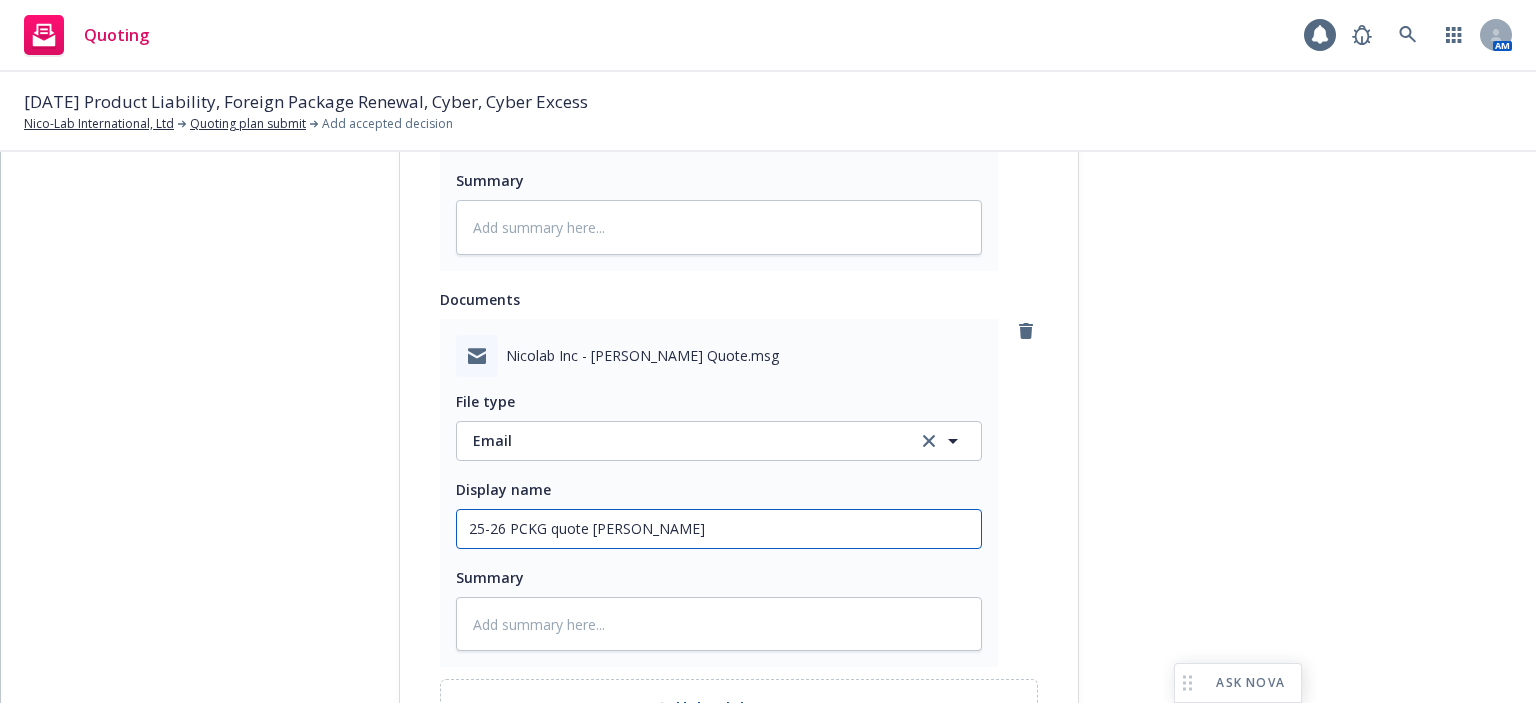 type on "x" 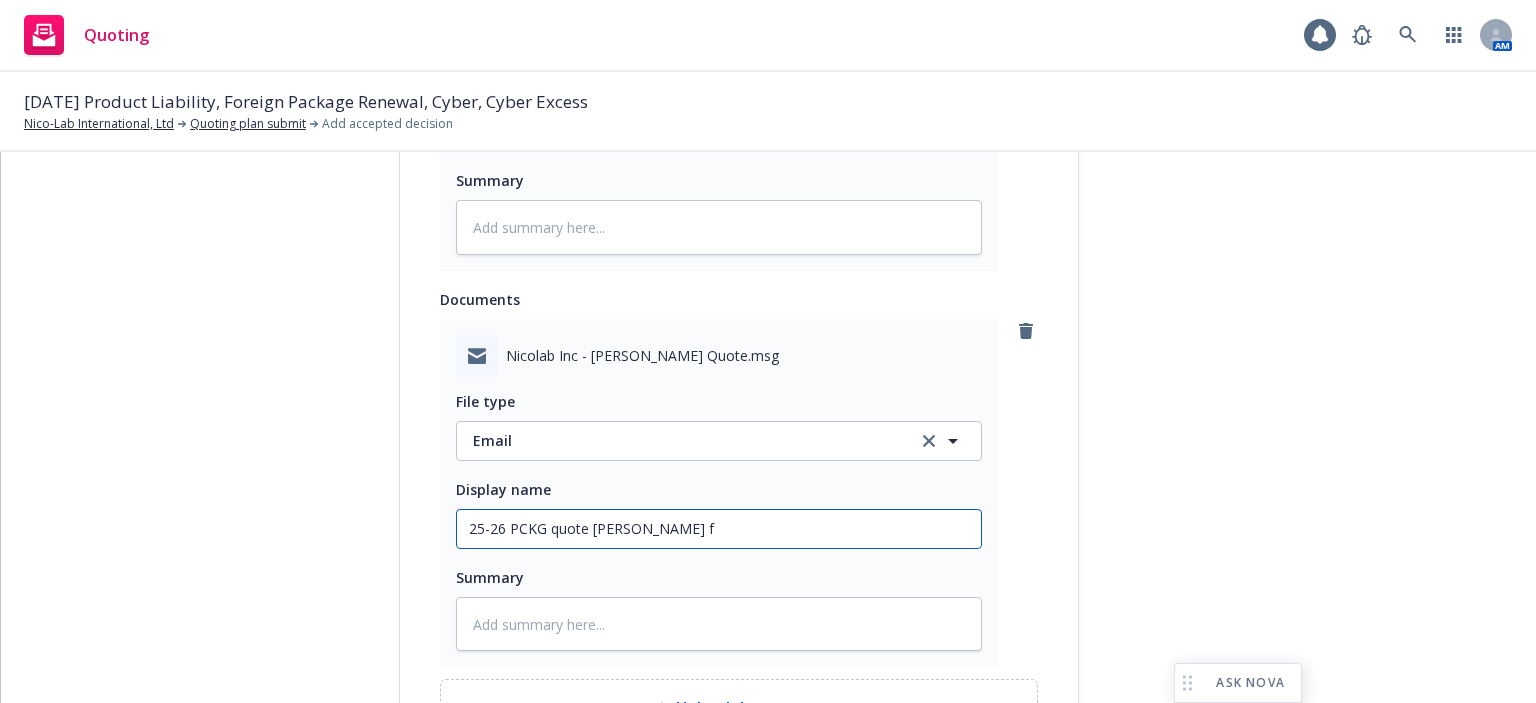 type on "x" 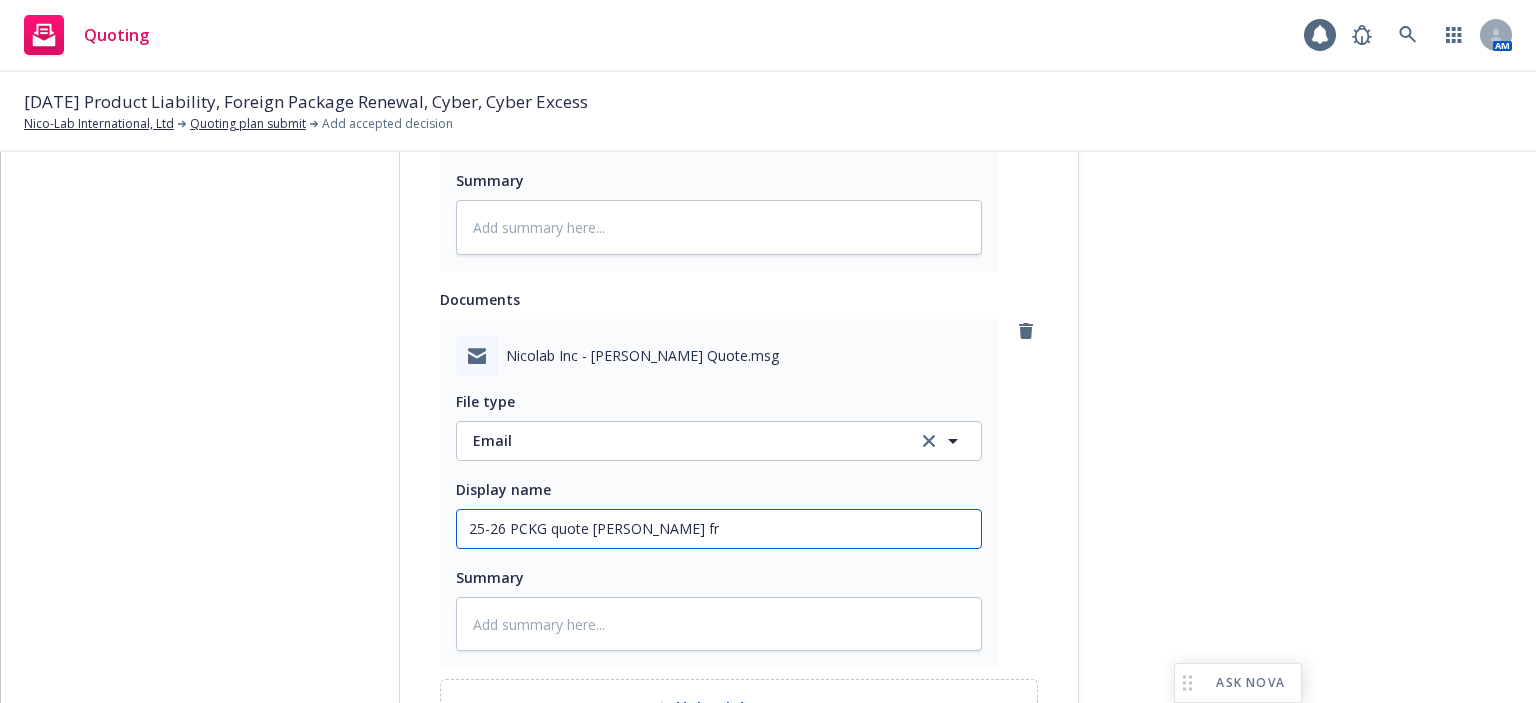 type on "25-26 PCKG quote [PERSON_NAME] frm" 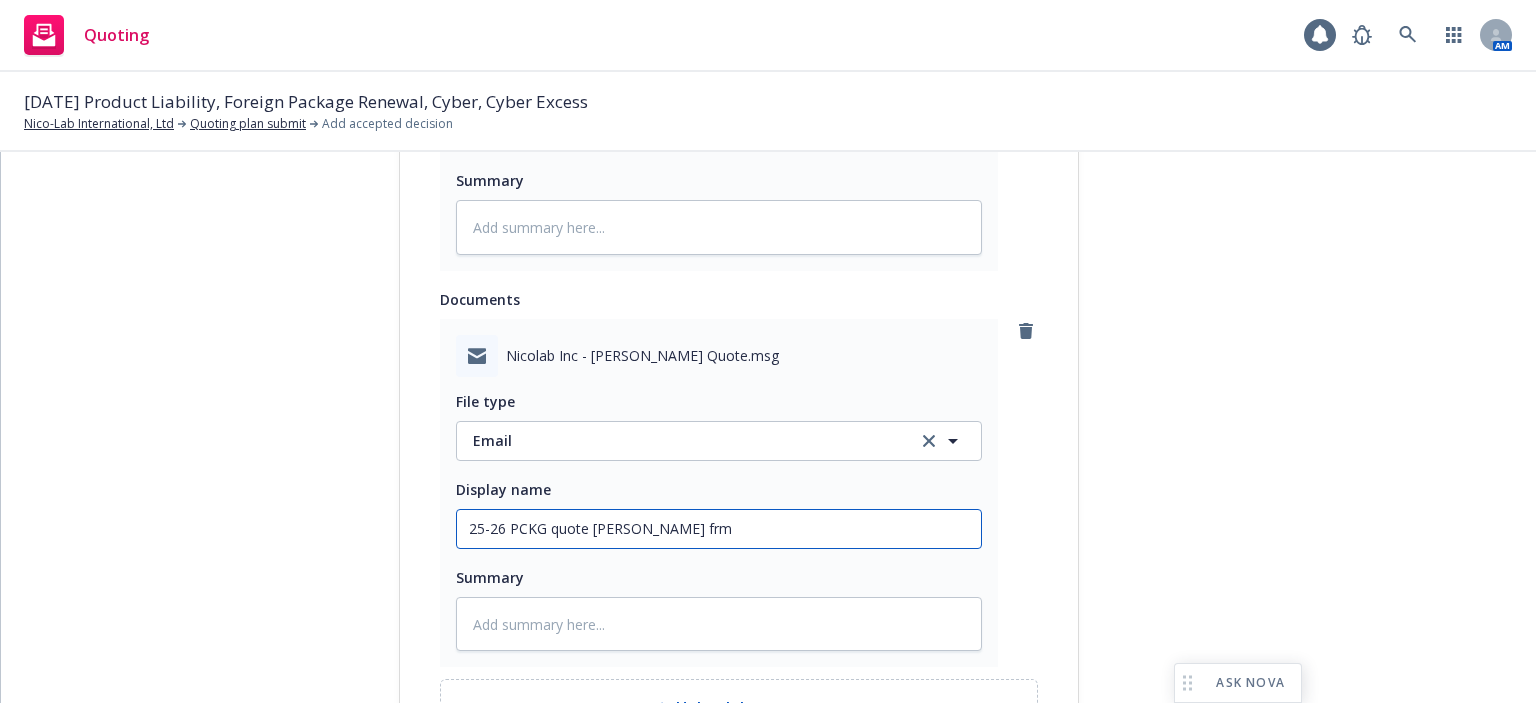 type on "x" 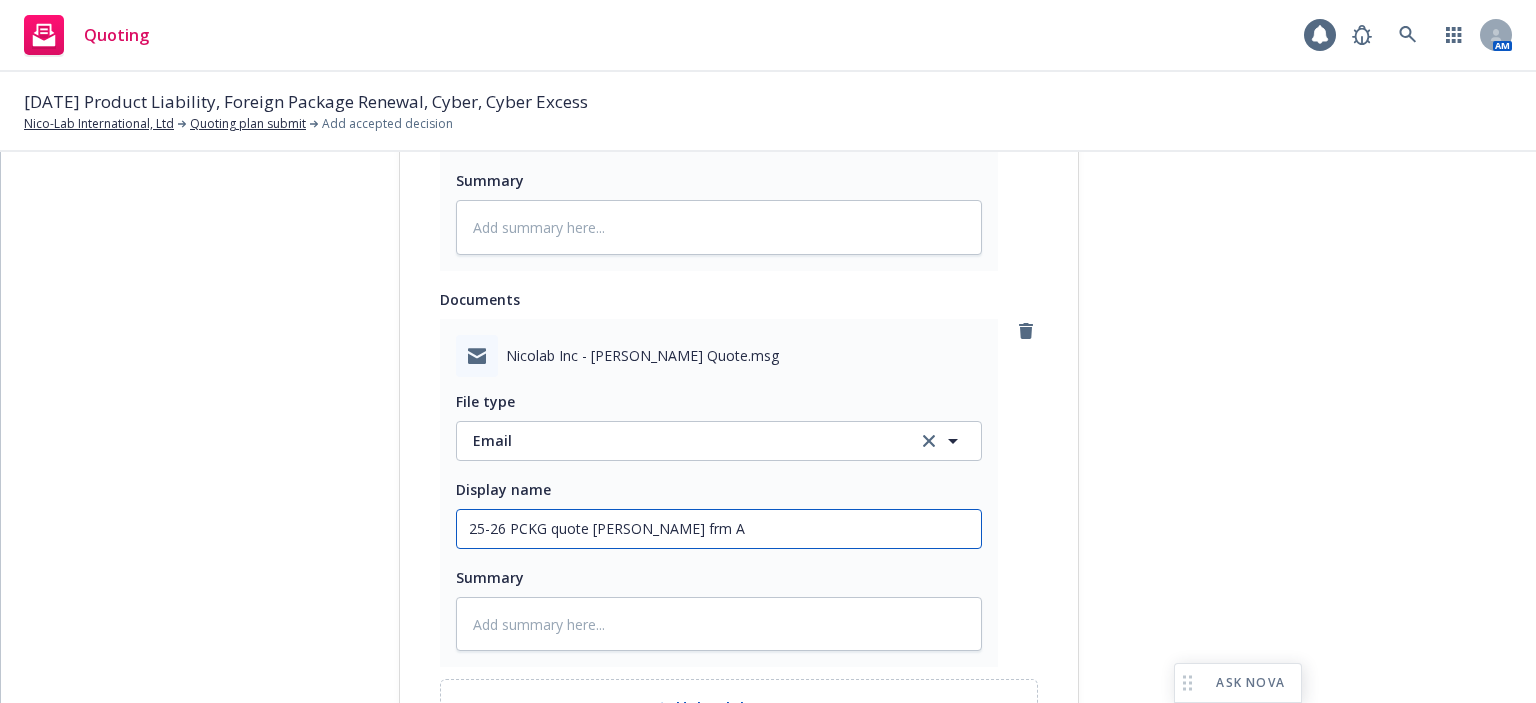 type on "x" 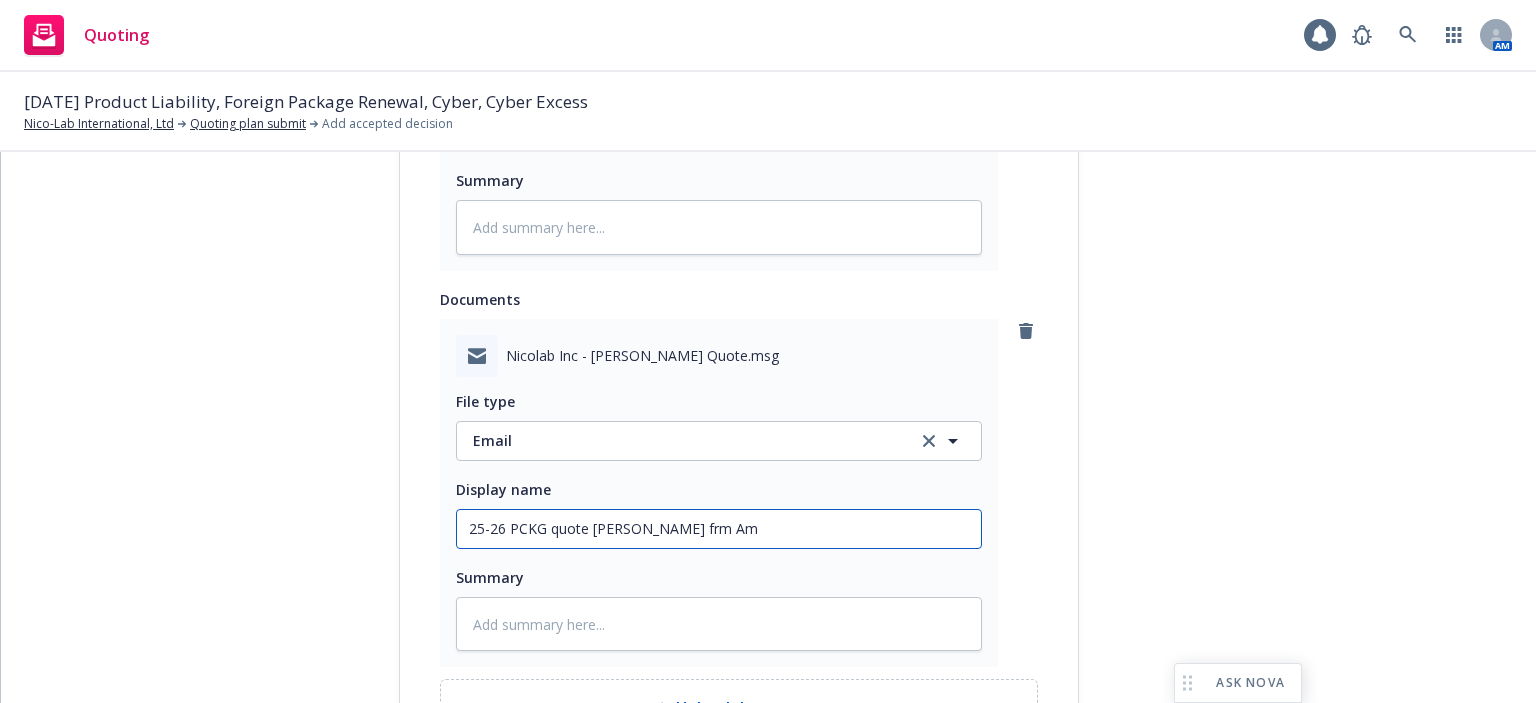 type on "x" 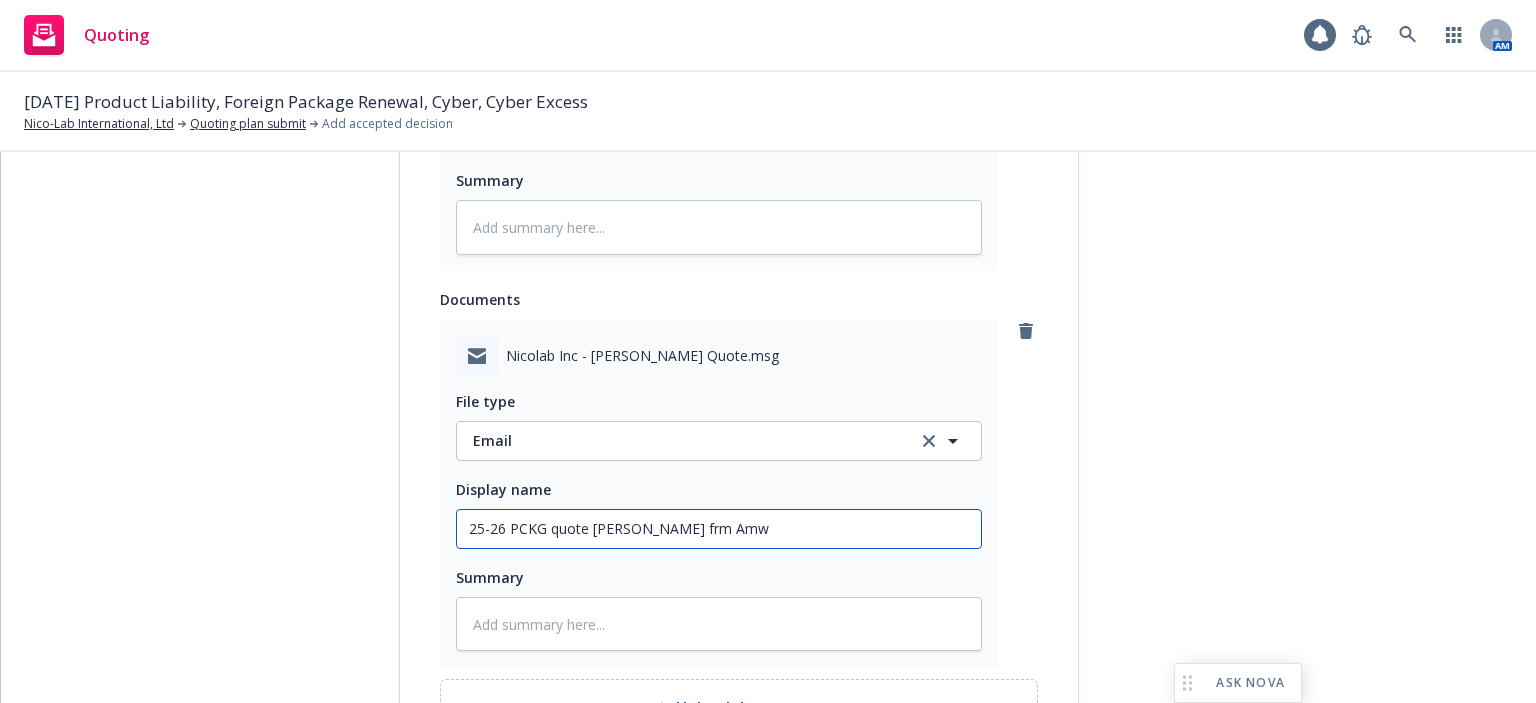 type on "x" 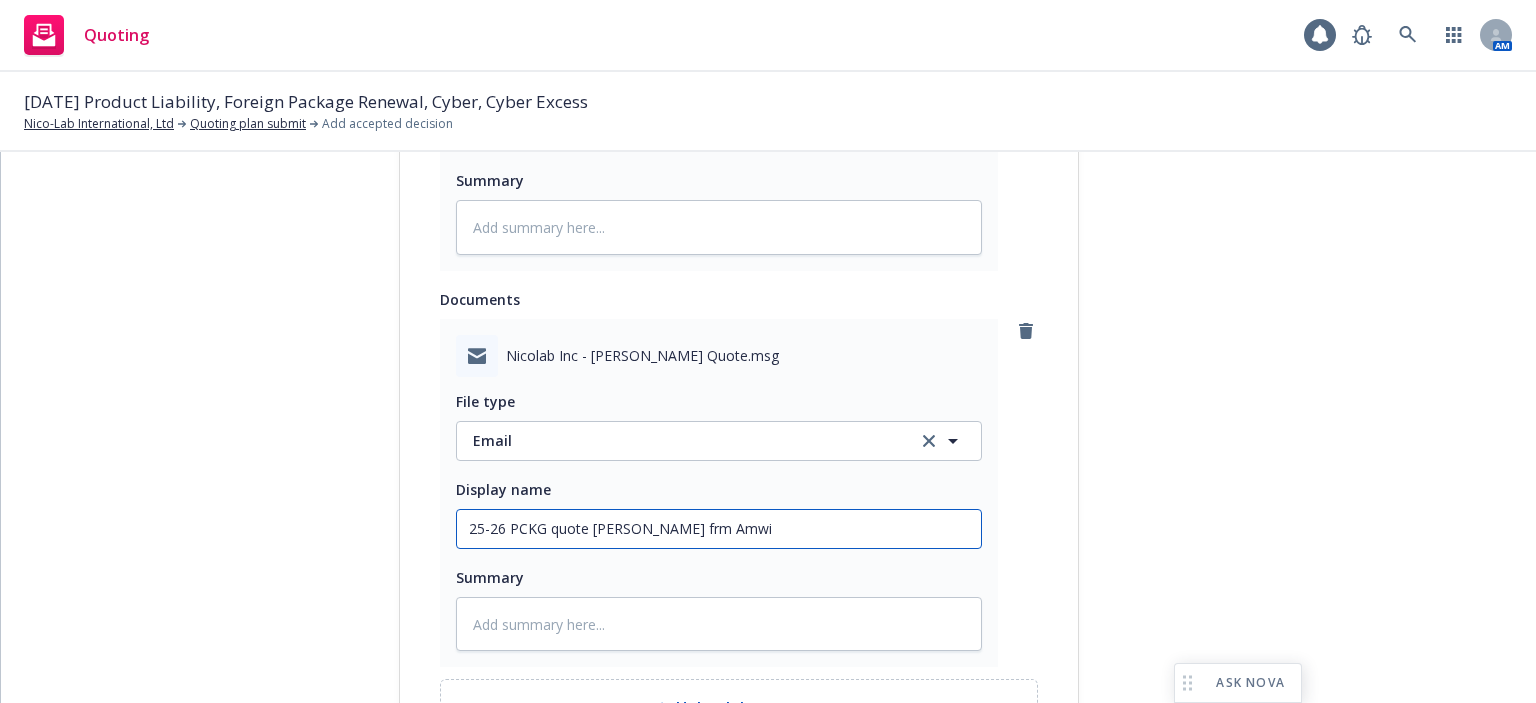 type on "x" 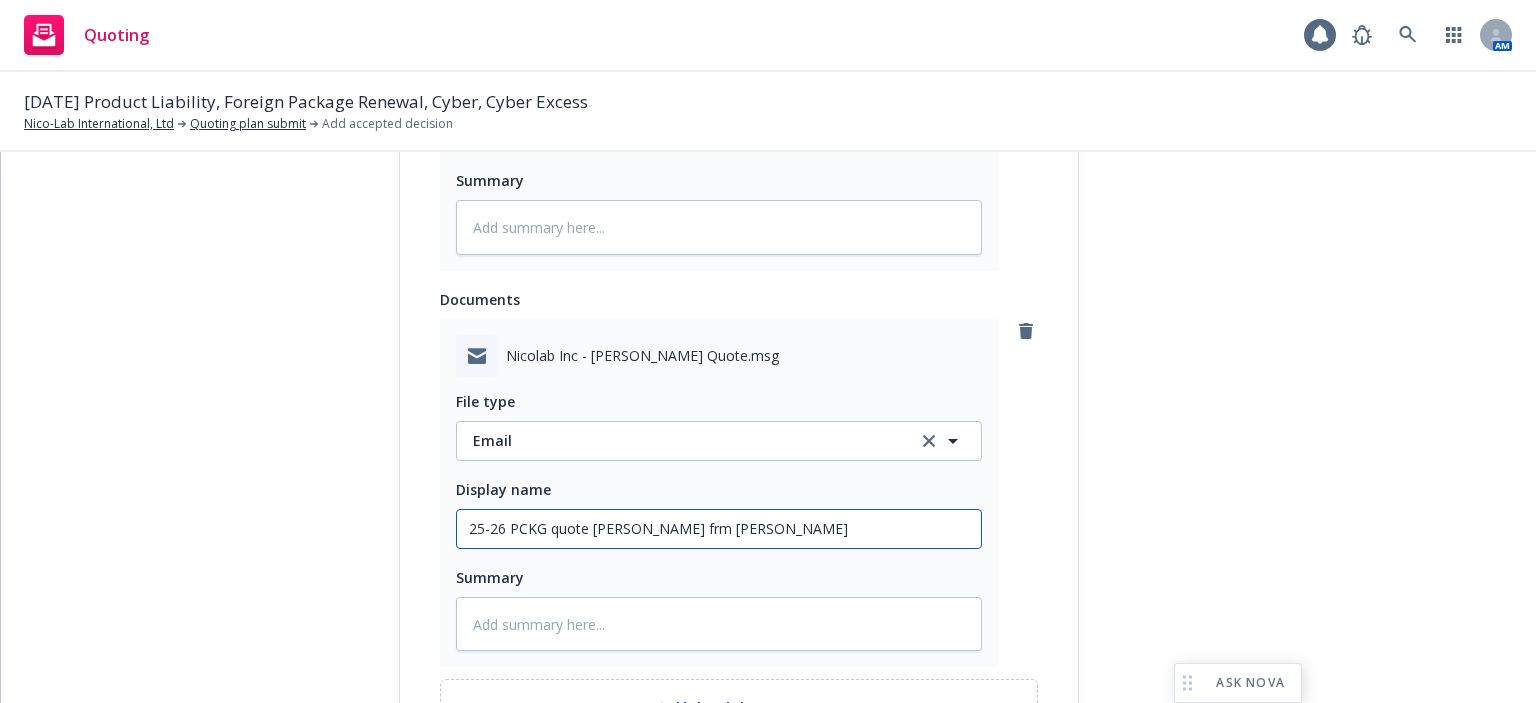 type on "x" 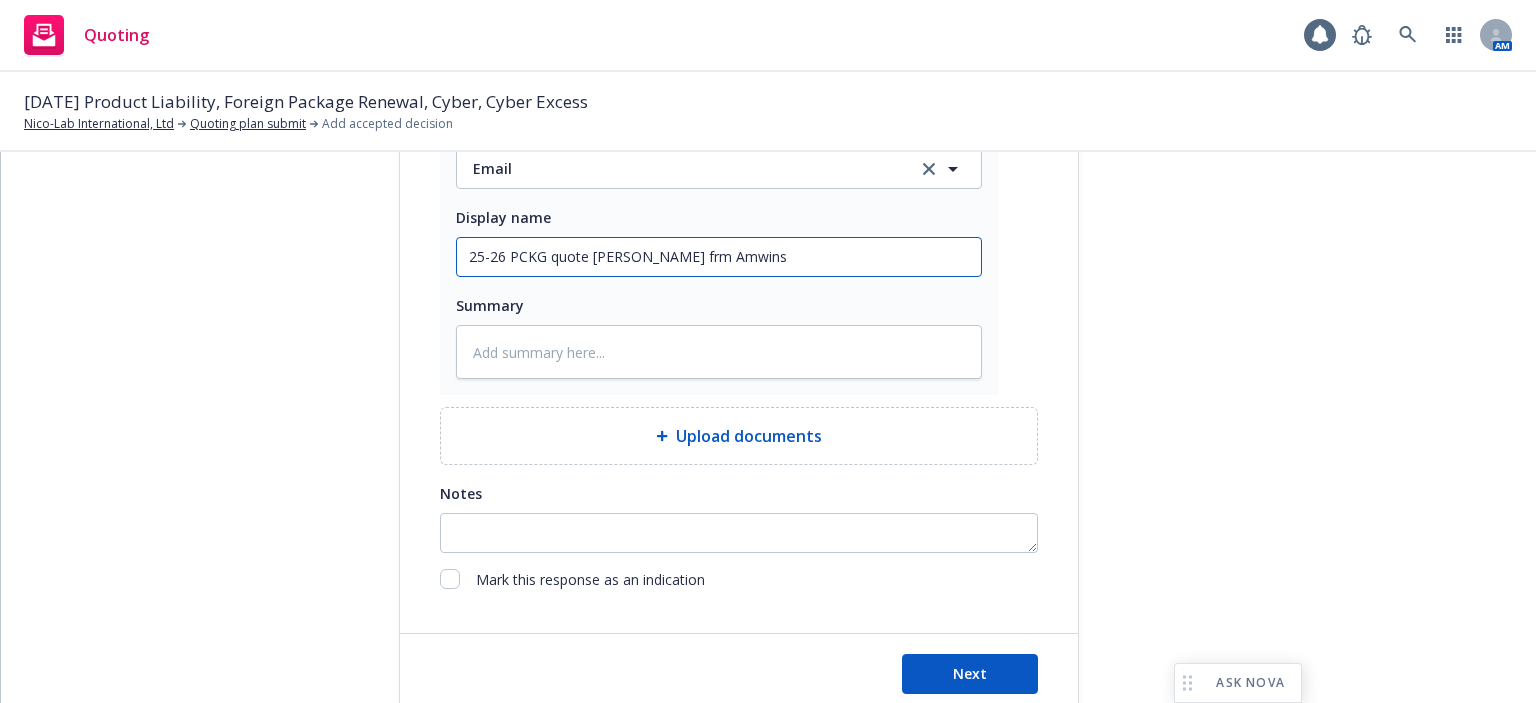 scroll, scrollTop: 1523, scrollLeft: 0, axis: vertical 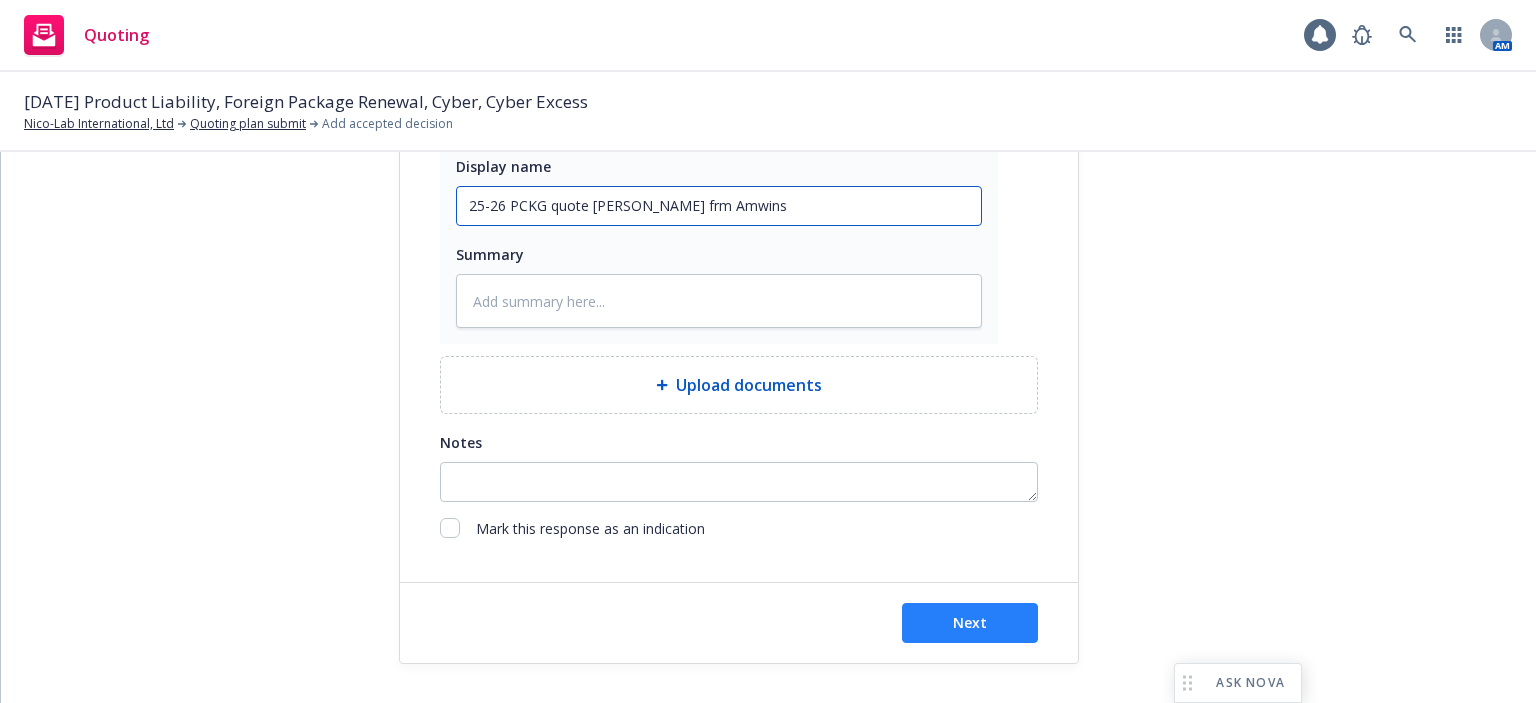 type on "25-26 PCKG quote [PERSON_NAME] frm Amwins" 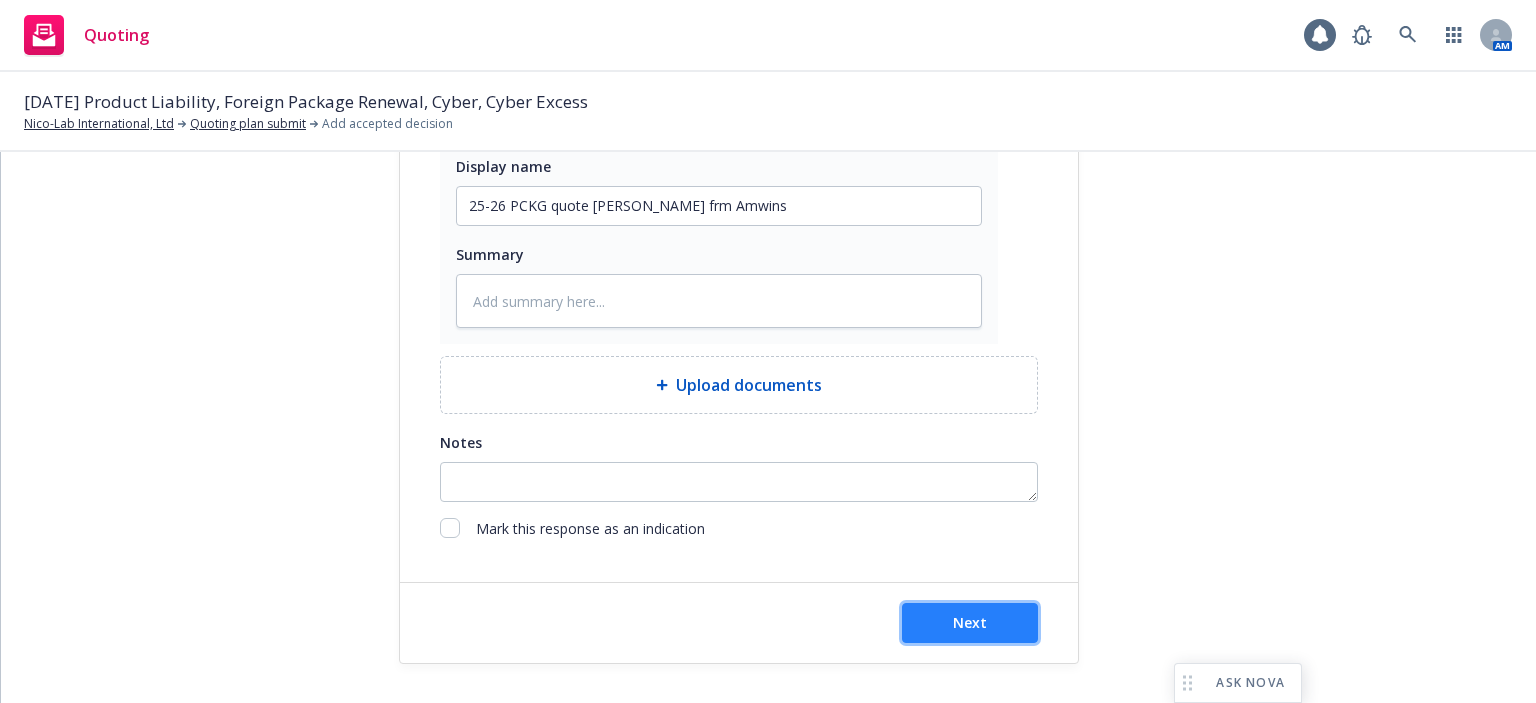 click on "Next" at bounding box center (970, 623) 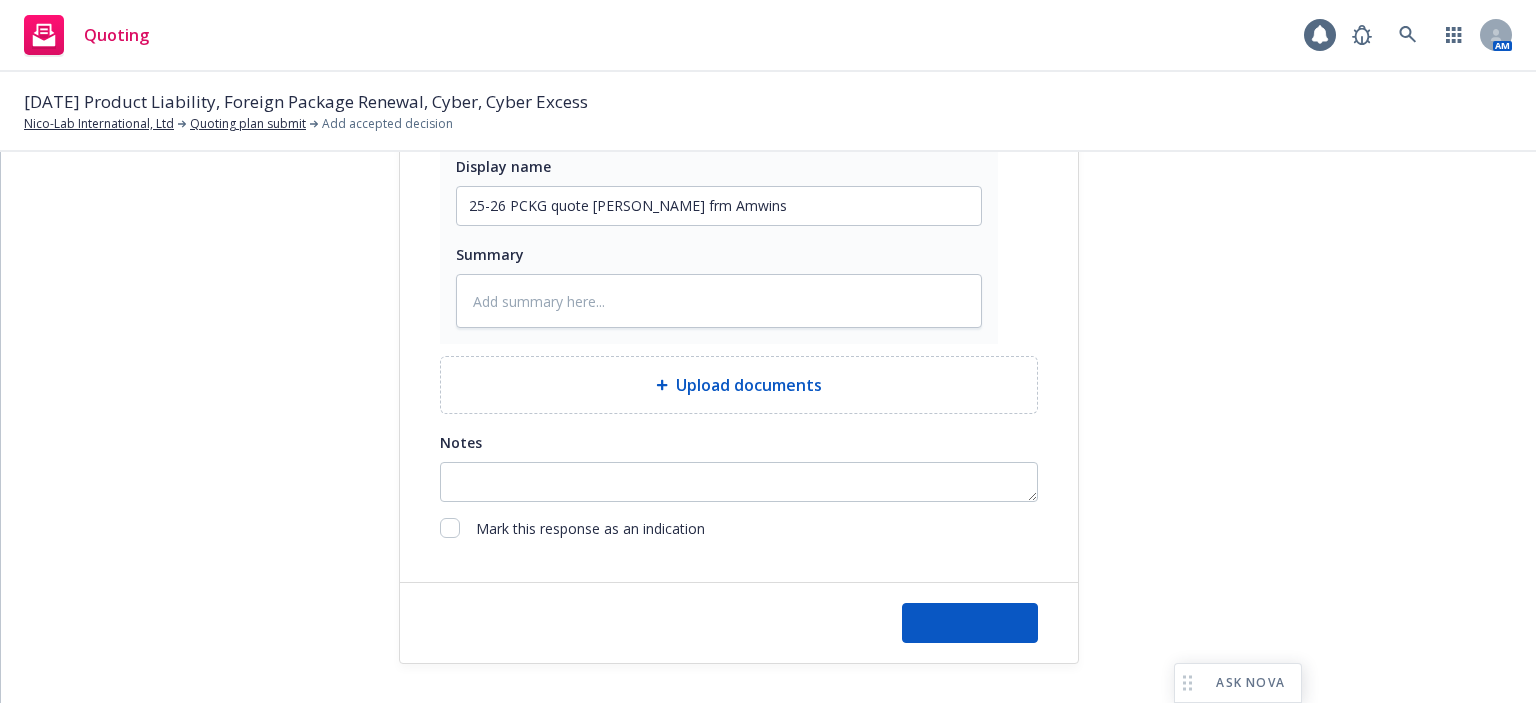 type on "x" 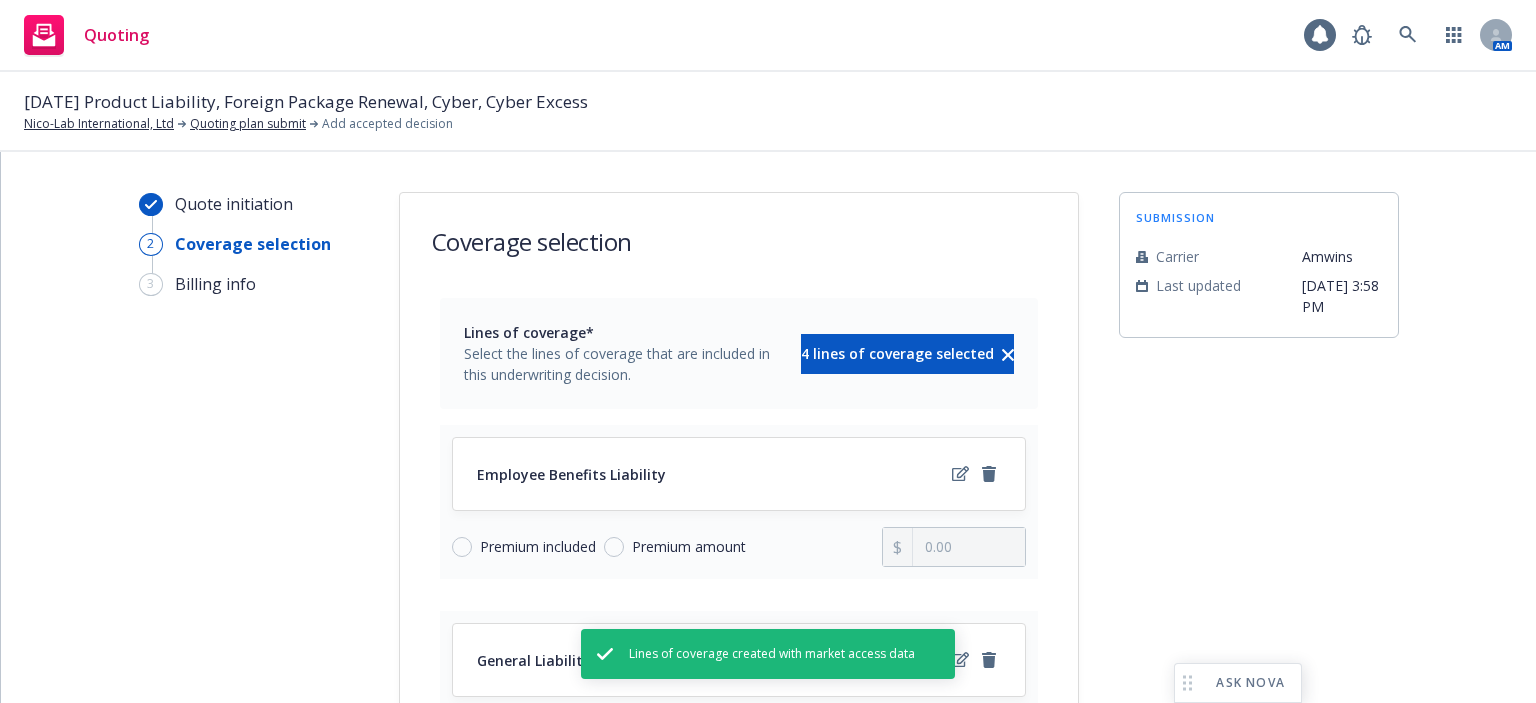 scroll, scrollTop: 756, scrollLeft: 0, axis: vertical 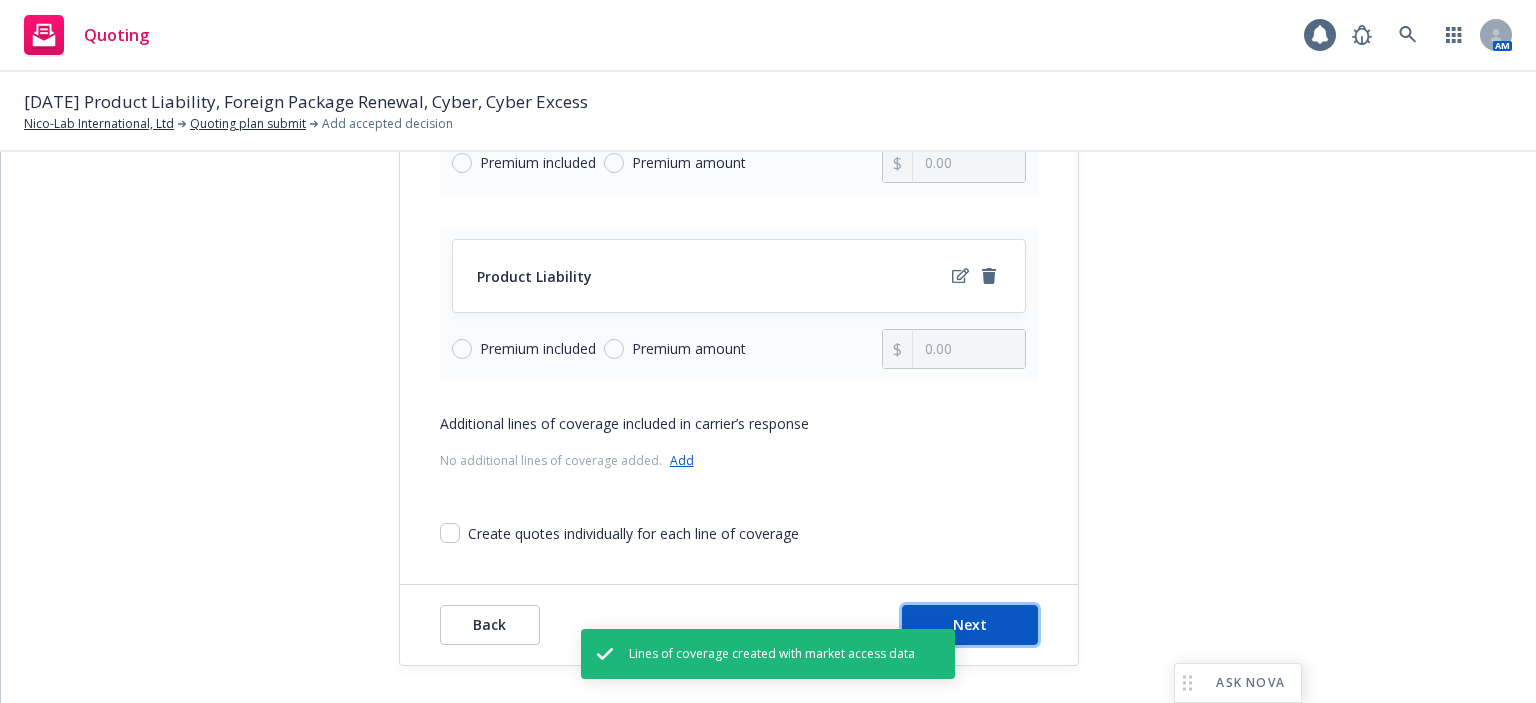 click on "Next" at bounding box center (970, 625) 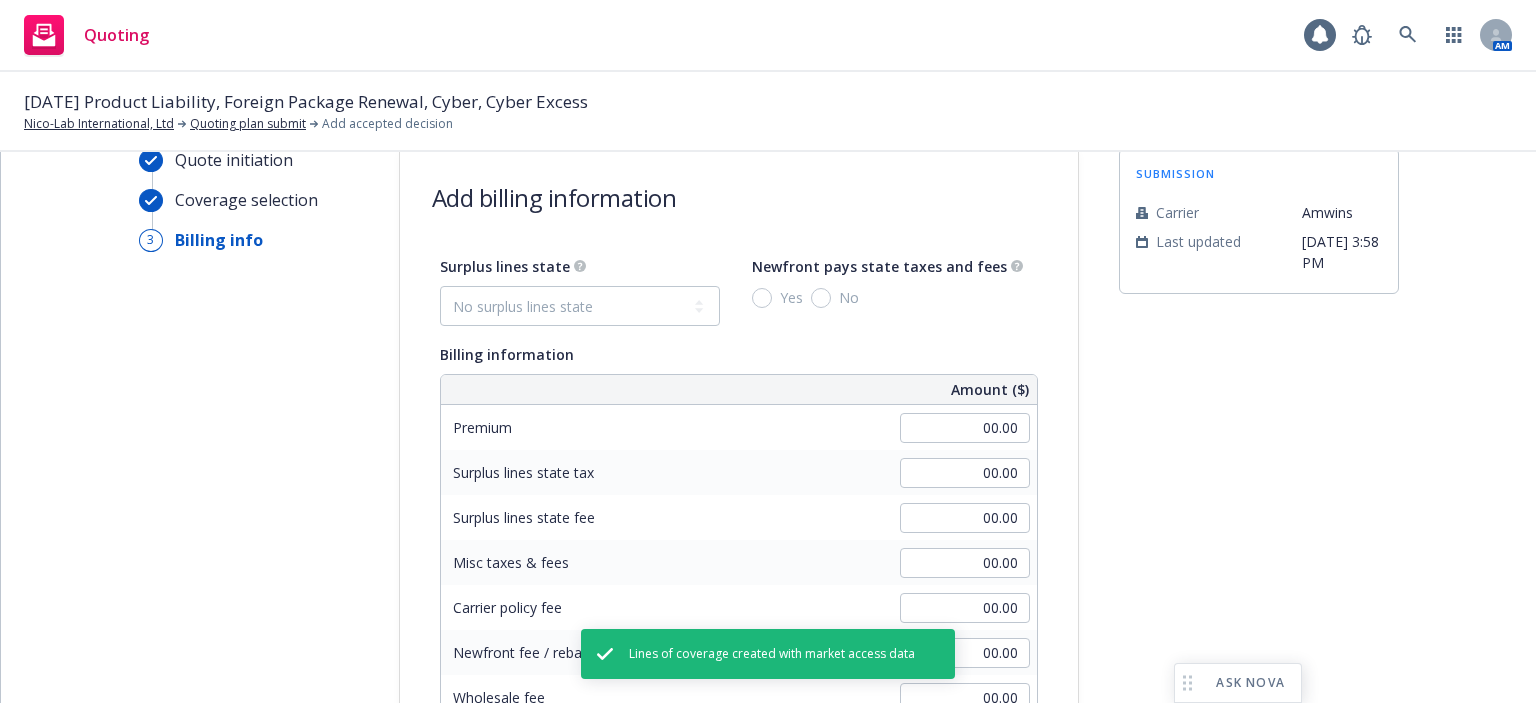 scroll, scrollTop: 0, scrollLeft: 0, axis: both 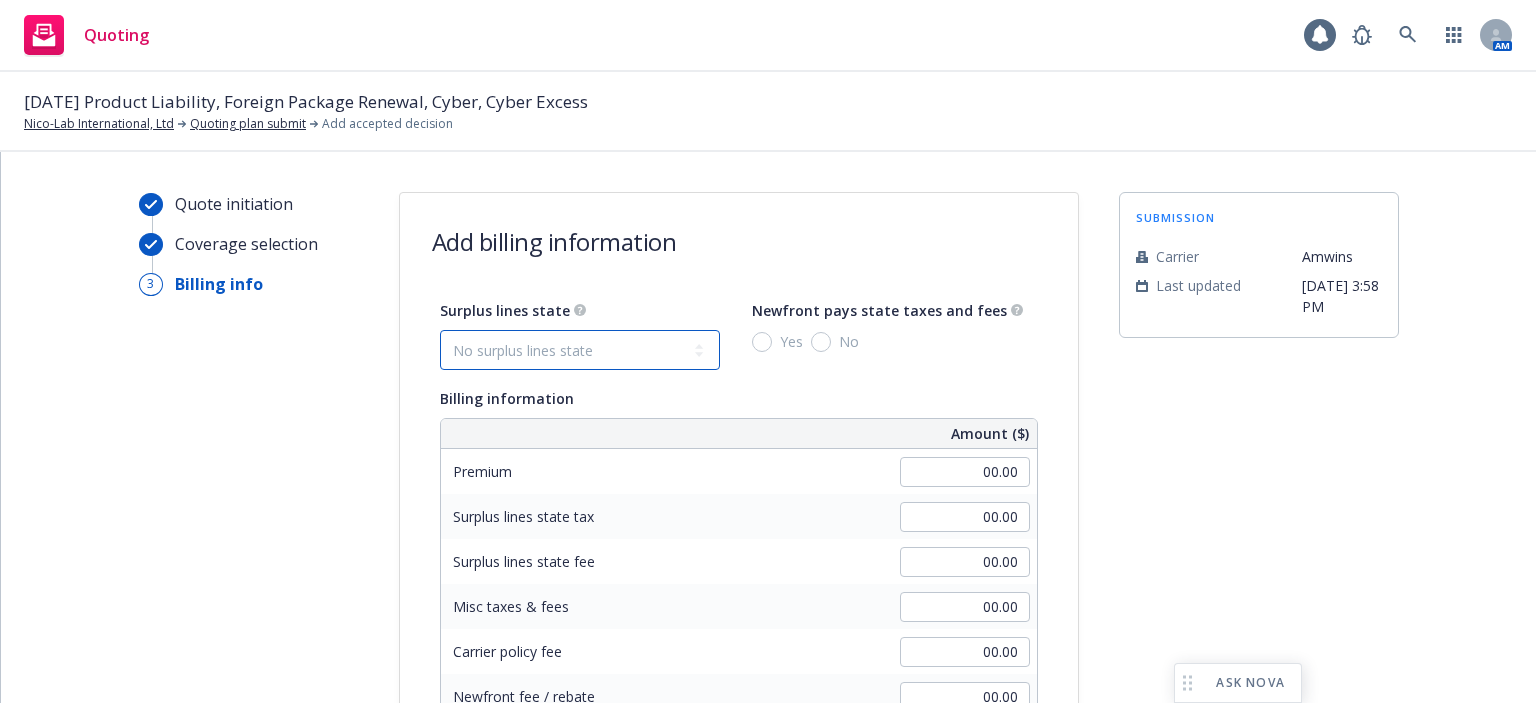 click on "No surplus lines state [US_STATE] [US_STATE] [US_STATE] [US_STATE] [US_STATE] [US_STATE] [US_STATE] [US_STATE][GEOGRAPHIC_DATA] [US_STATE] [US_STATE] [US_STATE] [US_STATE] [US_STATE] [US_STATE] [US_STATE] [US_STATE] [US_STATE] [US_STATE] [US_STATE] [US_STATE] [US_STATE] [US_STATE] [US_STATE] [US_STATE] [US_STATE] [US_STATE] [US_STATE] [US_STATE] [US_STATE] [US_STATE] [US_STATE] [US_STATE] [US_STATE] [US_STATE] [US_STATE] [US_STATE] [US_STATE] [US_STATE] [US_STATE] [US_STATE] [US_STATE] [US_STATE] [US_STATE] [US_STATE] [US_STATE] [US_STATE] [US_STATE] [GEOGRAPHIC_DATA] [US_STATE] [US_STATE] [US_STATE] [US_STATE] [US_STATE]" at bounding box center [580, 350] 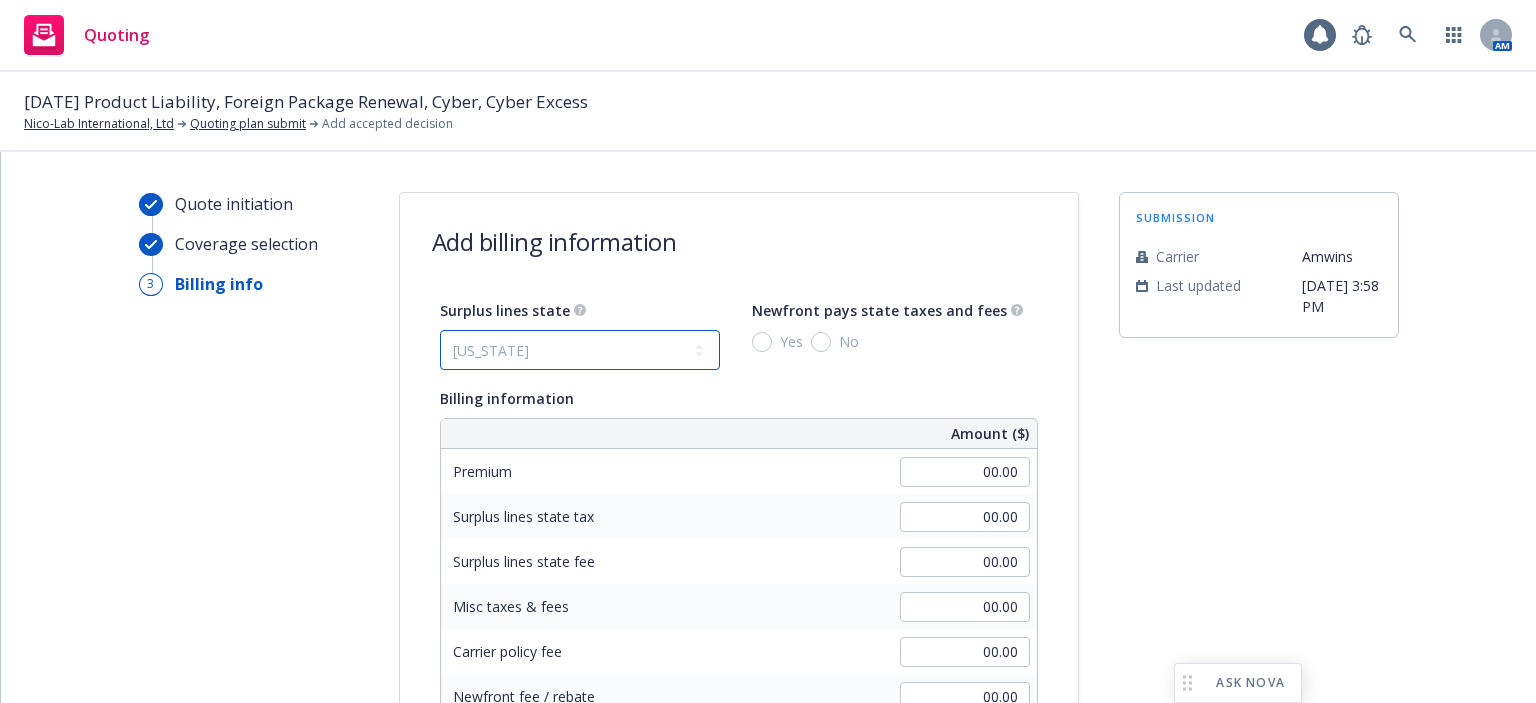 click on "No surplus lines state [US_STATE] [US_STATE] [US_STATE] [US_STATE] [US_STATE] [US_STATE] [US_STATE] [US_STATE][GEOGRAPHIC_DATA] [US_STATE] [US_STATE] [US_STATE] [US_STATE] [US_STATE] [US_STATE] [US_STATE] [US_STATE] [US_STATE] [US_STATE] [US_STATE] [US_STATE] [US_STATE] [US_STATE] [US_STATE] [US_STATE] [US_STATE] [US_STATE] [US_STATE] [US_STATE] [US_STATE] [US_STATE] [US_STATE] [US_STATE] [US_STATE] [US_STATE] [US_STATE] [US_STATE] [US_STATE] [US_STATE] [US_STATE] [US_STATE] [US_STATE] [US_STATE] [US_STATE] [US_STATE] [US_STATE] [US_STATE] [US_STATE] [GEOGRAPHIC_DATA] [US_STATE] [US_STATE] [US_STATE] [US_STATE] [US_STATE]" at bounding box center [580, 350] 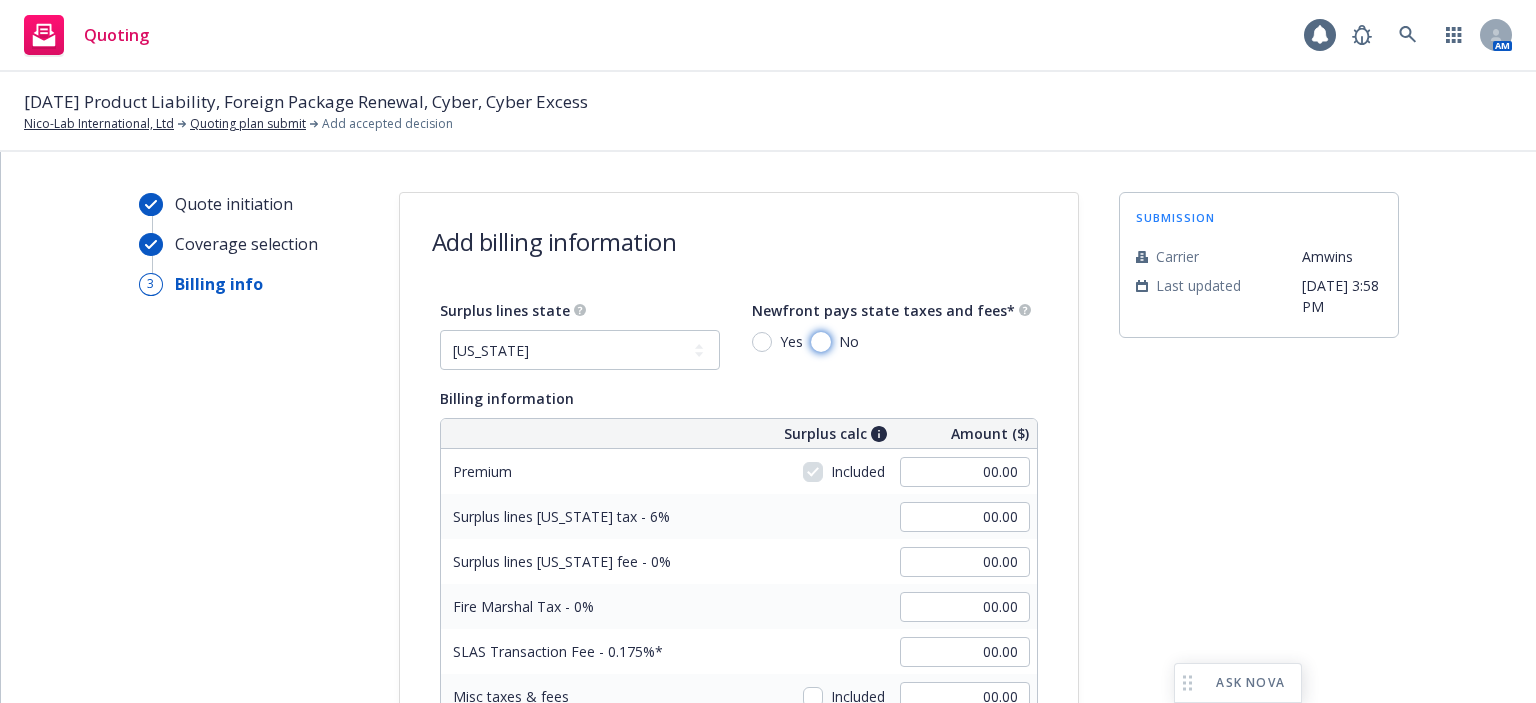 click on "No" at bounding box center [821, 342] 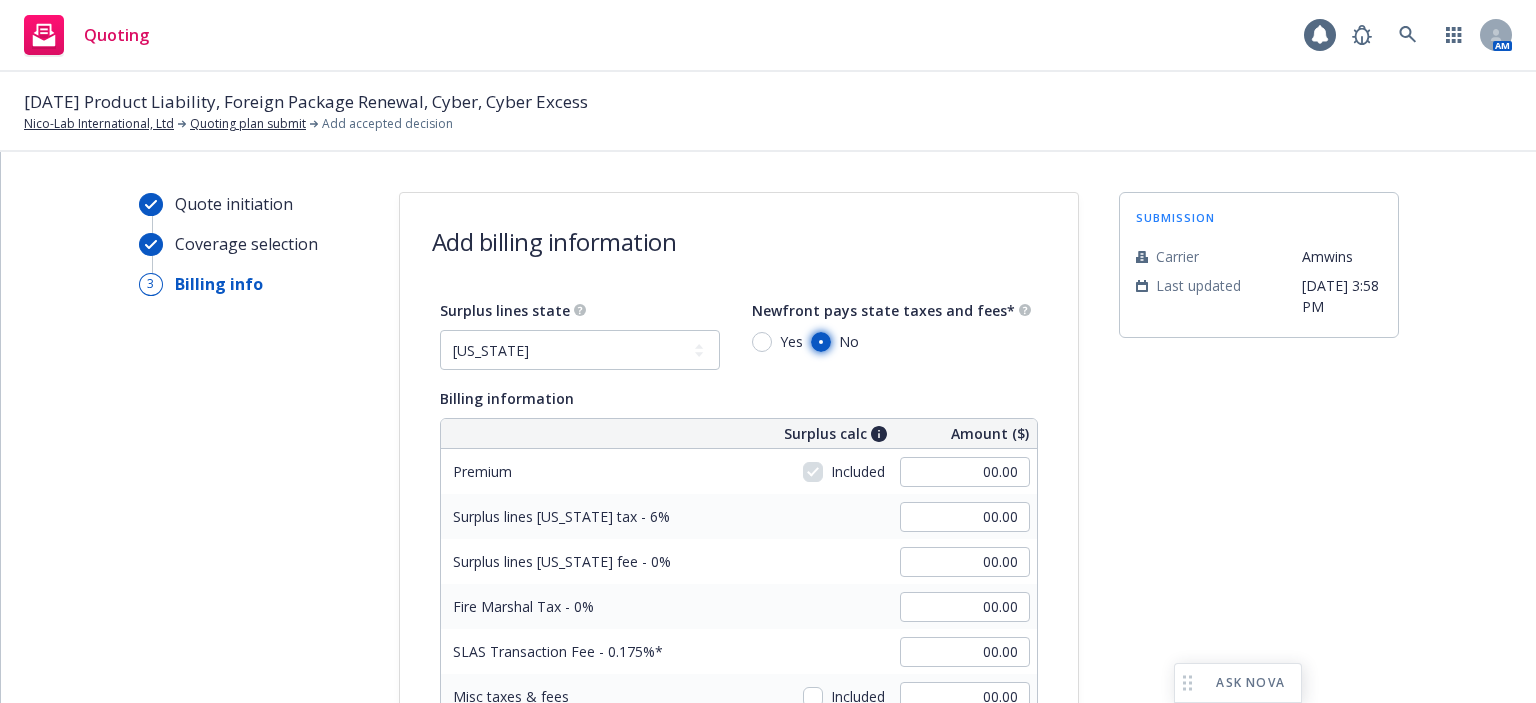 radio on "true" 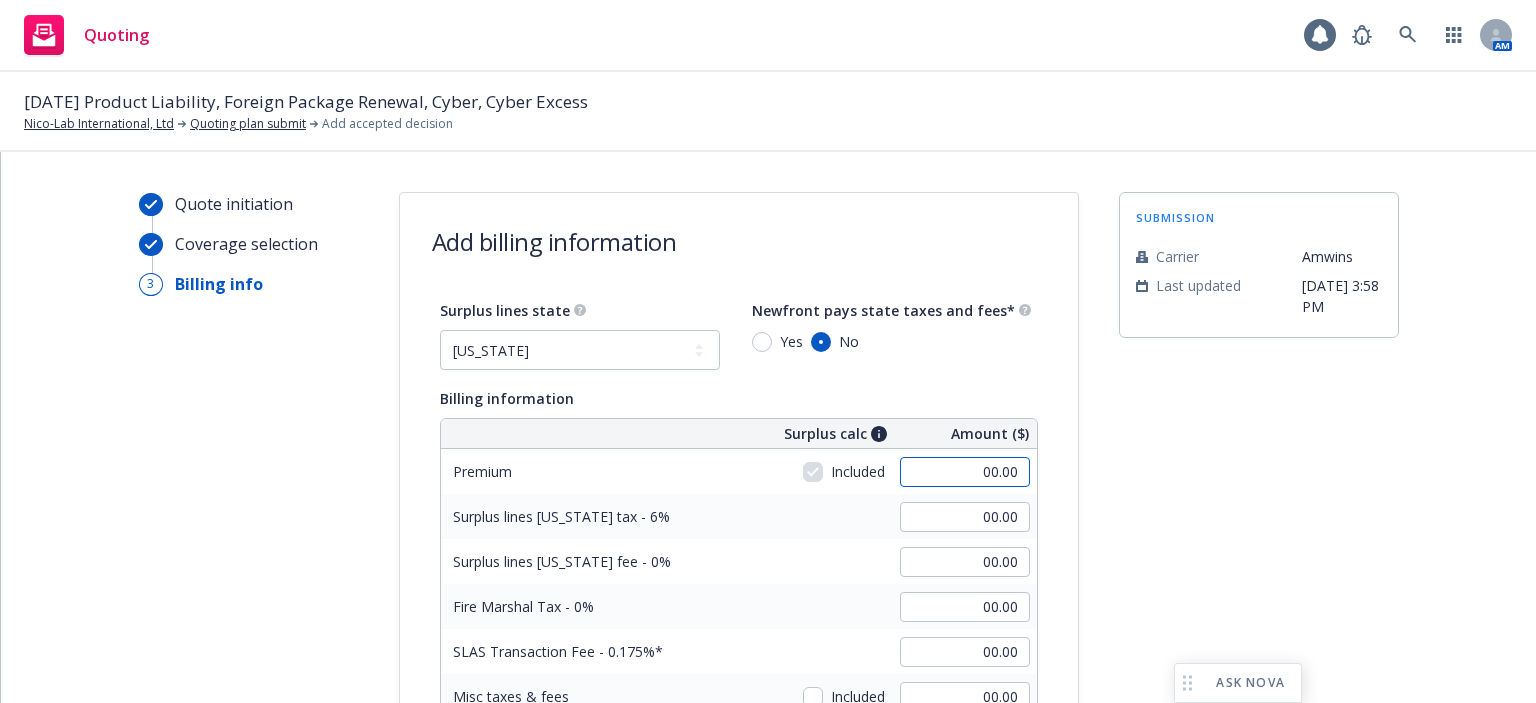 click on "00.00" at bounding box center [965, 472] 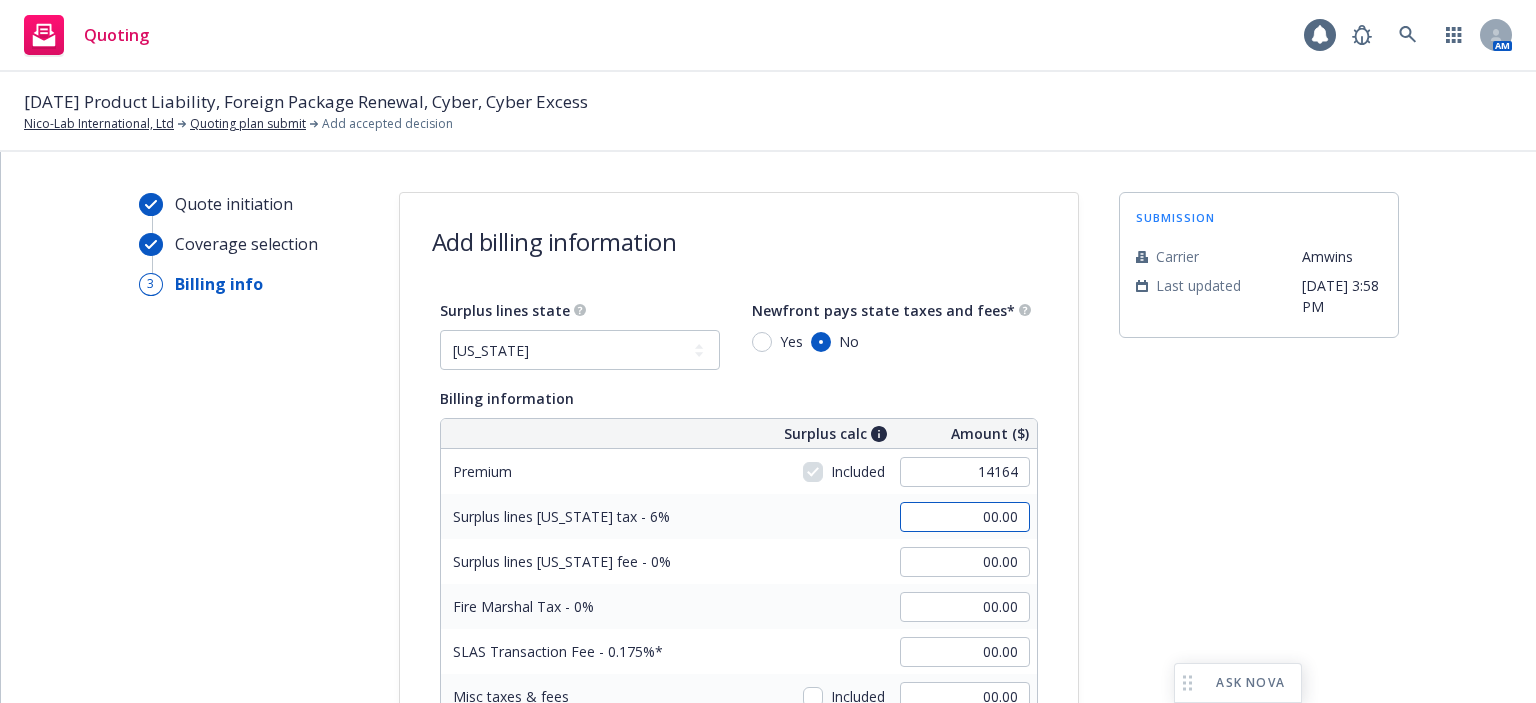 type on "14,164.00" 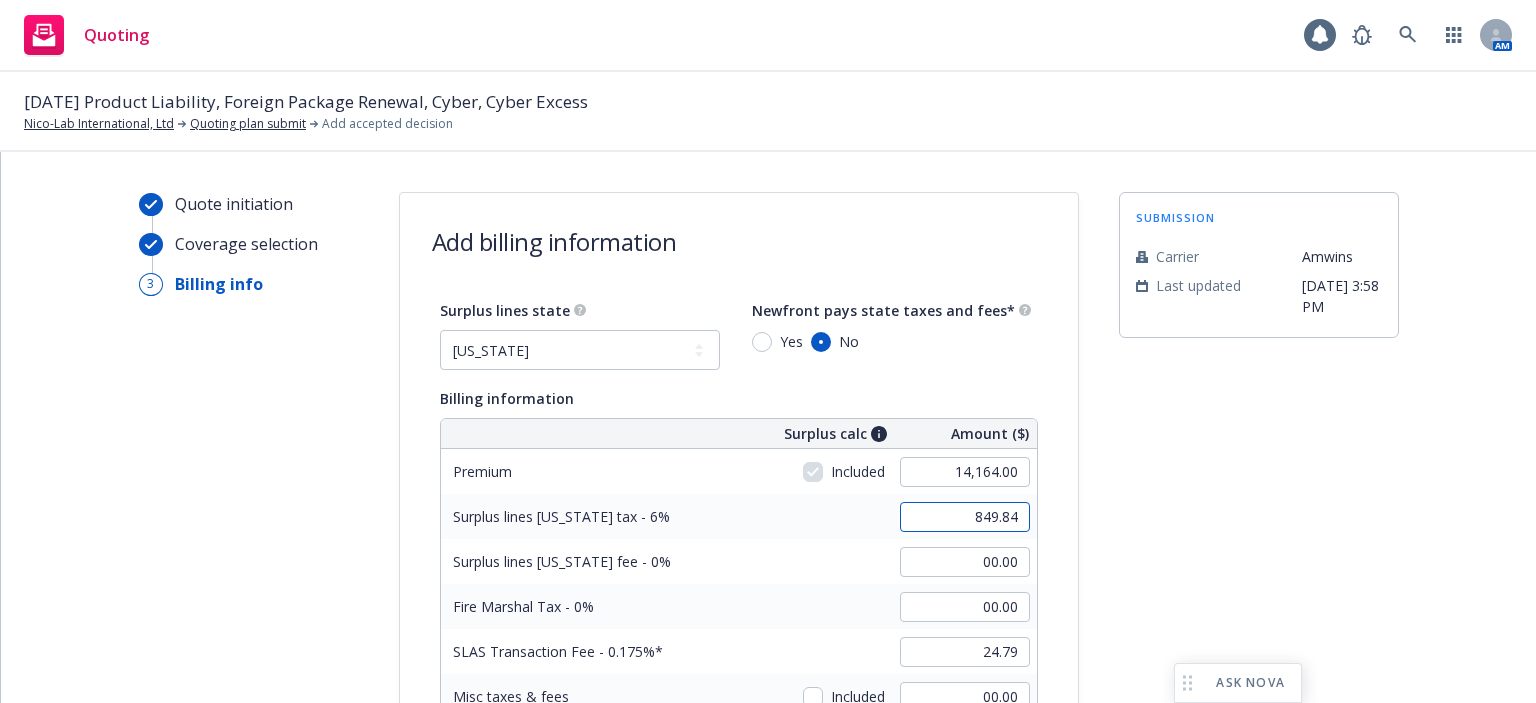 scroll, scrollTop: 200, scrollLeft: 0, axis: vertical 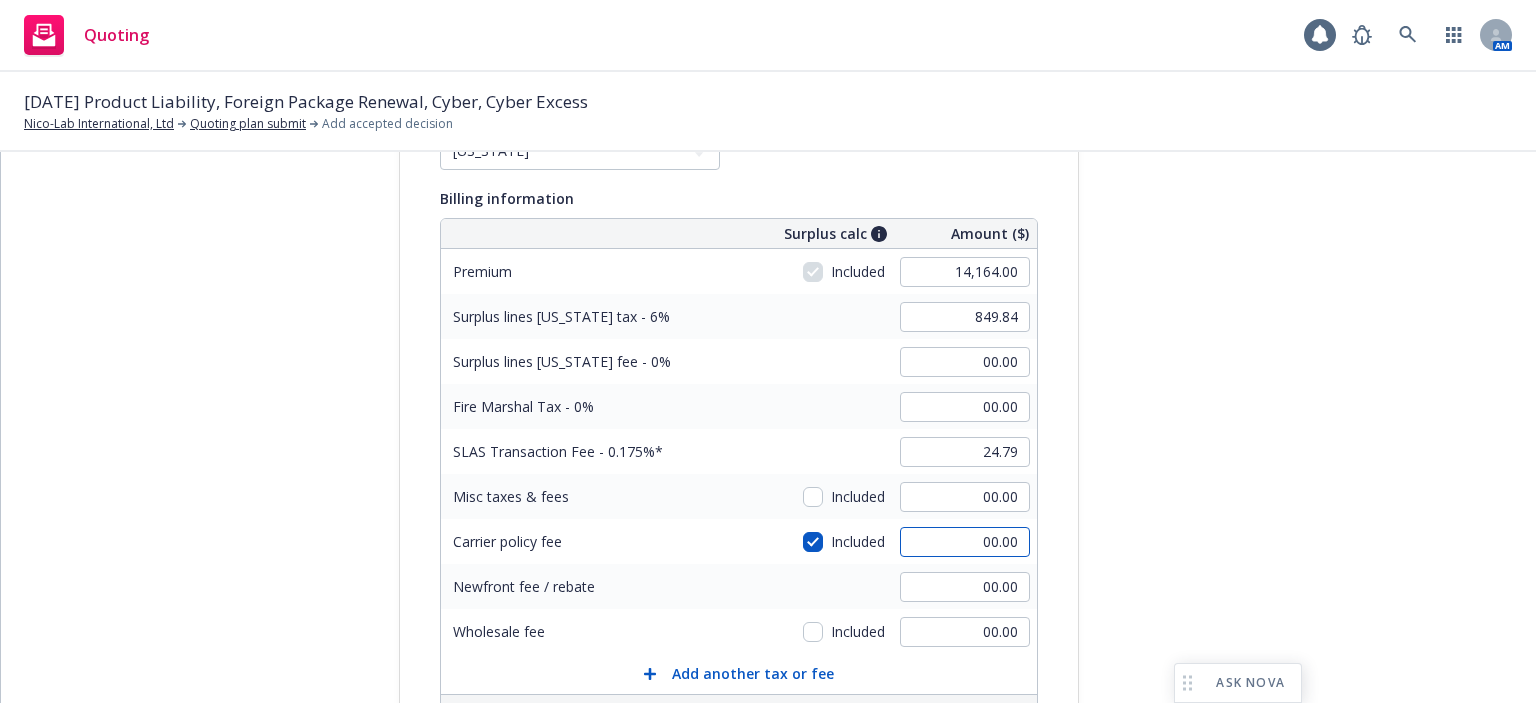 click on "00.00" at bounding box center (965, 542) 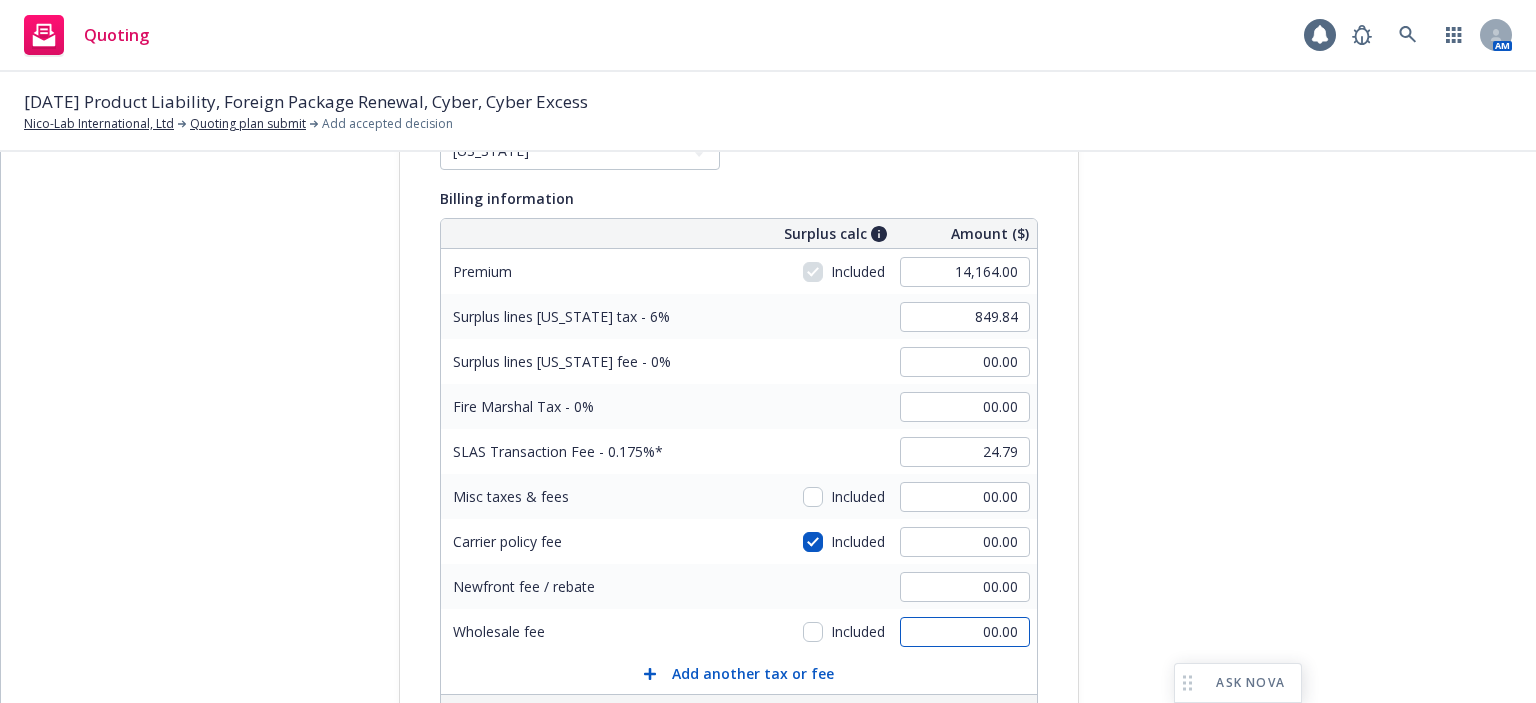 click on "00.00" at bounding box center [965, 632] 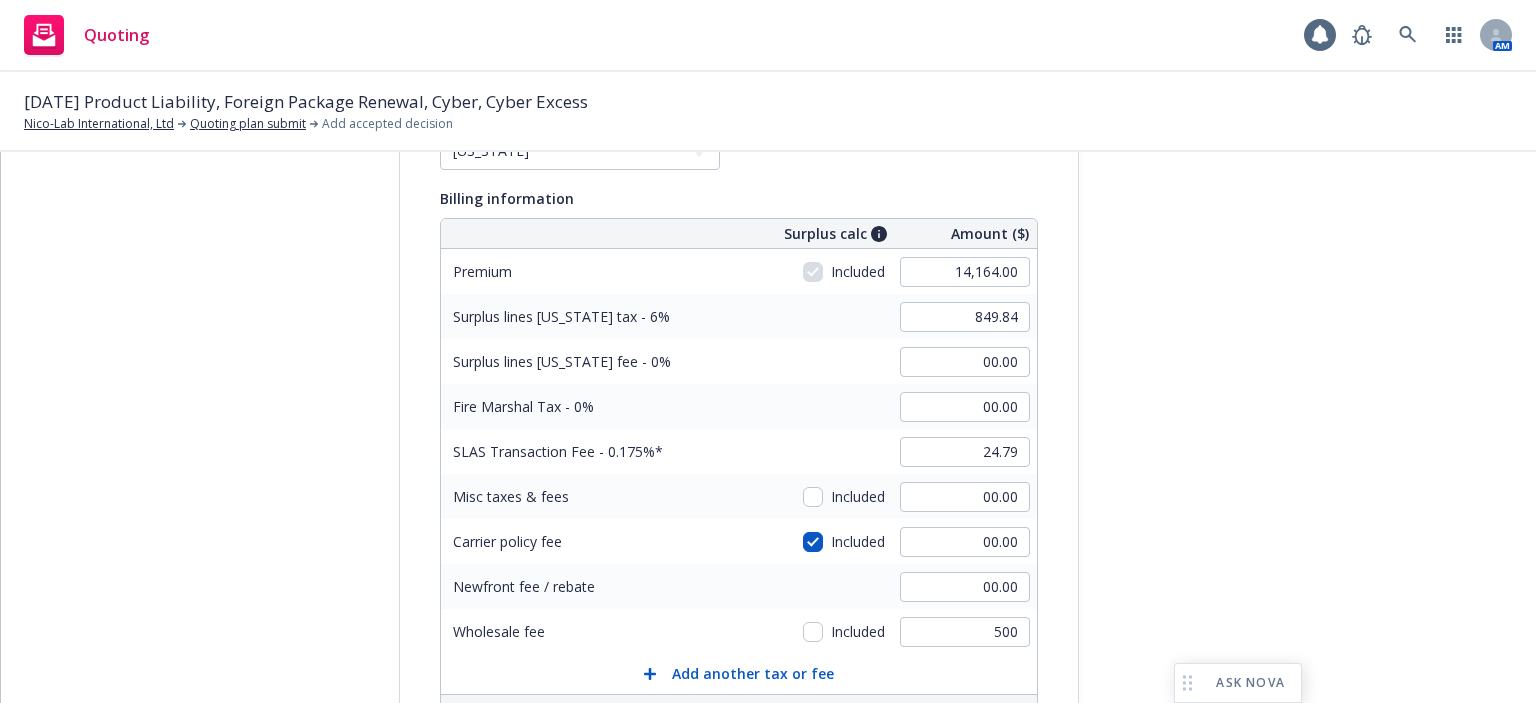 type on "500.00" 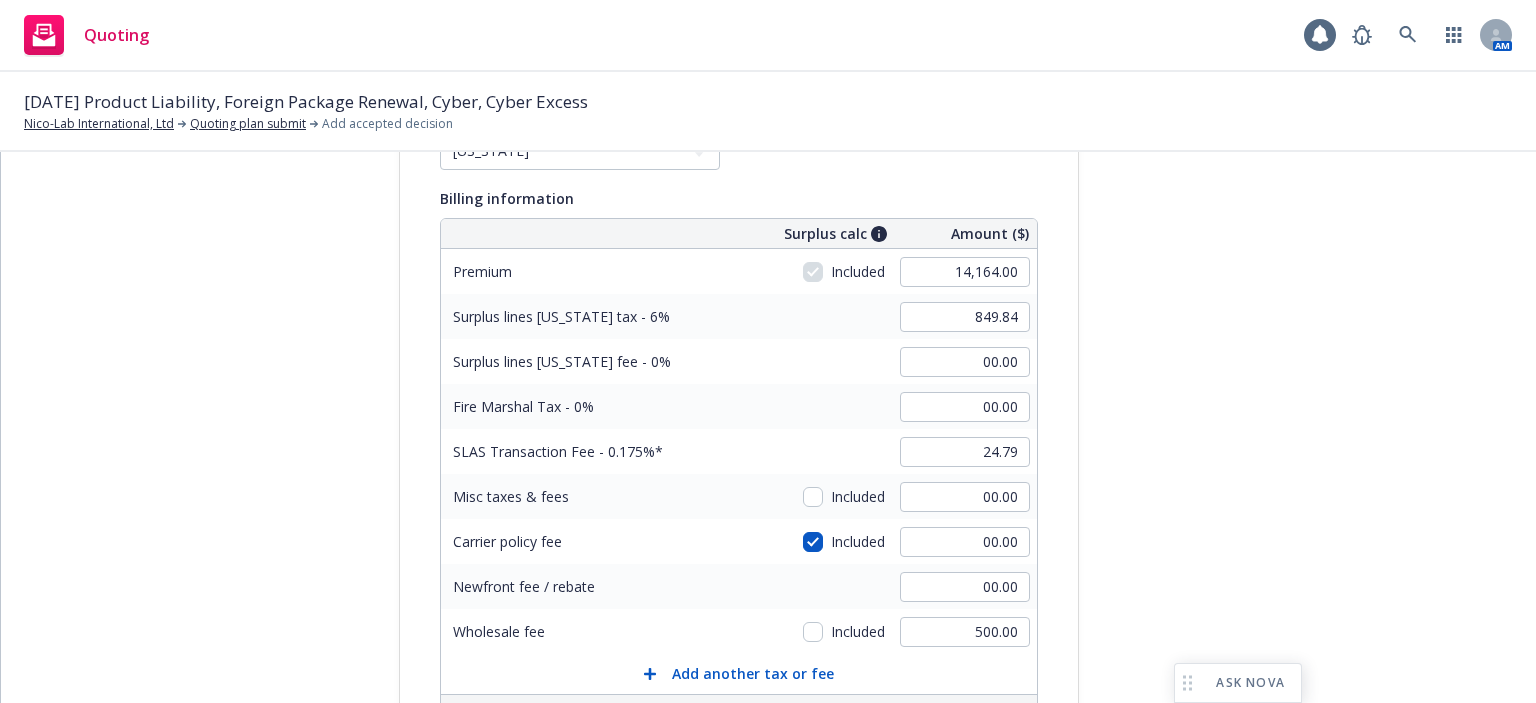 type 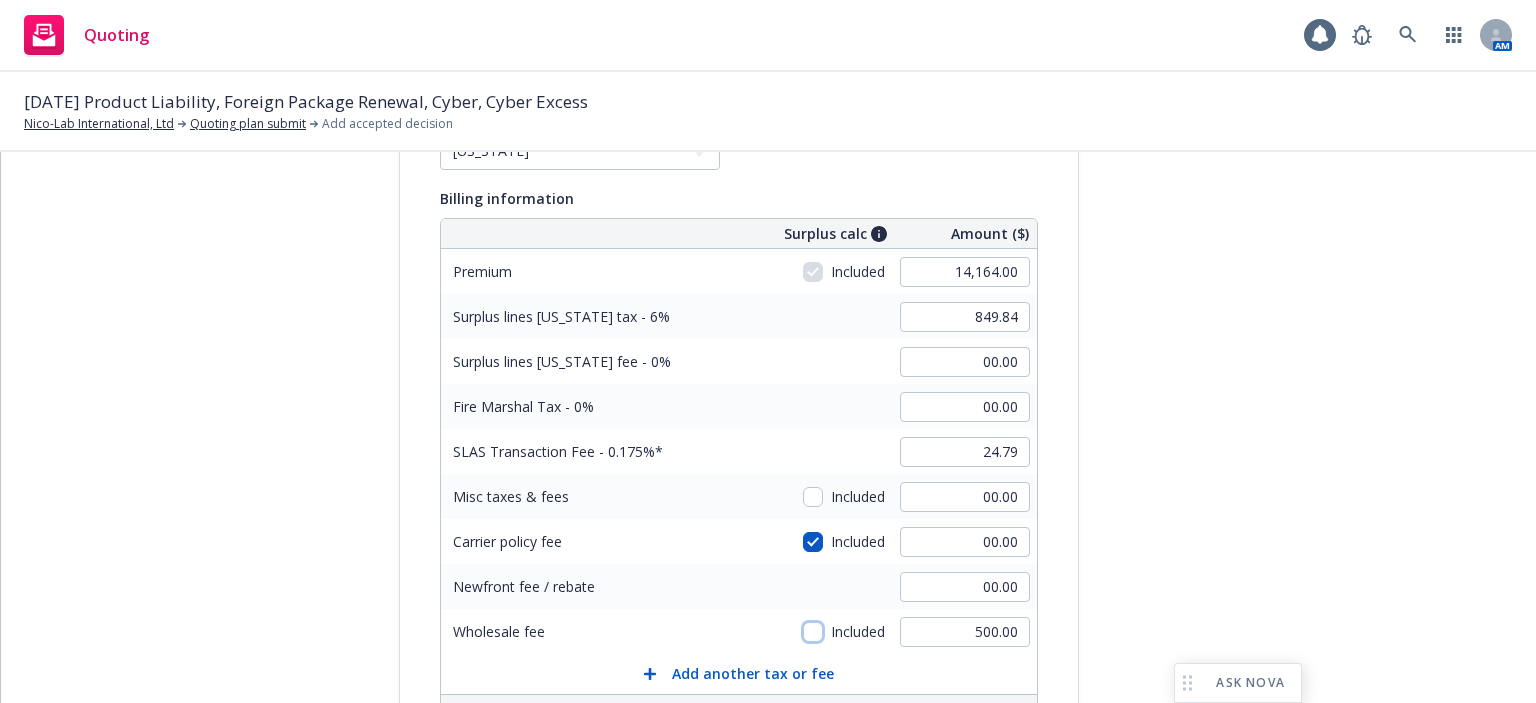 click at bounding box center [813, 632] 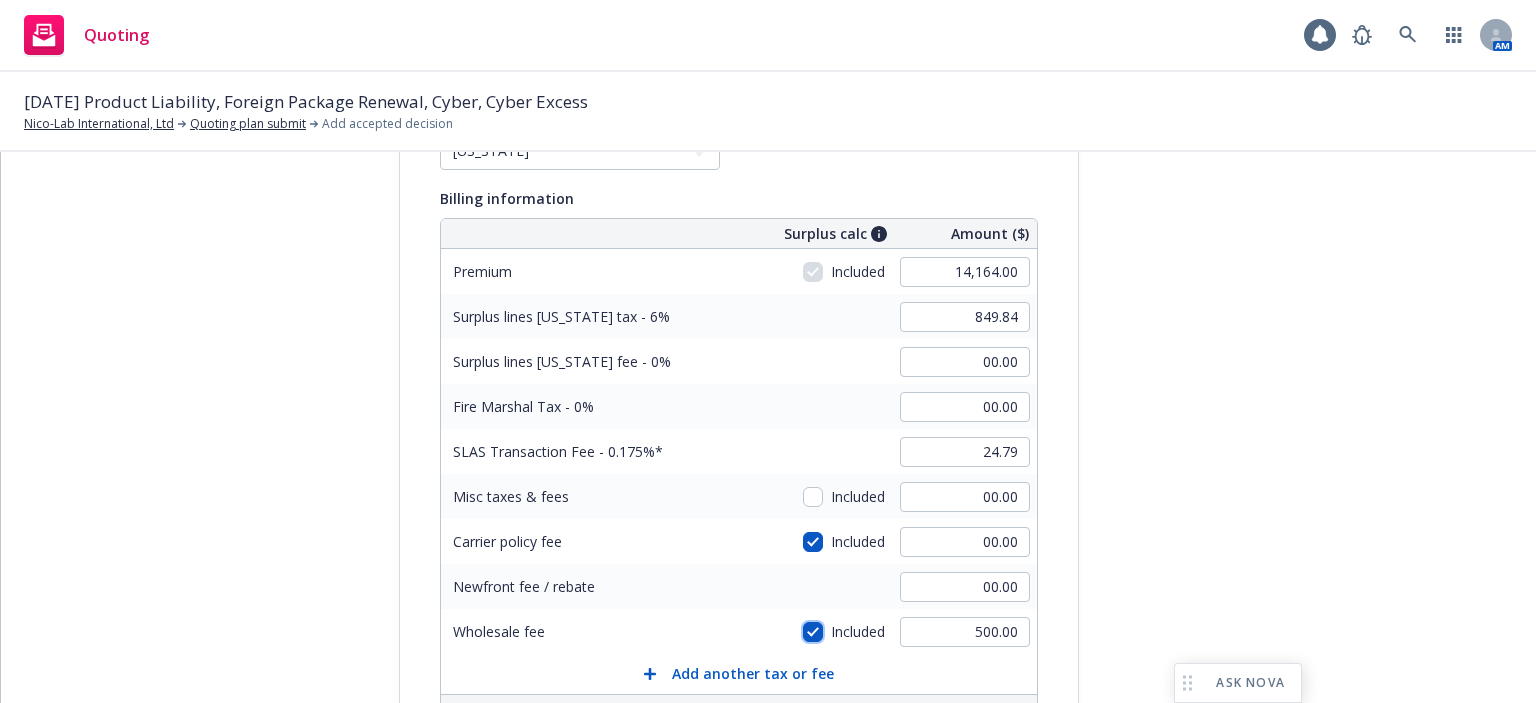 checkbox on "true" 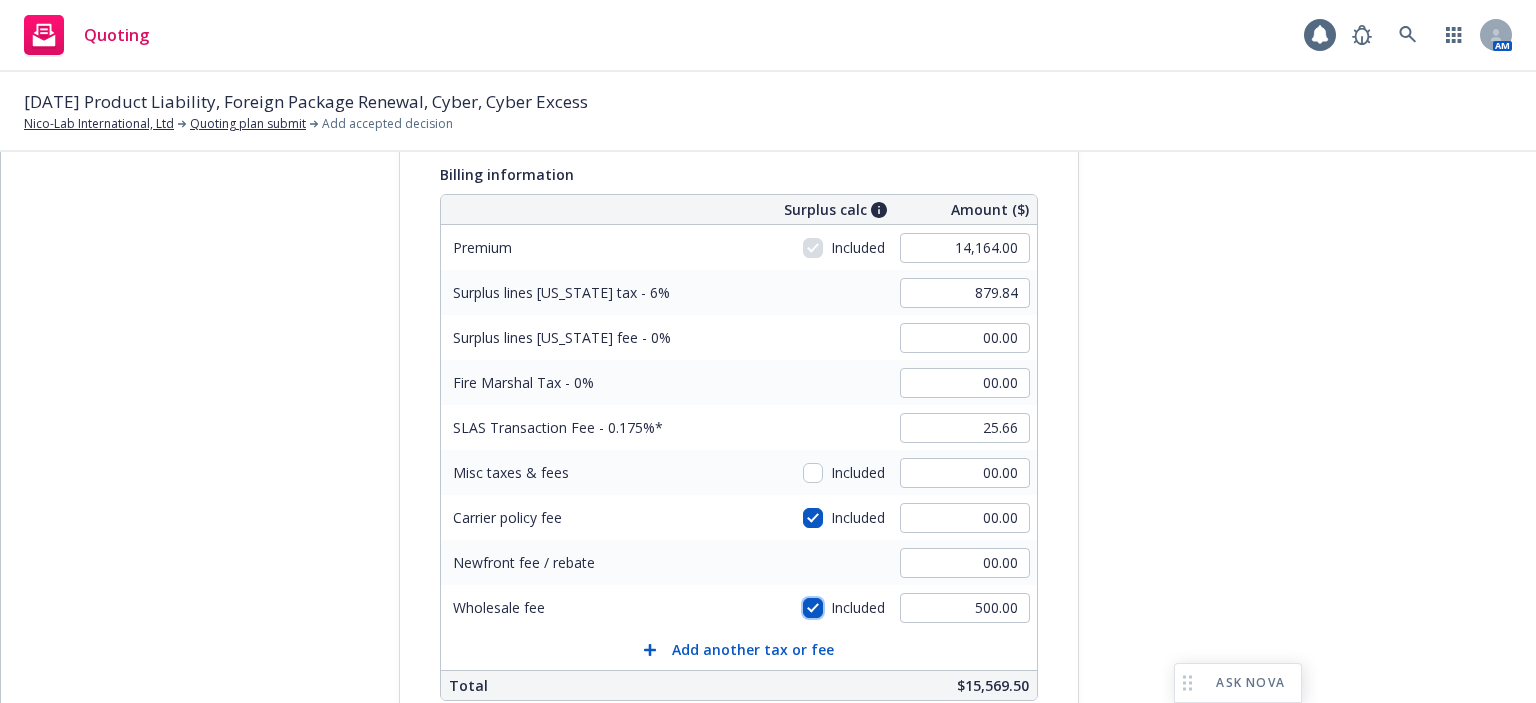 scroll, scrollTop: 200, scrollLeft: 0, axis: vertical 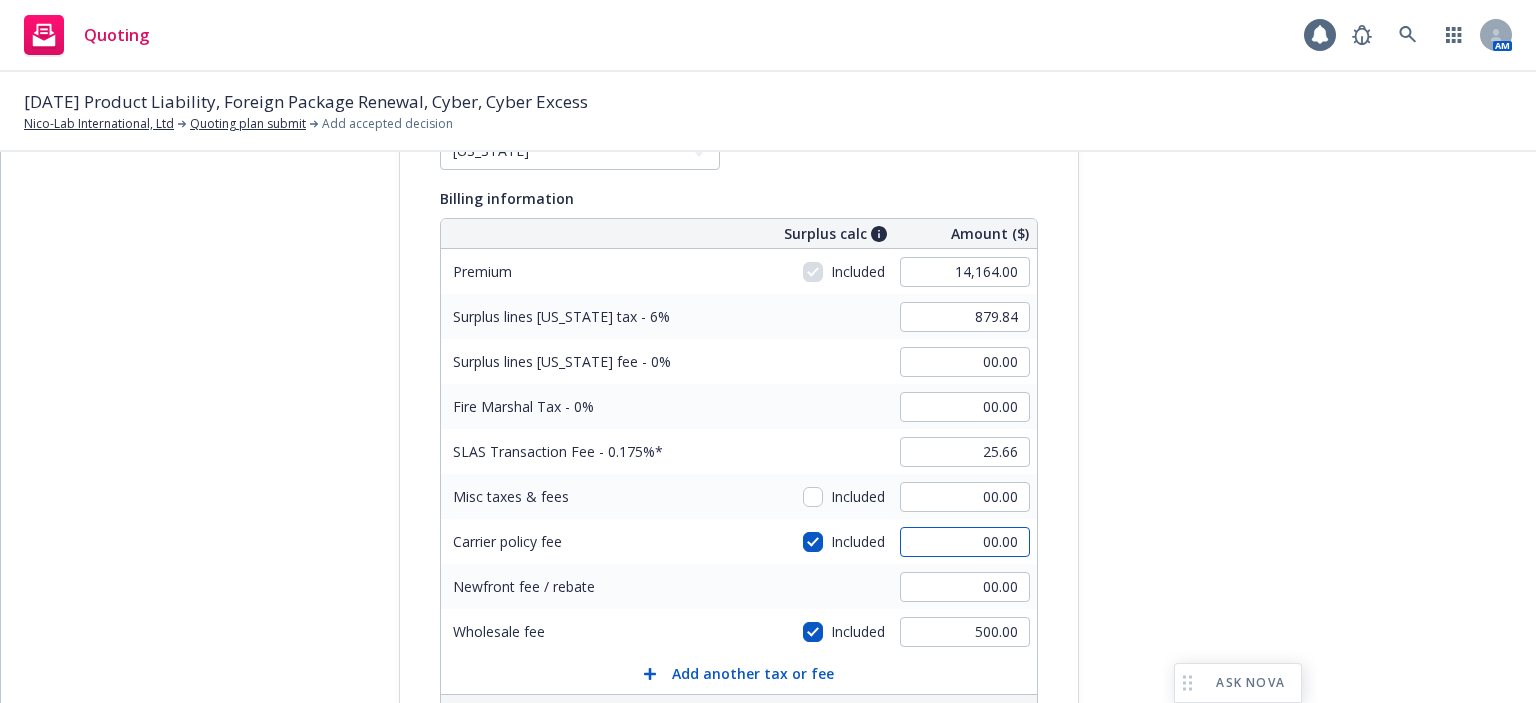 click on "00.00" at bounding box center (965, 542) 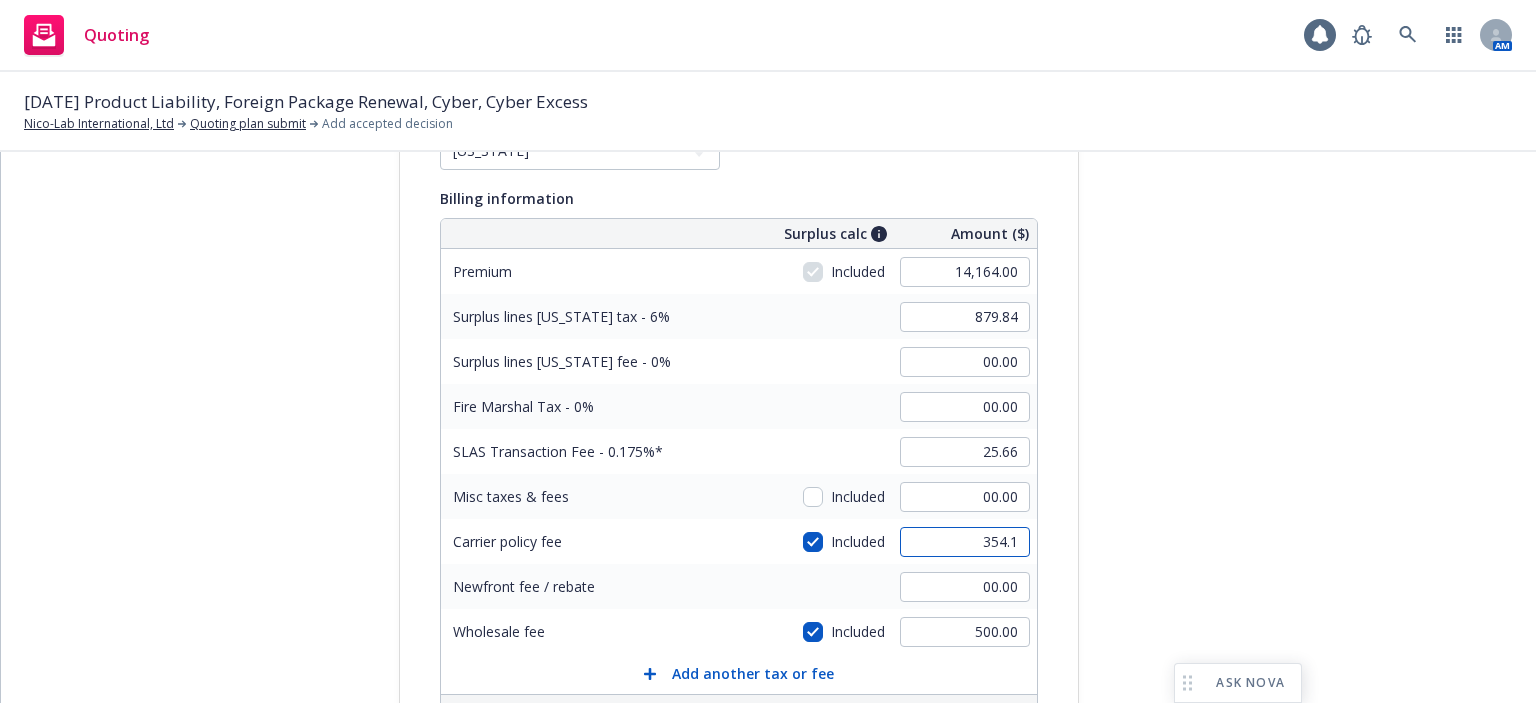 type on "354.1" 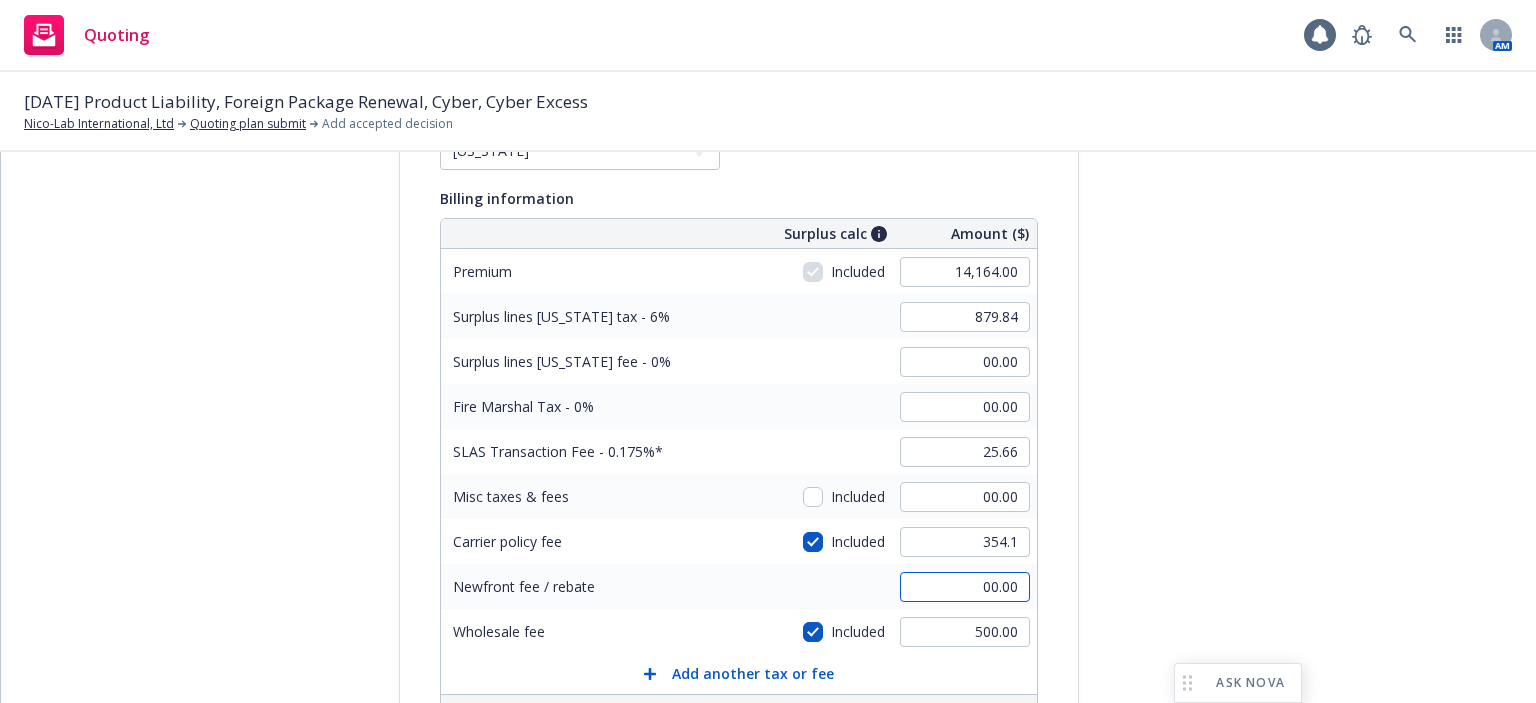 type on "901.09" 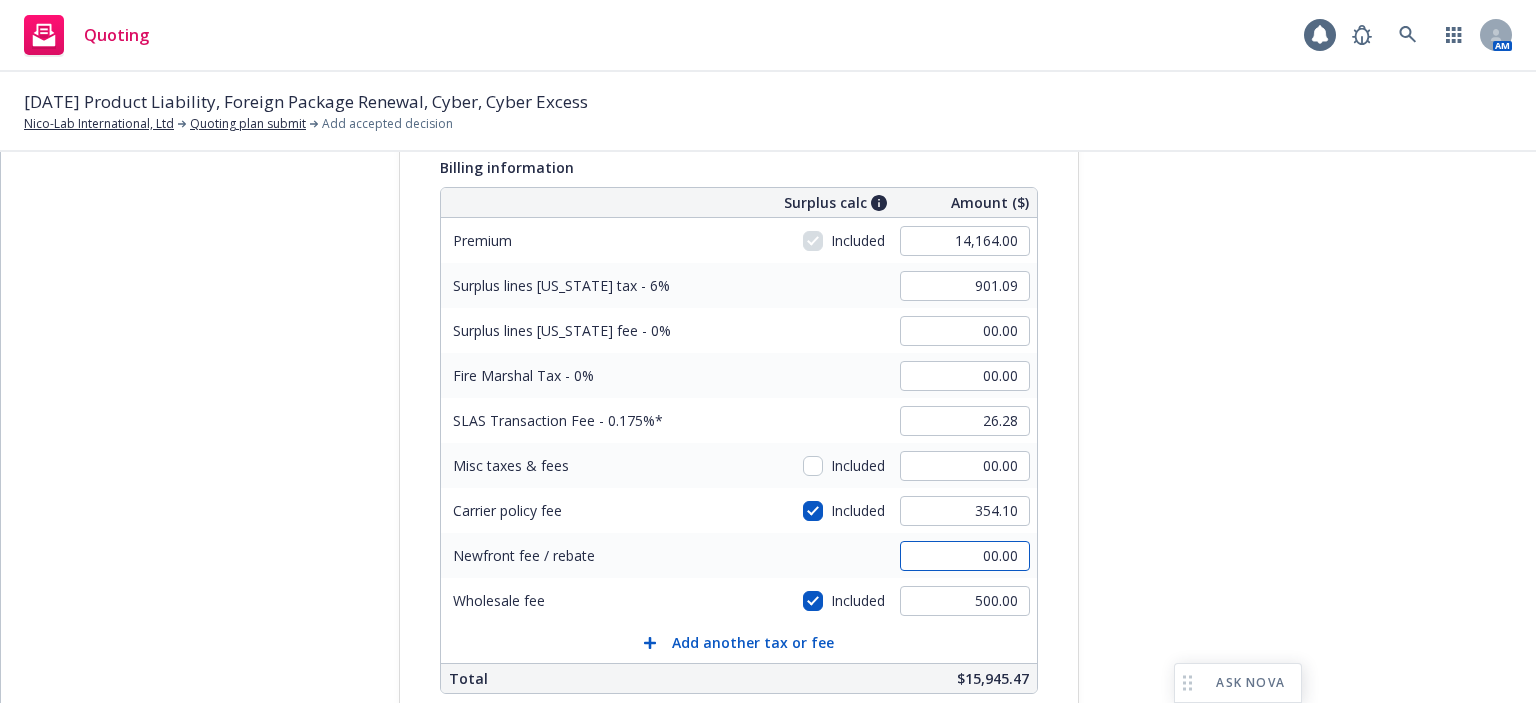 scroll, scrollTop: 200, scrollLeft: 0, axis: vertical 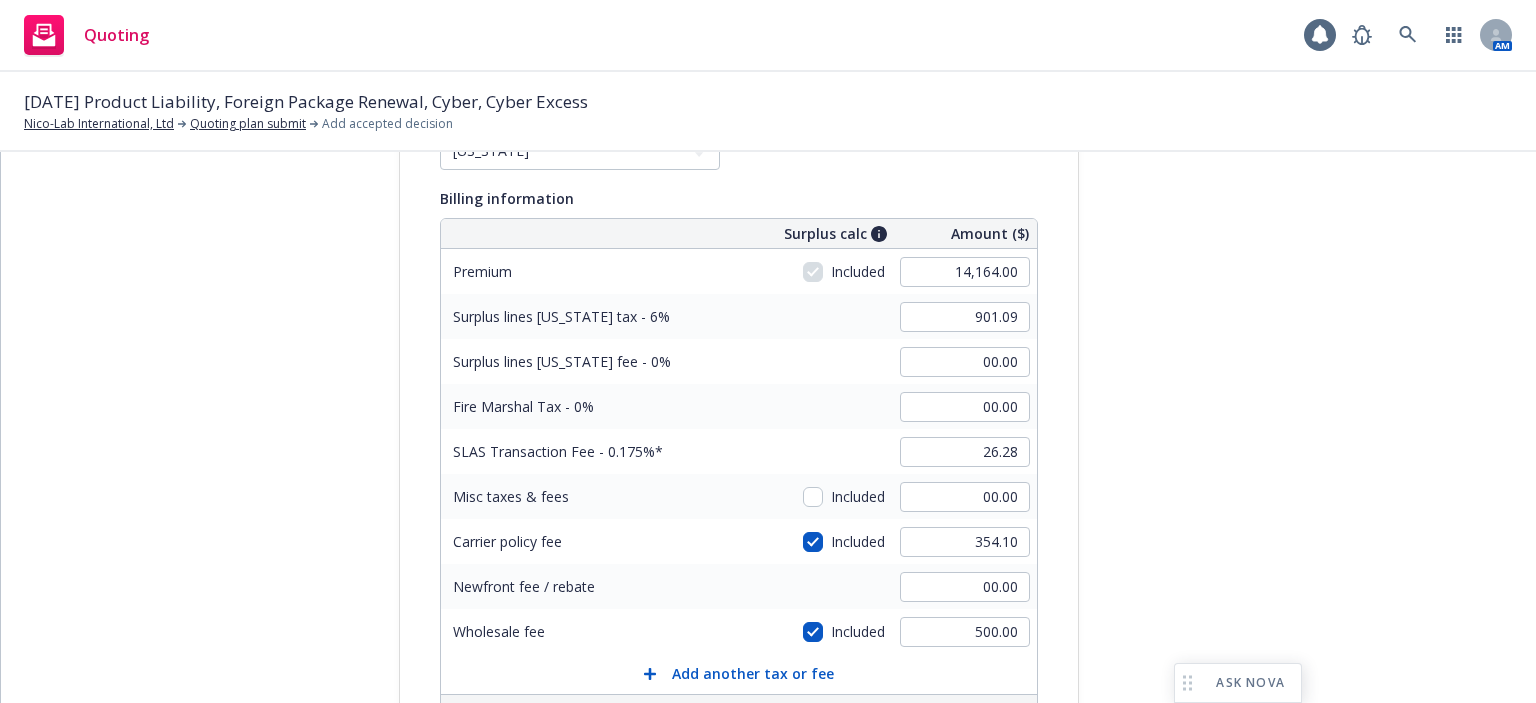click on "SLAS Transaction Fee - 0.175%" at bounding box center [591, 451] 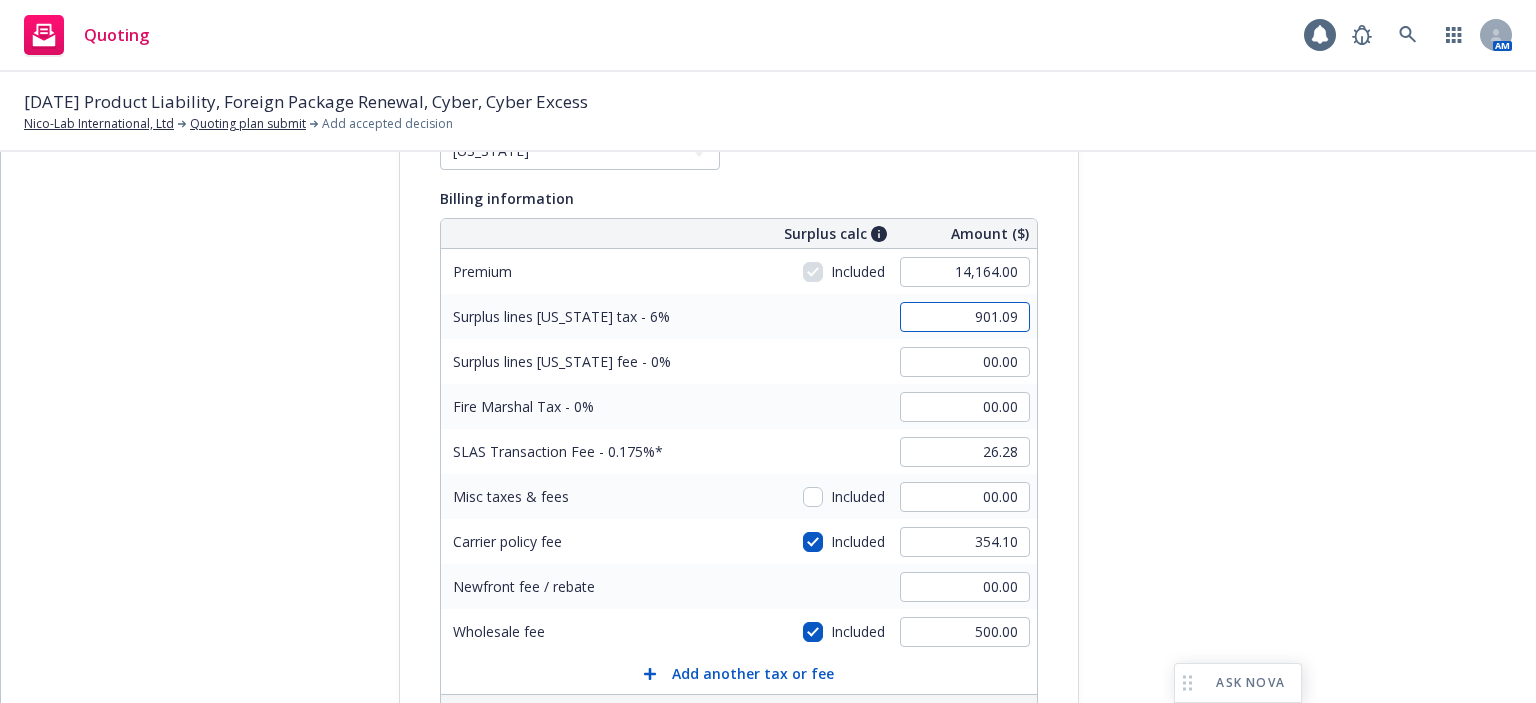 click on "901.09" at bounding box center (965, 317) 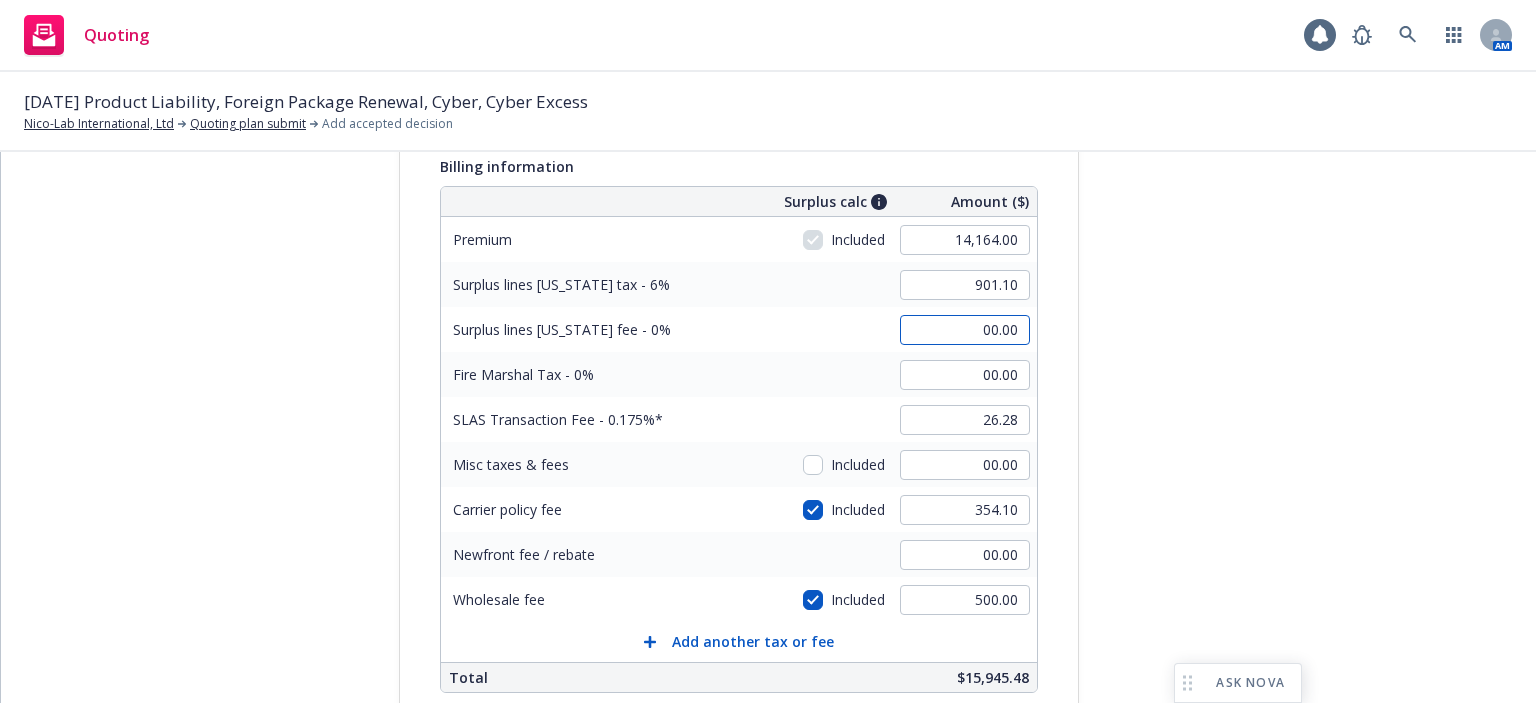 scroll, scrollTop: 200, scrollLeft: 0, axis: vertical 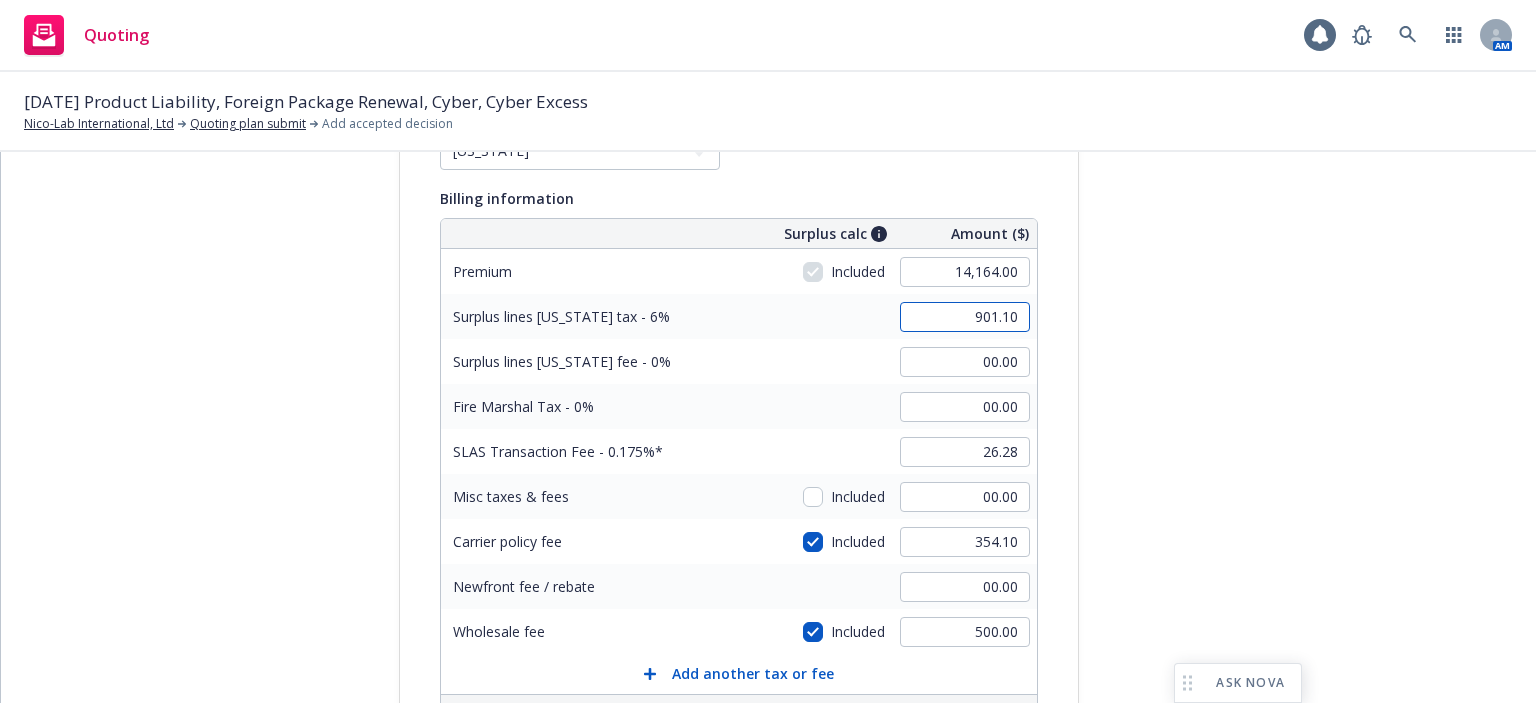 click on "901.10" at bounding box center (965, 317) 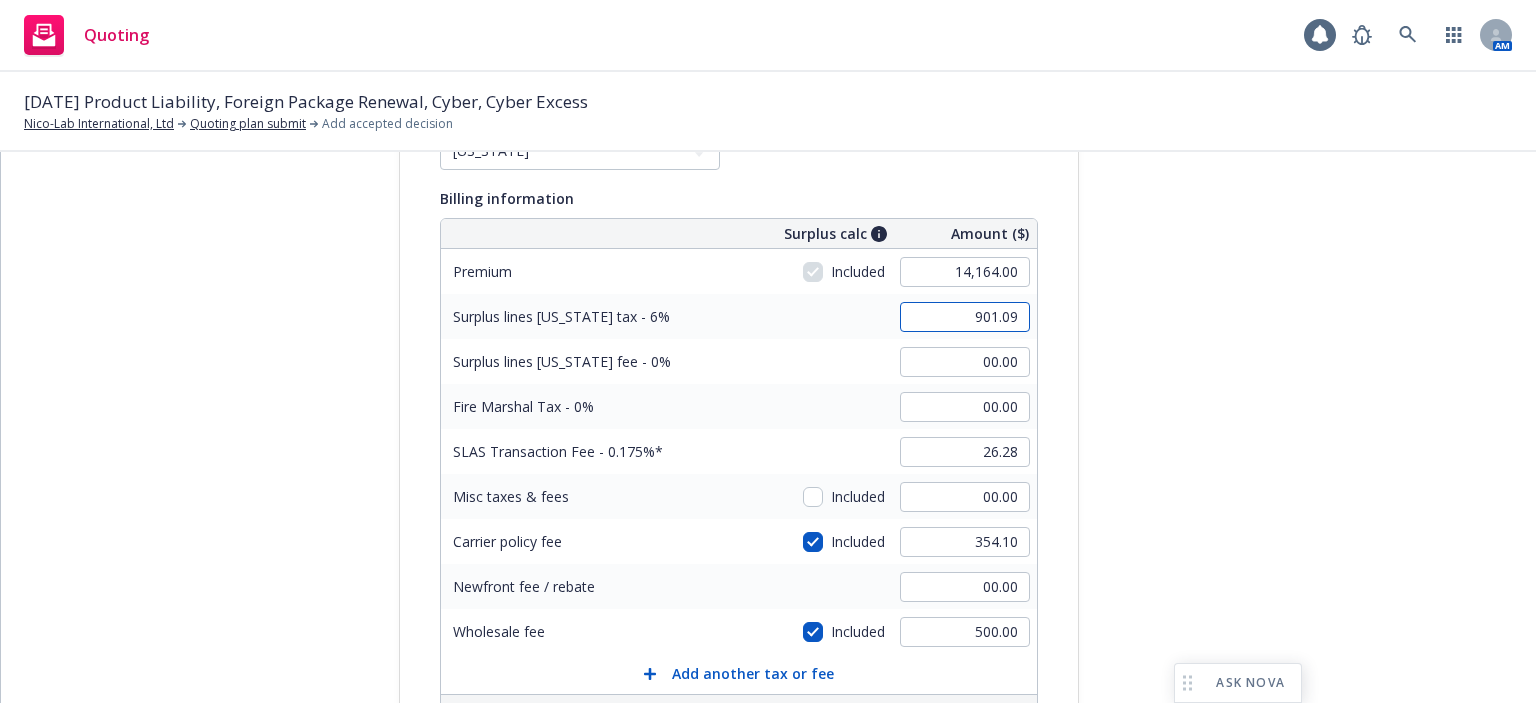 type on "901.09" 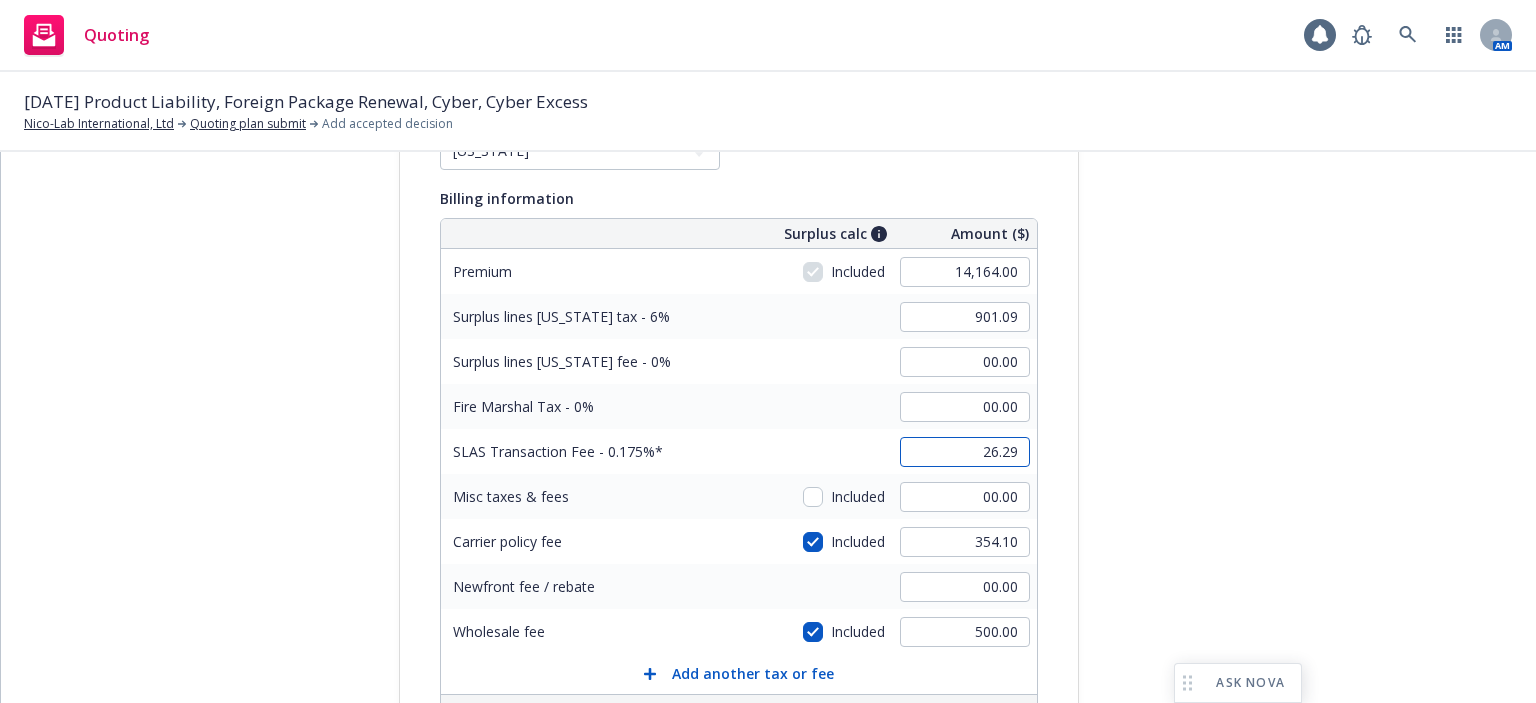 type on "26.29" 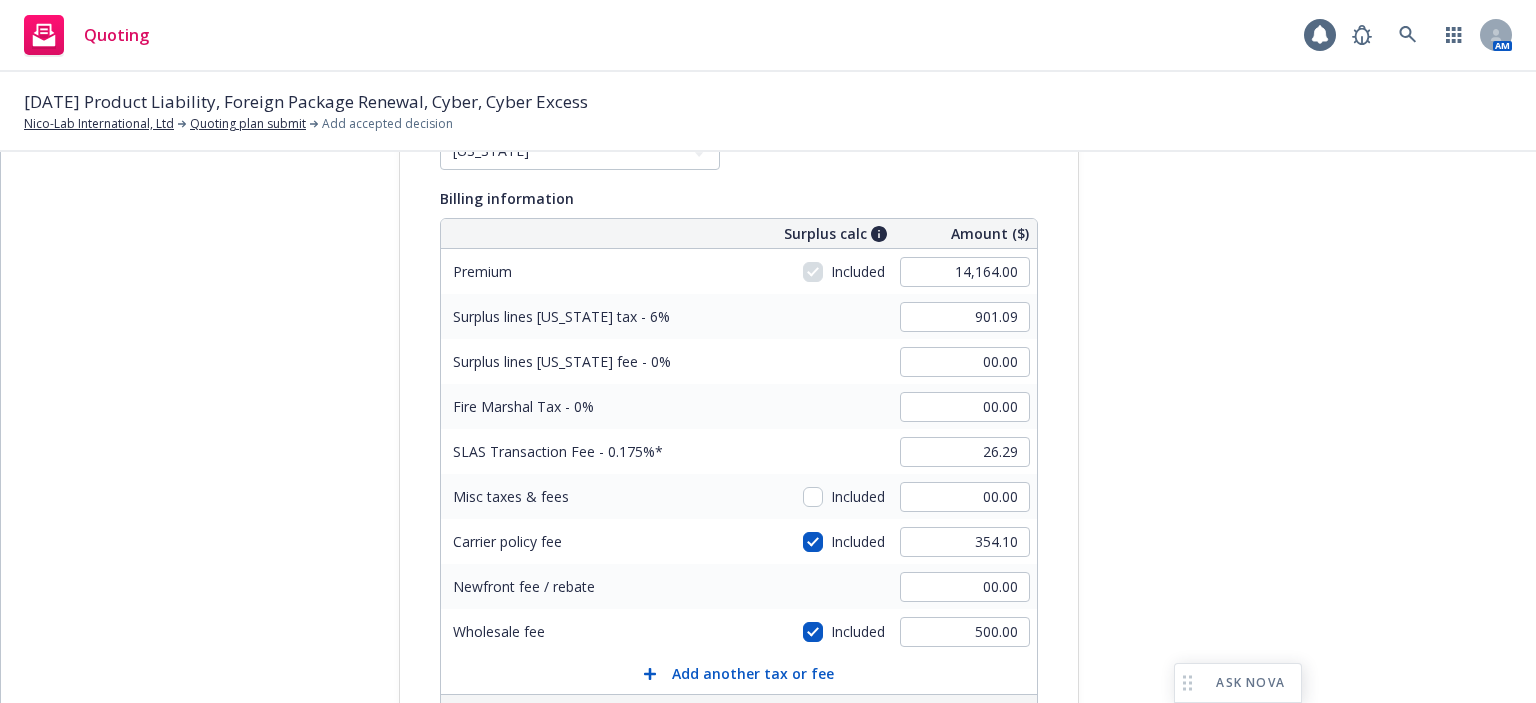 click on "submission Carrier [PERSON_NAME] Last updated [DATE] 3:58 PM" at bounding box center [1259, 548] 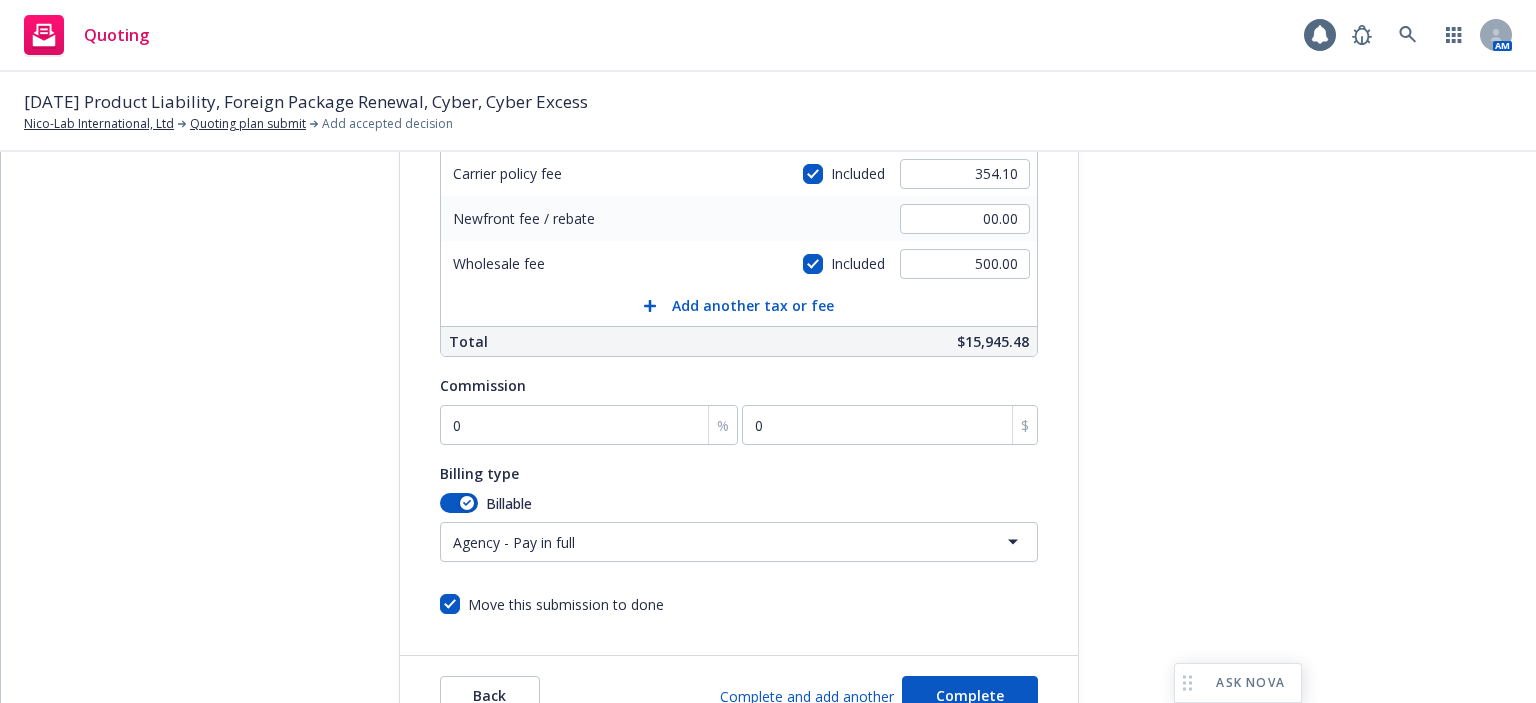 scroll, scrollTop: 600, scrollLeft: 0, axis: vertical 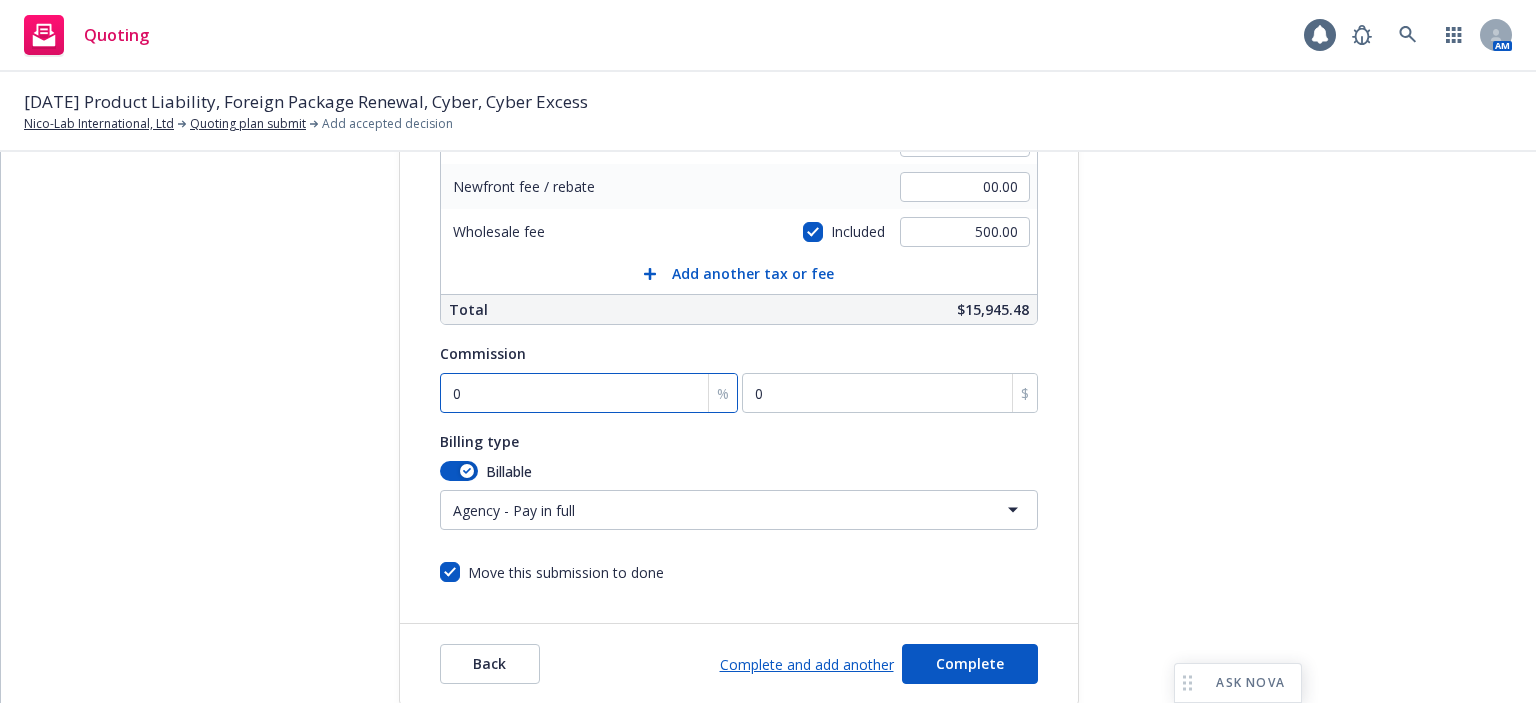 click on "0" at bounding box center [589, 393] 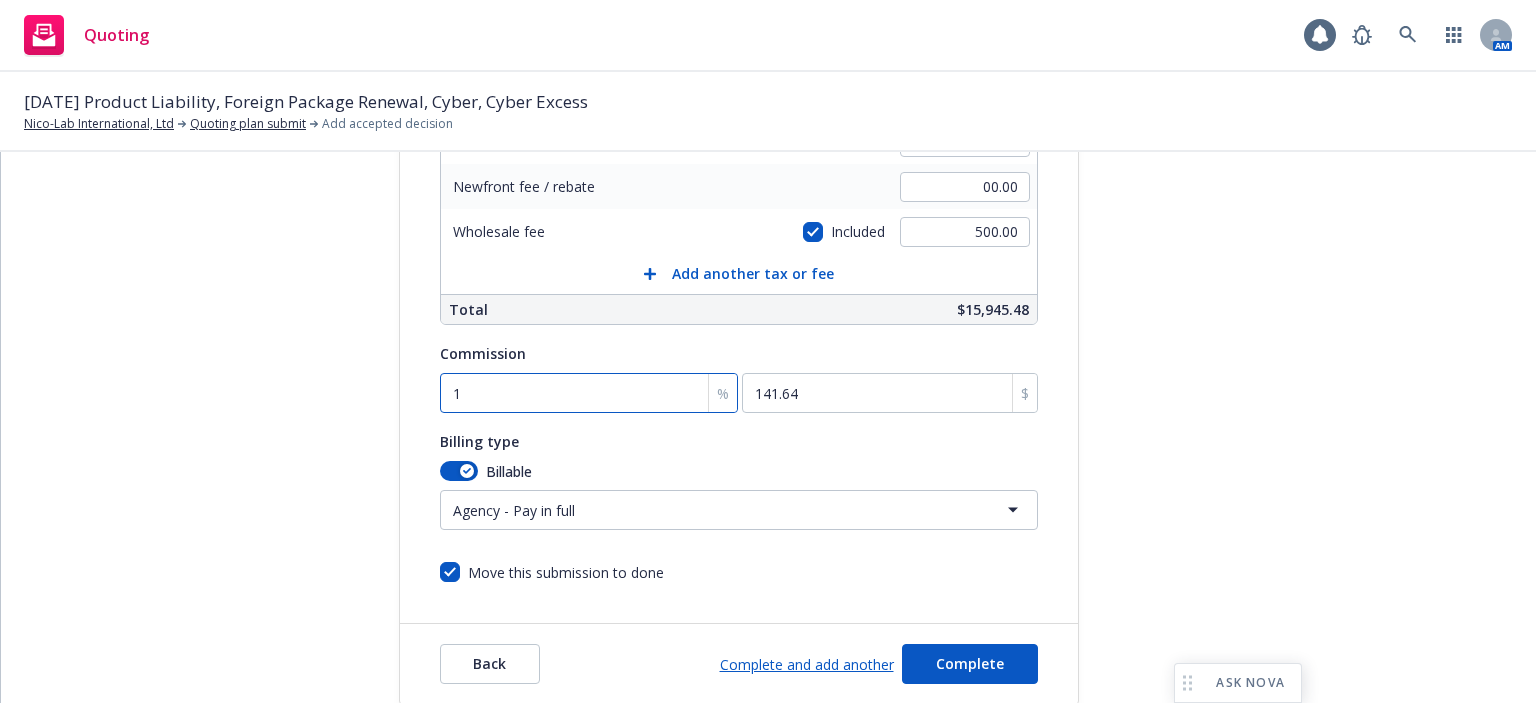 type on "10" 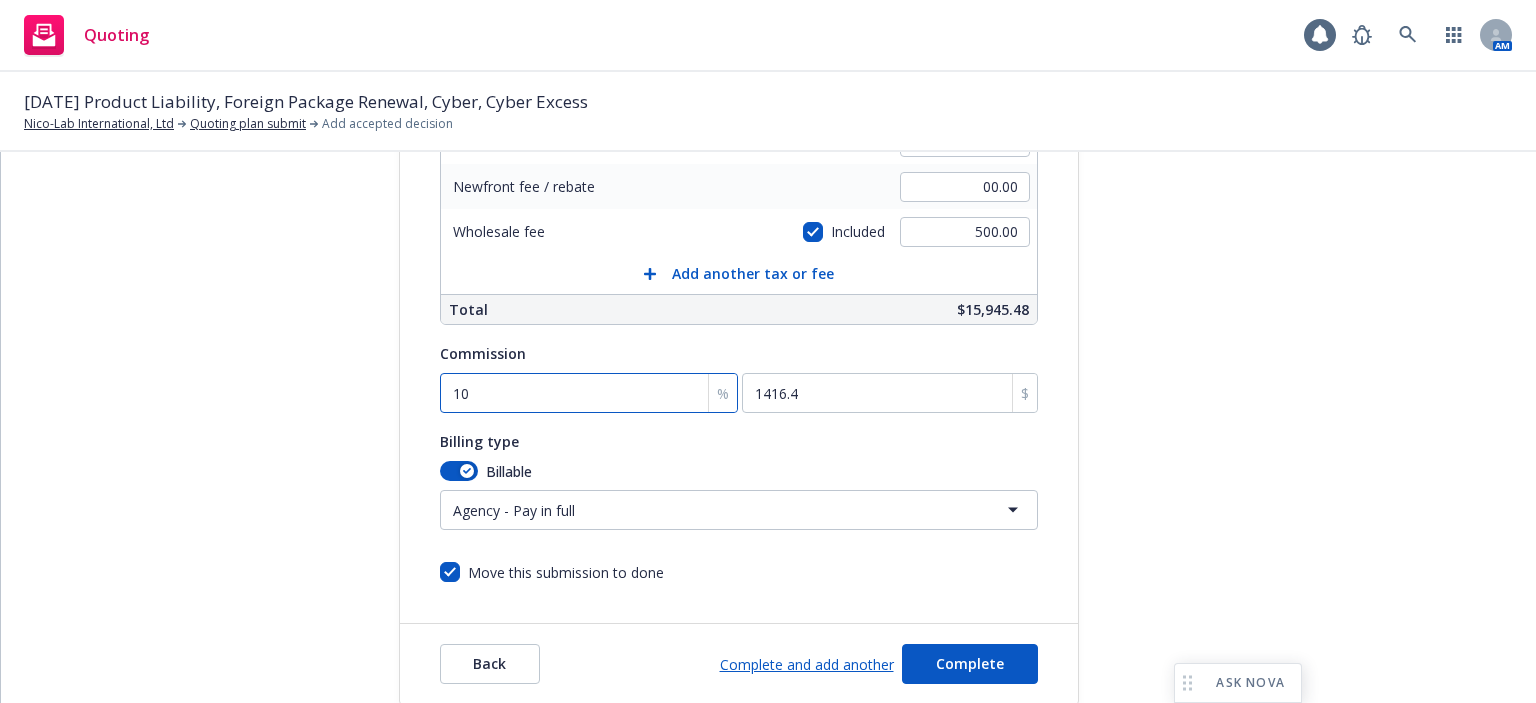 type on "10" 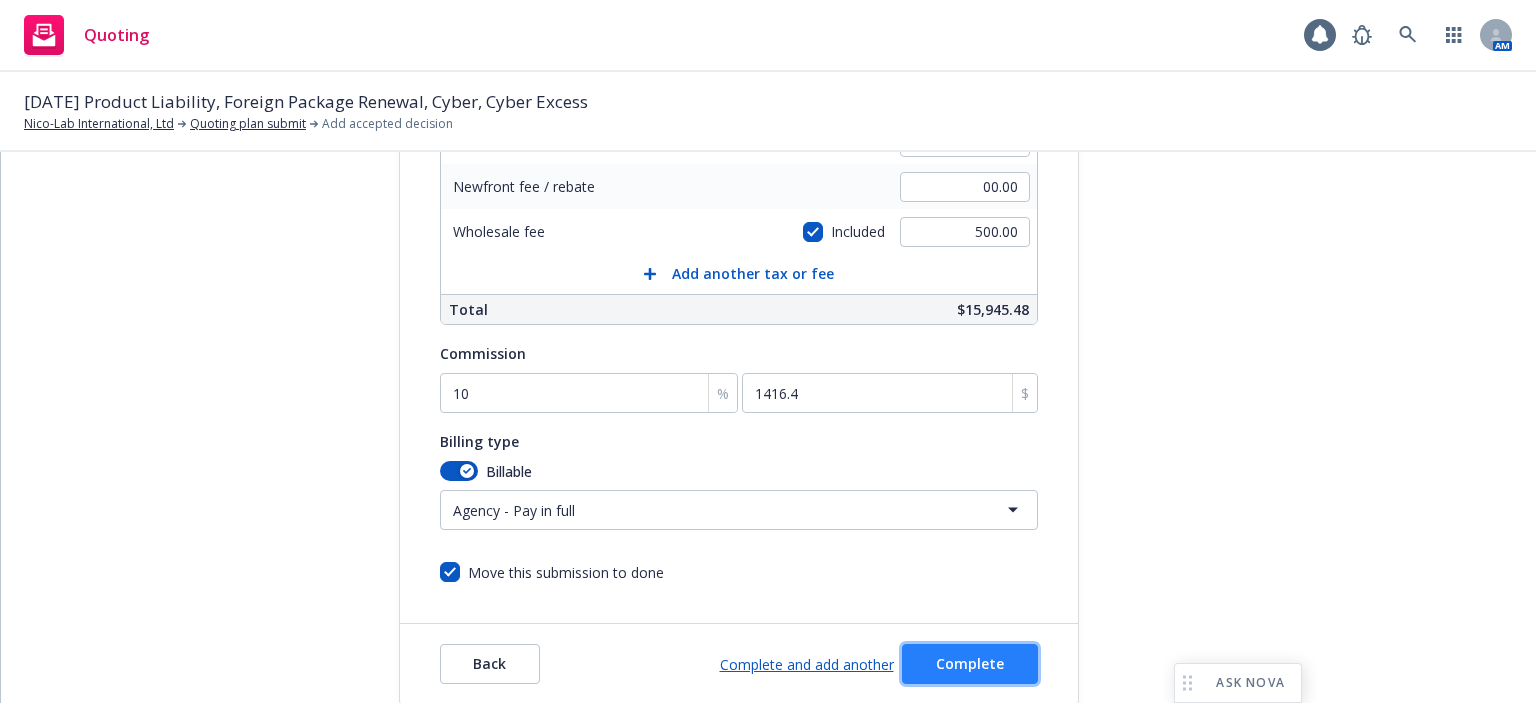 click on "Complete" at bounding box center (970, 663) 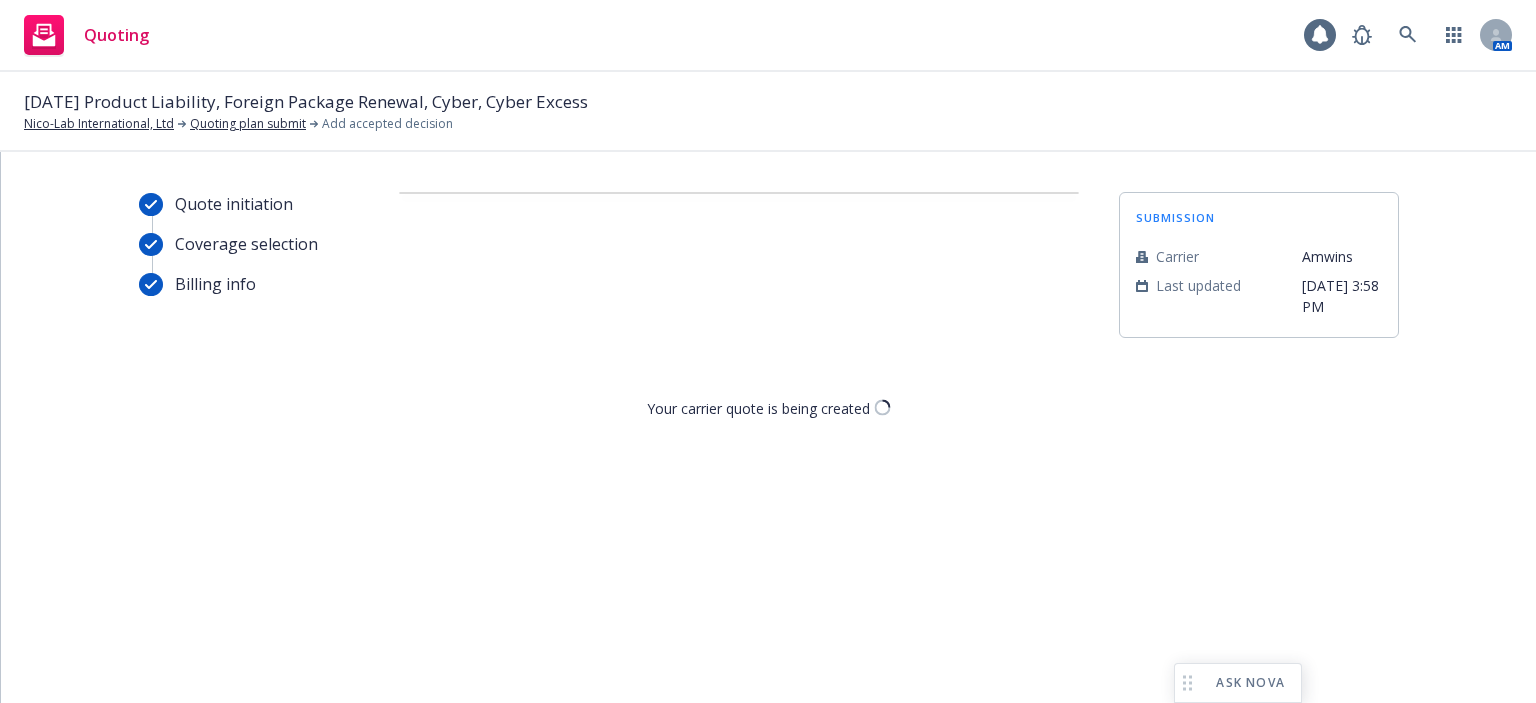 scroll, scrollTop: 0, scrollLeft: 0, axis: both 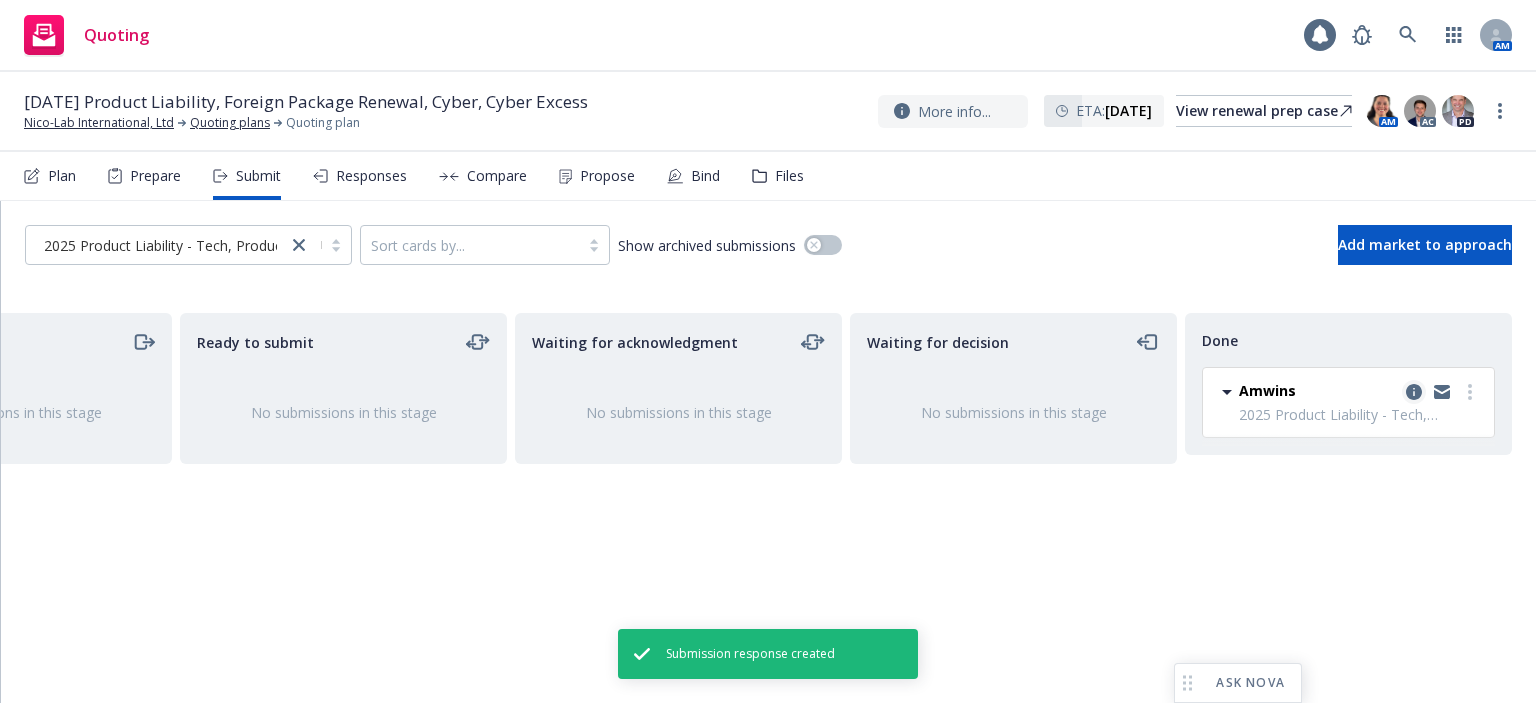 click 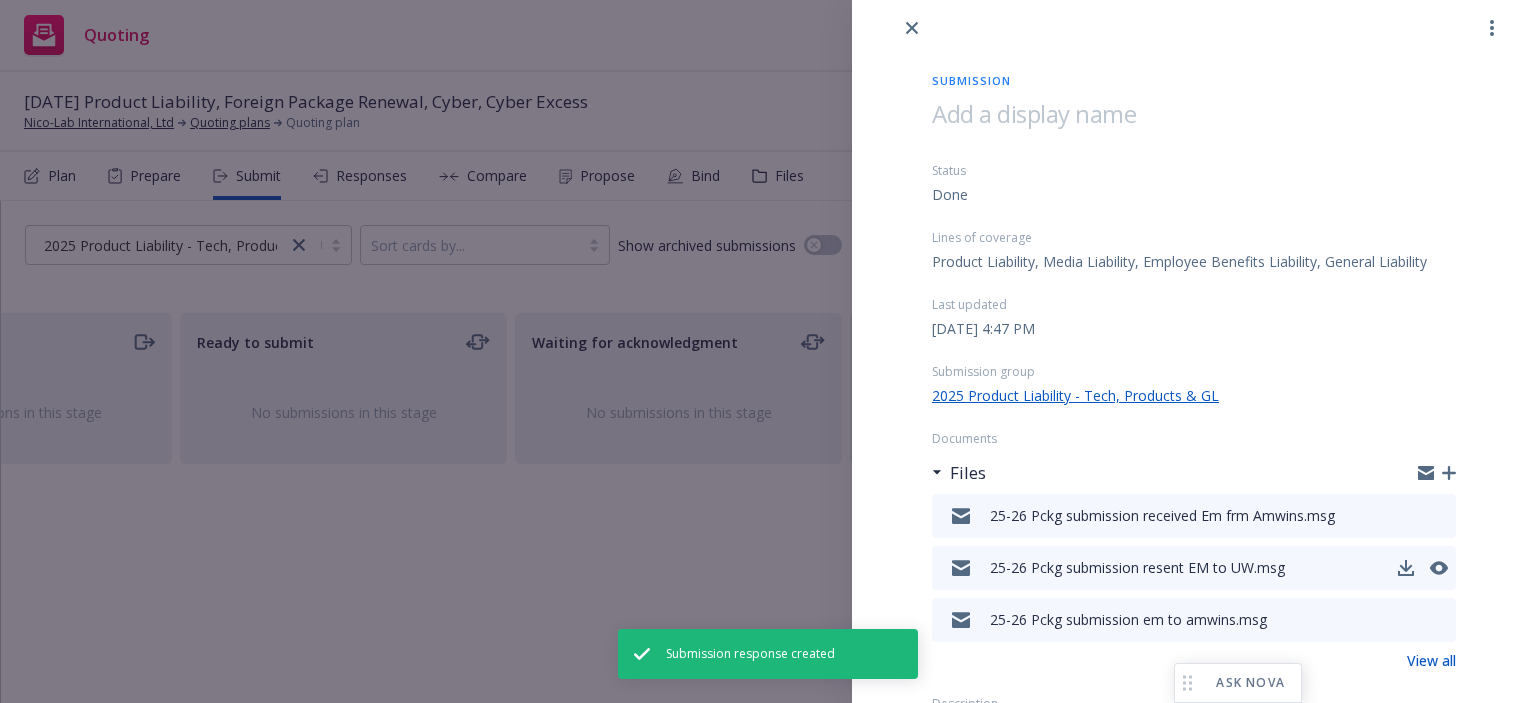 scroll, scrollTop: 0, scrollLeft: 0, axis: both 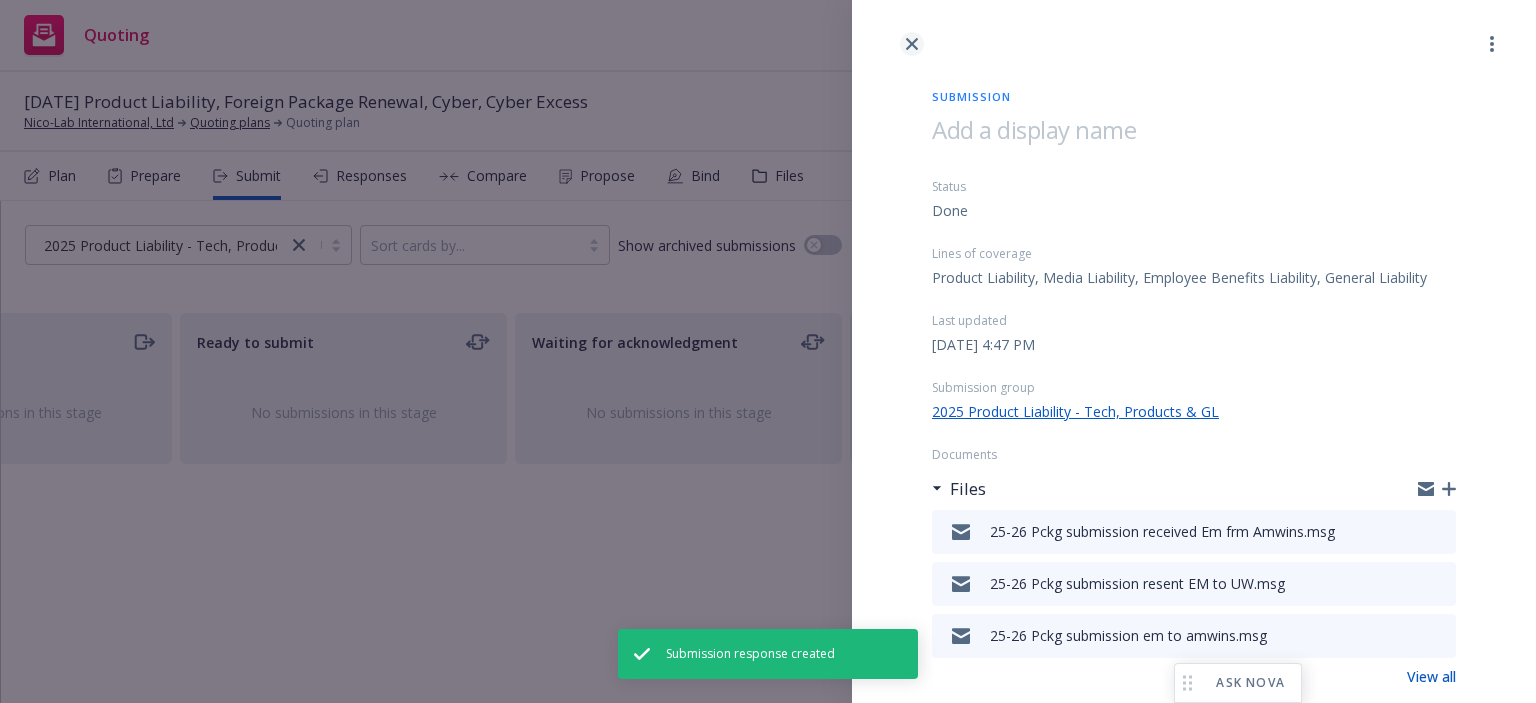 click 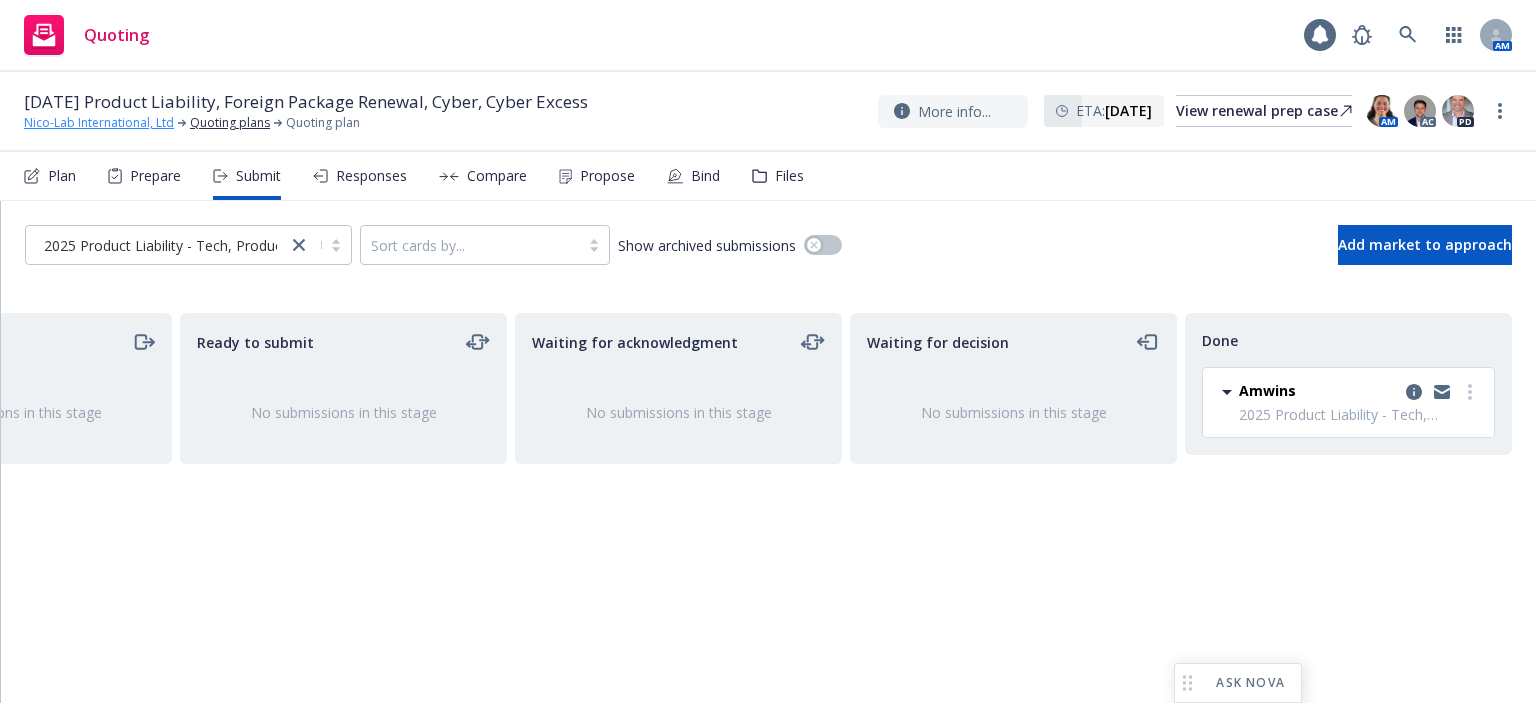 click on "Nico-Lab International, Ltd" at bounding box center (99, 123) 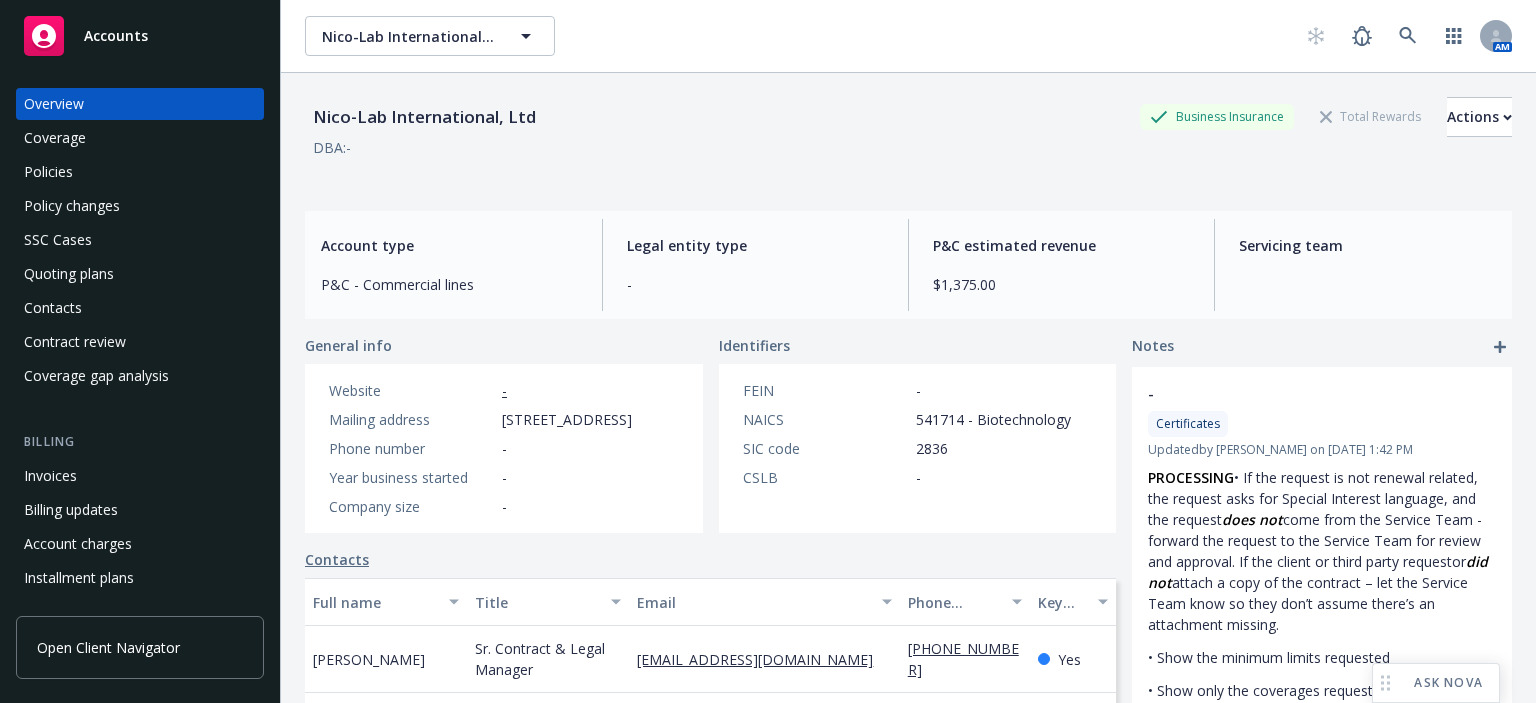 scroll, scrollTop: 0, scrollLeft: 0, axis: both 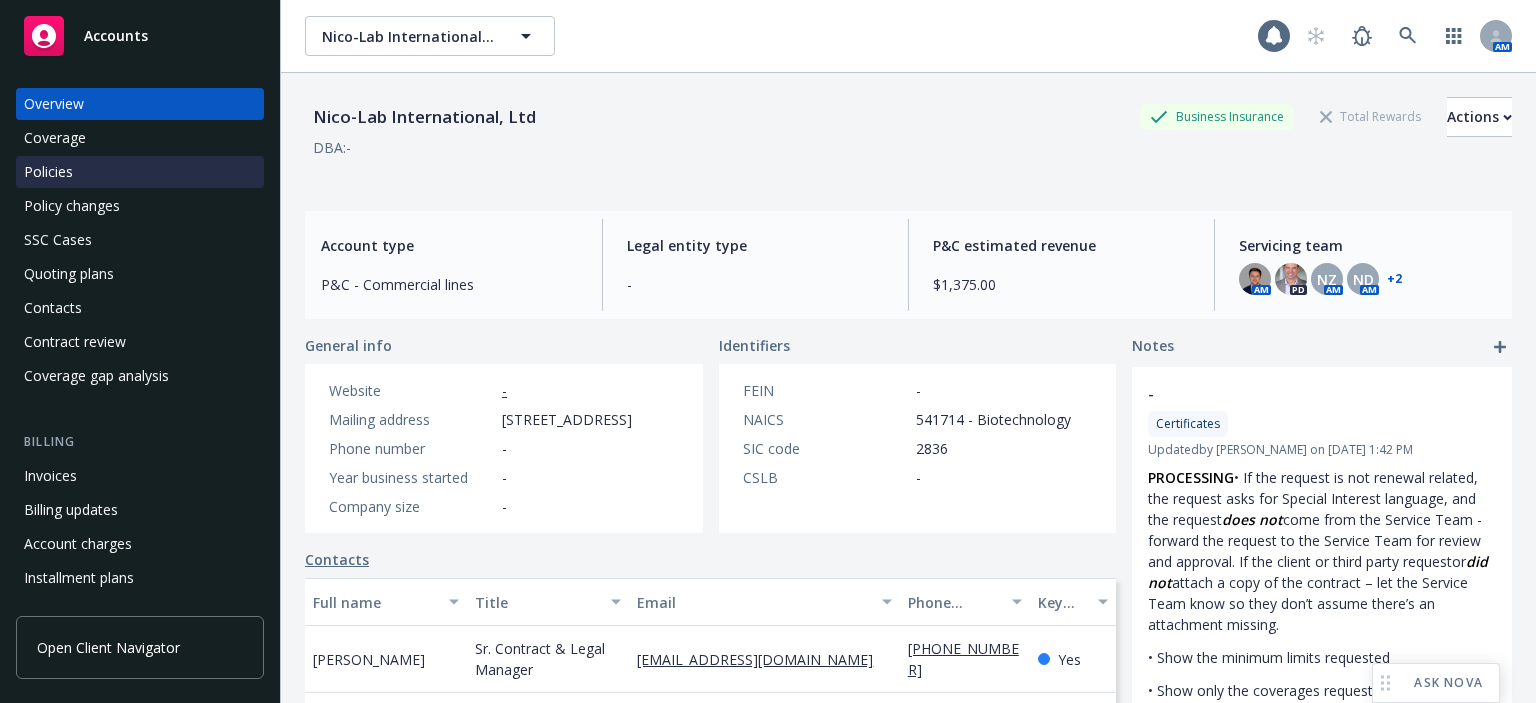 click on "Policies" at bounding box center (140, 172) 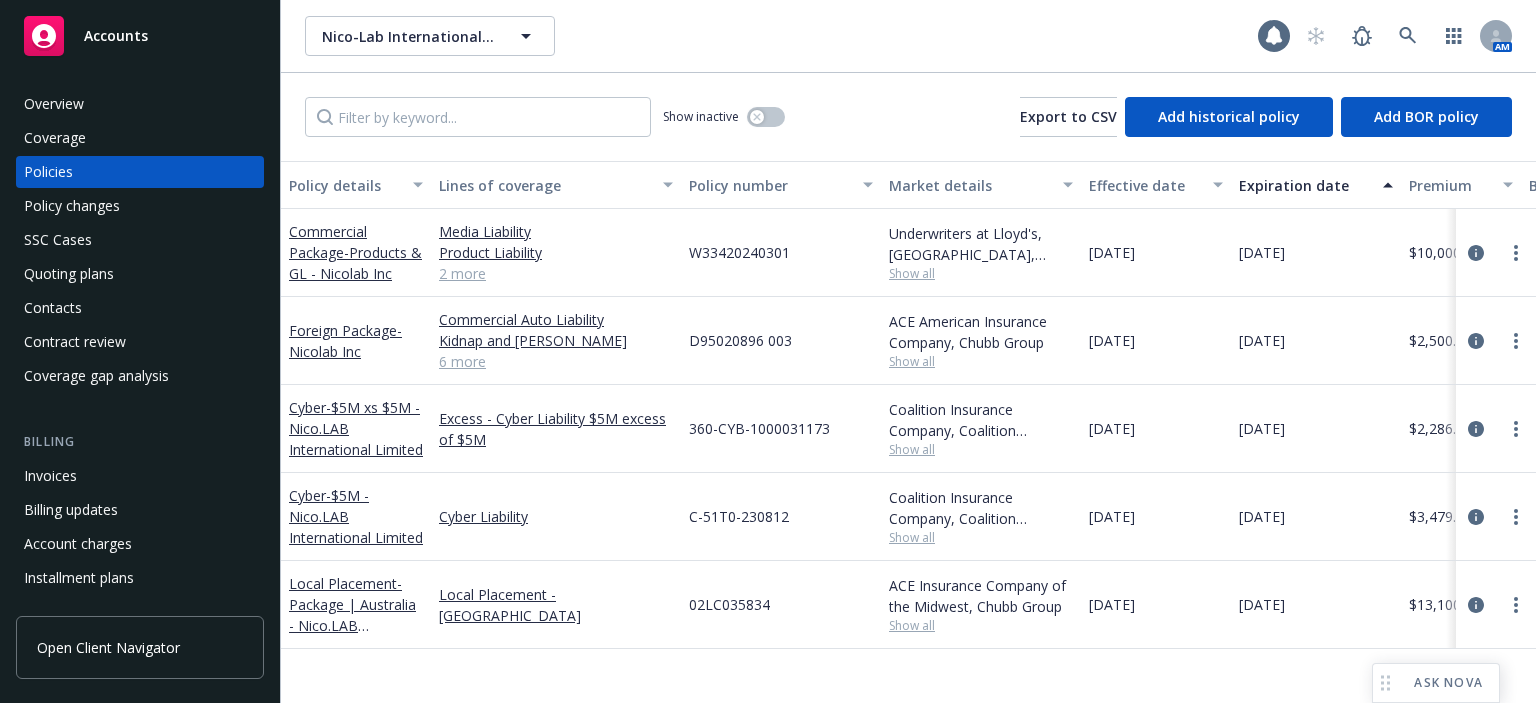 click on "-  Products & GL - Nicolab Inc" at bounding box center [355, 263] 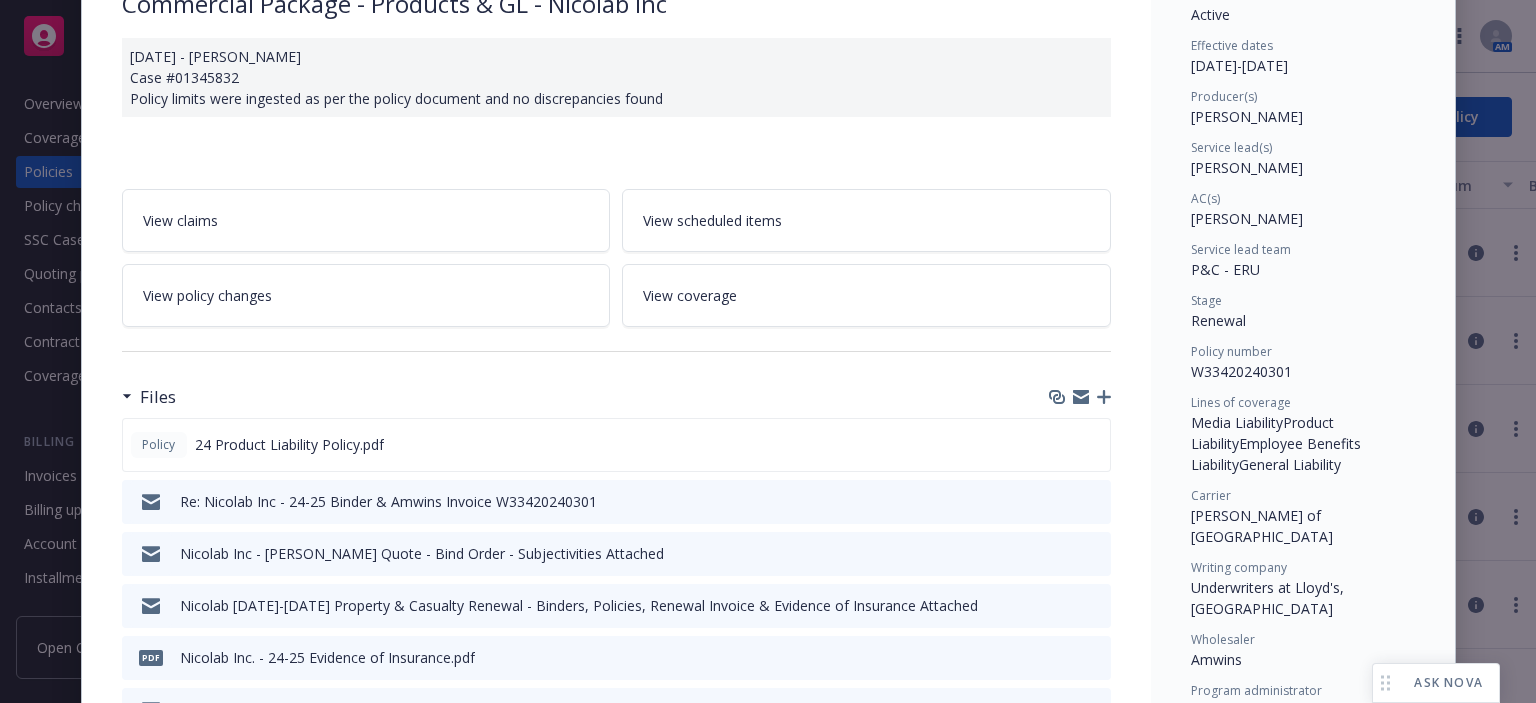 scroll, scrollTop: 200, scrollLeft: 0, axis: vertical 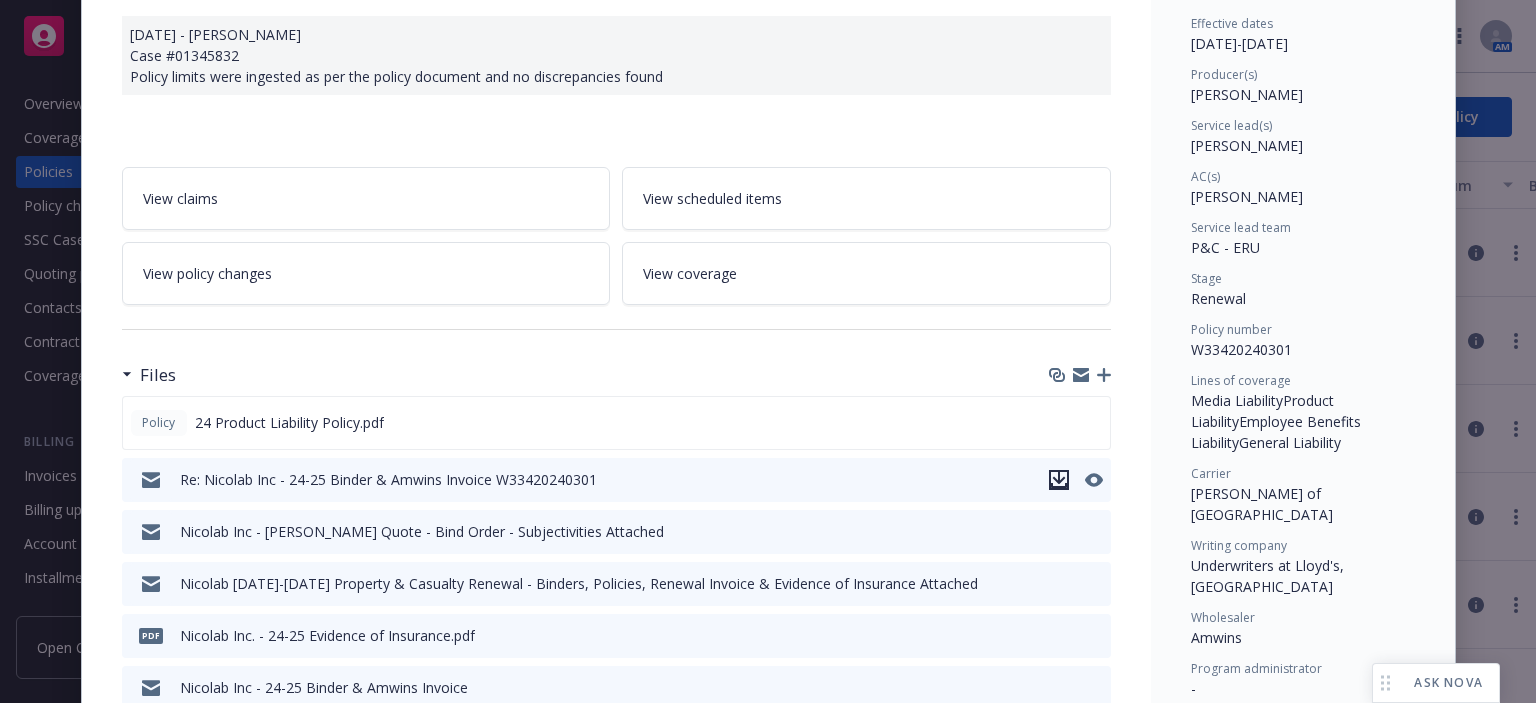 click 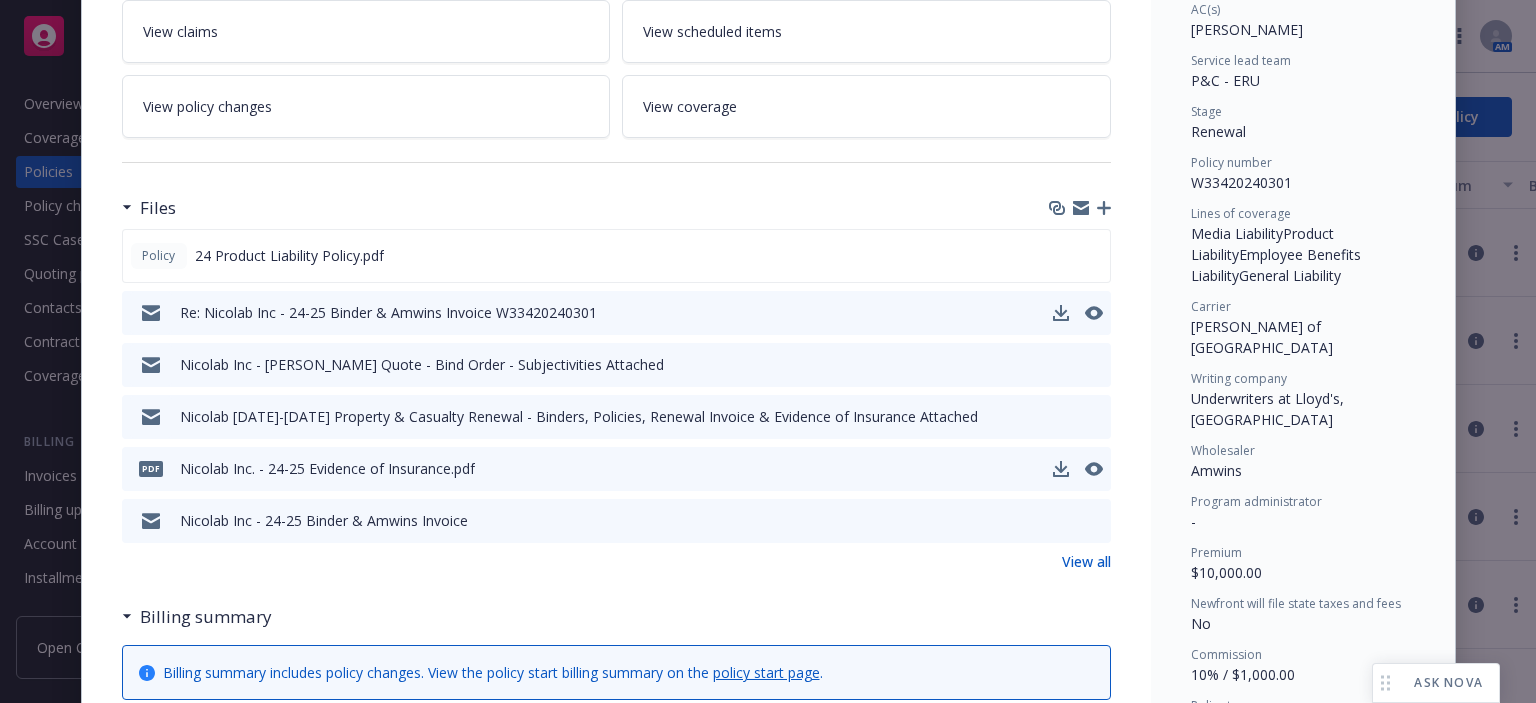 scroll, scrollTop: 400, scrollLeft: 0, axis: vertical 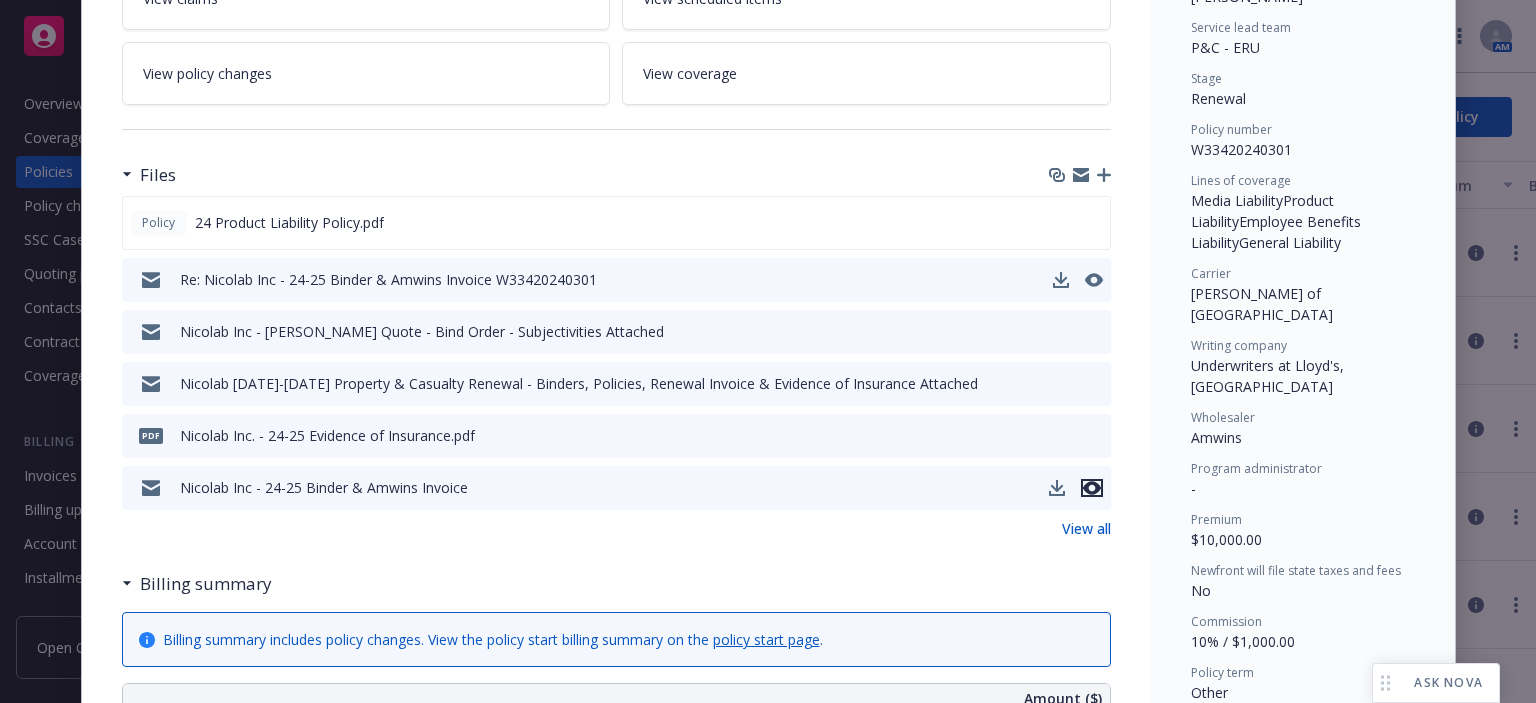 click 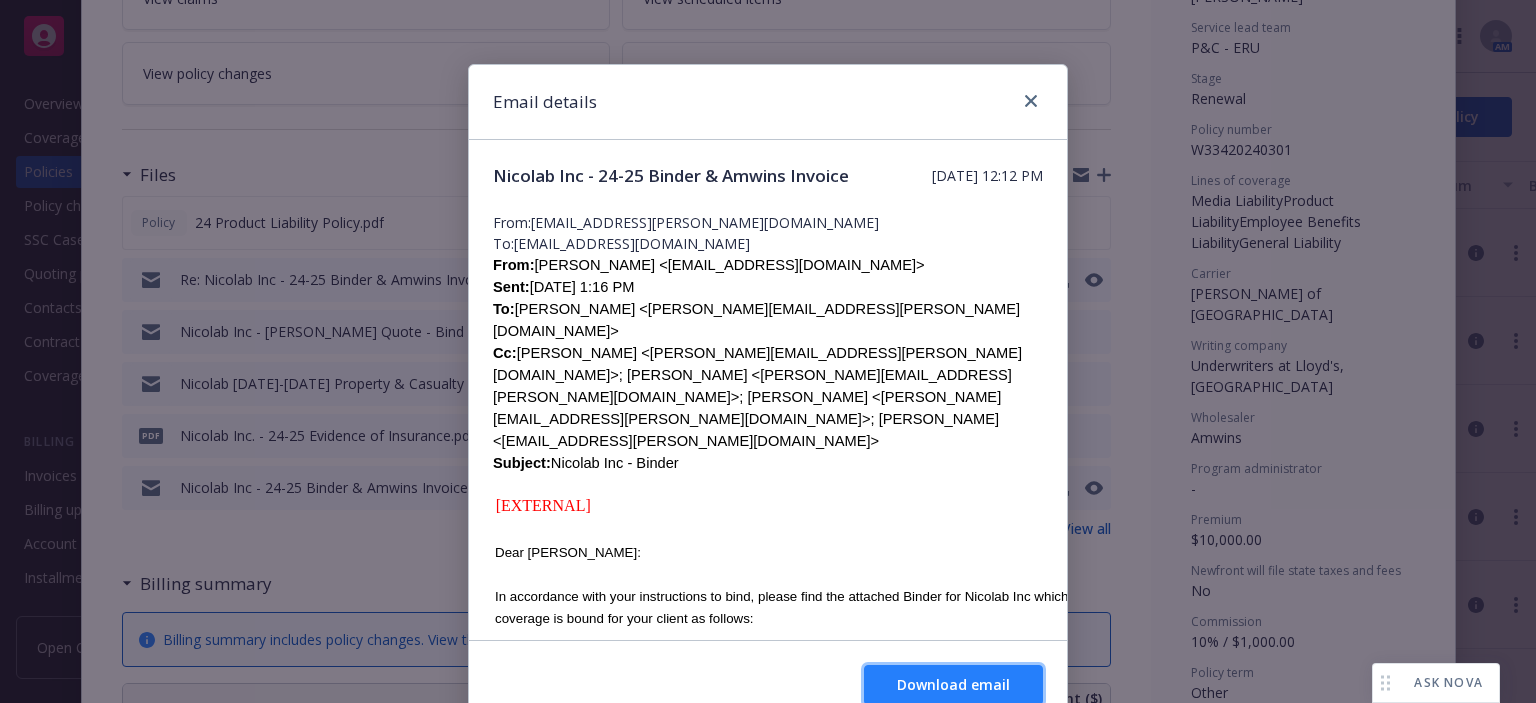 click on "Download email" at bounding box center (953, 684) 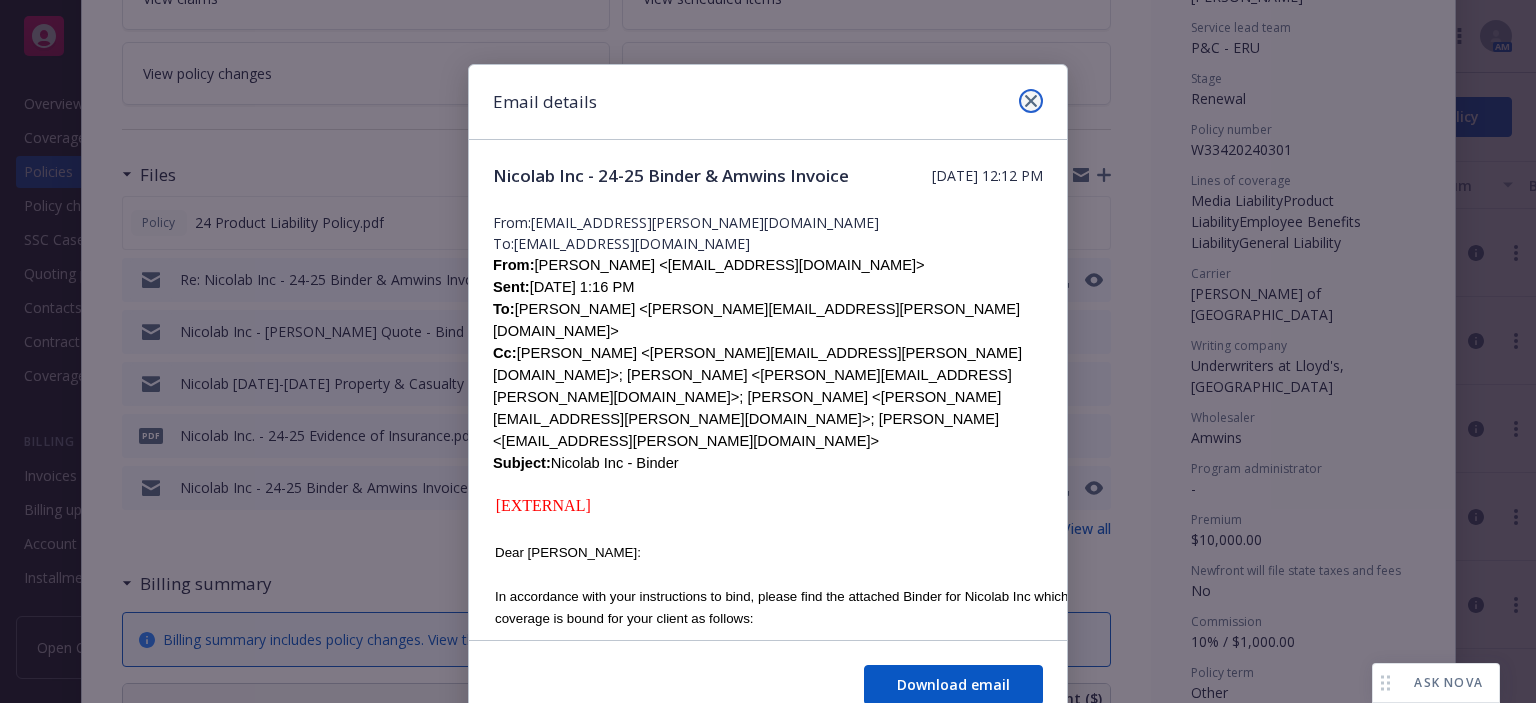 click 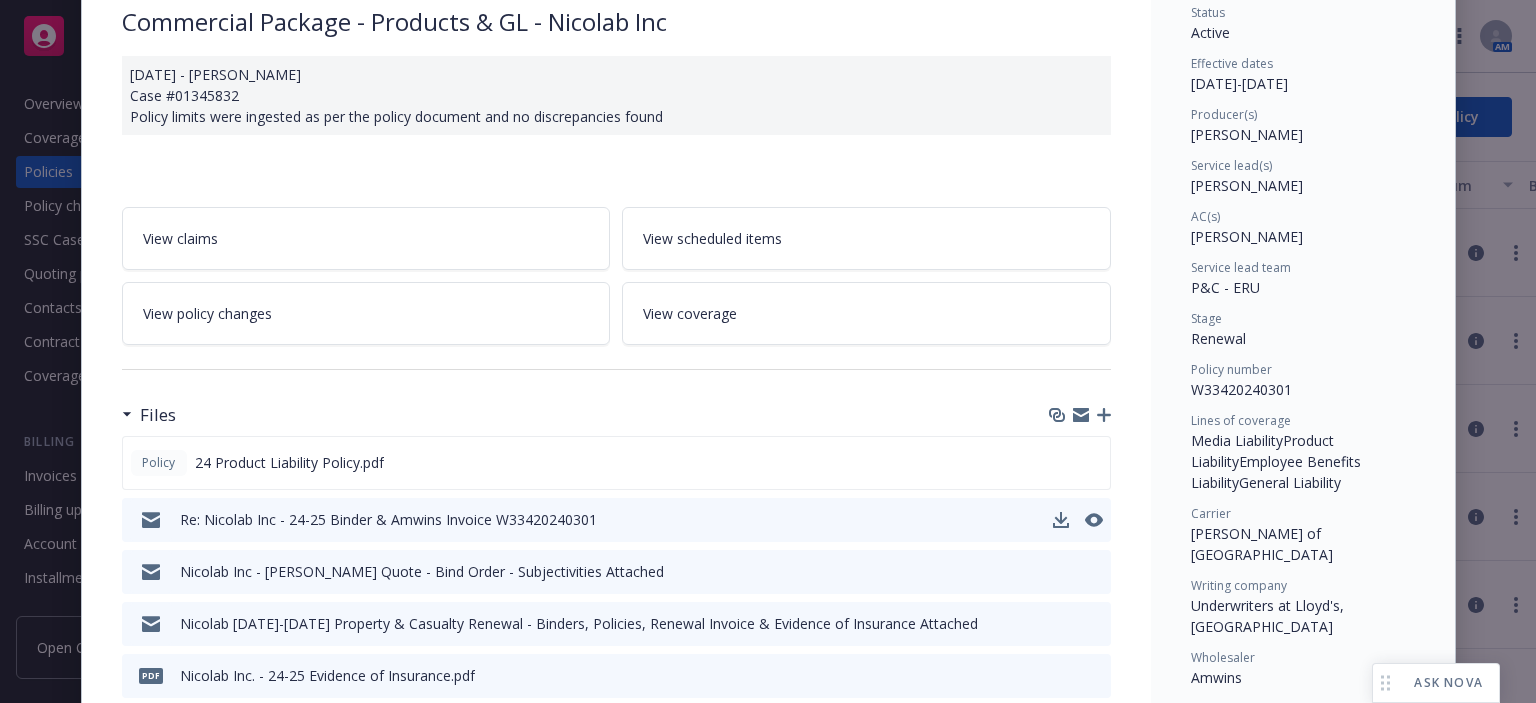 scroll, scrollTop: 0, scrollLeft: 0, axis: both 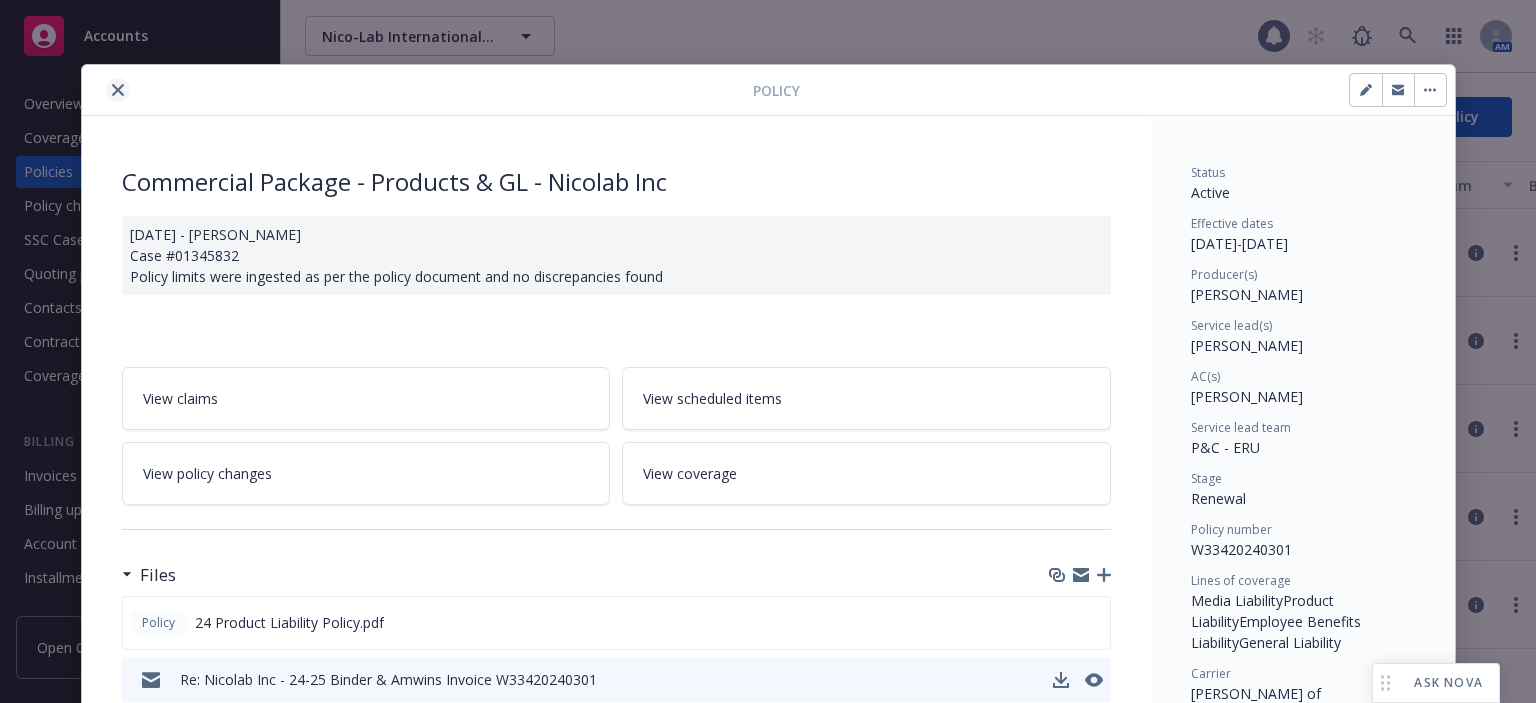click 